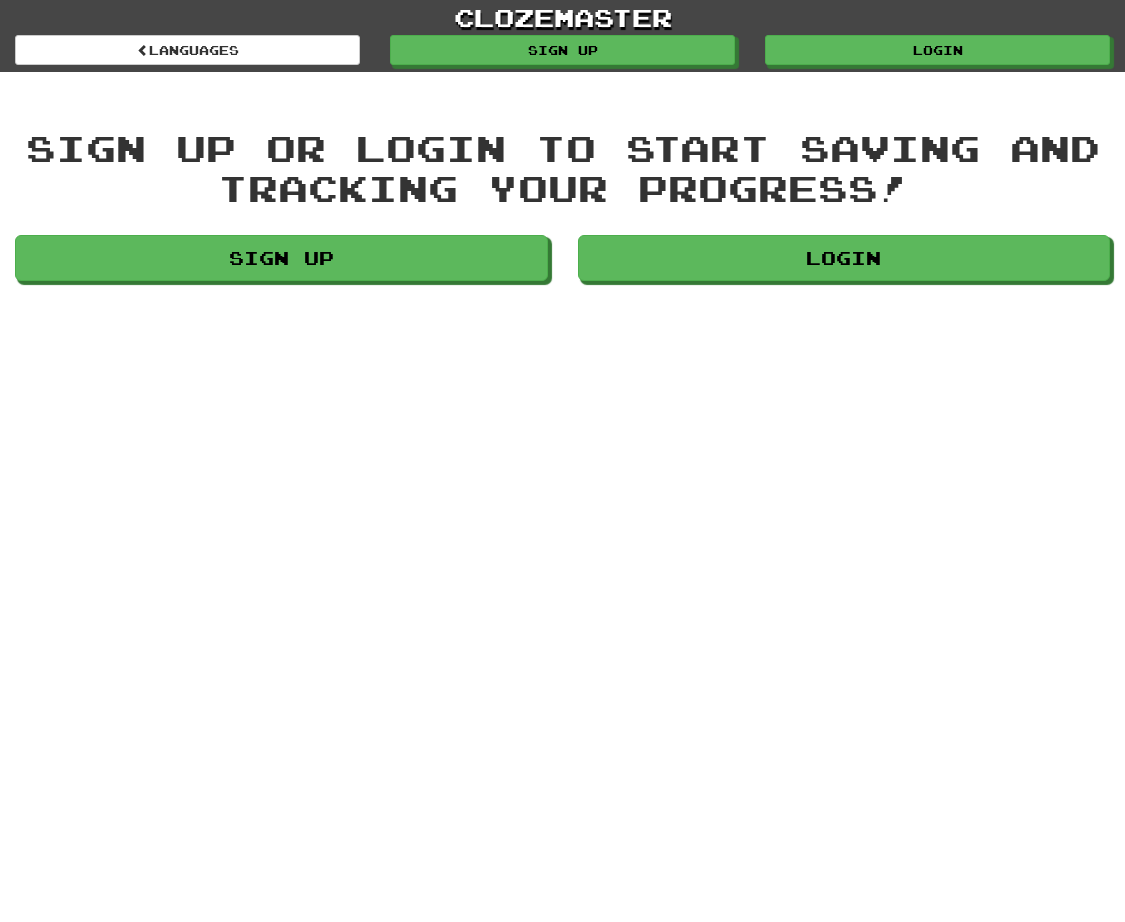 scroll, scrollTop: 0, scrollLeft: 0, axis: both 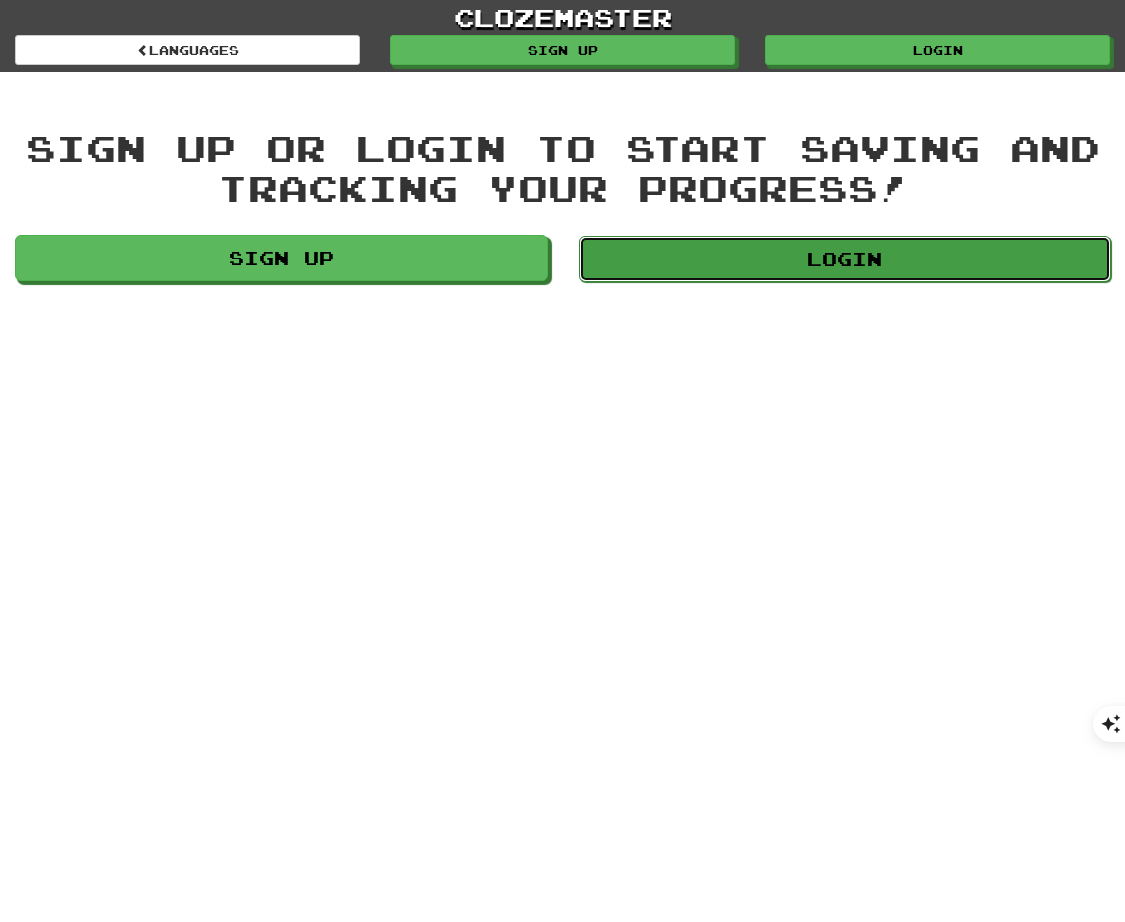 click on "Login" at bounding box center [845, 259] 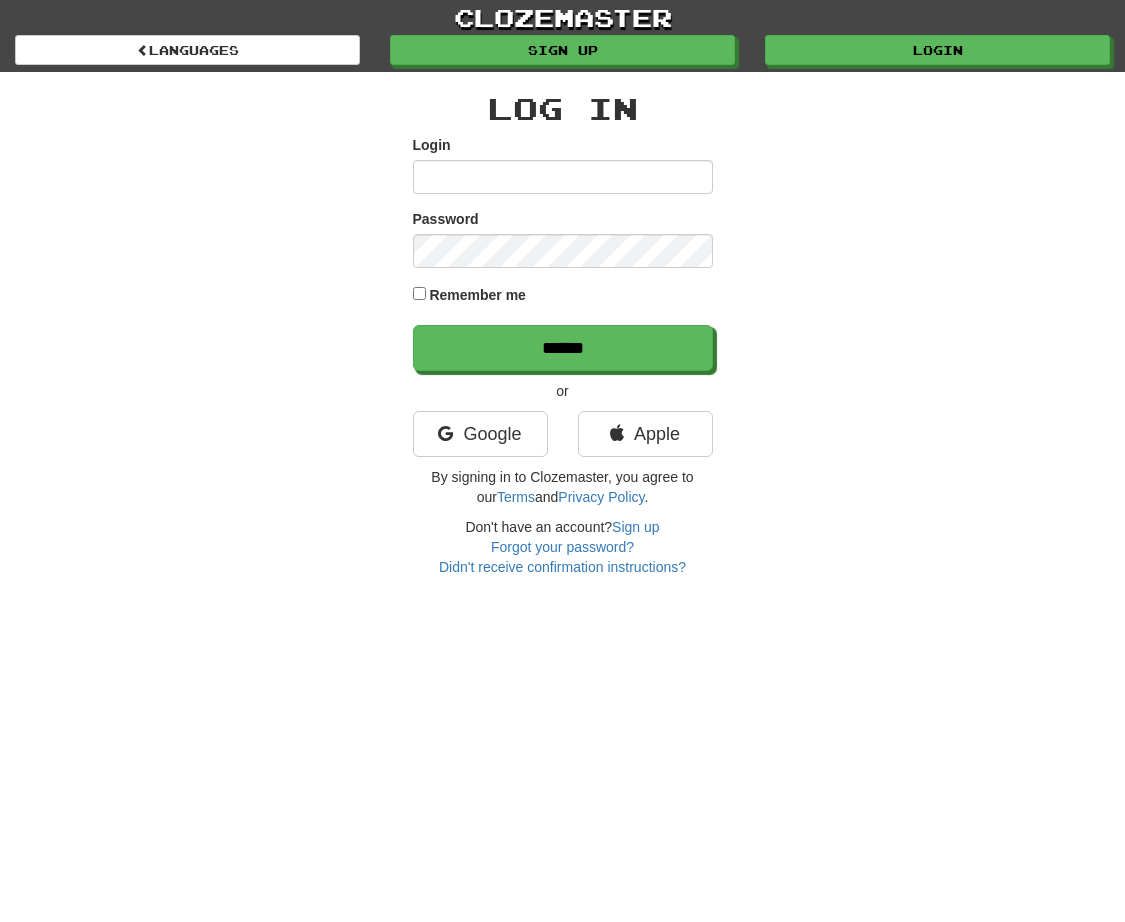 scroll, scrollTop: 0, scrollLeft: 0, axis: both 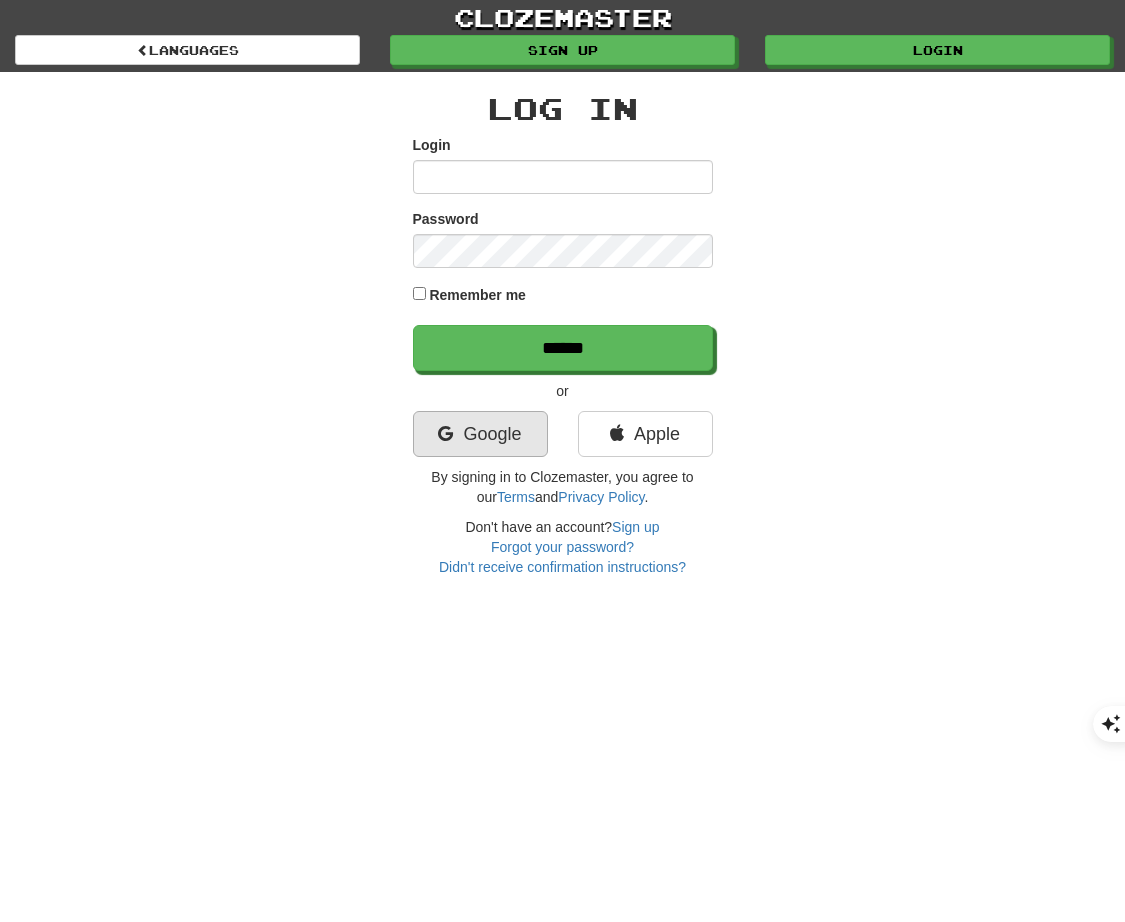 type on "**********" 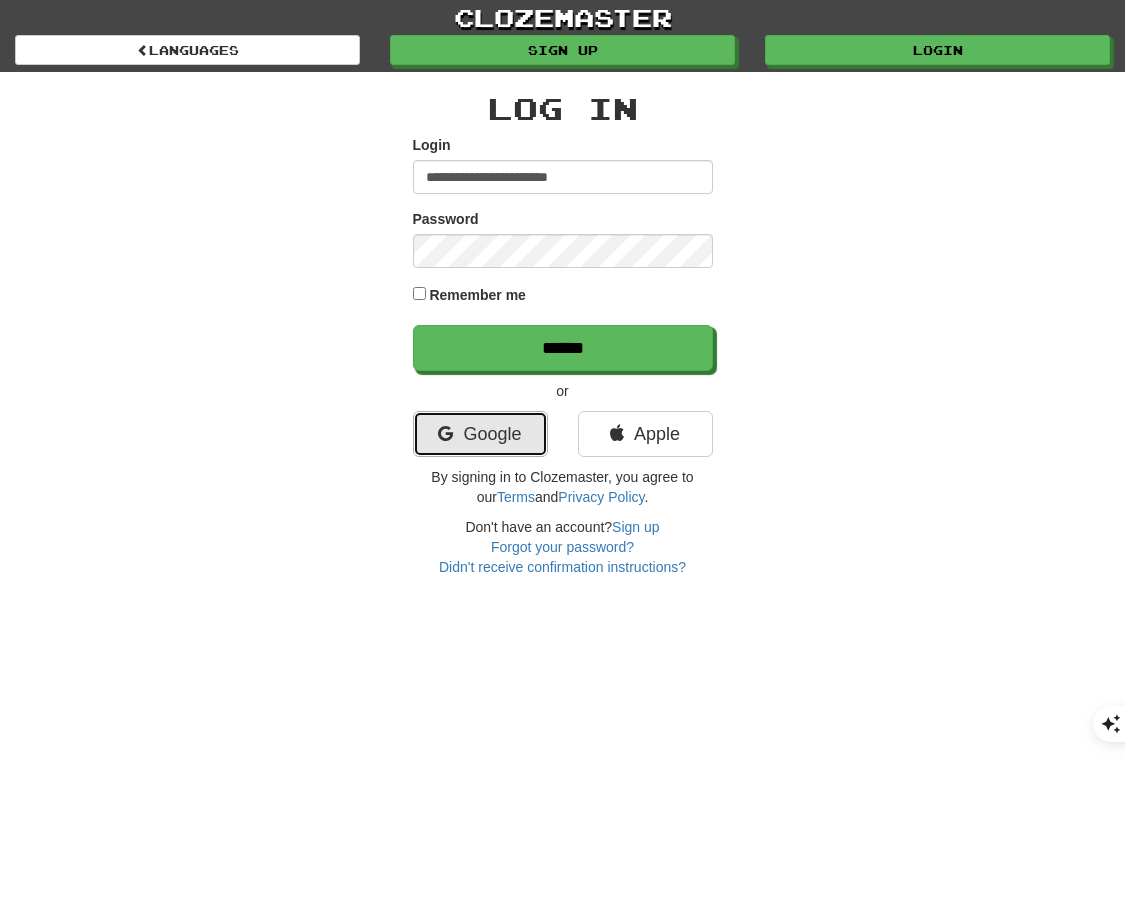 click on "Google" at bounding box center (480, 434) 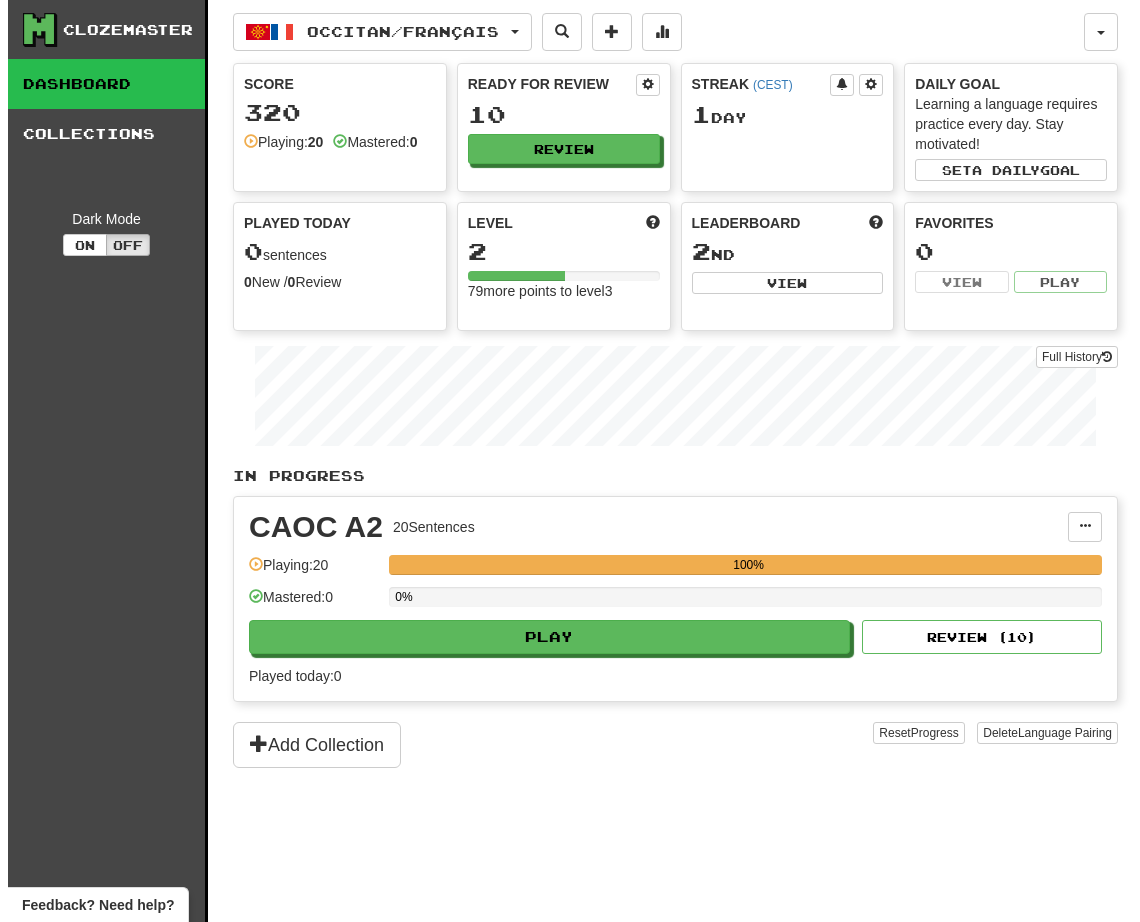 scroll, scrollTop: 0, scrollLeft: 0, axis: both 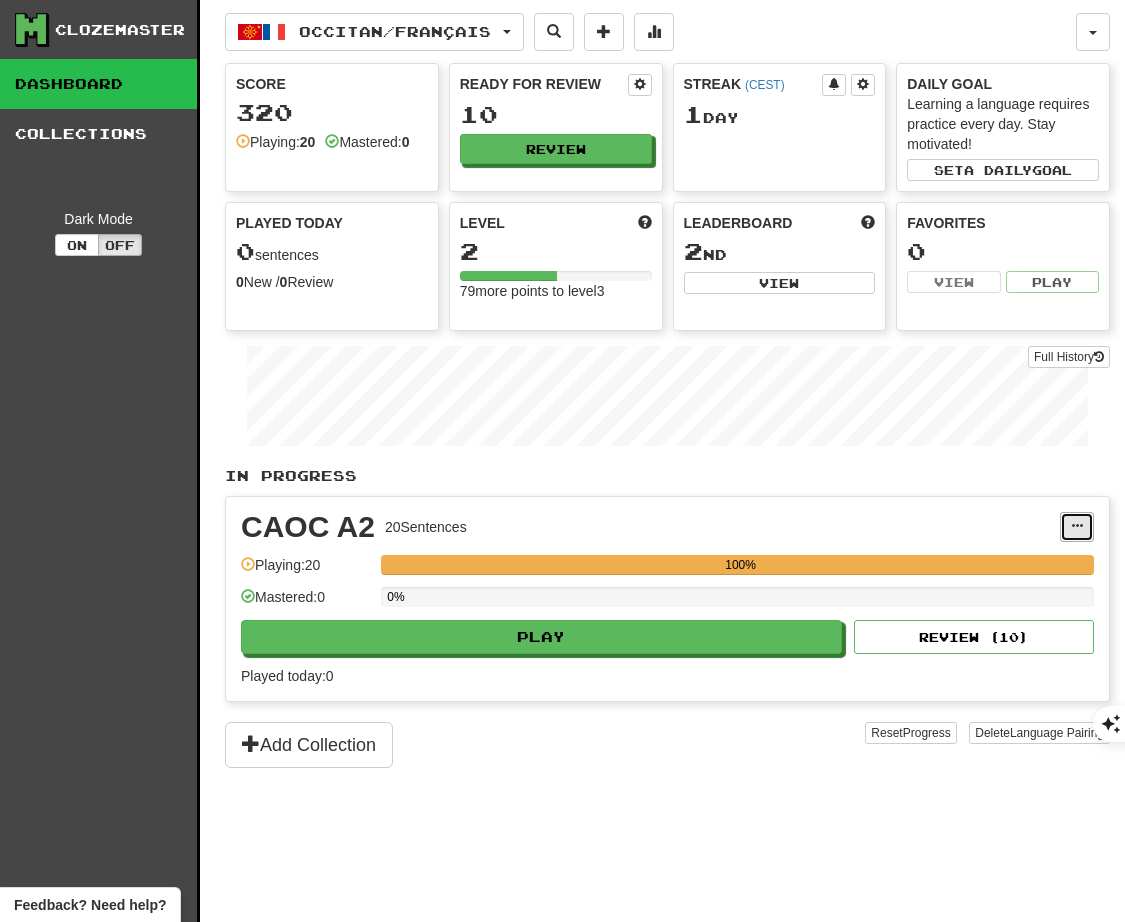 click 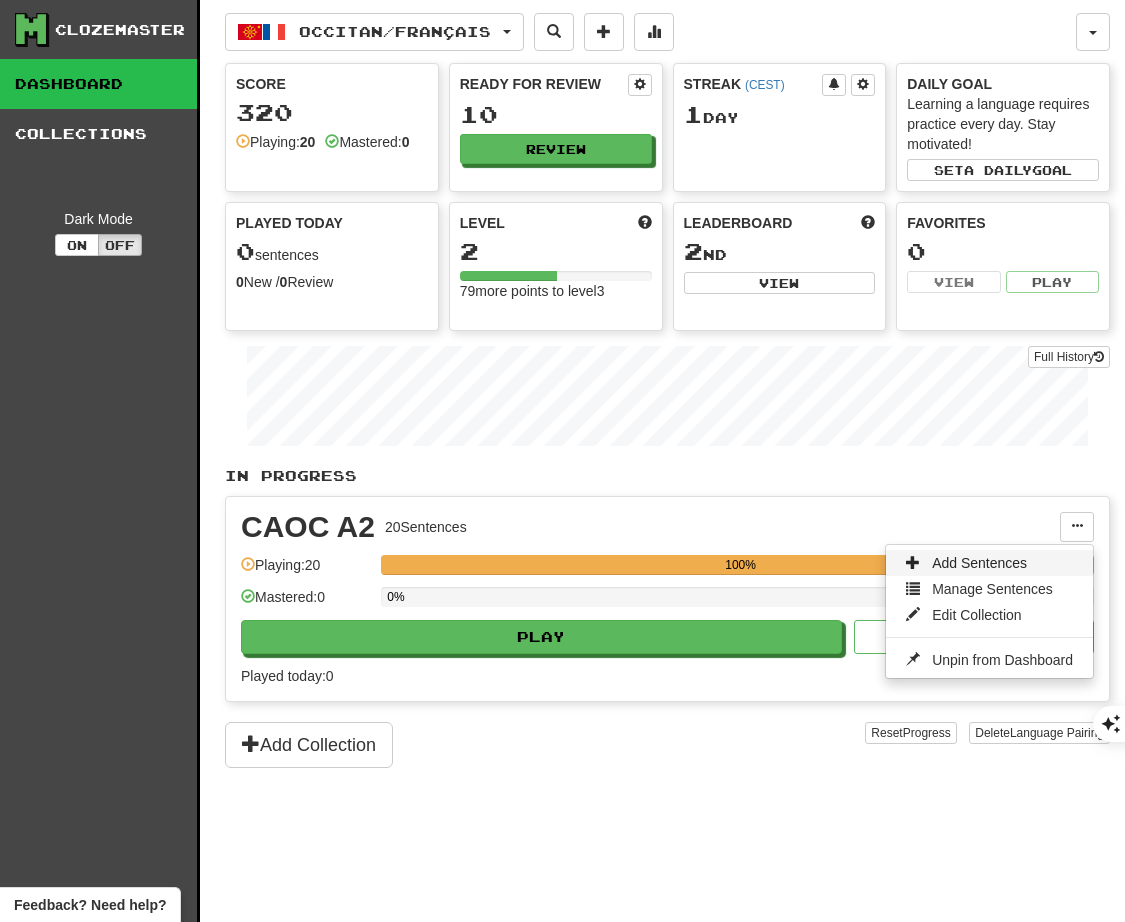 click on "Add Sentences" 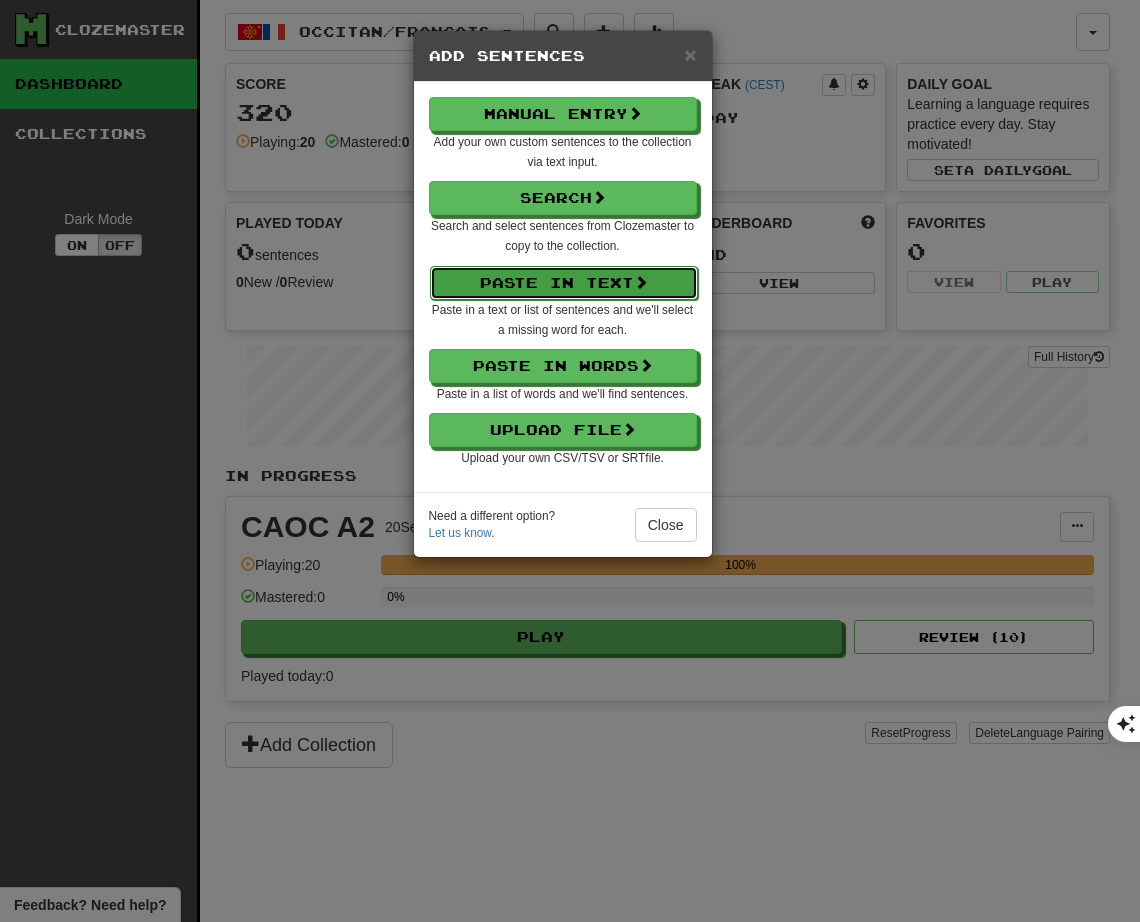 click on "Paste in Text" at bounding box center (564, 283) 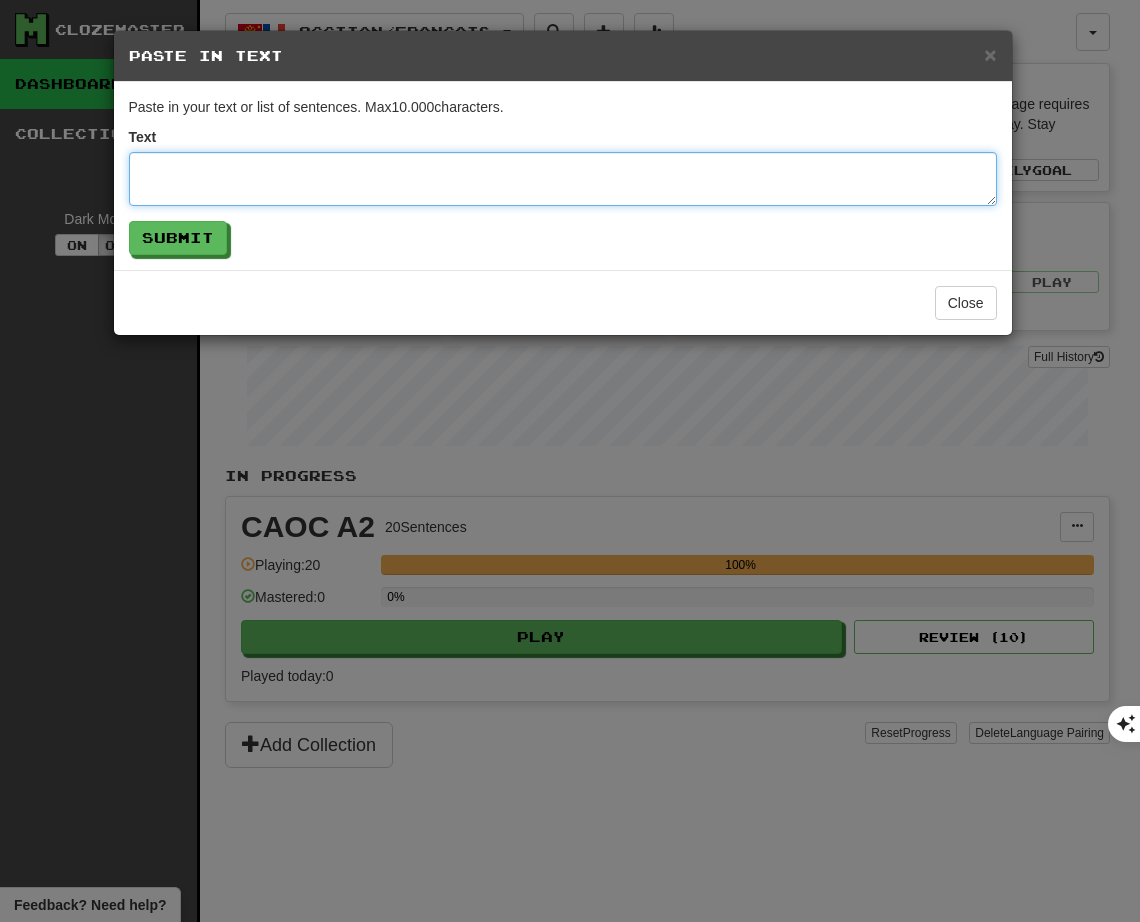 click at bounding box center [563, 179] 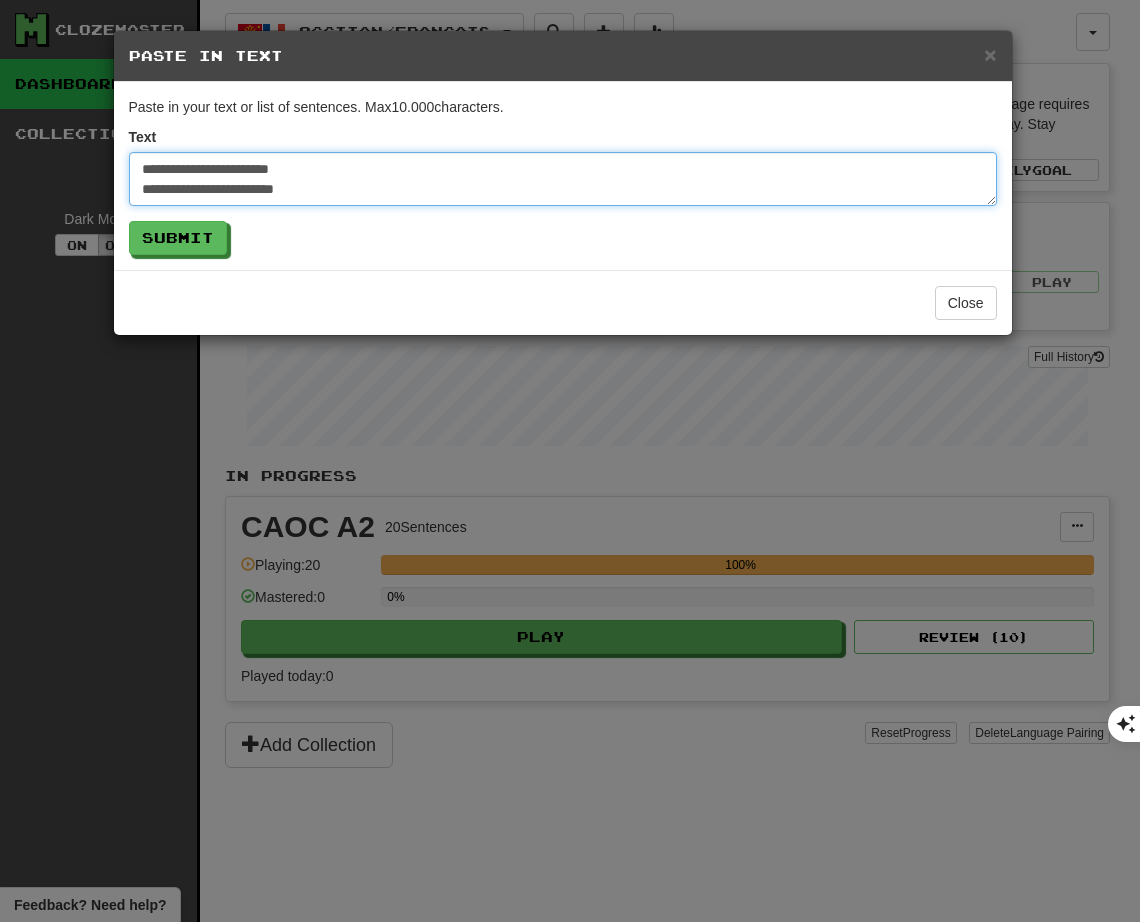 scroll, scrollTop: 1152, scrollLeft: 0, axis: vertical 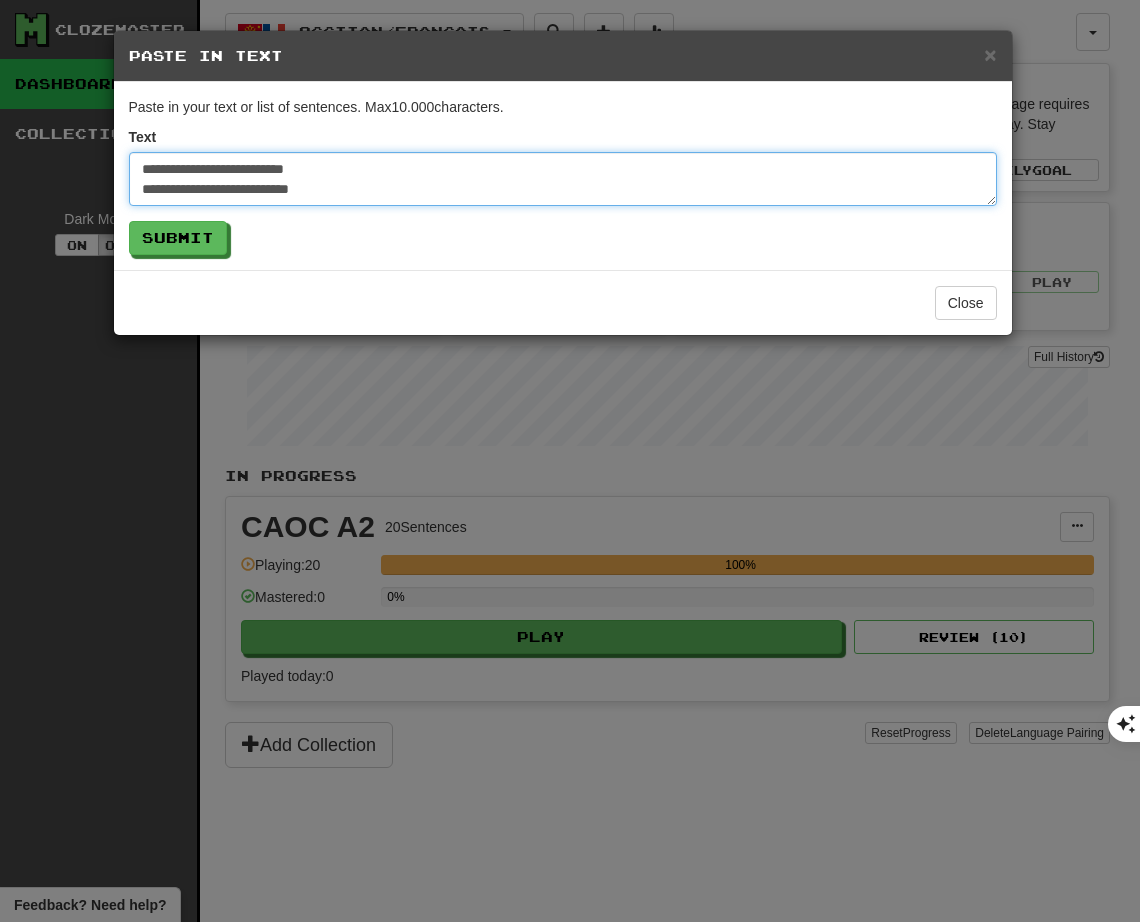 type on "**********" 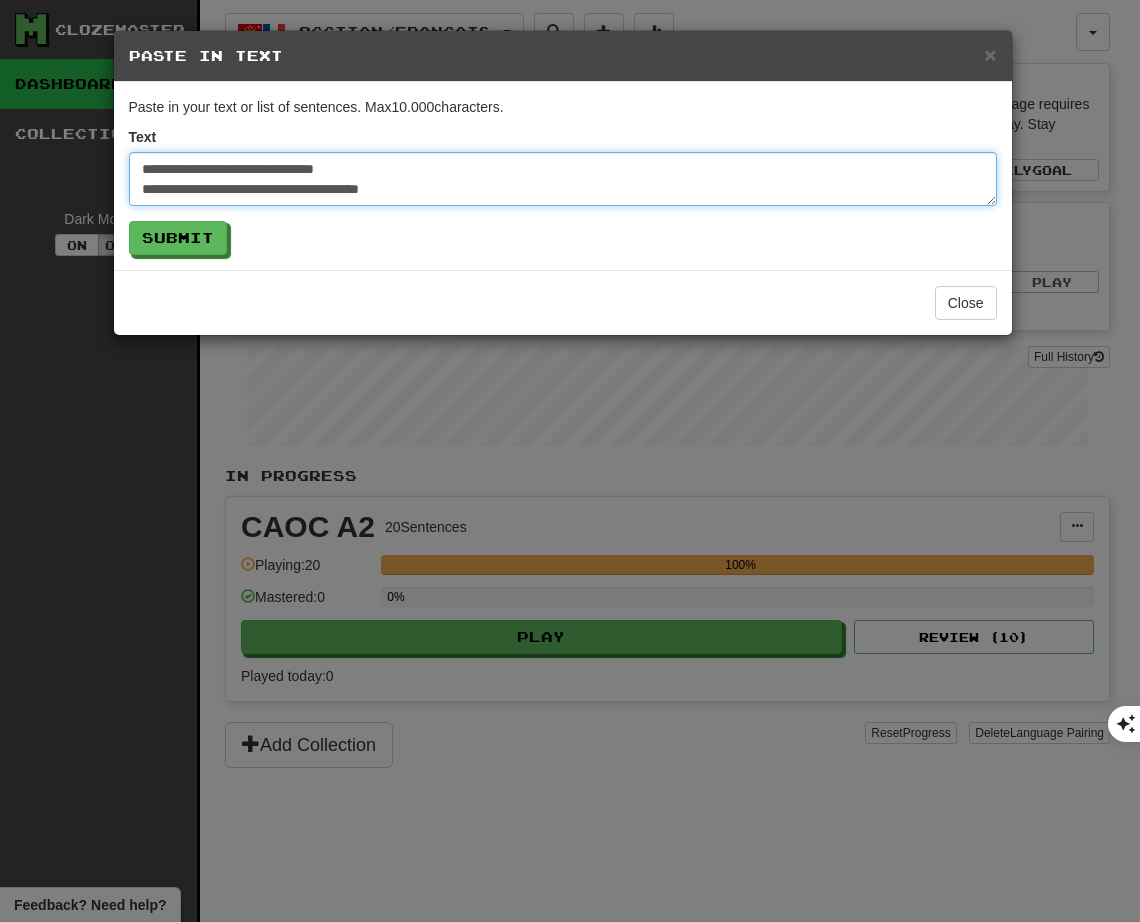 scroll, scrollTop: 0, scrollLeft: 0, axis: both 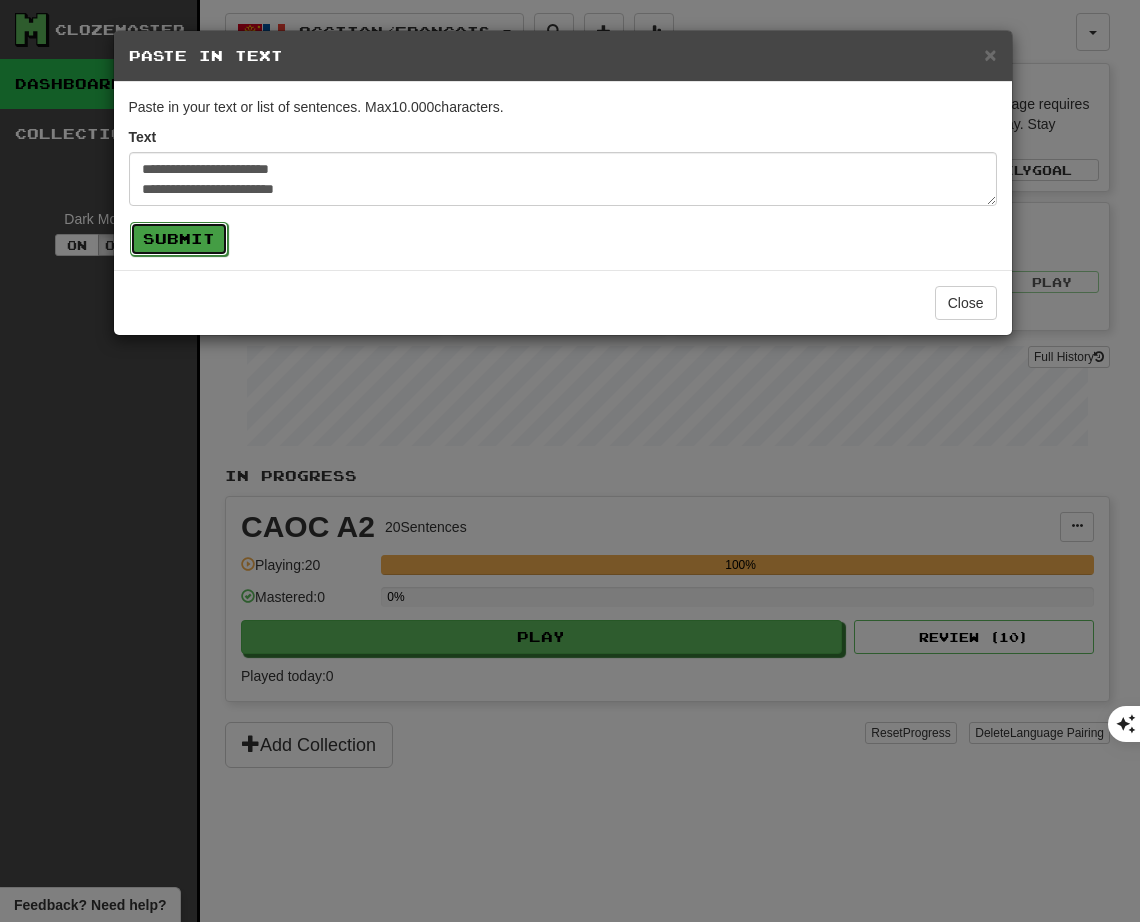 click on "Submit" at bounding box center [179, 239] 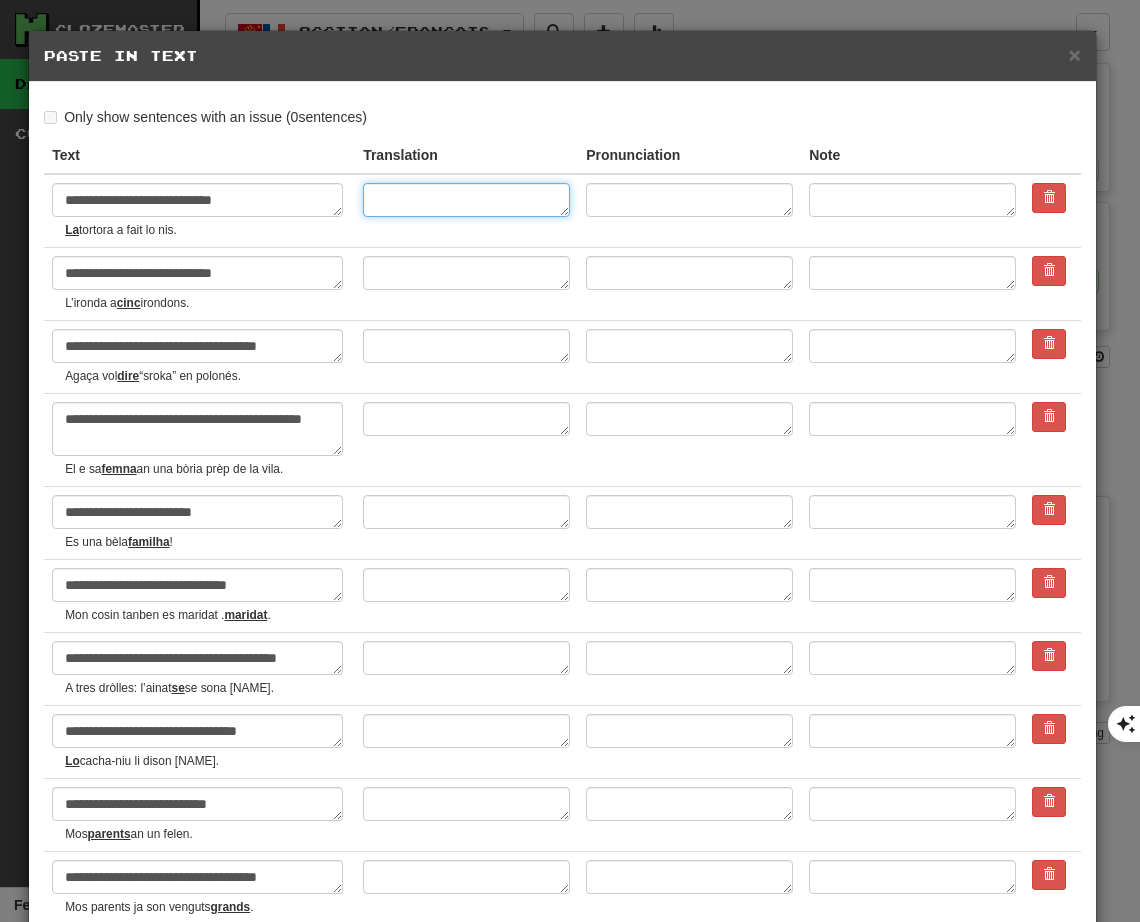 click at bounding box center (466, 200) 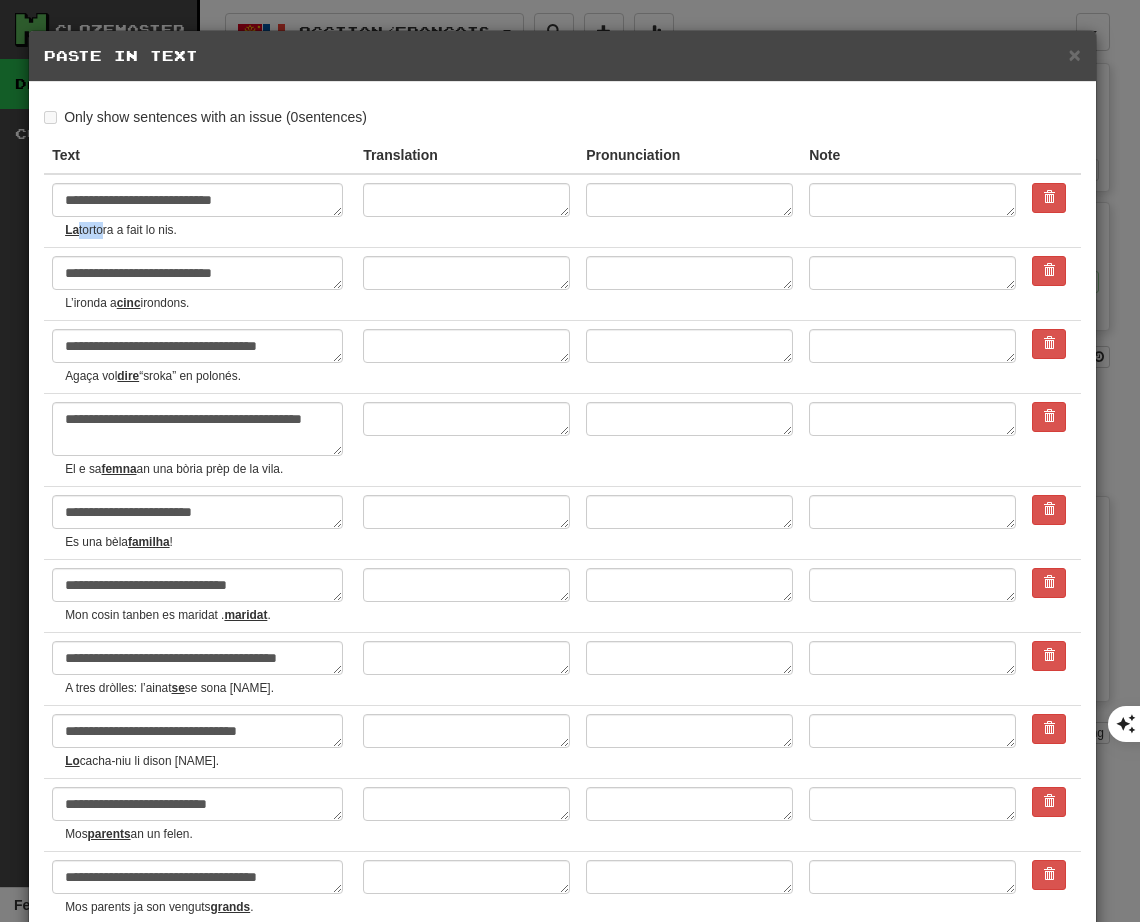 drag, startPoint x: 80, startPoint y: 228, endPoint x: 98, endPoint y: 229, distance: 18.027756 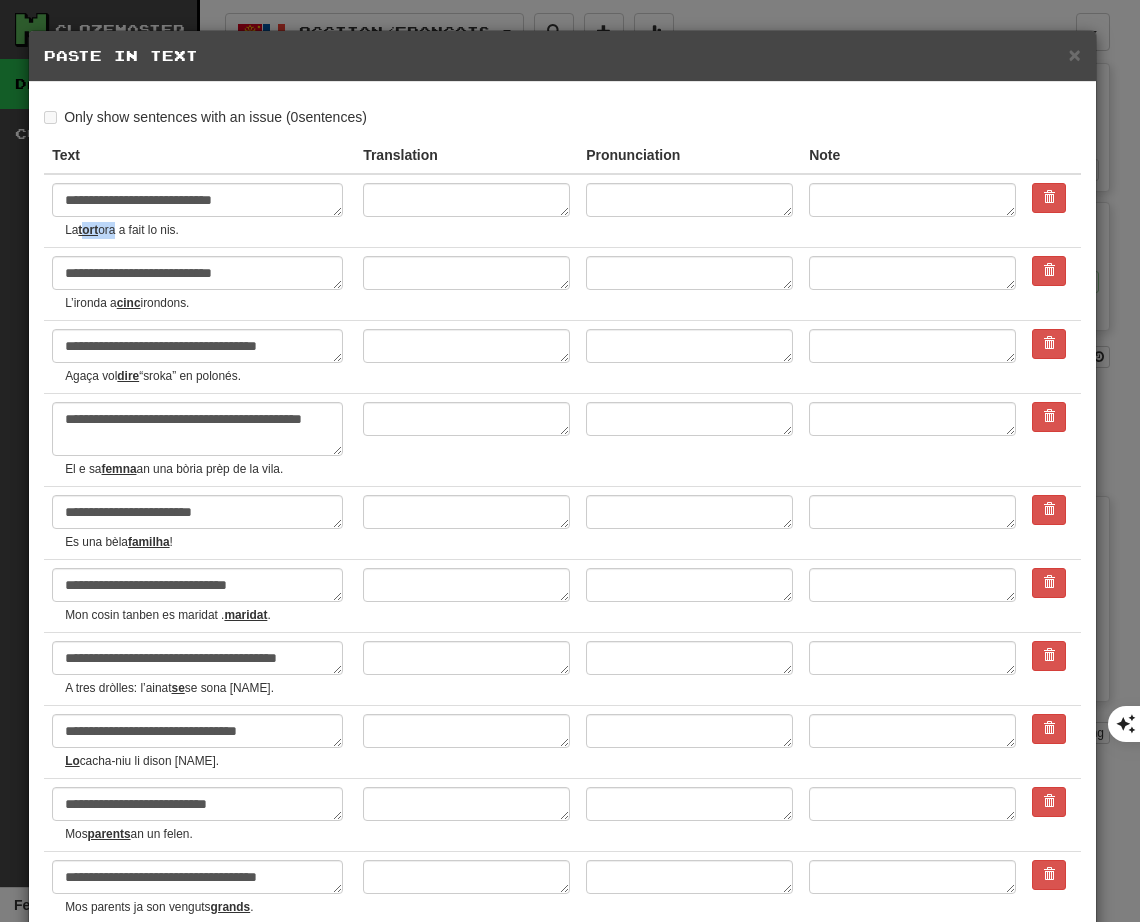 drag, startPoint x: 81, startPoint y: 230, endPoint x: 116, endPoint y: 231, distance: 35.014282 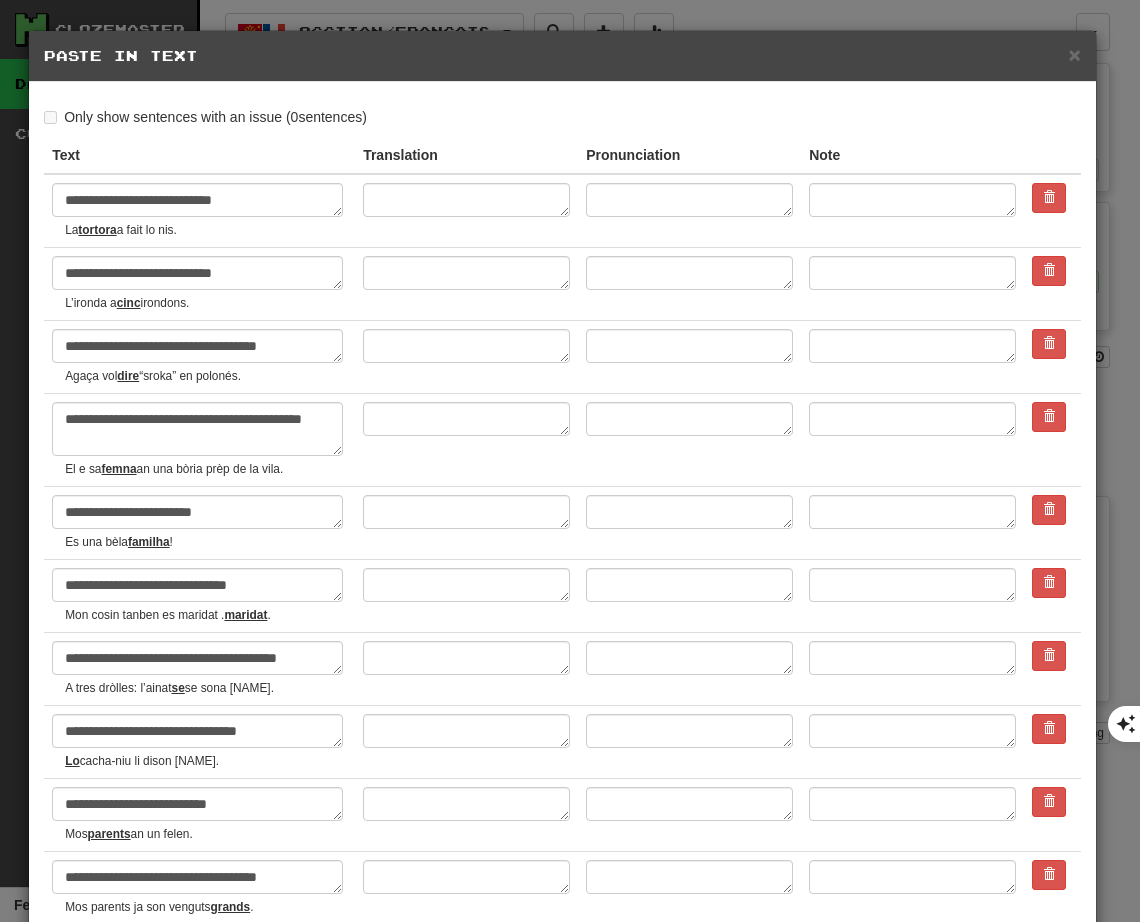 click at bounding box center [466, 211] 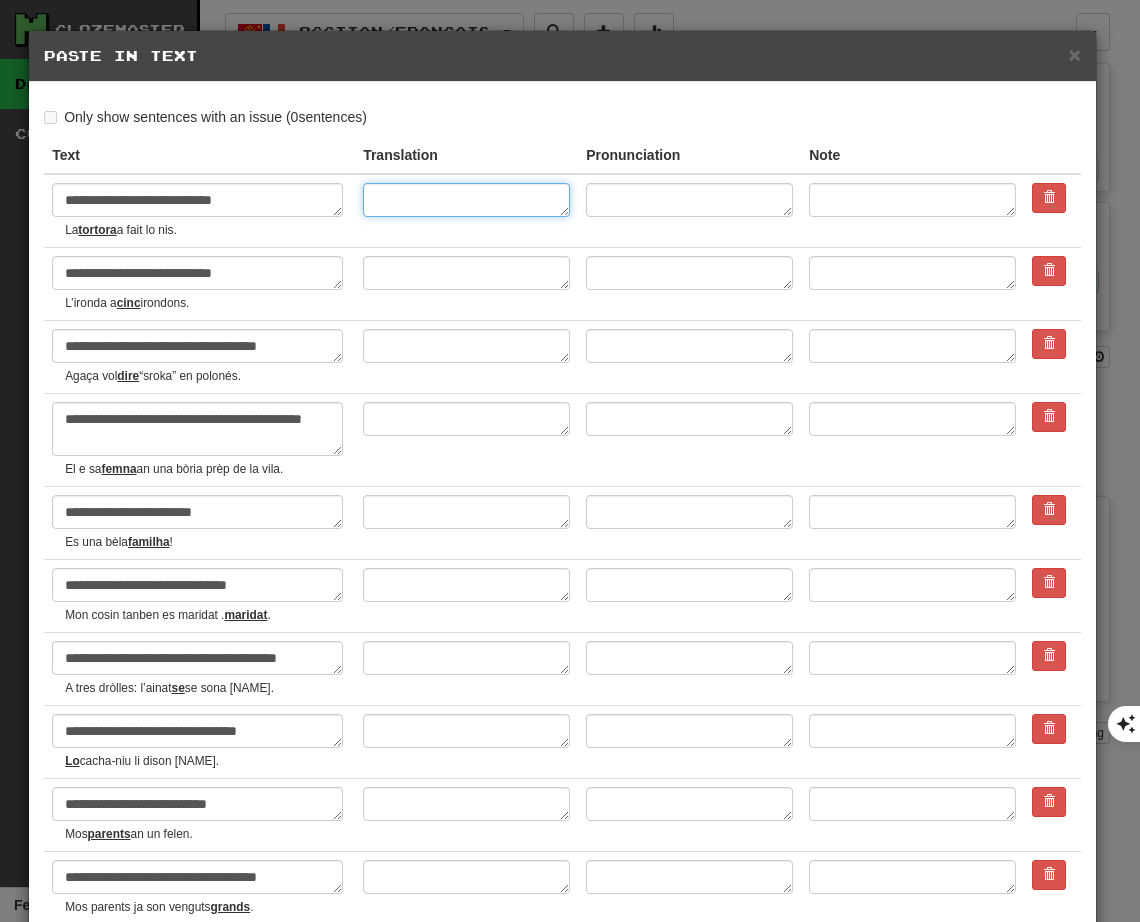 click at bounding box center [466, 200] 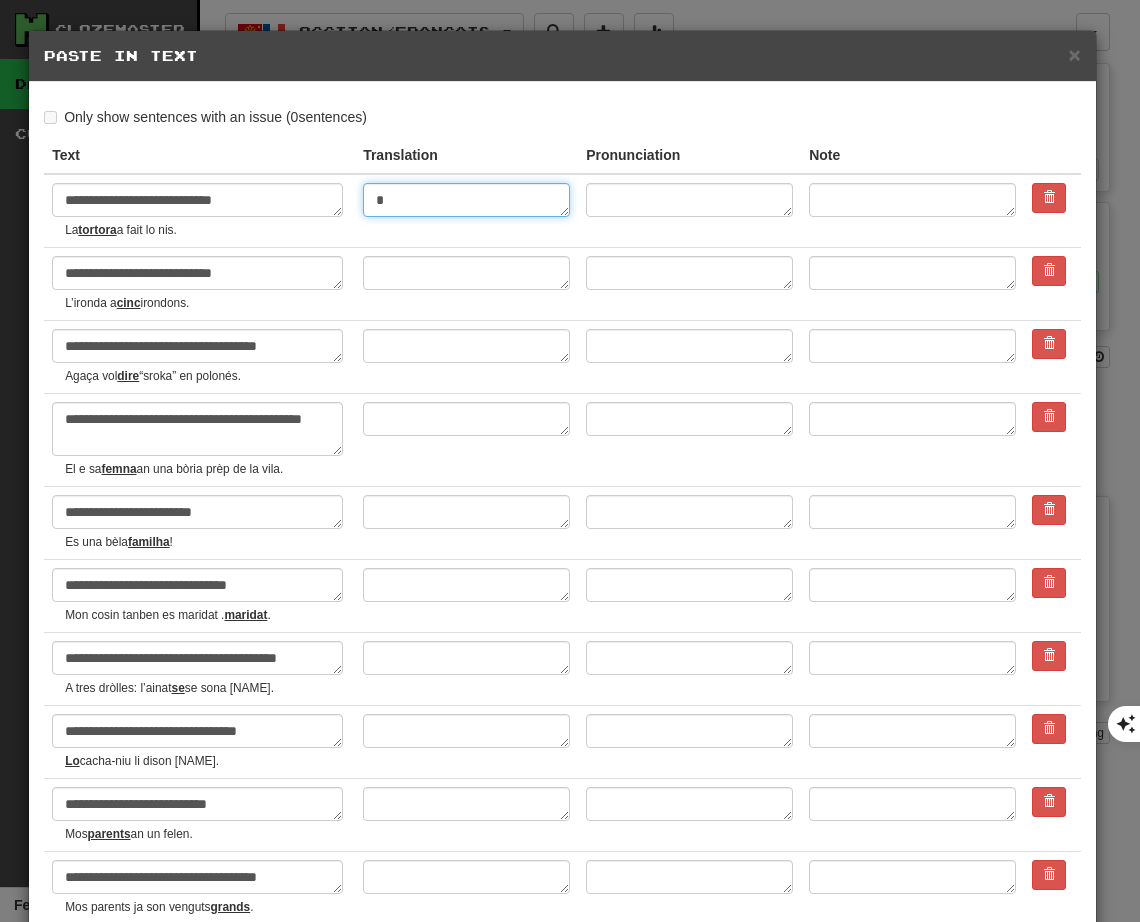 type on "*" 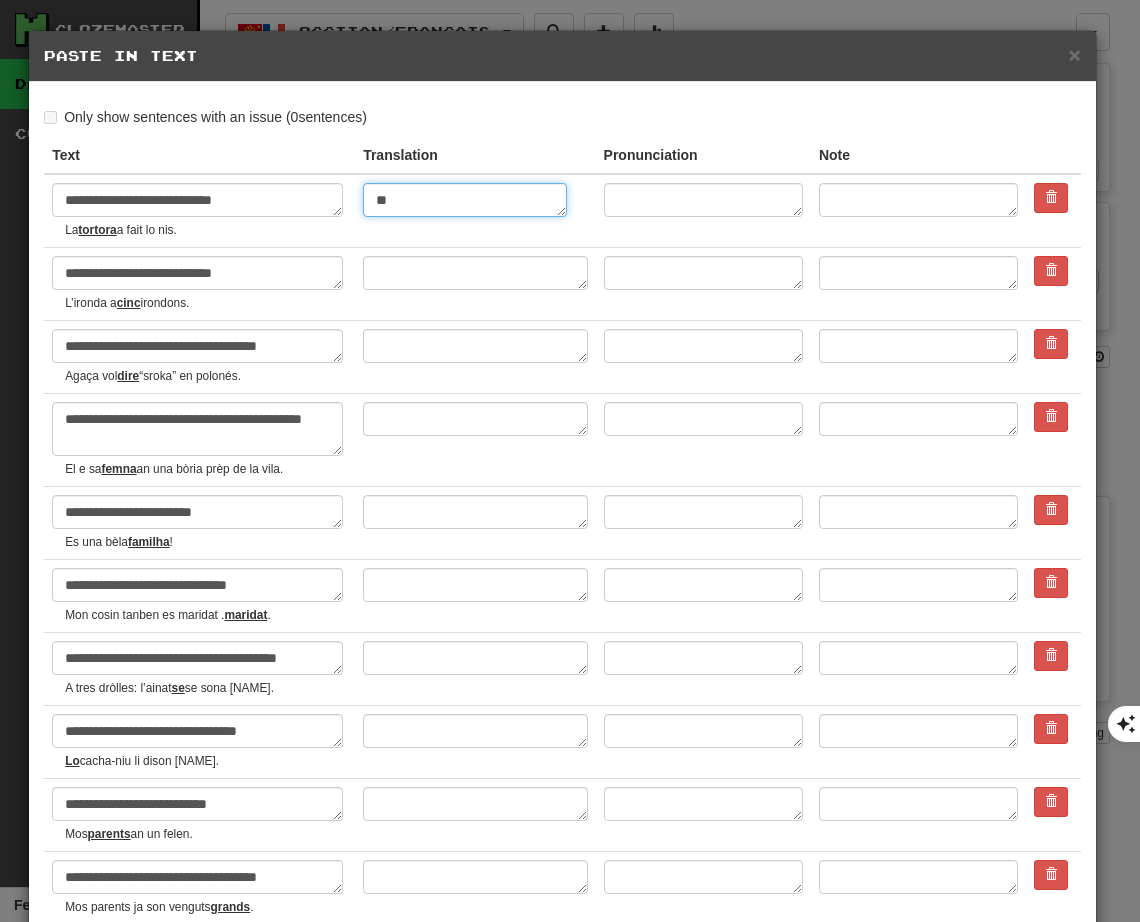 type on "***" 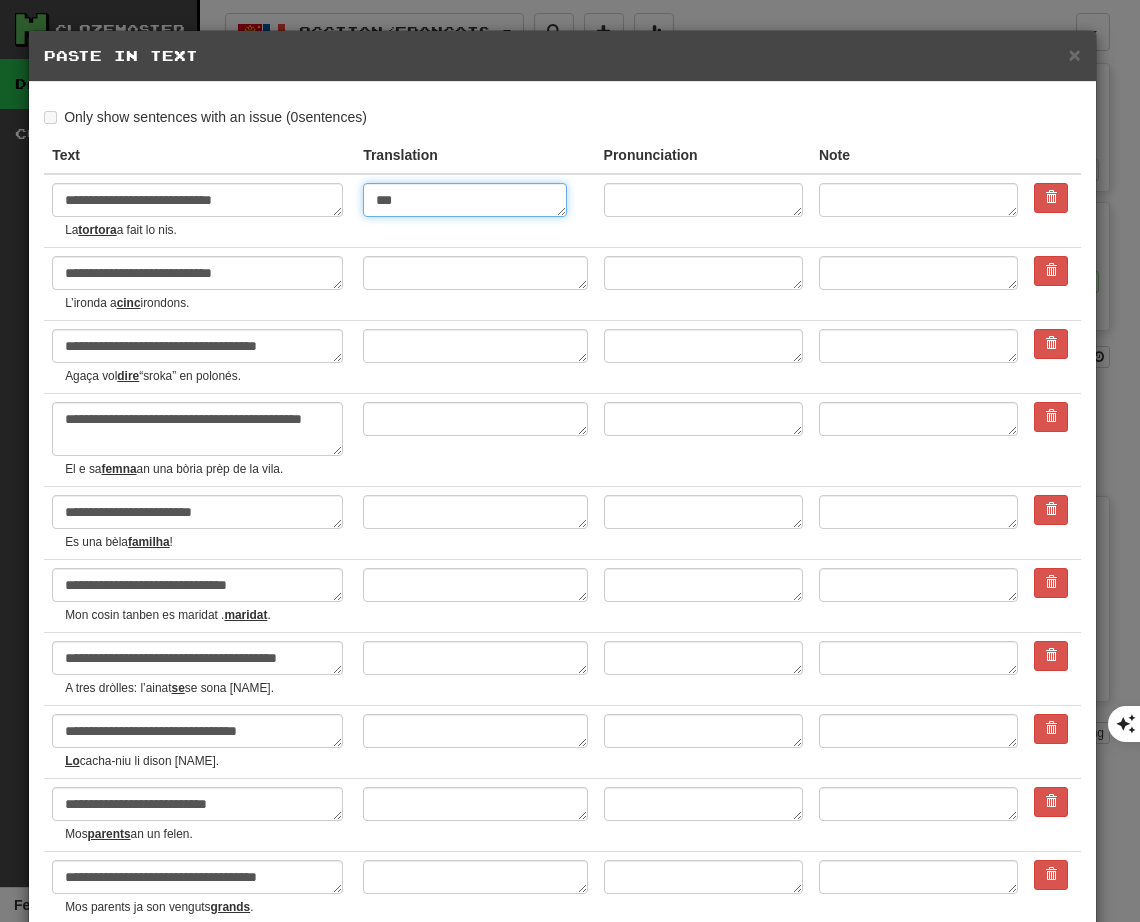 type on "*" 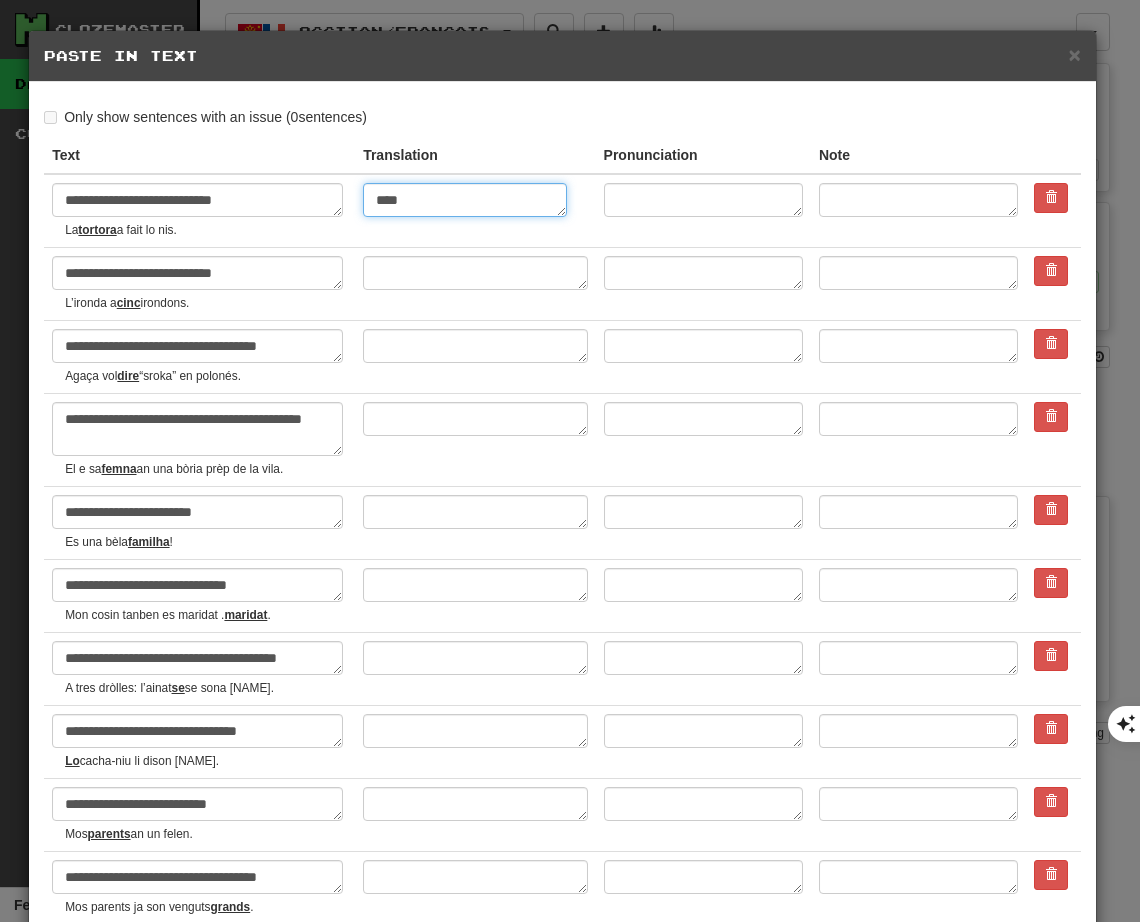 type on "*" 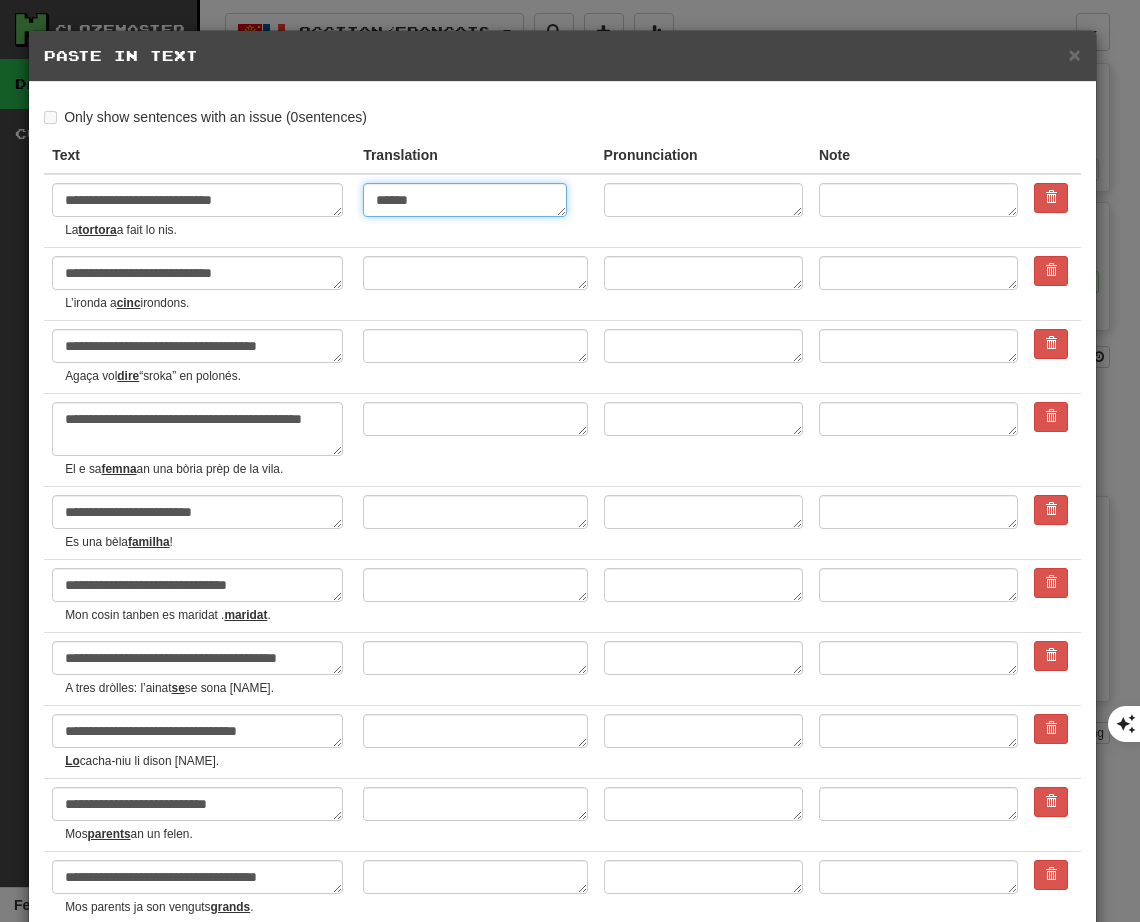 type on "*******" 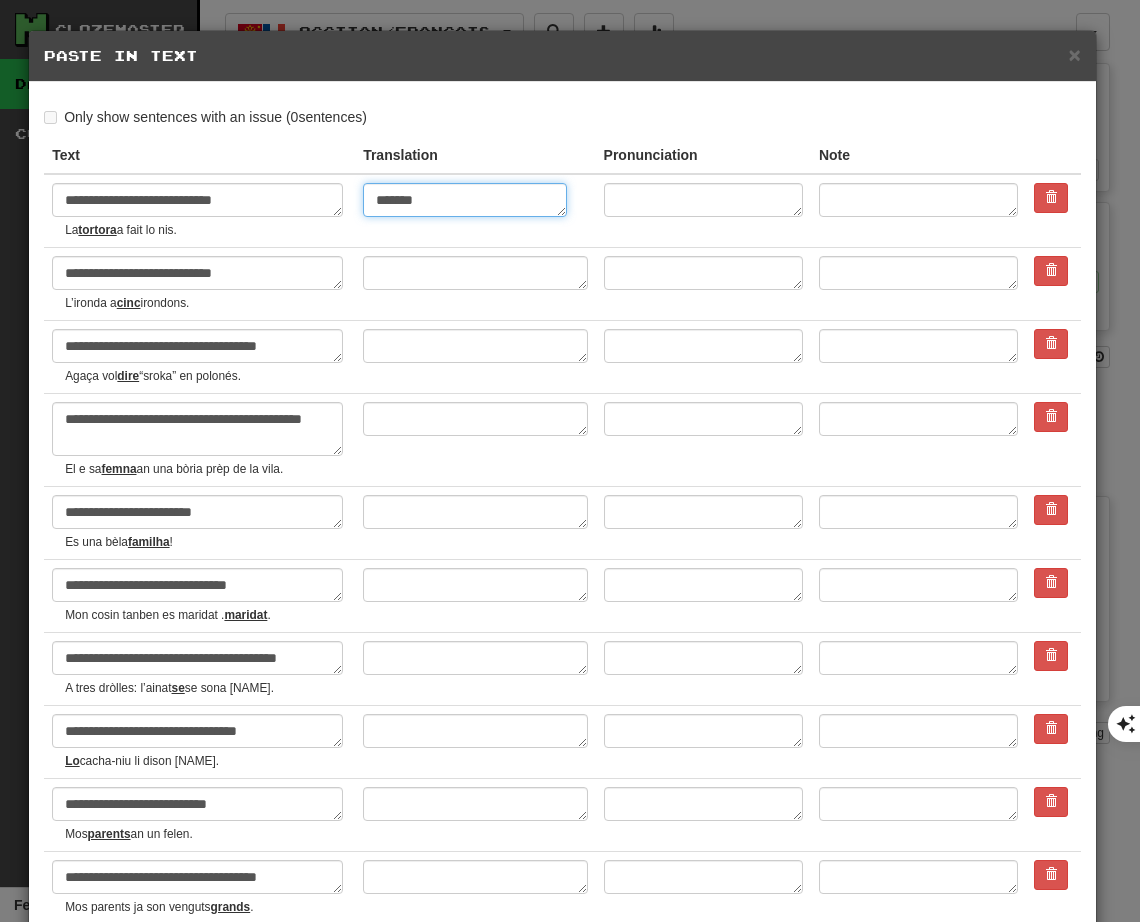 type on "*" 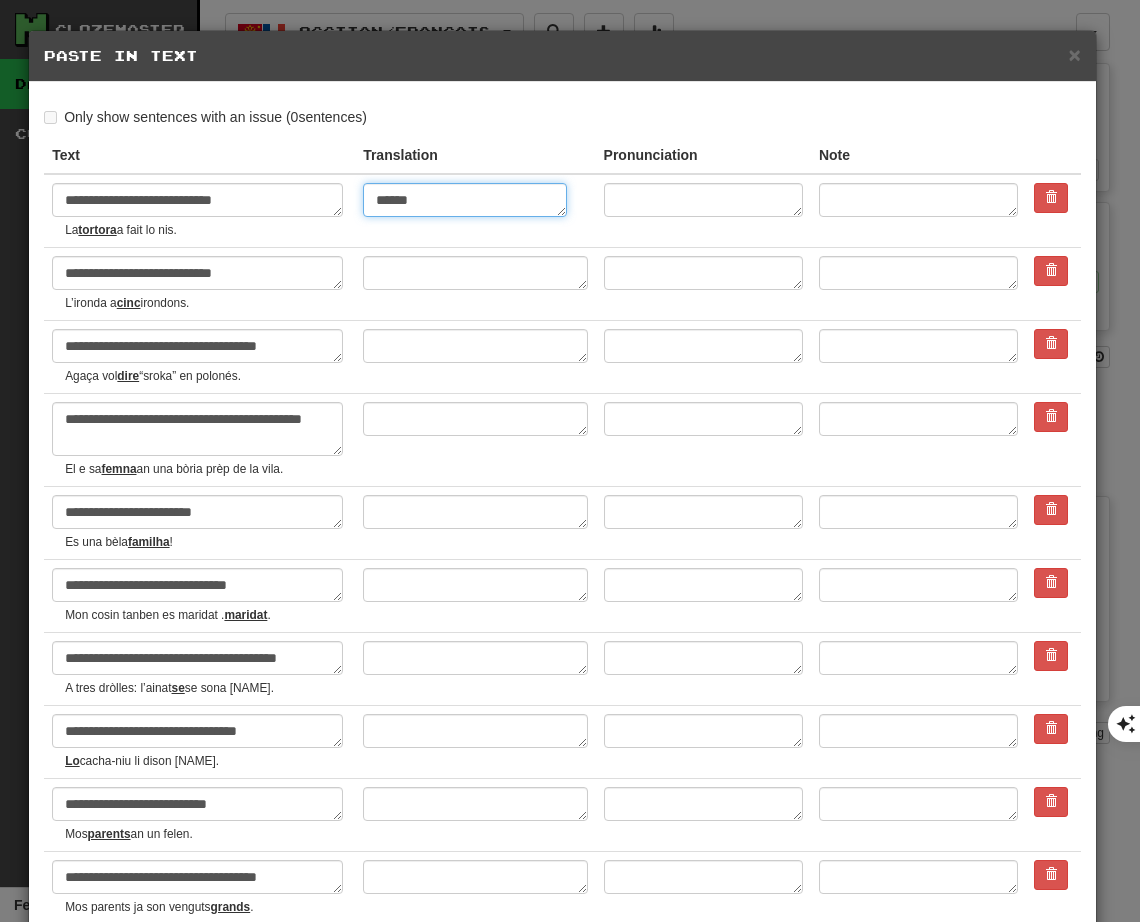 type on "*" 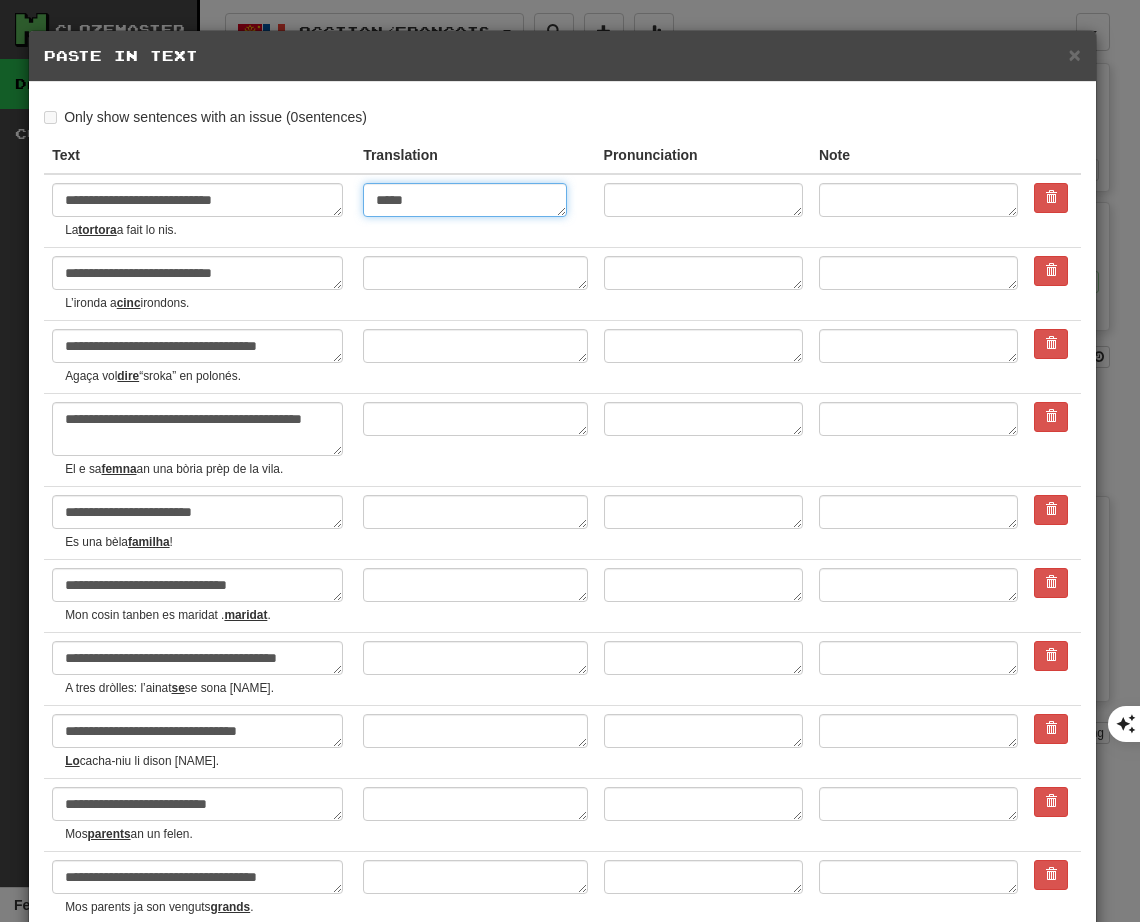 type on "*" 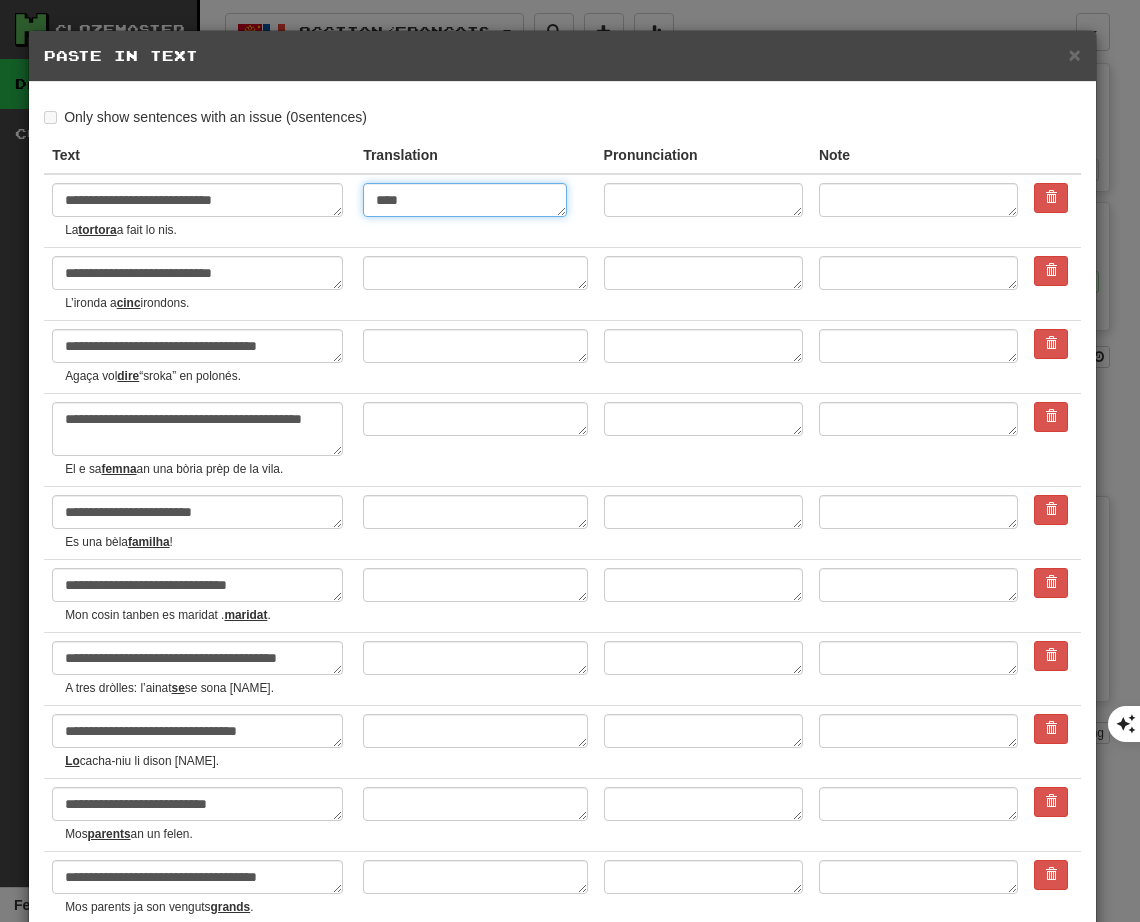type on "*" 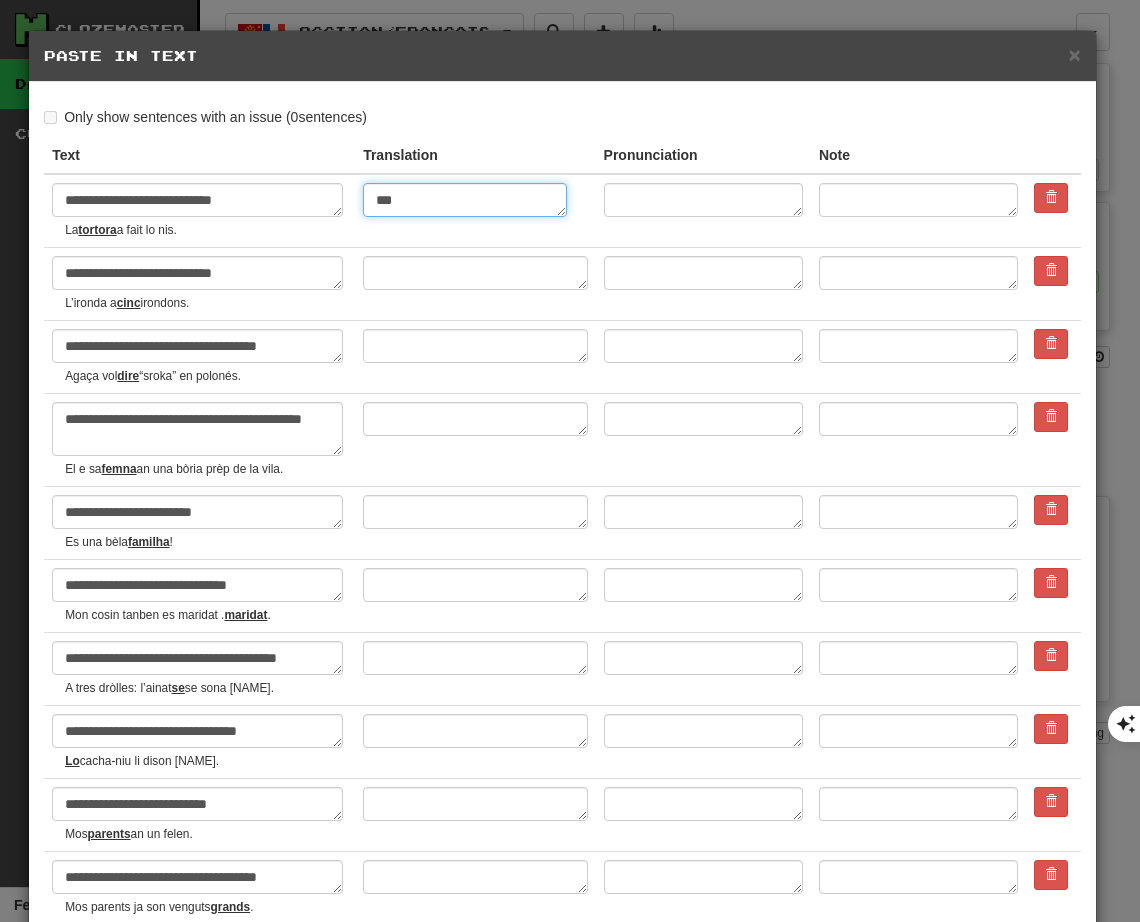 type on "*" 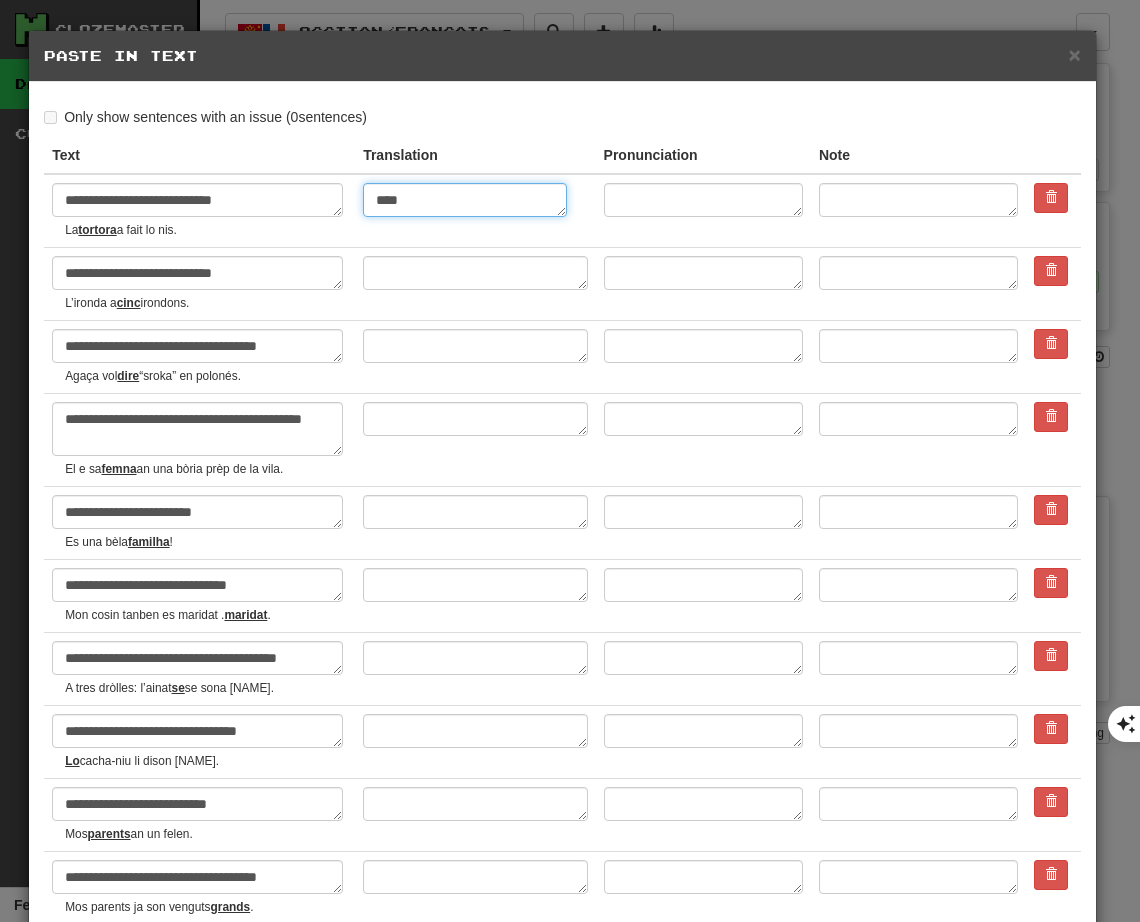 type on "*****" 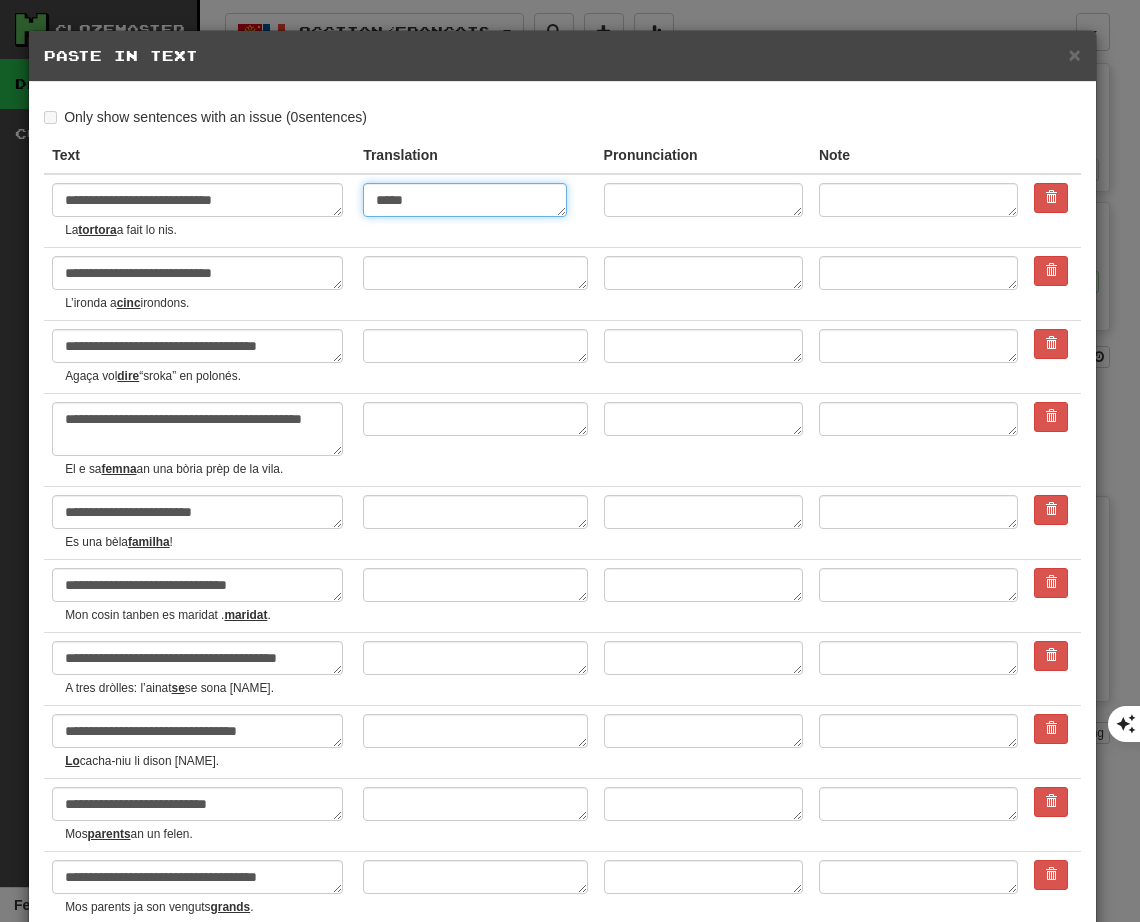 type on "*" 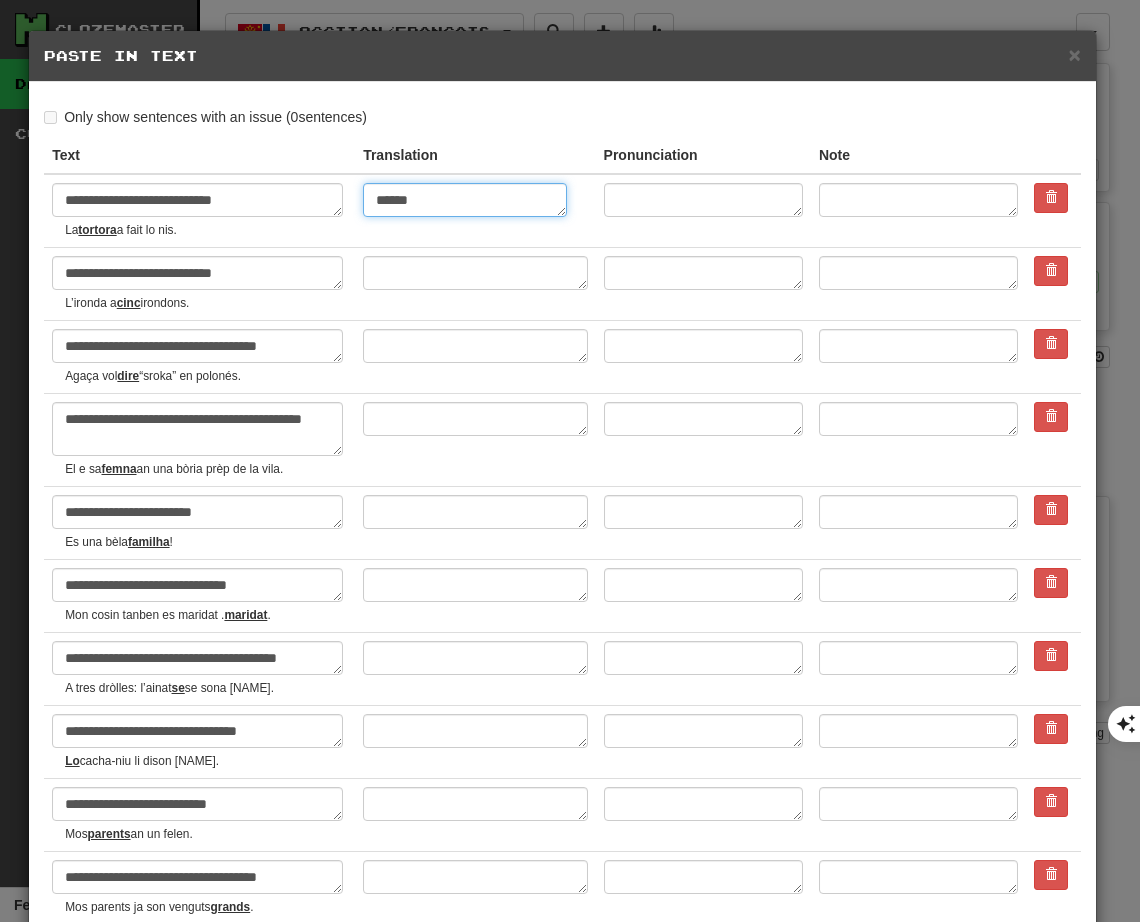 type on "*" 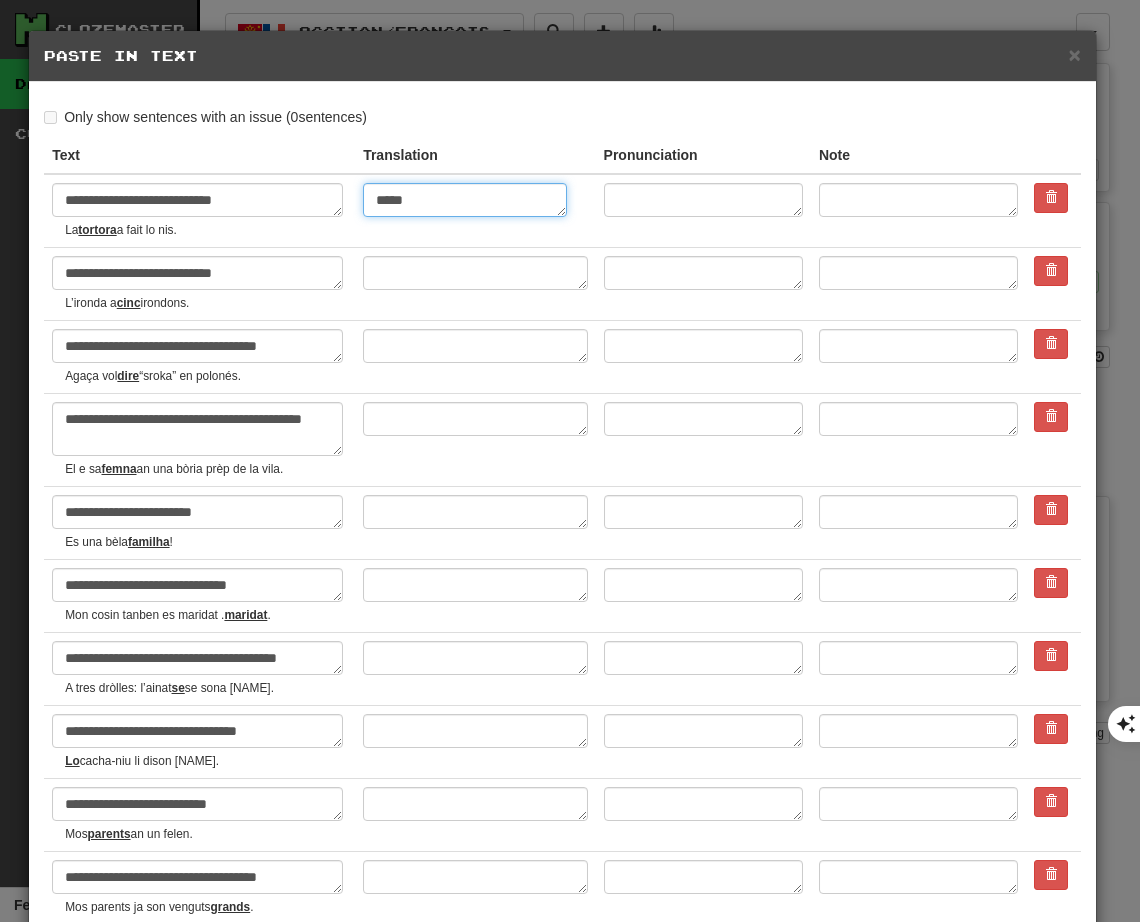 type on "*" 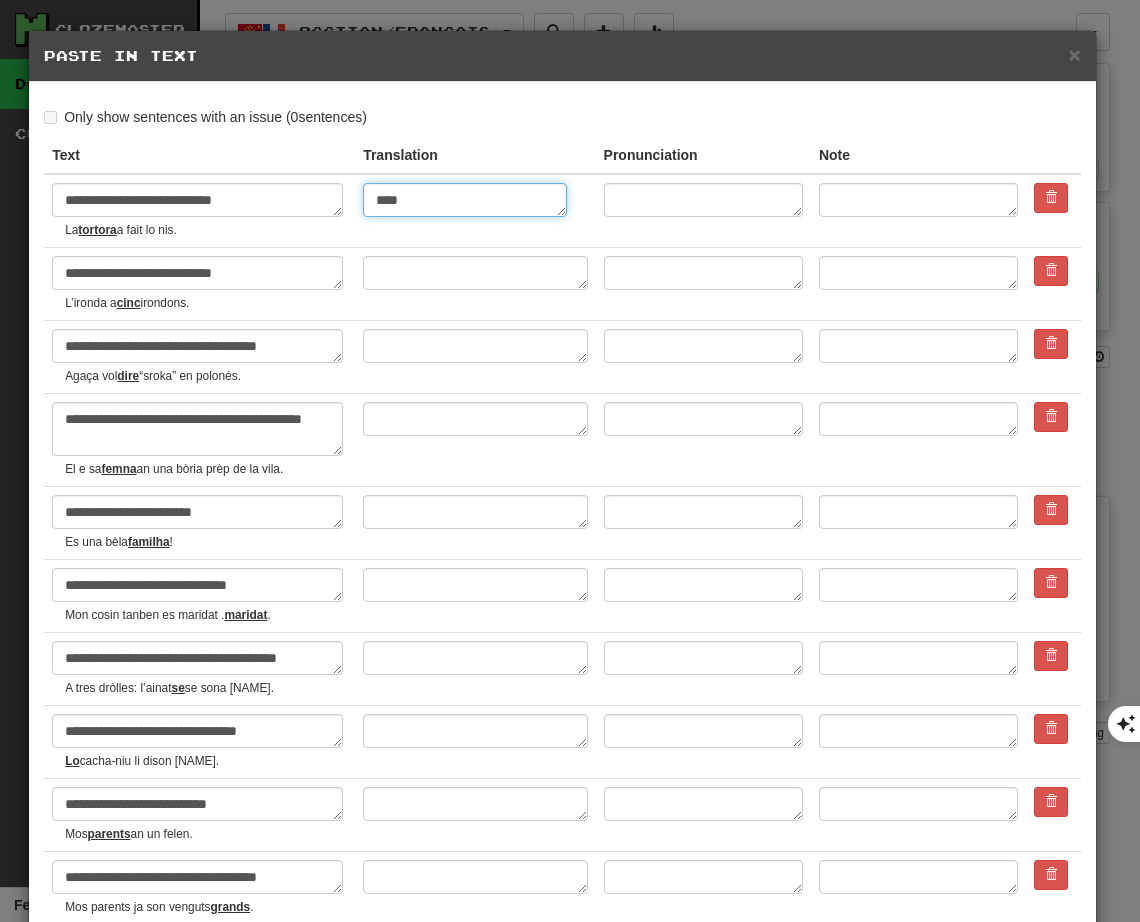 type on "*" 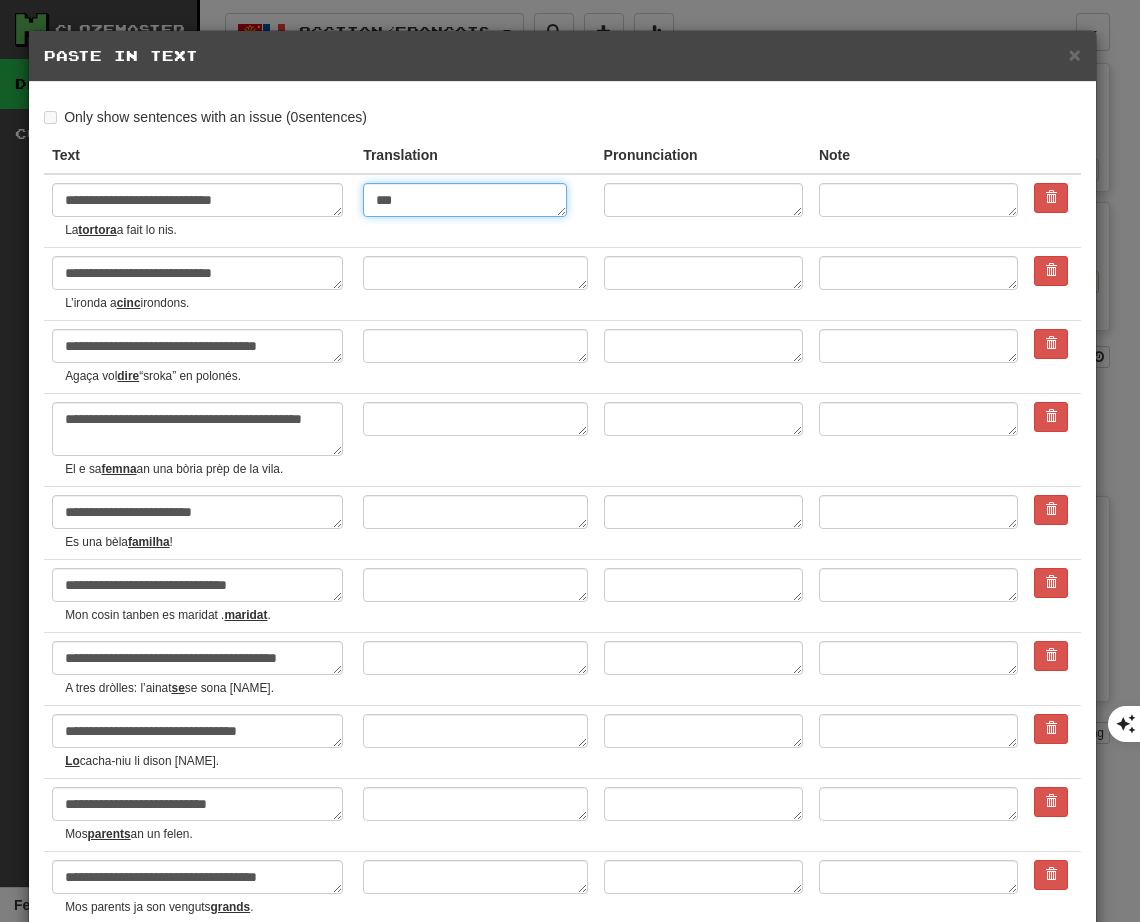 type on "*" 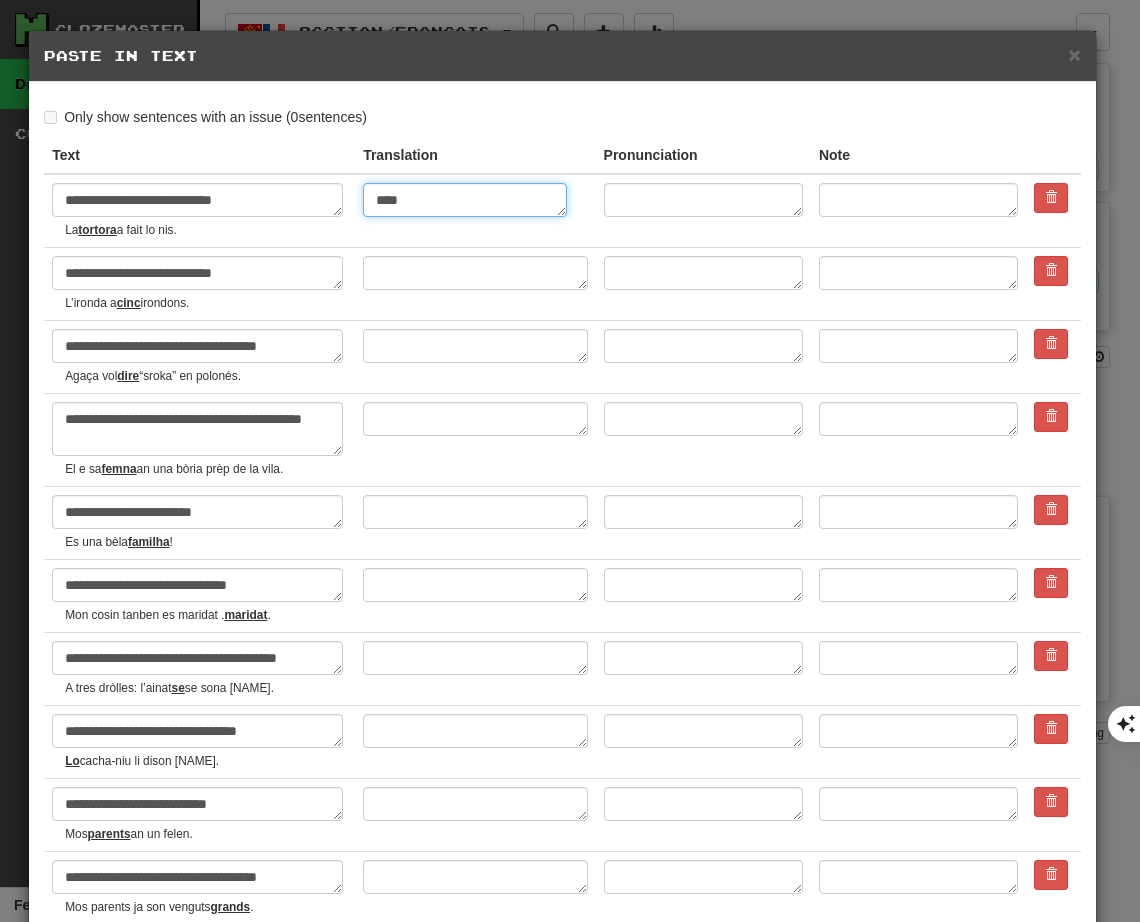 type on "*" 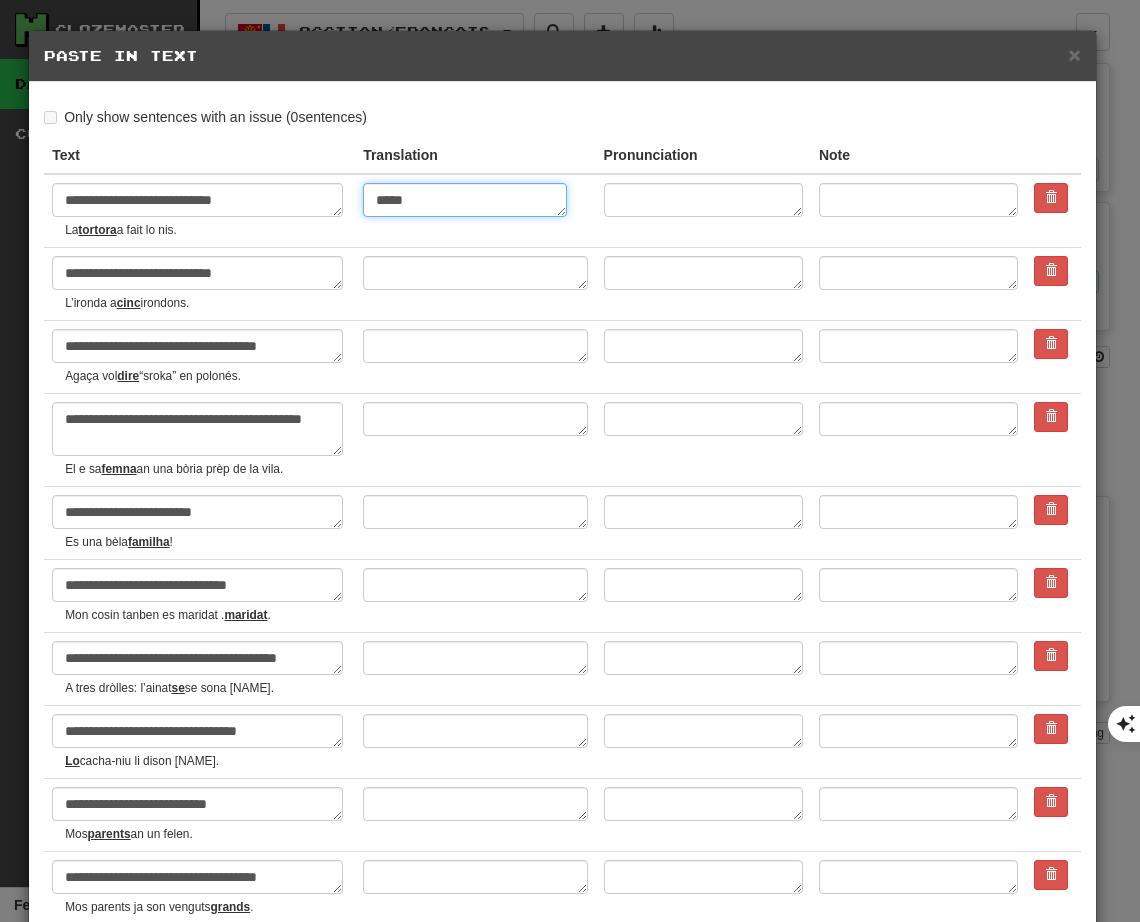 type on "*" 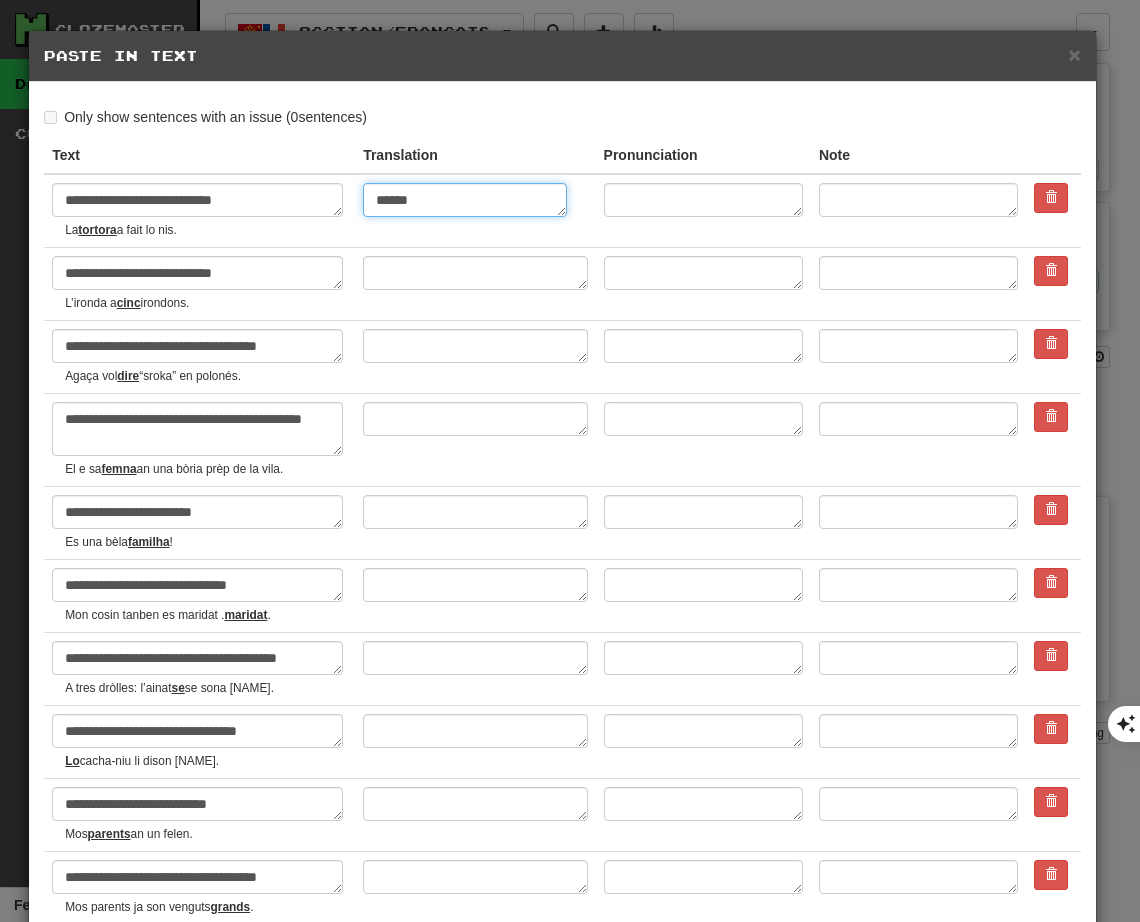 type on "*" 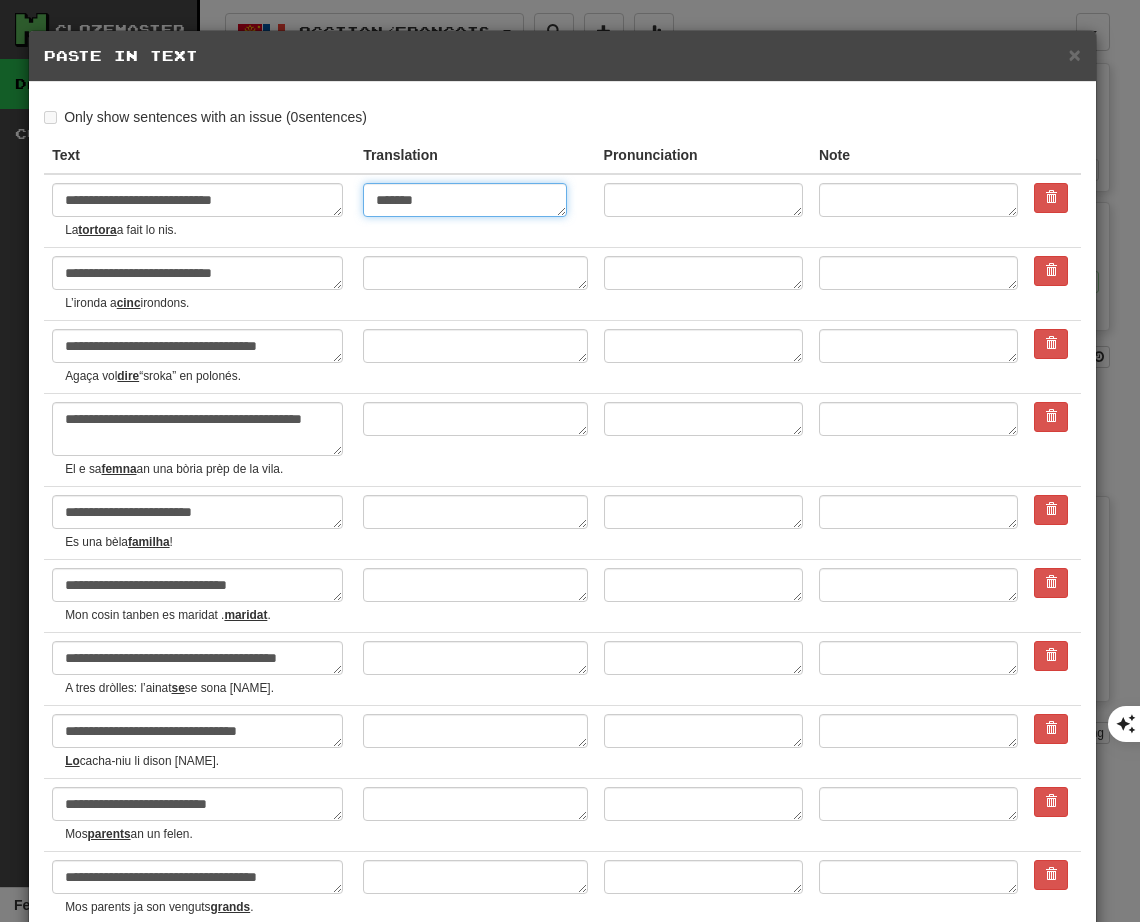 type on "*" 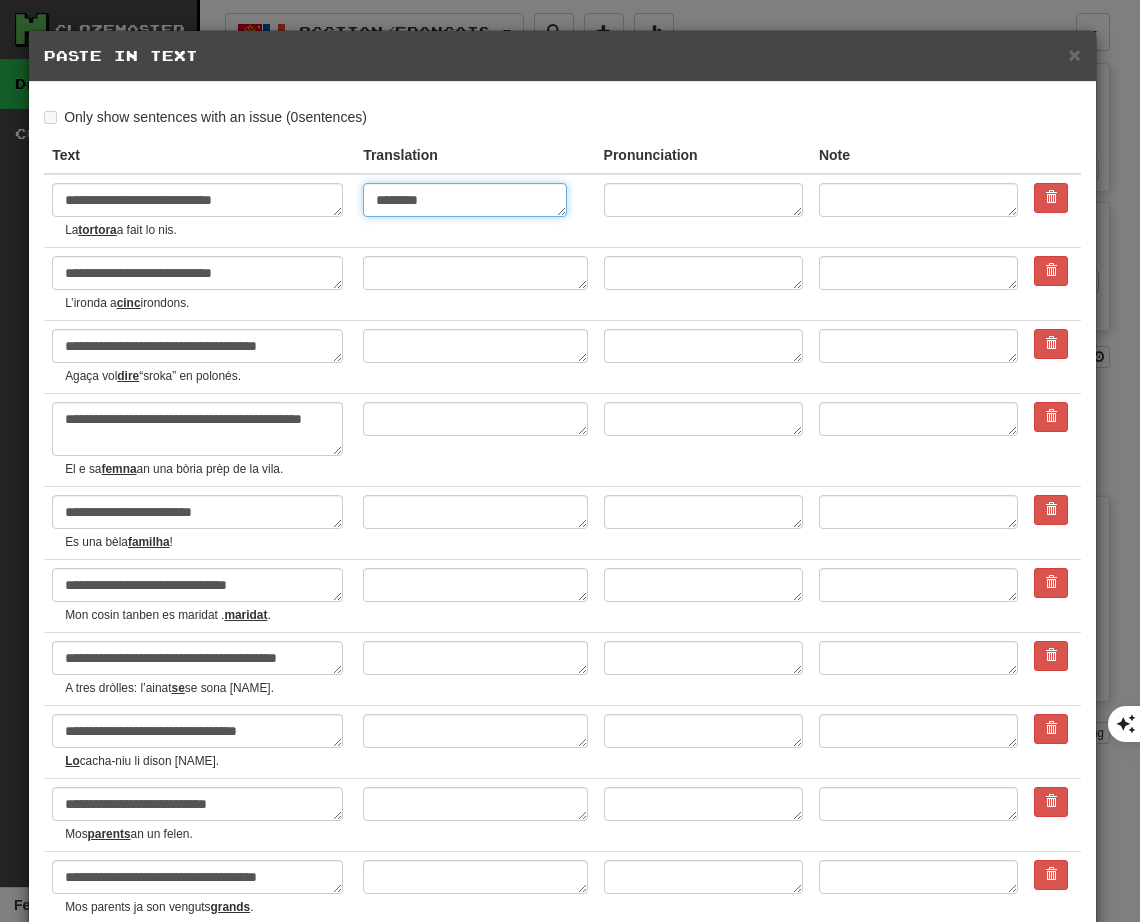 type on "*" 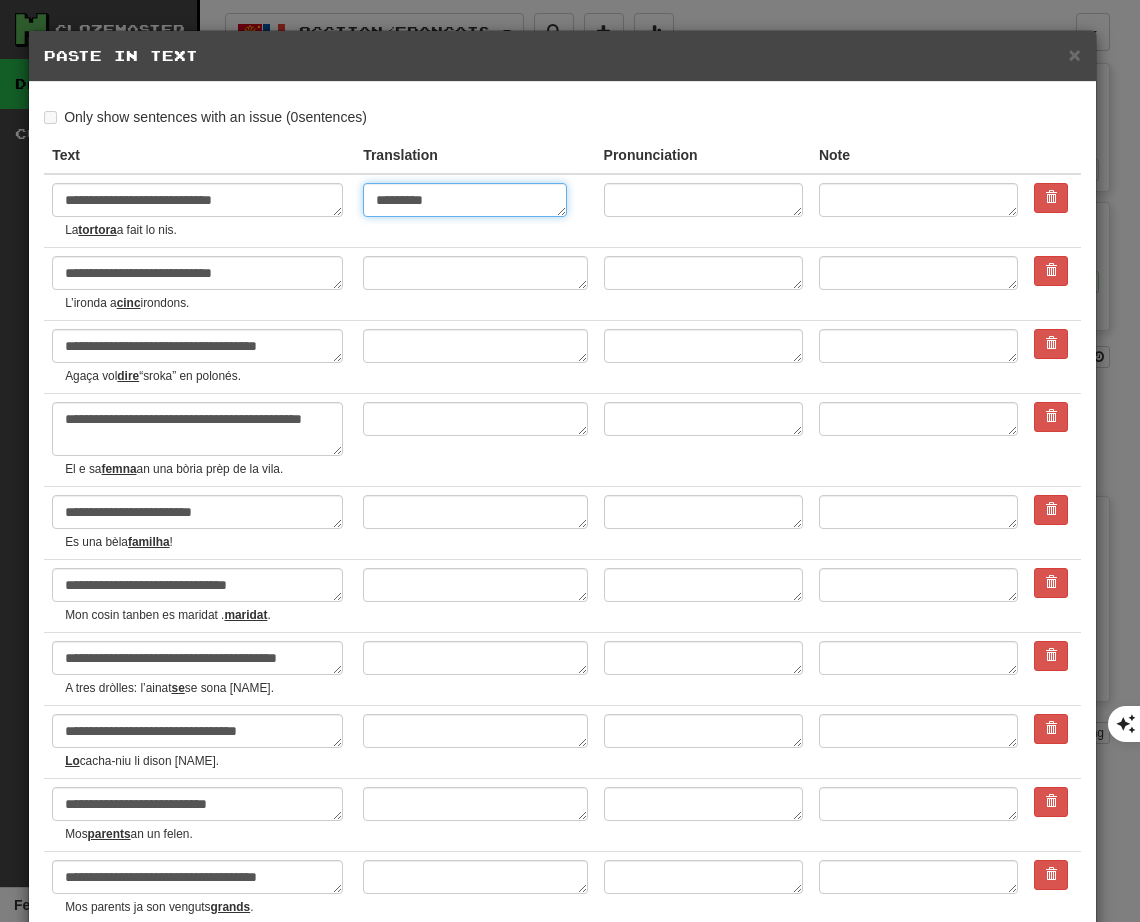 type on "*" 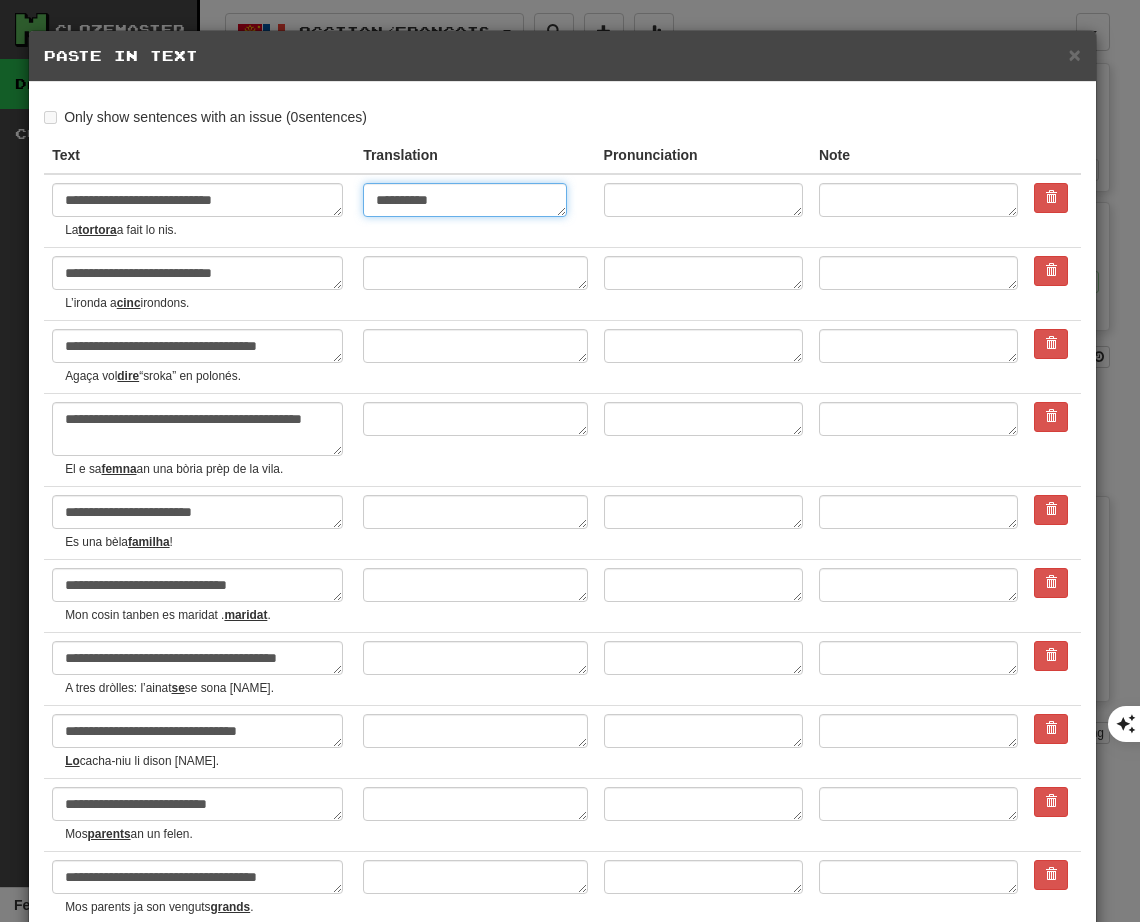 type on "*" 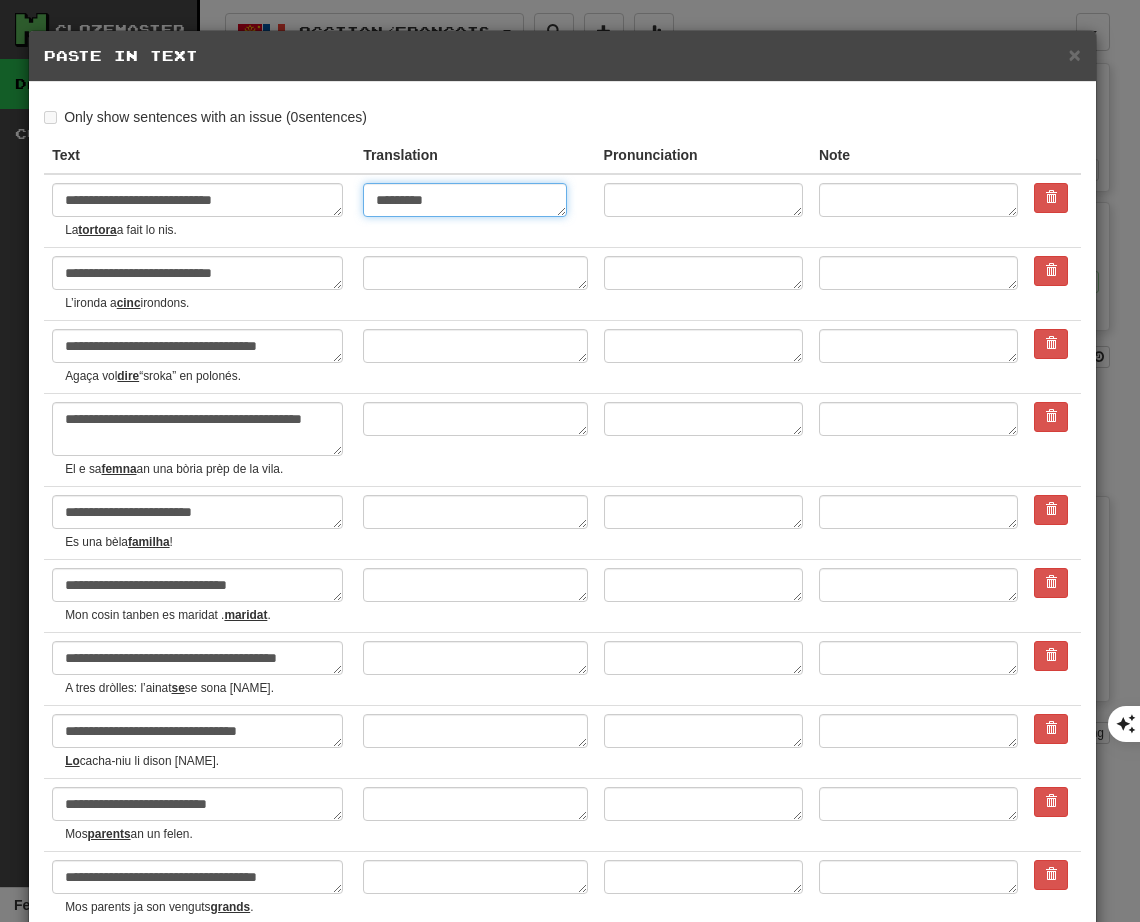 type on "*" 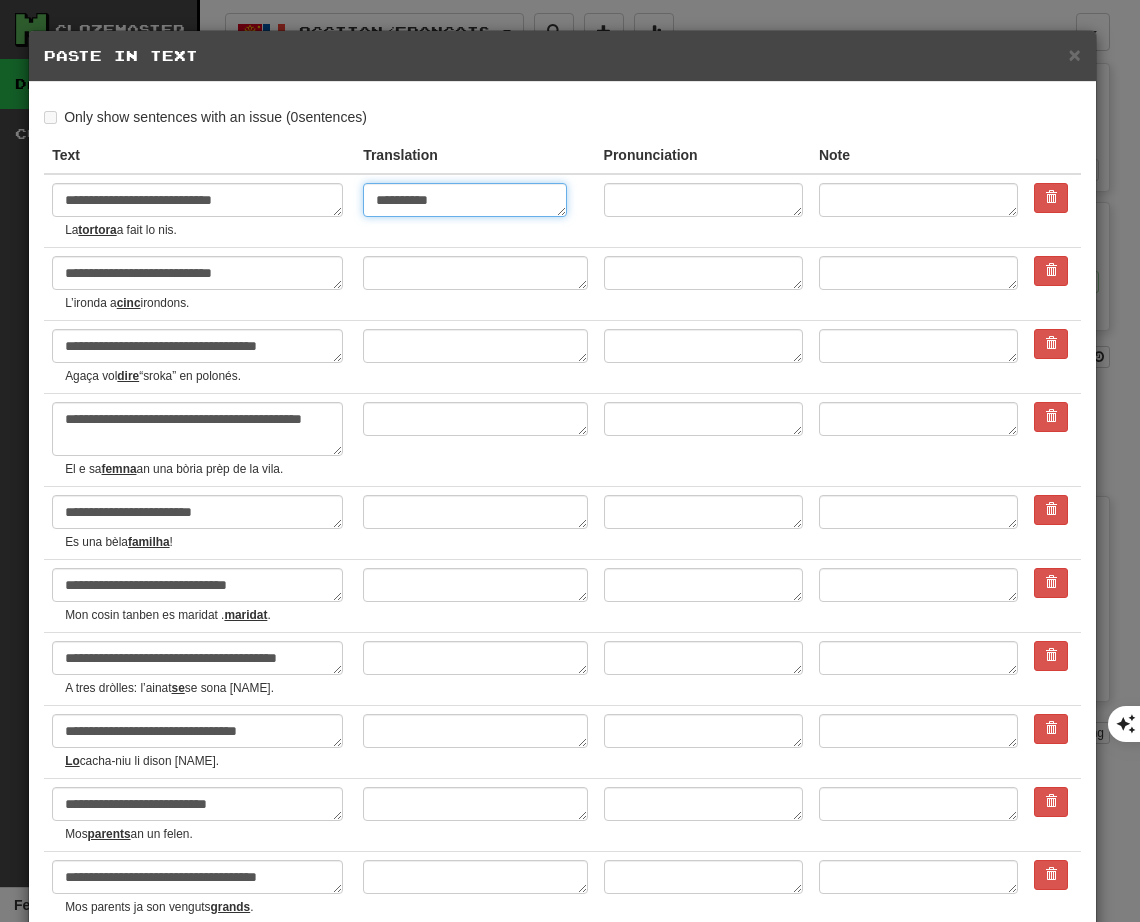 type on "**********" 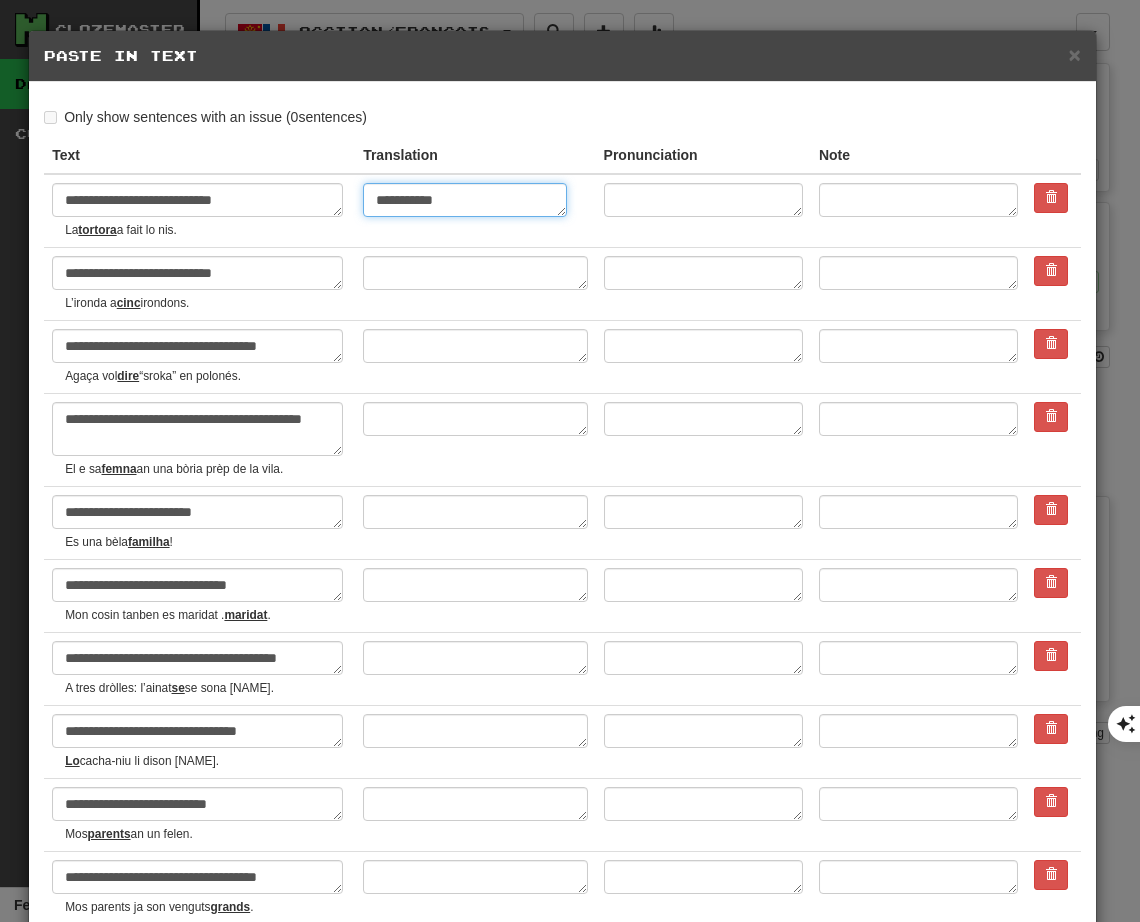 type on "*" 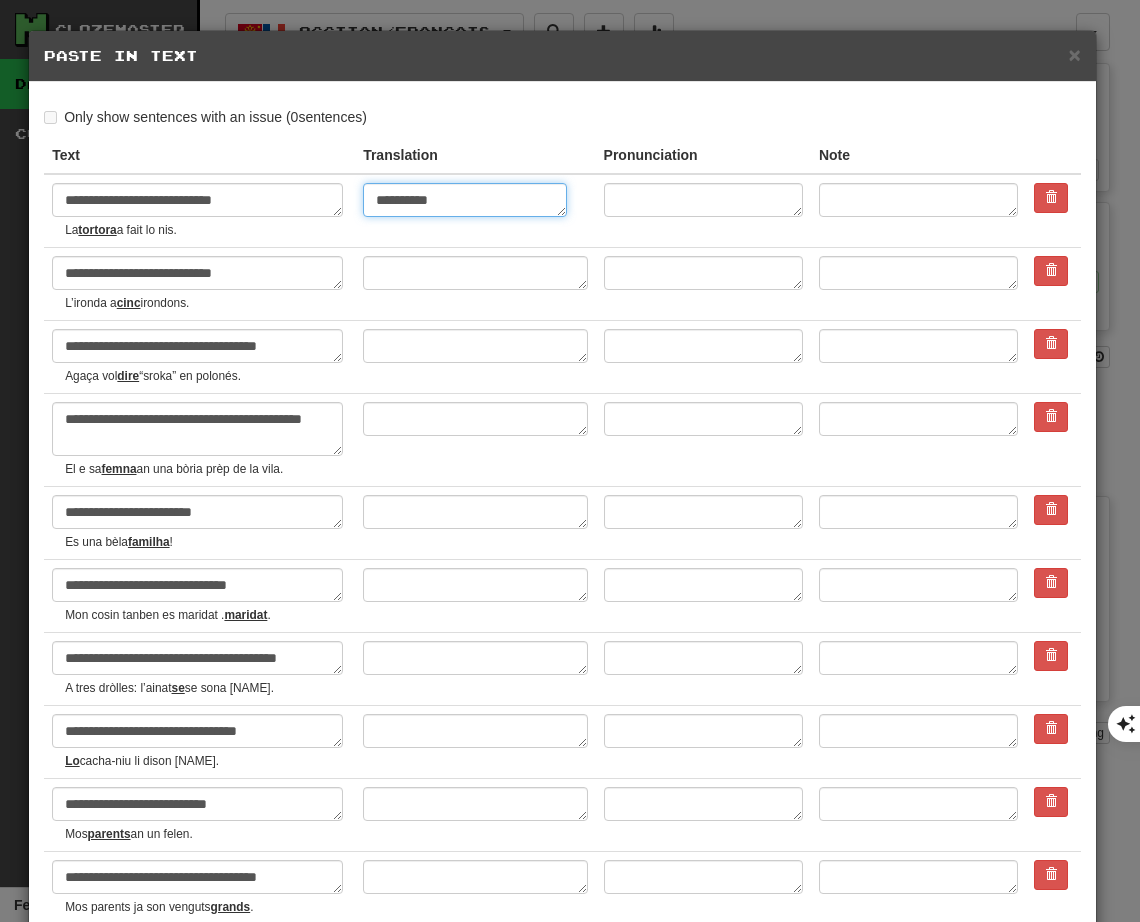 type on "*" 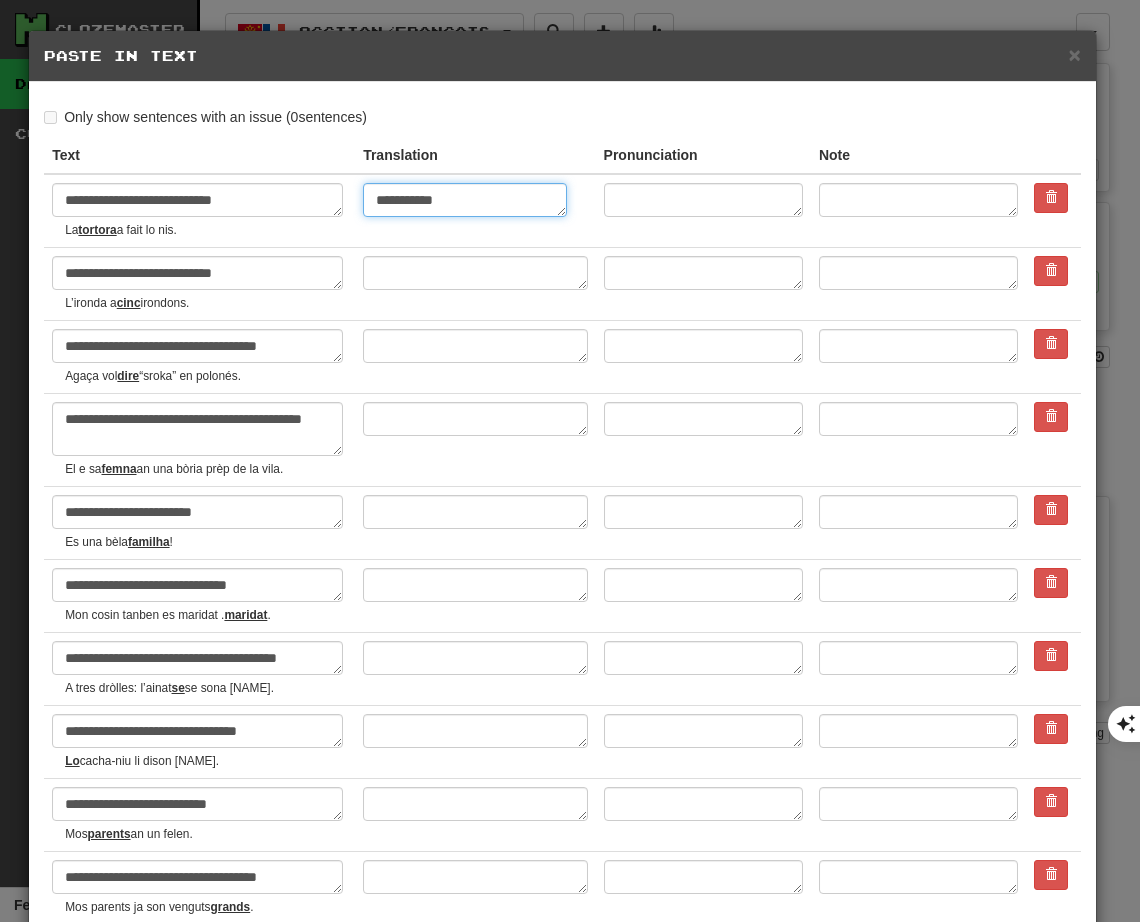 type on "*" 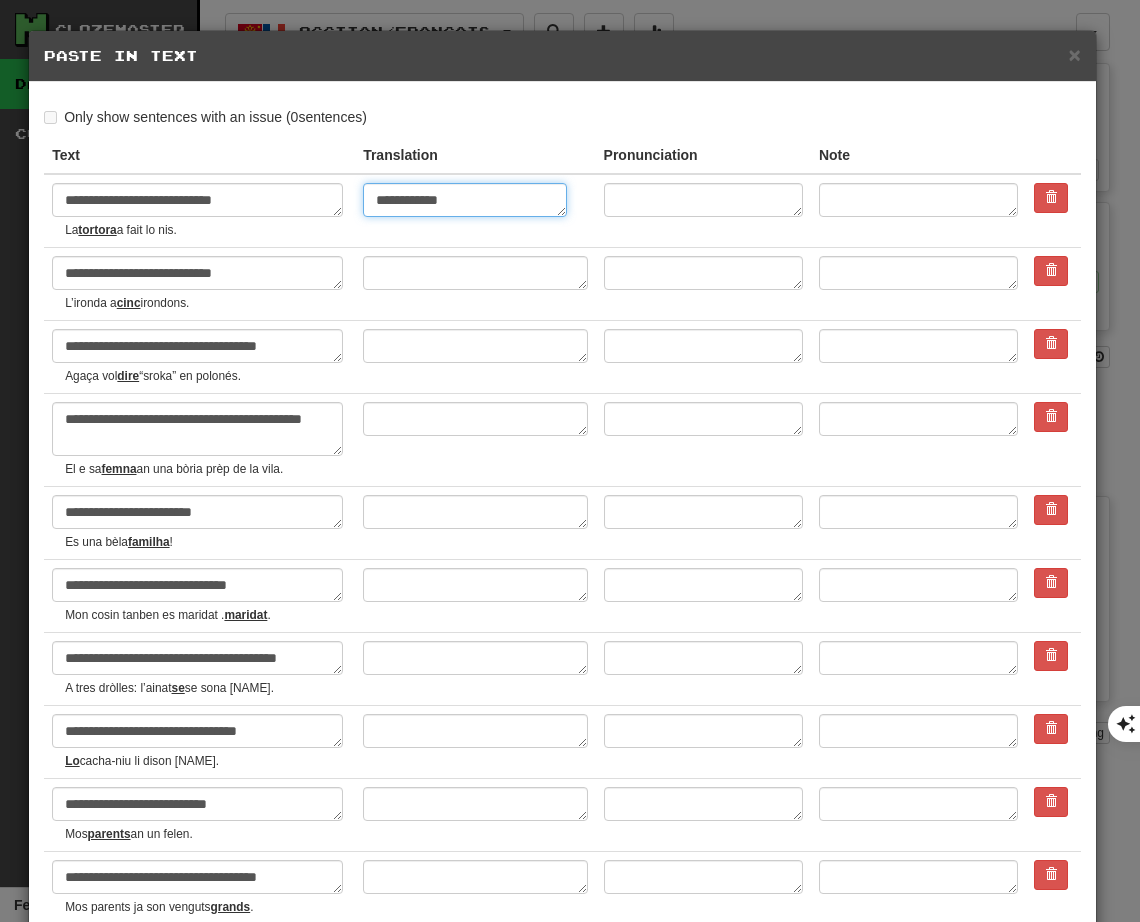 type on "**********" 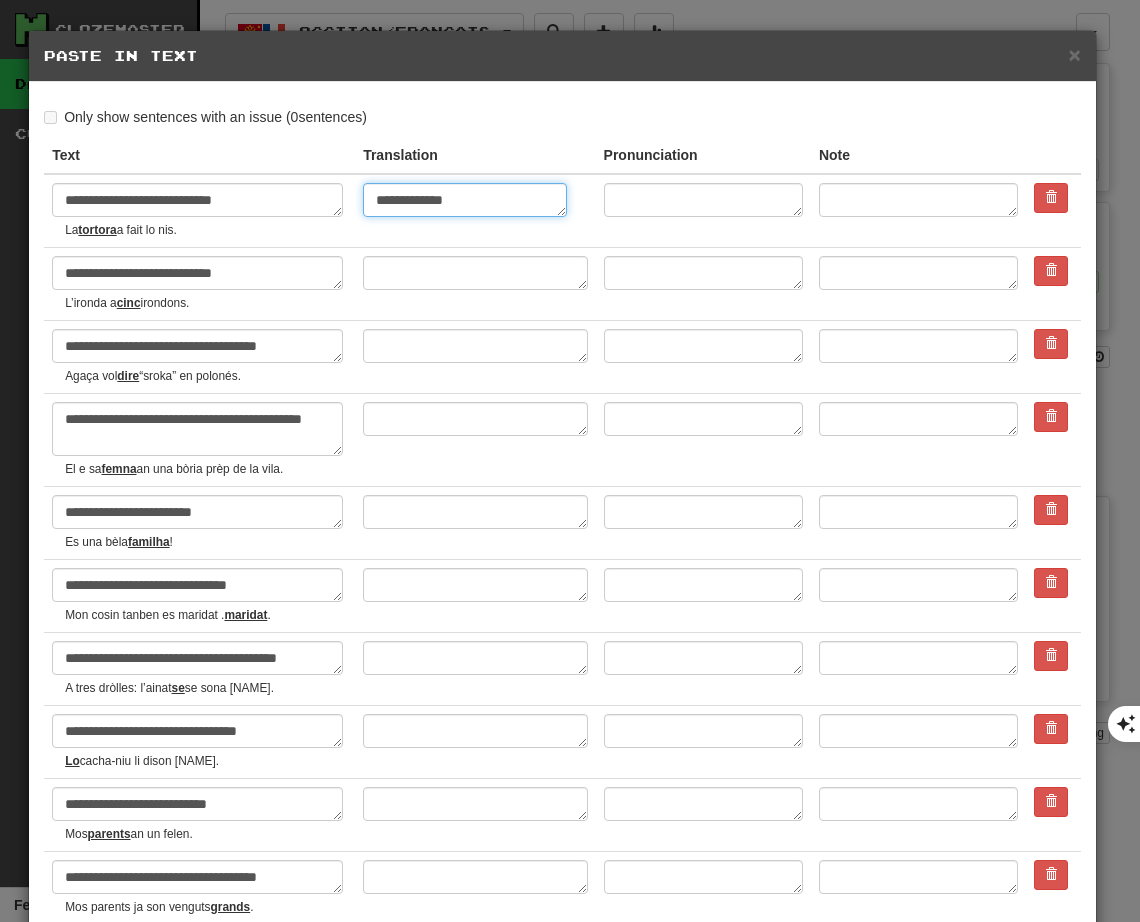 type on "*" 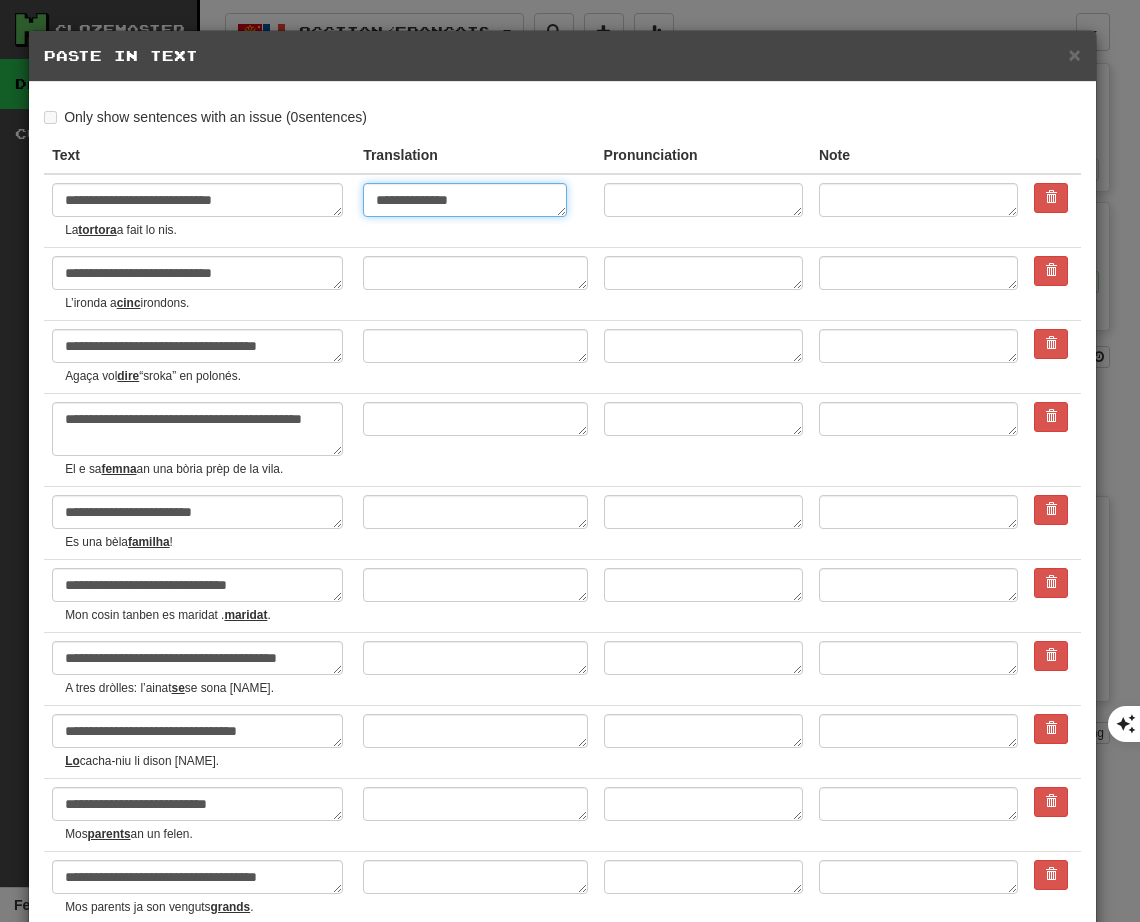 type on "*" 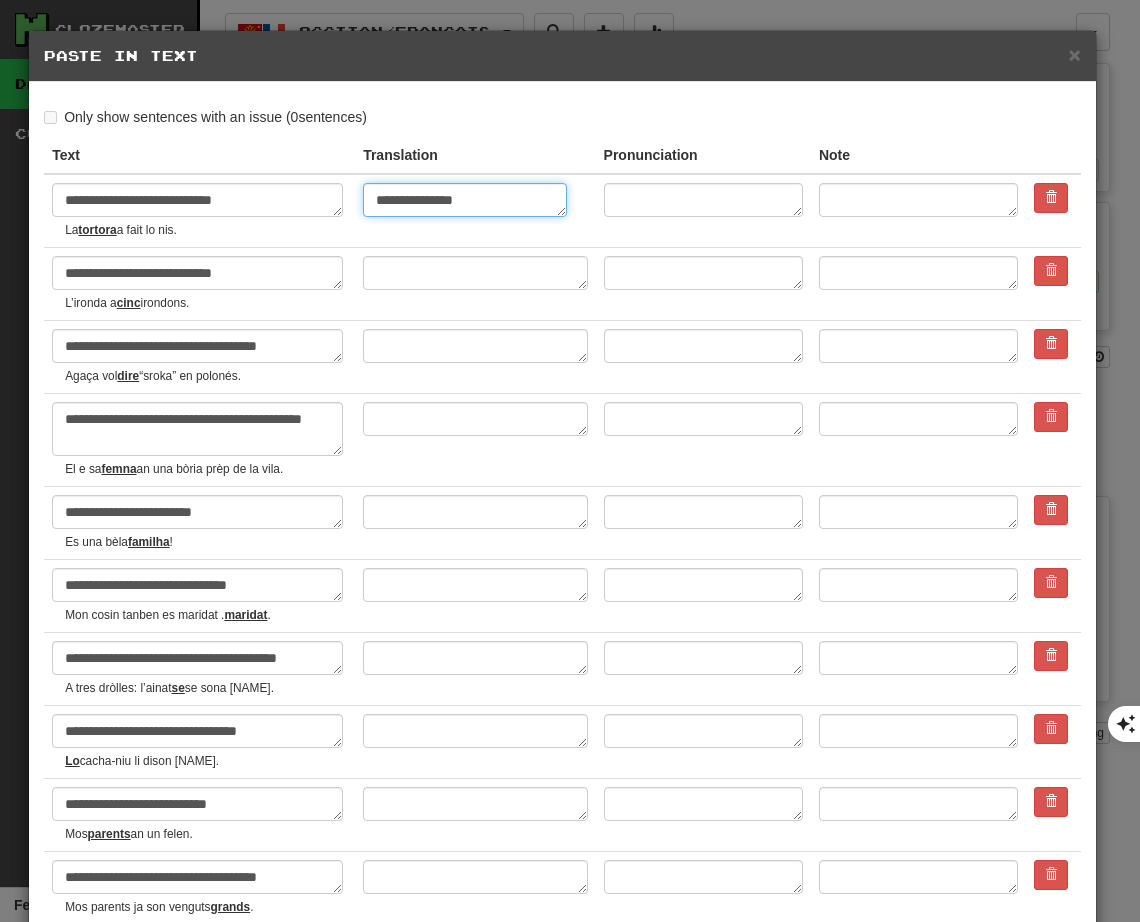type on "*" 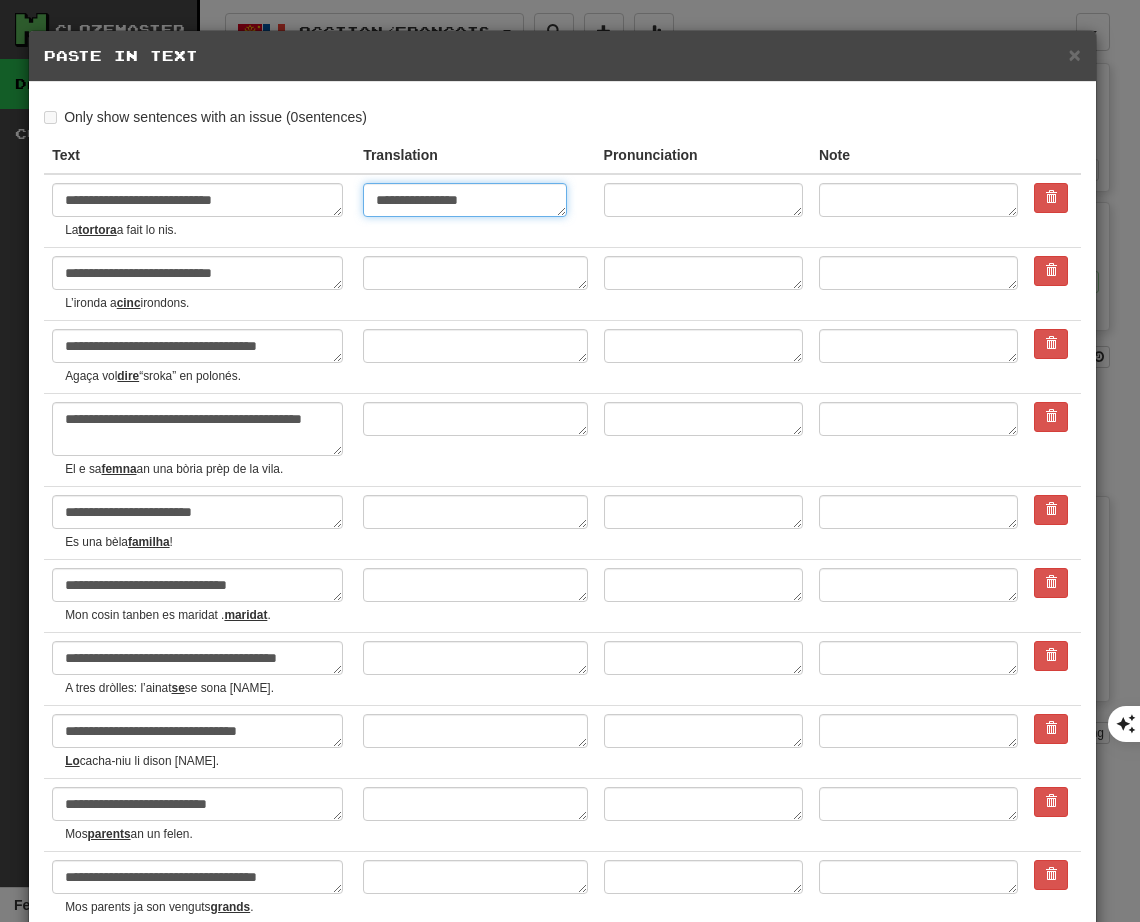 type on "*" 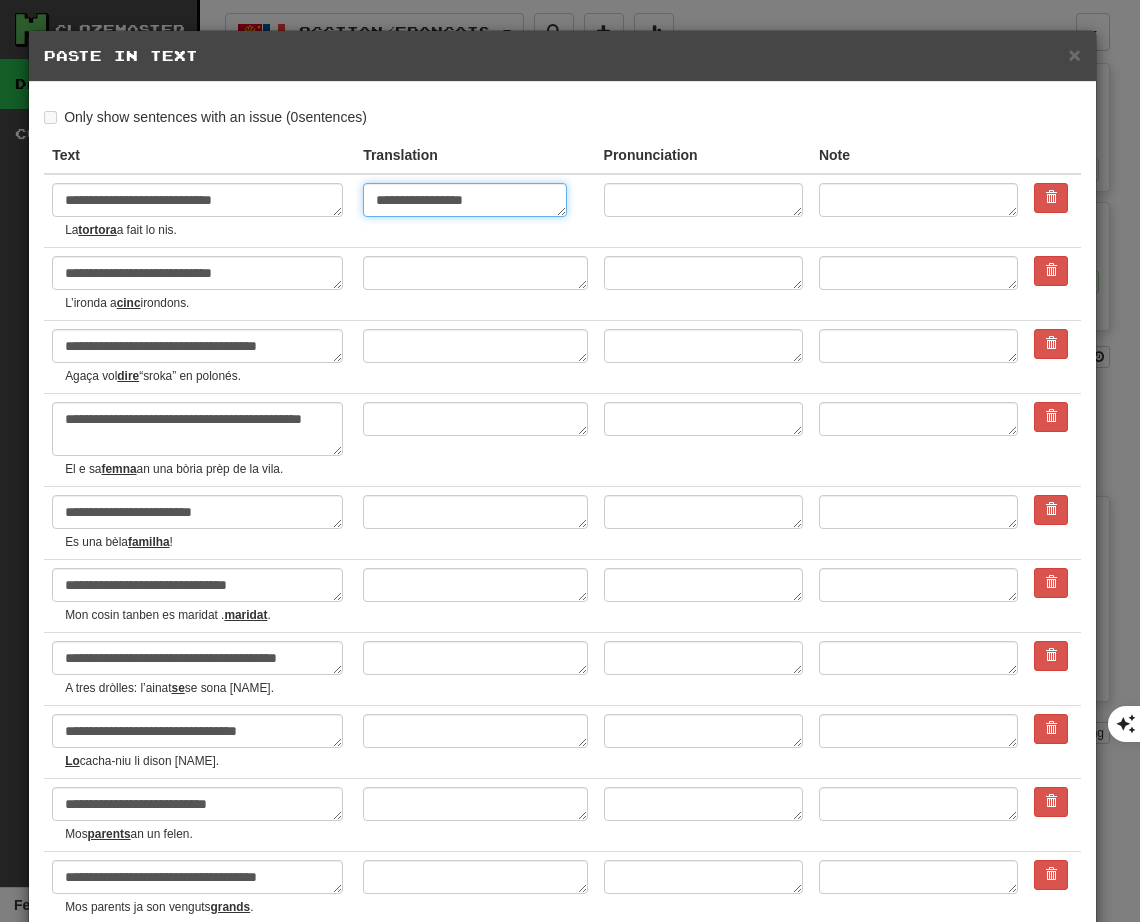 type on "**********" 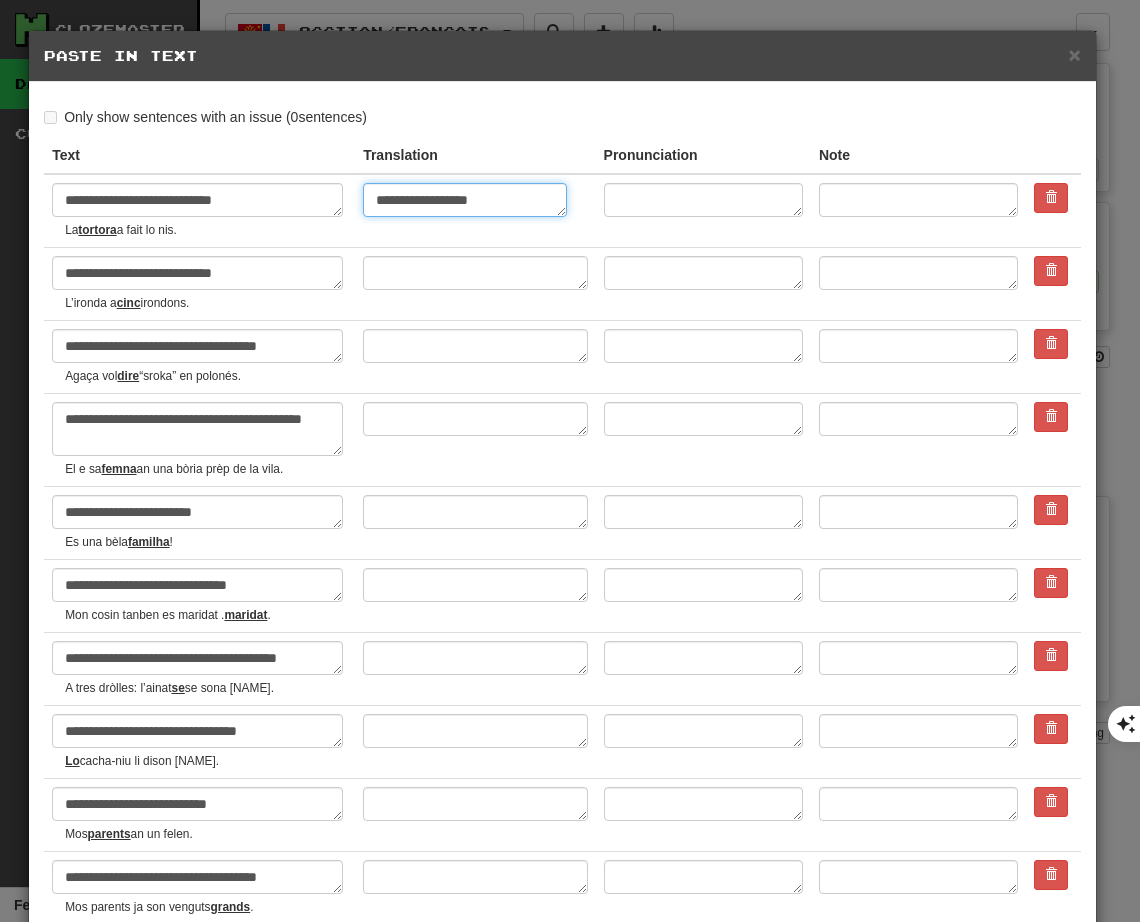 type on "*" 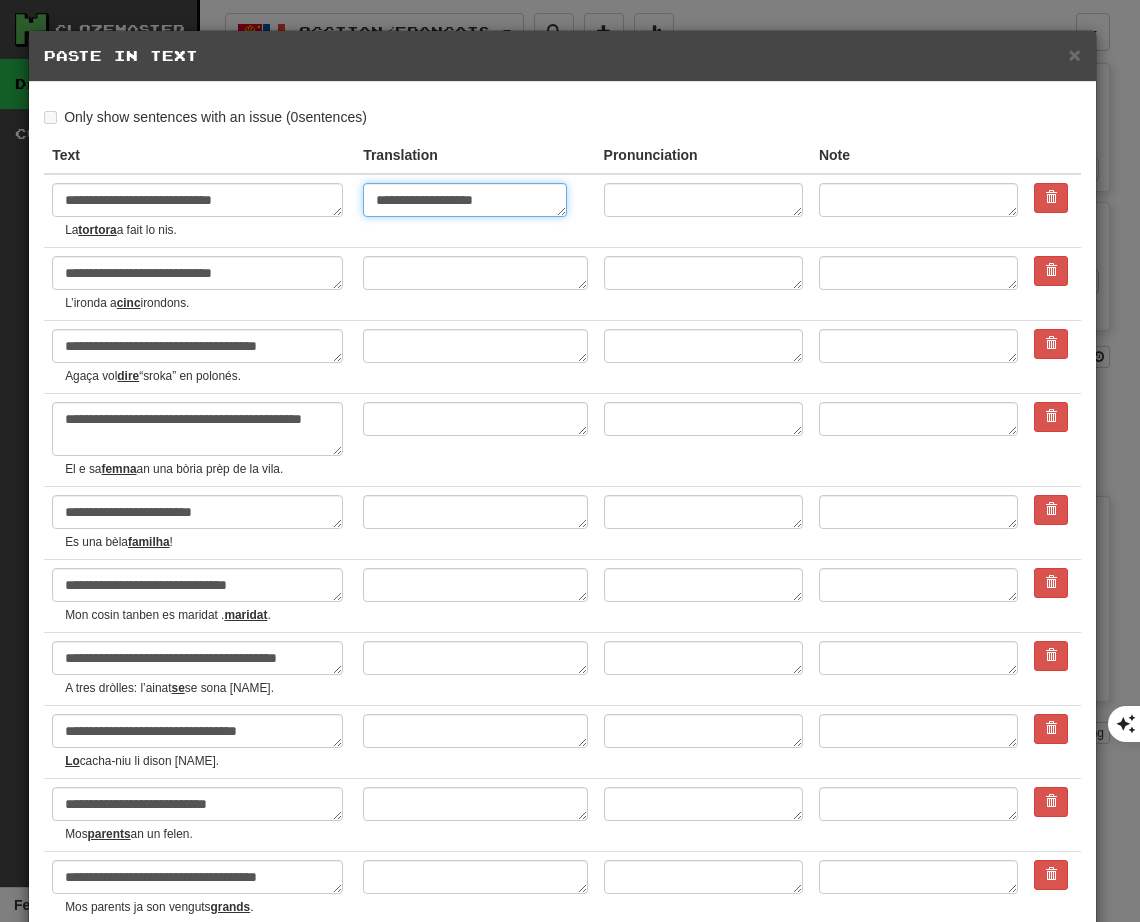 type on "*" 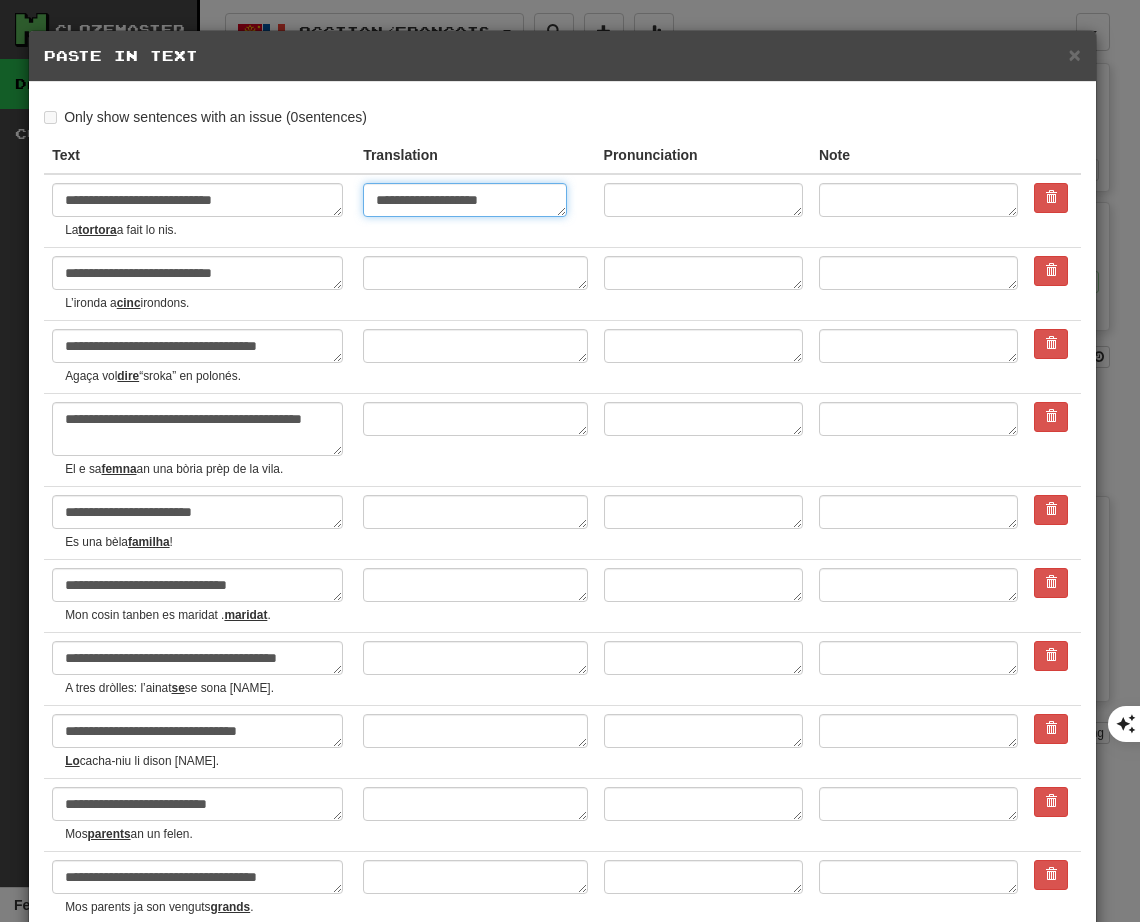 type on "*" 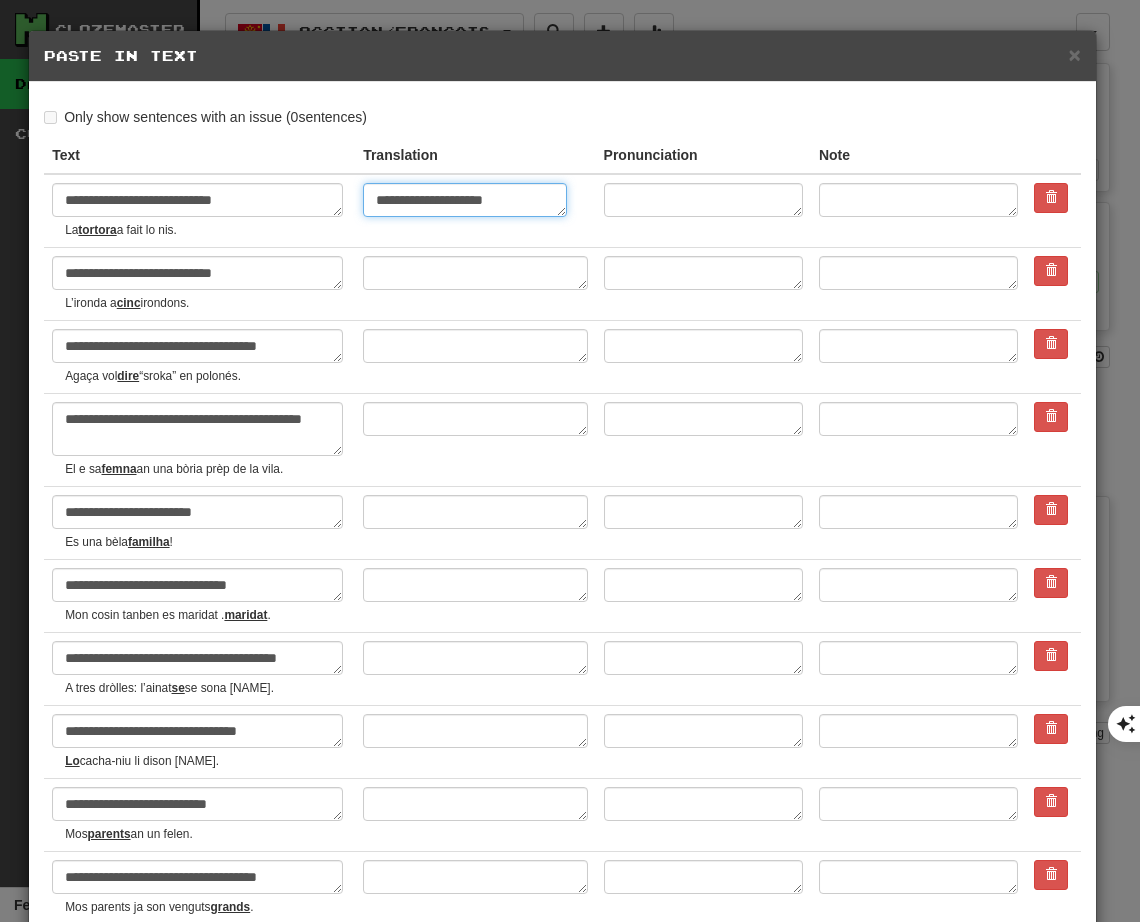 type on "*" 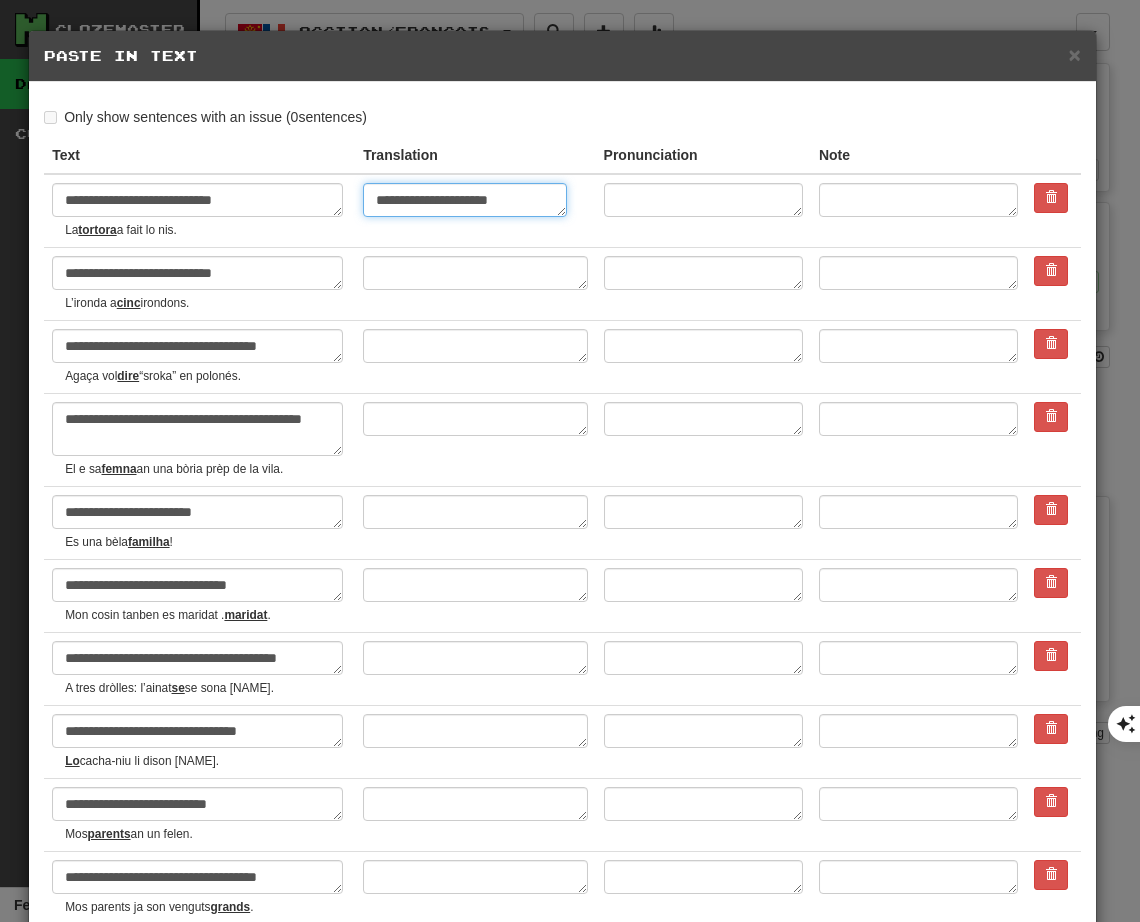 type on "*" 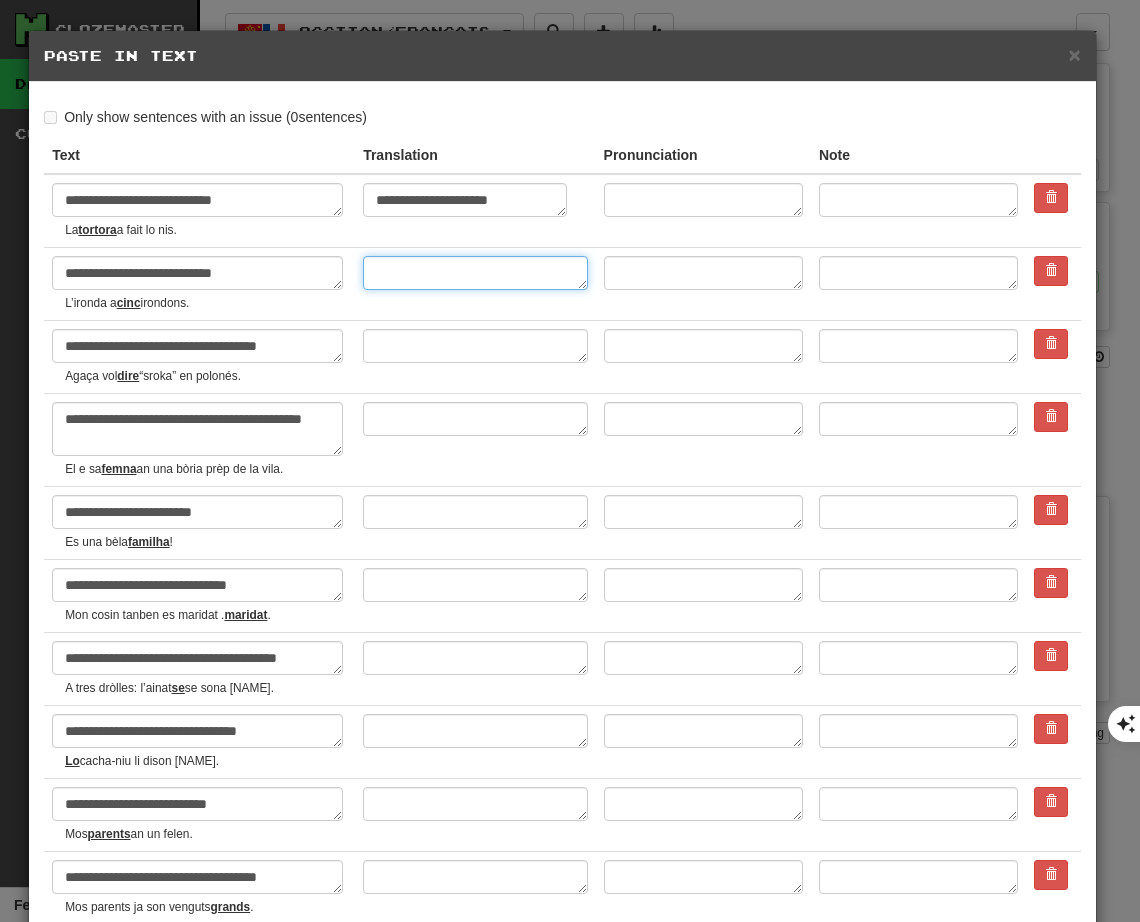 click at bounding box center (475, 273) 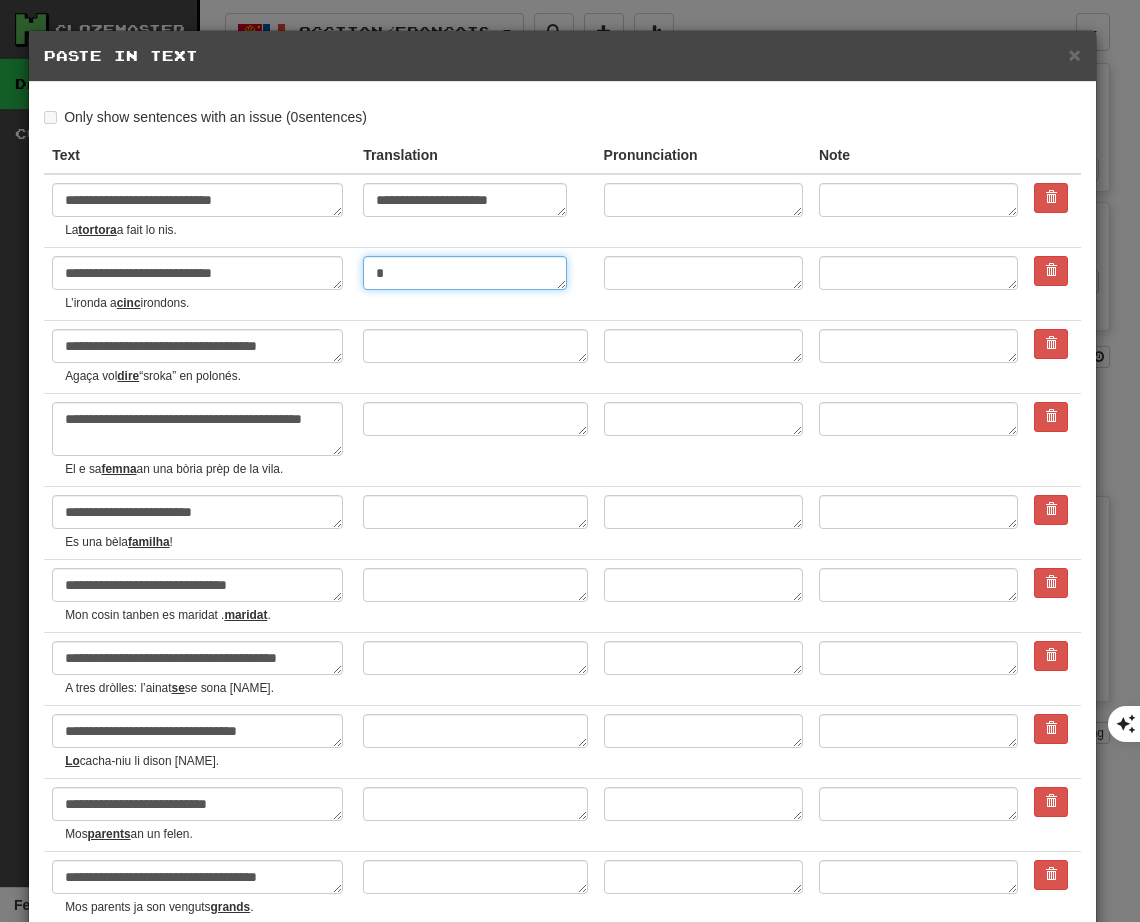 type on "*" 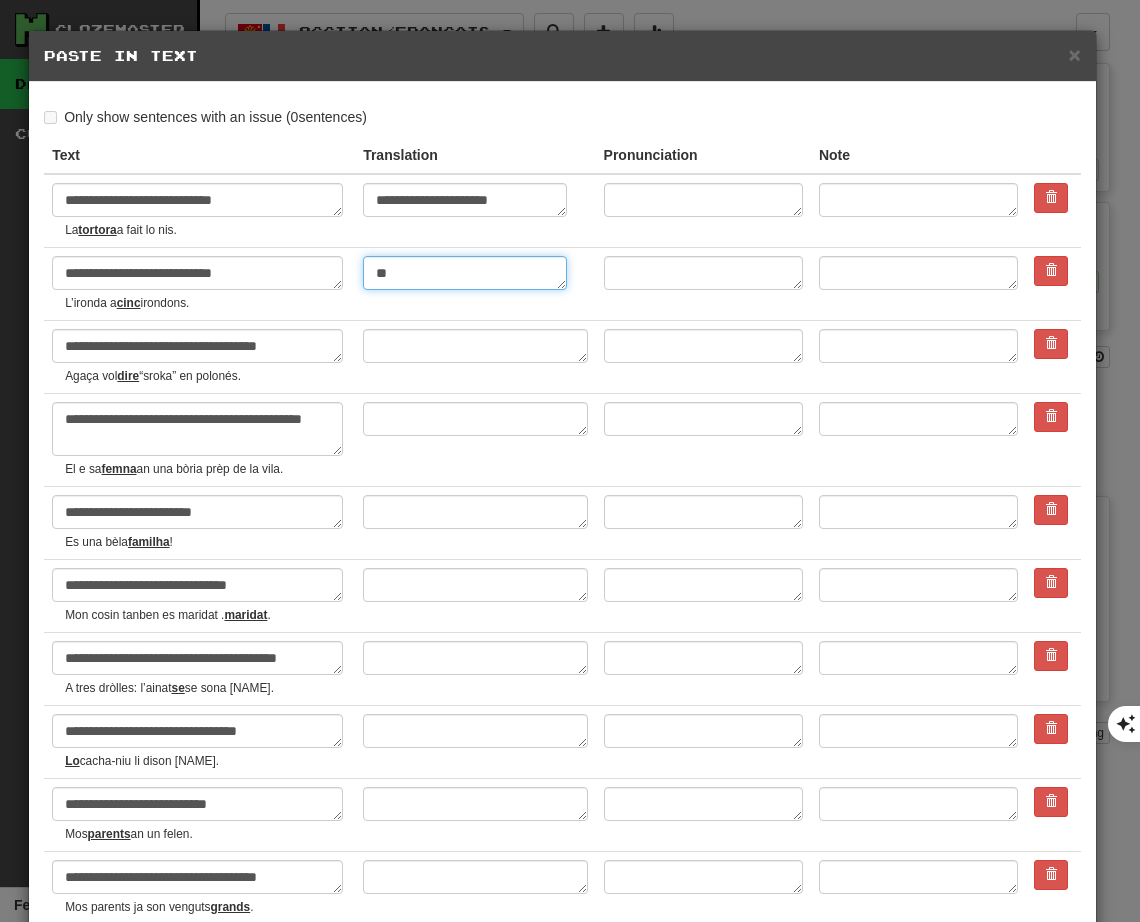 type on "*" 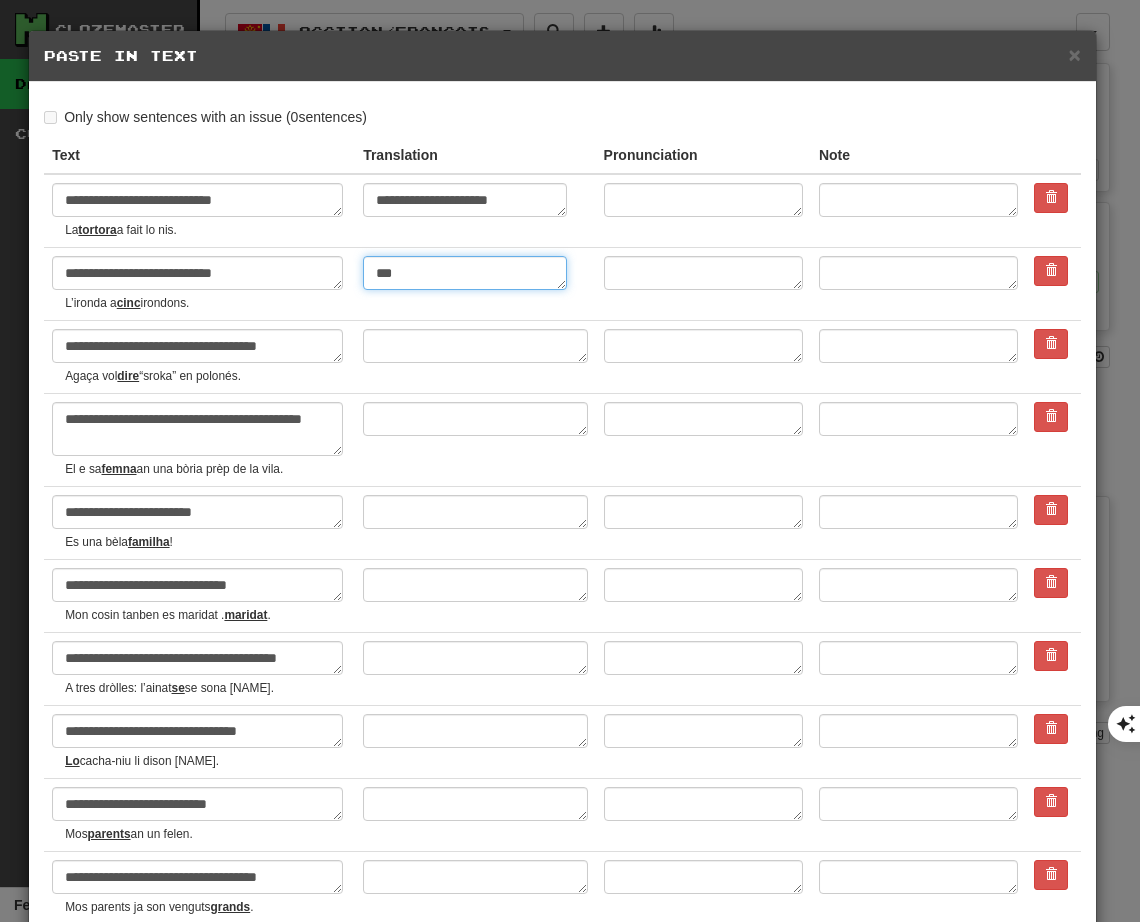 type on "****" 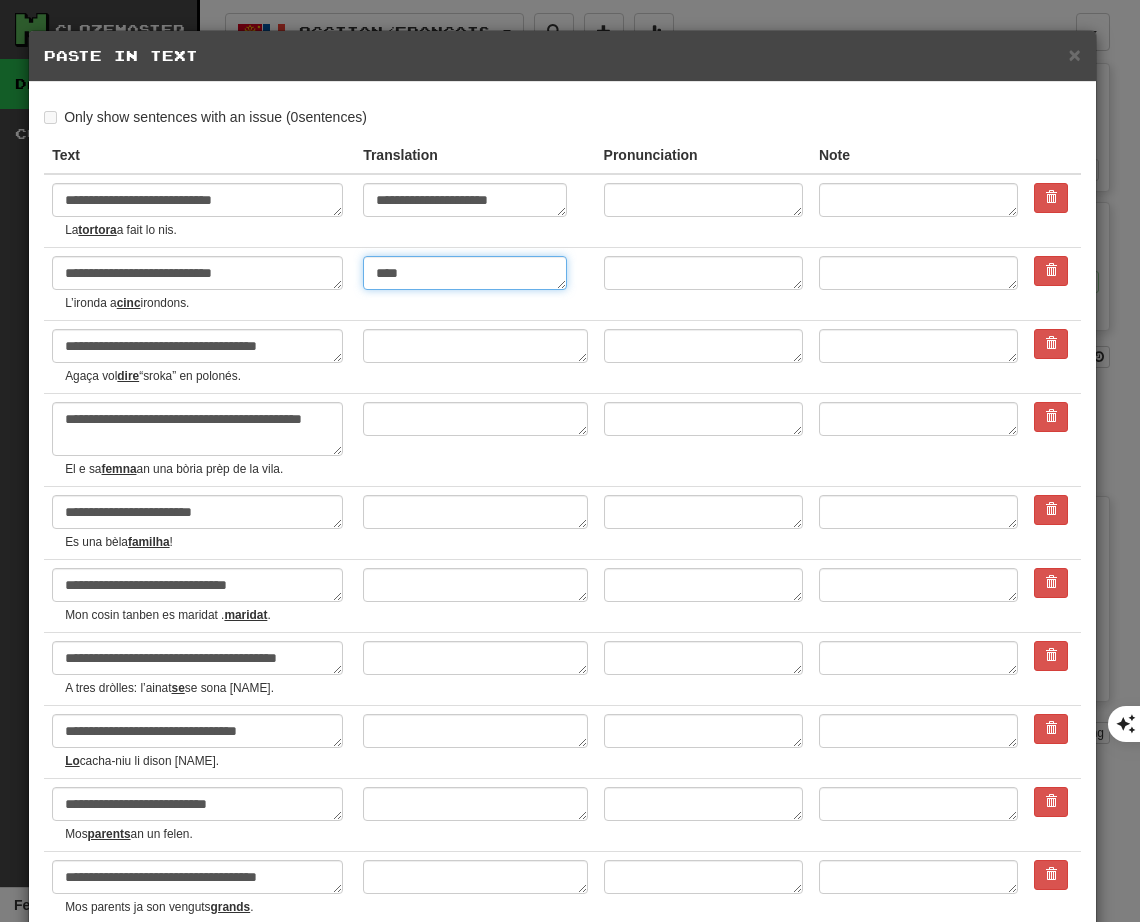 type on "*" 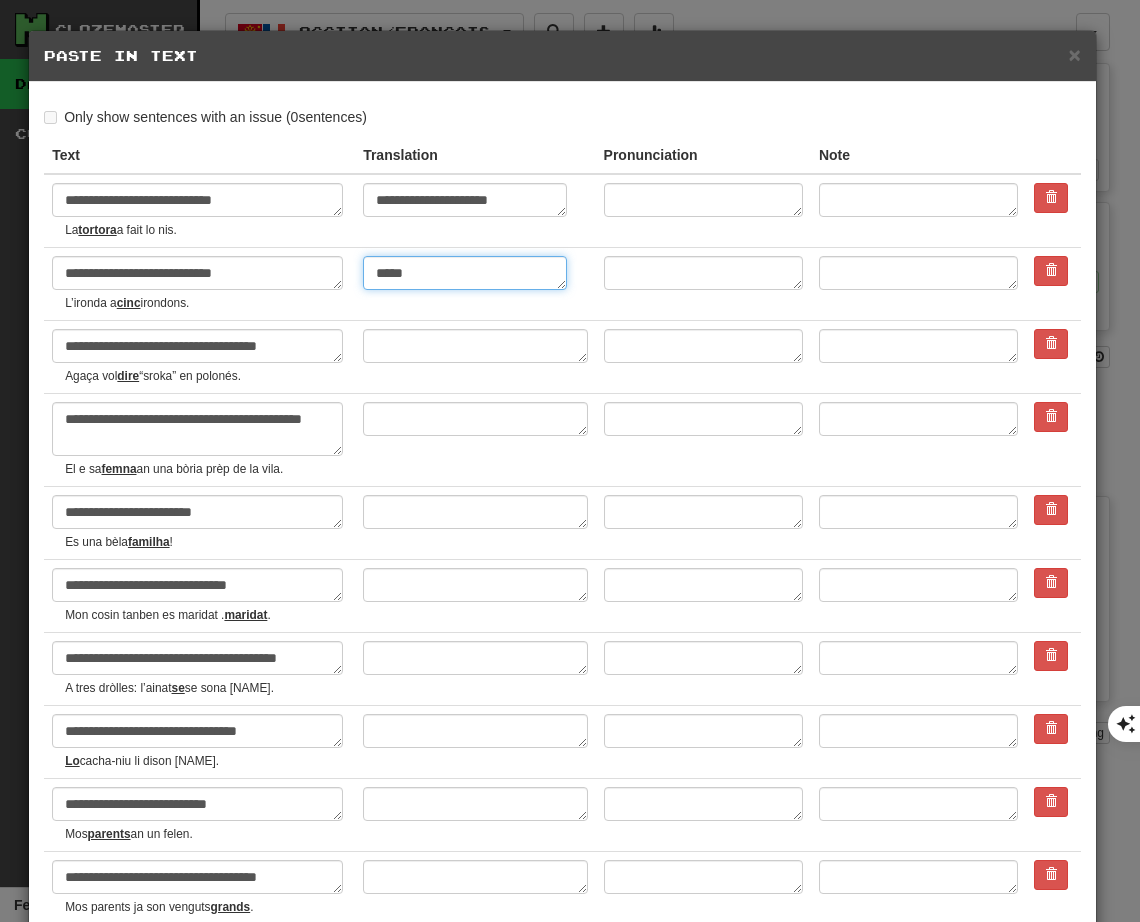 type on "******" 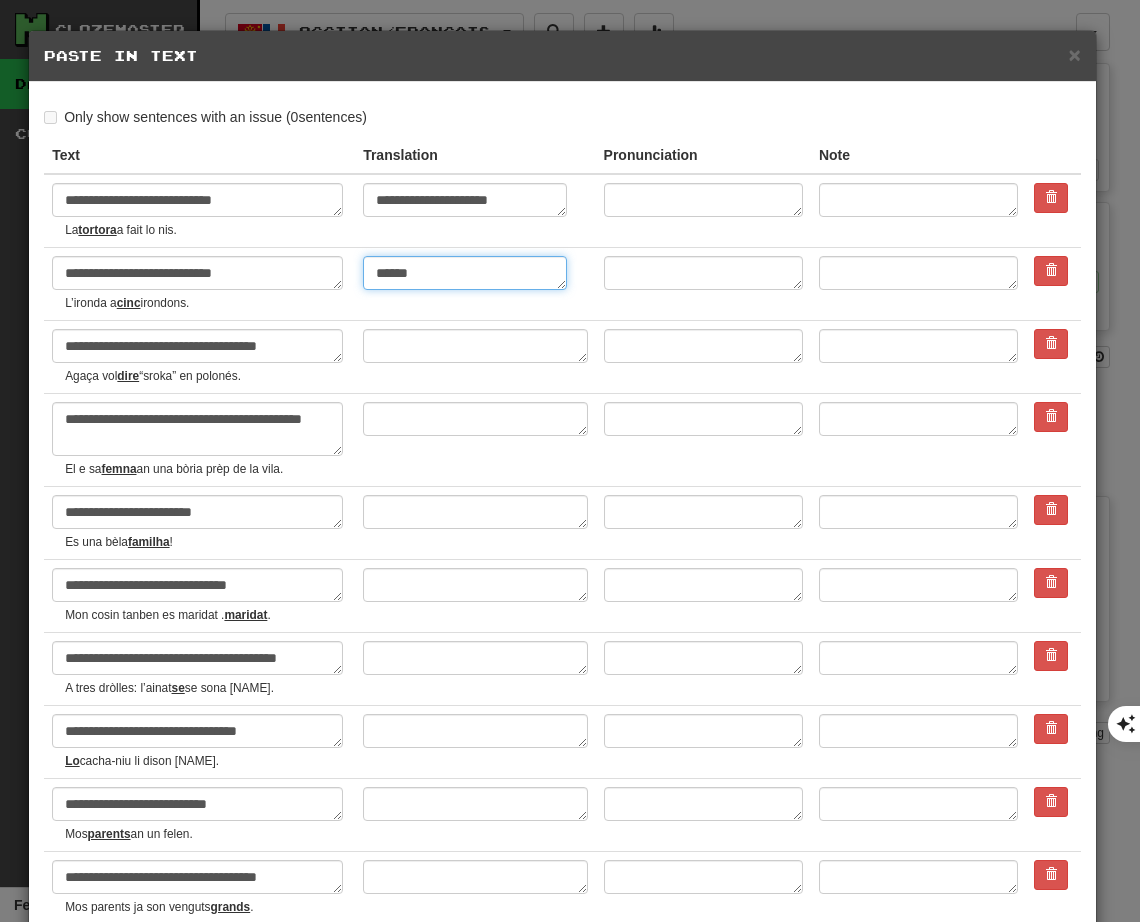 type on "*" 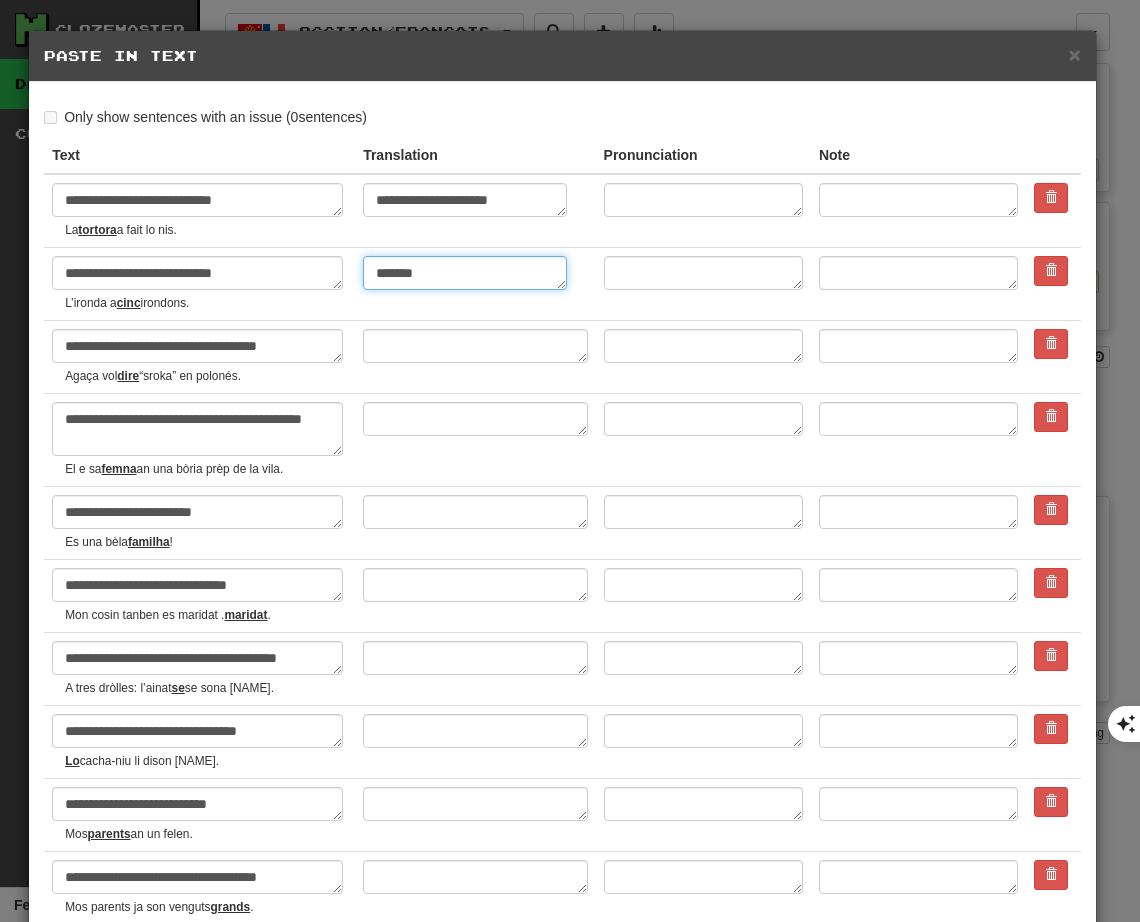 type on "*" 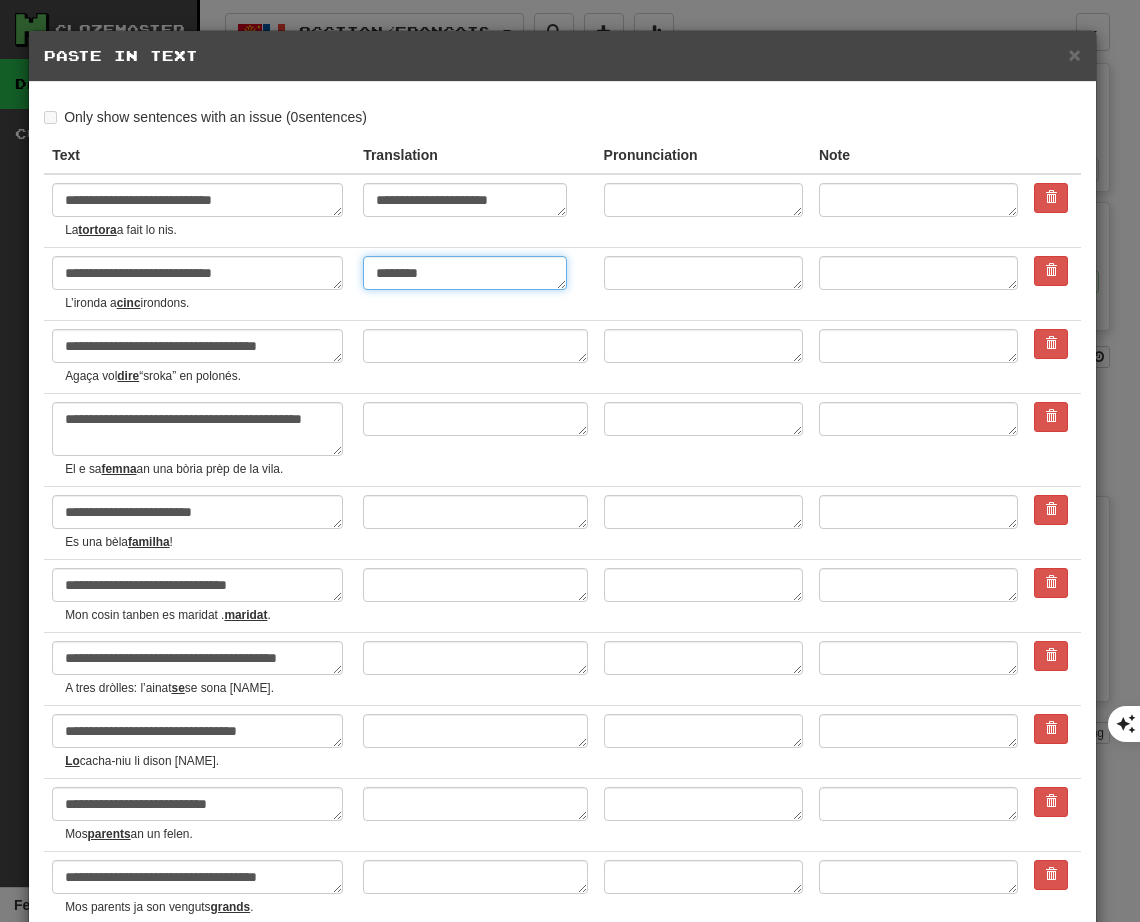 type on "*" 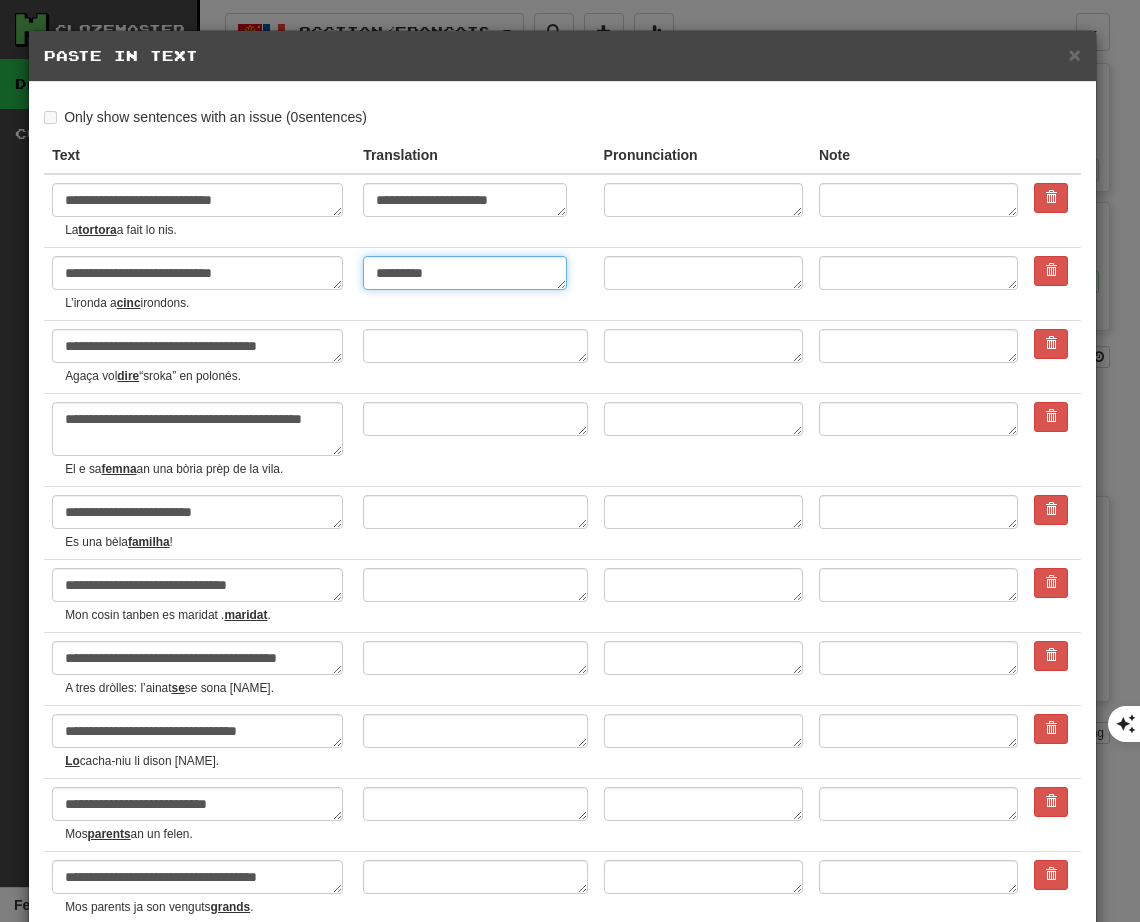 type on "*" 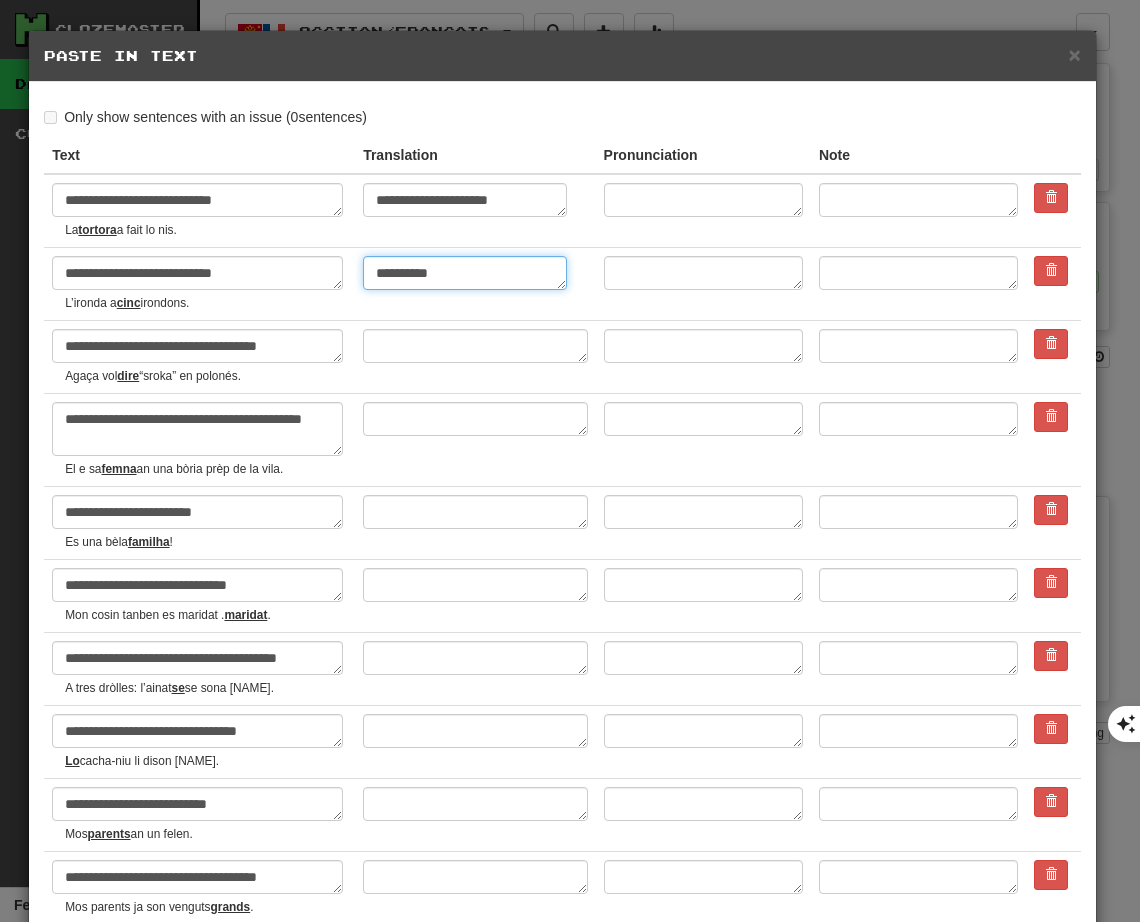 type on "*" 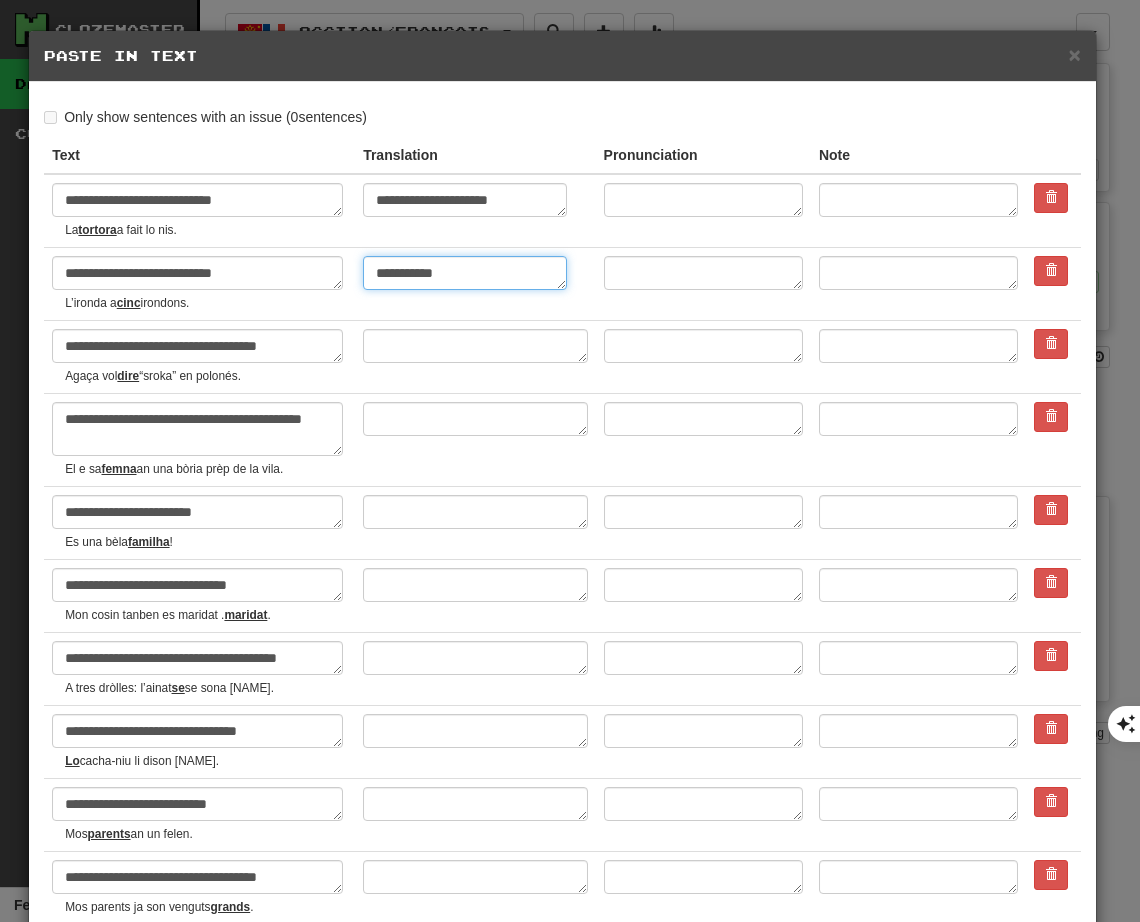 type on "*" 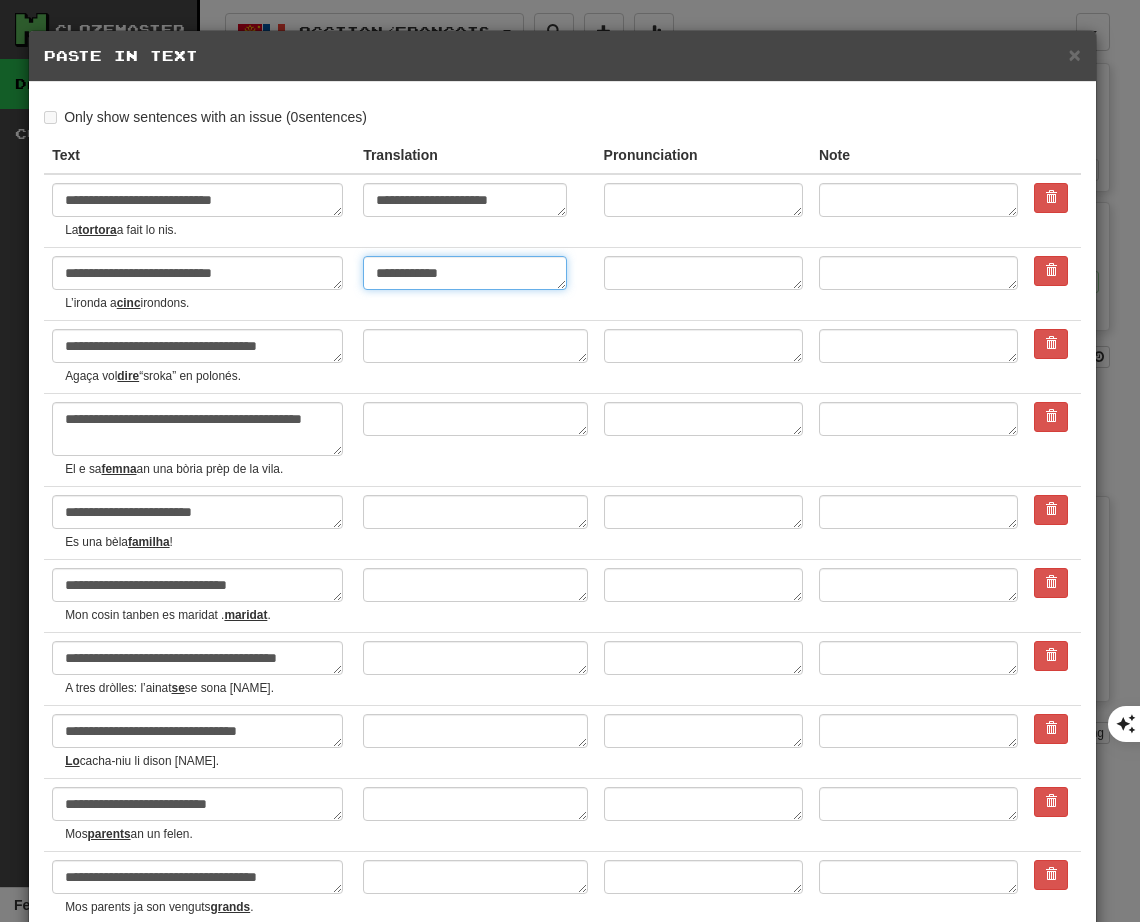type on "*" 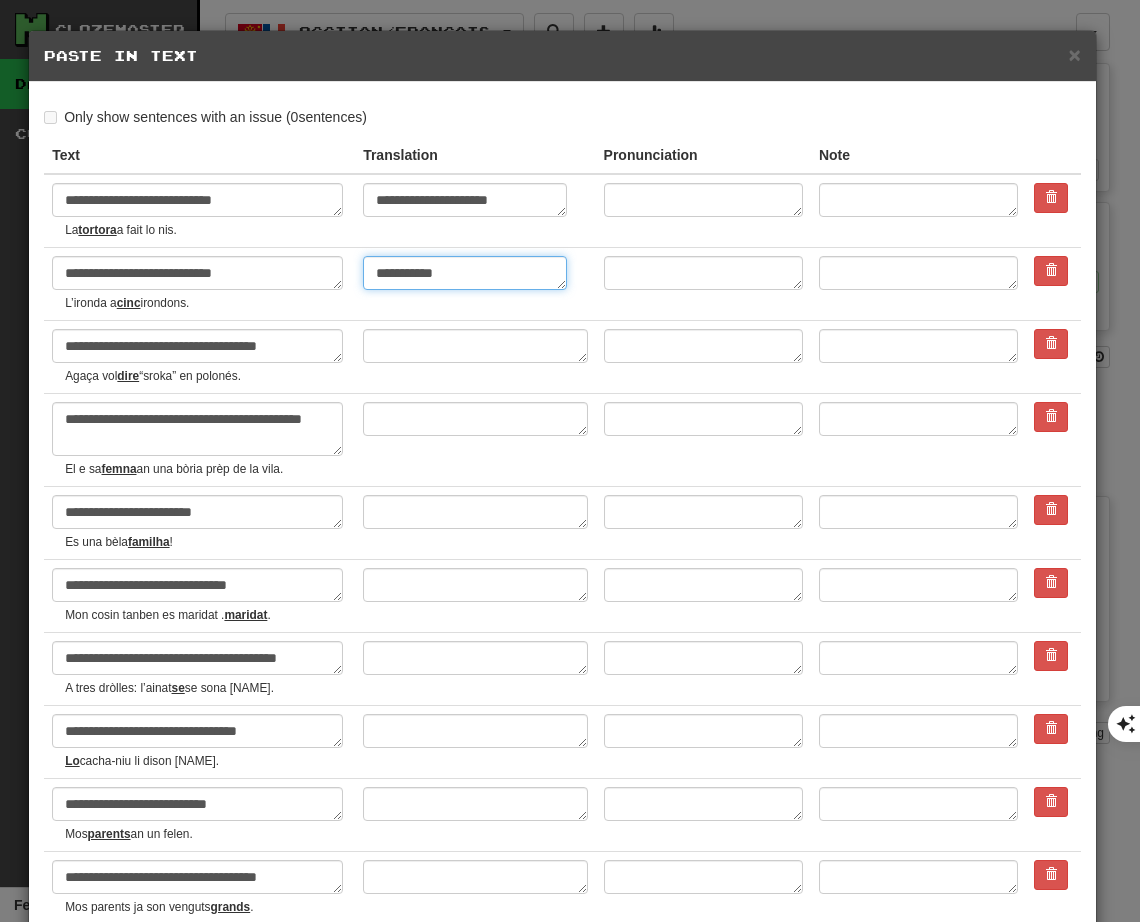 type on "*" 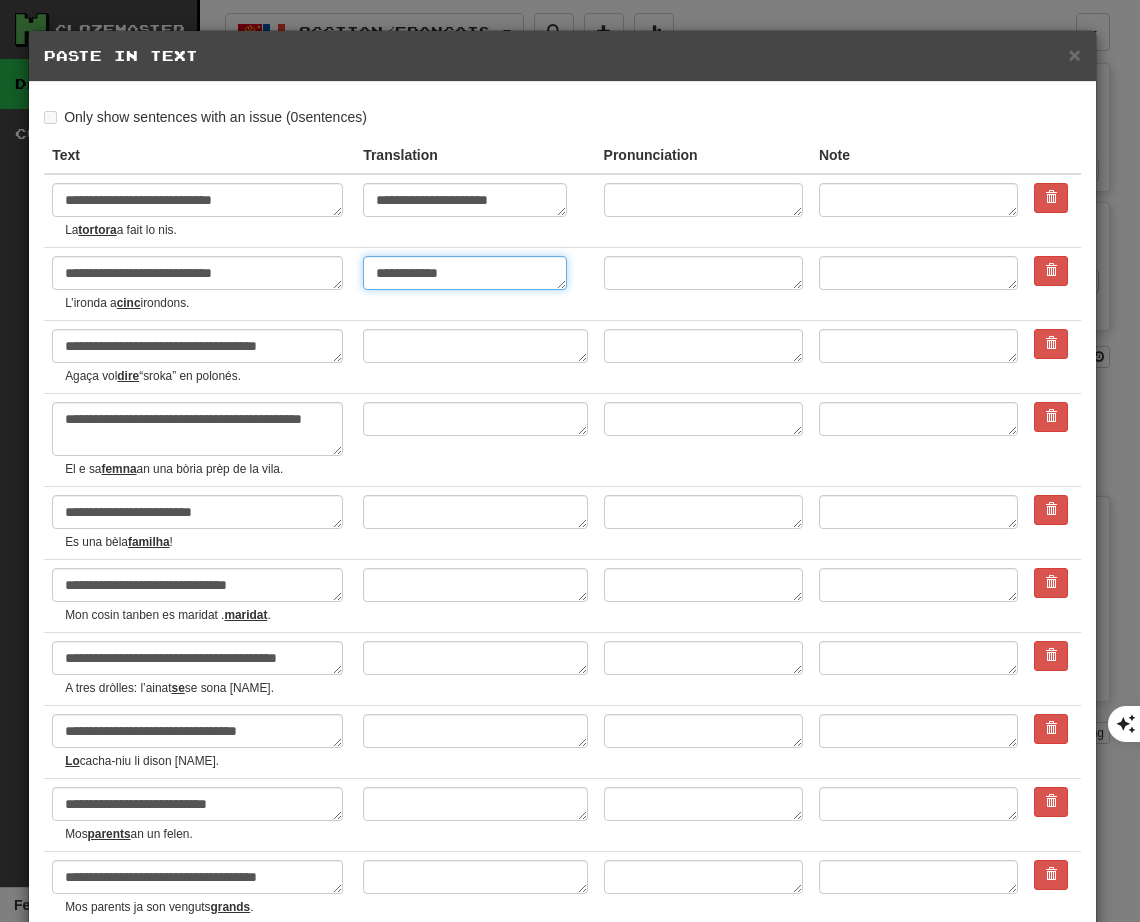 type on "**********" 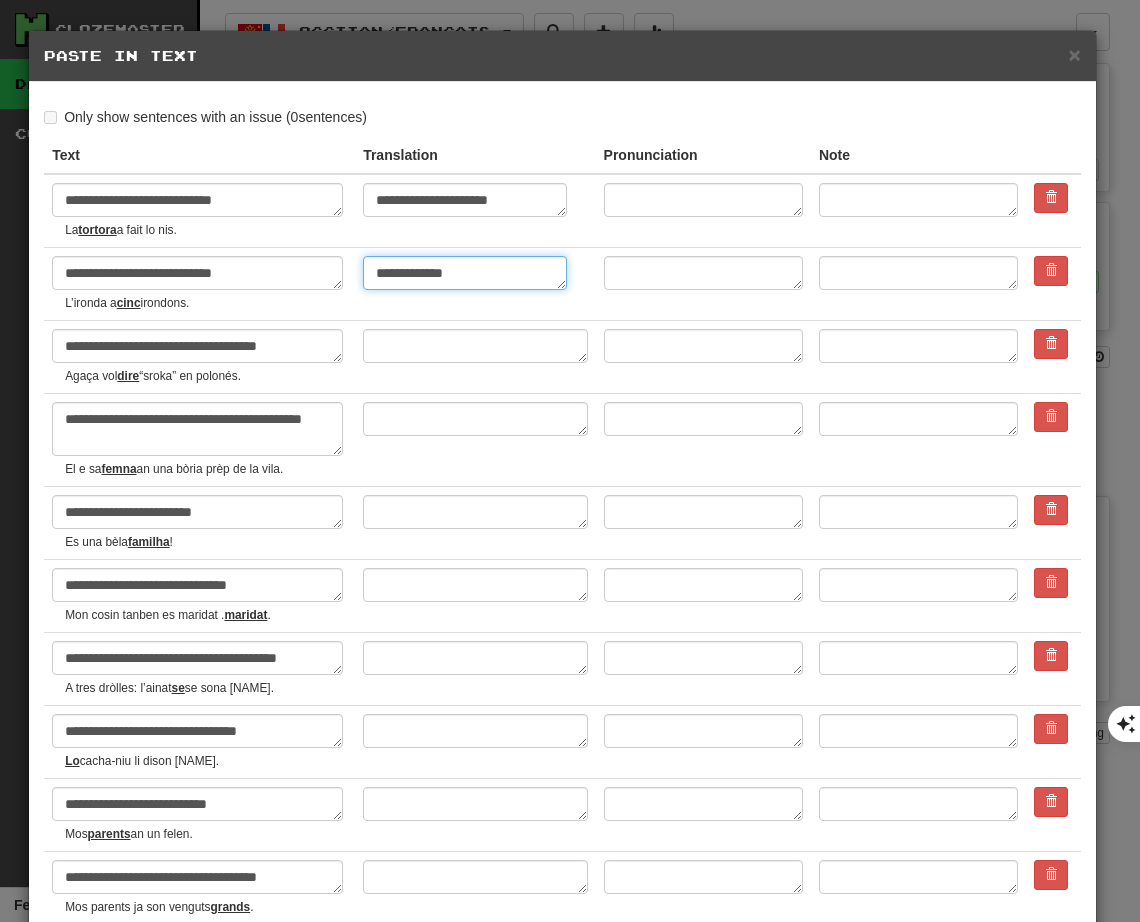 type on "*" 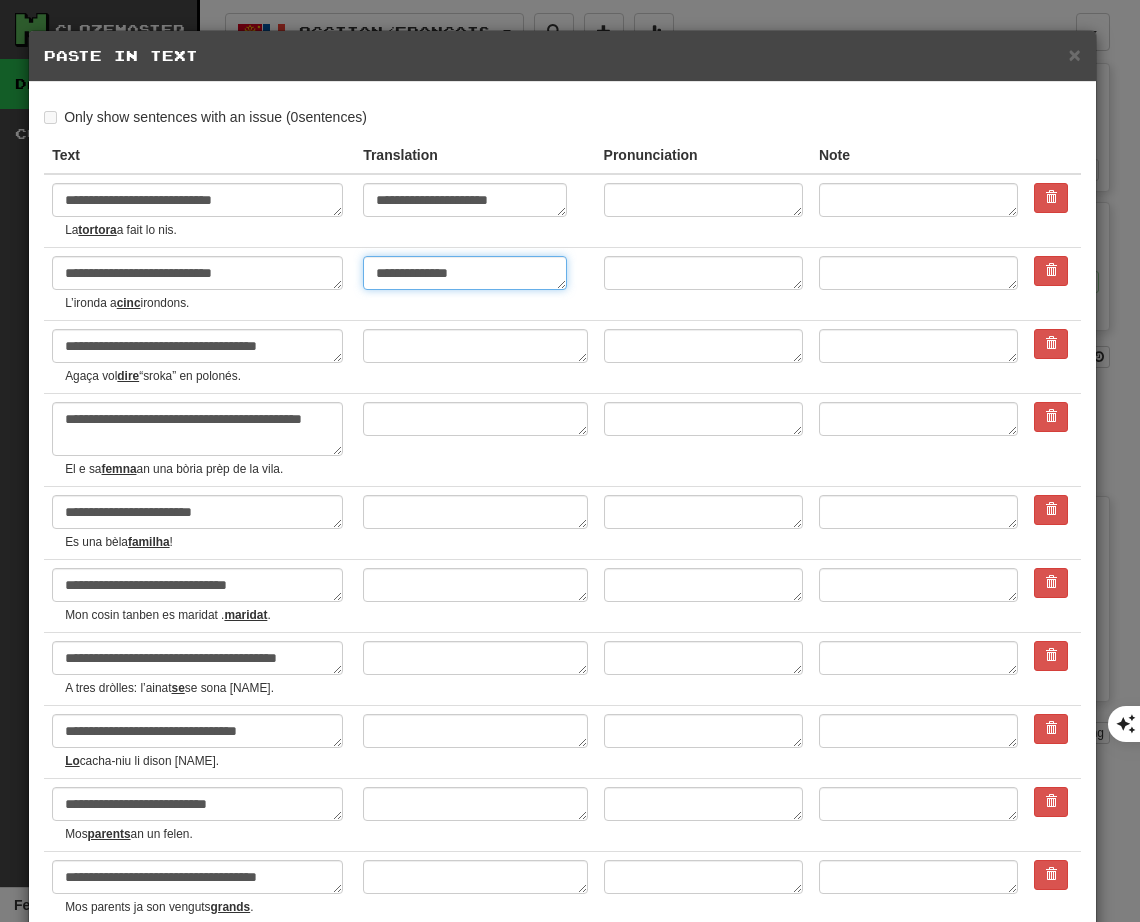 type on "*" 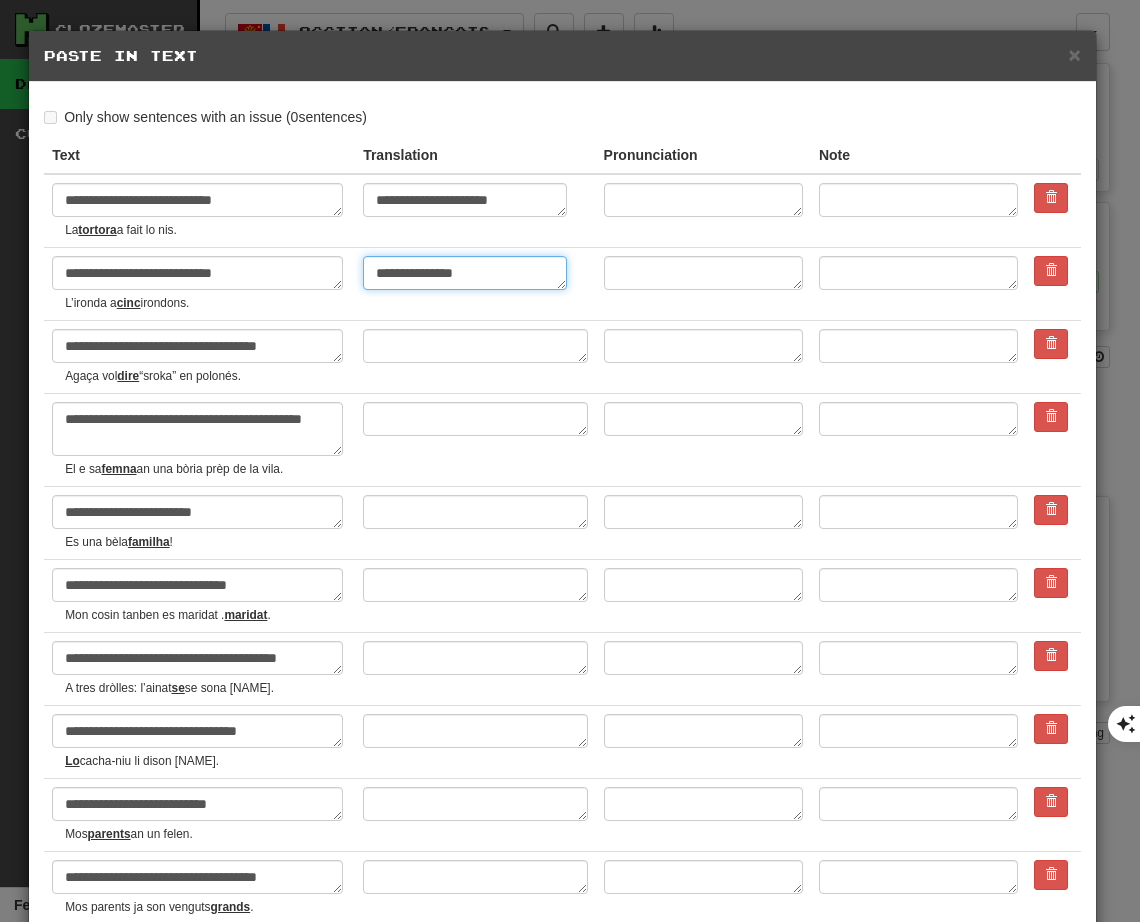 type on "**********" 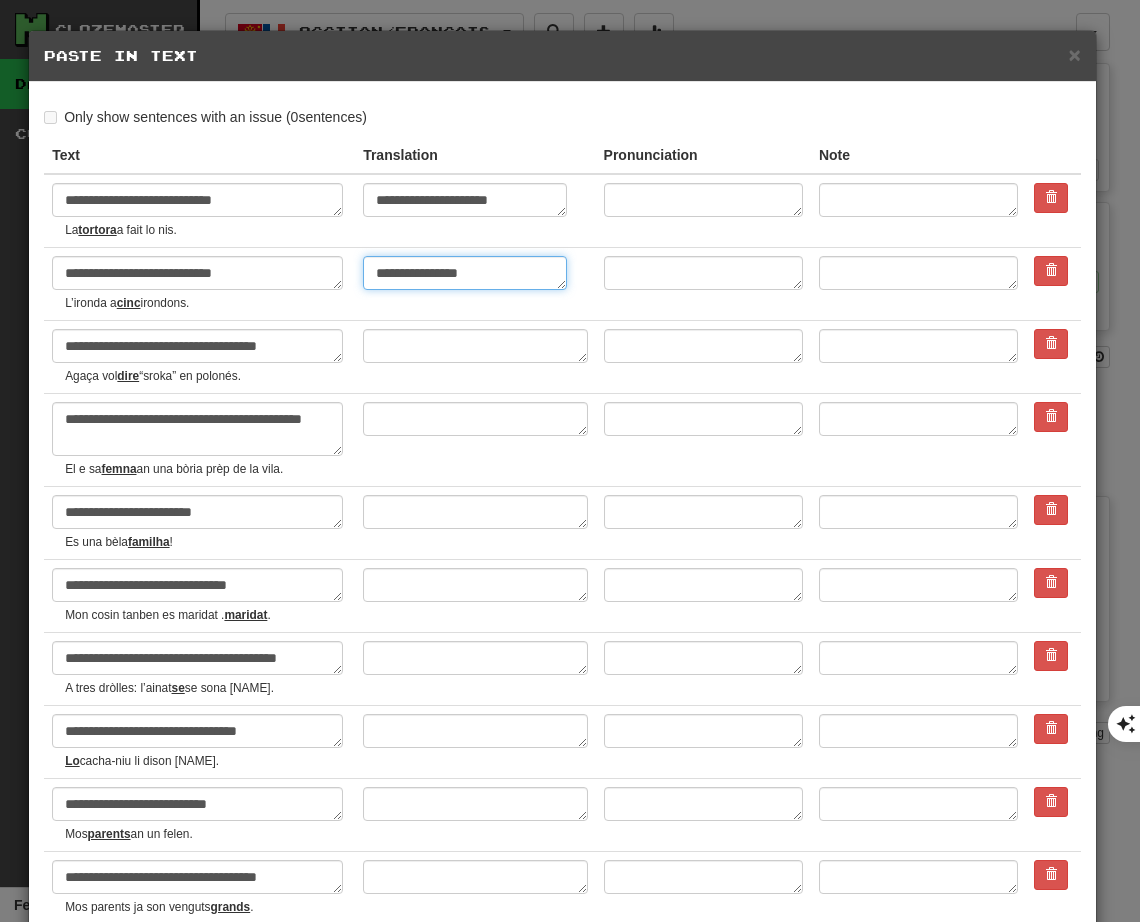 type on "*" 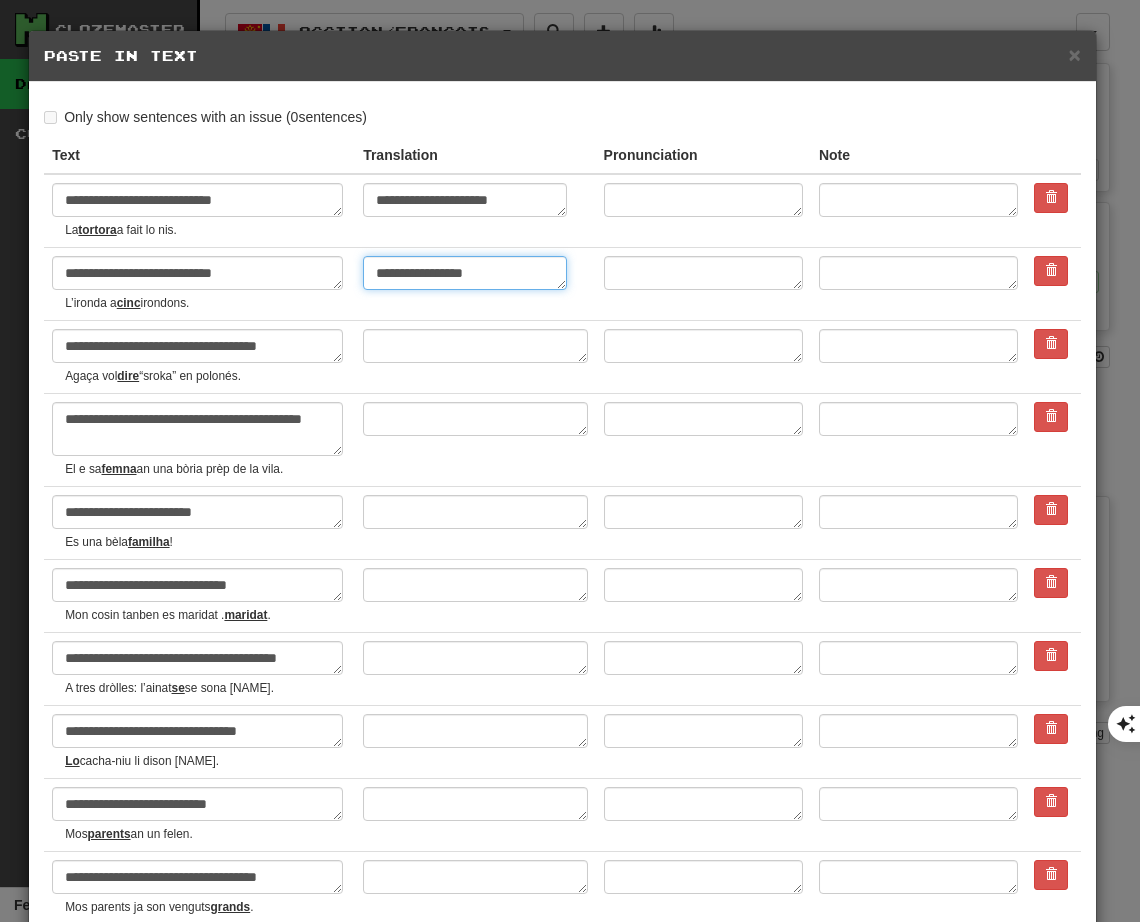 type on "**********" 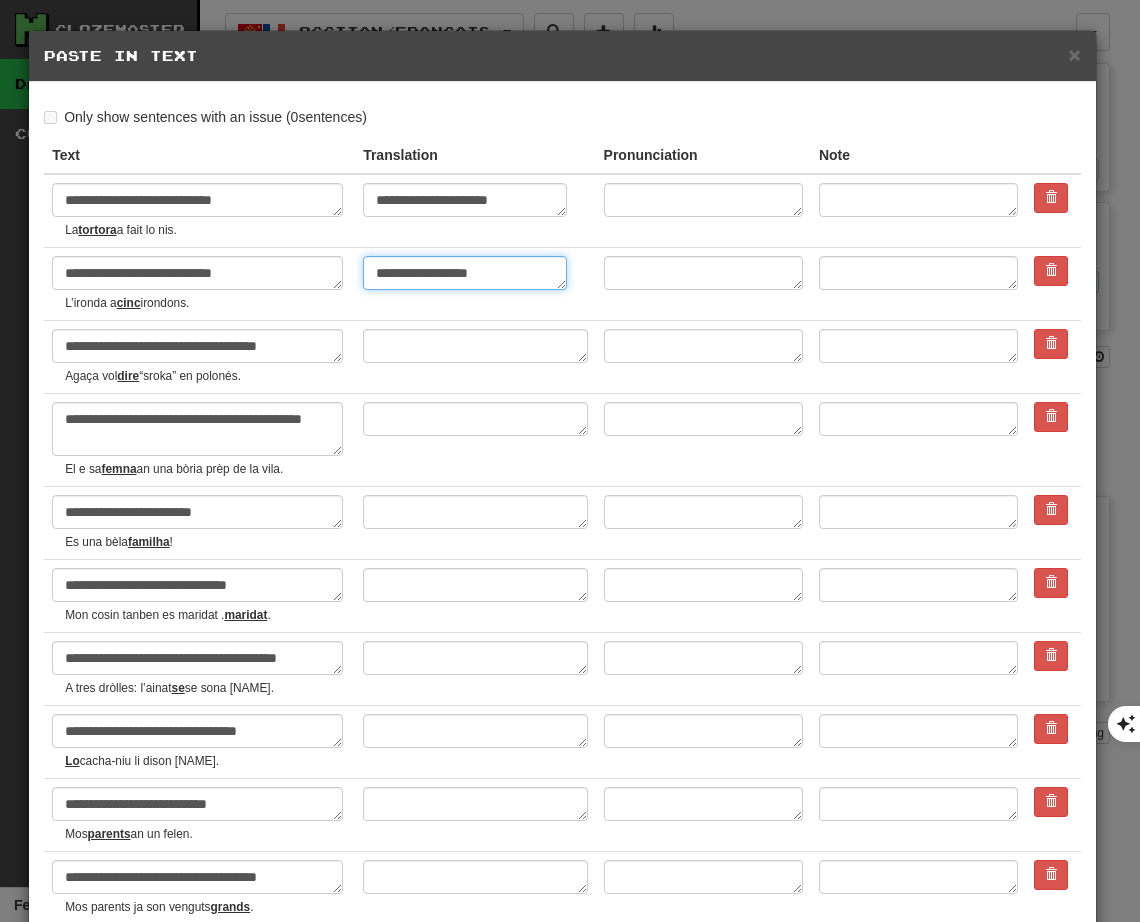 type on "*" 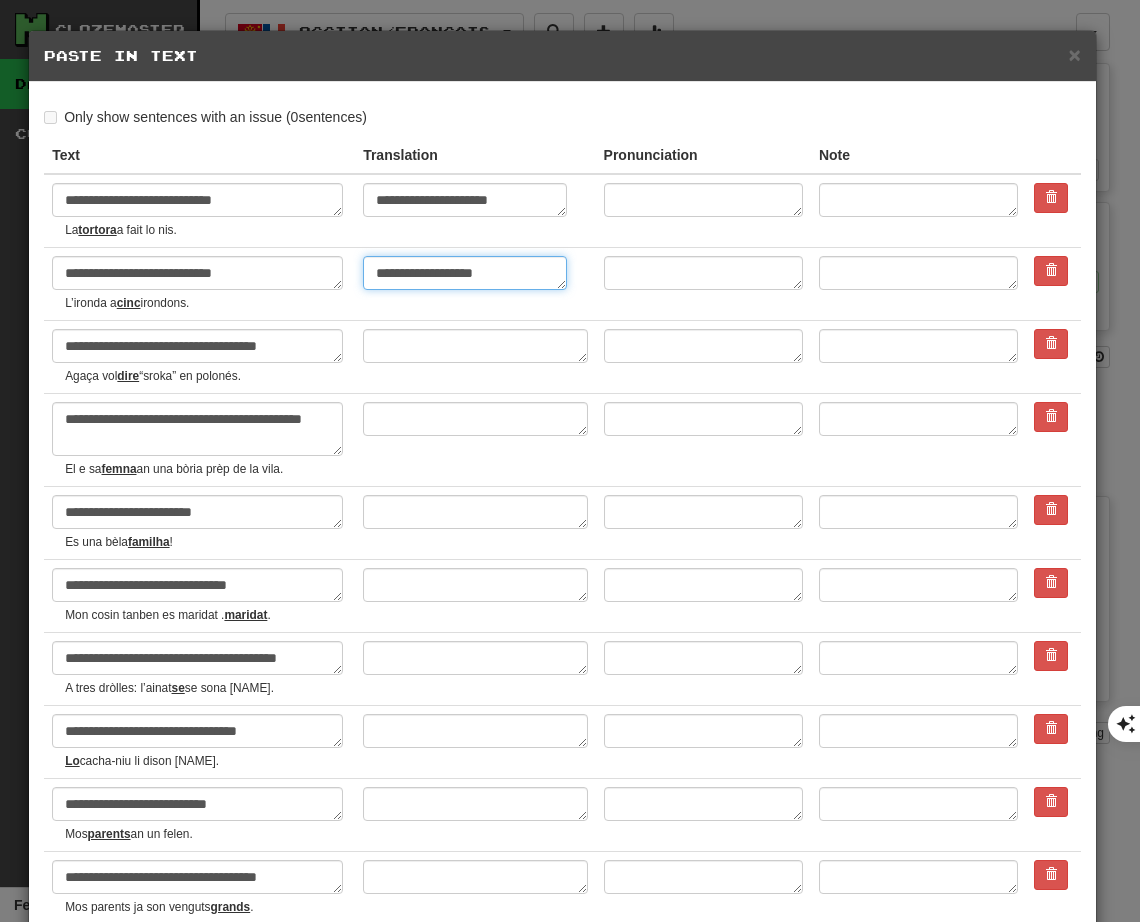 type on "*" 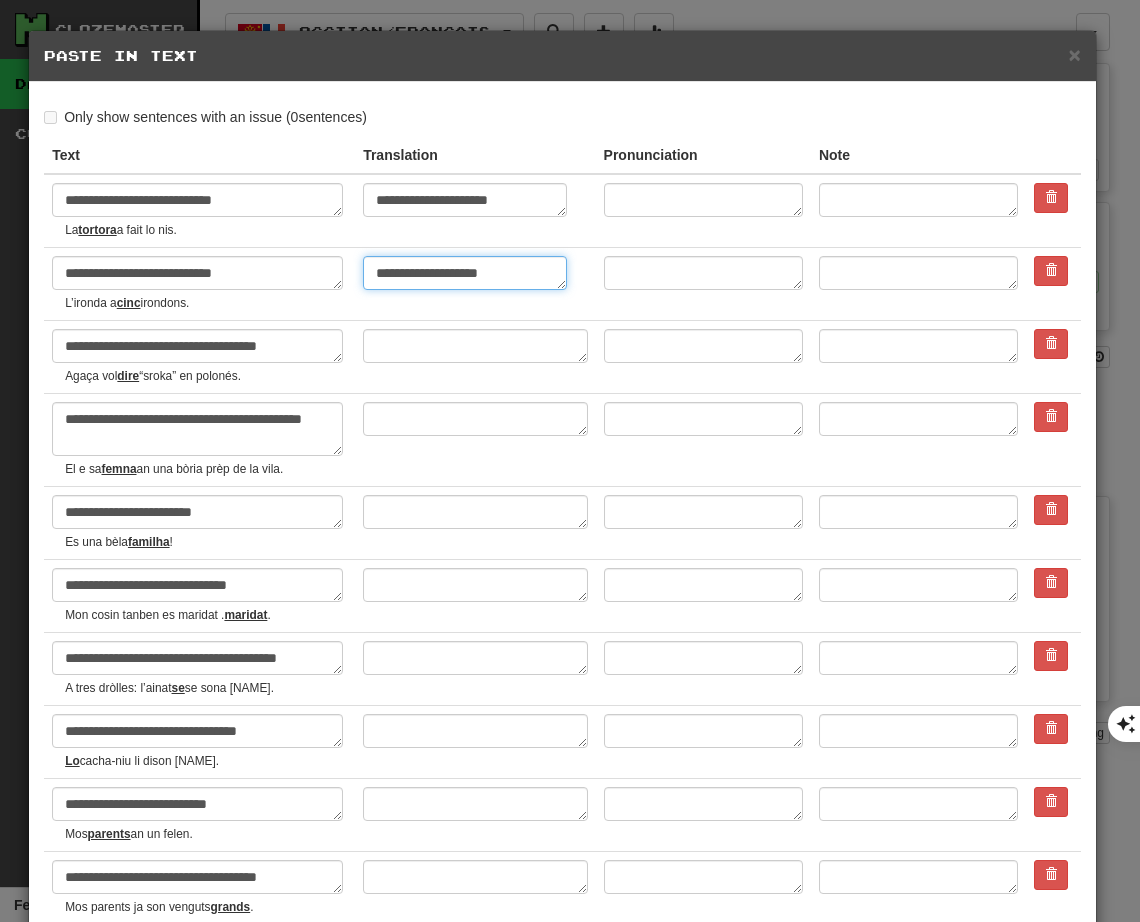 type on "*" 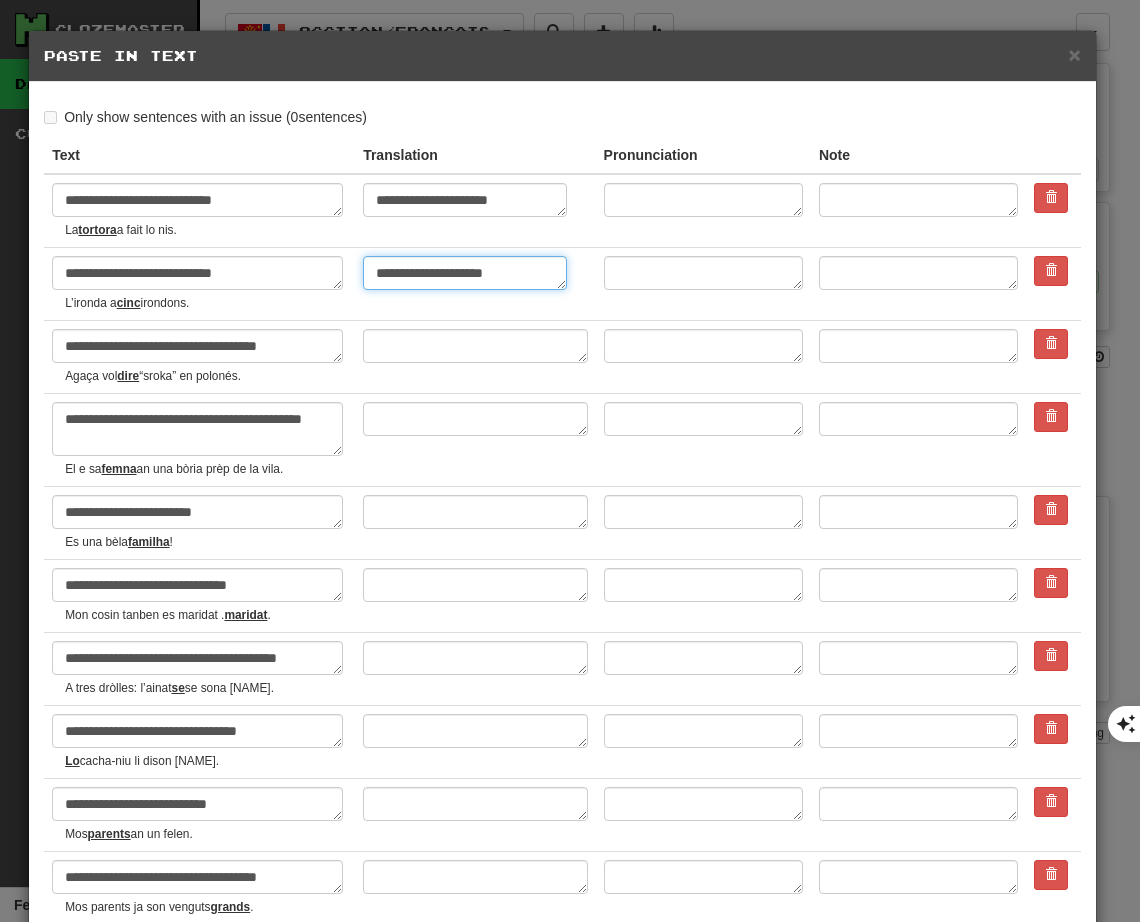 type on "*" 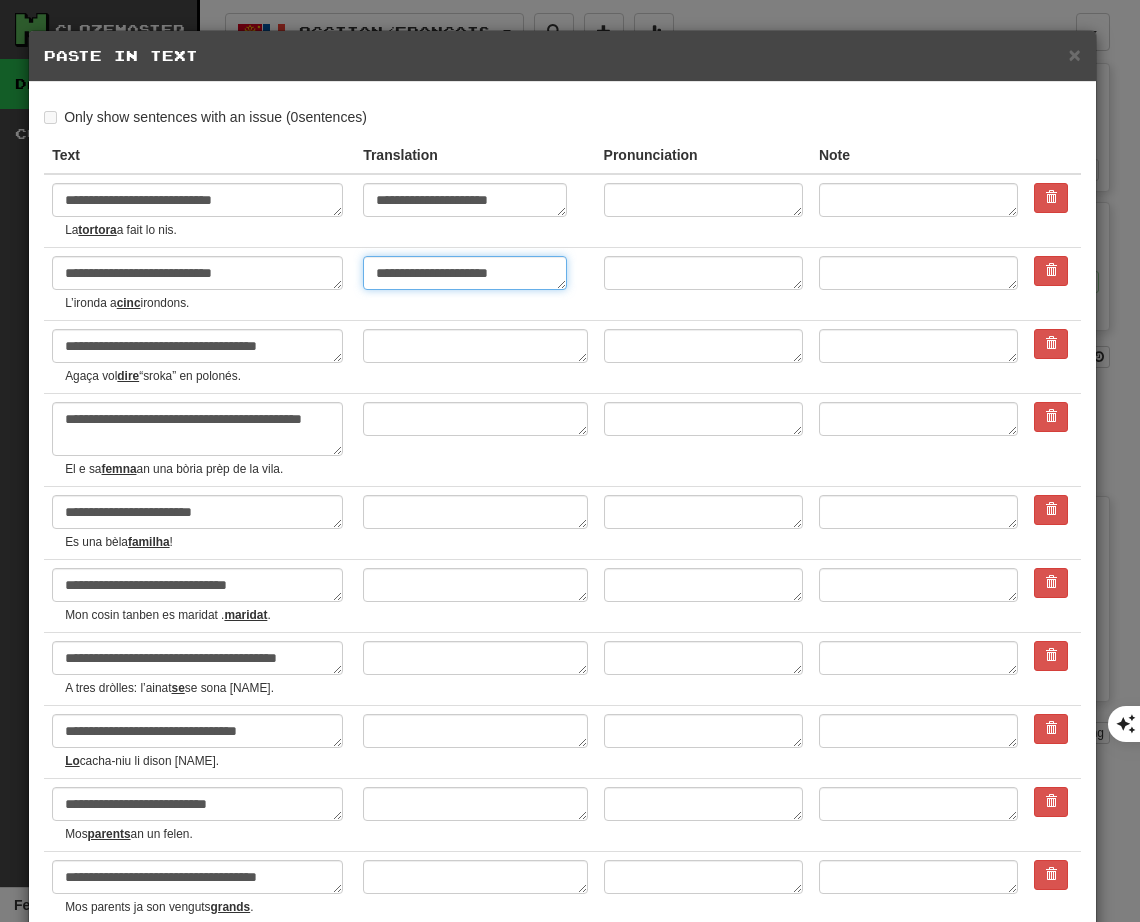 type on "*" 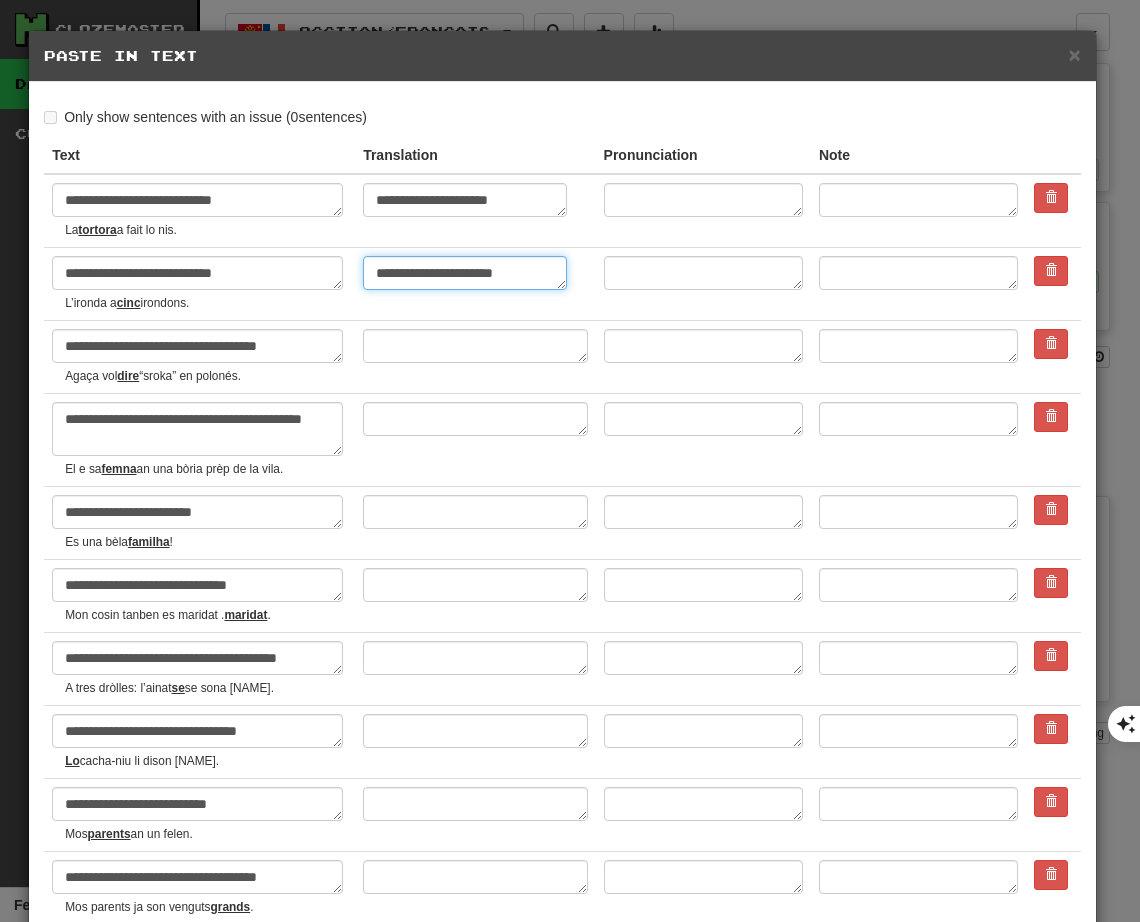type on "*" 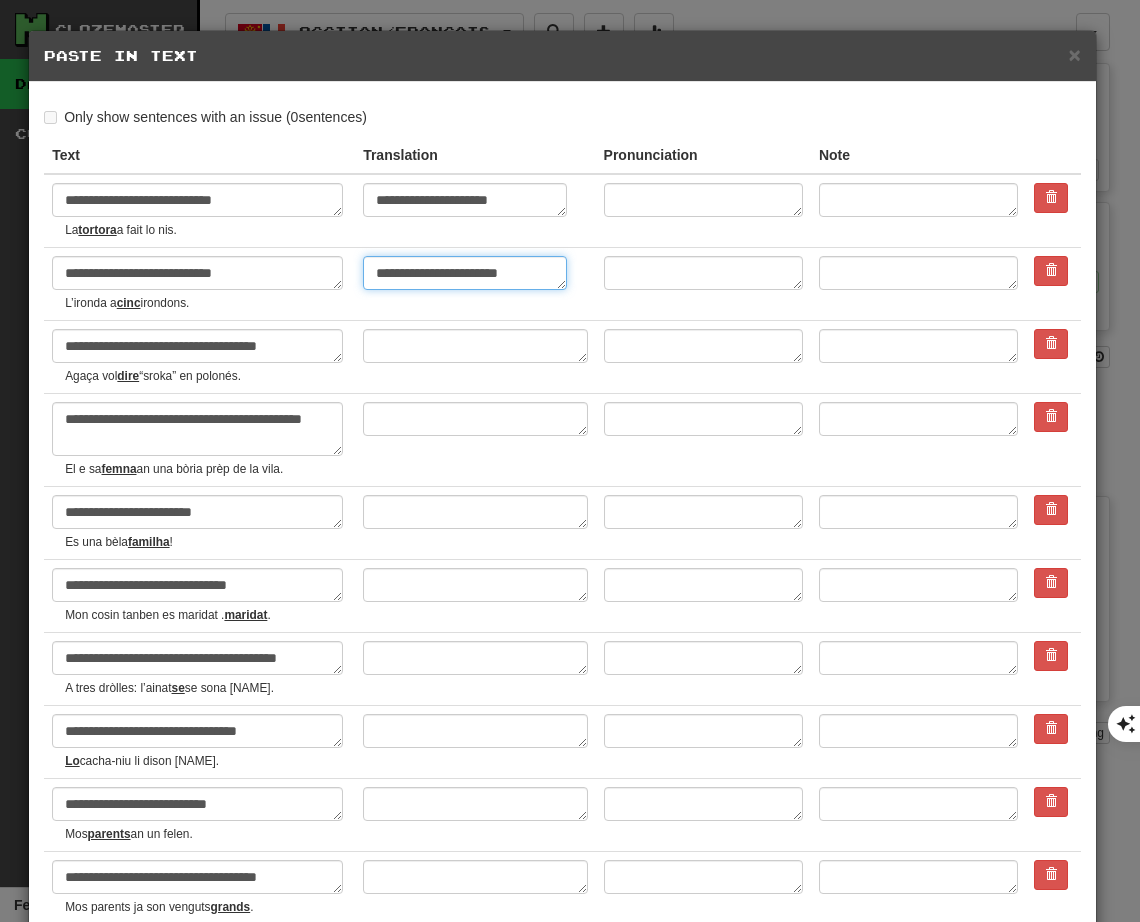 type on "*" 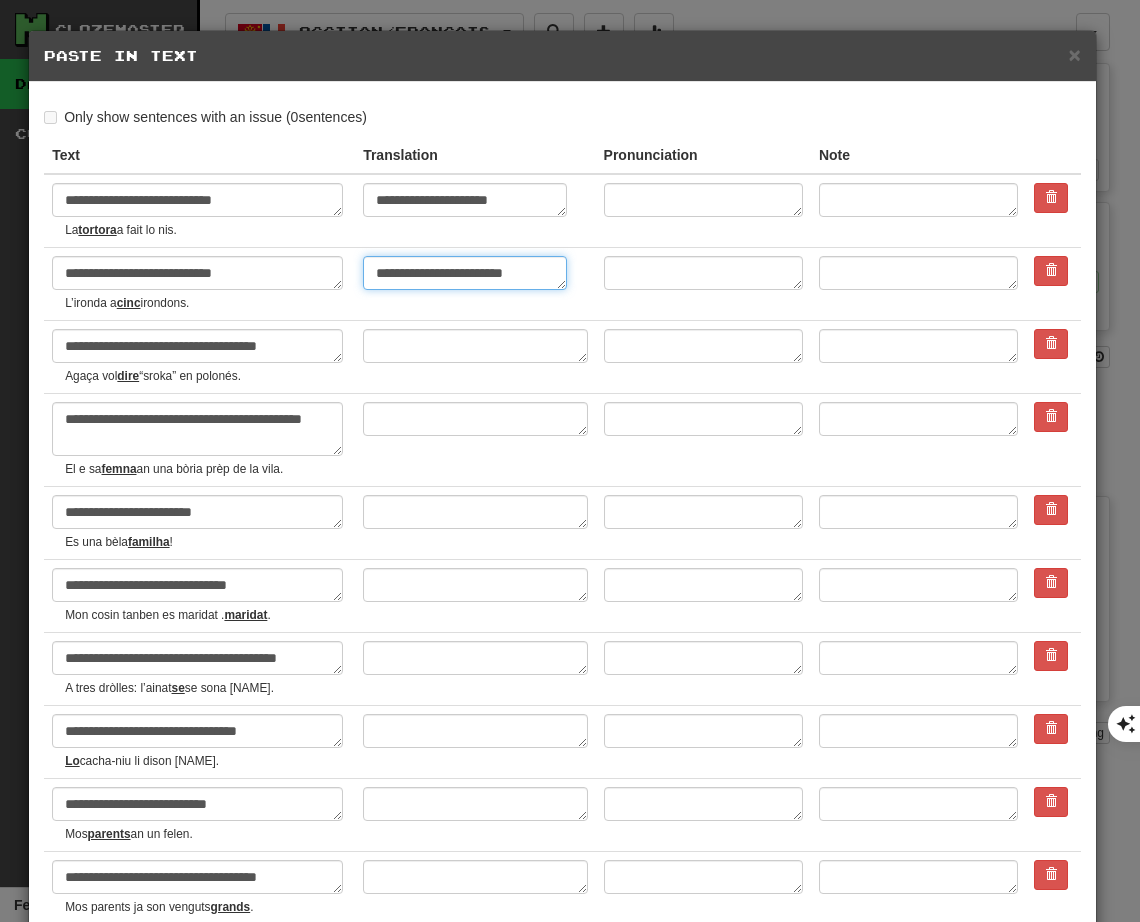 type on "*" 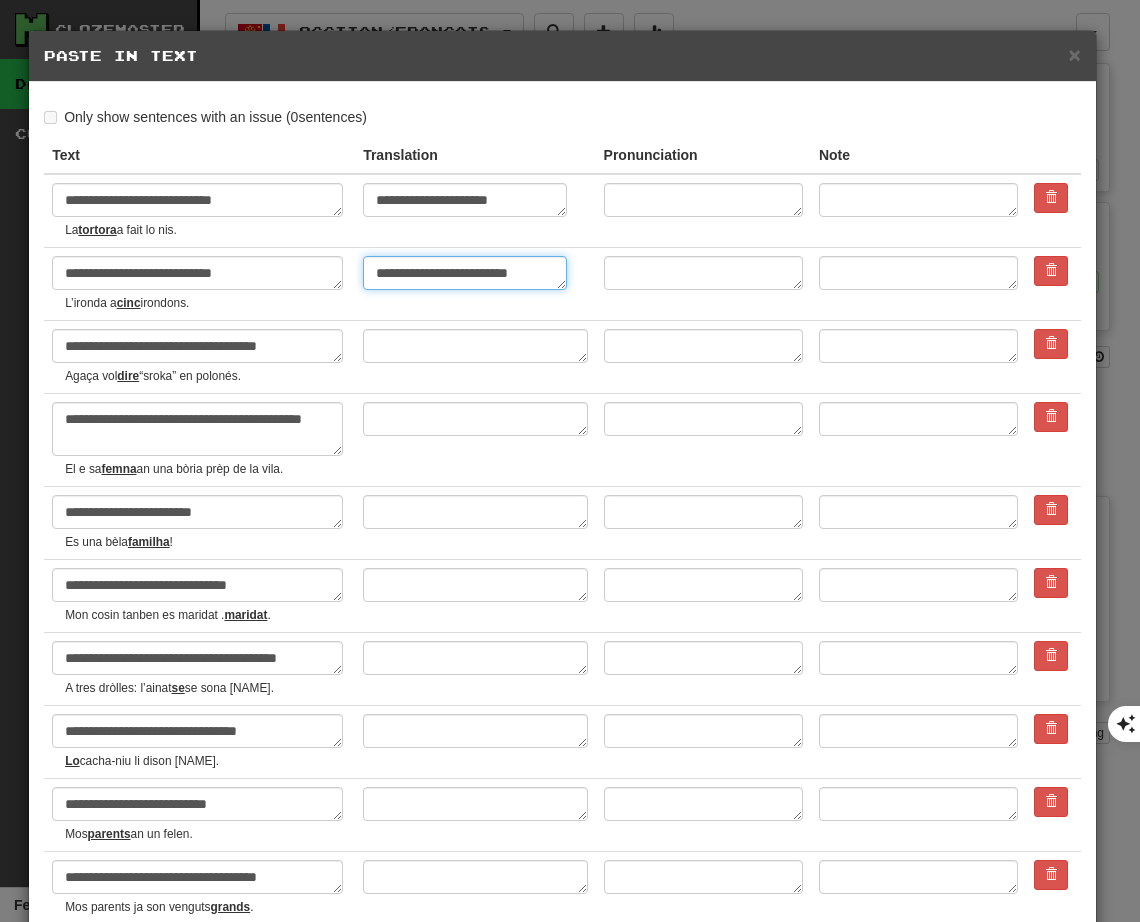 type on "*" 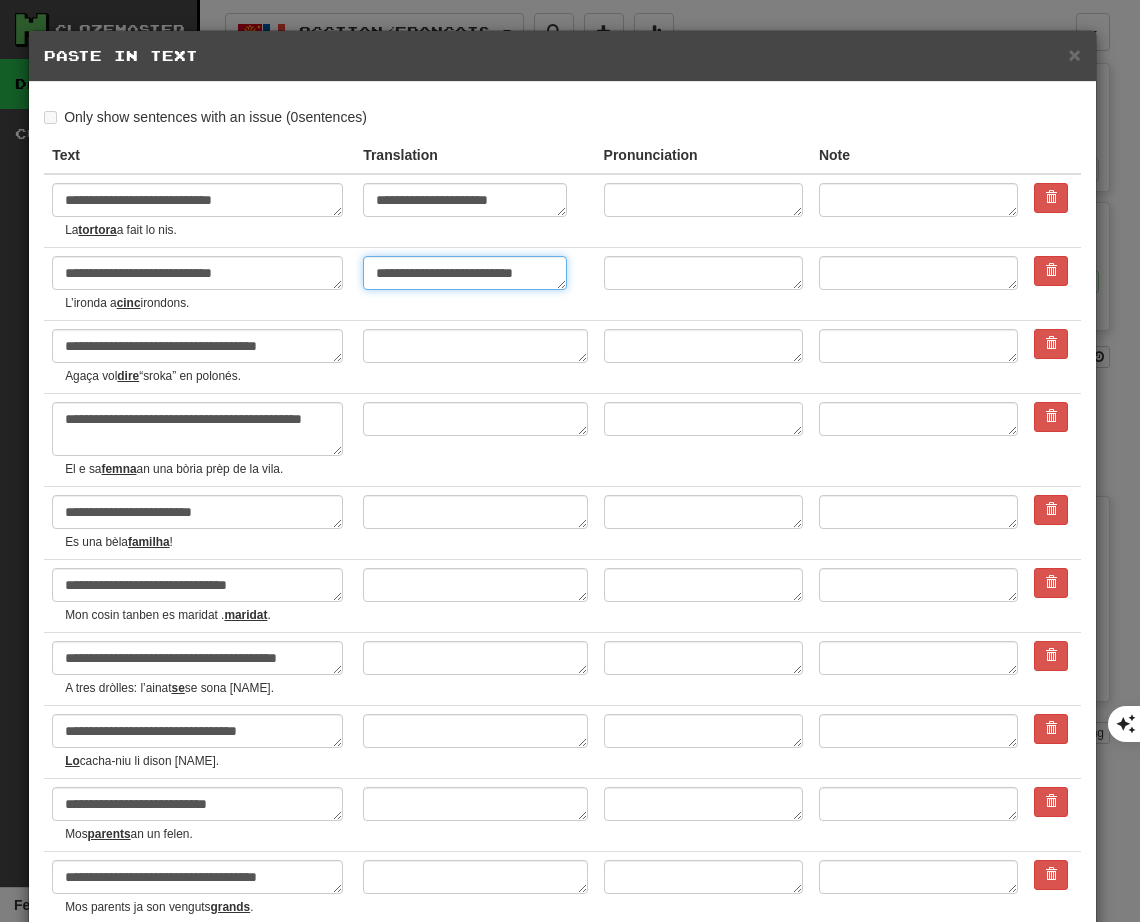 type on "*" 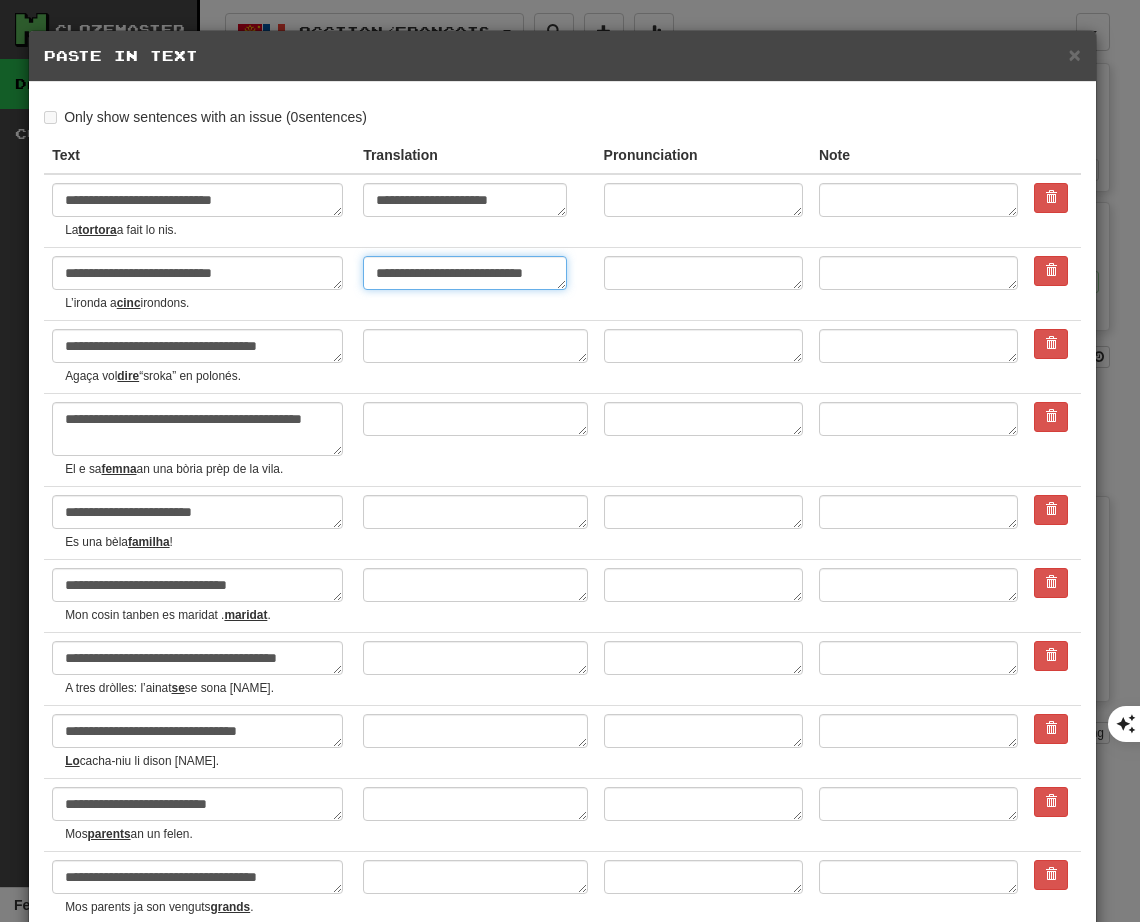type on "**********" 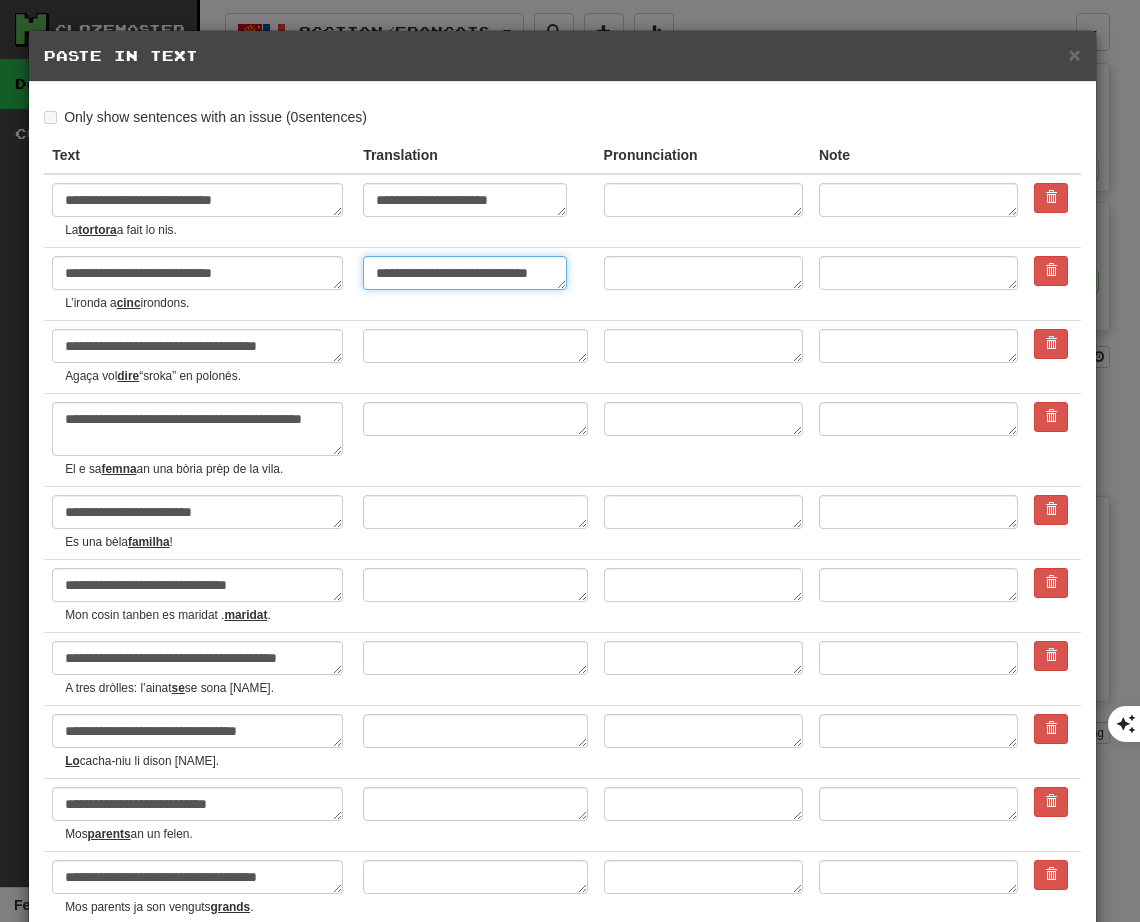 type on "*" 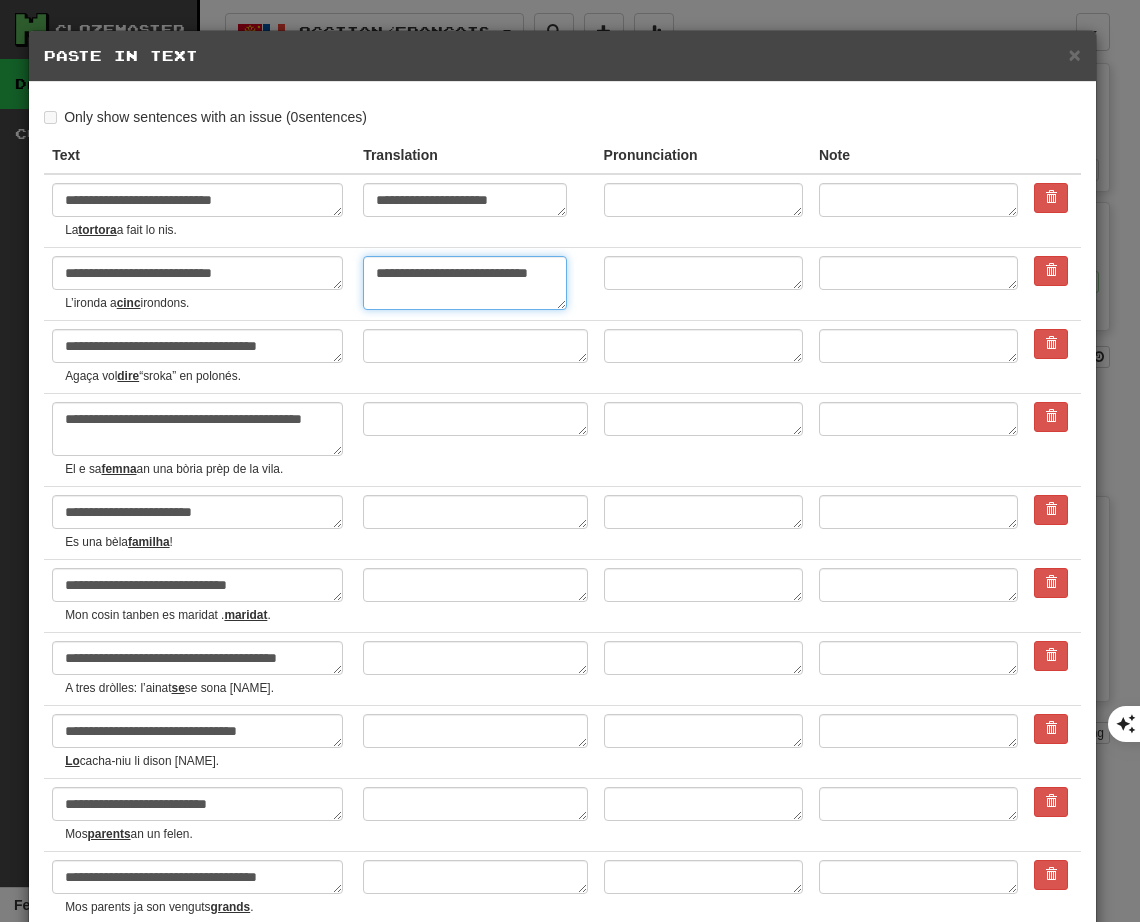 type on "**********" 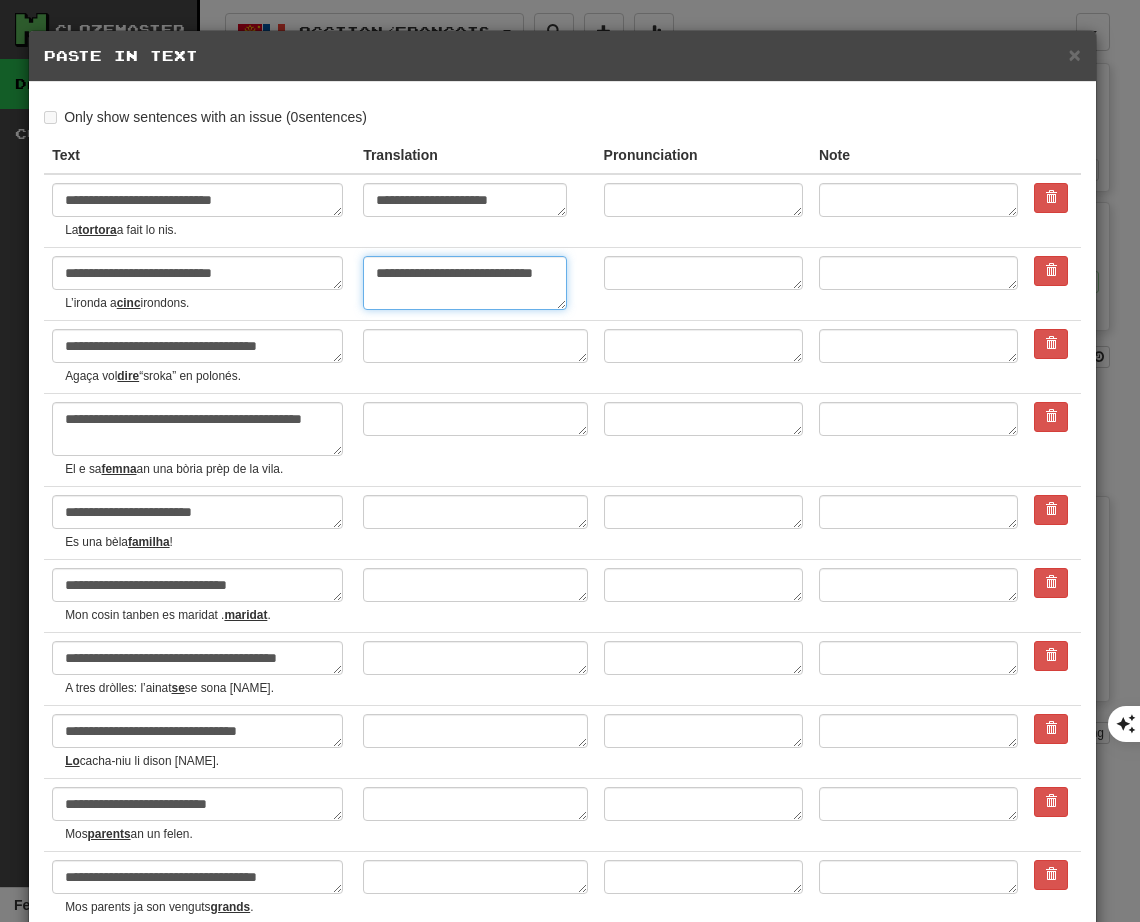 type on "*" 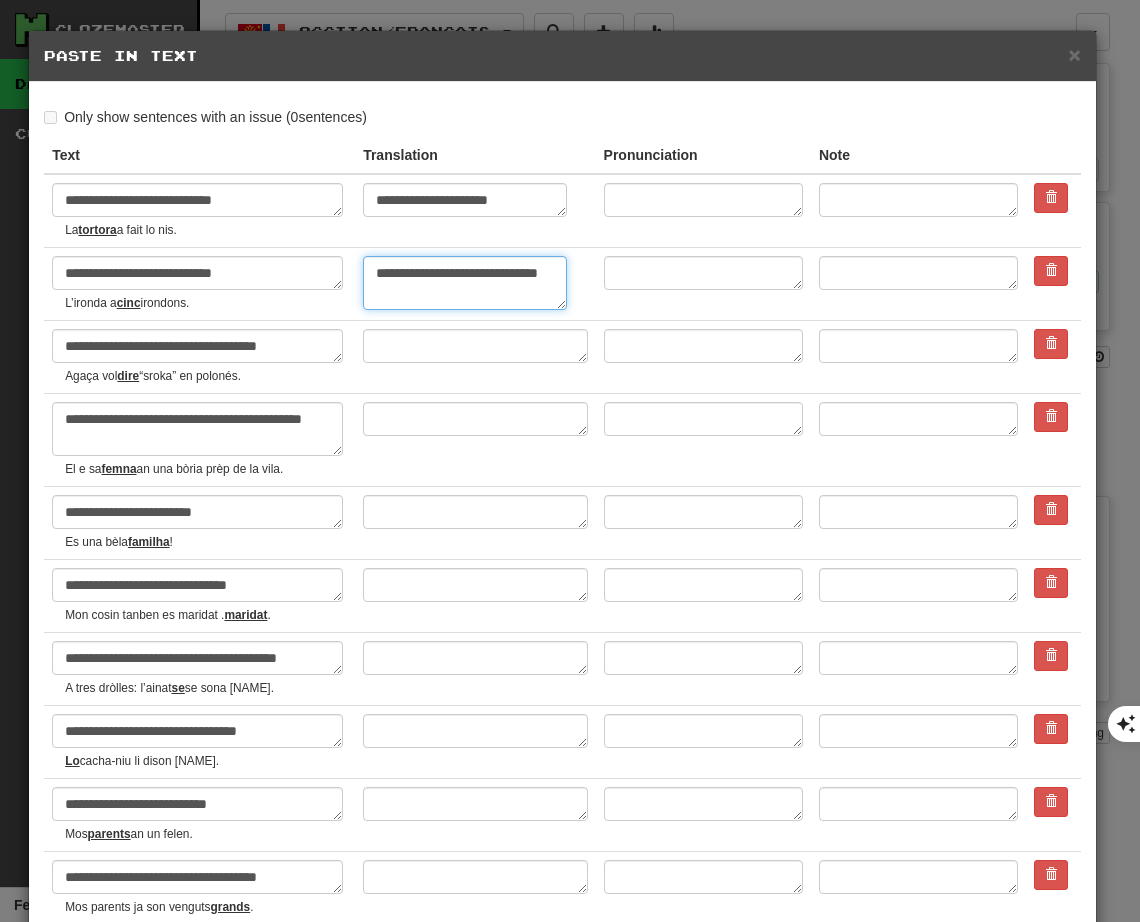 type on "**********" 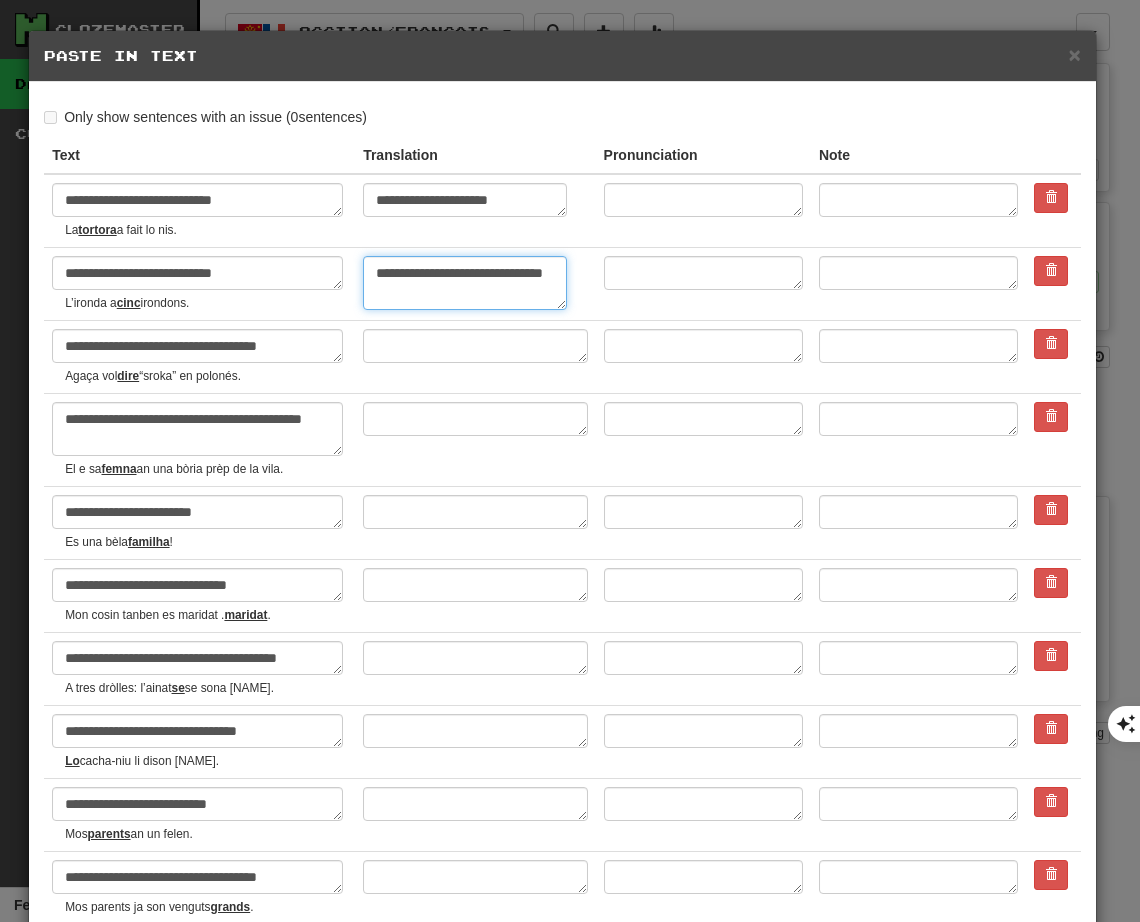 type on "*" 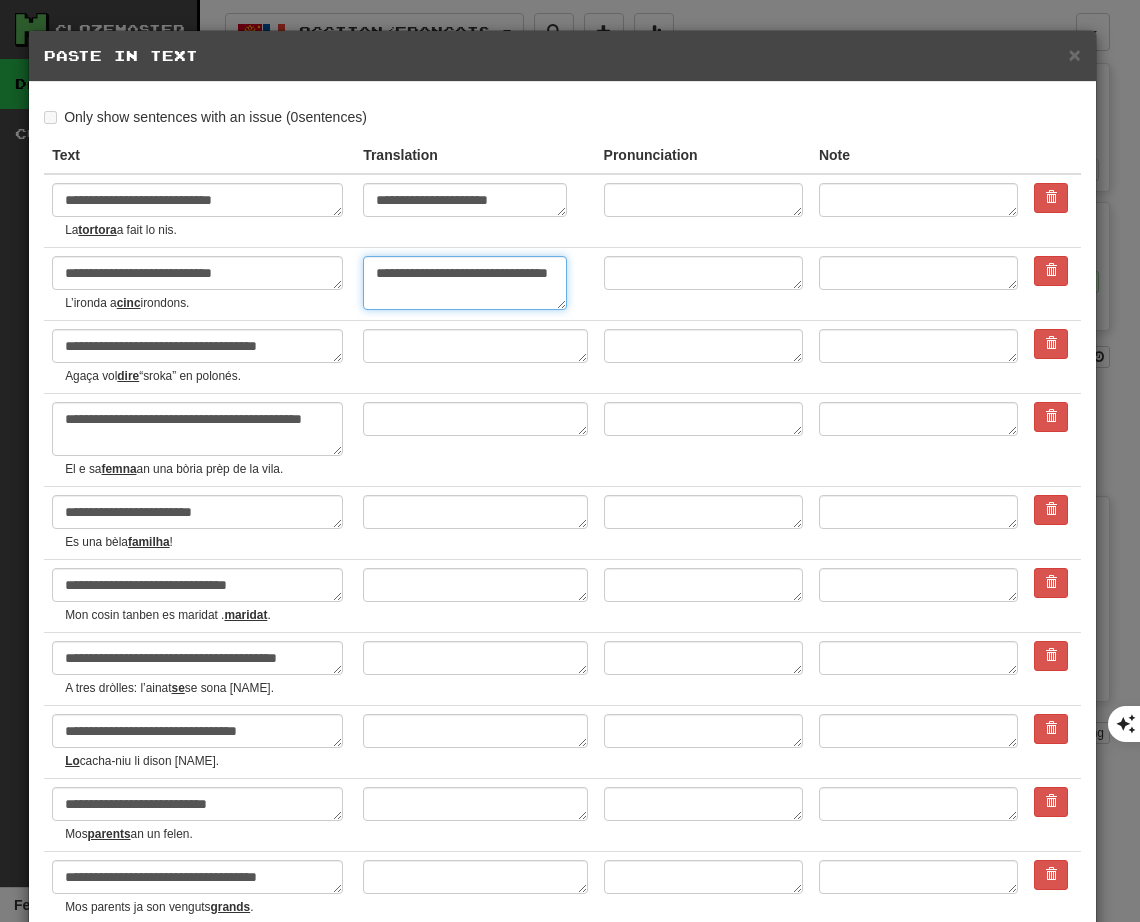 type on "*" 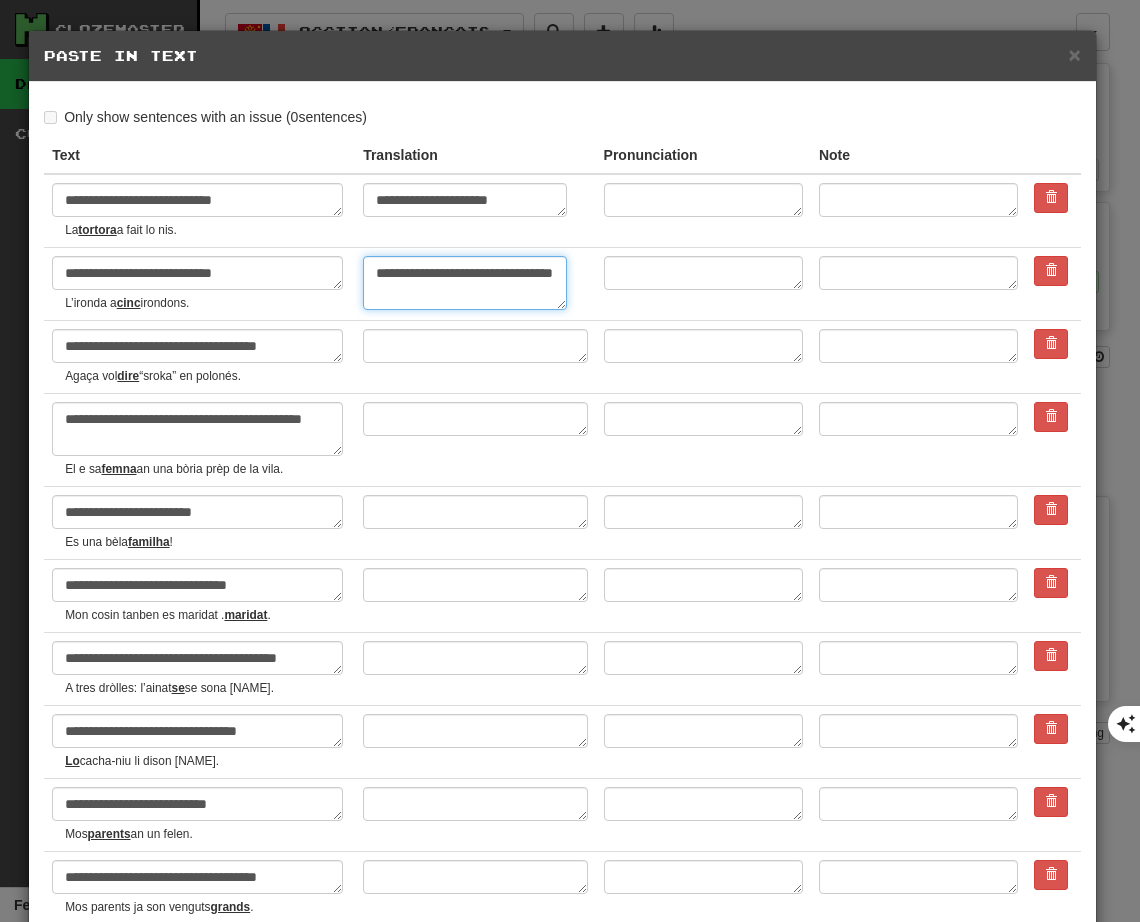 type on "*" 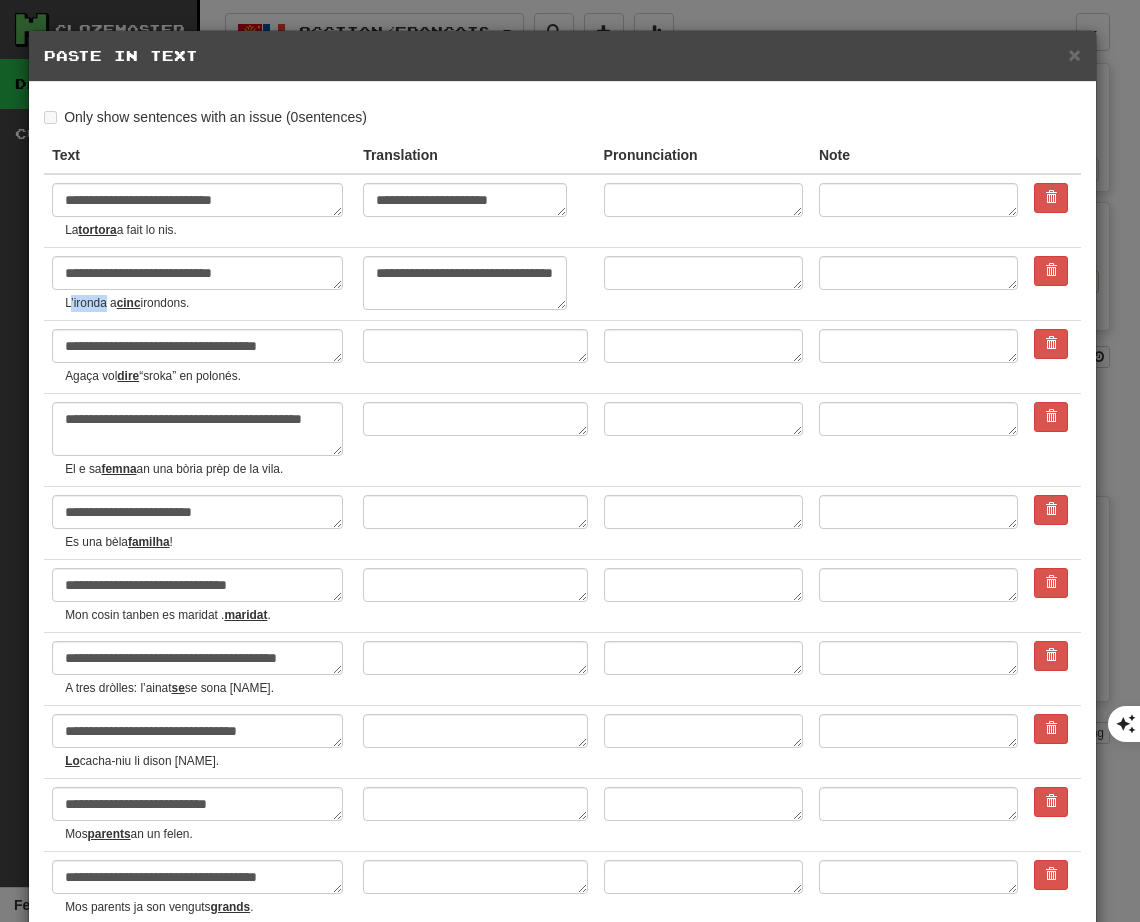 drag, startPoint x: 71, startPoint y: 303, endPoint x: 107, endPoint y: 303, distance: 36 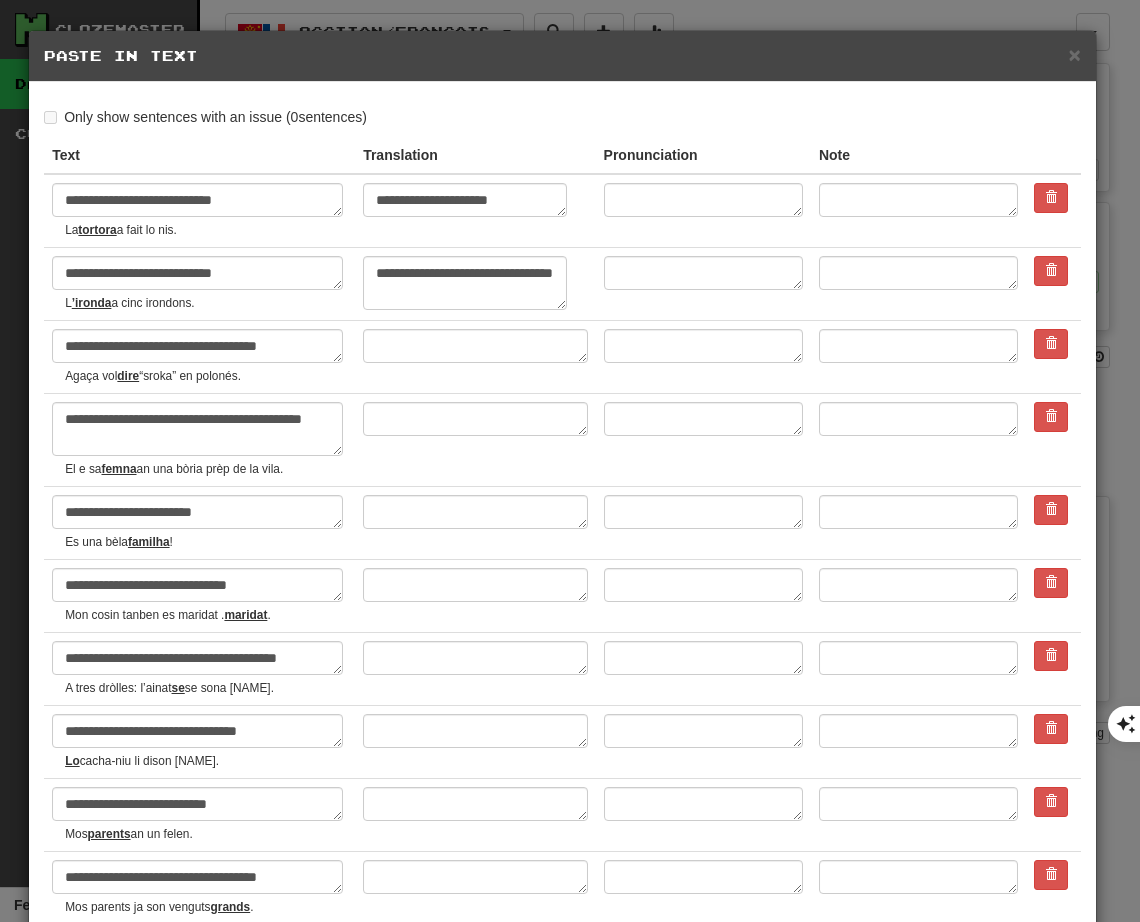click on "’ironda" at bounding box center [92, 303] 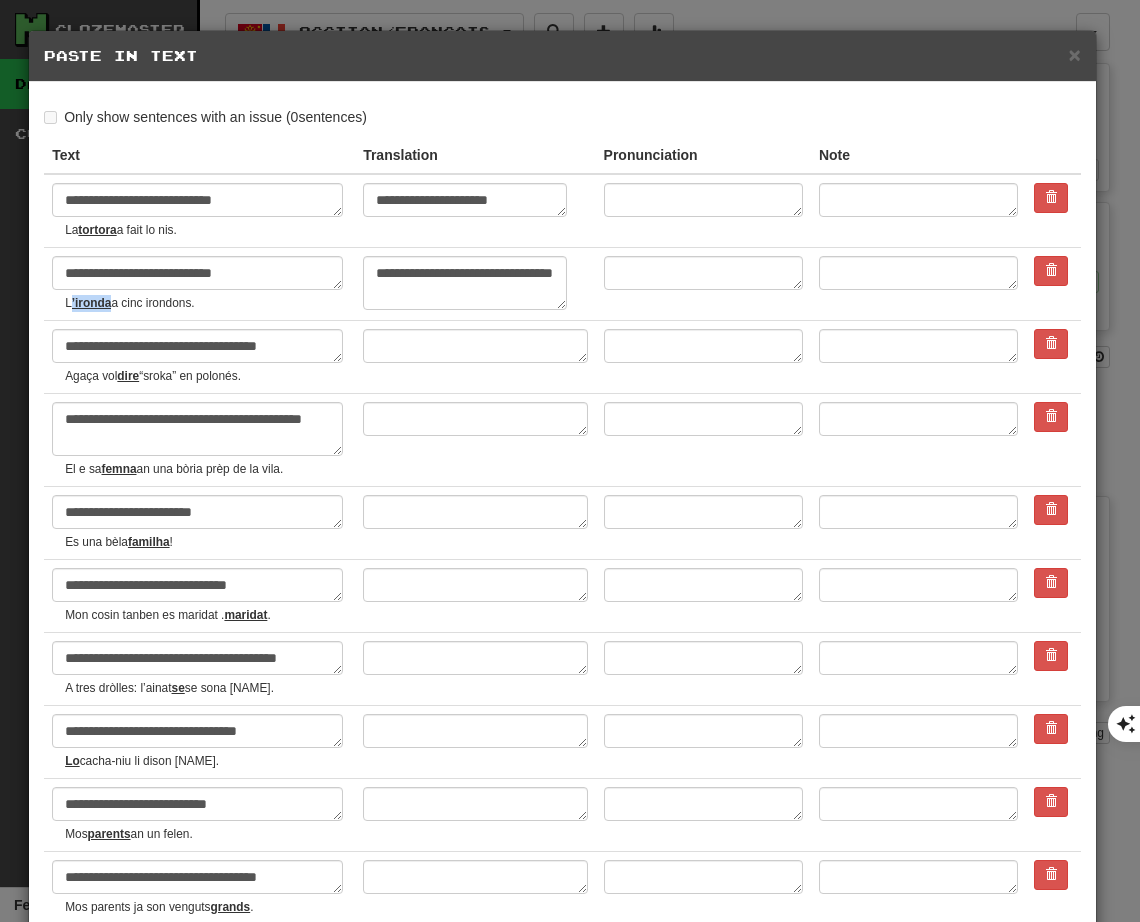 drag, startPoint x: 73, startPoint y: 305, endPoint x: 111, endPoint y: 305, distance: 38 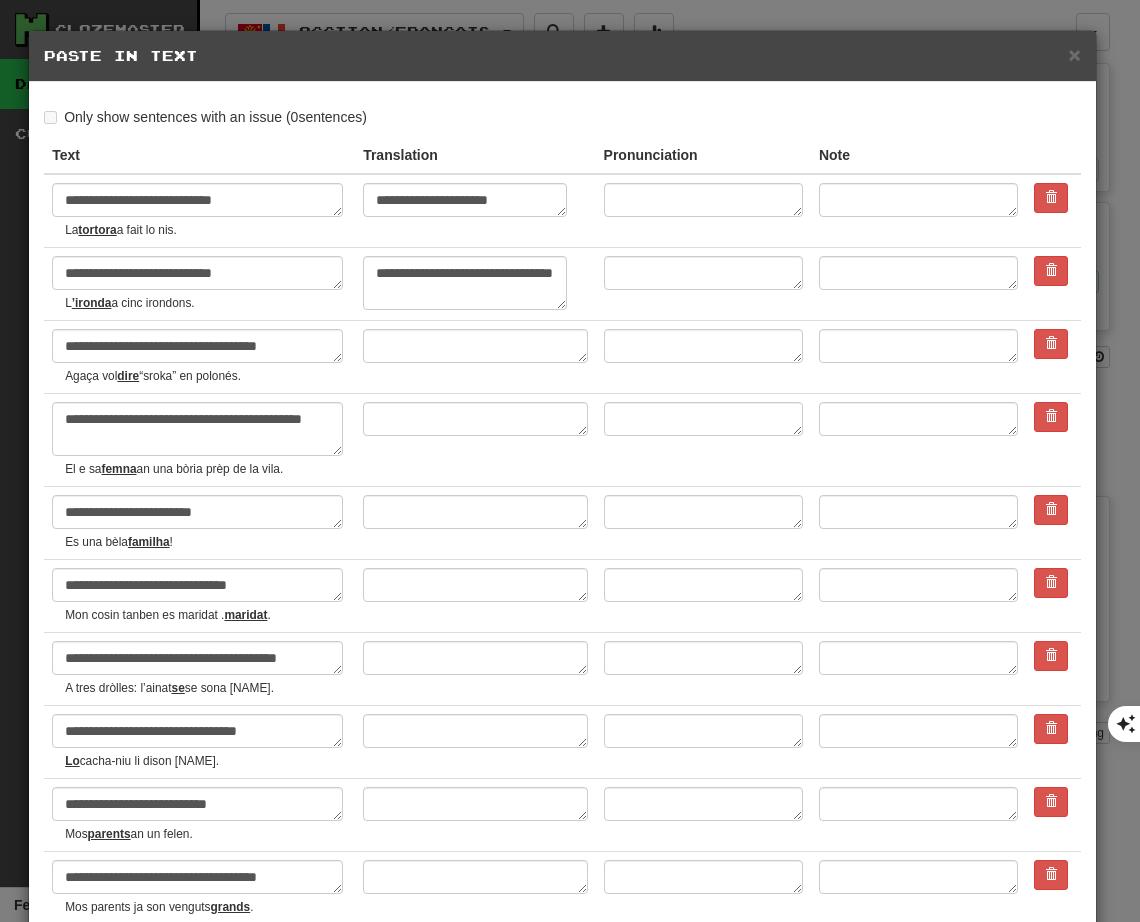 click on "L ’ironda  a cinc irondons." at bounding box center [206, 303] 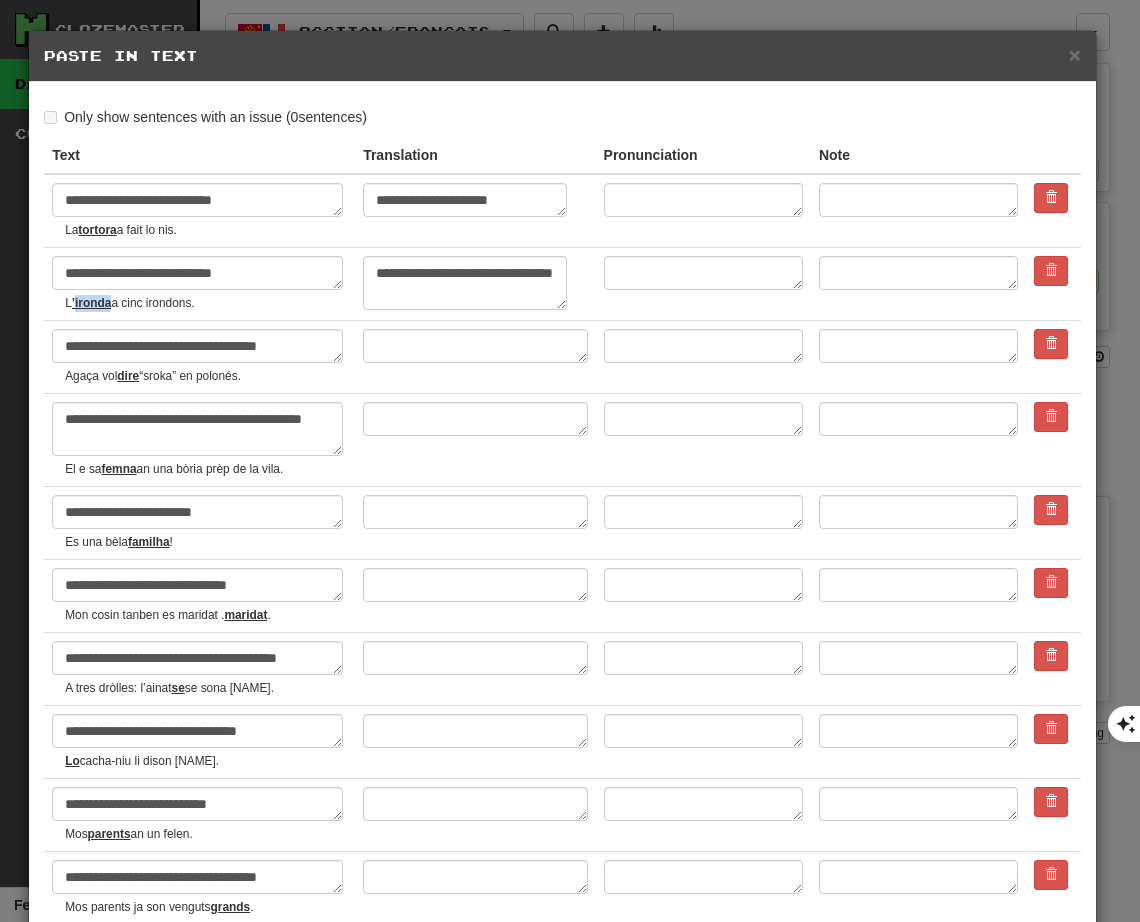 drag, startPoint x: 111, startPoint y: 305, endPoint x: 75, endPoint y: 304, distance: 36.013885 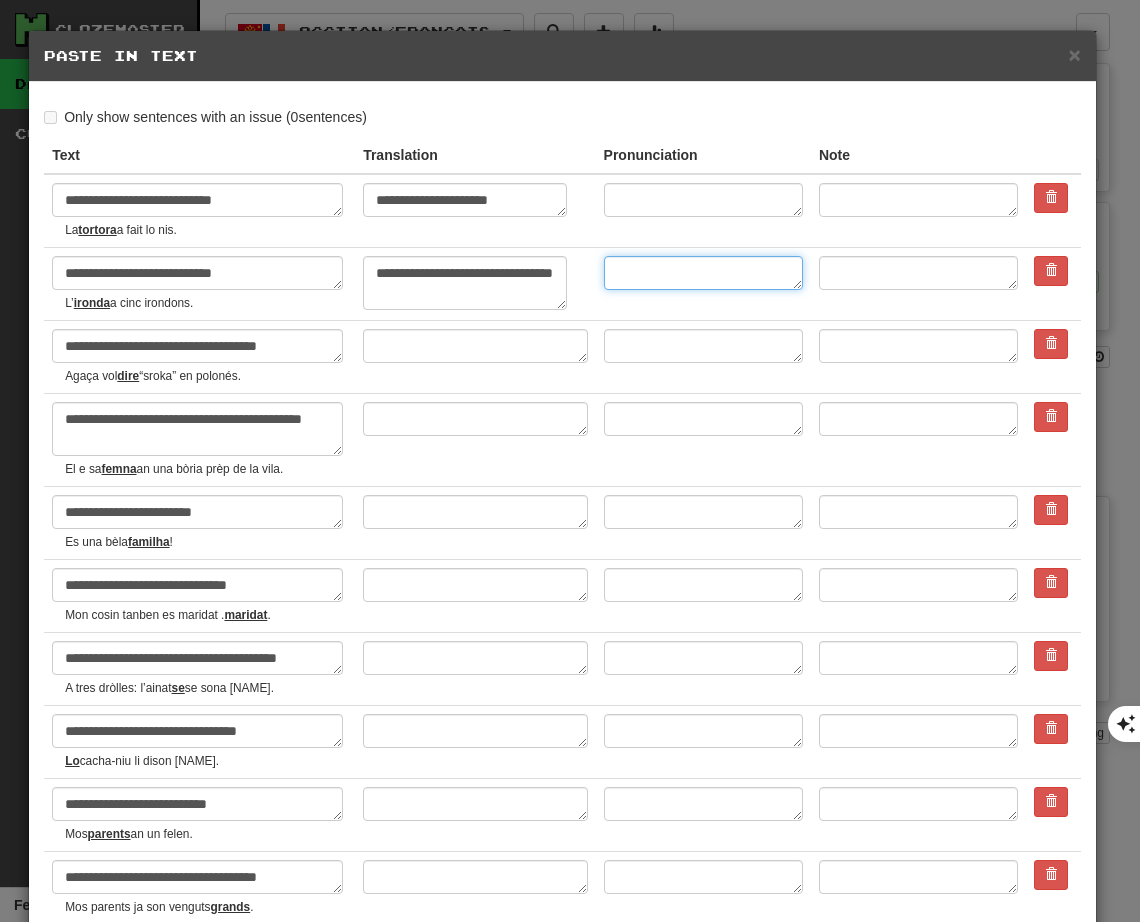click at bounding box center (703, 273) 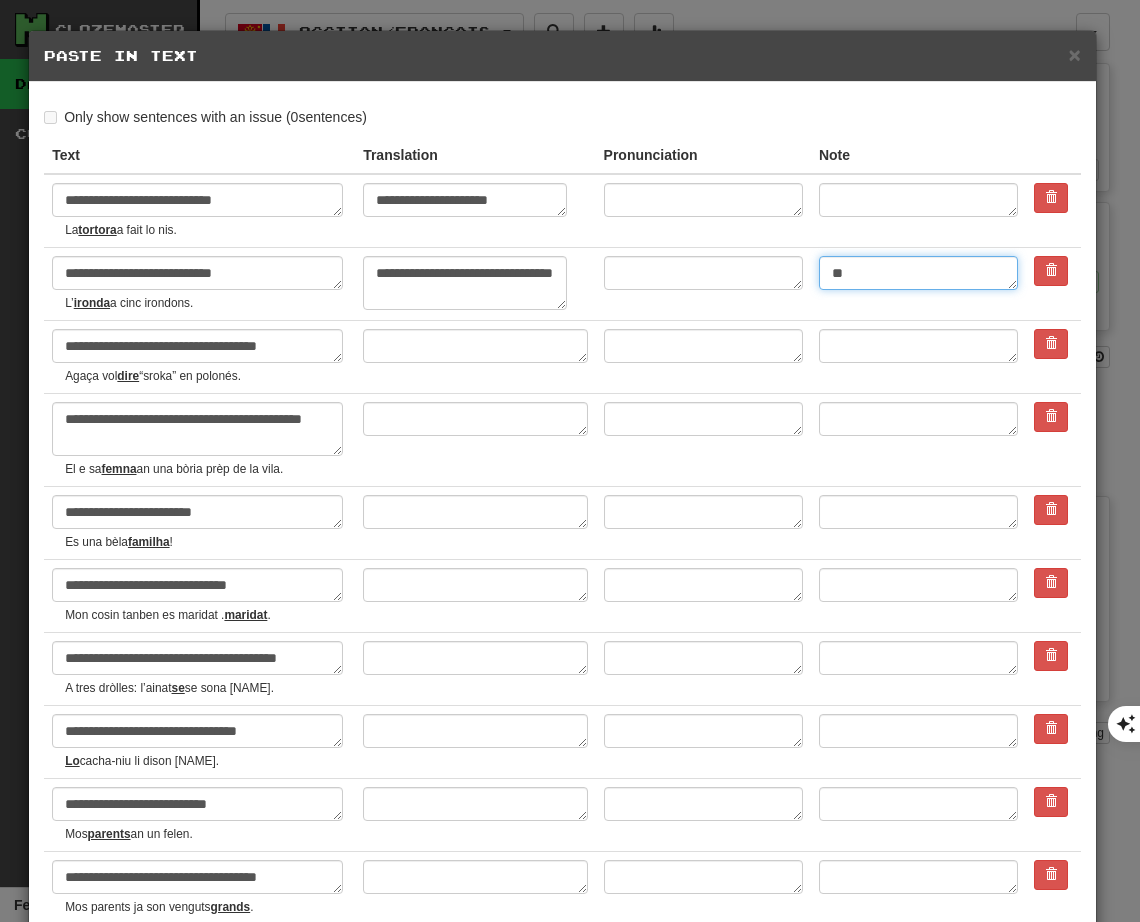 type on "***" 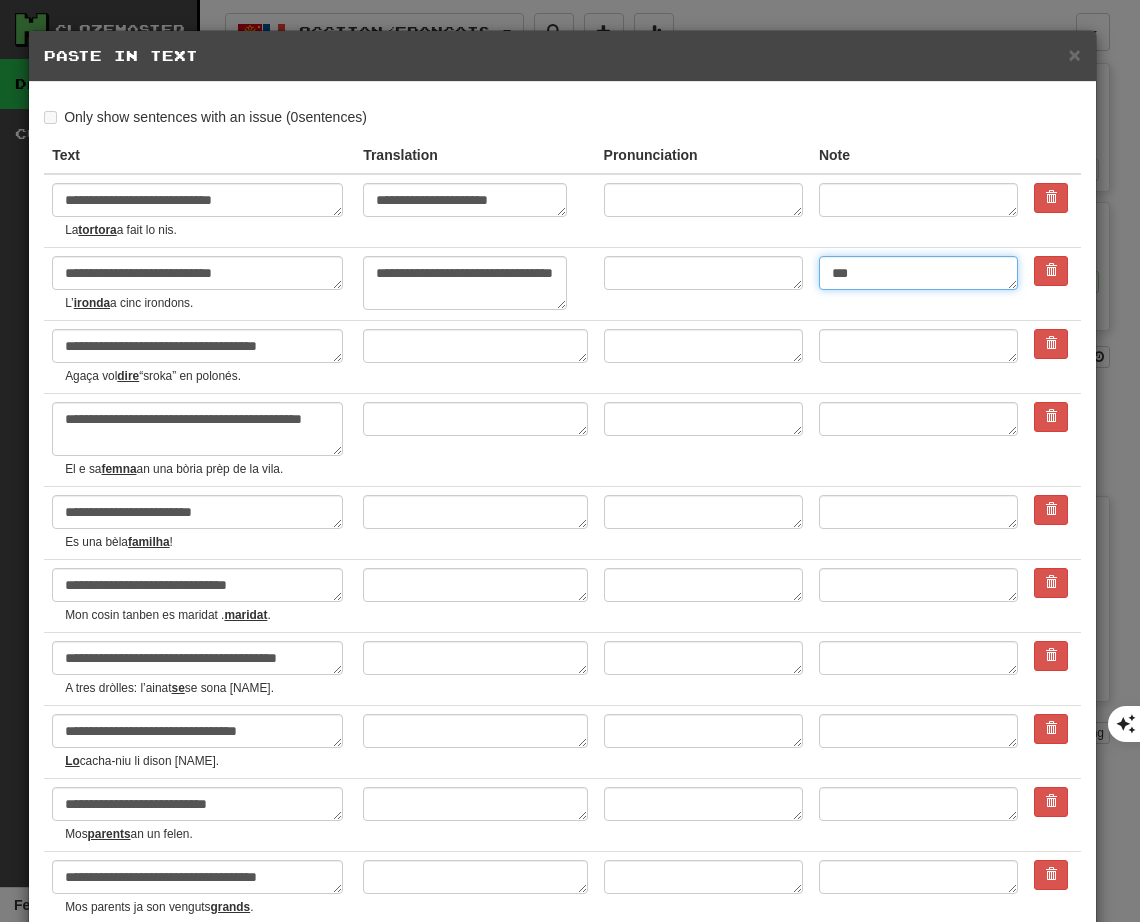 type on "*" 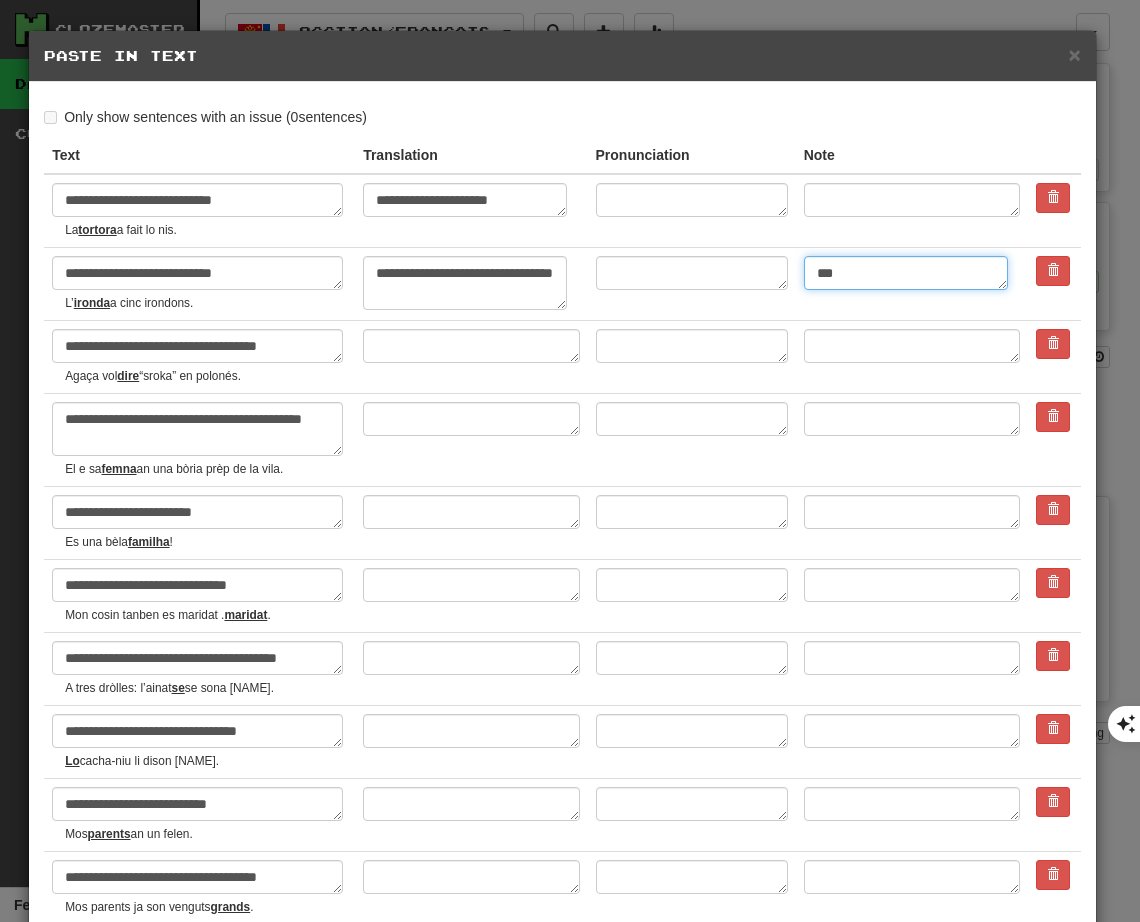 type on "****" 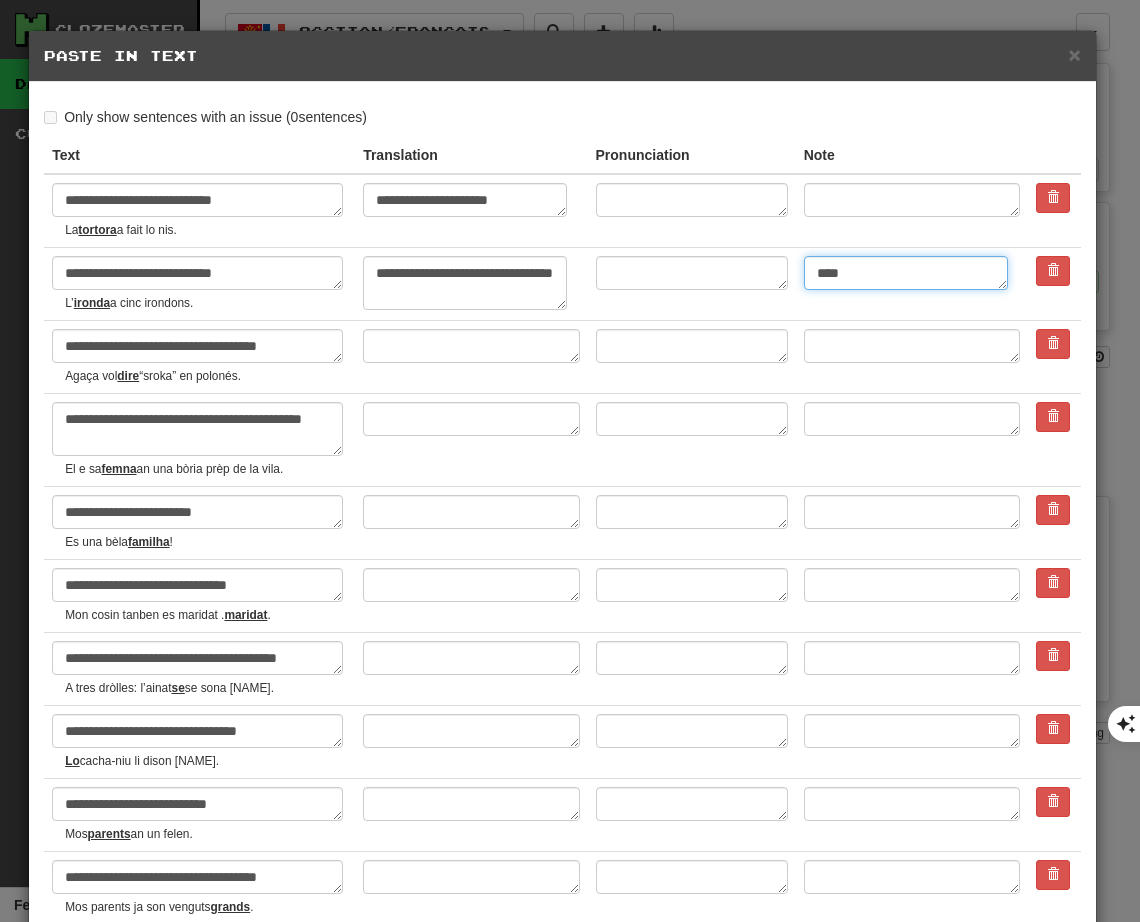 type on "*" 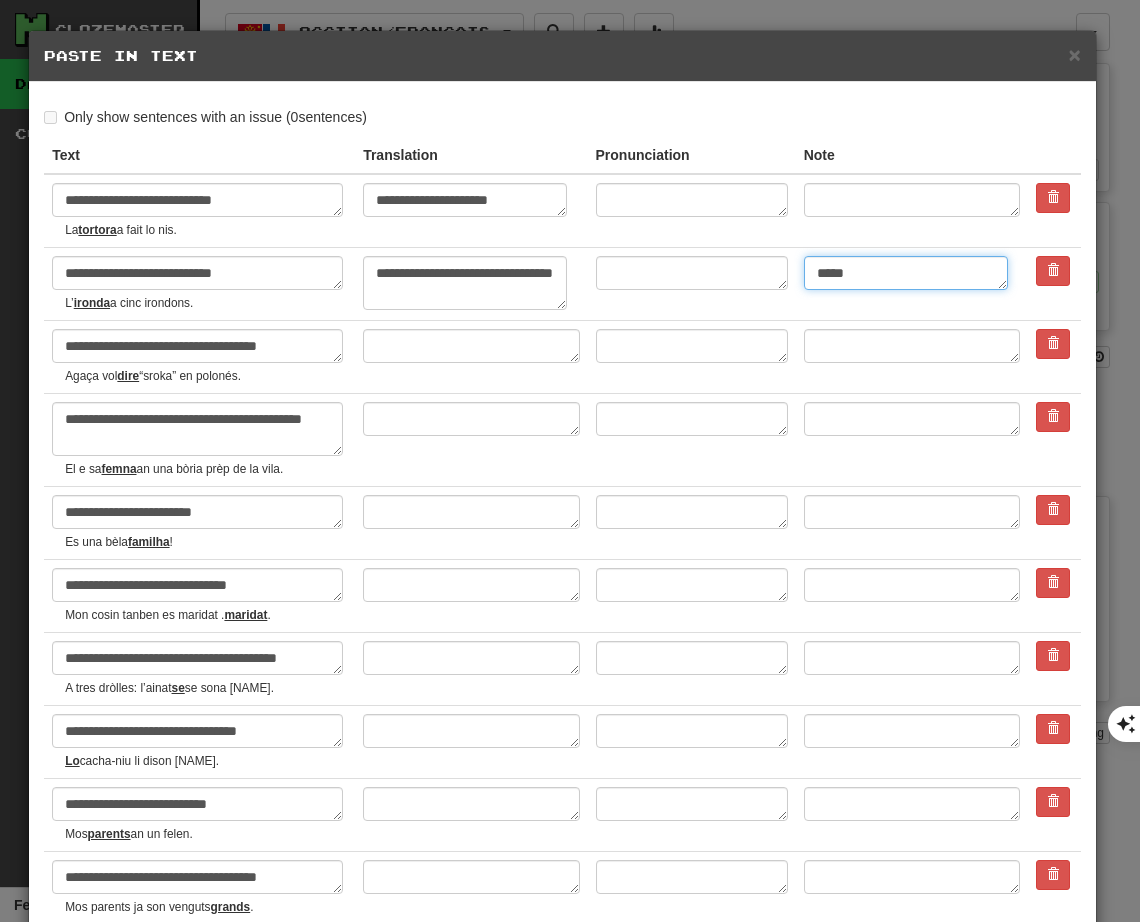 type on "*" 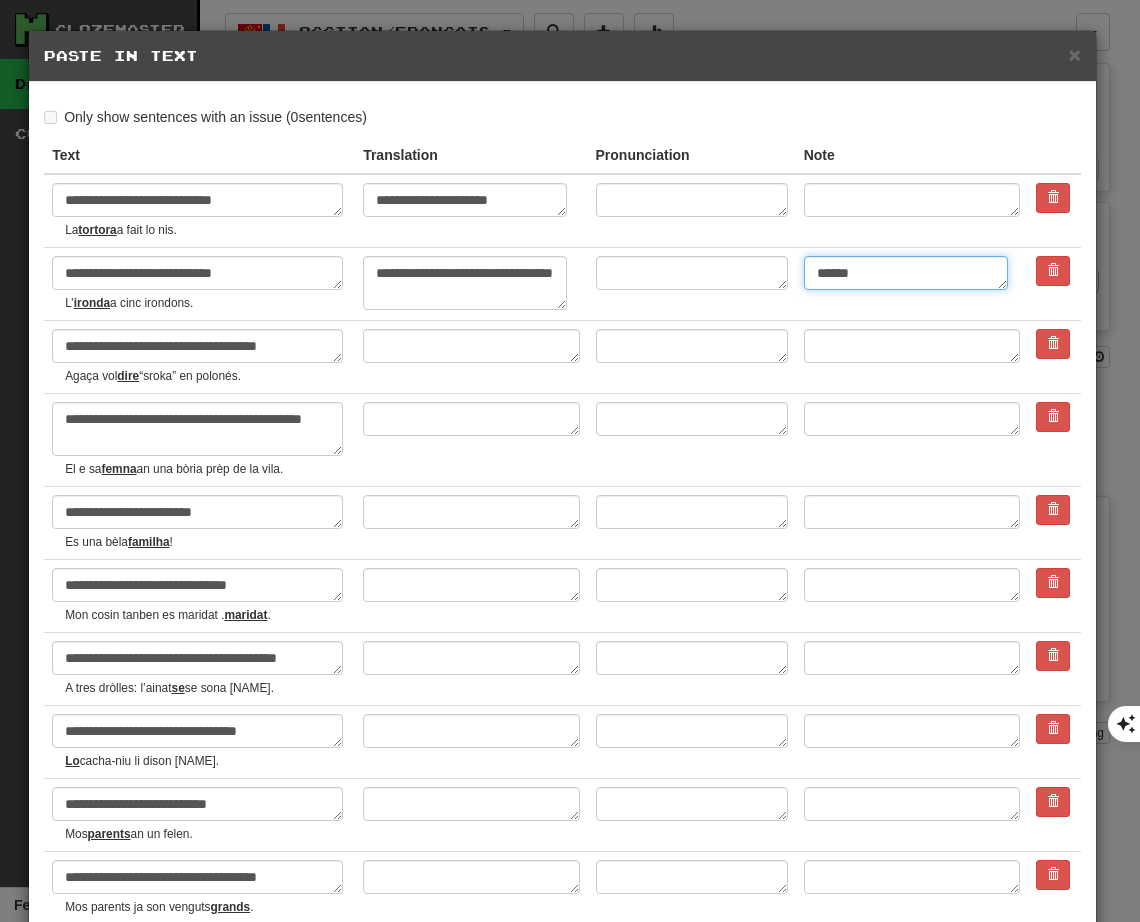 type on "*" 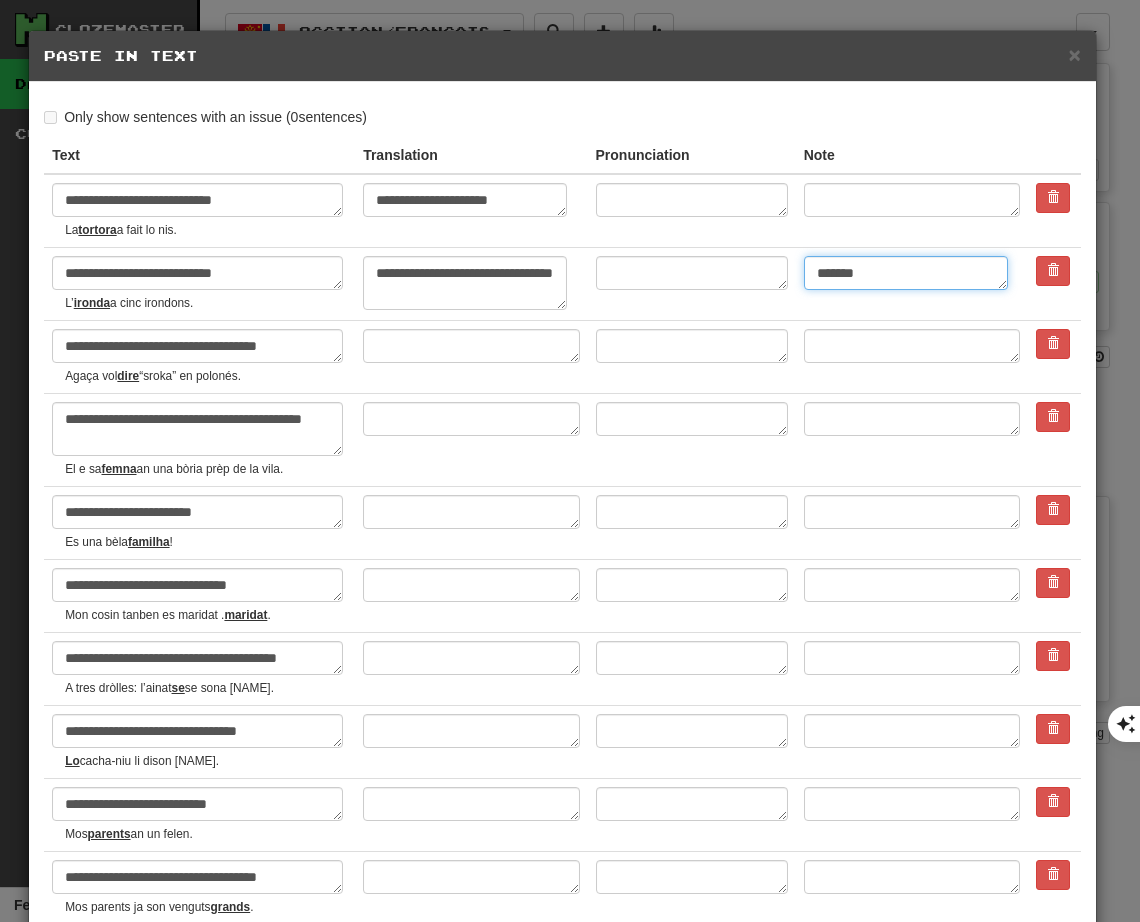 type on "********" 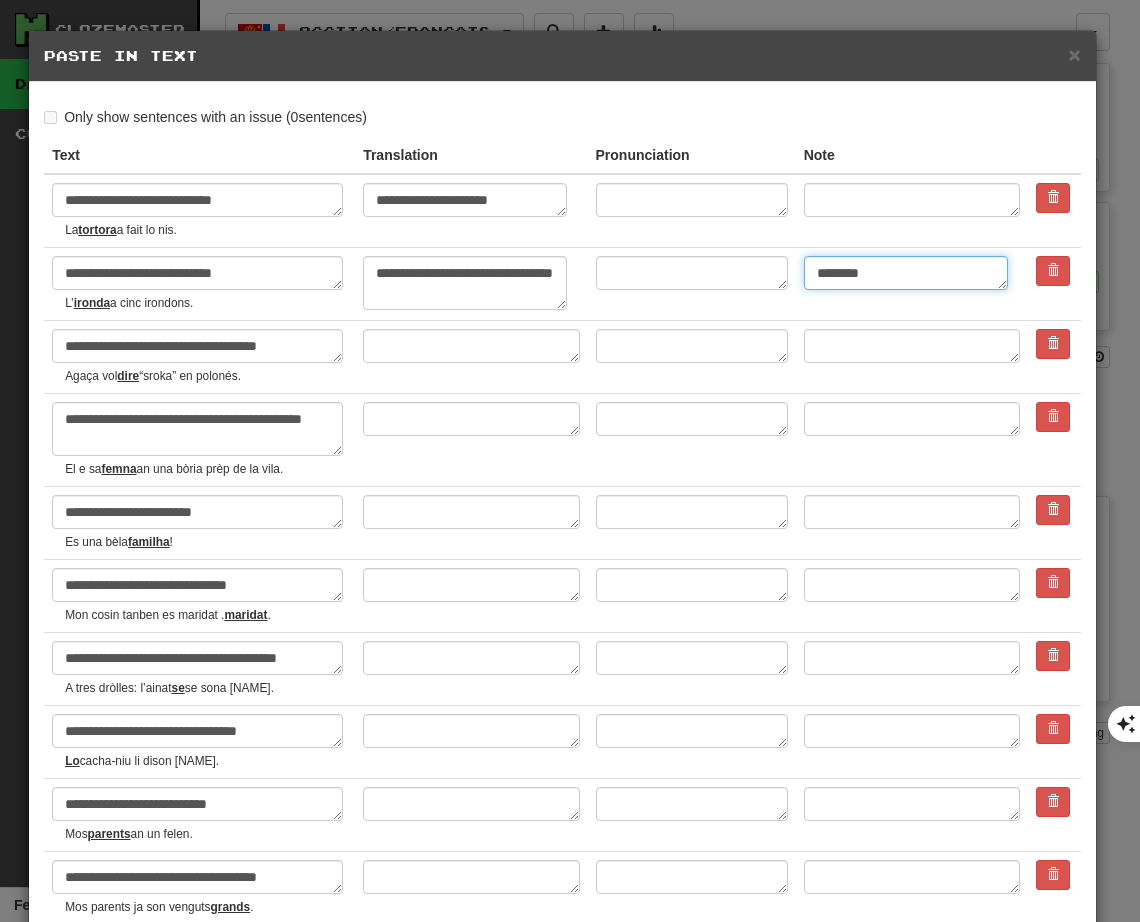 type on "*" 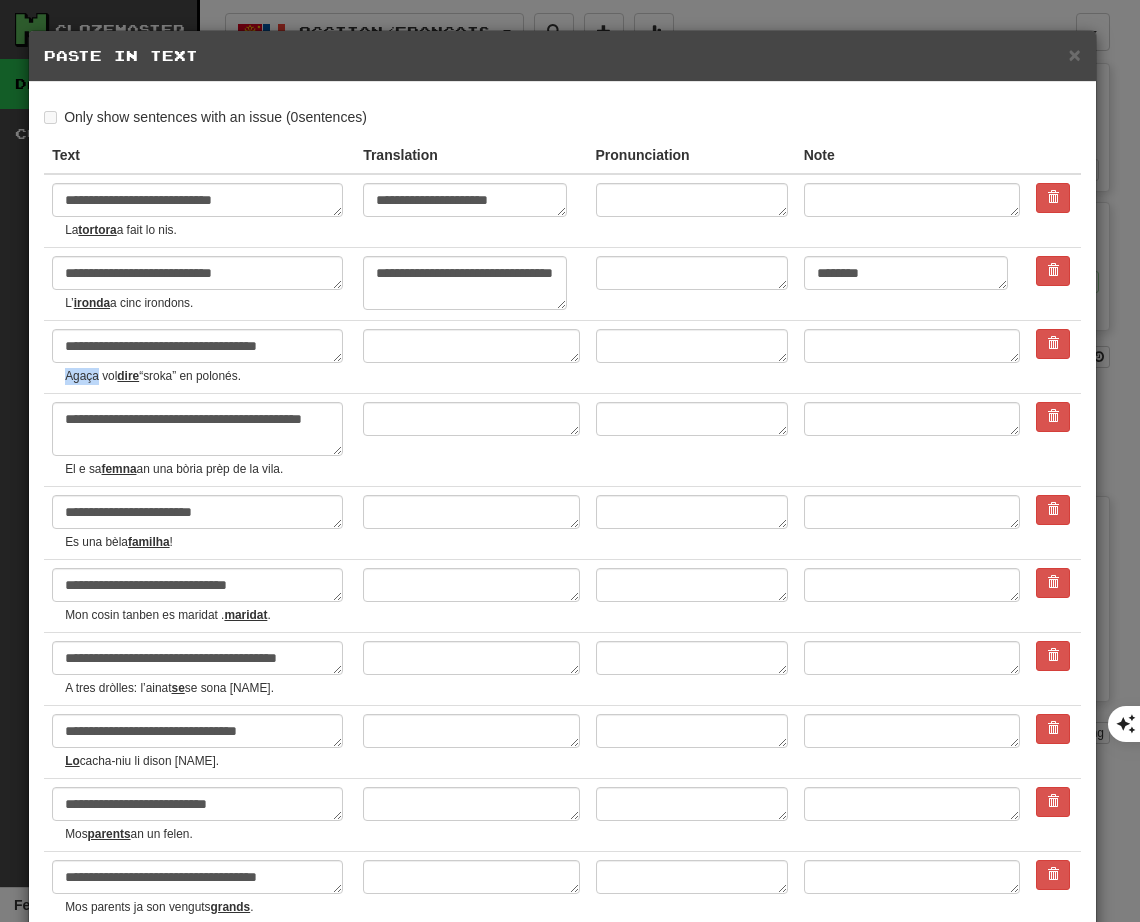 drag, startPoint x: 66, startPoint y: 372, endPoint x: 99, endPoint y: 372, distance: 33 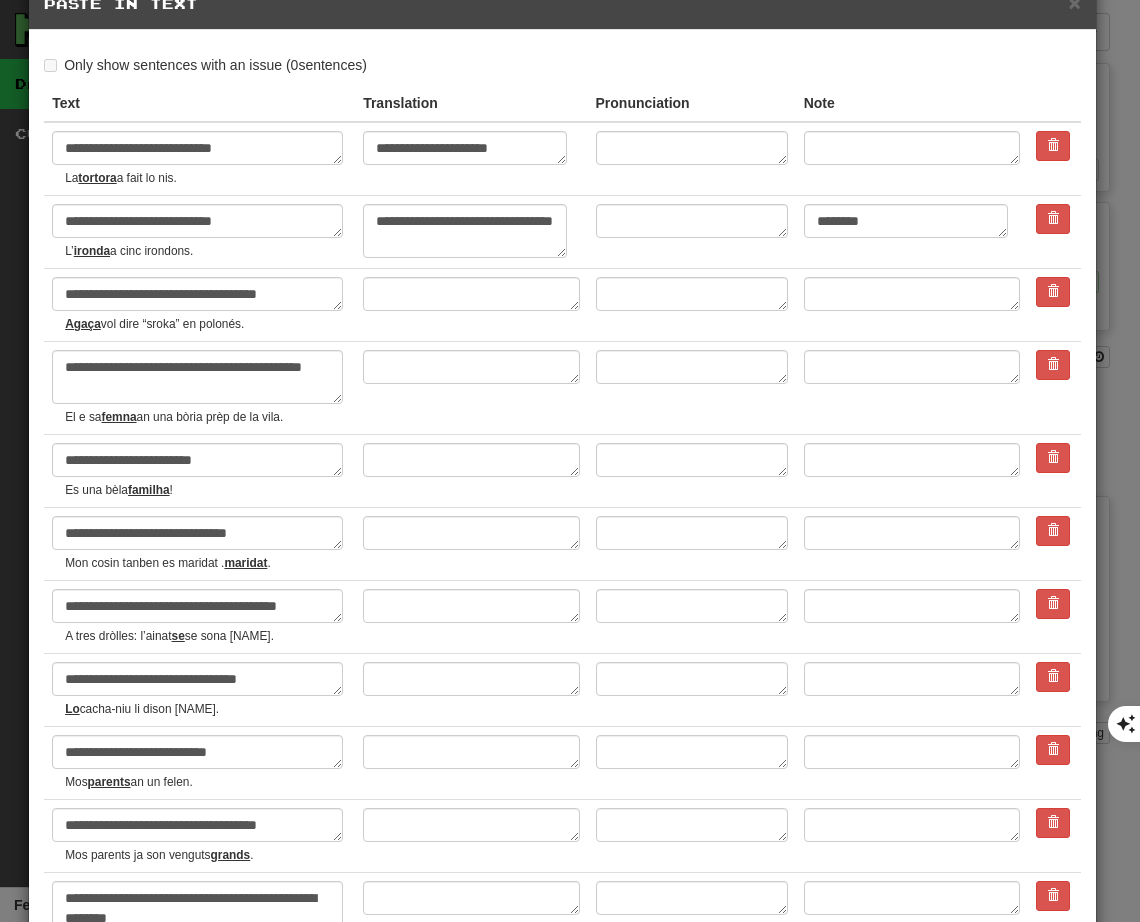 scroll, scrollTop: 100, scrollLeft: 0, axis: vertical 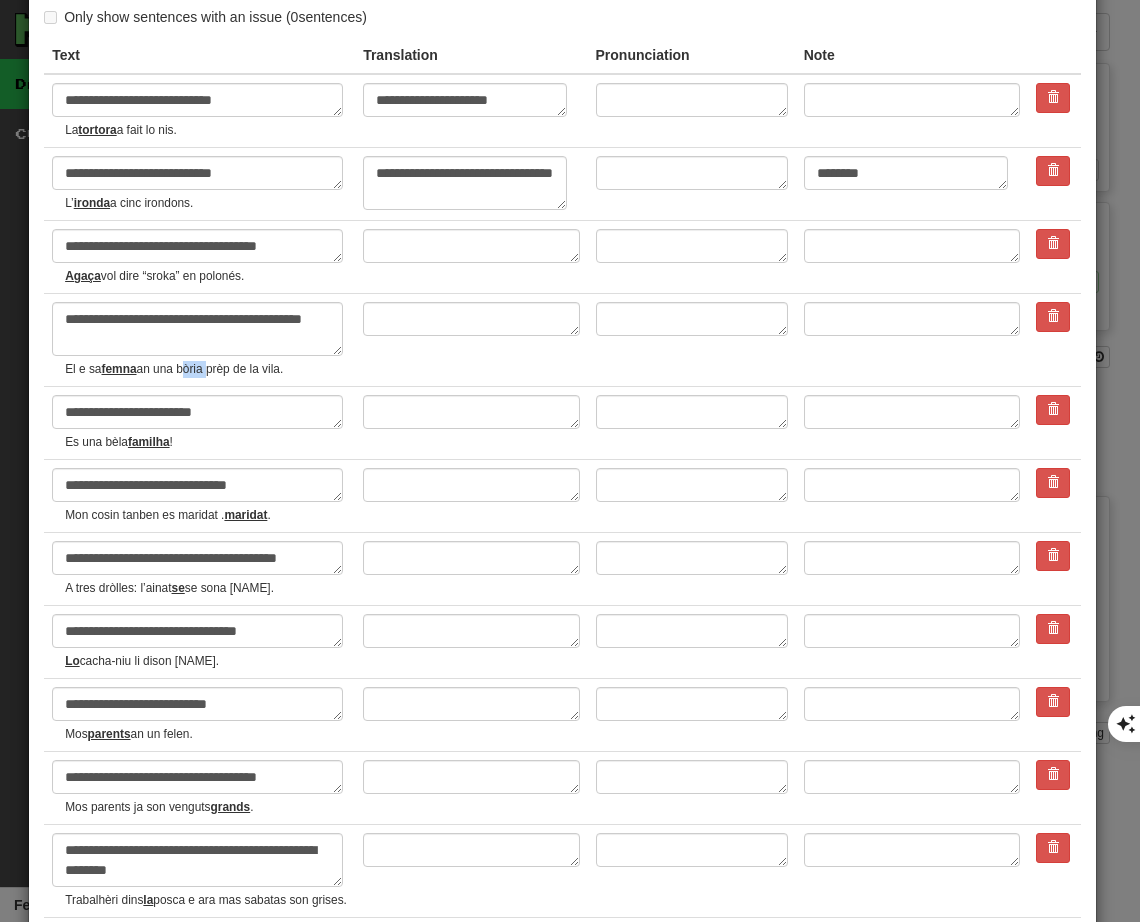 drag, startPoint x: 182, startPoint y: 369, endPoint x: 209, endPoint y: 365, distance: 27.294687 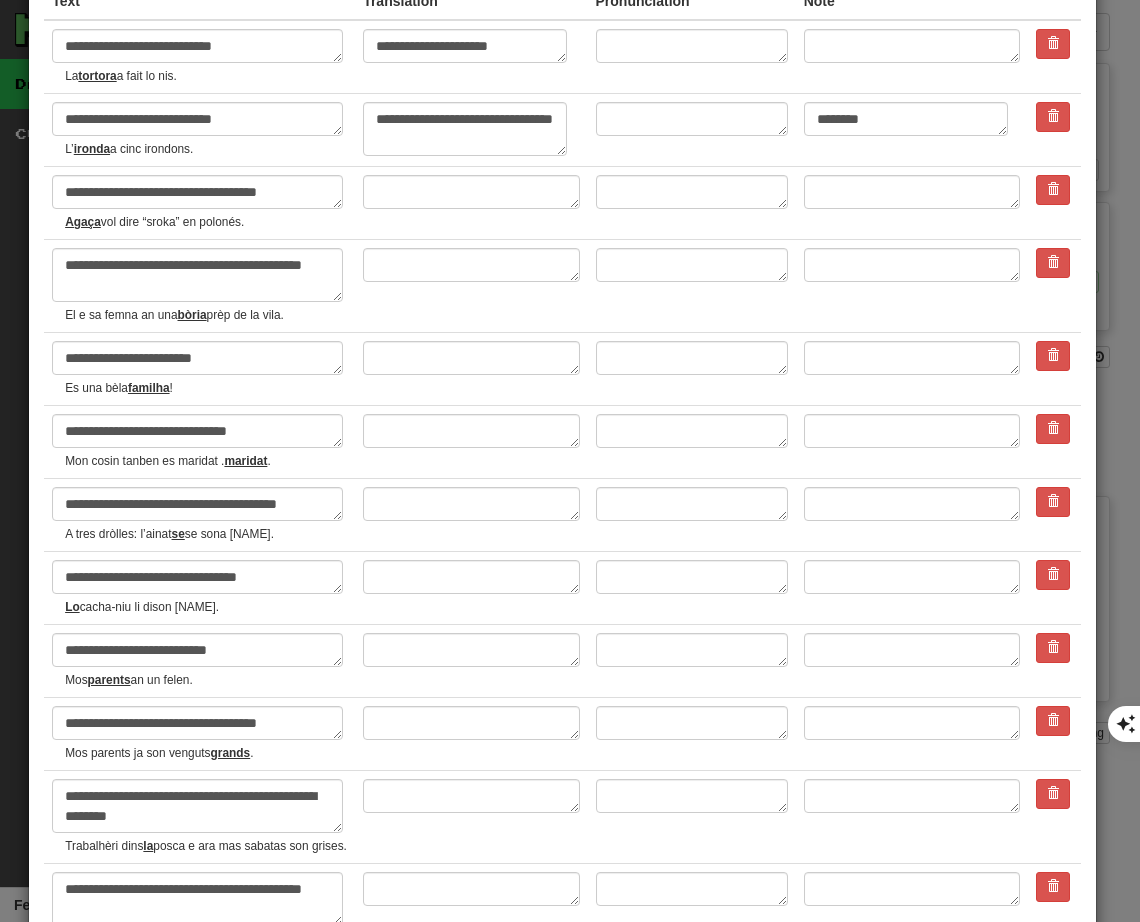 scroll, scrollTop: 200, scrollLeft: 0, axis: vertical 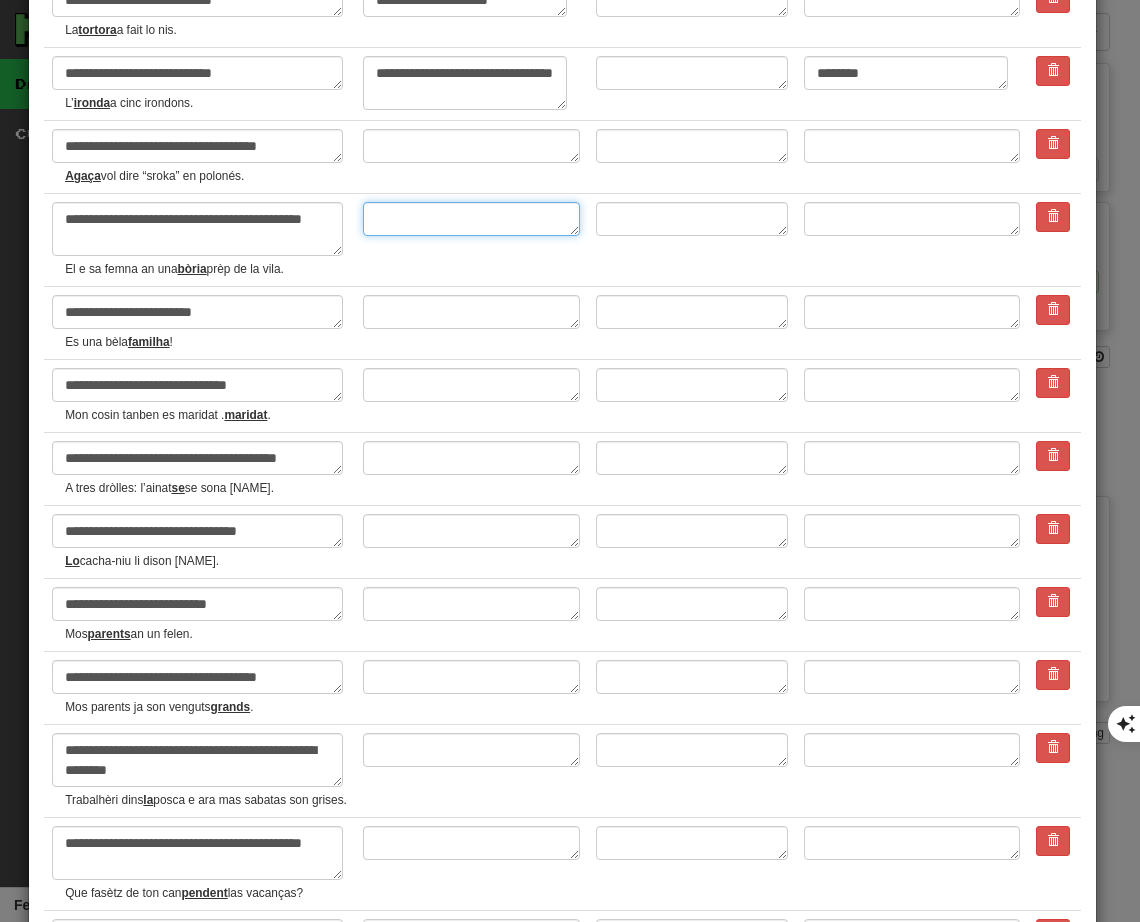 click at bounding box center (471, 219) 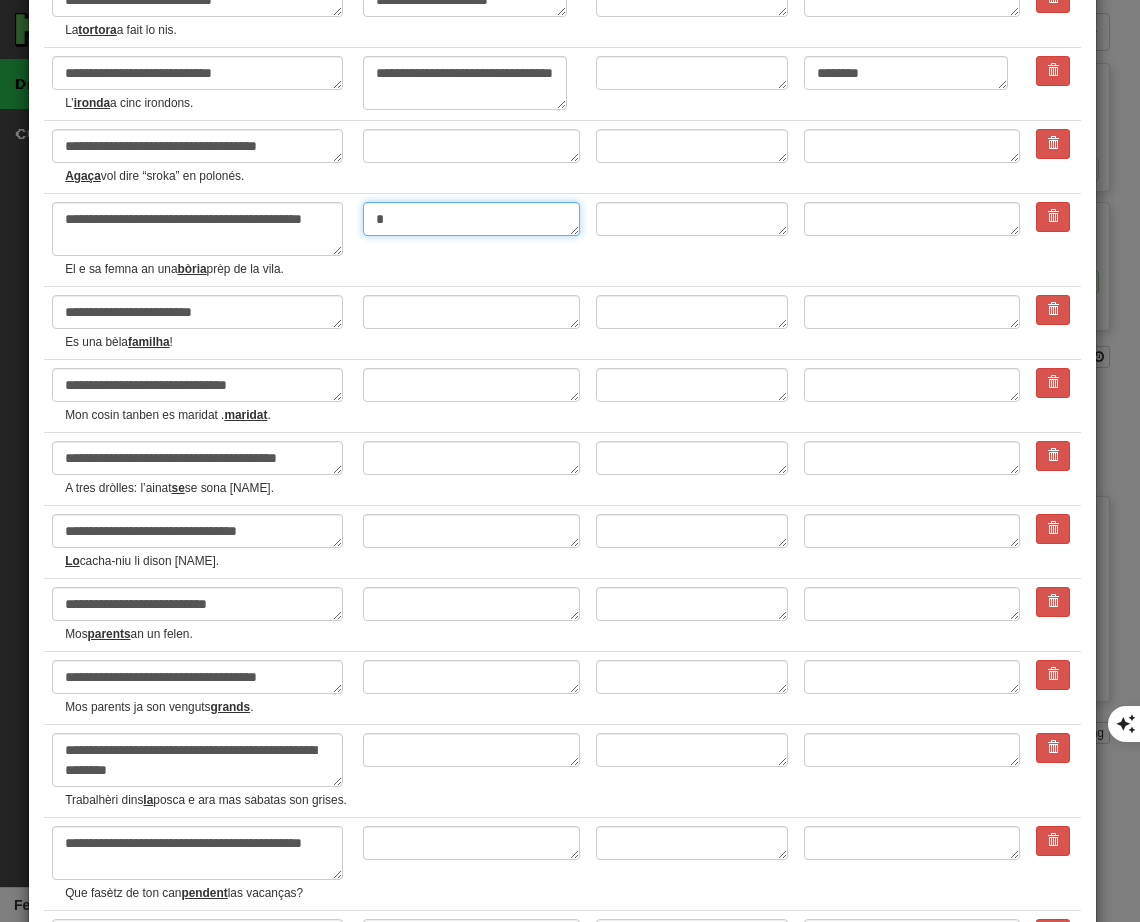 type on "*" 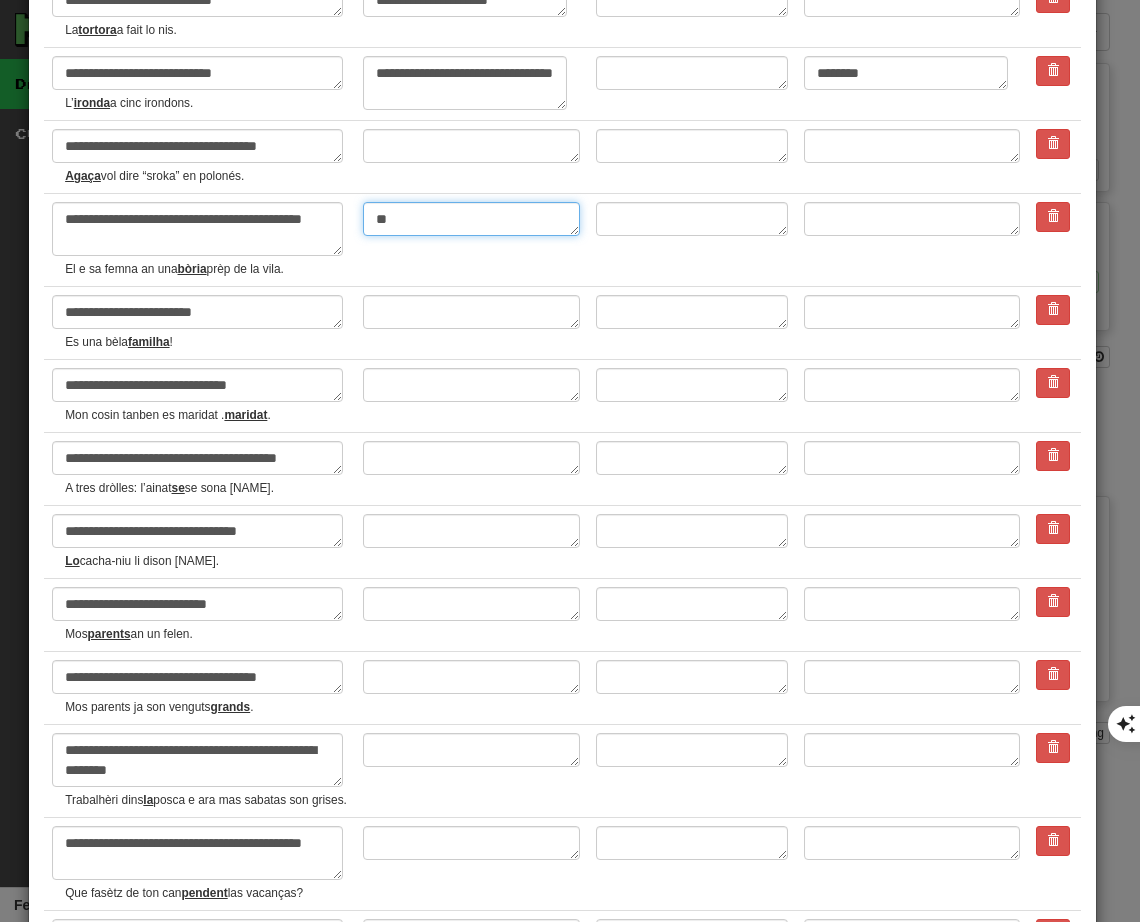type on "*" 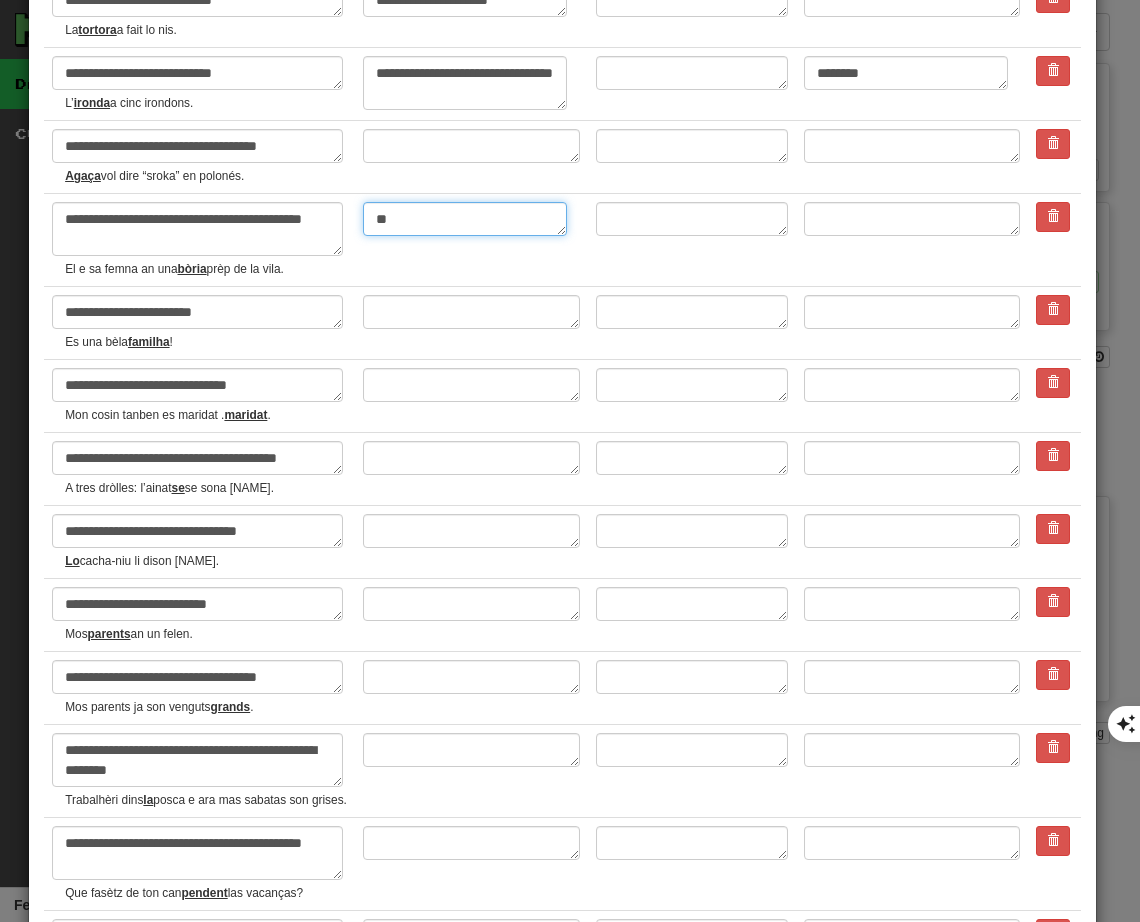 type 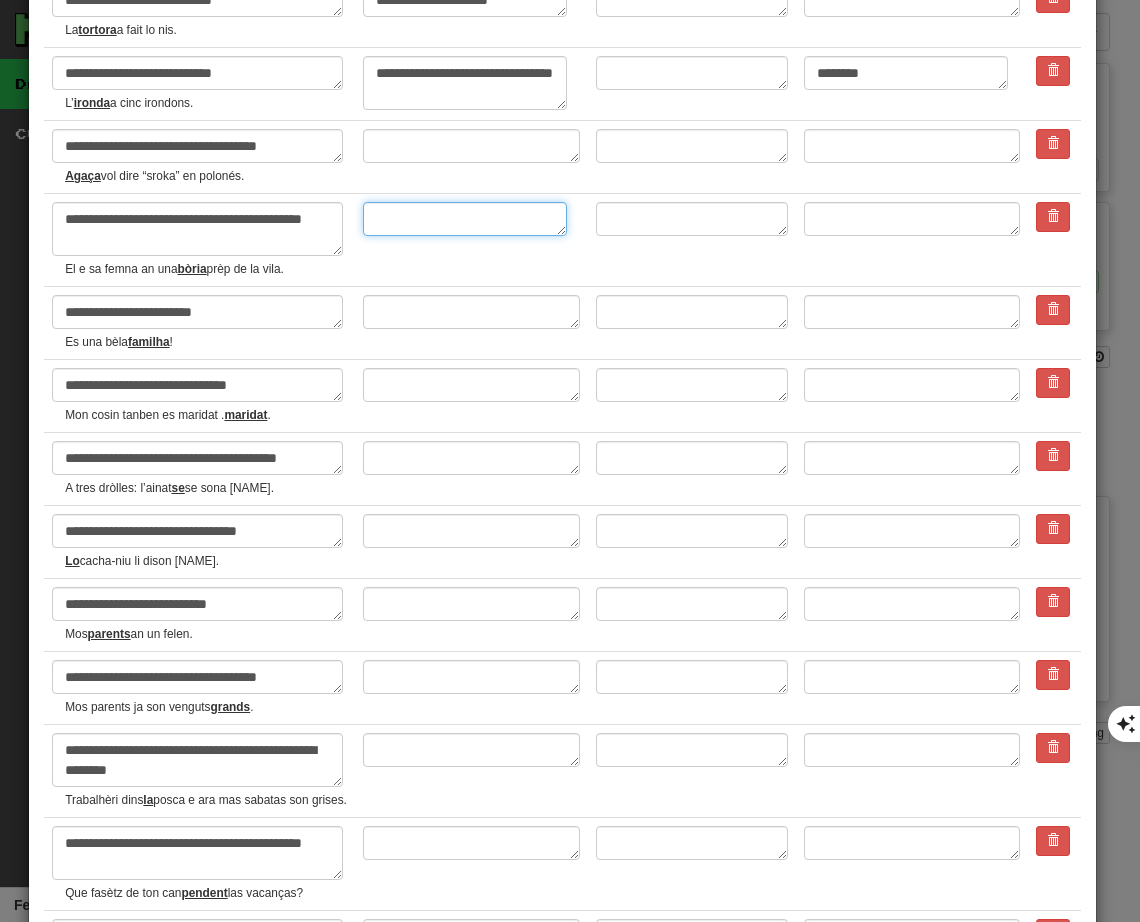 type on "*" 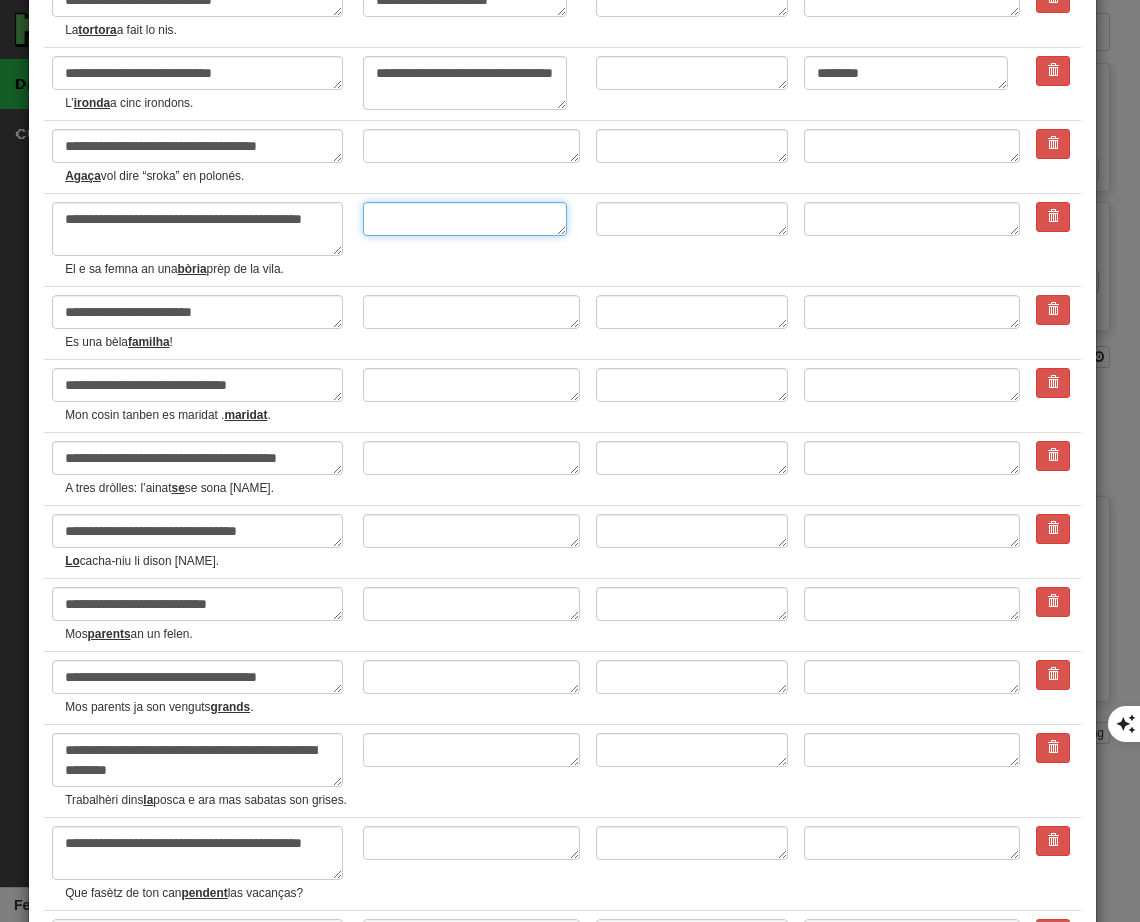 click at bounding box center (465, 219) 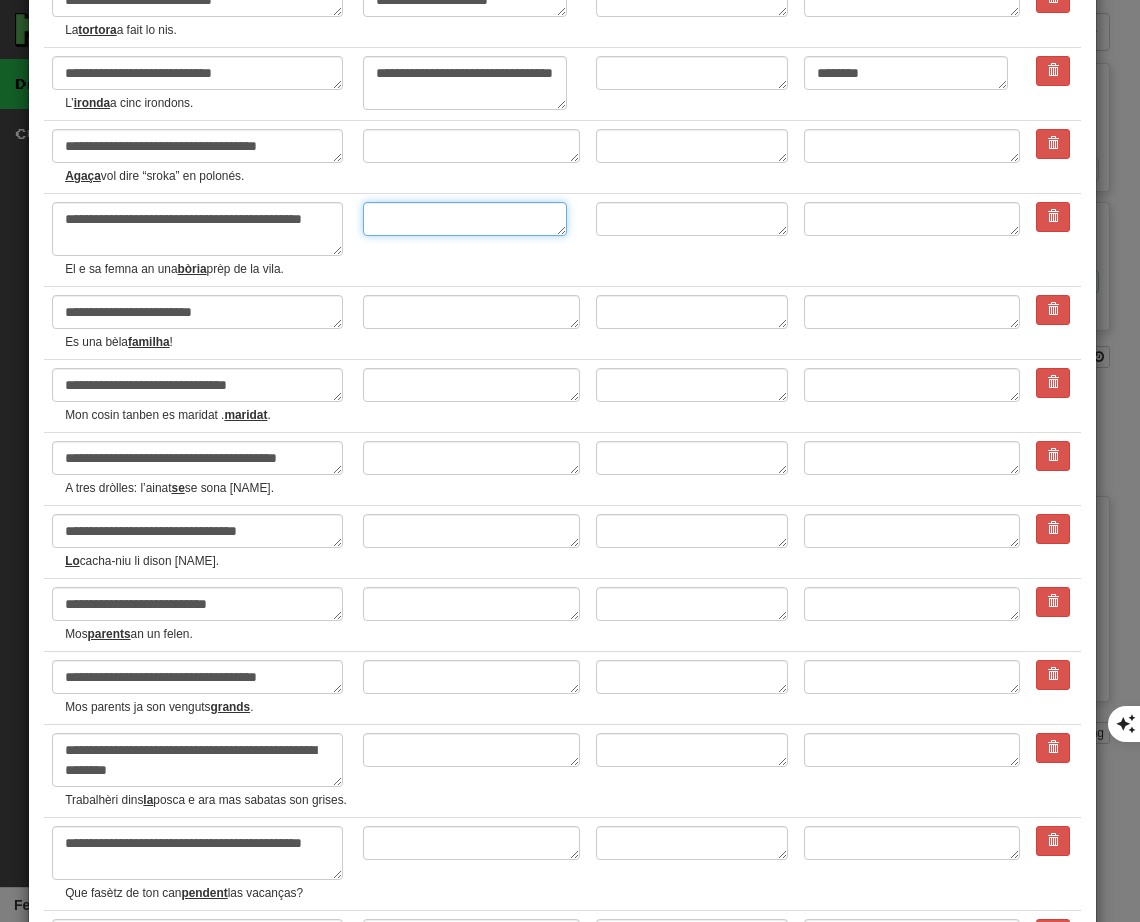 type on "*" 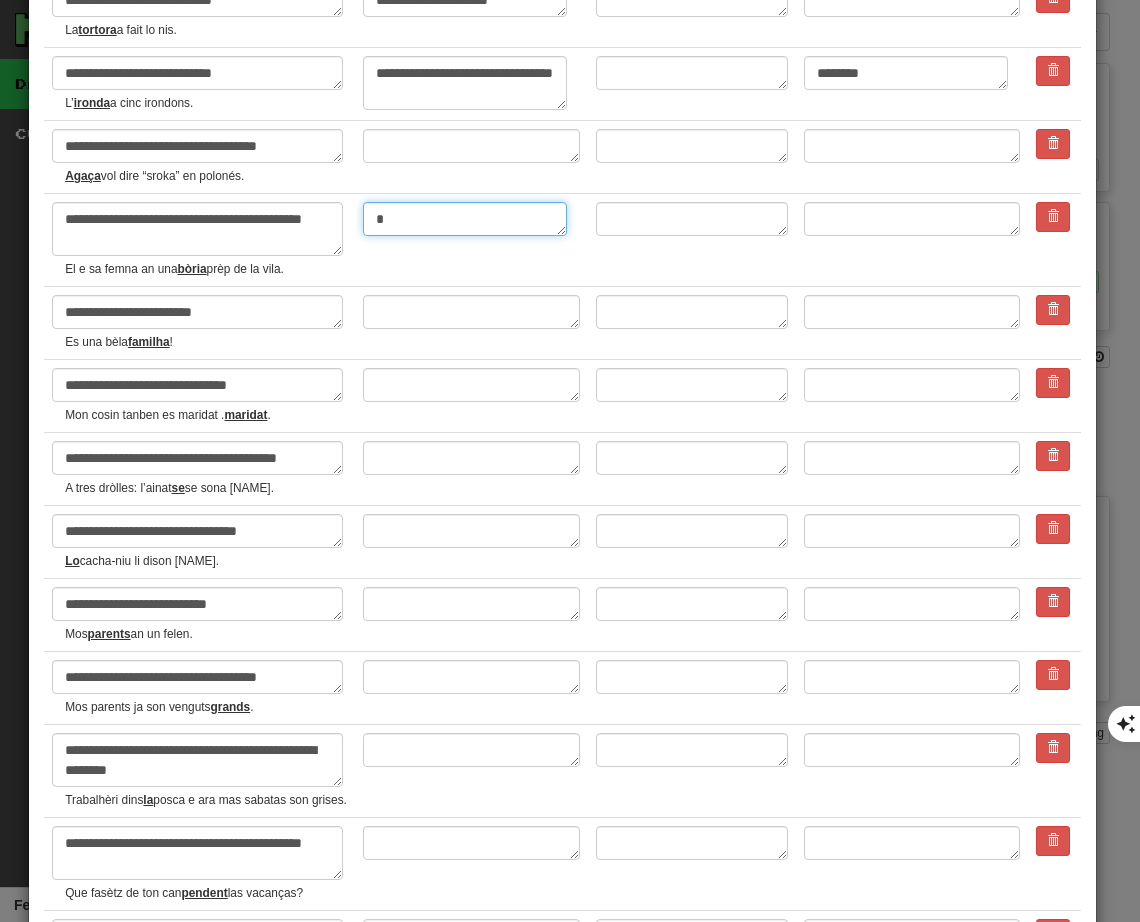 type on "*" 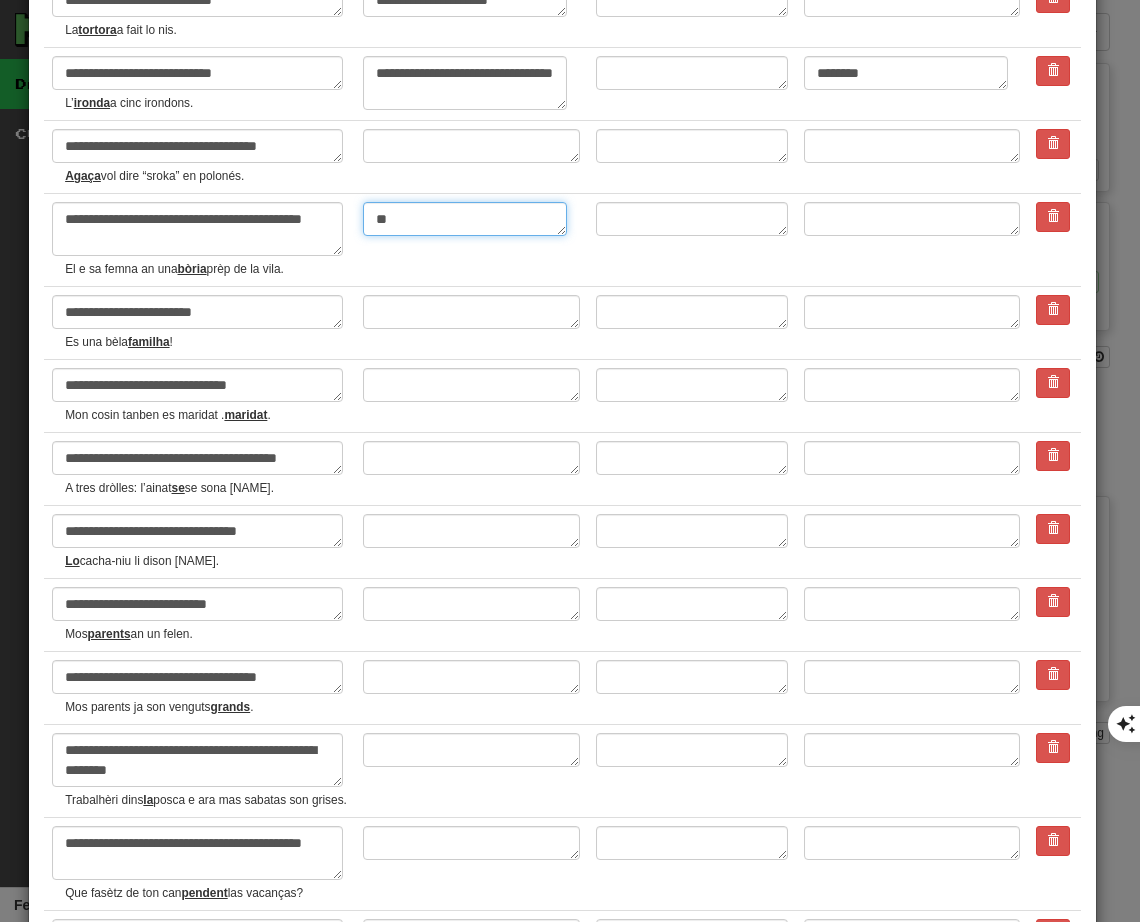 type on "*" 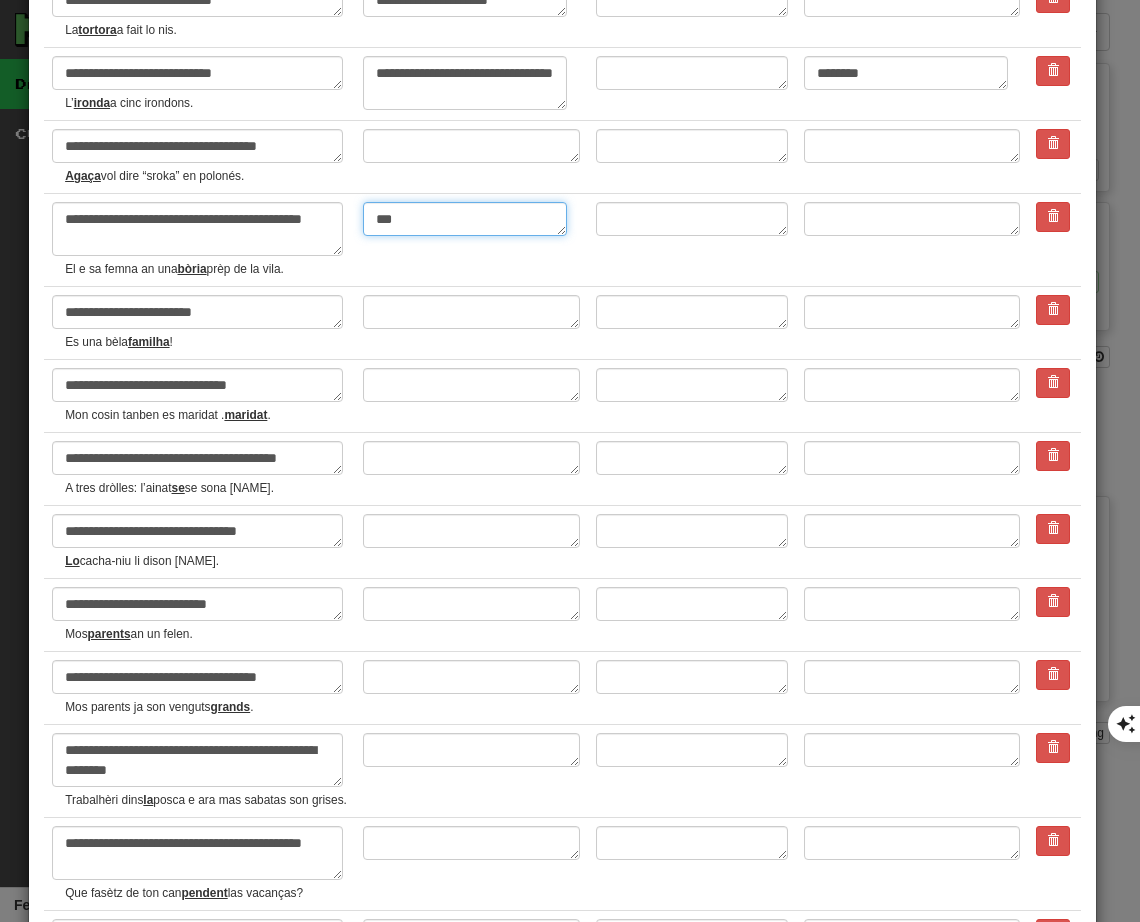 type on "****" 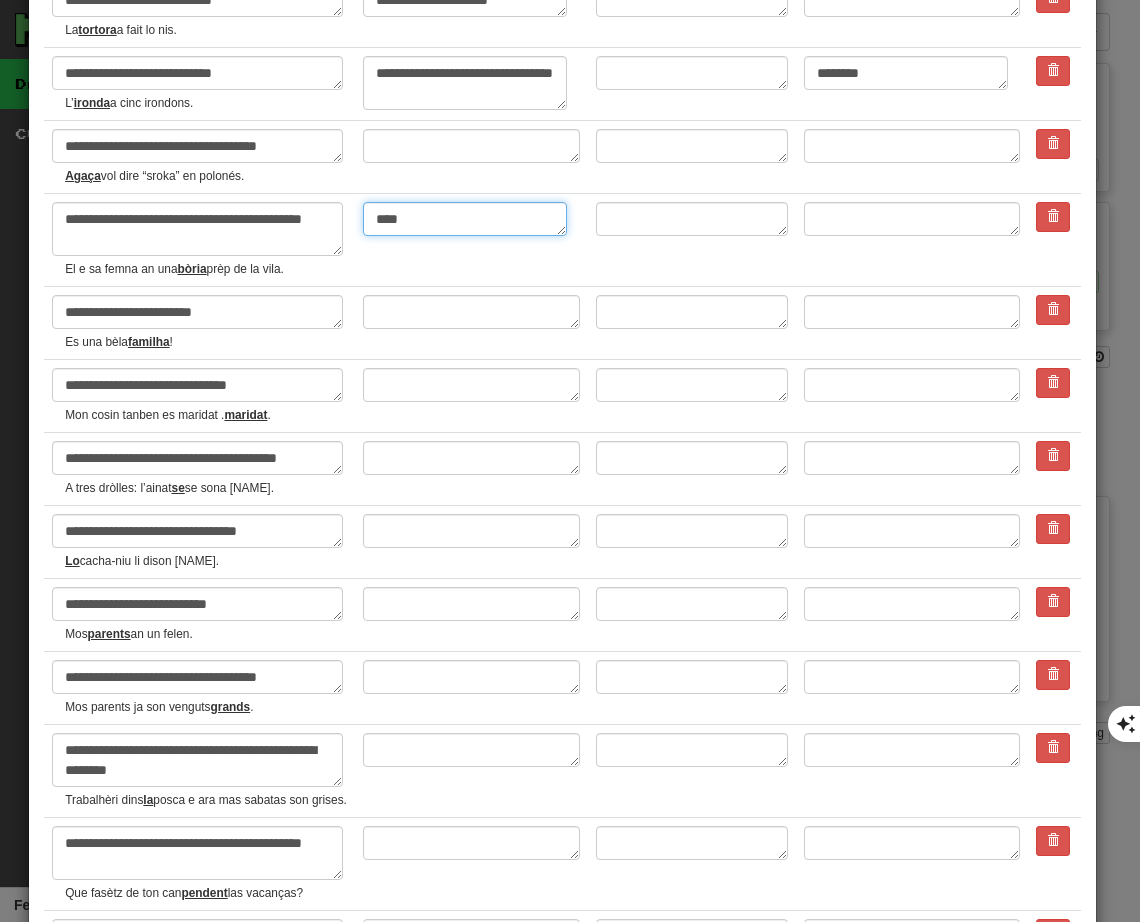 type on "*****" 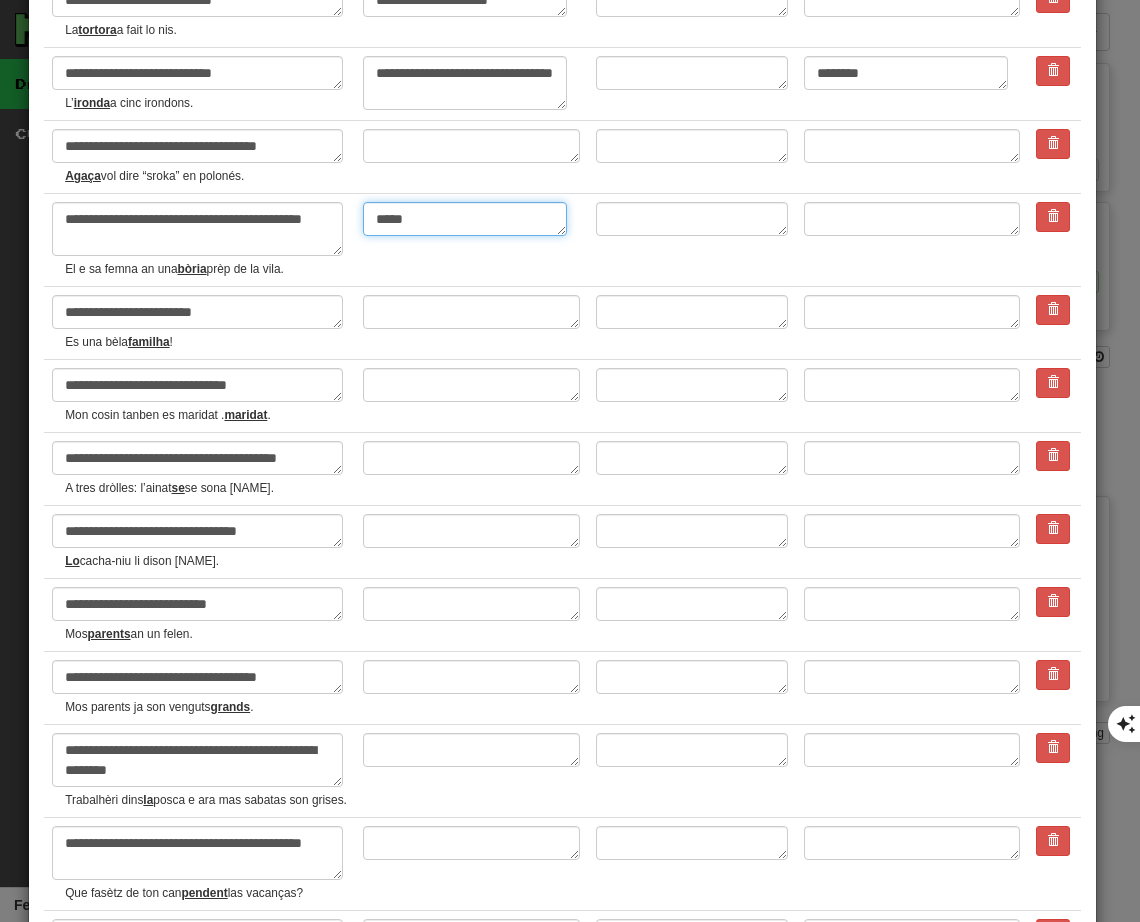 type on "*" 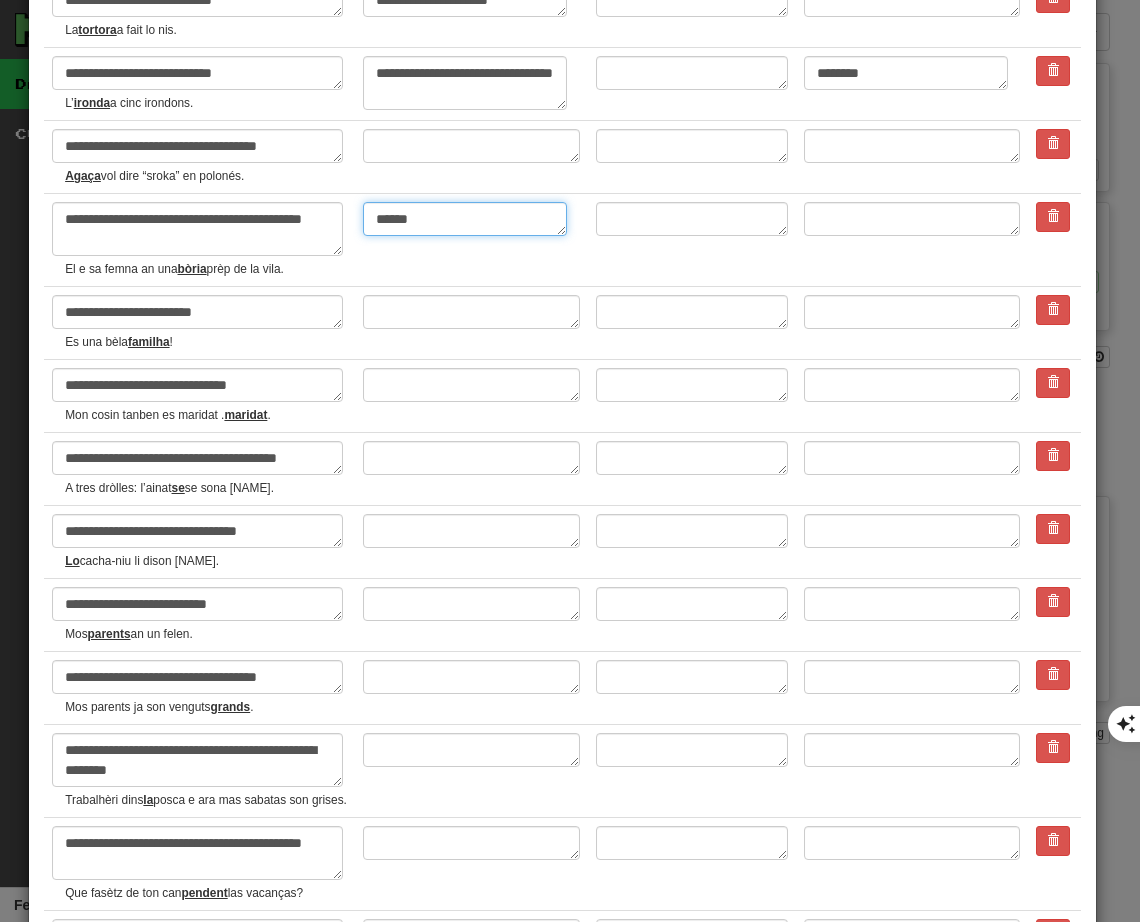 type on "*" 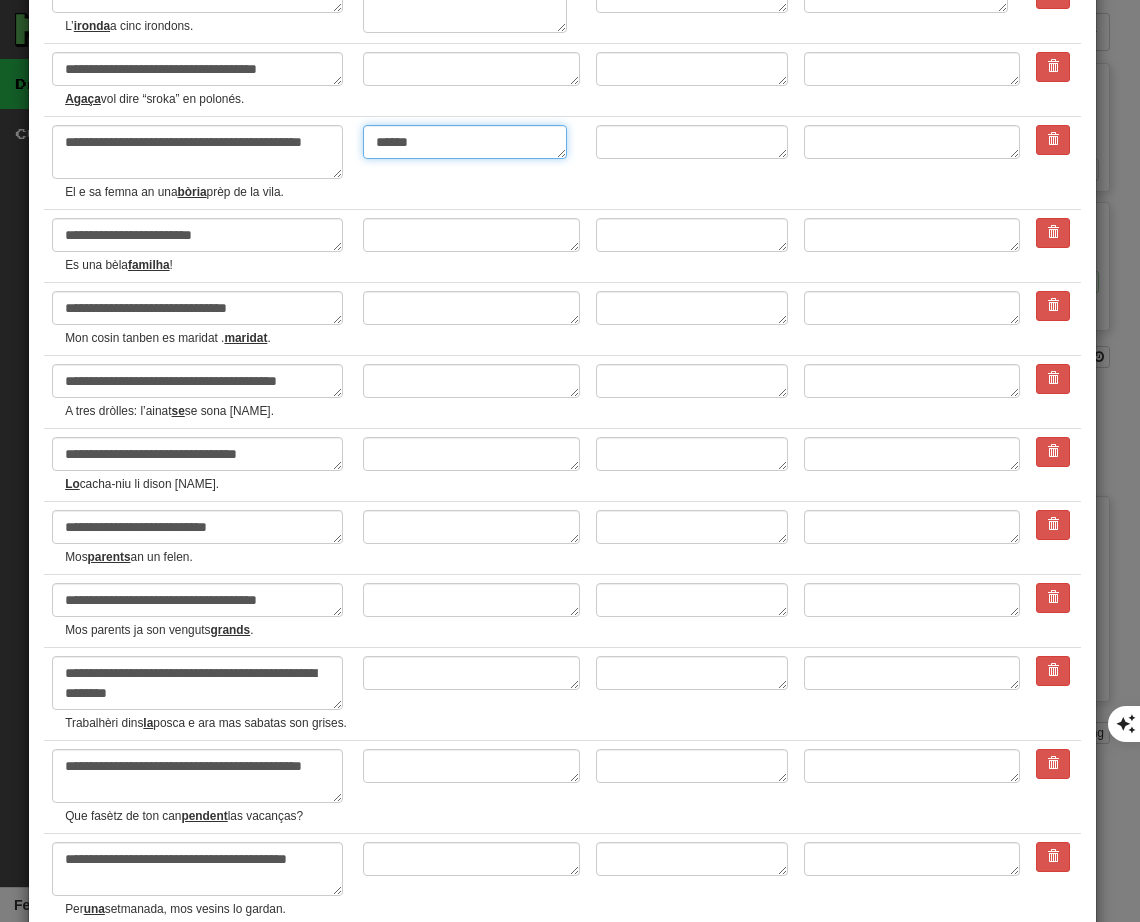 scroll, scrollTop: 300, scrollLeft: 0, axis: vertical 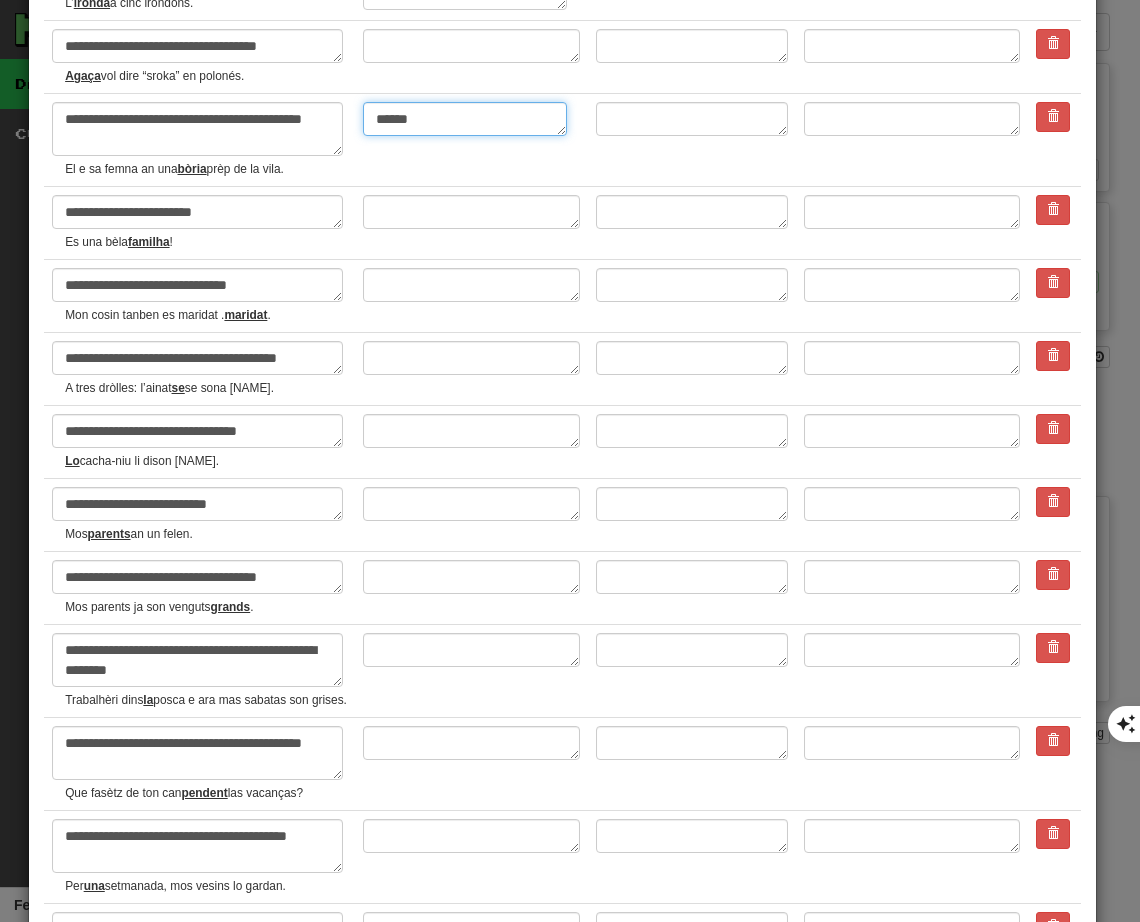 type on "******" 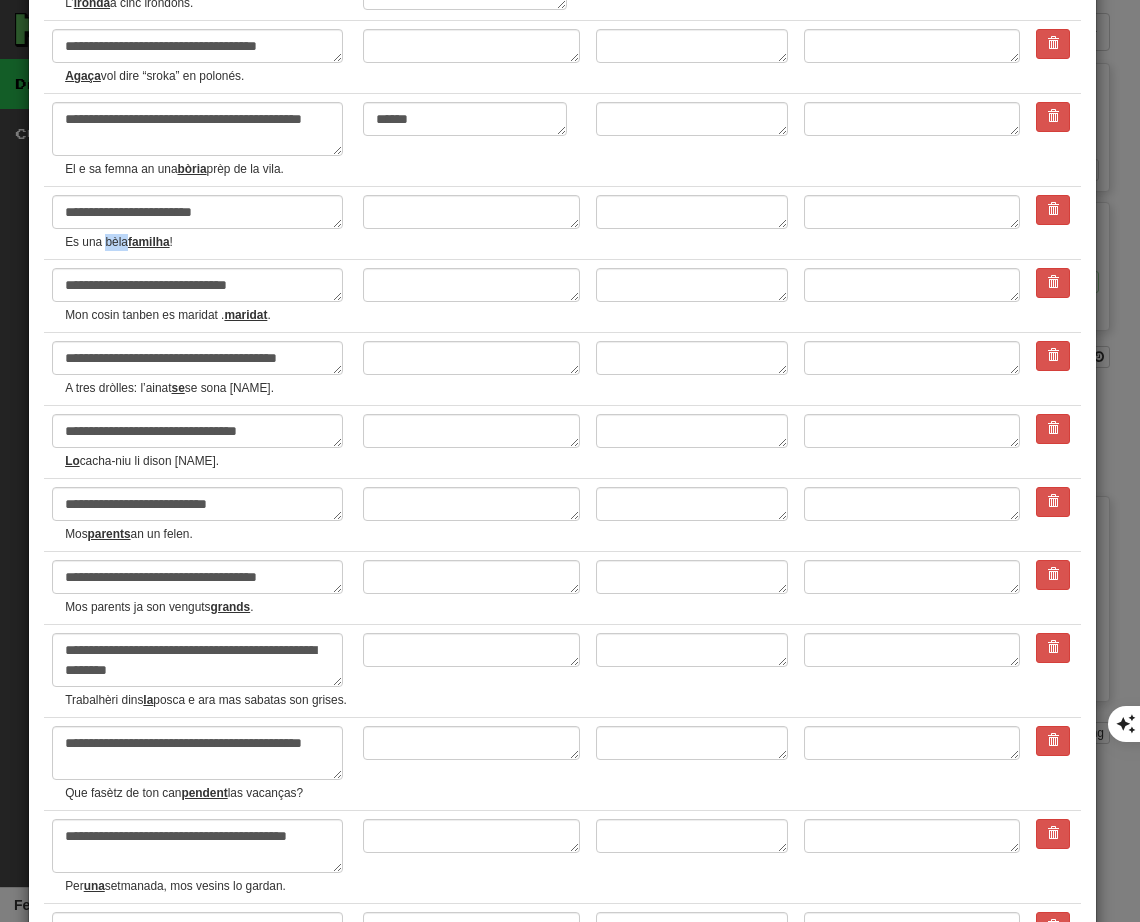 drag, startPoint x: 105, startPoint y: 243, endPoint x: 128, endPoint y: 242, distance: 23.021729 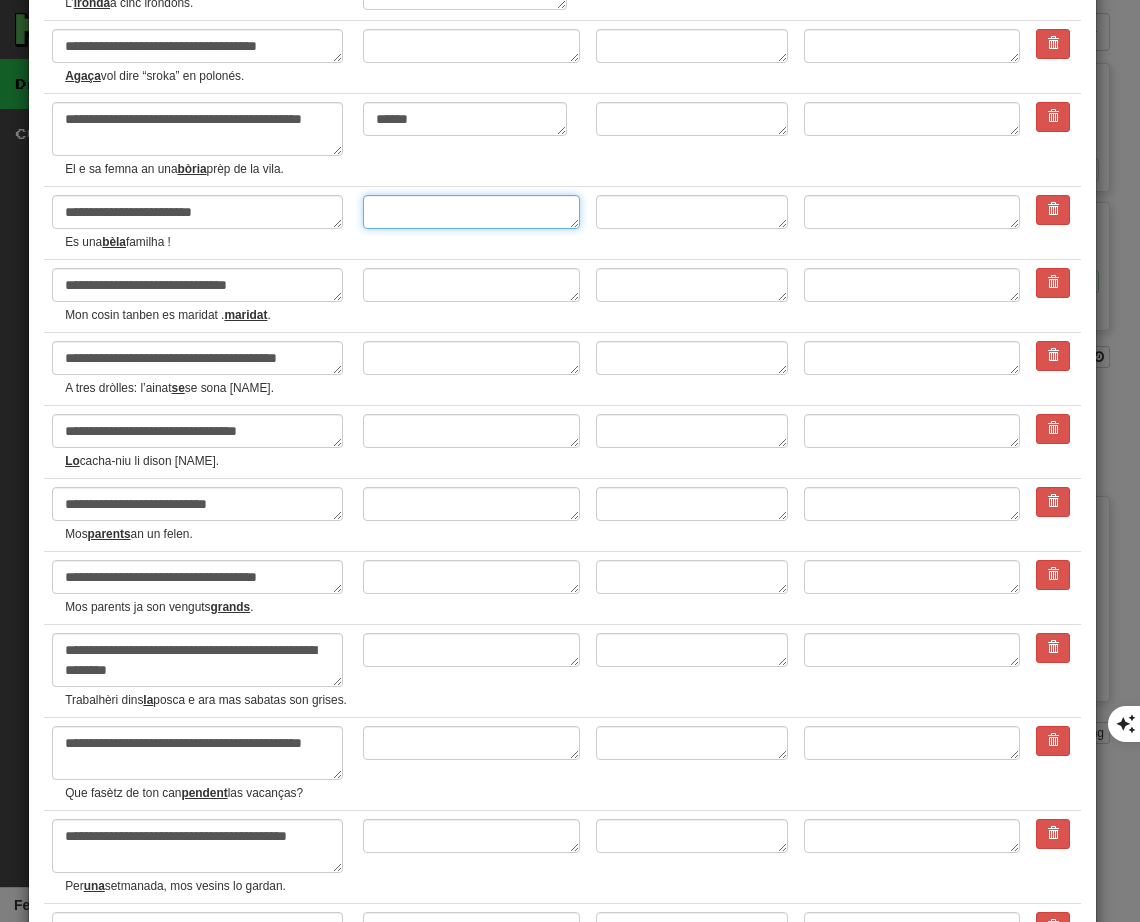click at bounding box center (471, 212) 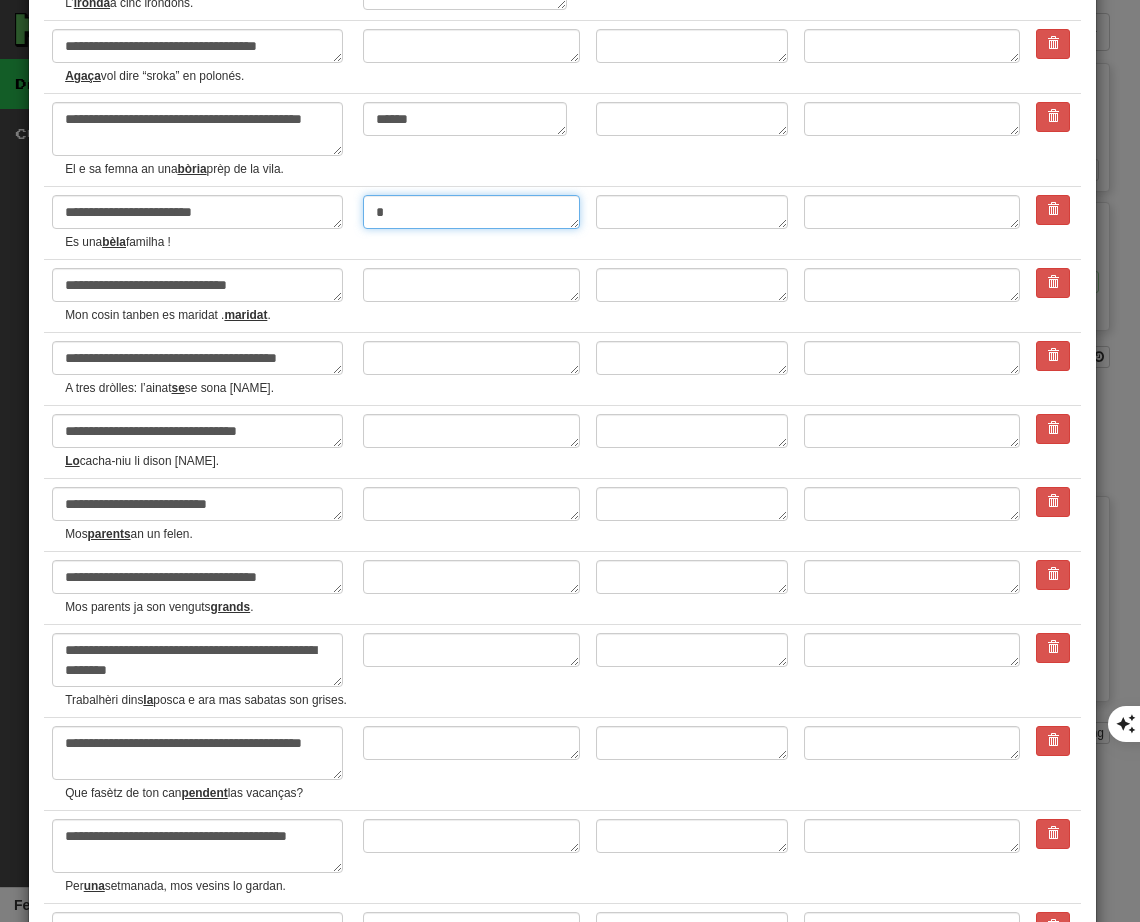 type on "*" 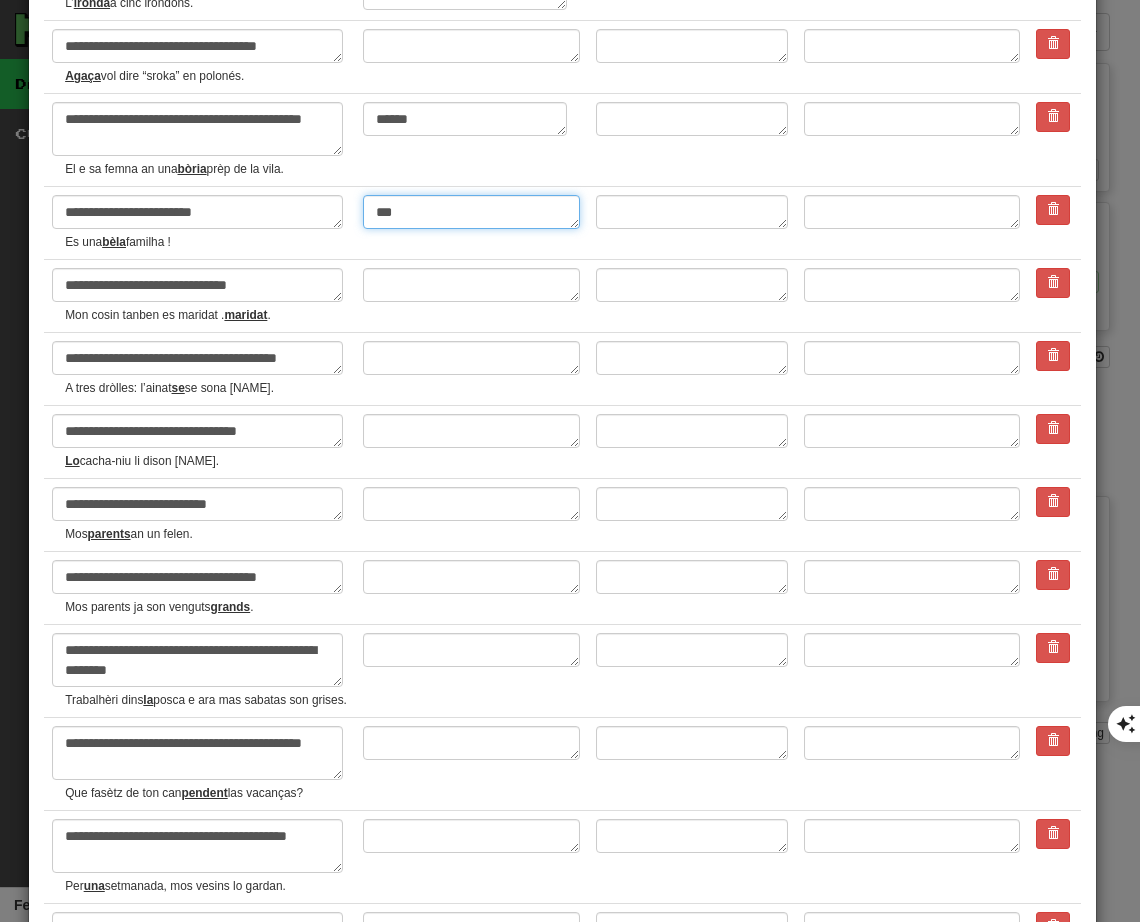 type on "****" 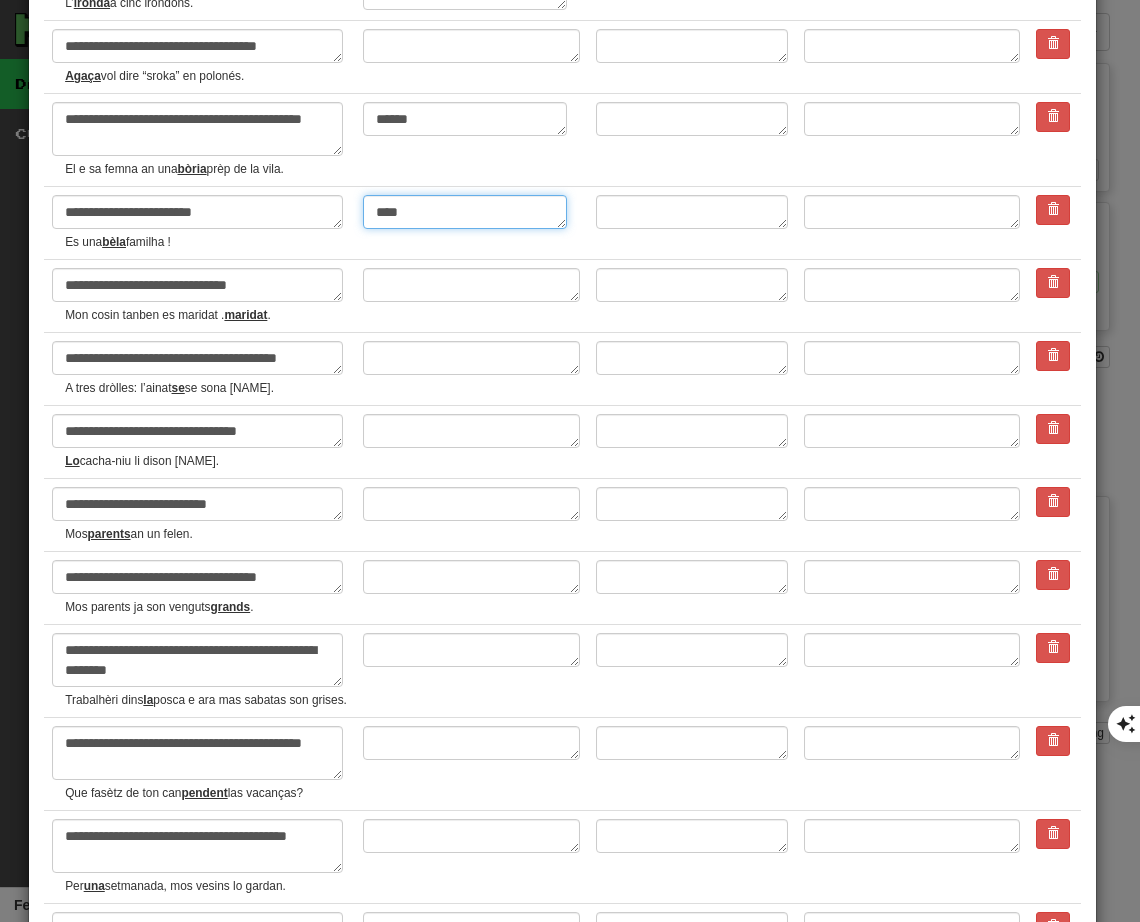 type on "*" 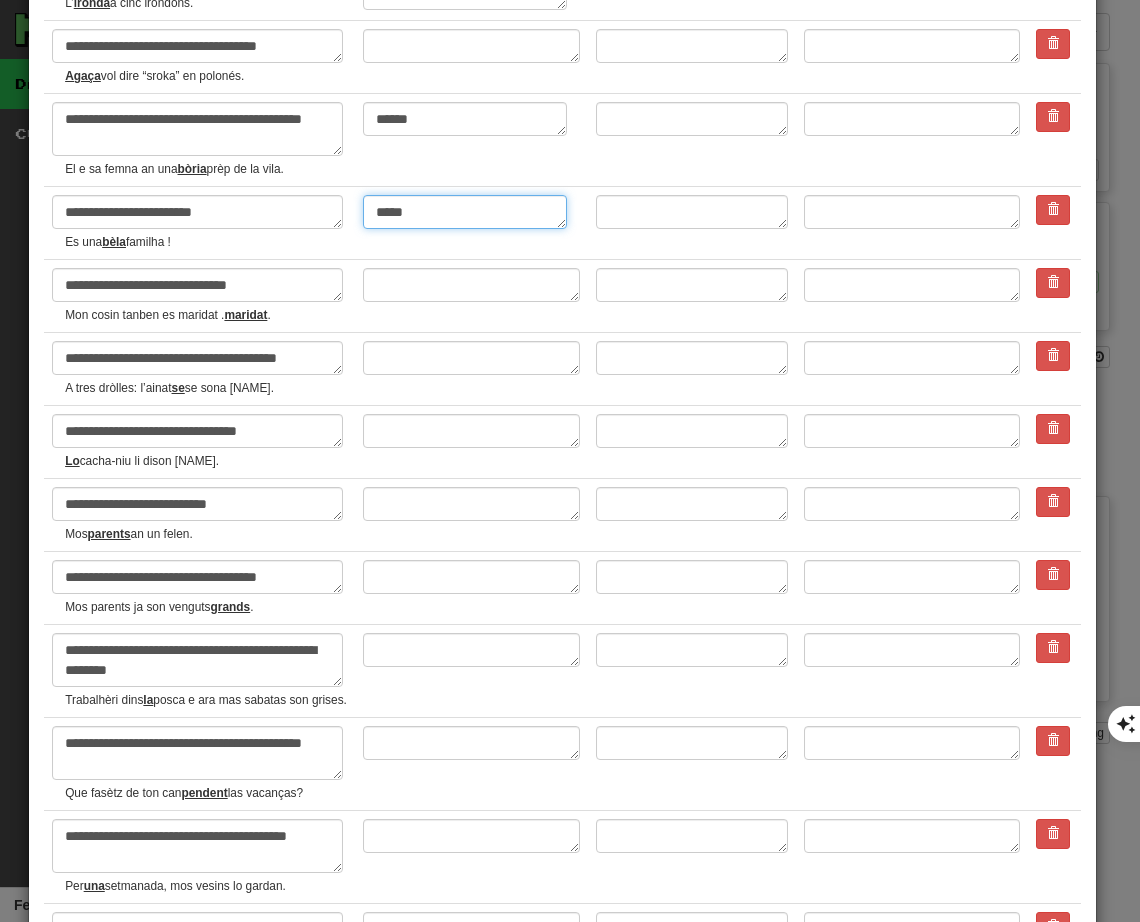 type on "*" 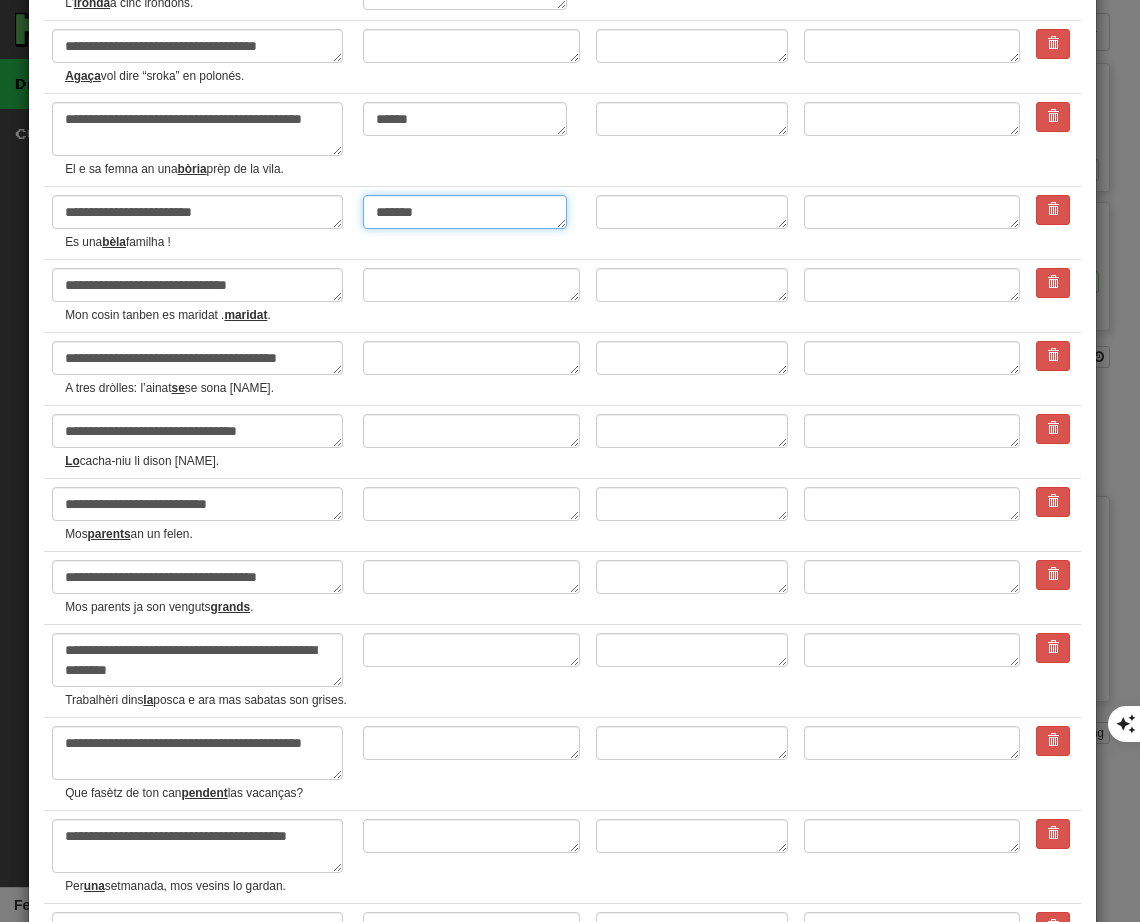 type on "********" 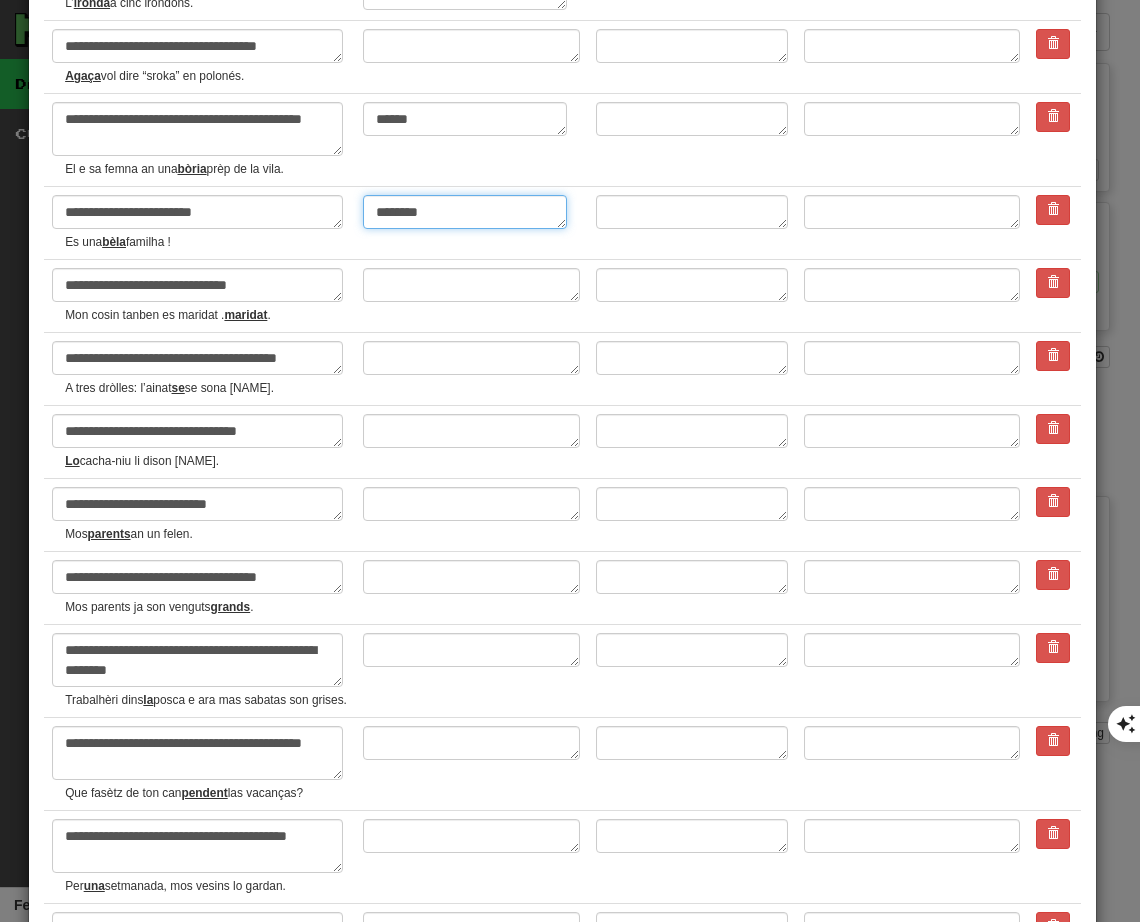 type on "*" 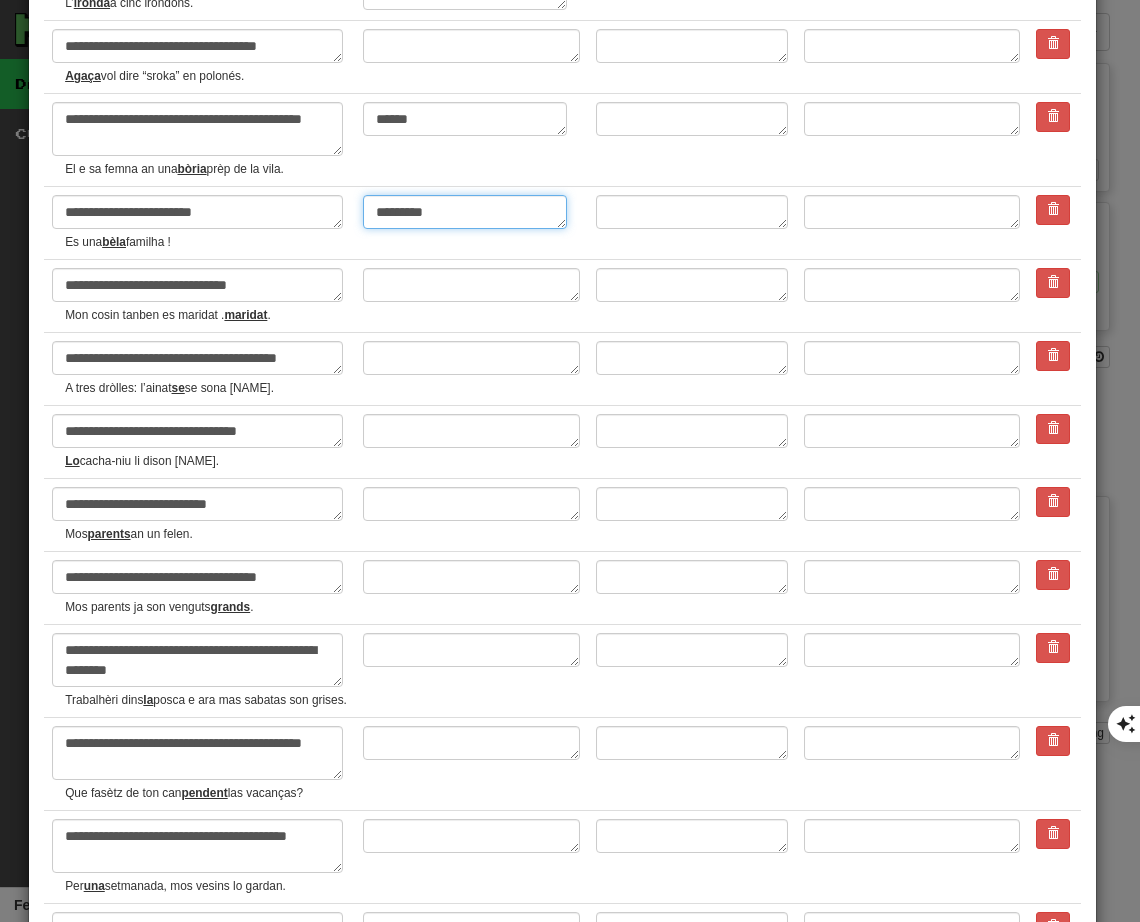 type on "**********" 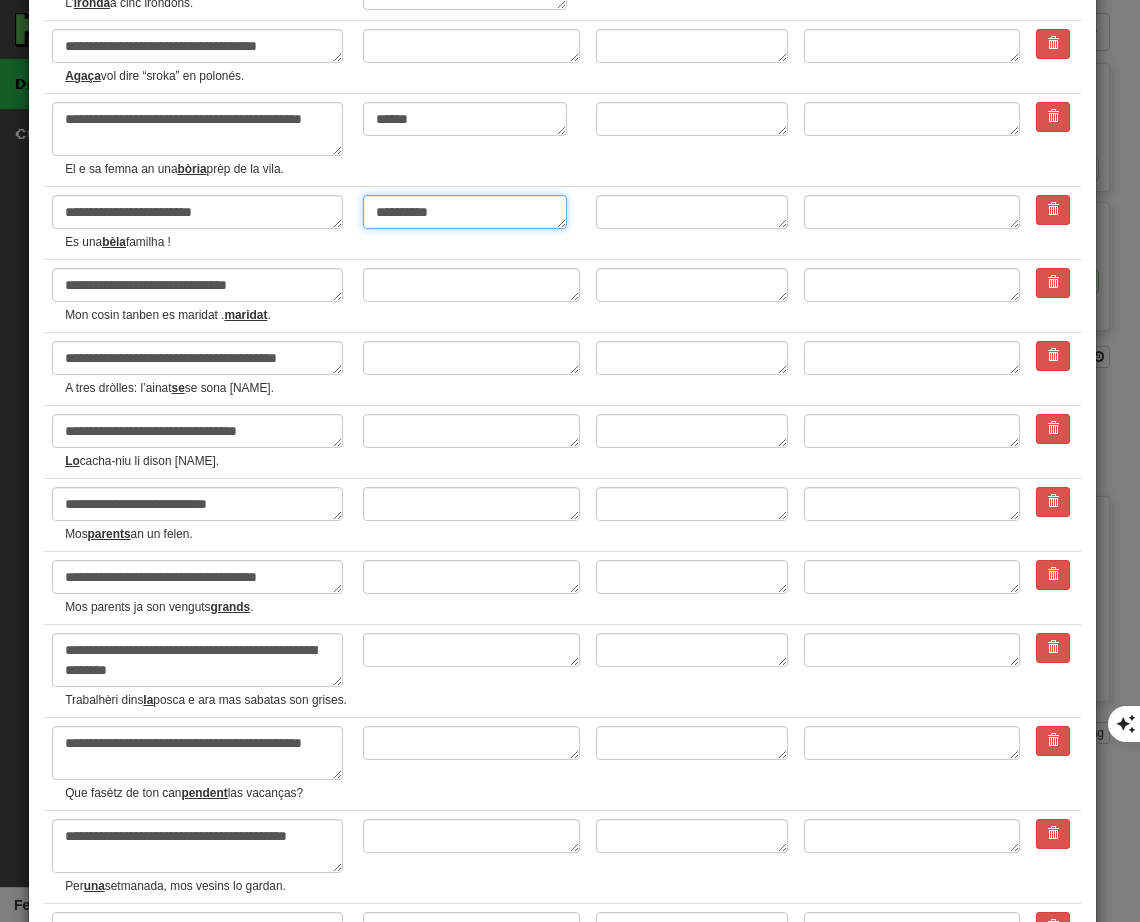 type on "*" 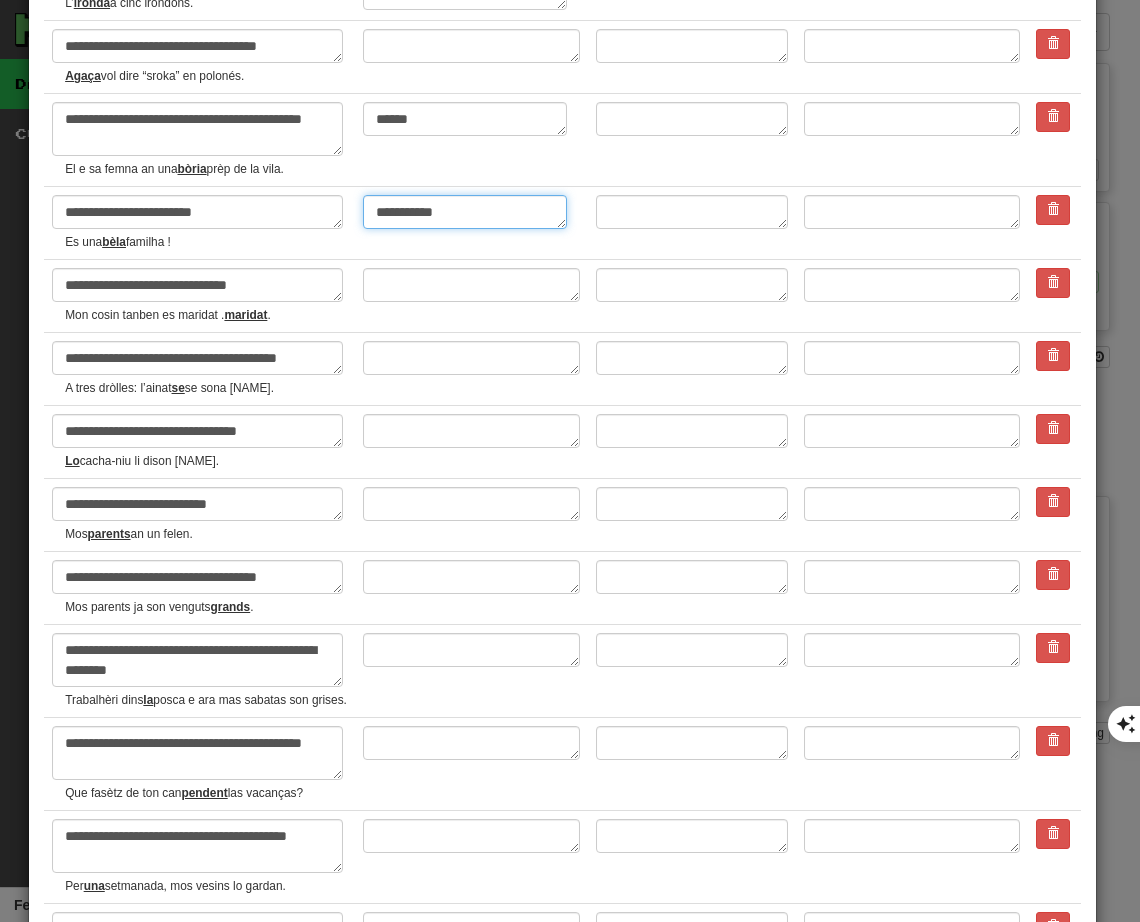 type on "*" 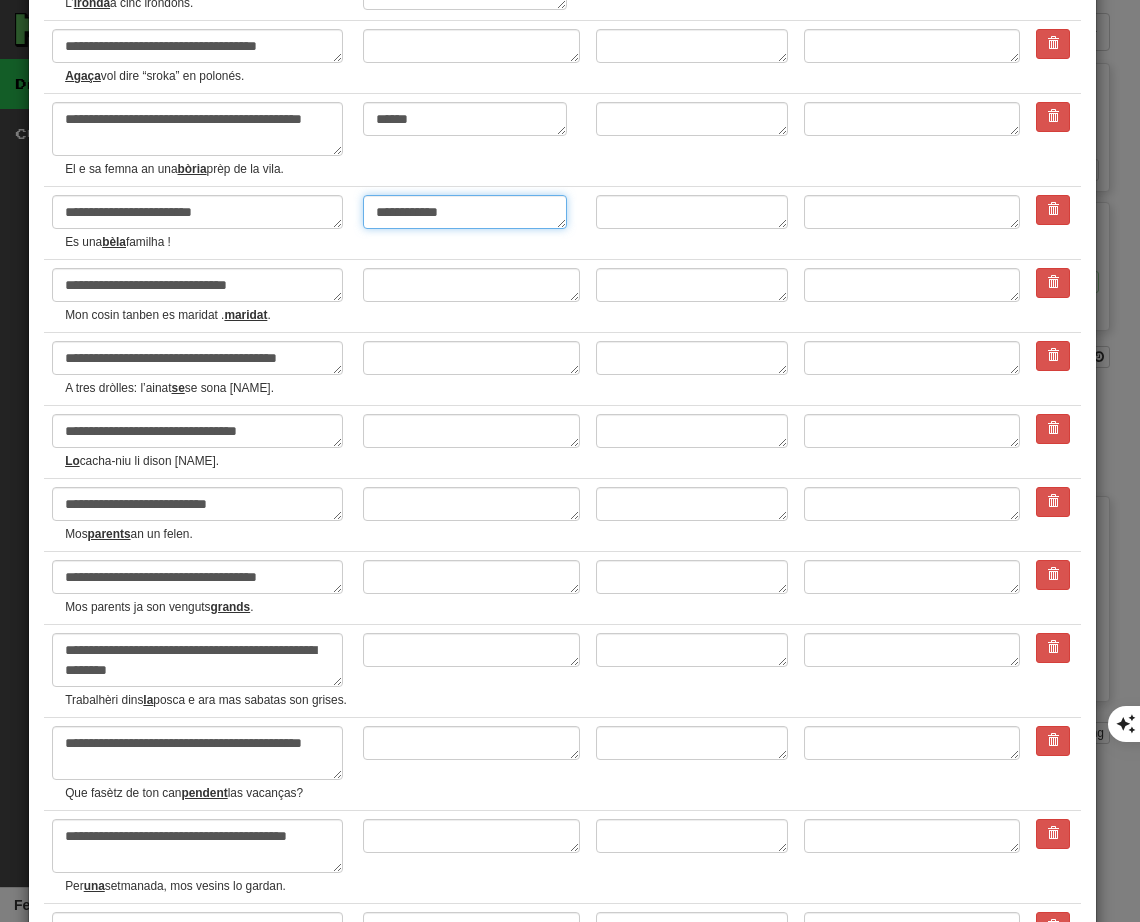 type on "*" 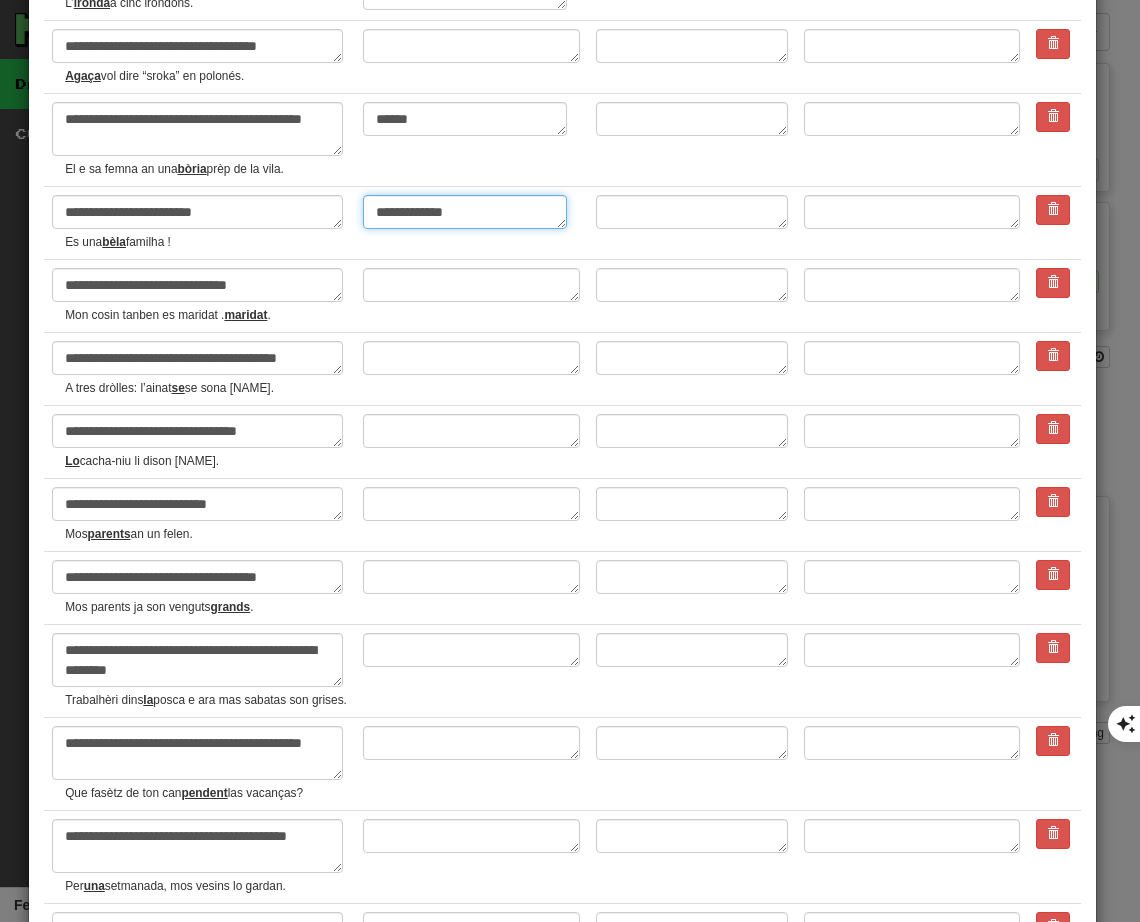 type on "*" 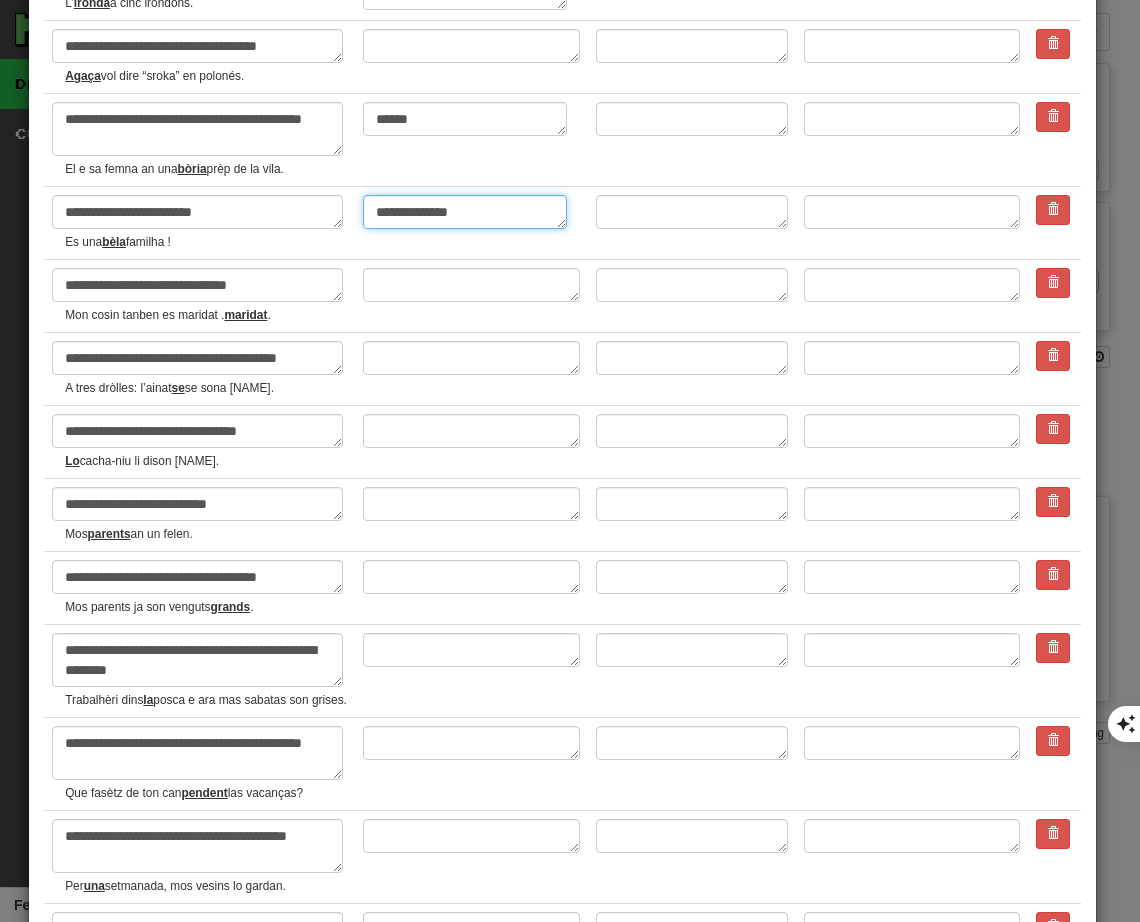 type on "**********" 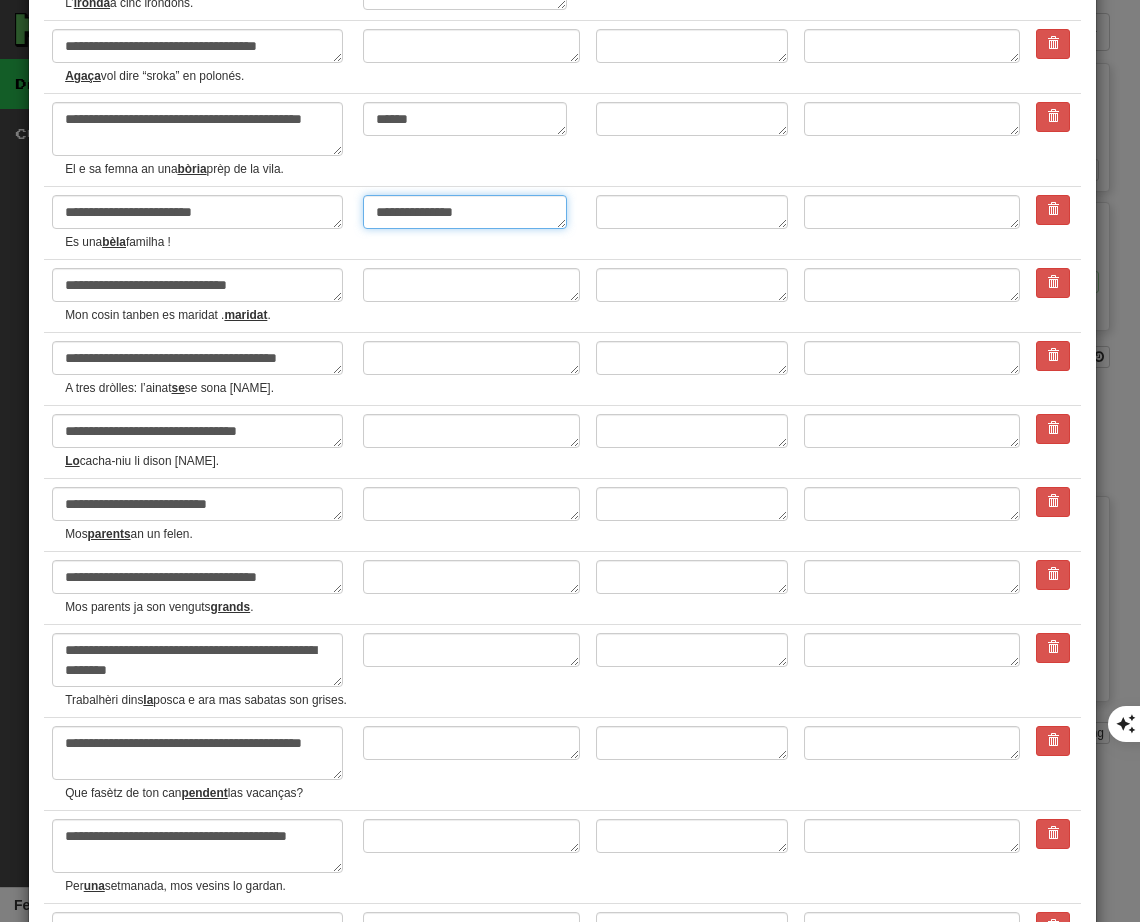 type on "*" 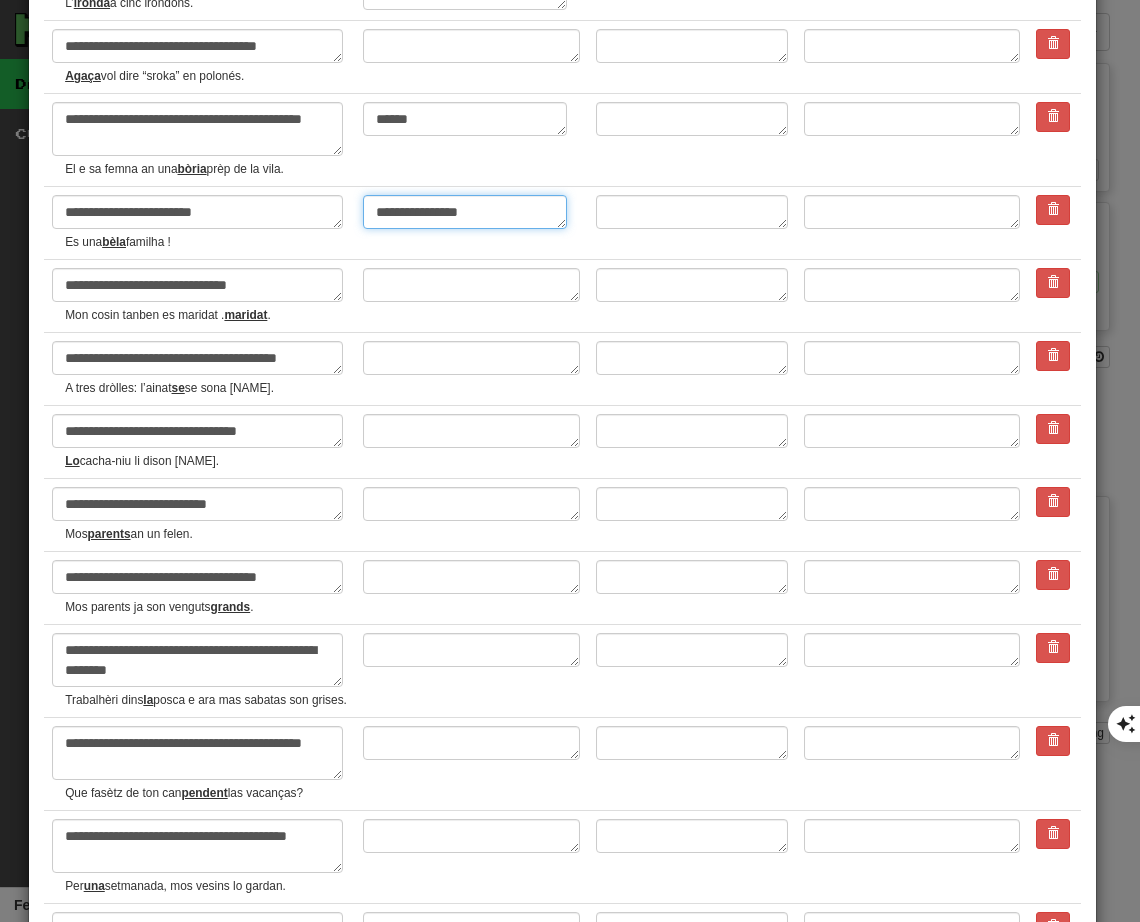 type on "*" 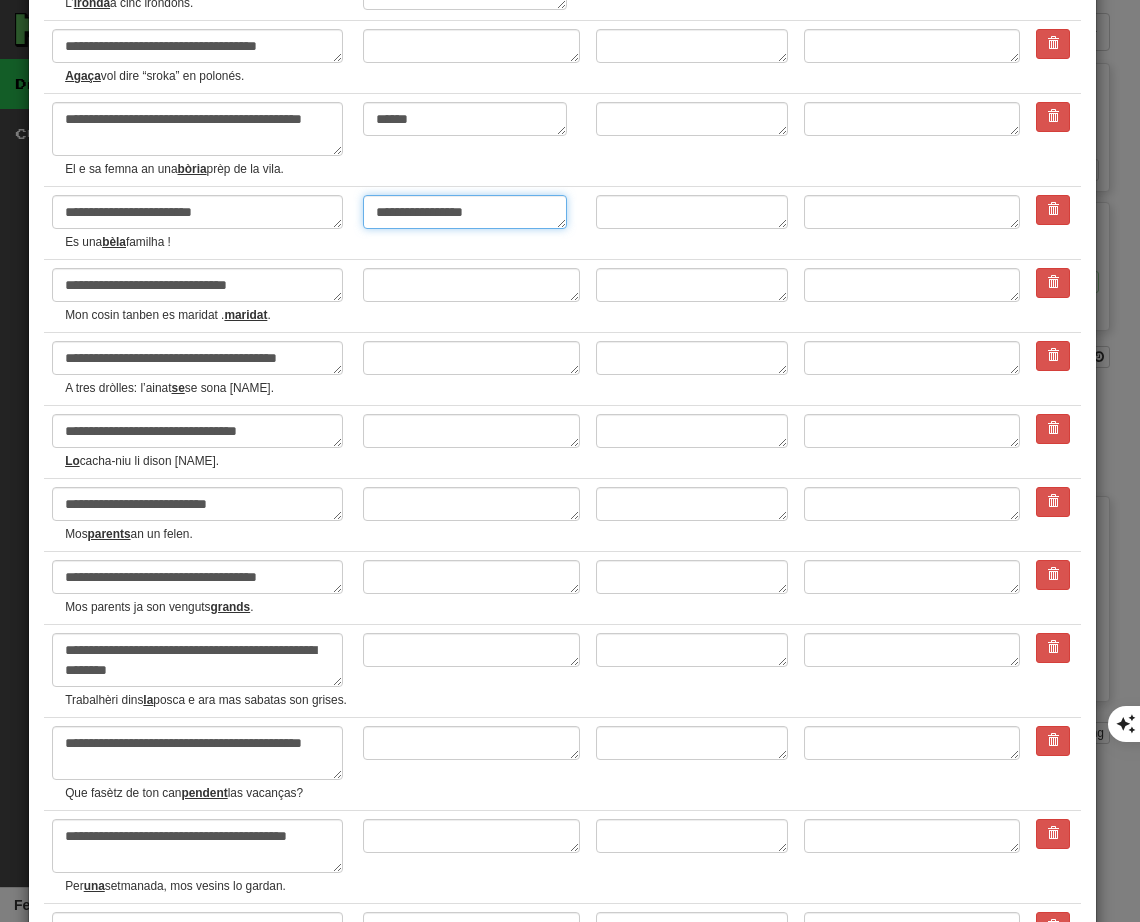 type on "*" 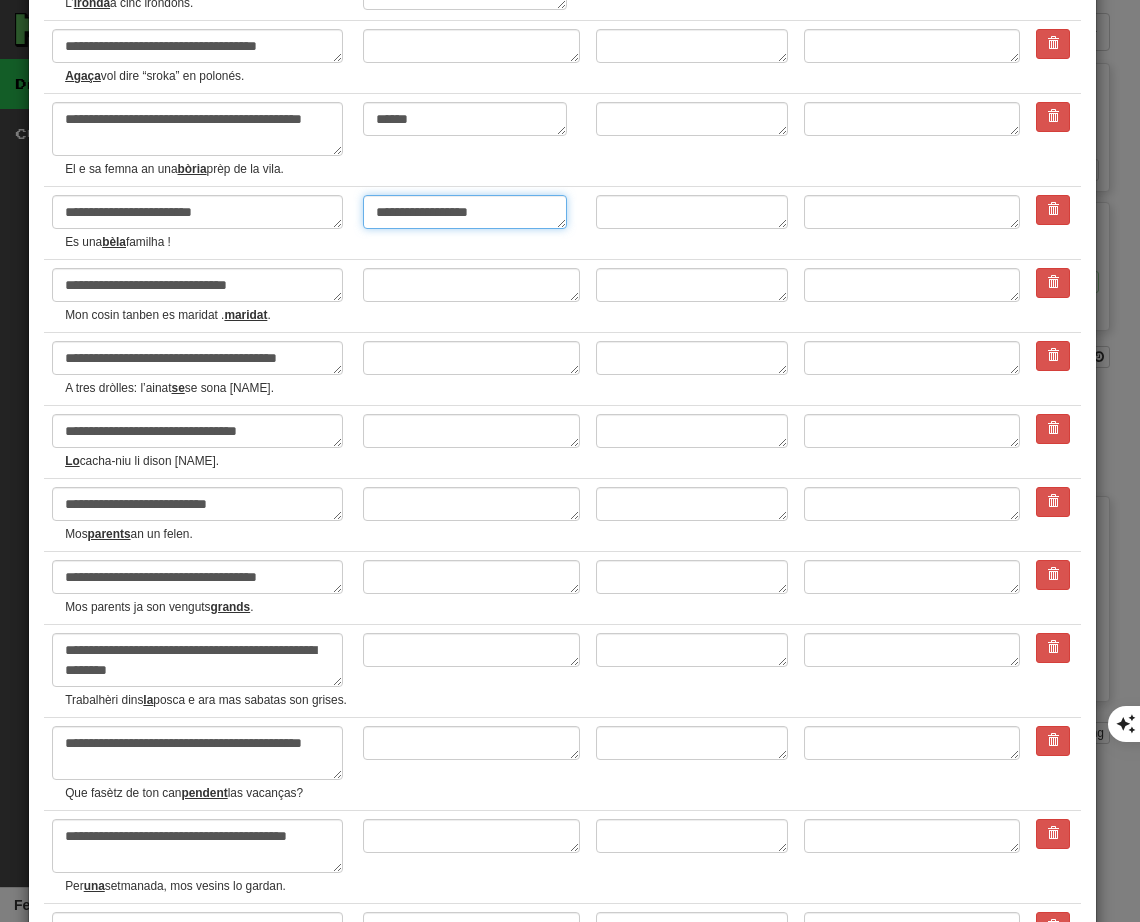 type on "**********" 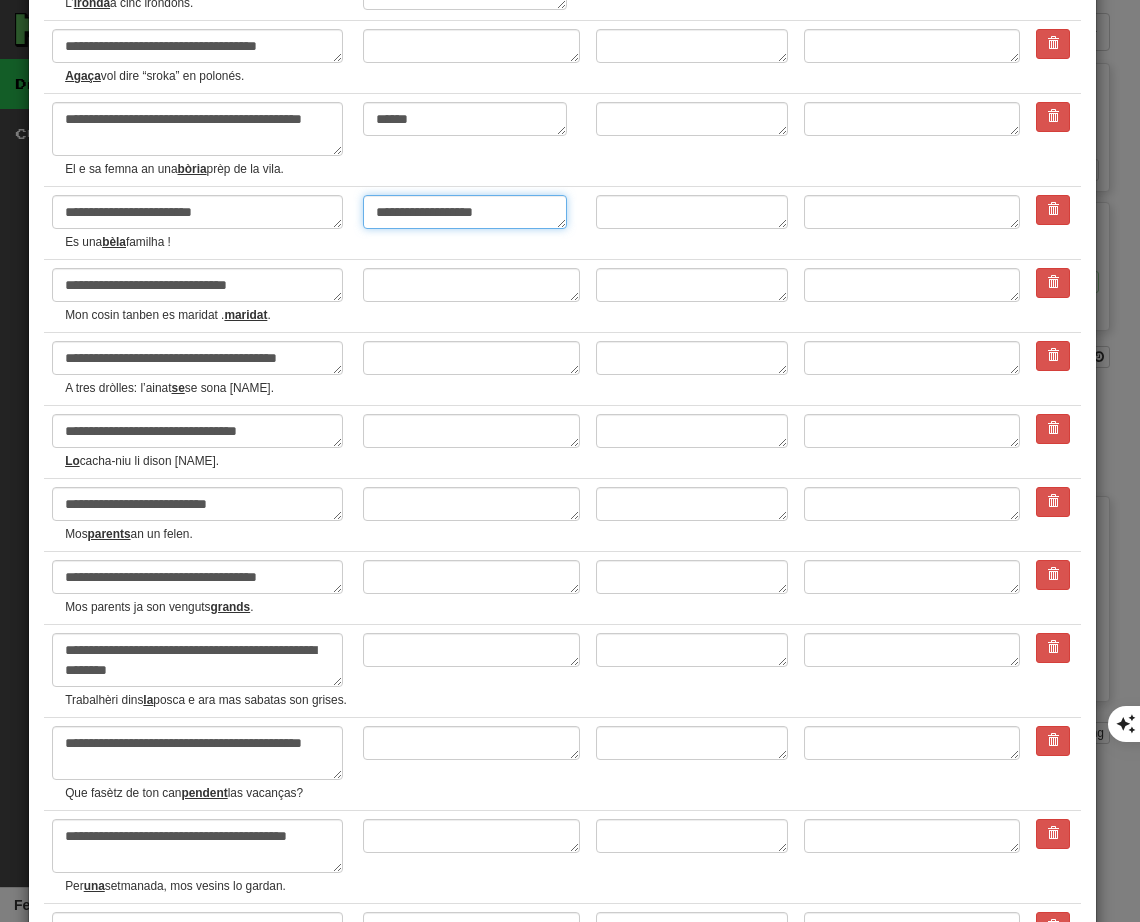 type on "*" 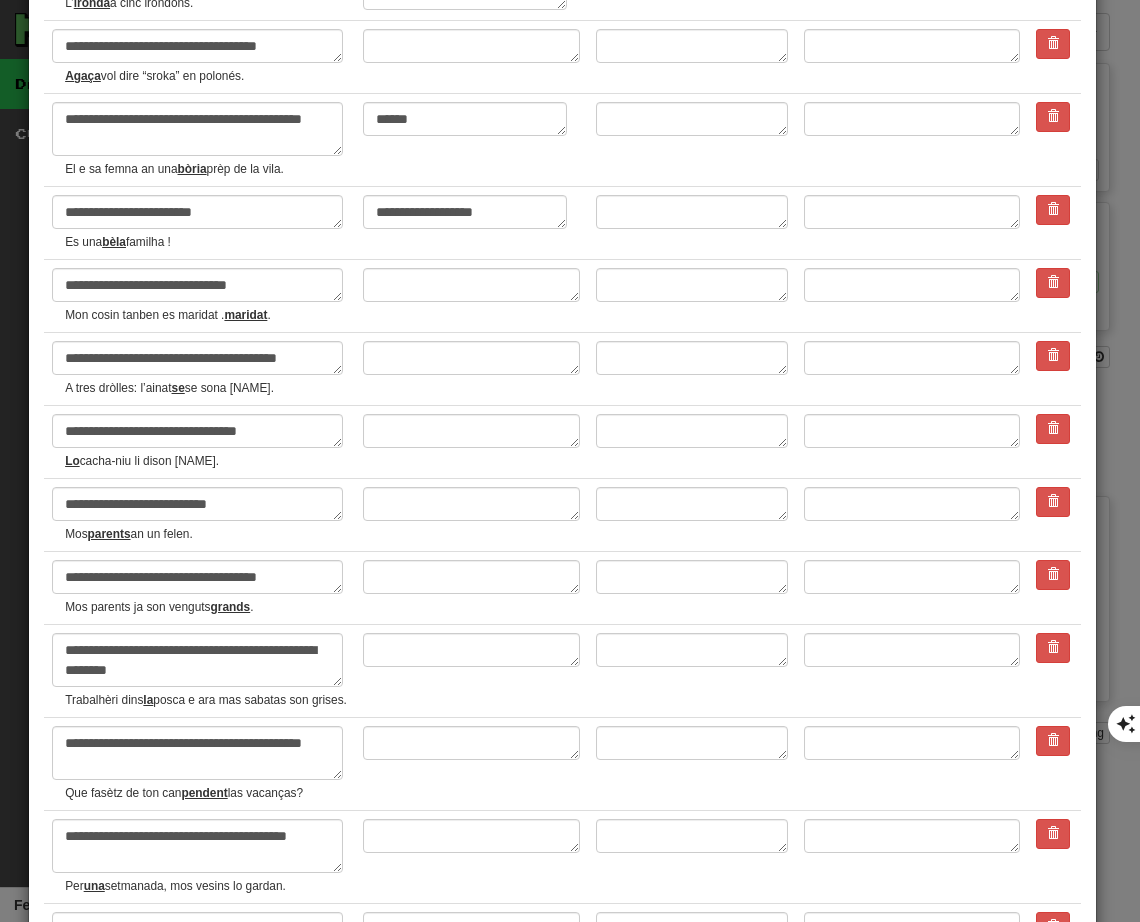 click on "**********" at bounding box center [471, 223] 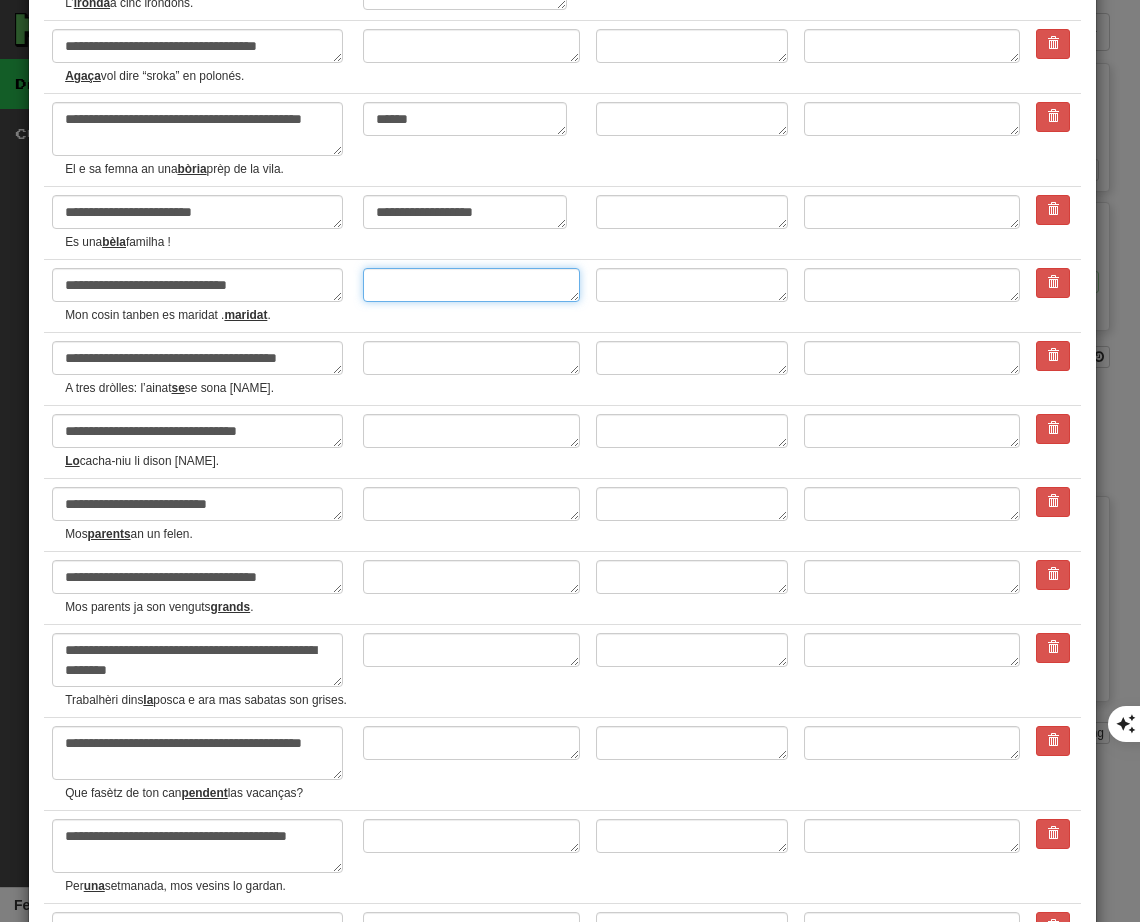 click at bounding box center [471, 285] 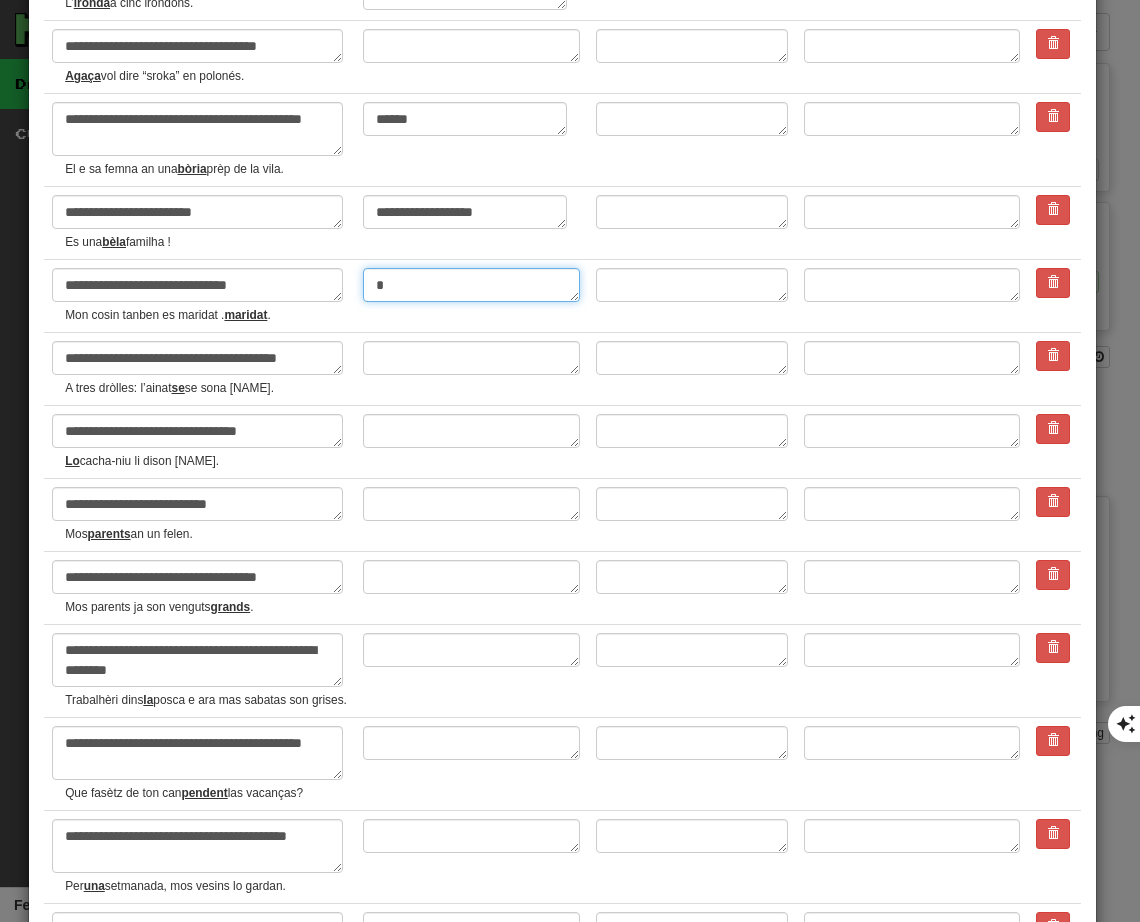 type on "*" 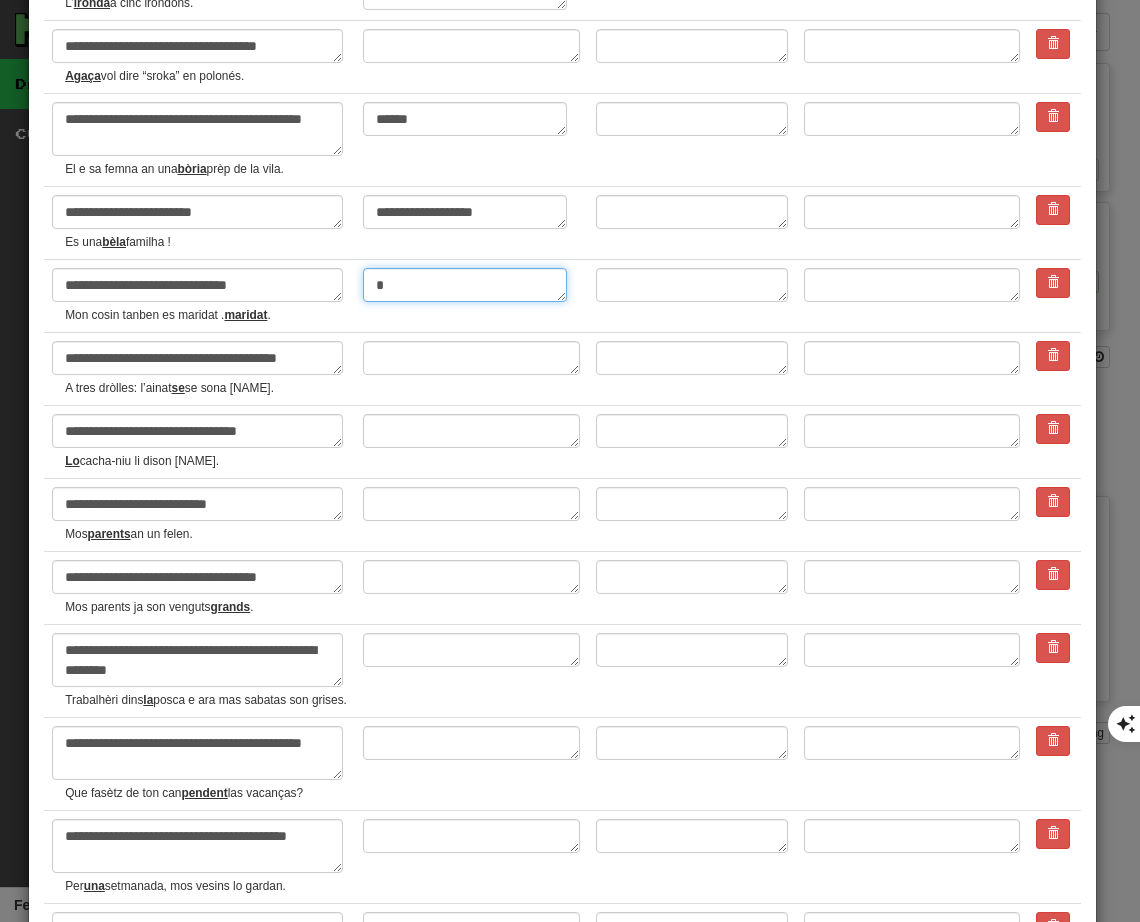 type on "**" 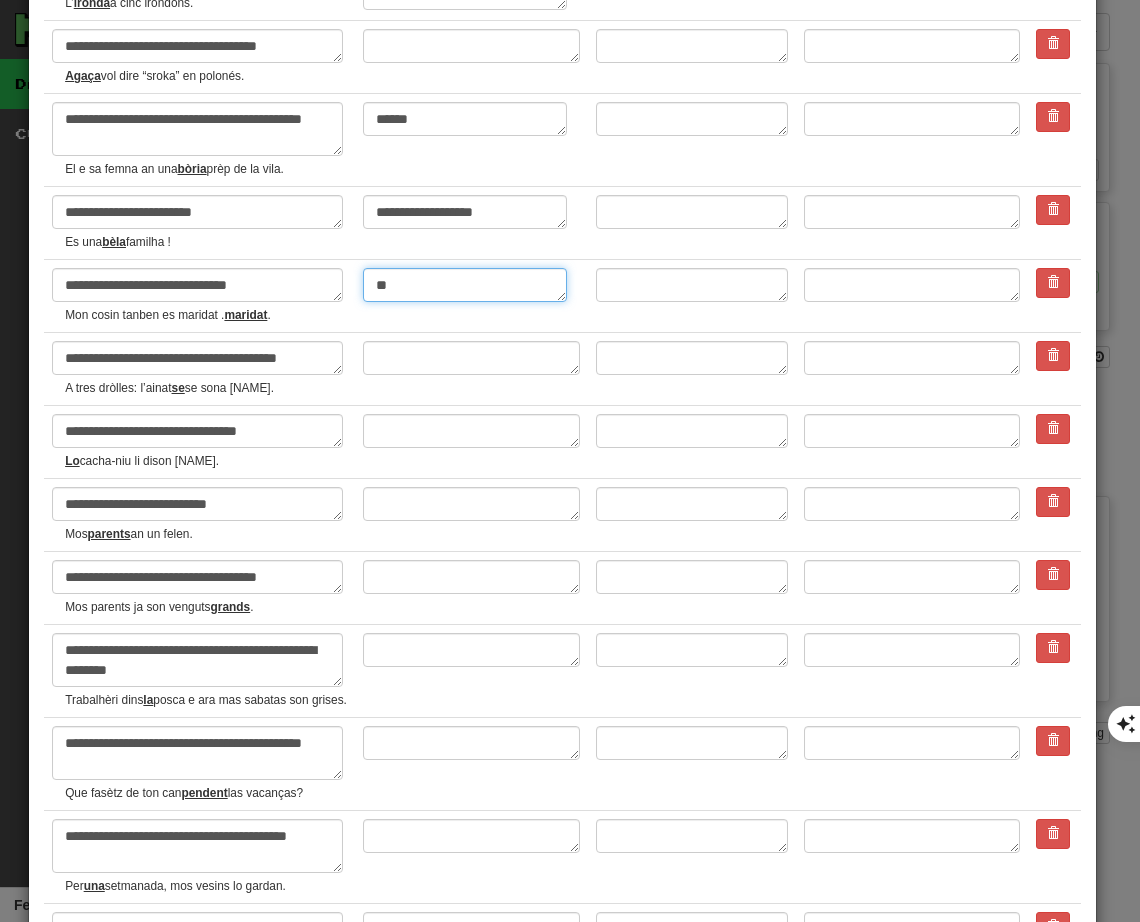 type on "*" 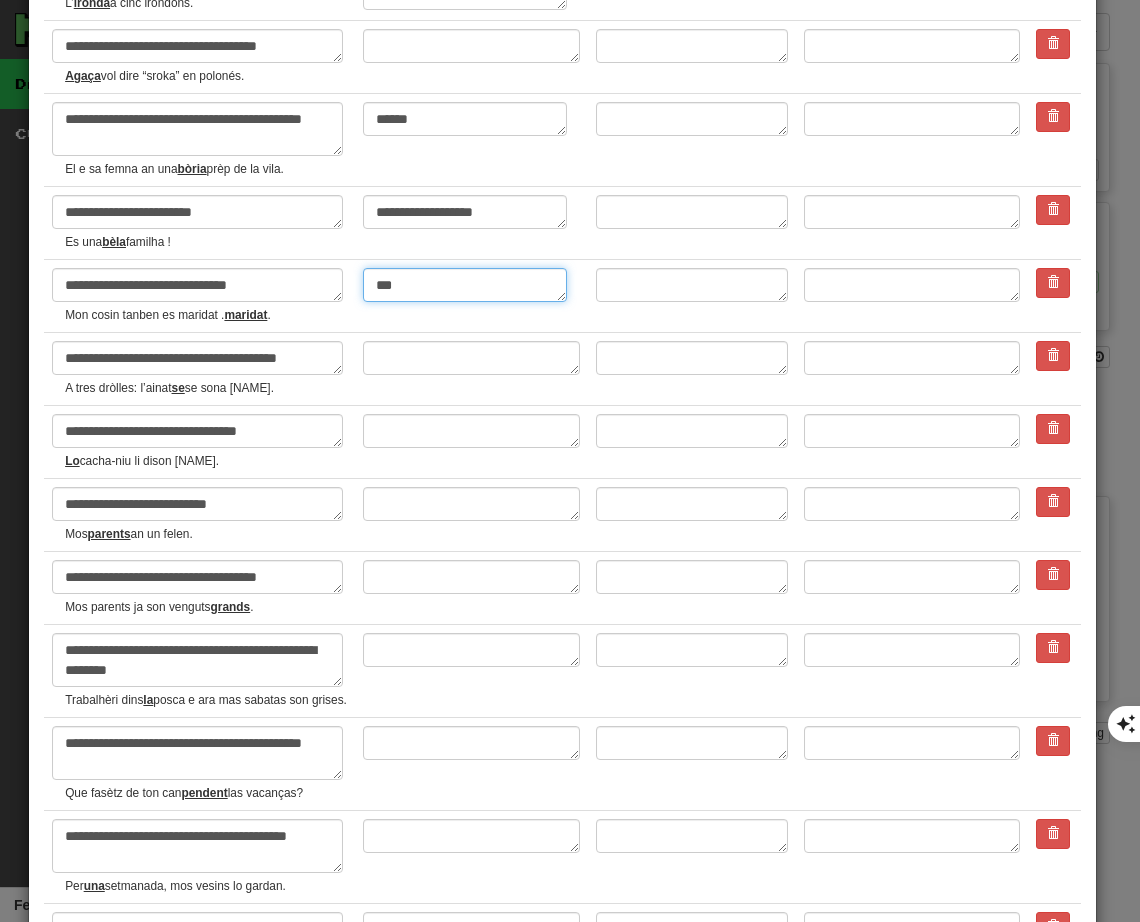 type on "****" 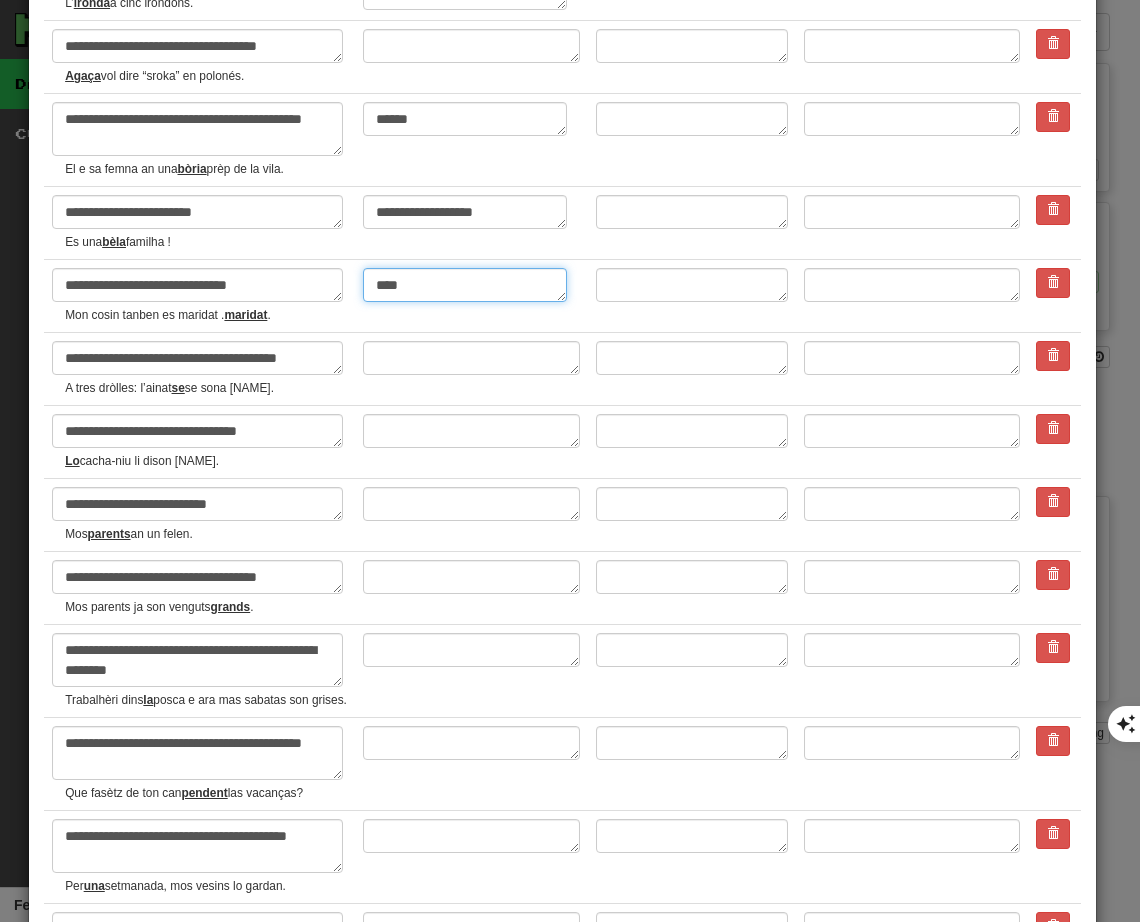 type on "*" 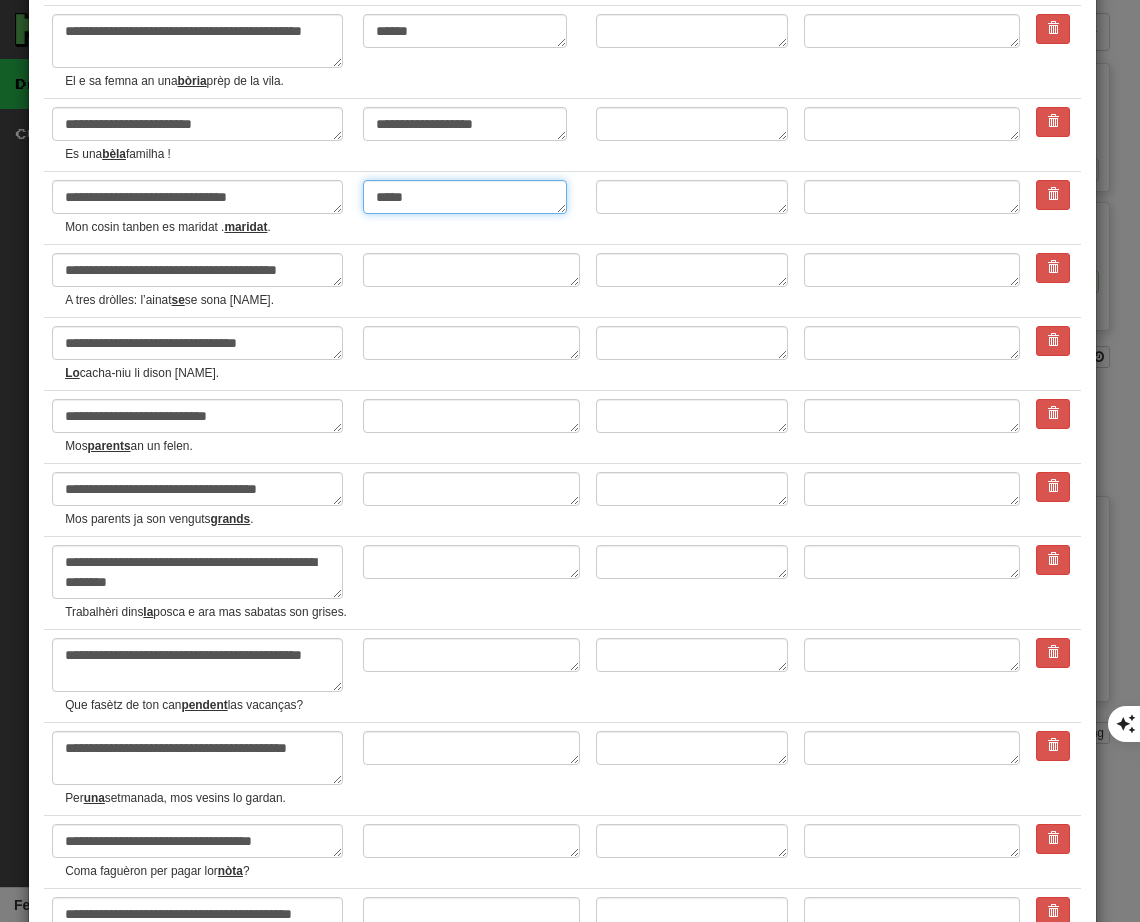 scroll, scrollTop: 400, scrollLeft: 0, axis: vertical 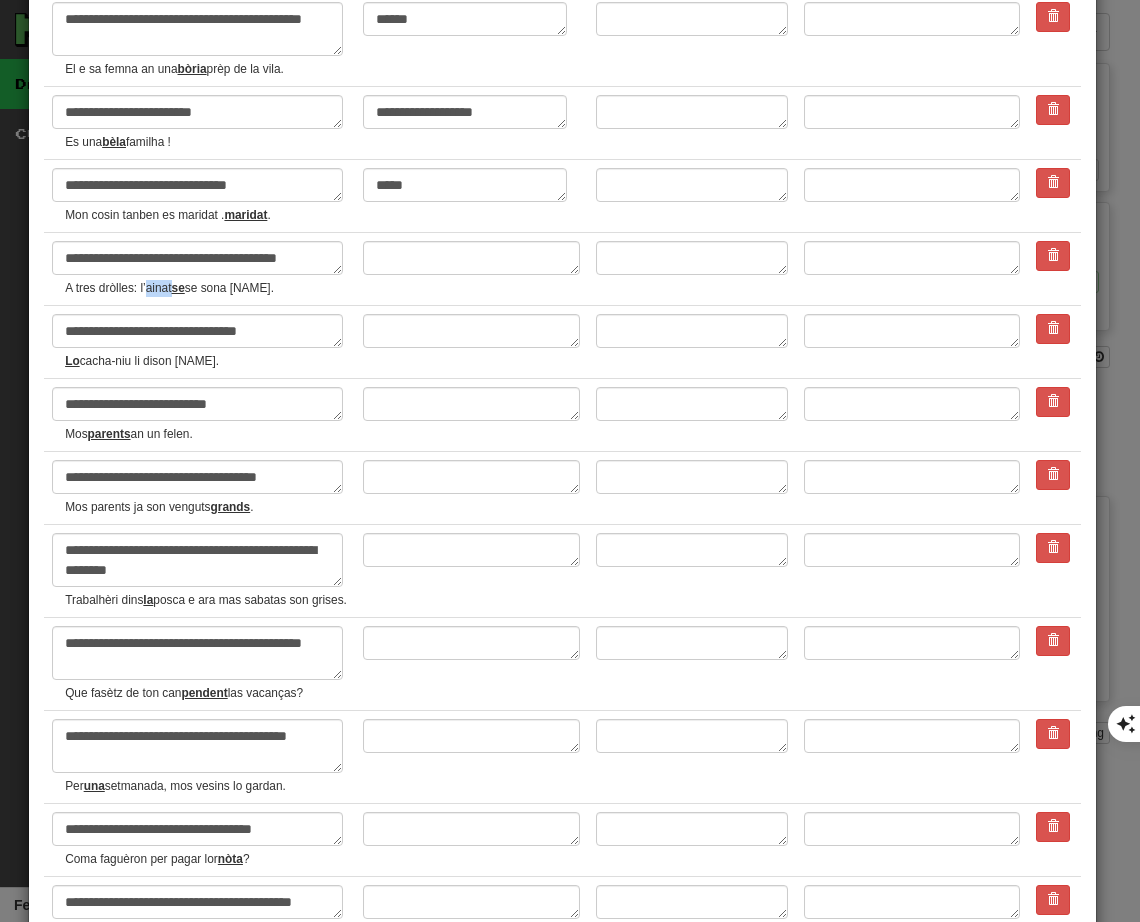 drag, startPoint x: 146, startPoint y: 289, endPoint x: 171, endPoint y: 288, distance: 25.019993 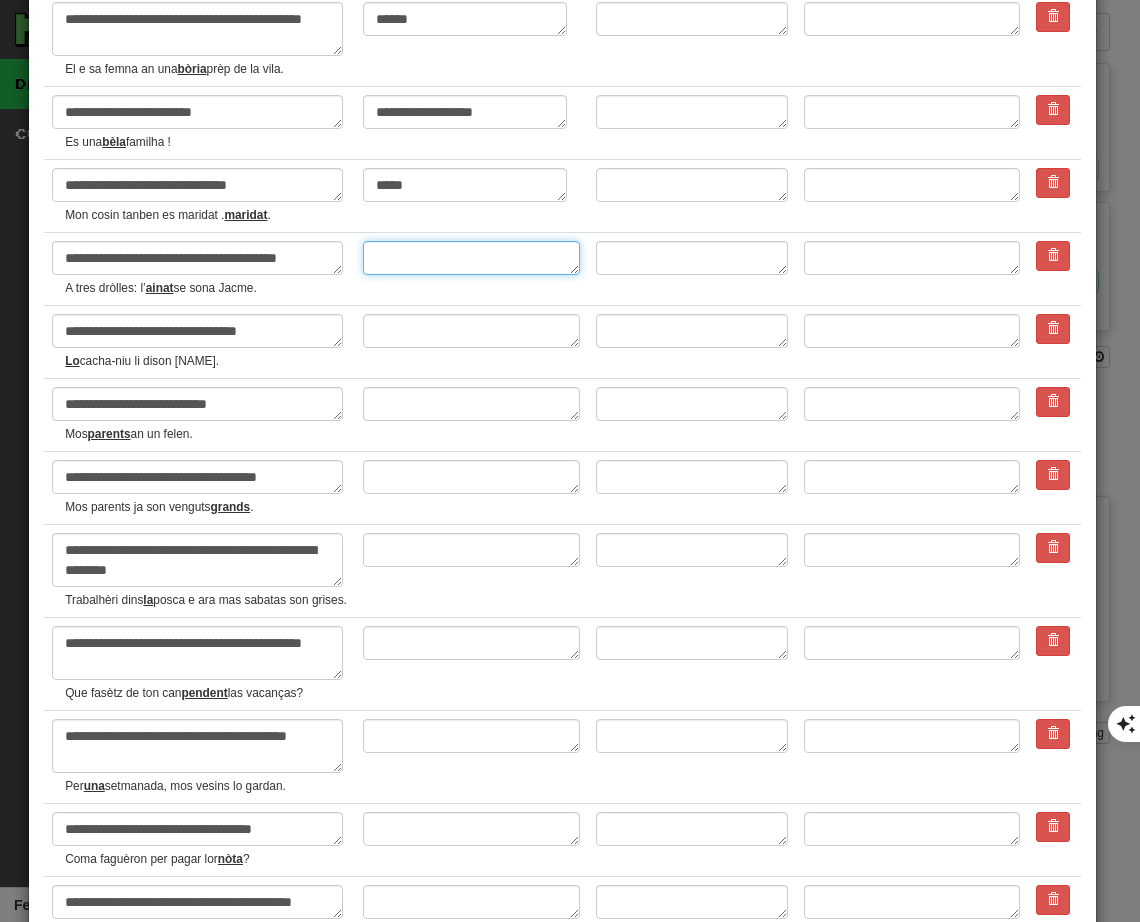 click at bounding box center (471, 258) 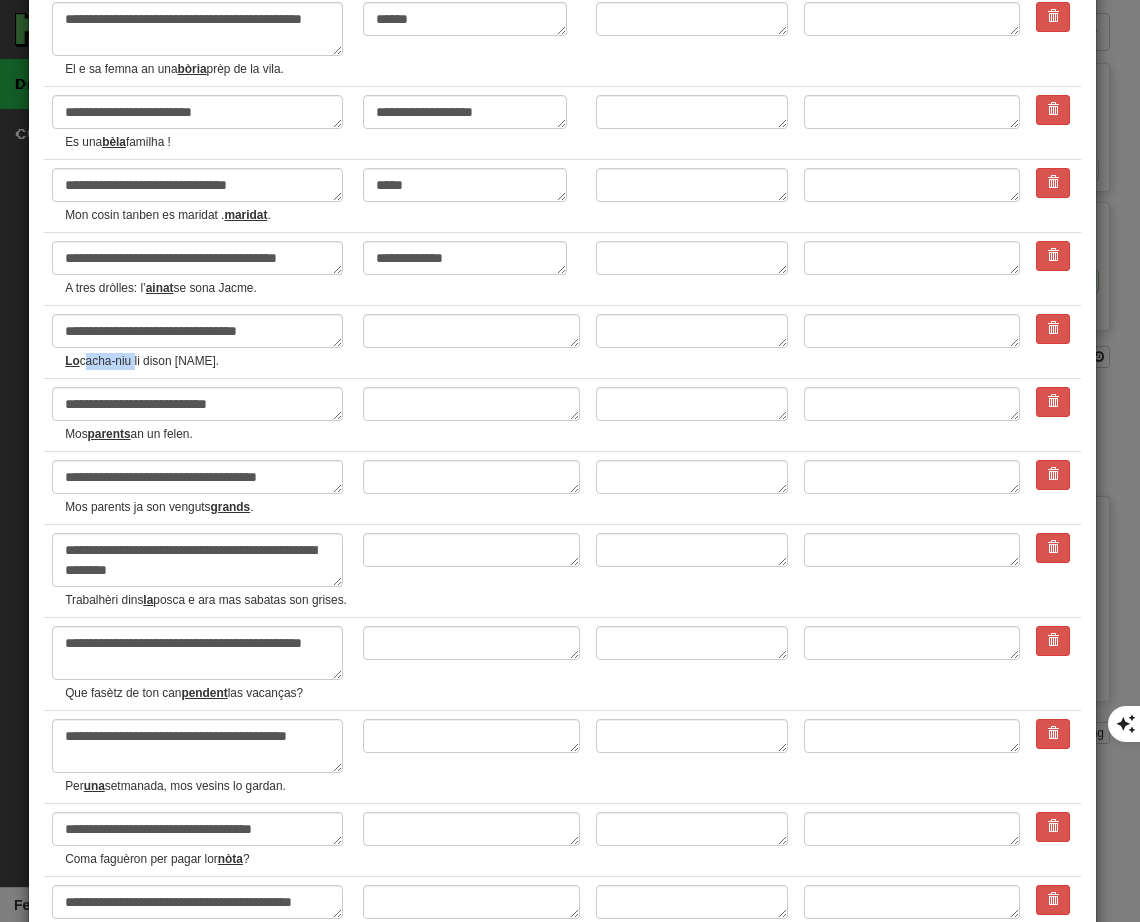 drag, startPoint x: 84, startPoint y: 359, endPoint x: 135, endPoint y: 359, distance: 51 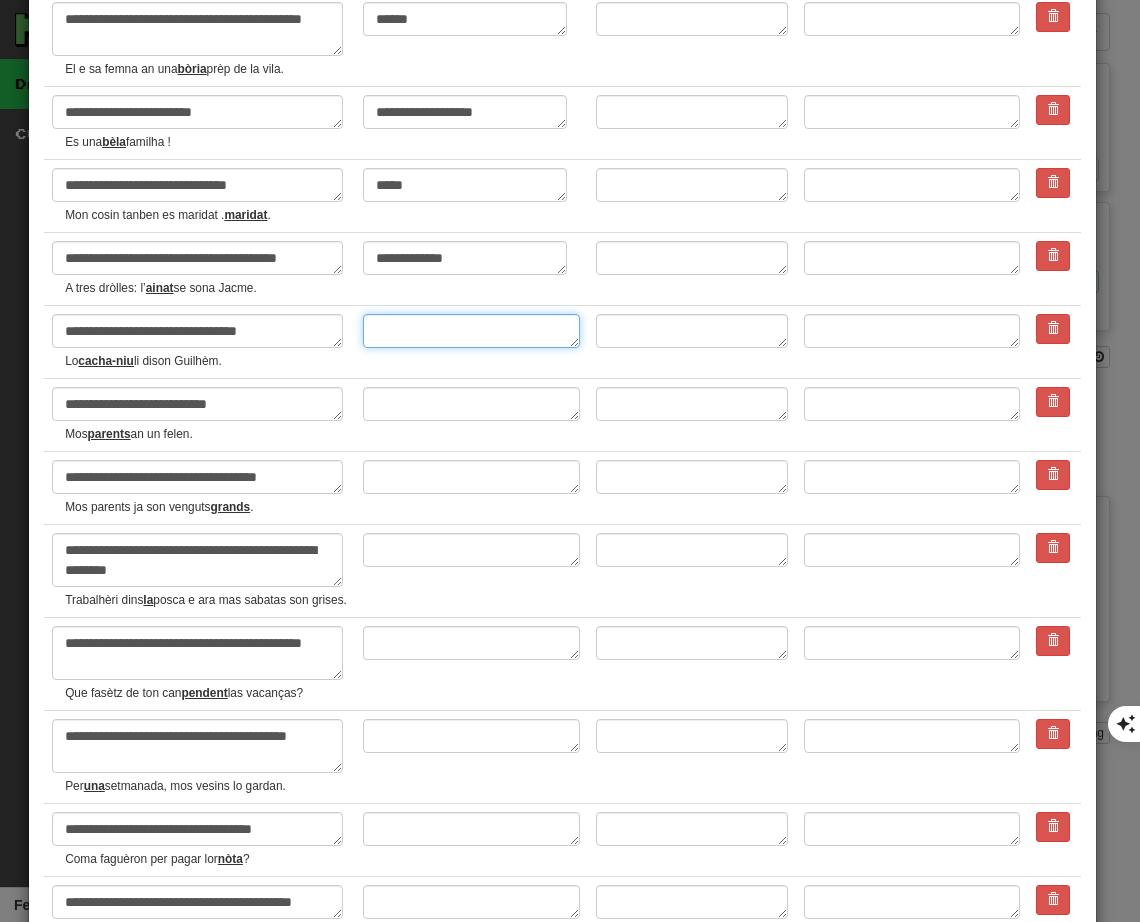 click at bounding box center [471, 331] 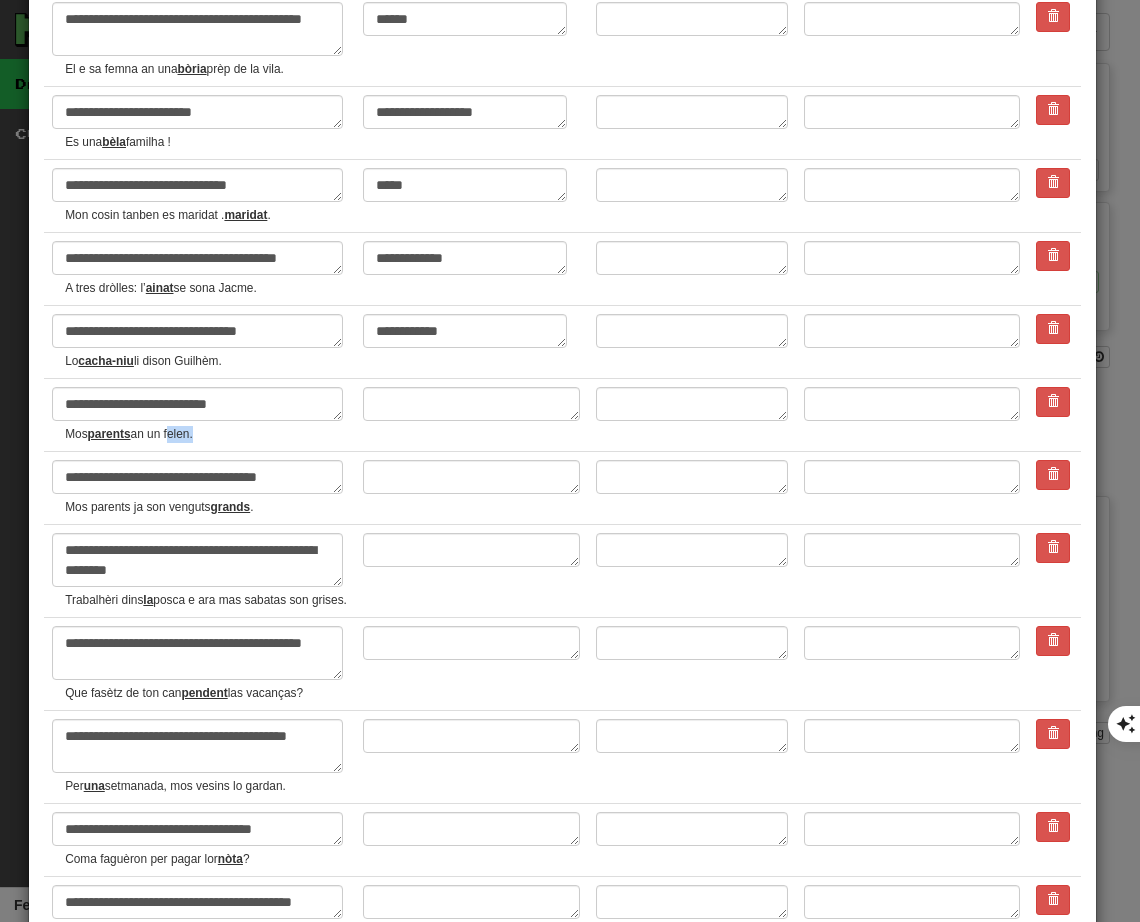 drag, startPoint x: 169, startPoint y: 434, endPoint x: 194, endPoint y: 430, distance: 25.317978 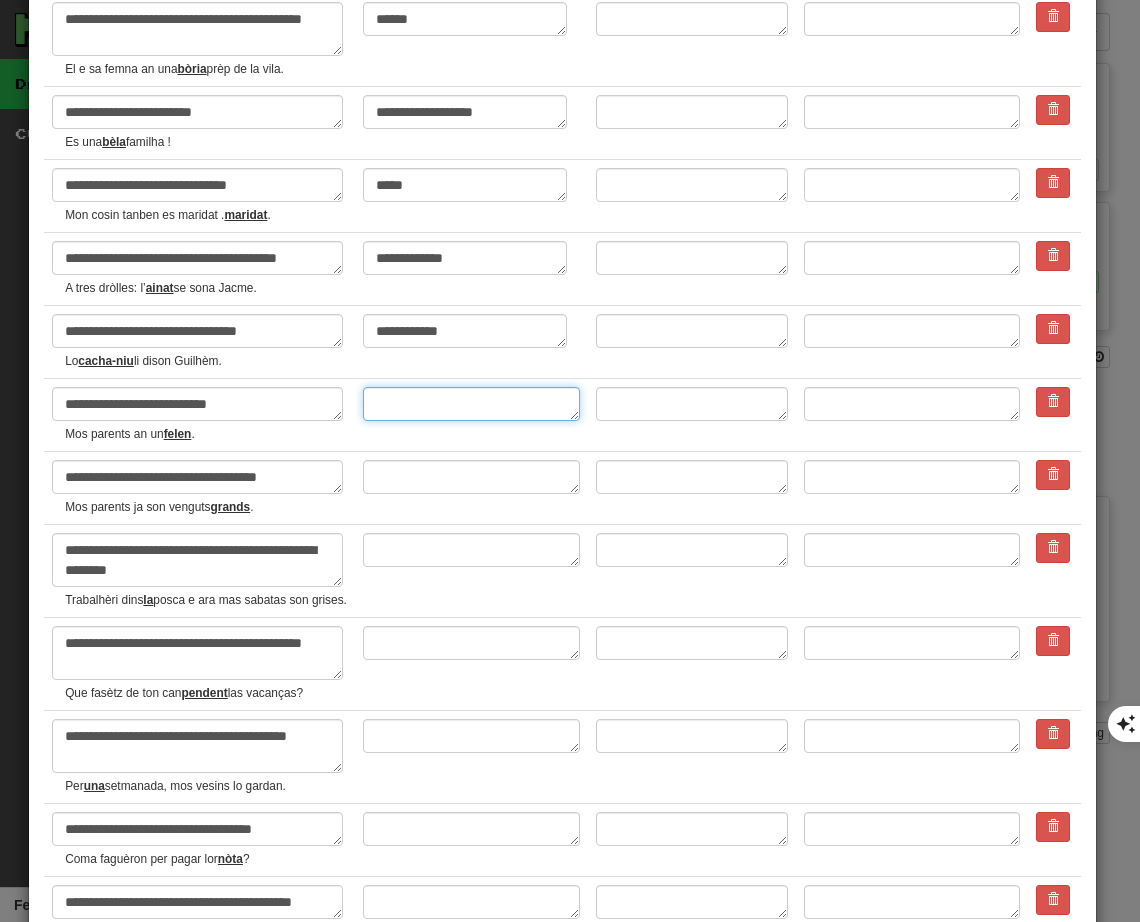 click at bounding box center (471, 404) 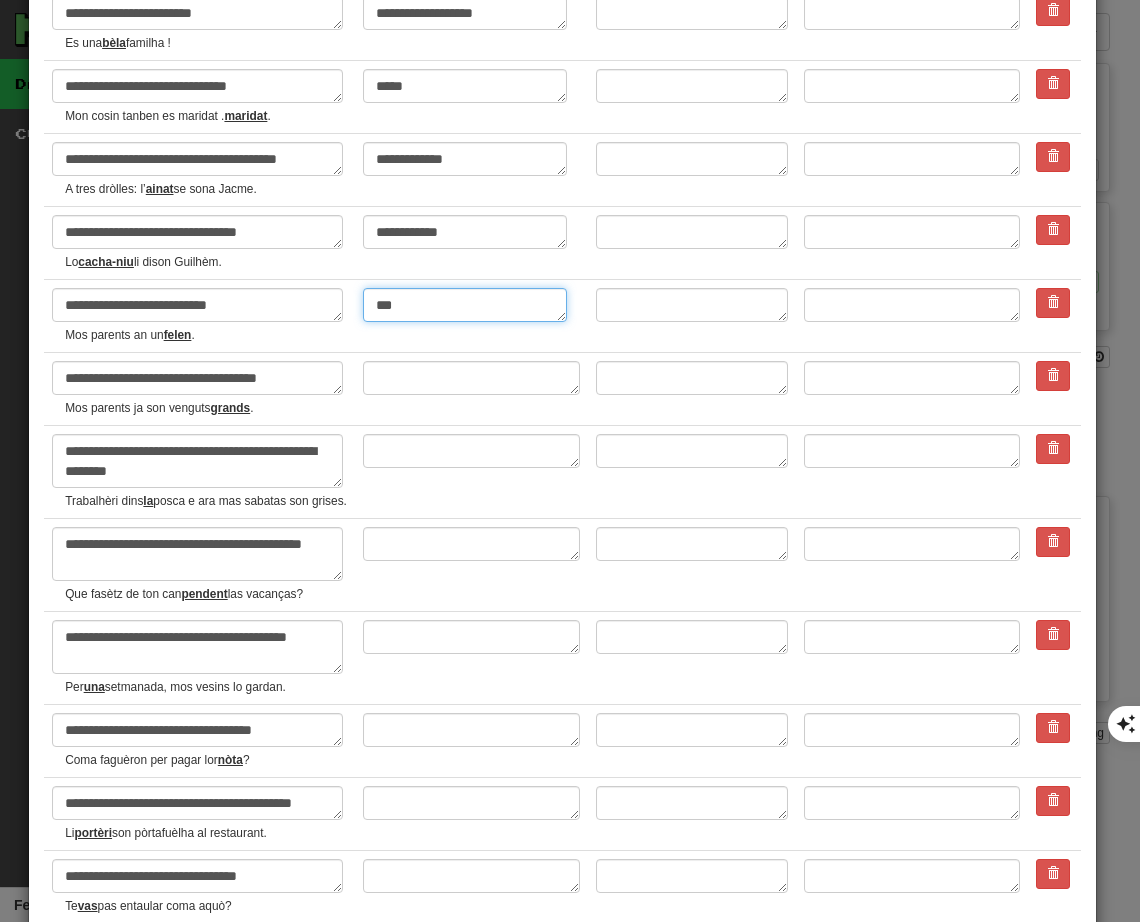 scroll, scrollTop: 500, scrollLeft: 0, axis: vertical 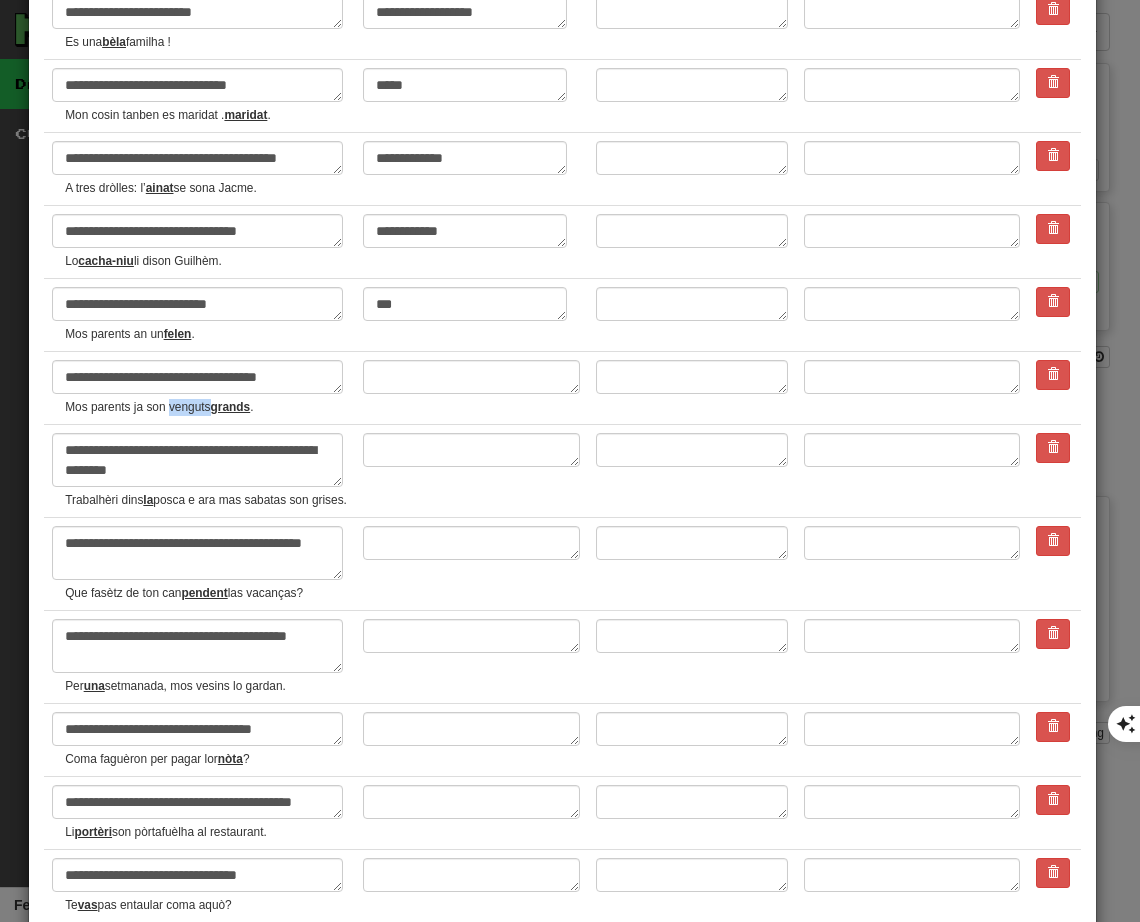 drag, startPoint x: 168, startPoint y: 408, endPoint x: 209, endPoint y: 409, distance: 41.01219 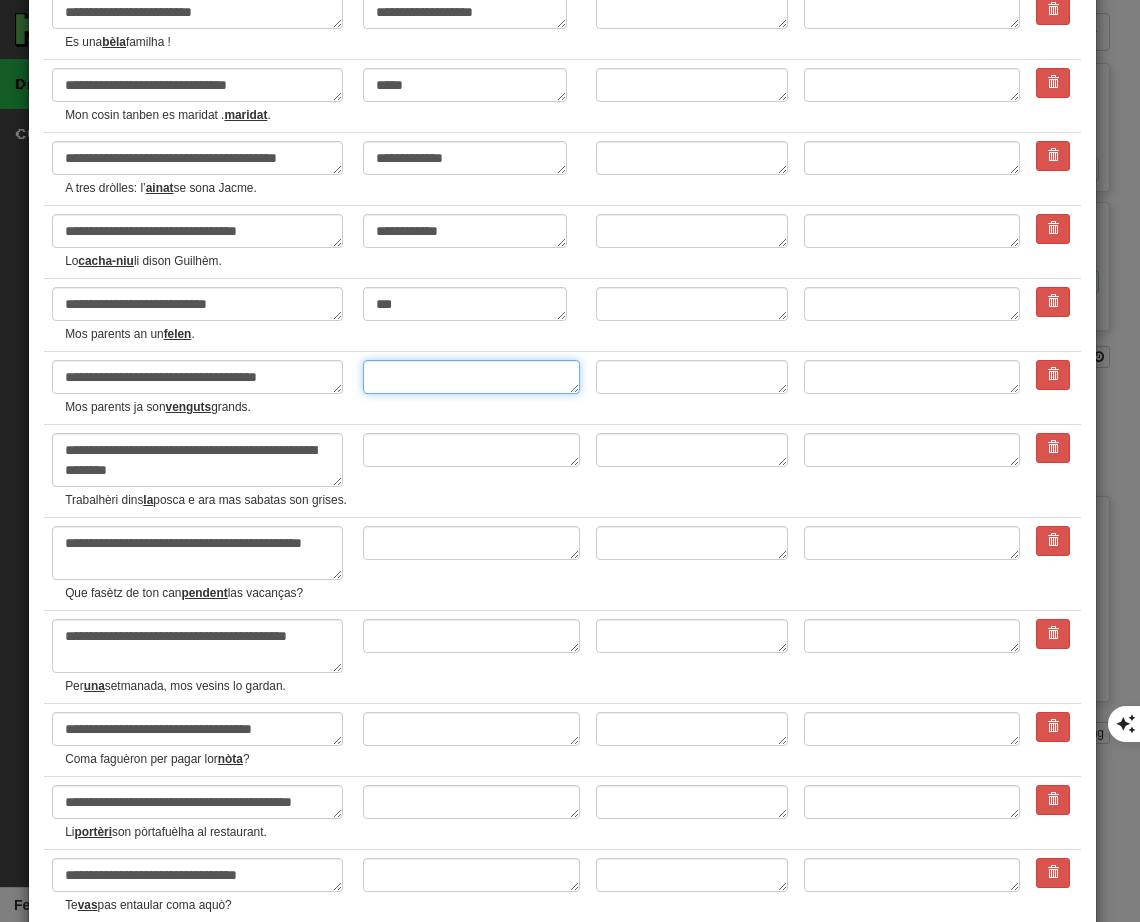 click at bounding box center [471, 377] 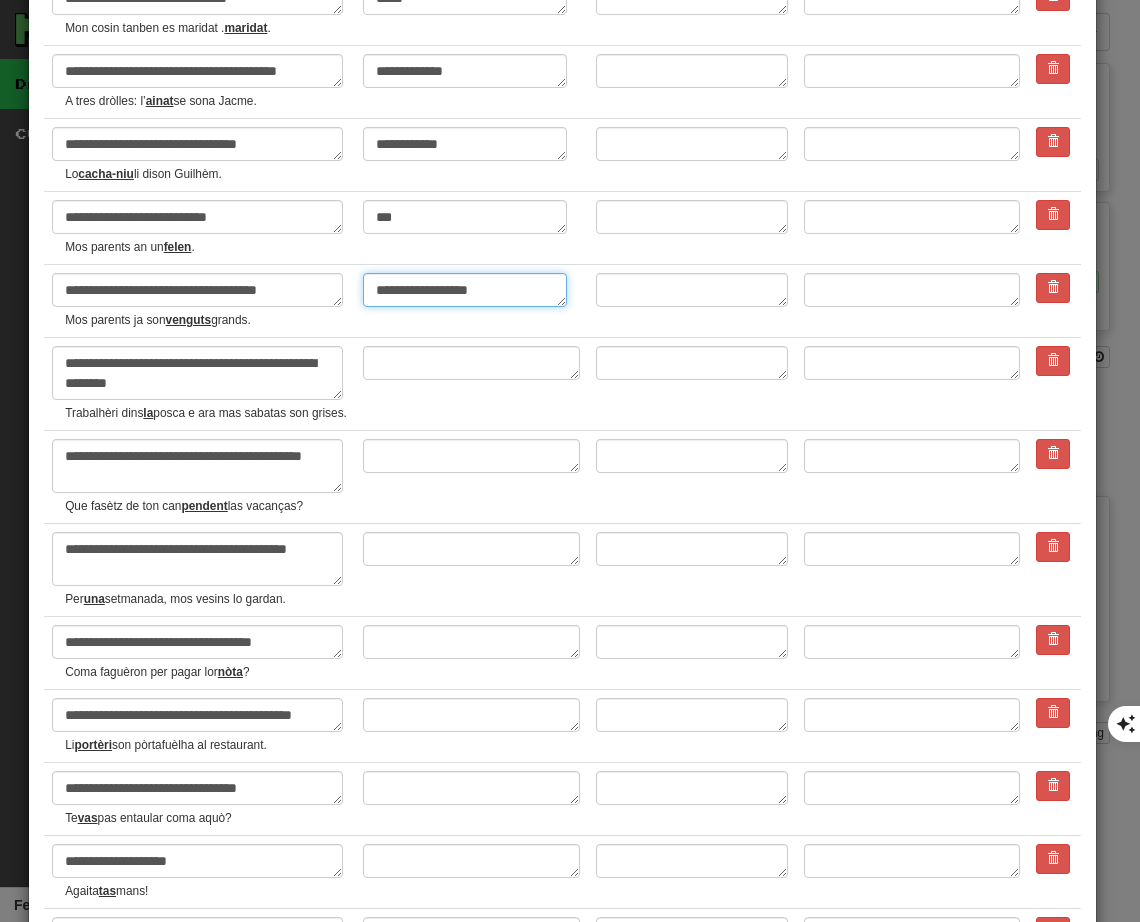 scroll, scrollTop: 600, scrollLeft: 0, axis: vertical 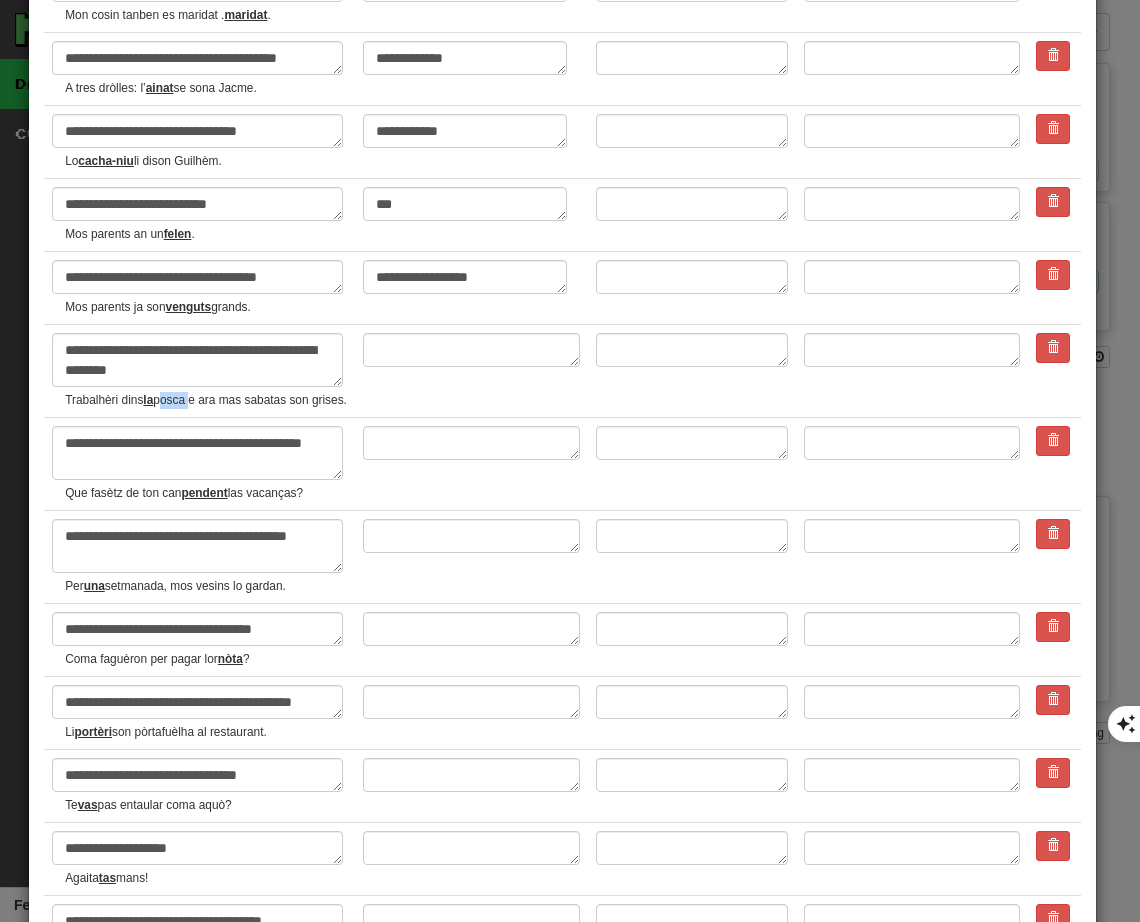 drag, startPoint x: 161, startPoint y: 403, endPoint x: 192, endPoint y: 400, distance: 31.144823 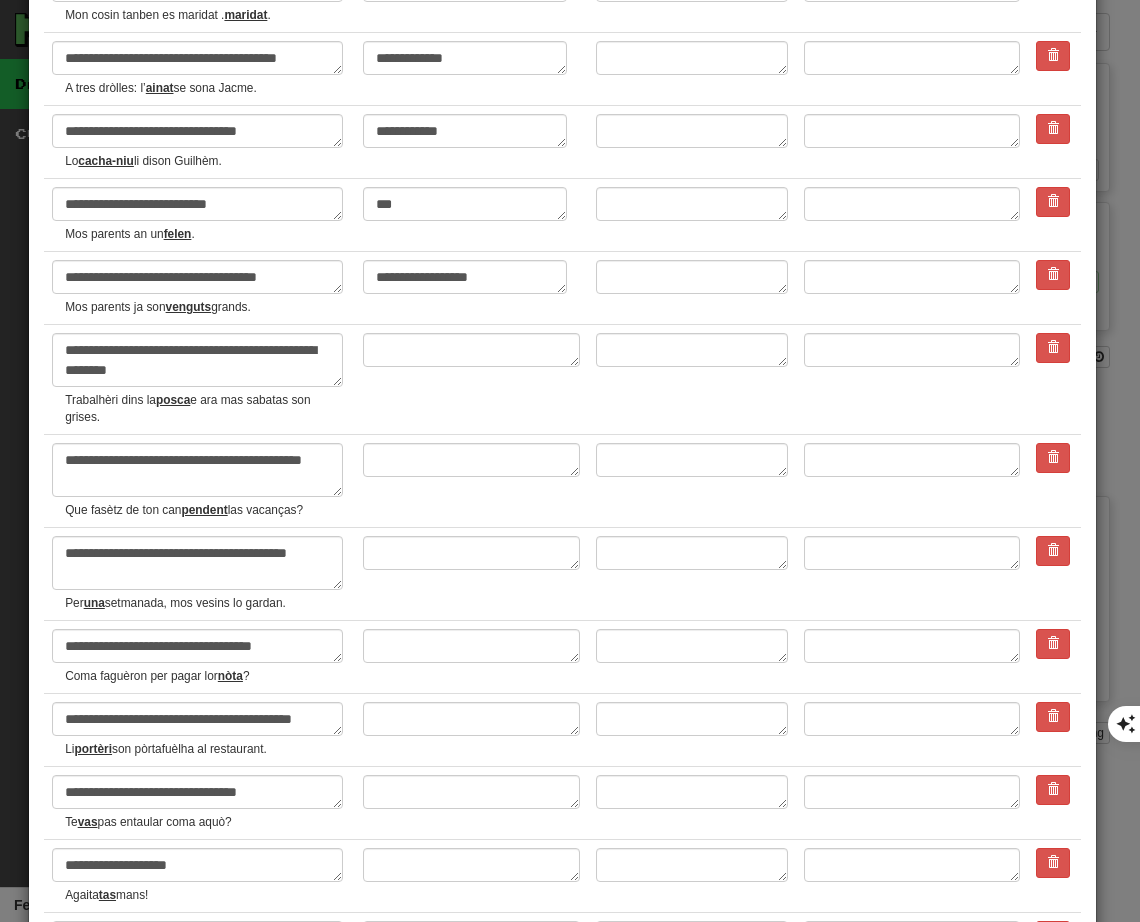 click at bounding box center (471, 380) 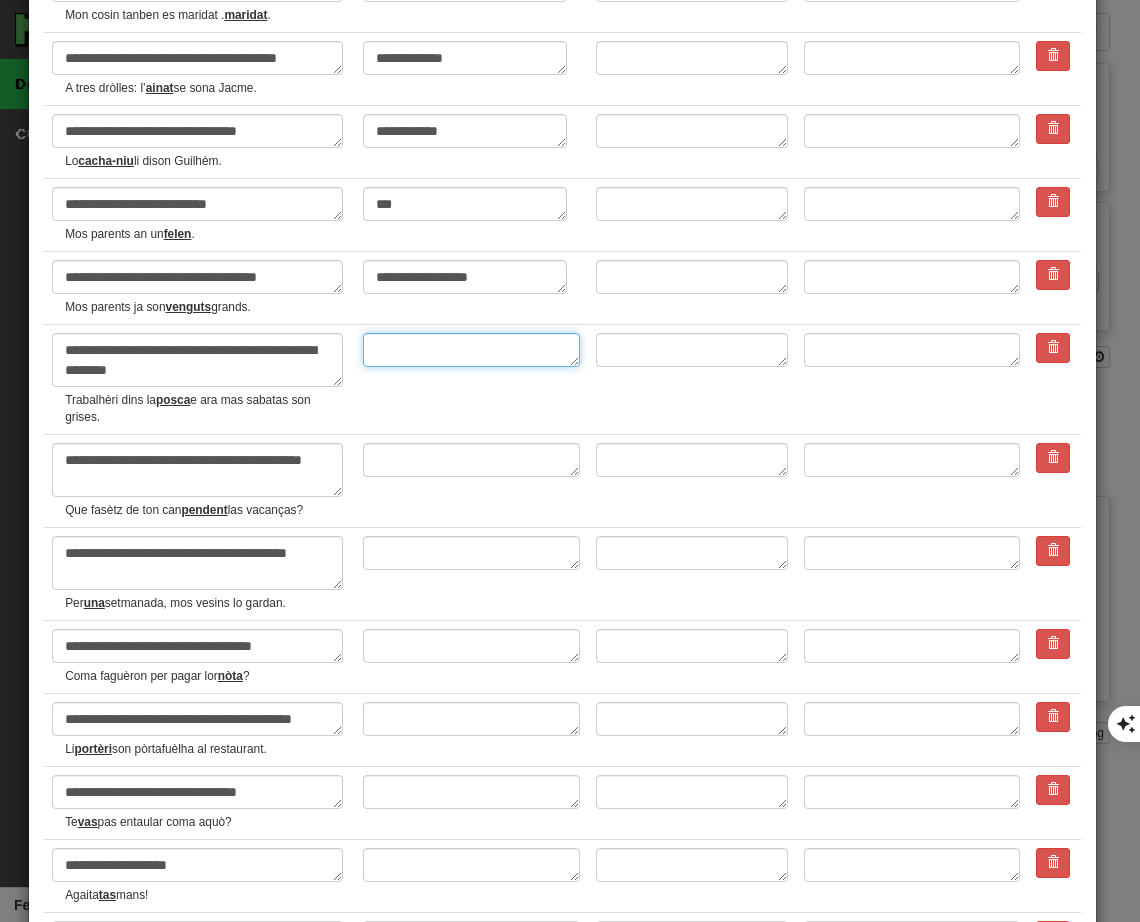 click at bounding box center [471, 350] 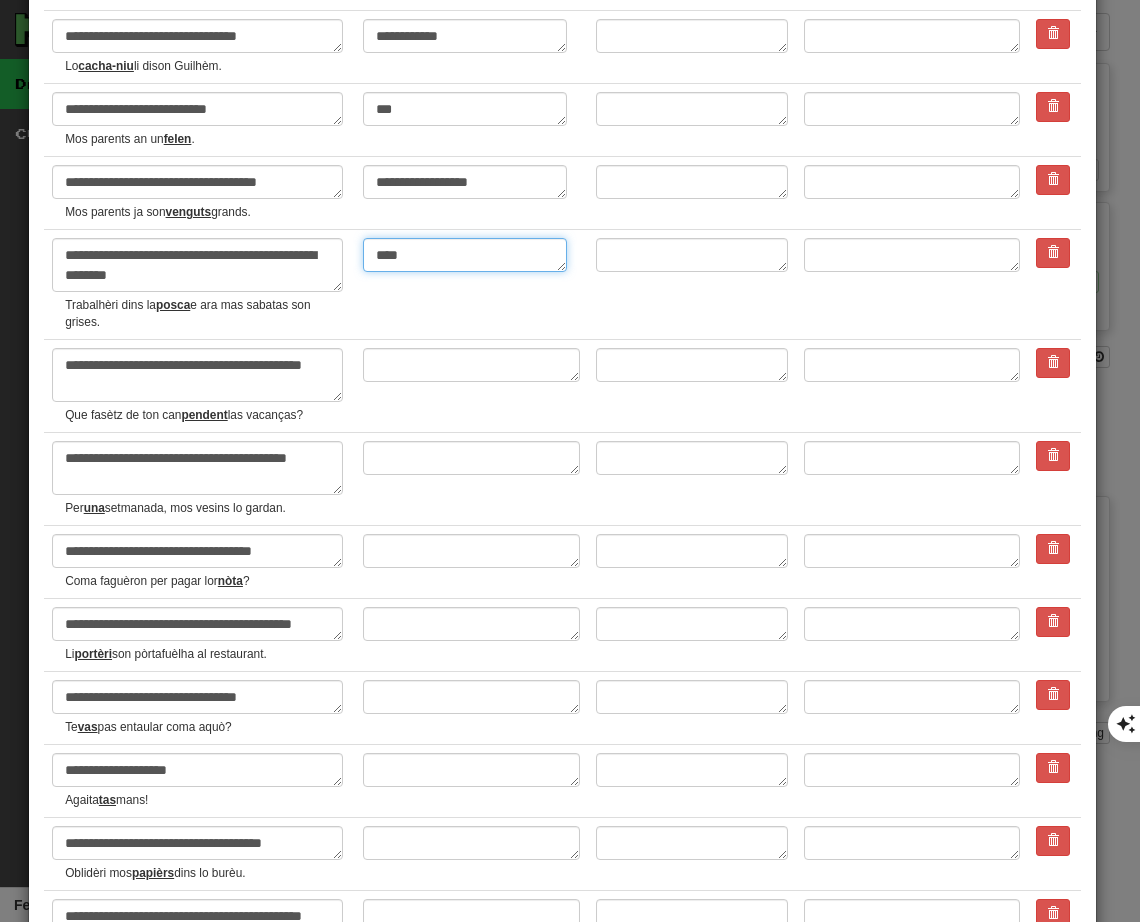 scroll, scrollTop: 700, scrollLeft: 0, axis: vertical 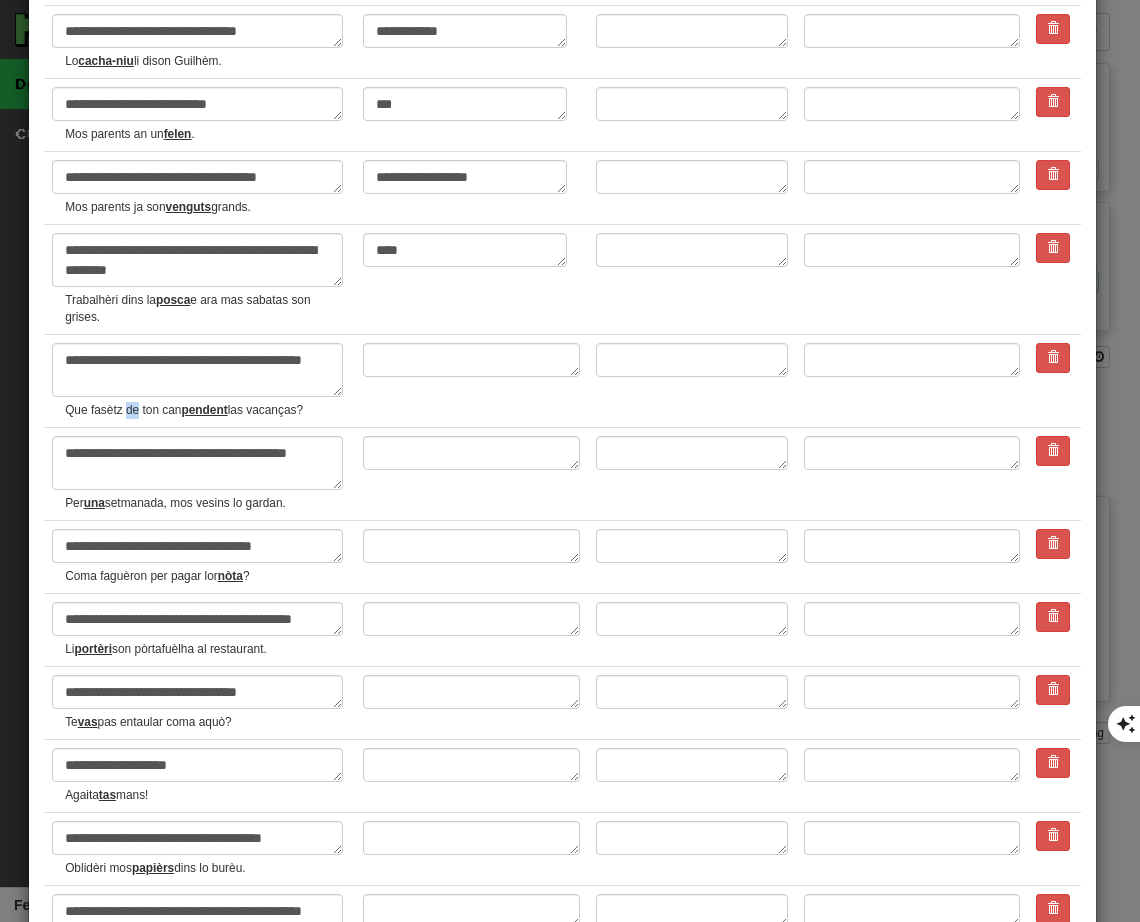 drag, startPoint x: 126, startPoint y: 409, endPoint x: 136, endPoint y: 408, distance: 10.049875 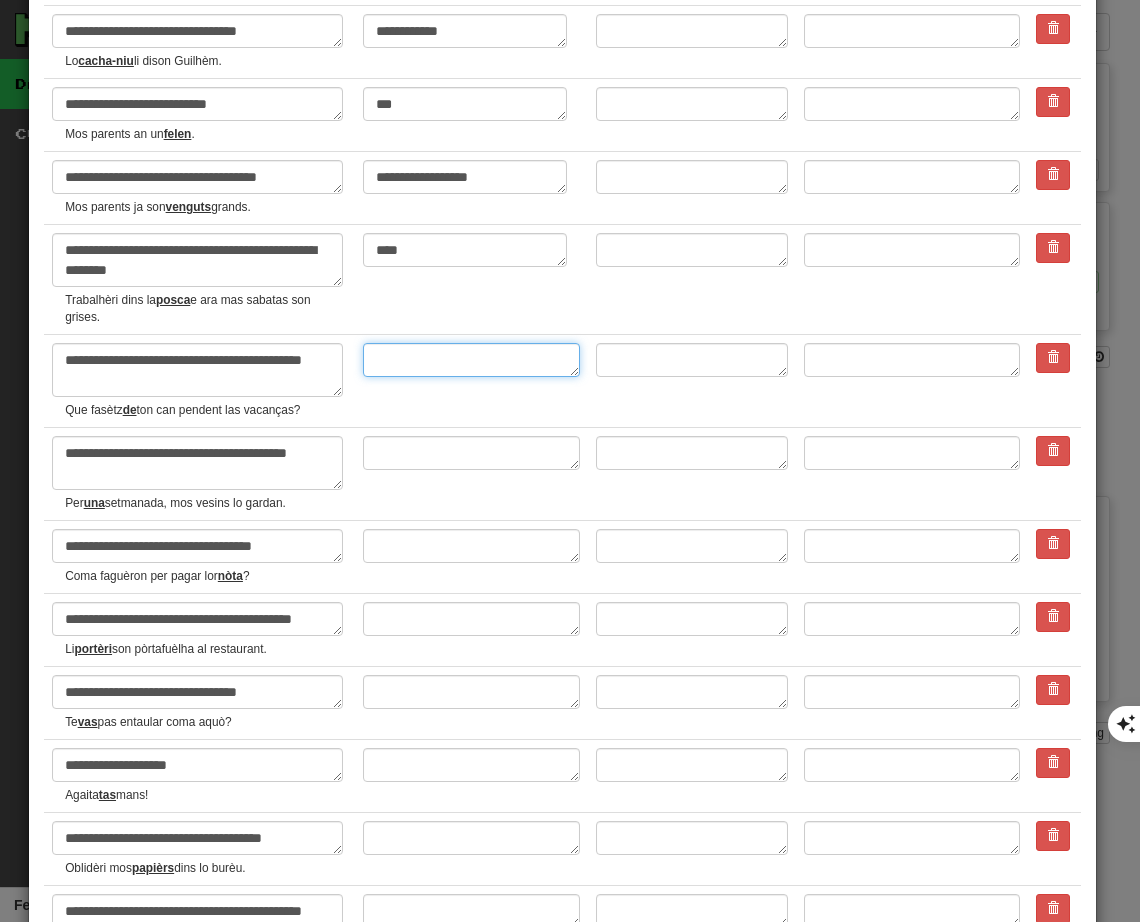 click at bounding box center (471, 360) 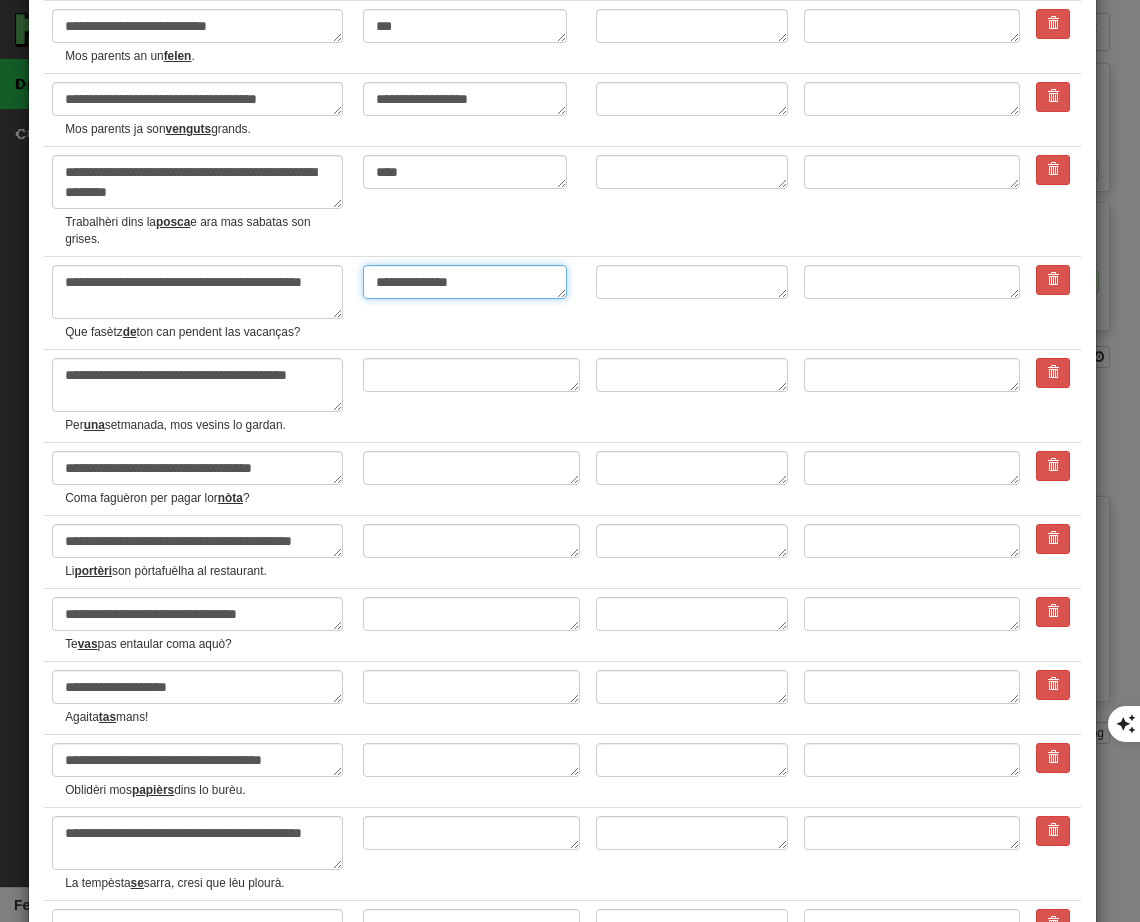 scroll, scrollTop: 800, scrollLeft: 0, axis: vertical 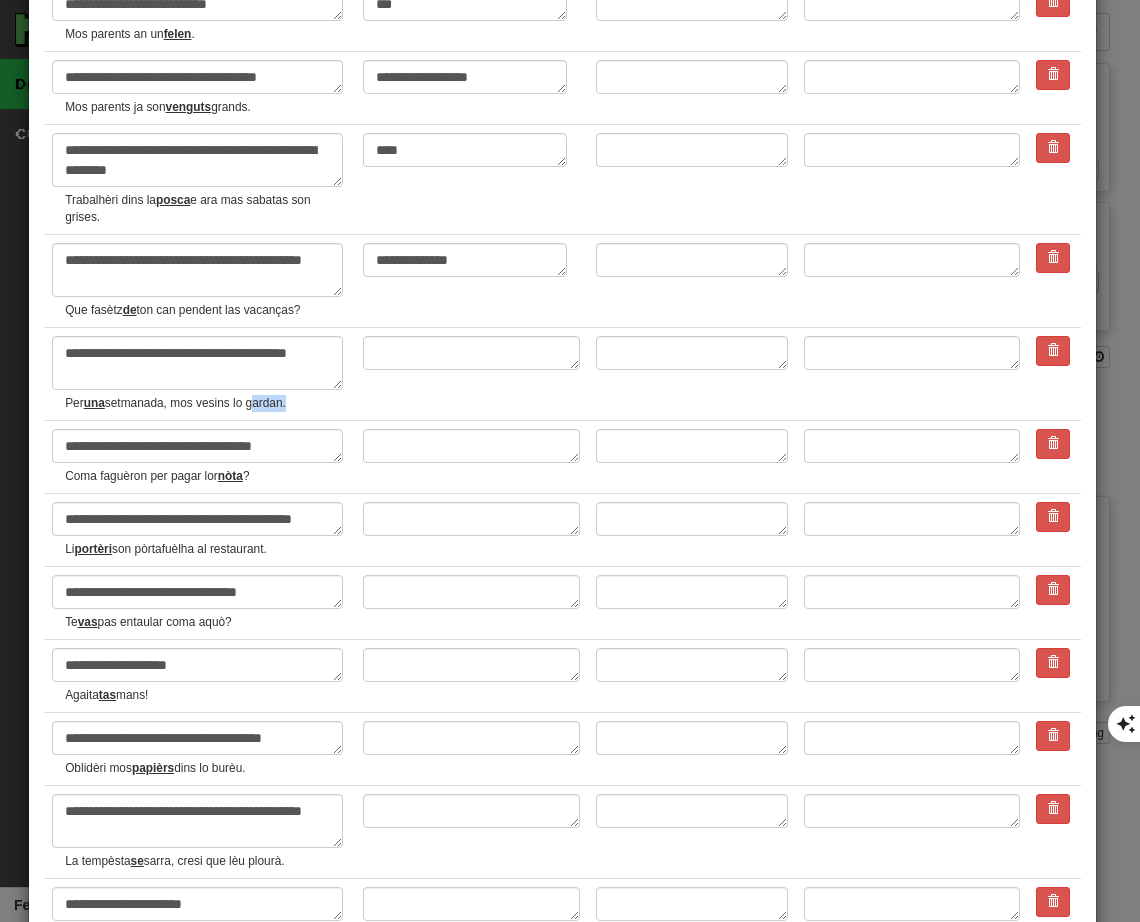 drag, startPoint x: 251, startPoint y: 405, endPoint x: 290, endPoint y: 400, distance: 39.319206 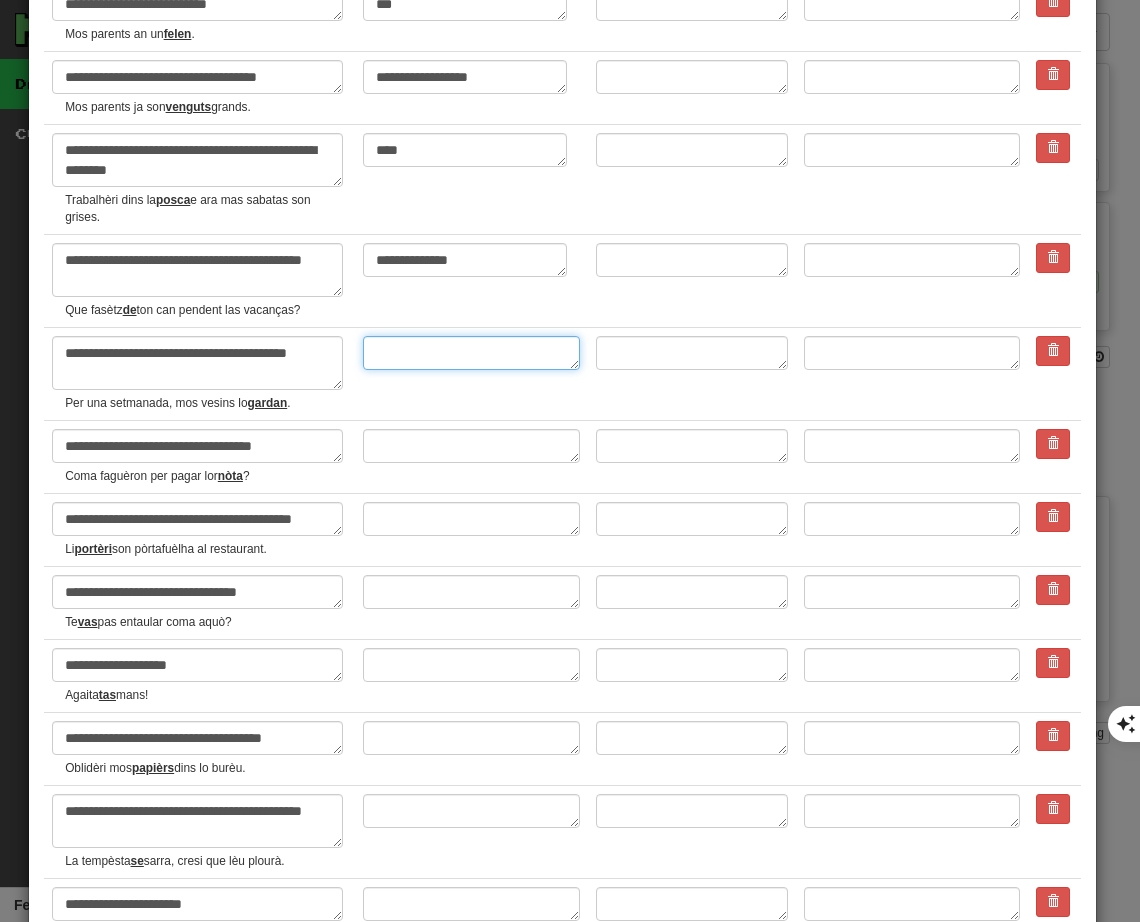 click at bounding box center [471, 353] 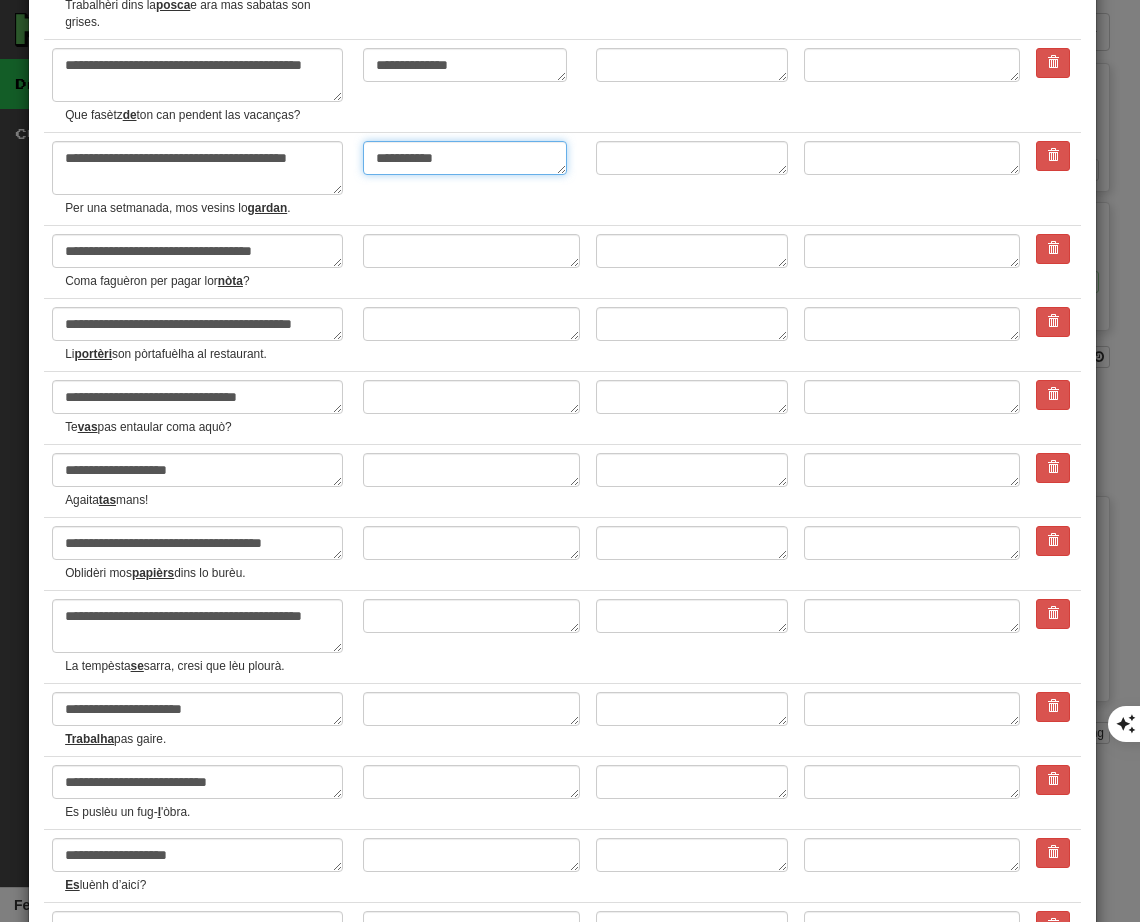 scroll, scrollTop: 1000, scrollLeft: 0, axis: vertical 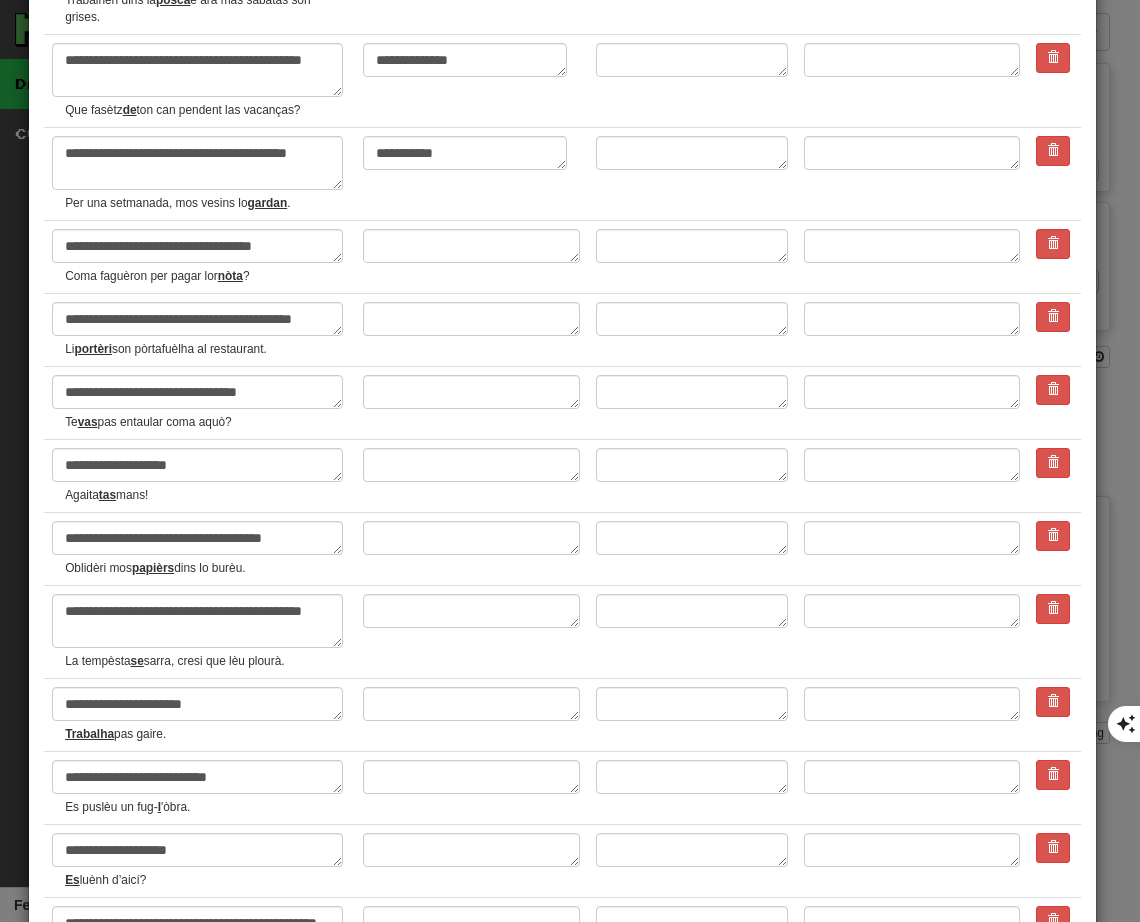 click at bounding box center [471, 257] 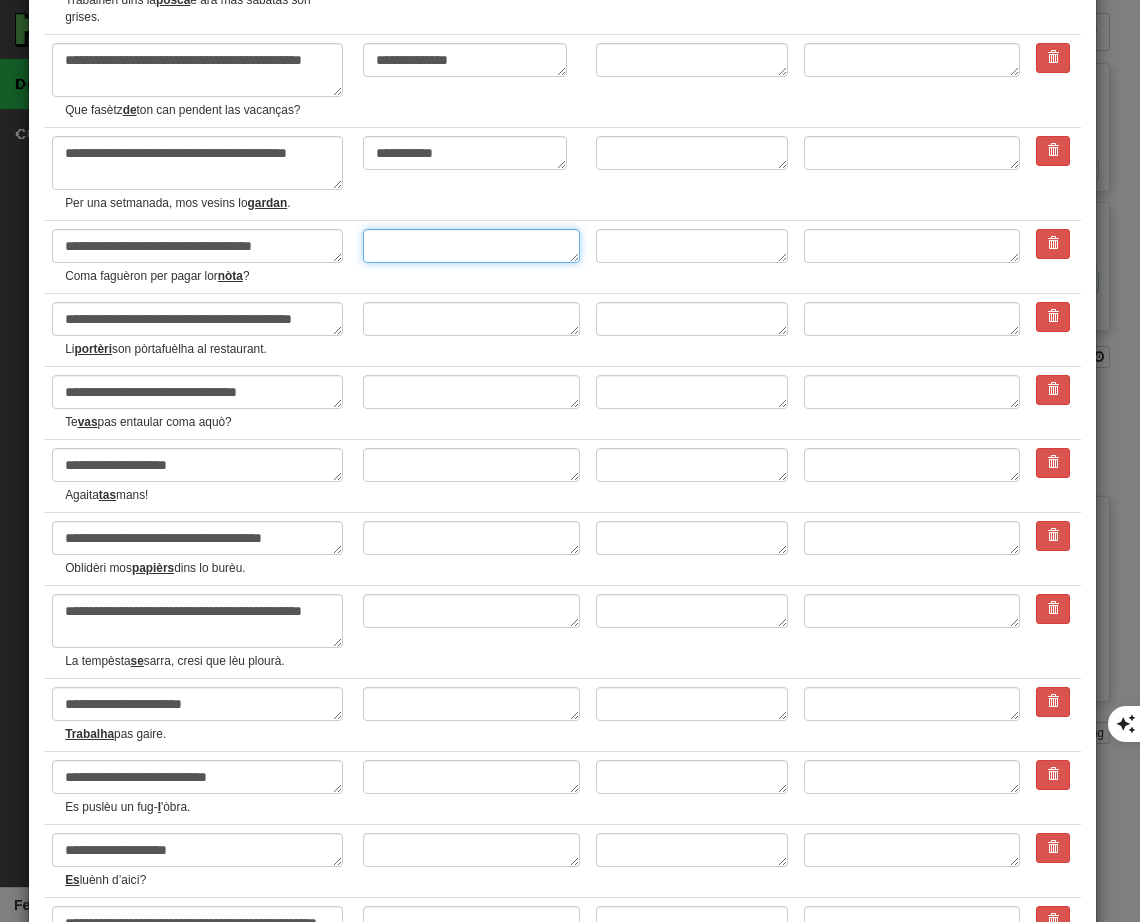 click at bounding box center (471, 246) 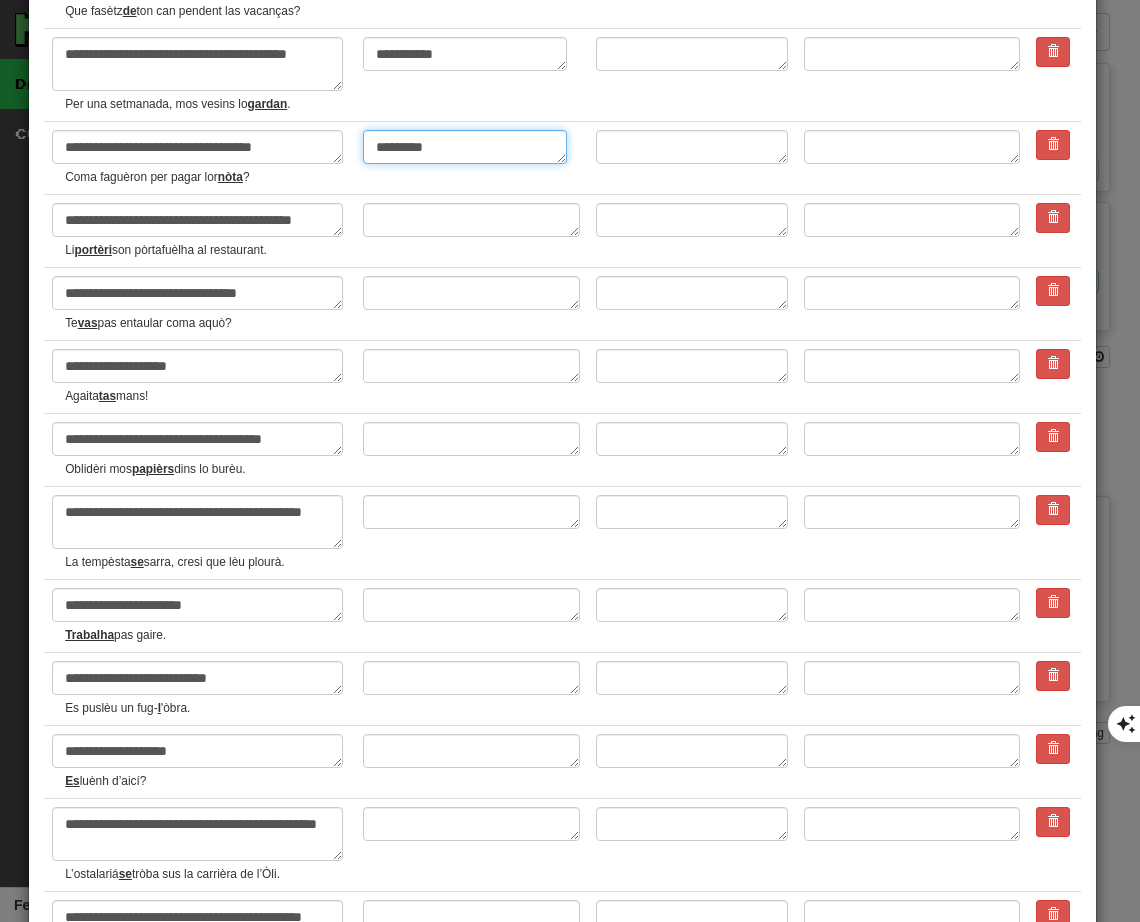 scroll, scrollTop: 1100, scrollLeft: 0, axis: vertical 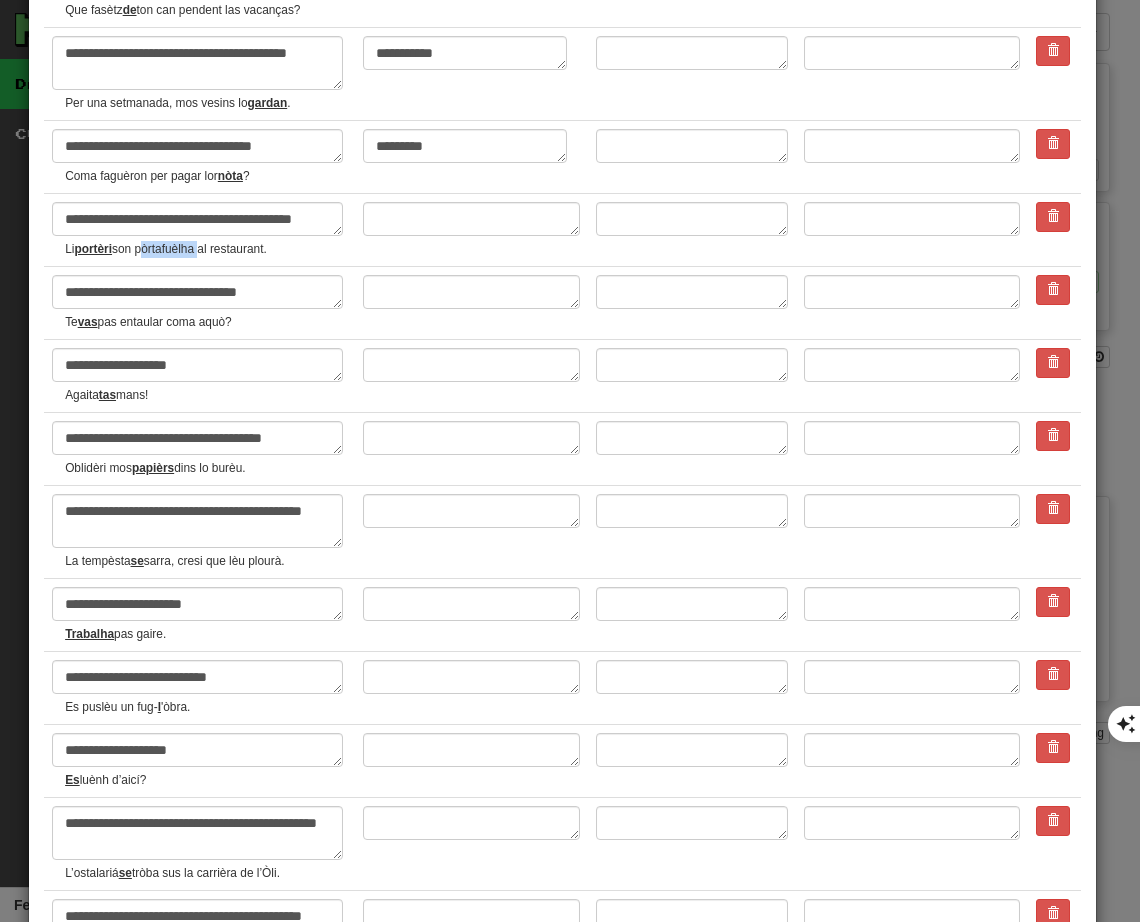 drag, startPoint x: 143, startPoint y: 250, endPoint x: 198, endPoint y: 247, distance: 55.081757 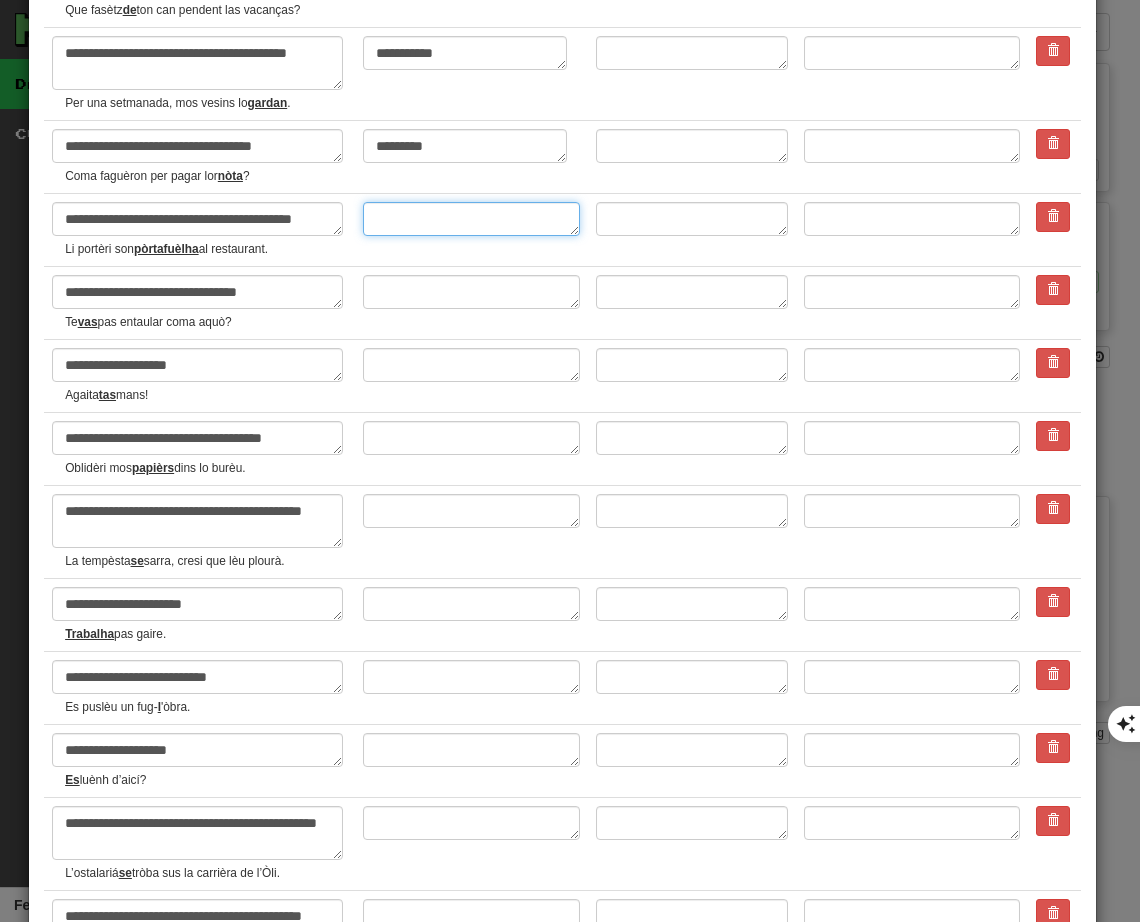 click at bounding box center (471, 219) 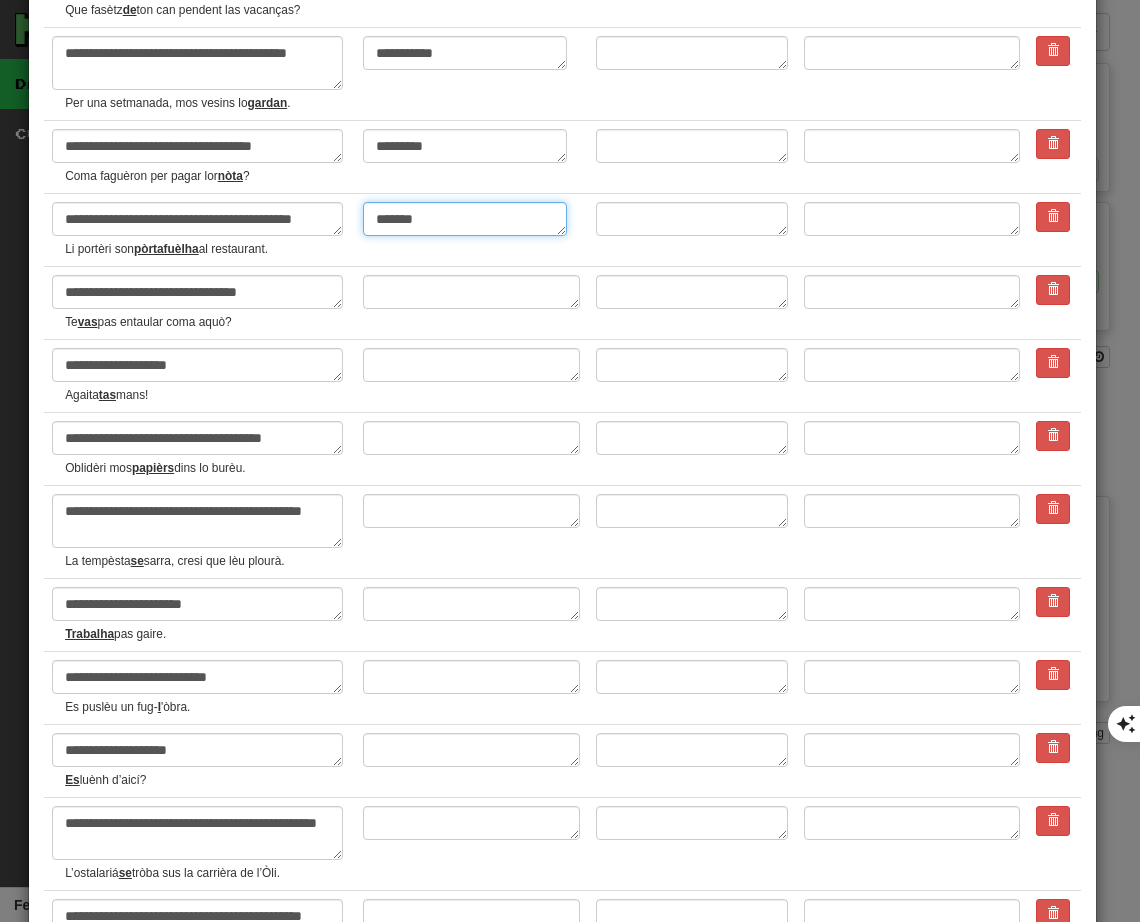 scroll, scrollTop: 1200, scrollLeft: 0, axis: vertical 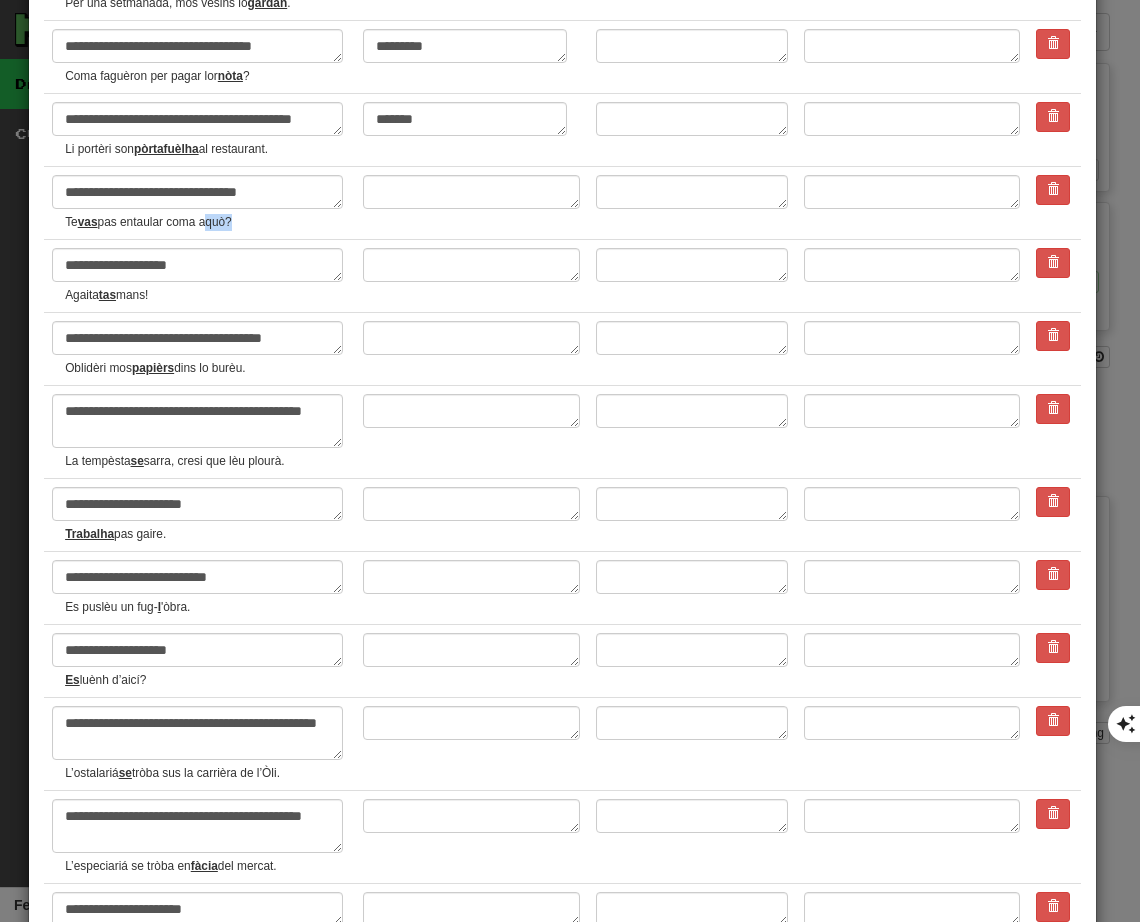 drag, startPoint x: 206, startPoint y: 225, endPoint x: 230, endPoint y: 220, distance: 24.5153 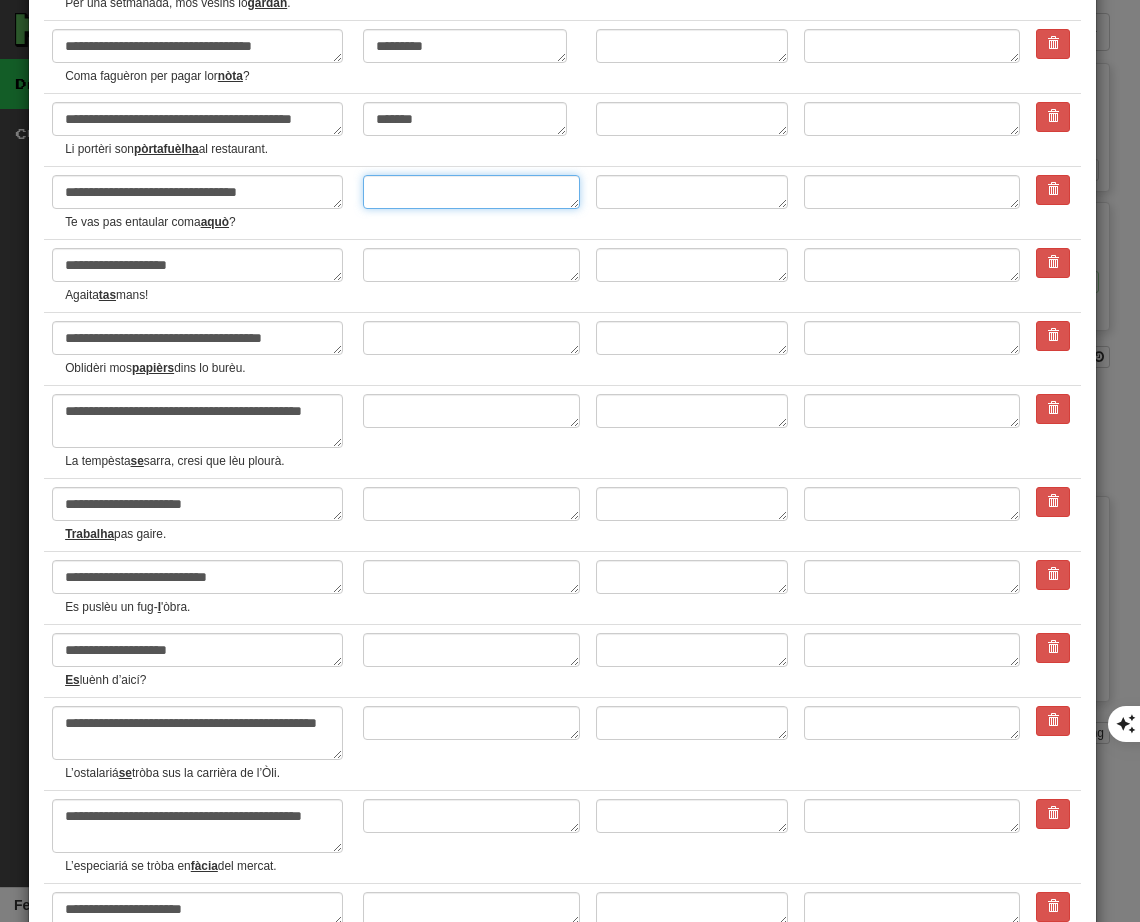 click at bounding box center [471, 192] 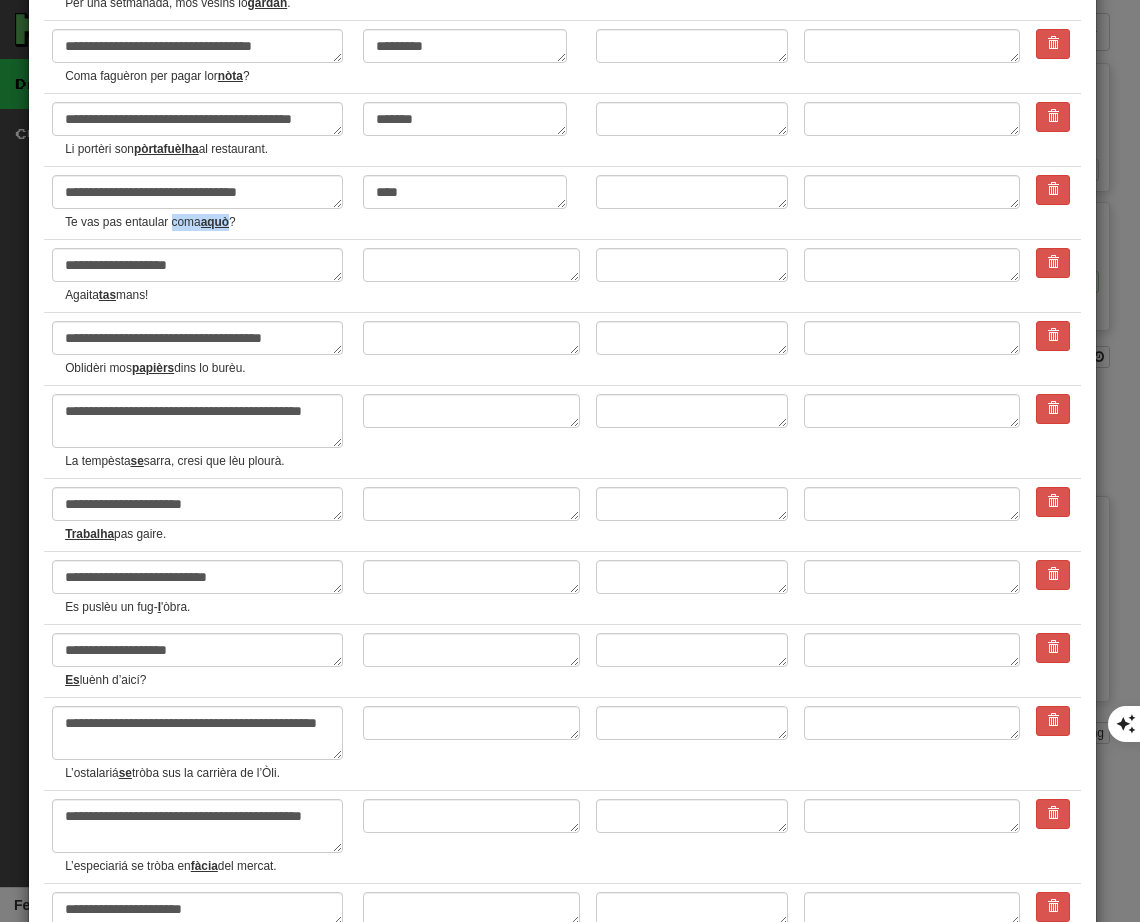 drag, startPoint x: 173, startPoint y: 224, endPoint x: 232, endPoint y: 211, distance: 60.41523 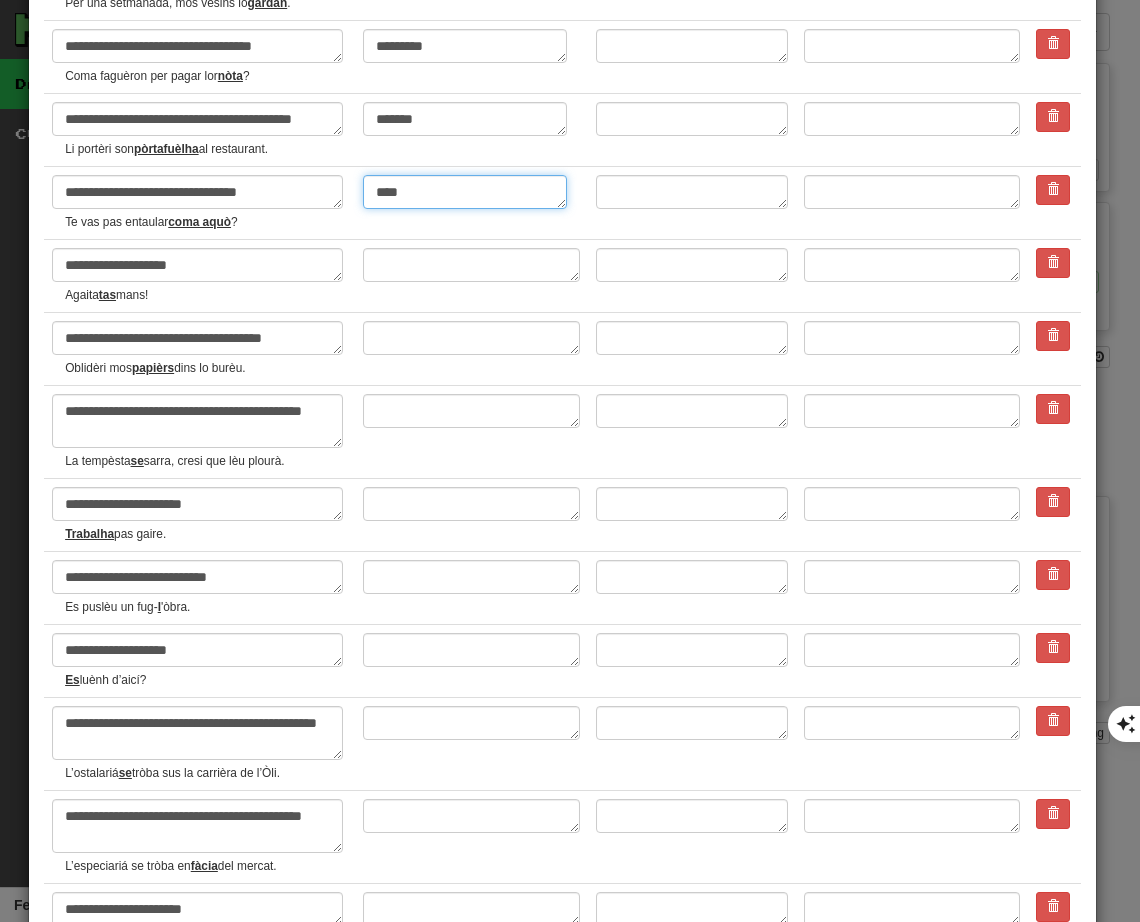 click on "****" at bounding box center [465, 192] 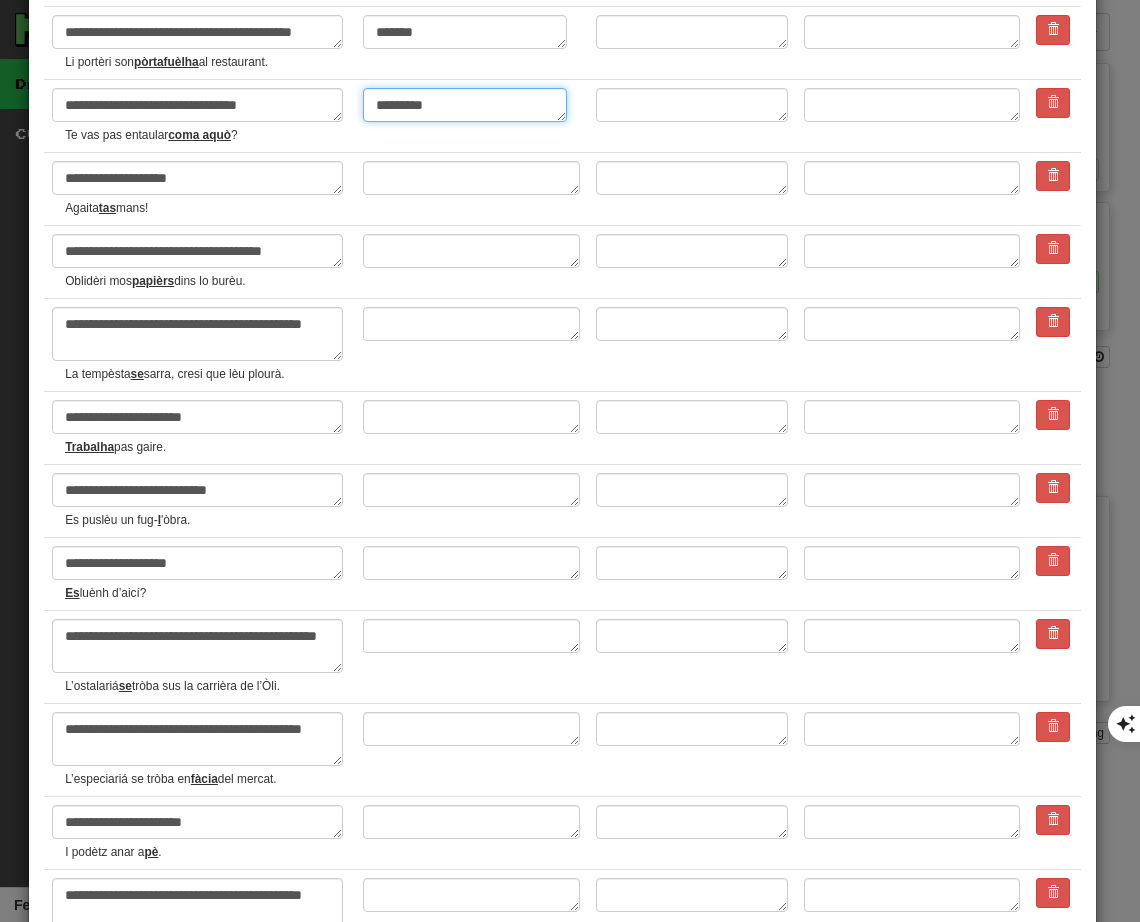 scroll, scrollTop: 1300, scrollLeft: 0, axis: vertical 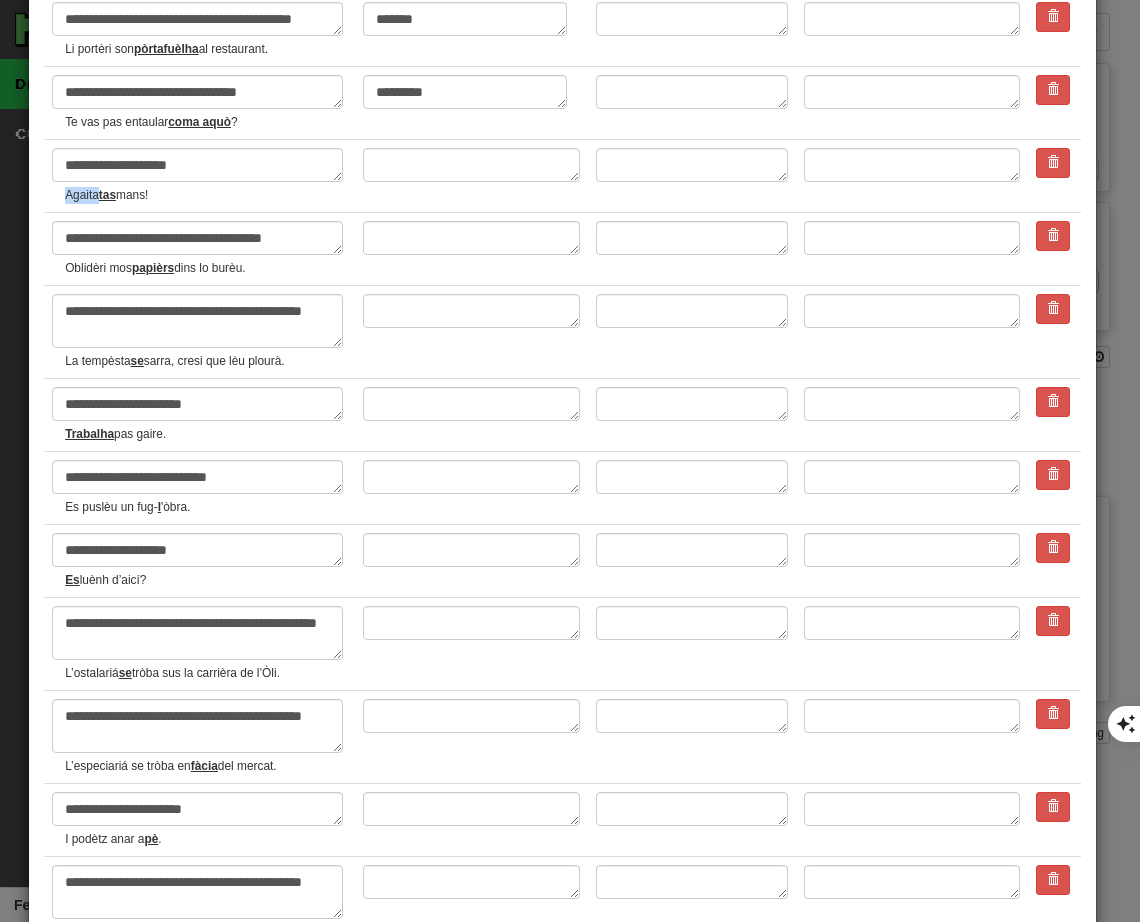 drag, startPoint x: 65, startPoint y: 193, endPoint x: 96, endPoint y: 190, distance: 31.144823 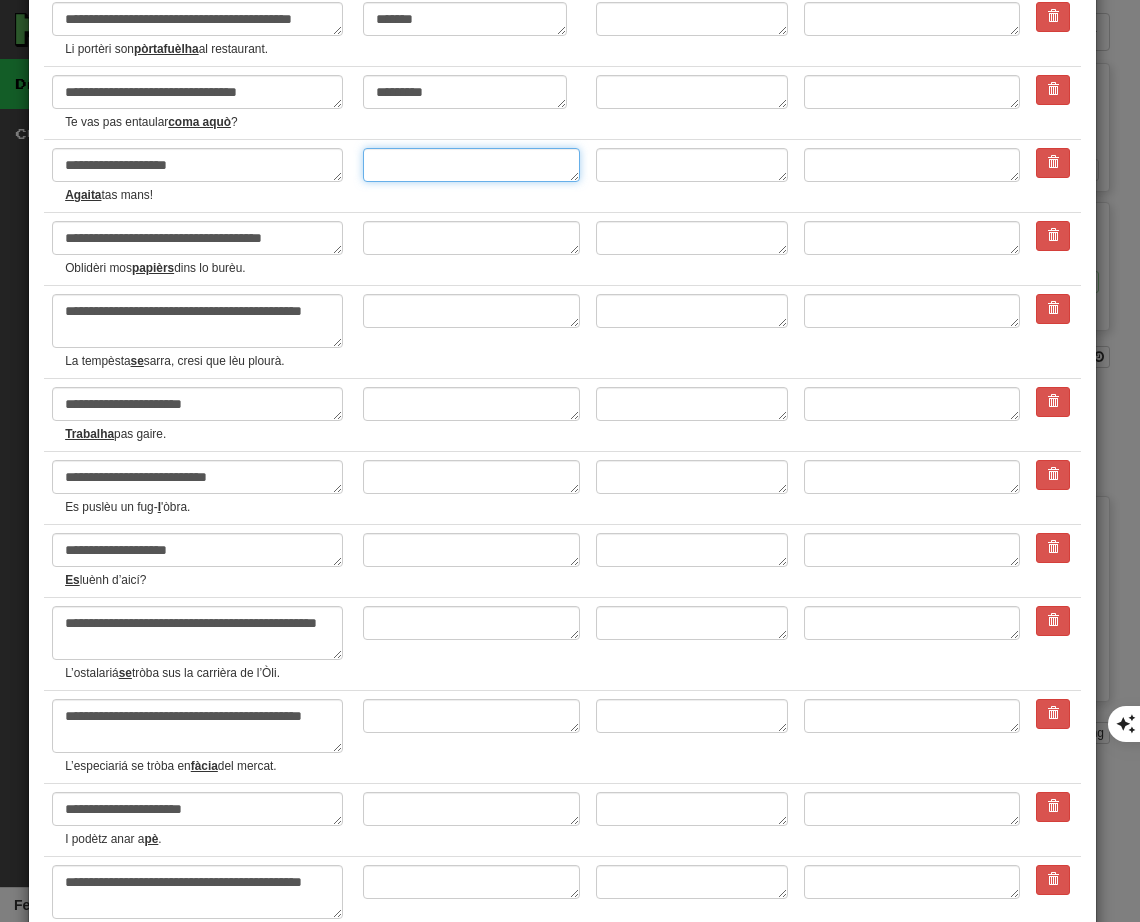 click at bounding box center [471, 165] 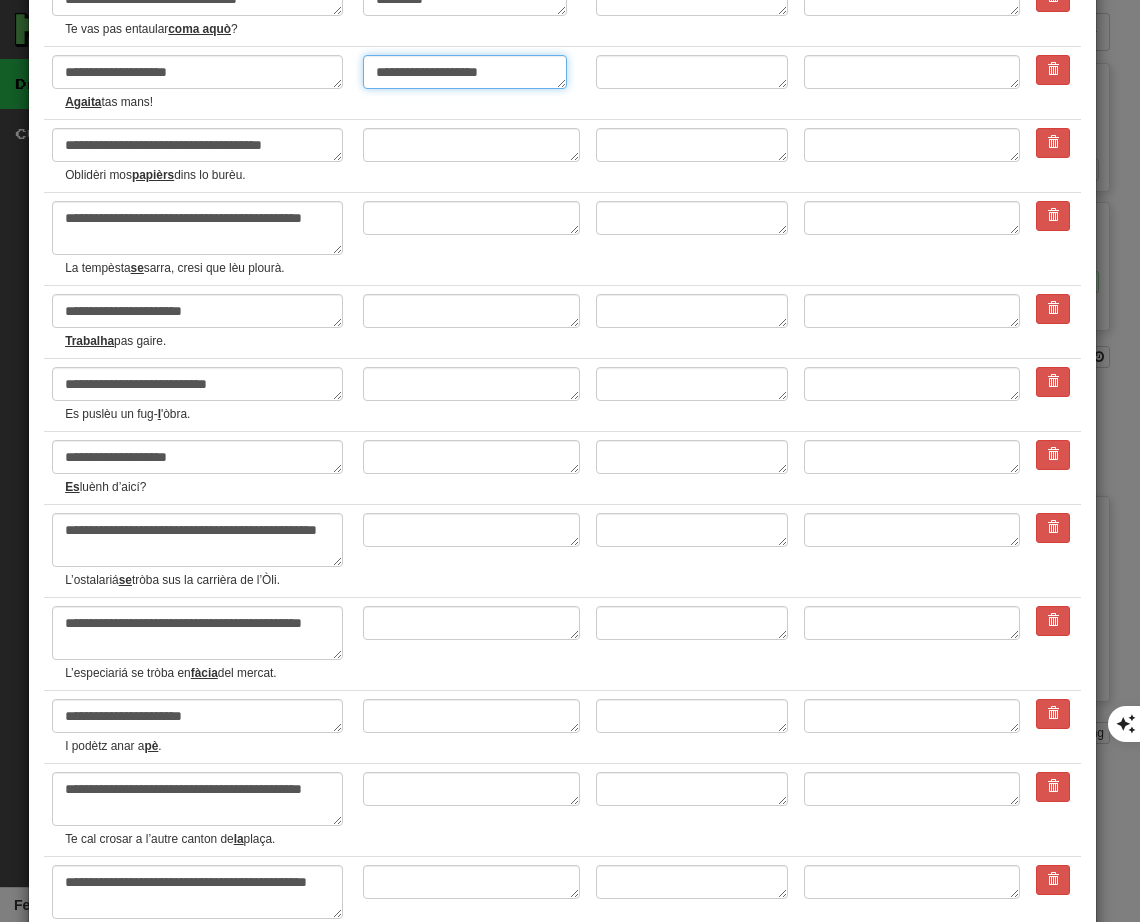 scroll, scrollTop: 1400, scrollLeft: 0, axis: vertical 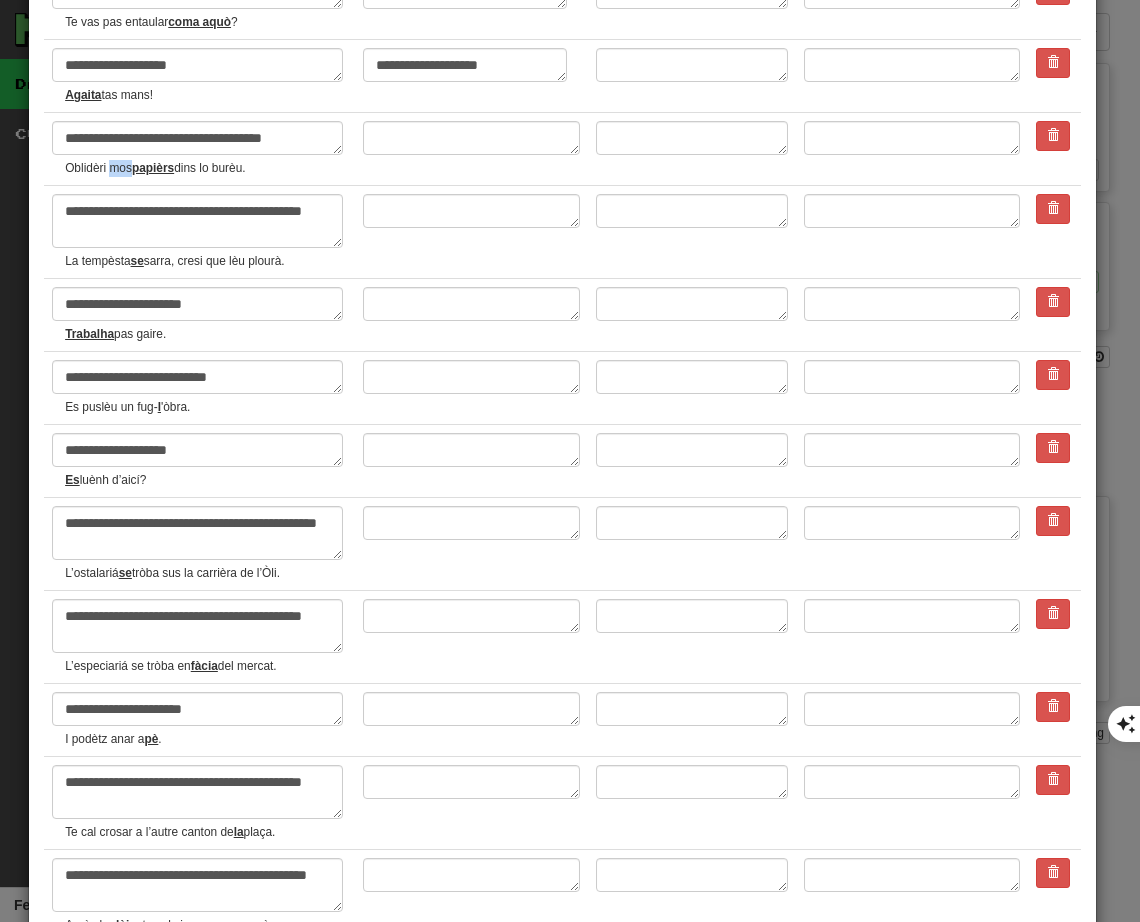 drag, startPoint x: 110, startPoint y: 170, endPoint x: 130, endPoint y: 160, distance: 22.36068 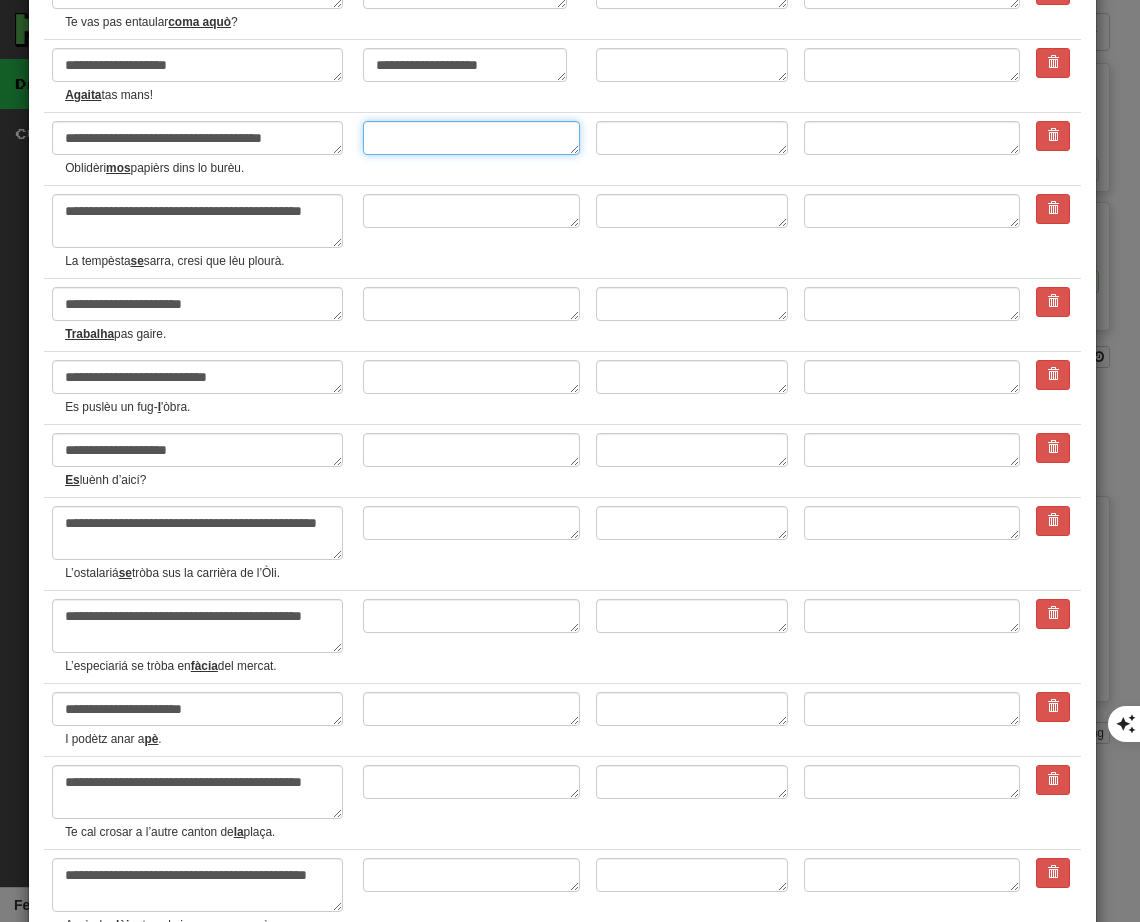 click at bounding box center (471, 138) 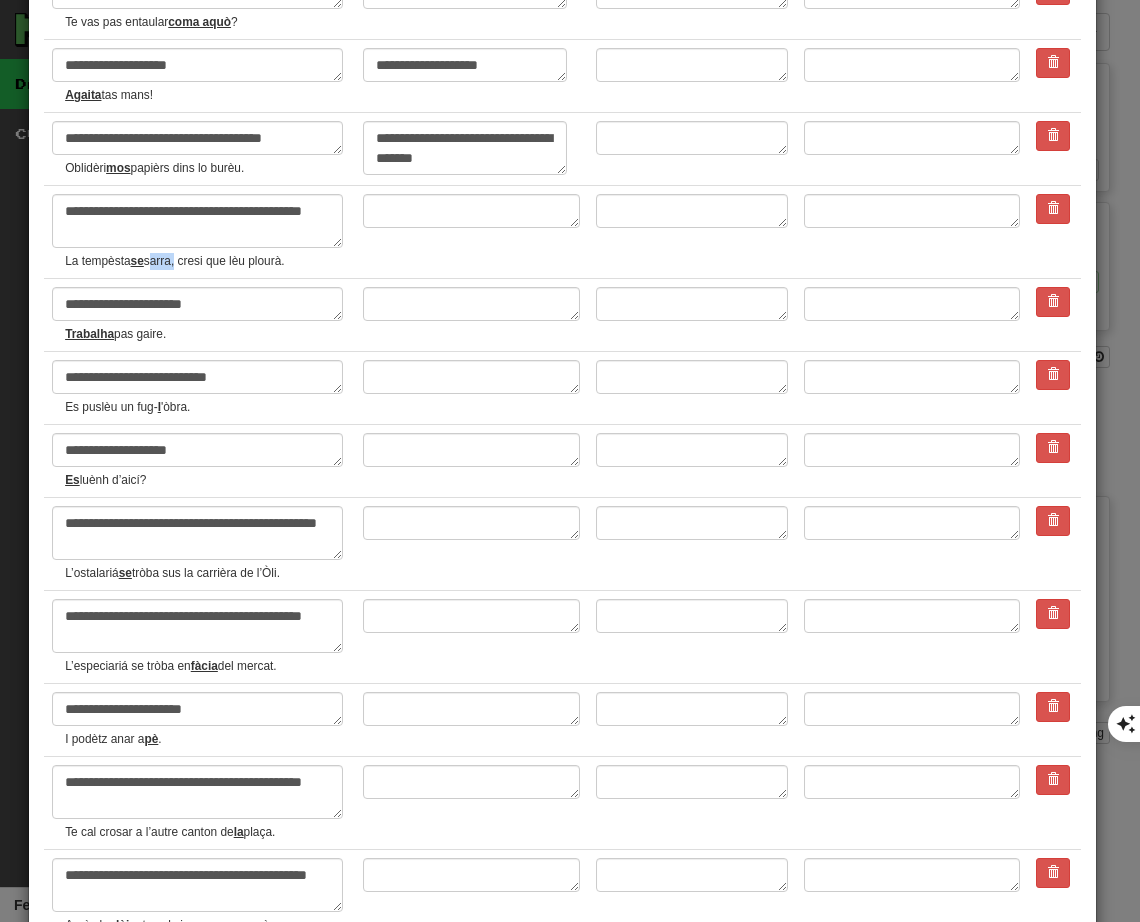 drag, startPoint x: 151, startPoint y: 260, endPoint x: 176, endPoint y: 257, distance: 25.179358 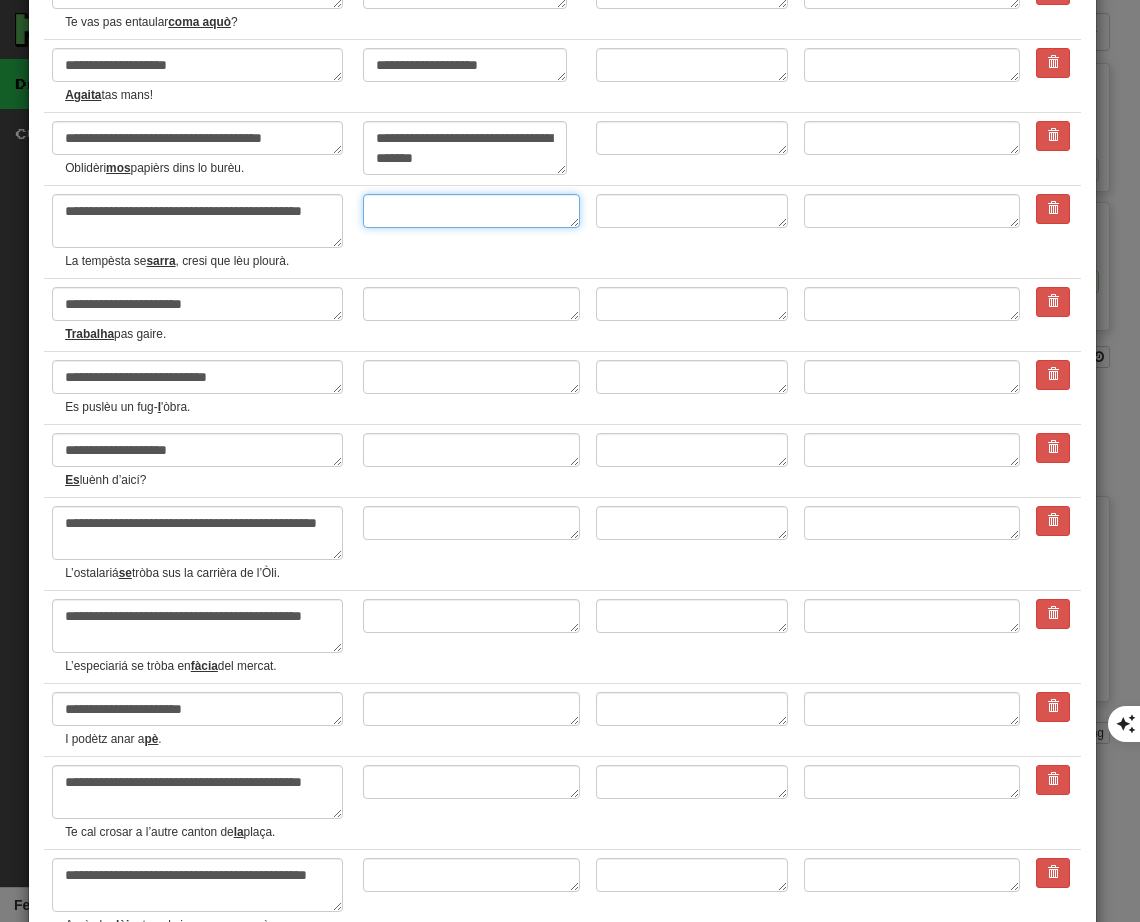 click at bounding box center [471, 211] 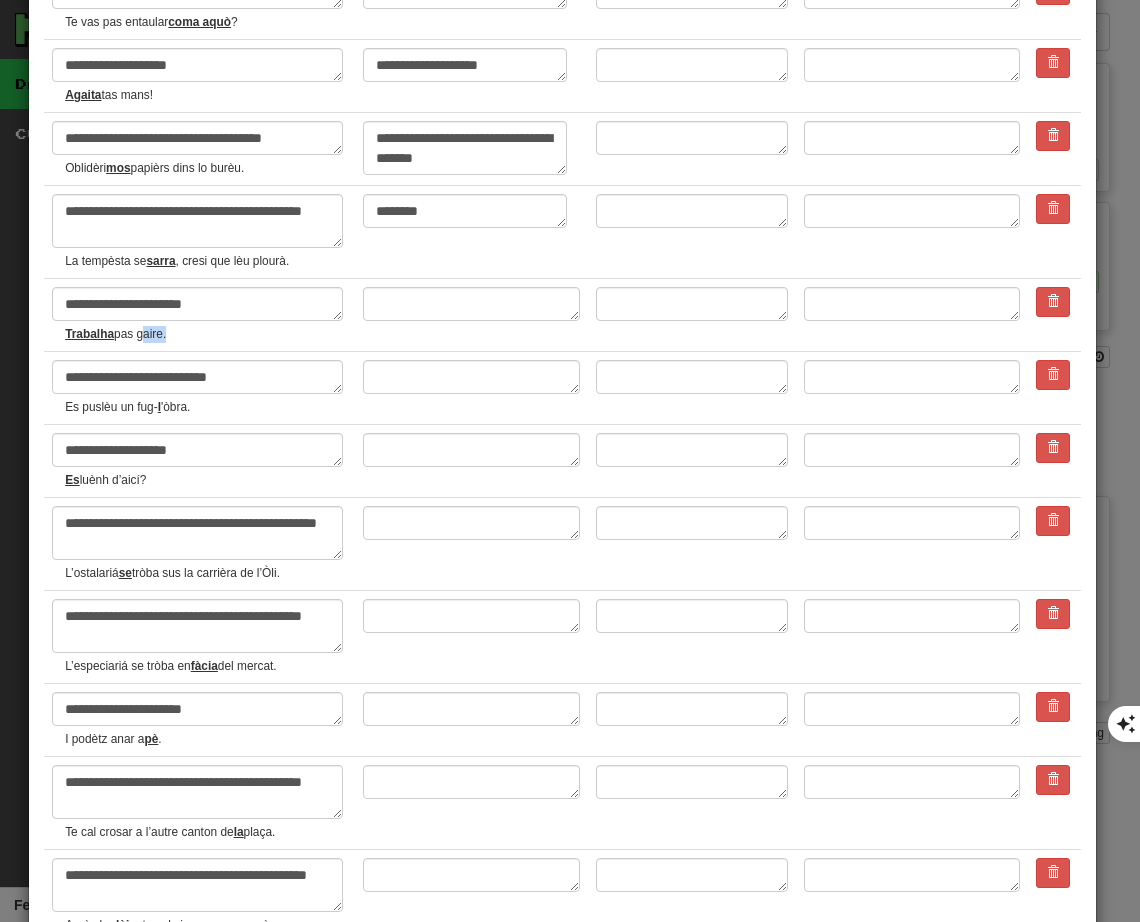 drag, startPoint x: 141, startPoint y: 332, endPoint x: 165, endPoint y: 332, distance: 24 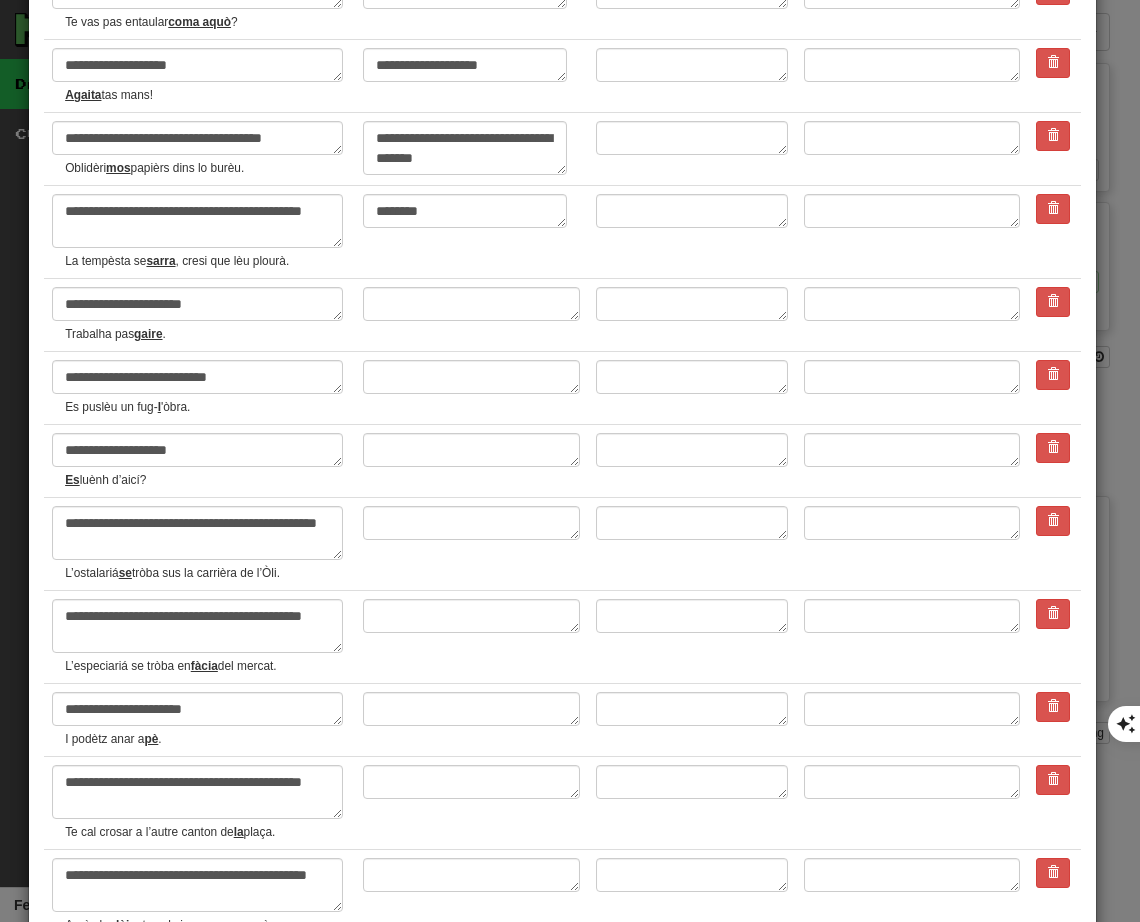 click at bounding box center (471, 315) 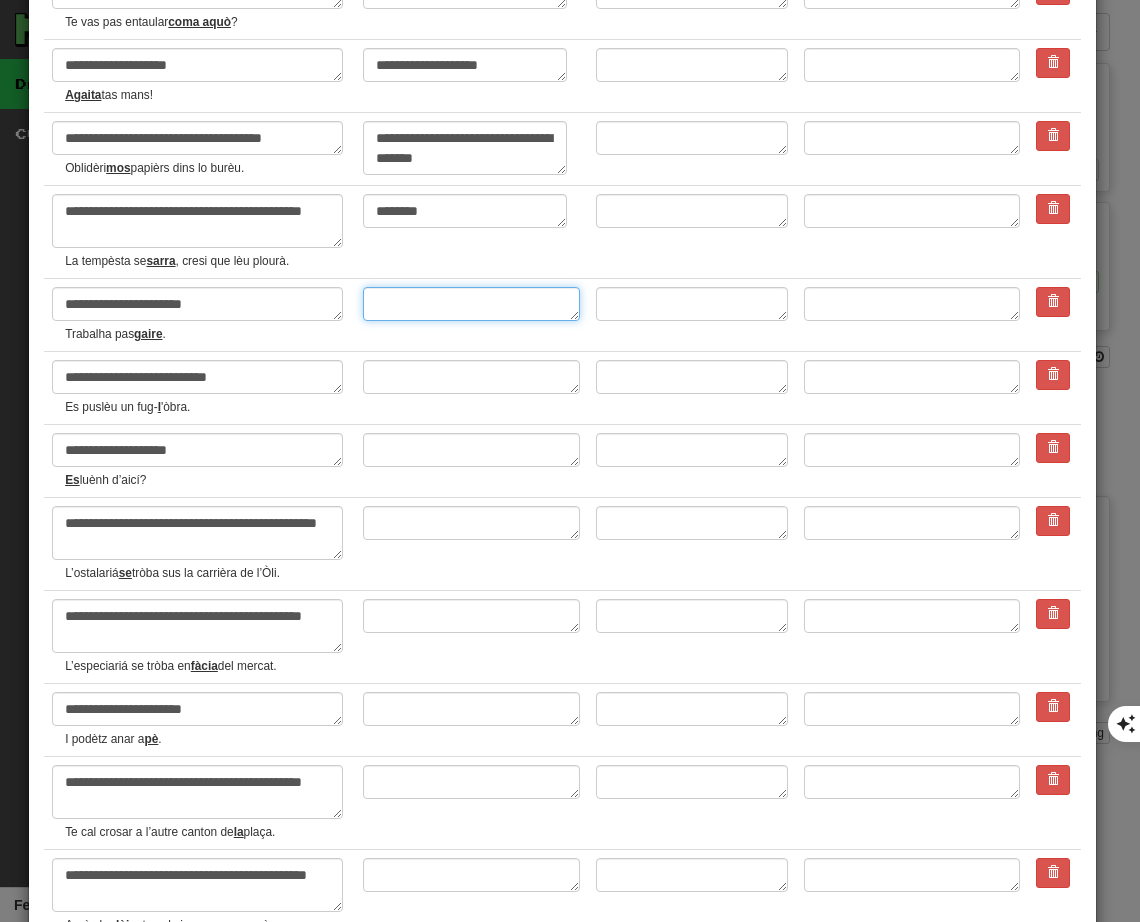 click at bounding box center (471, 304) 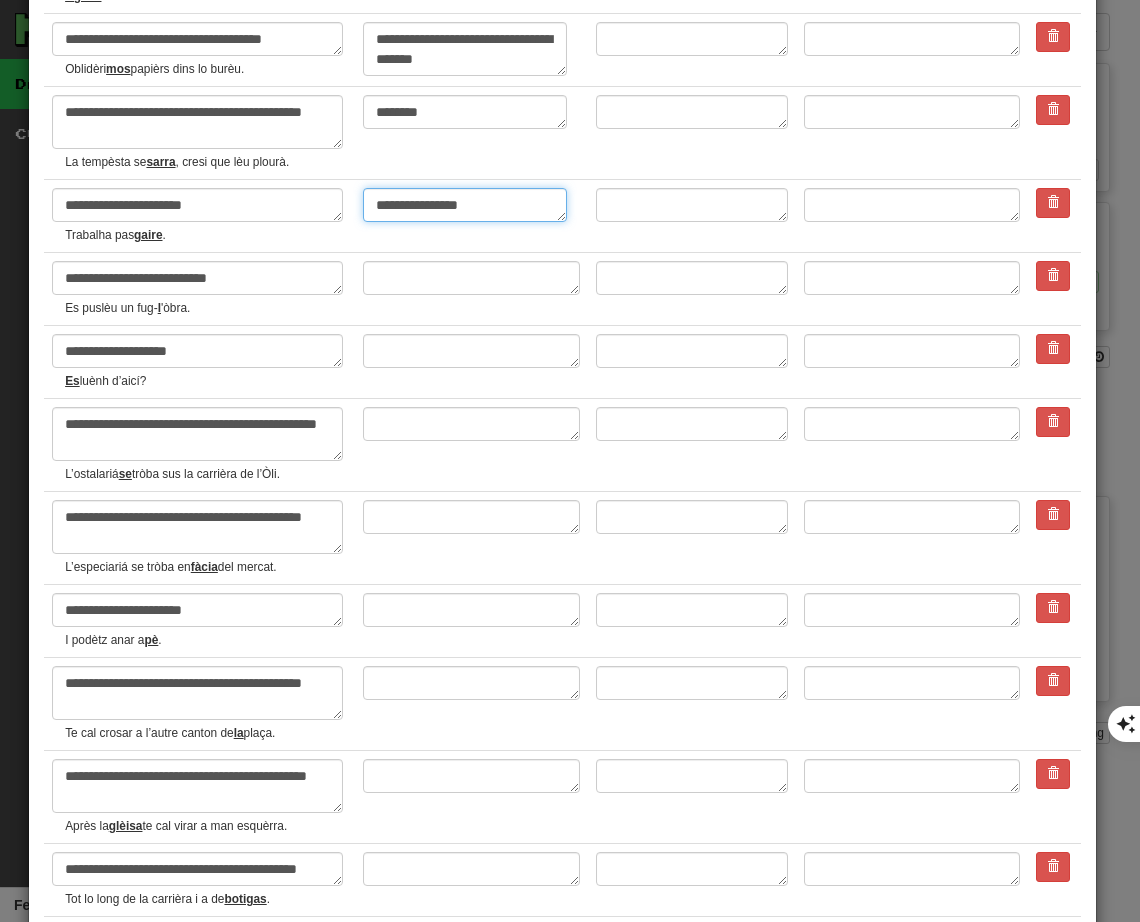 scroll, scrollTop: 1500, scrollLeft: 0, axis: vertical 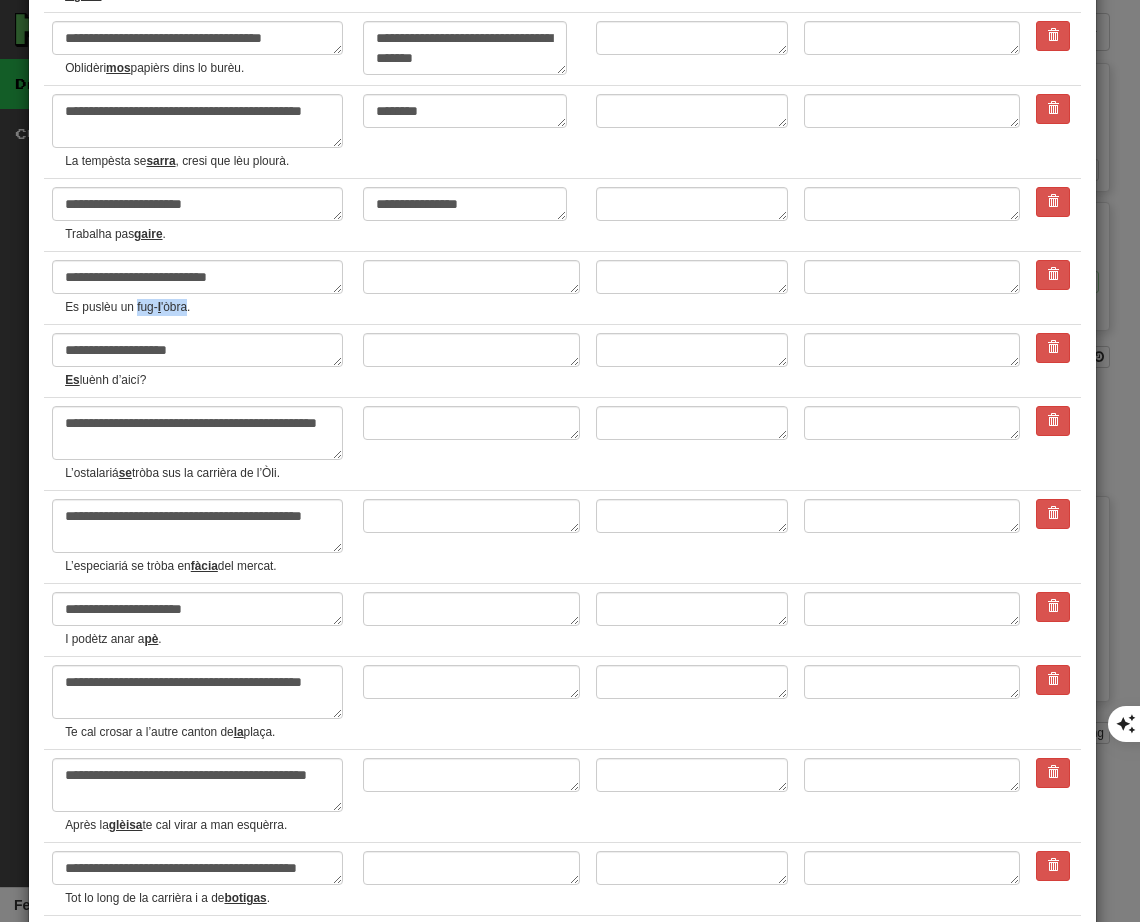 drag, startPoint x: 136, startPoint y: 306, endPoint x: 184, endPoint y: 300, distance: 48.373547 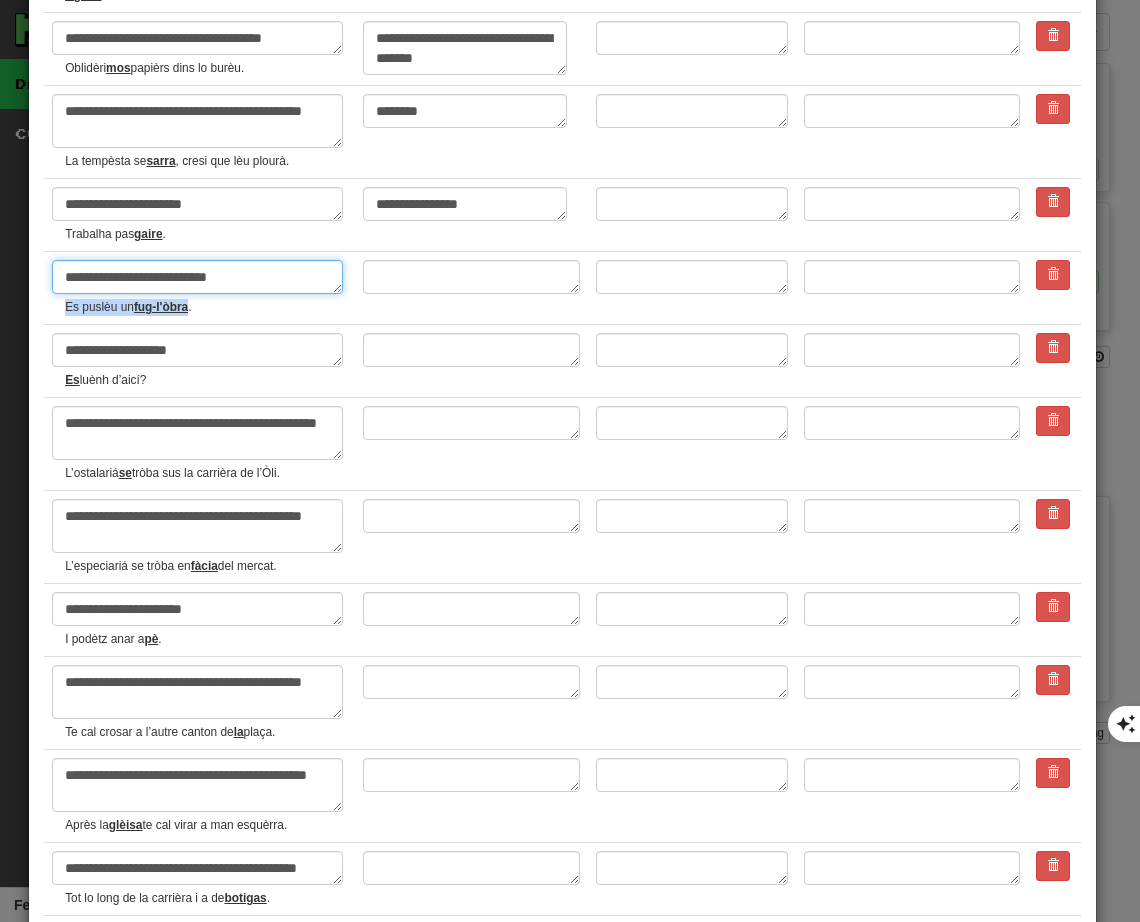 click on "**********" at bounding box center [197, 277] 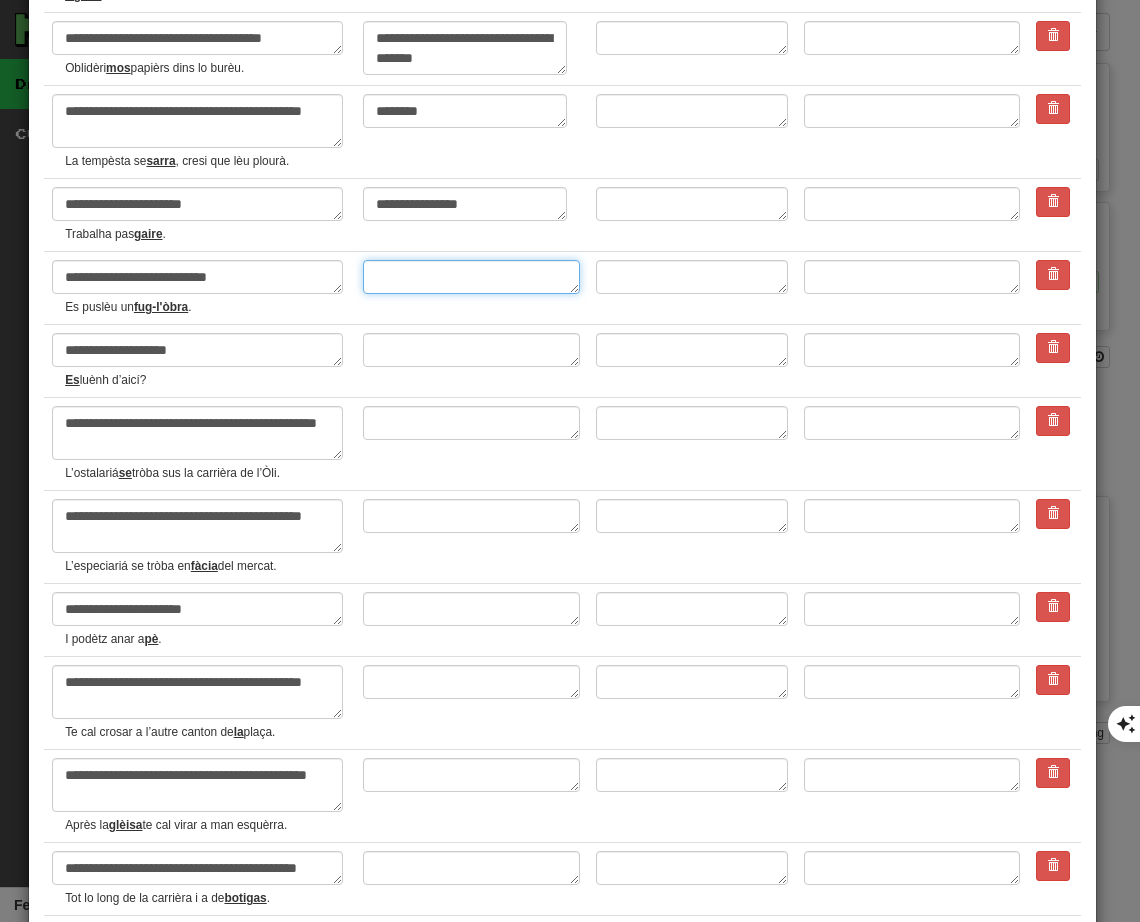 click at bounding box center [471, 277] 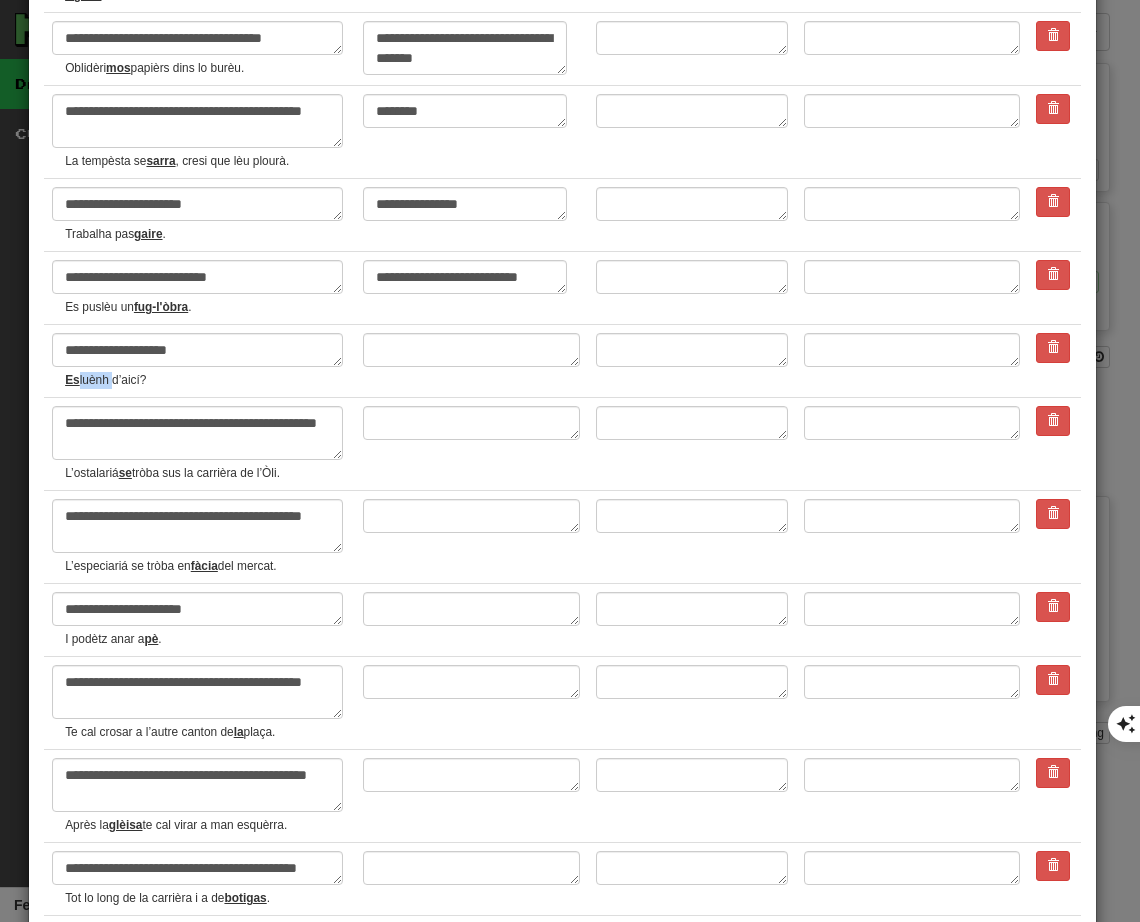 drag, startPoint x: 80, startPoint y: 381, endPoint x: 109, endPoint y: 379, distance: 29.068884 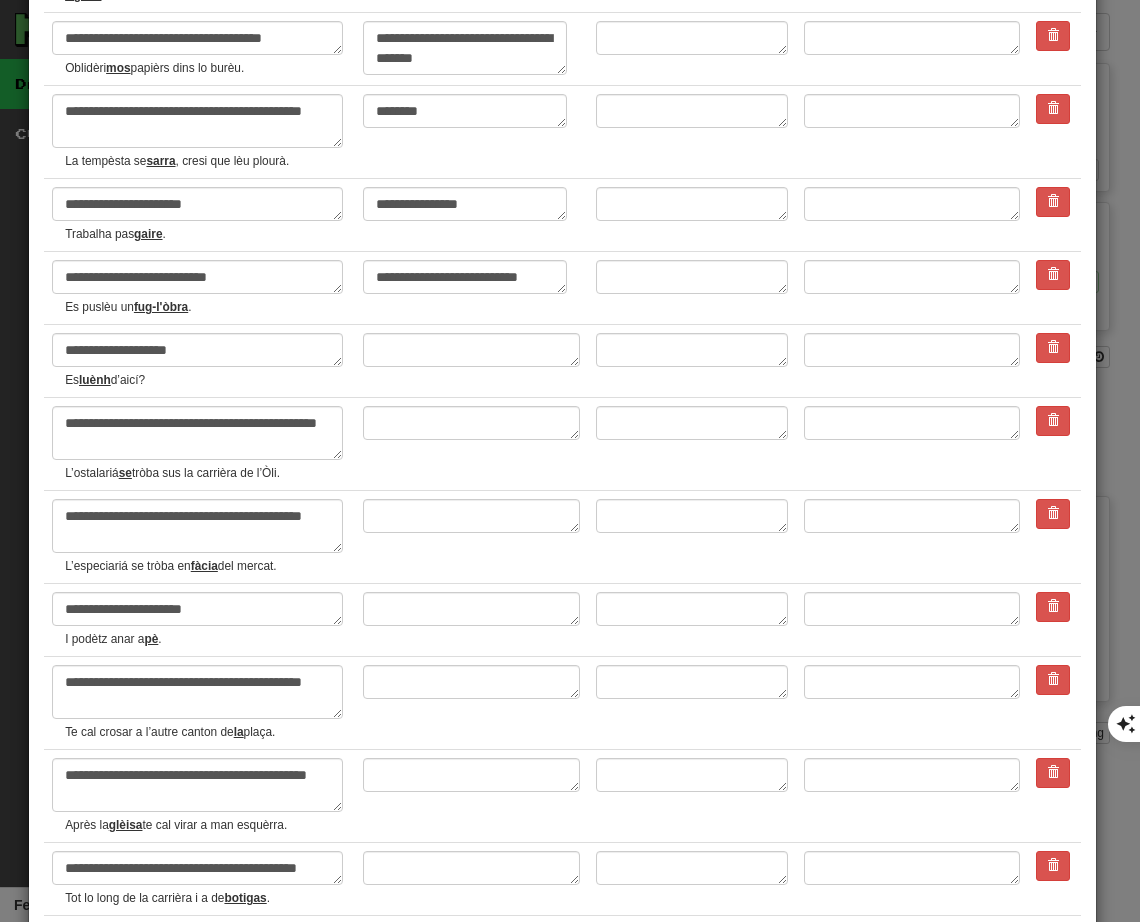 click on "luènh" at bounding box center [95, 380] 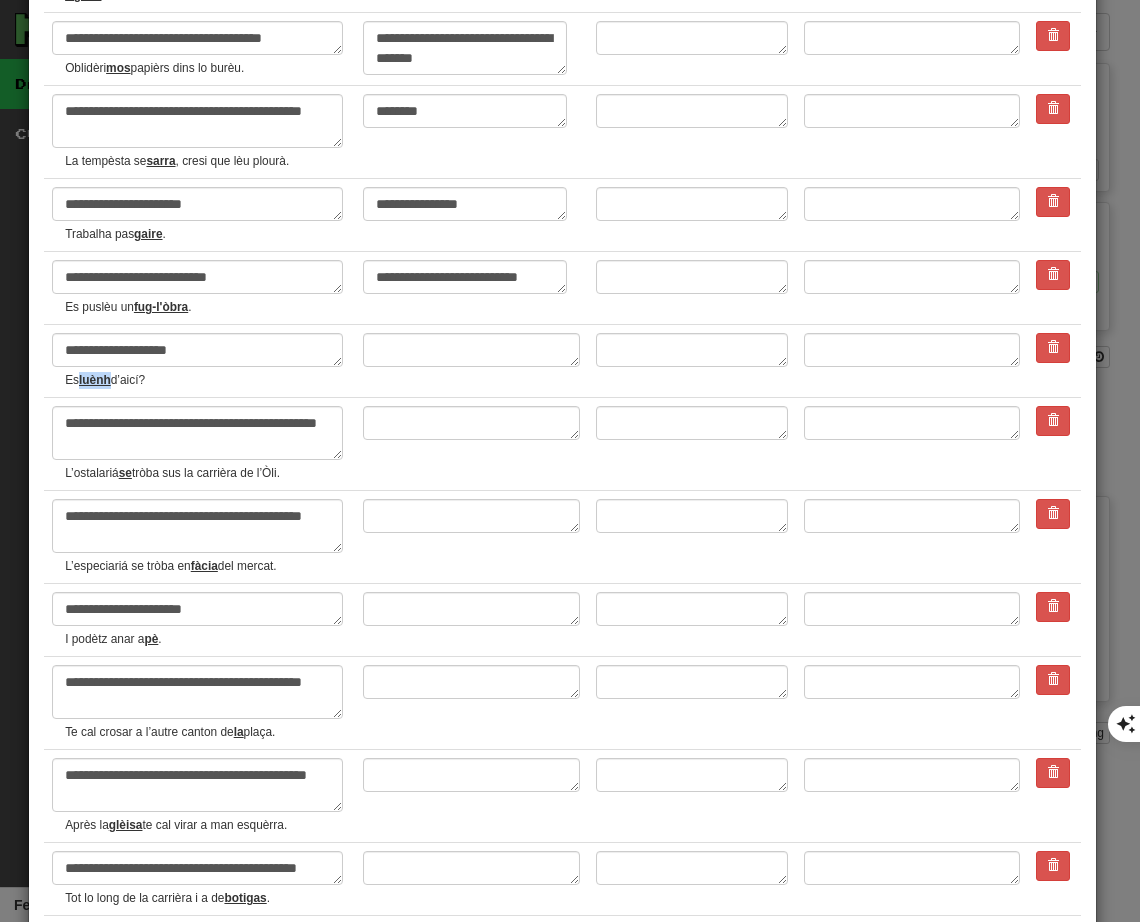 click on "luènh" at bounding box center (95, 380) 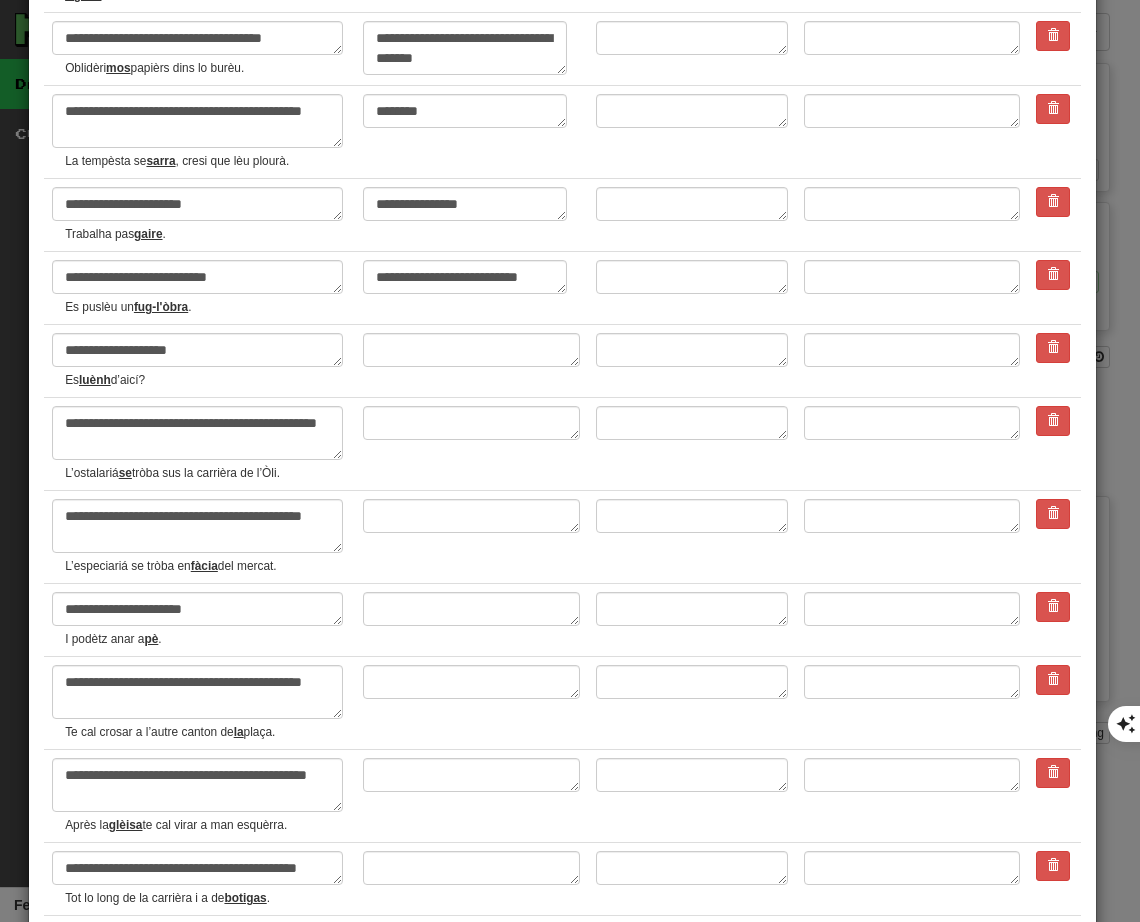 drag, startPoint x: 112, startPoint y: 377, endPoint x: 96, endPoint y: 377, distance: 16 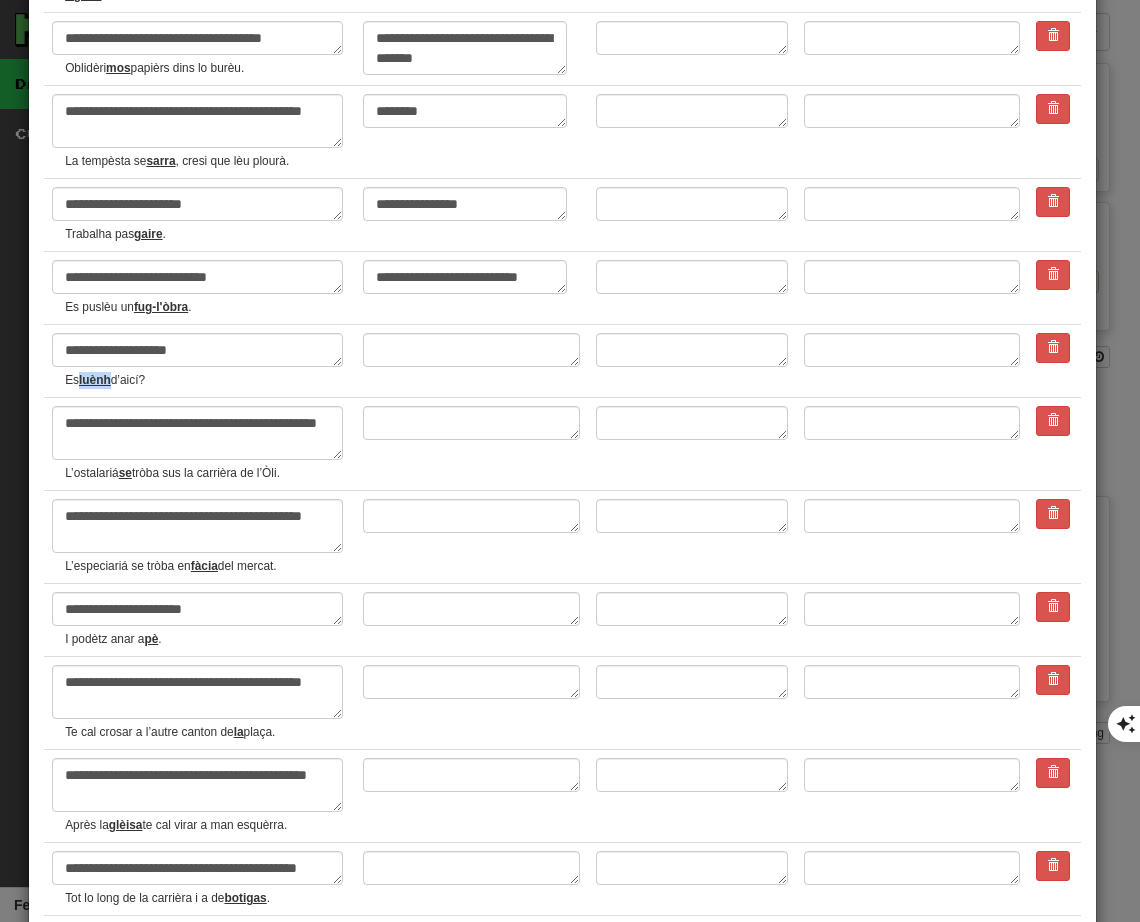 drag, startPoint x: 112, startPoint y: 377, endPoint x: 83, endPoint y: 379, distance: 29.068884 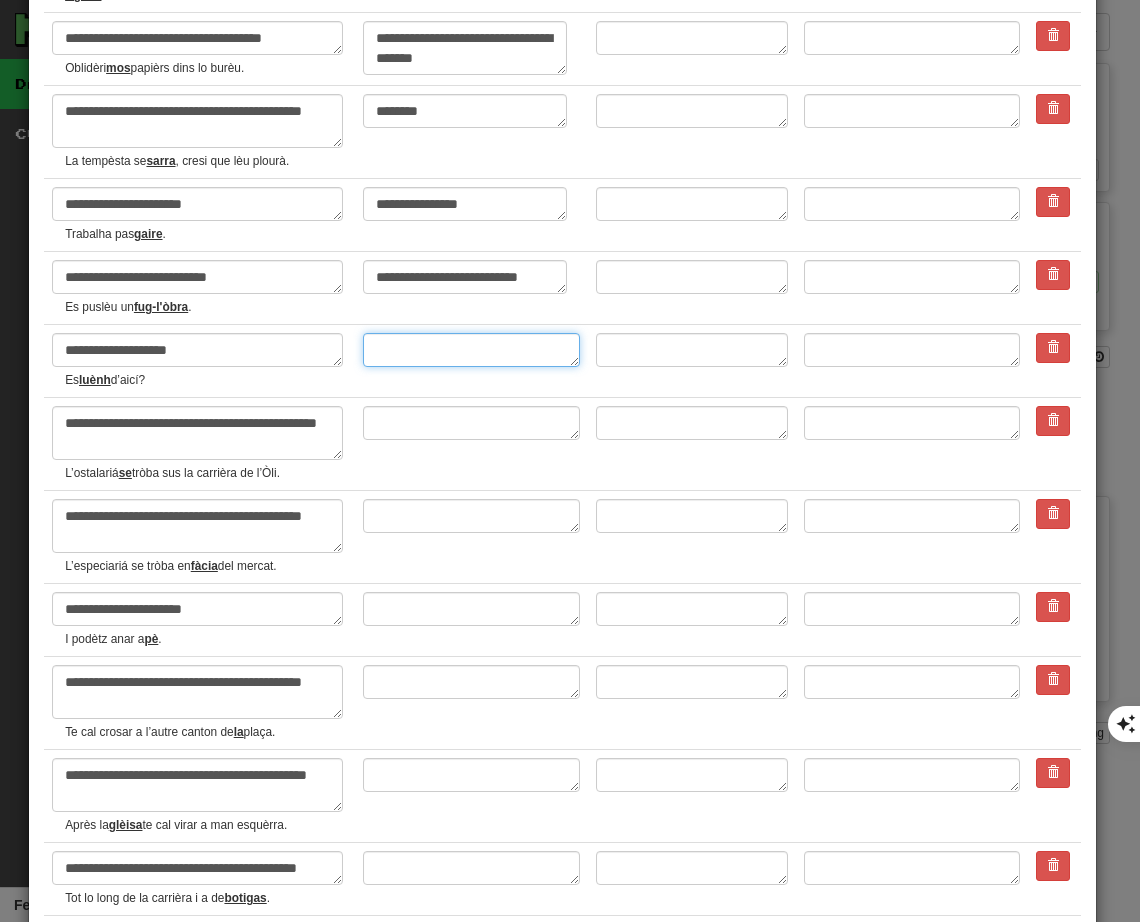 click at bounding box center (471, 350) 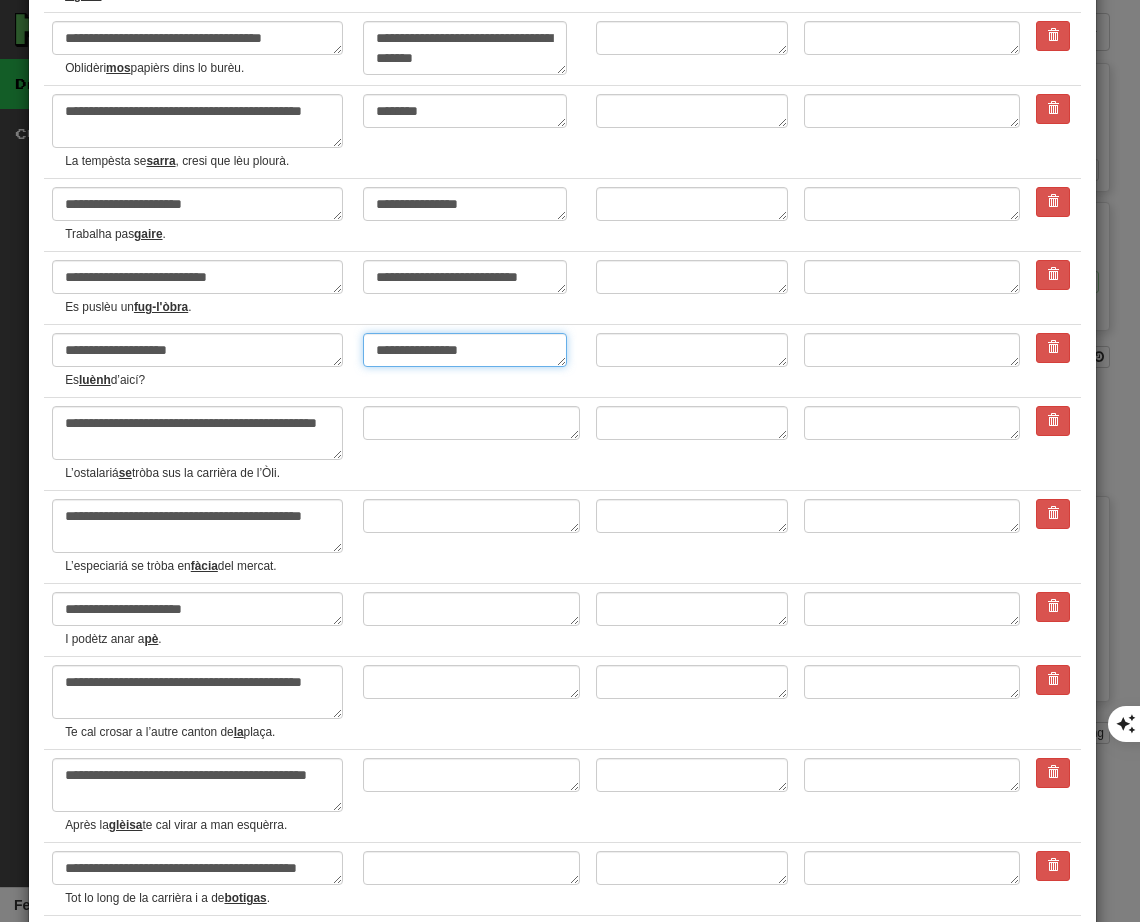 scroll, scrollTop: 1600, scrollLeft: 0, axis: vertical 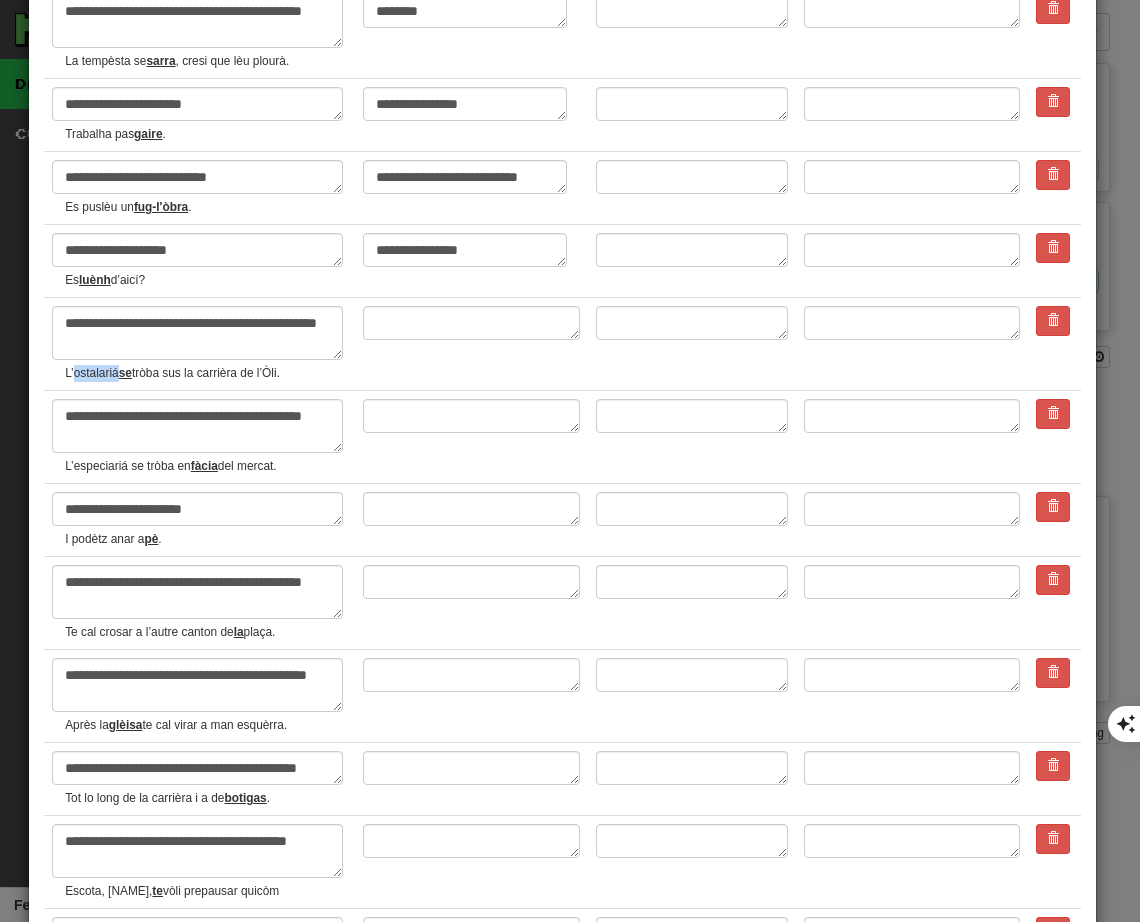 drag, startPoint x: 75, startPoint y: 375, endPoint x: 116, endPoint y: 370, distance: 41.303753 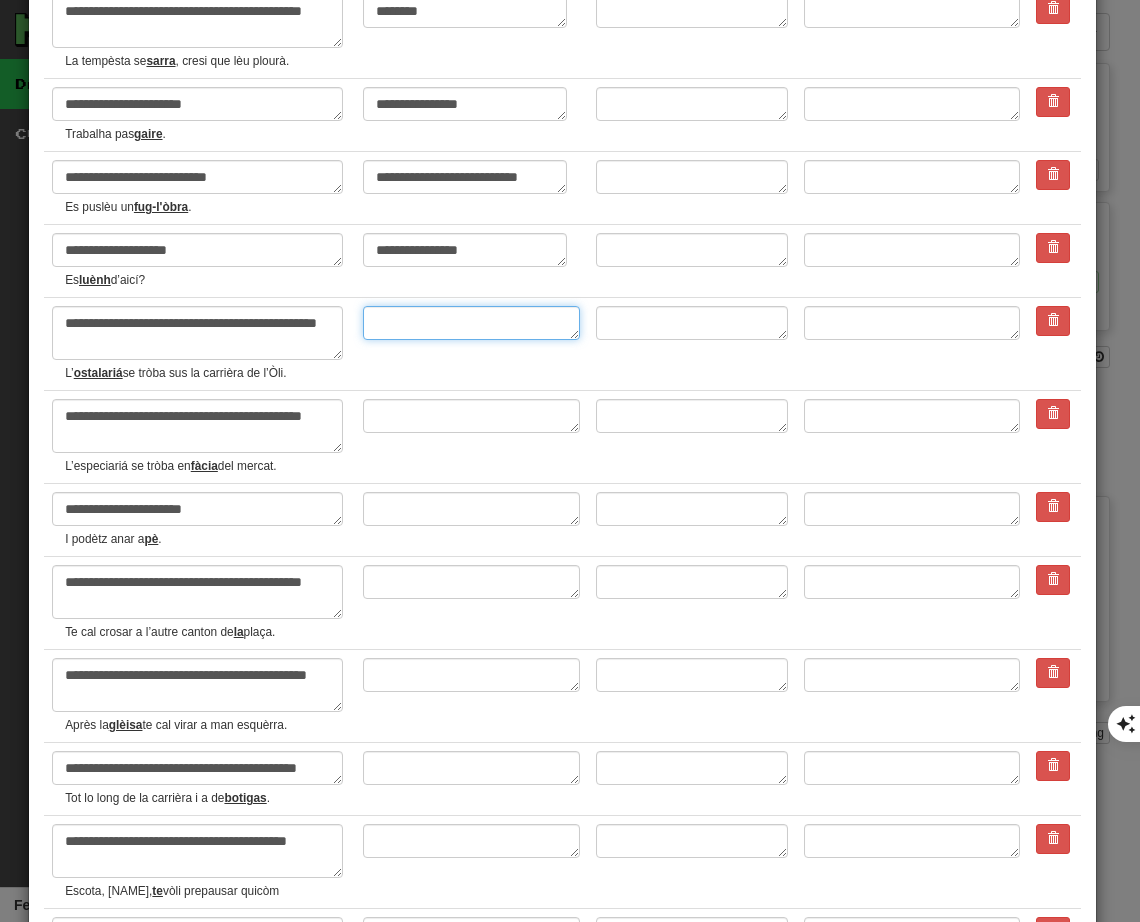 click at bounding box center (471, 323) 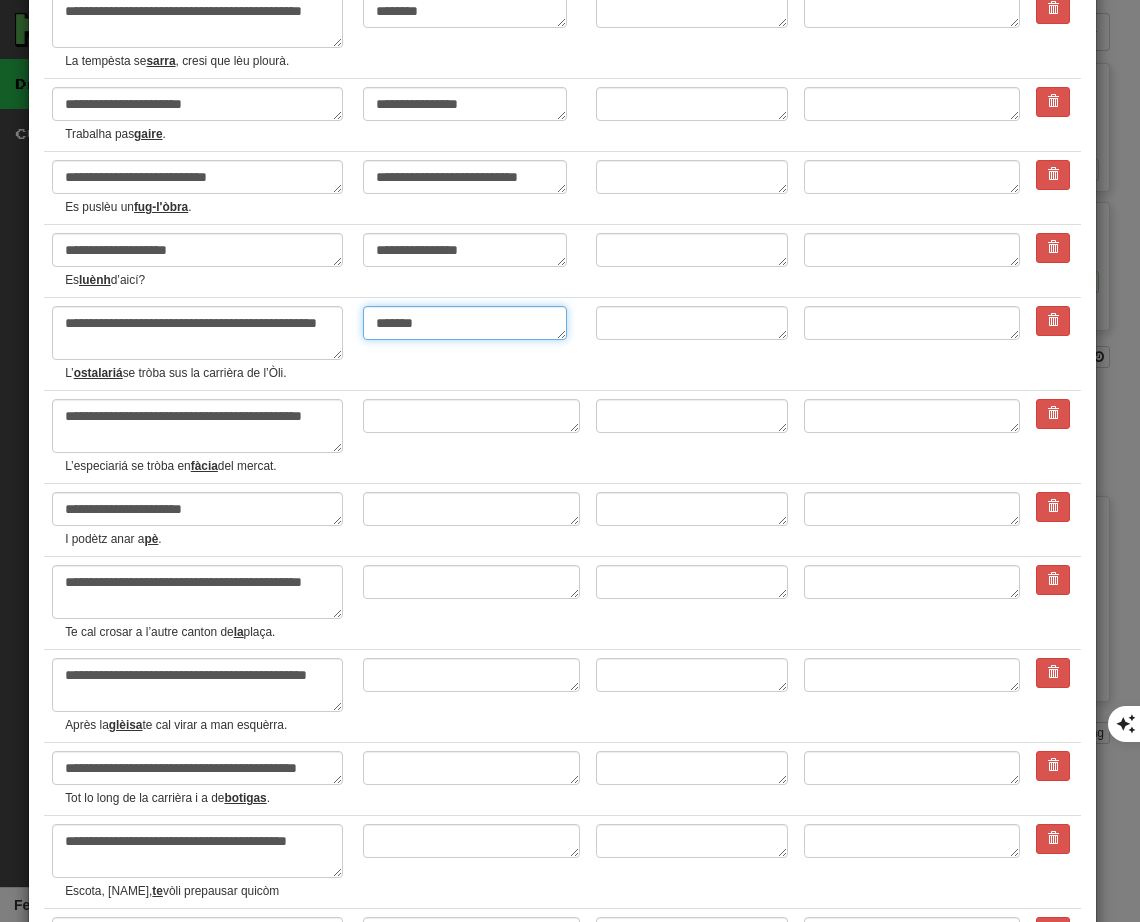 scroll, scrollTop: 1700, scrollLeft: 0, axis: vertical 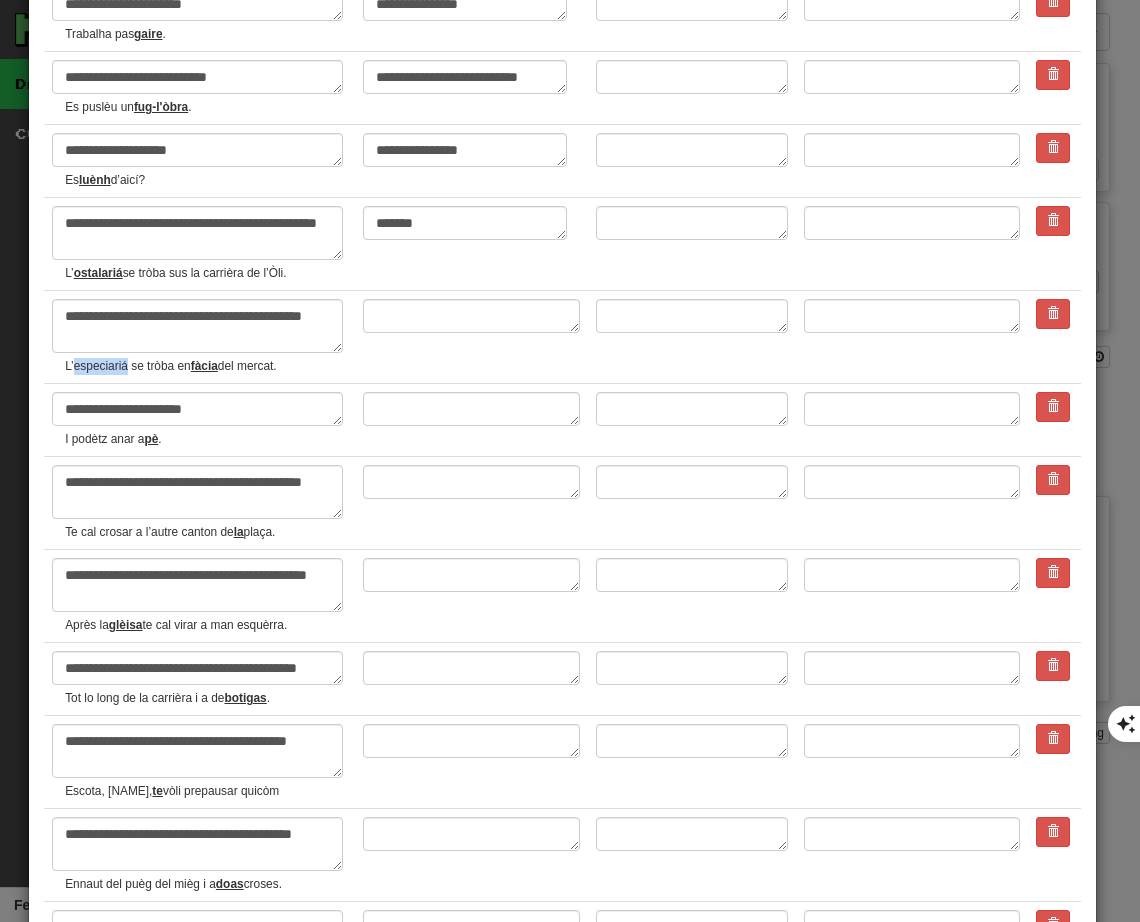 drag, startPoint x: 80, startPoint y: 361, endPoint x: 126, endPoint y: 360, distance: 46.010868 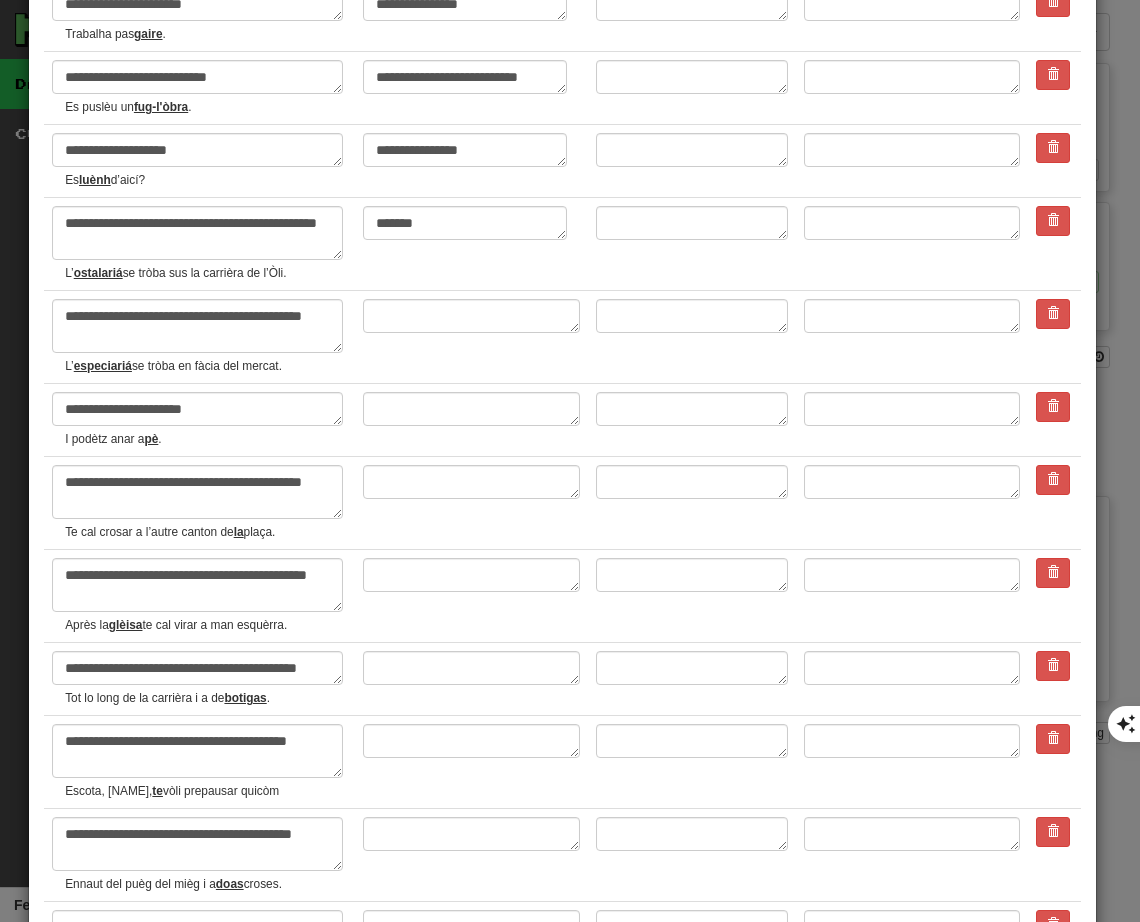 click at bounding box center [471, 337] 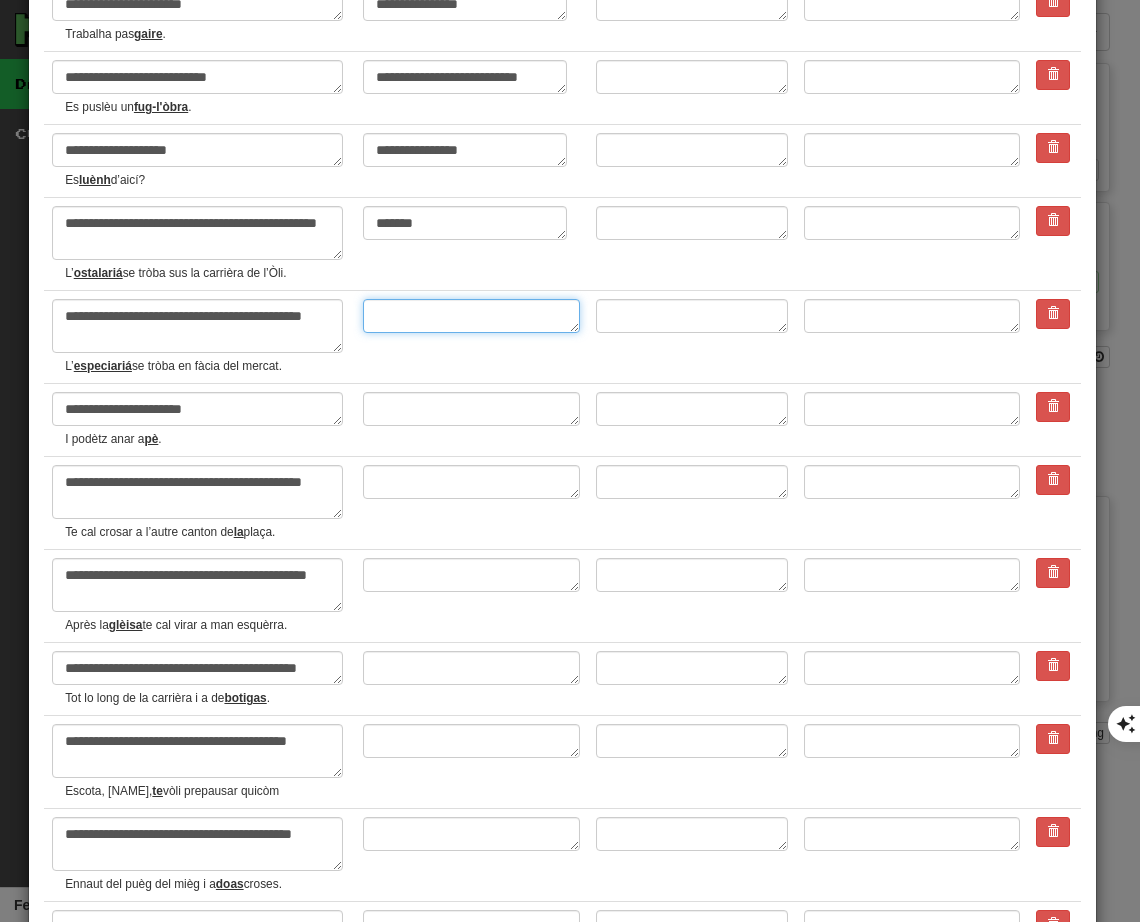 click at bounding box center (471, 316) 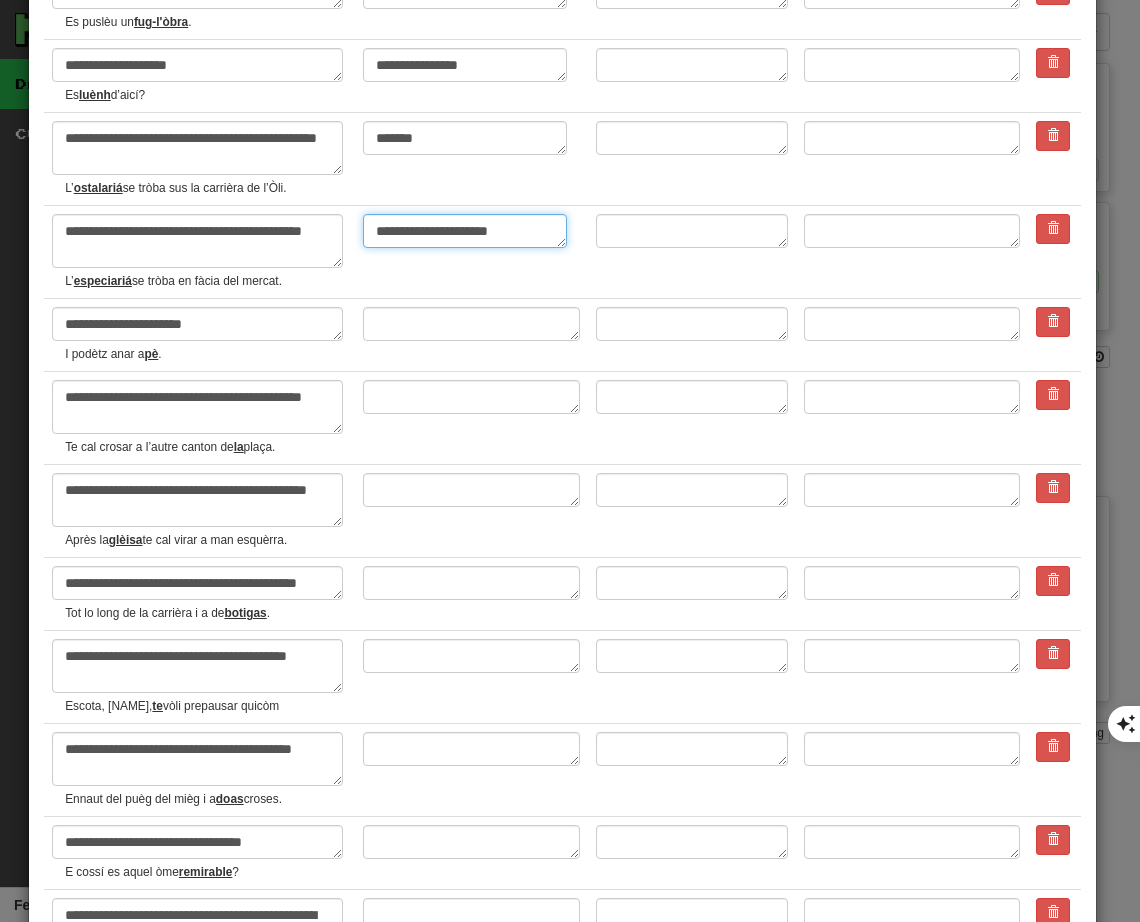 scroll, scrollTop: 1900, scrollLeft: 0, axis: vertical 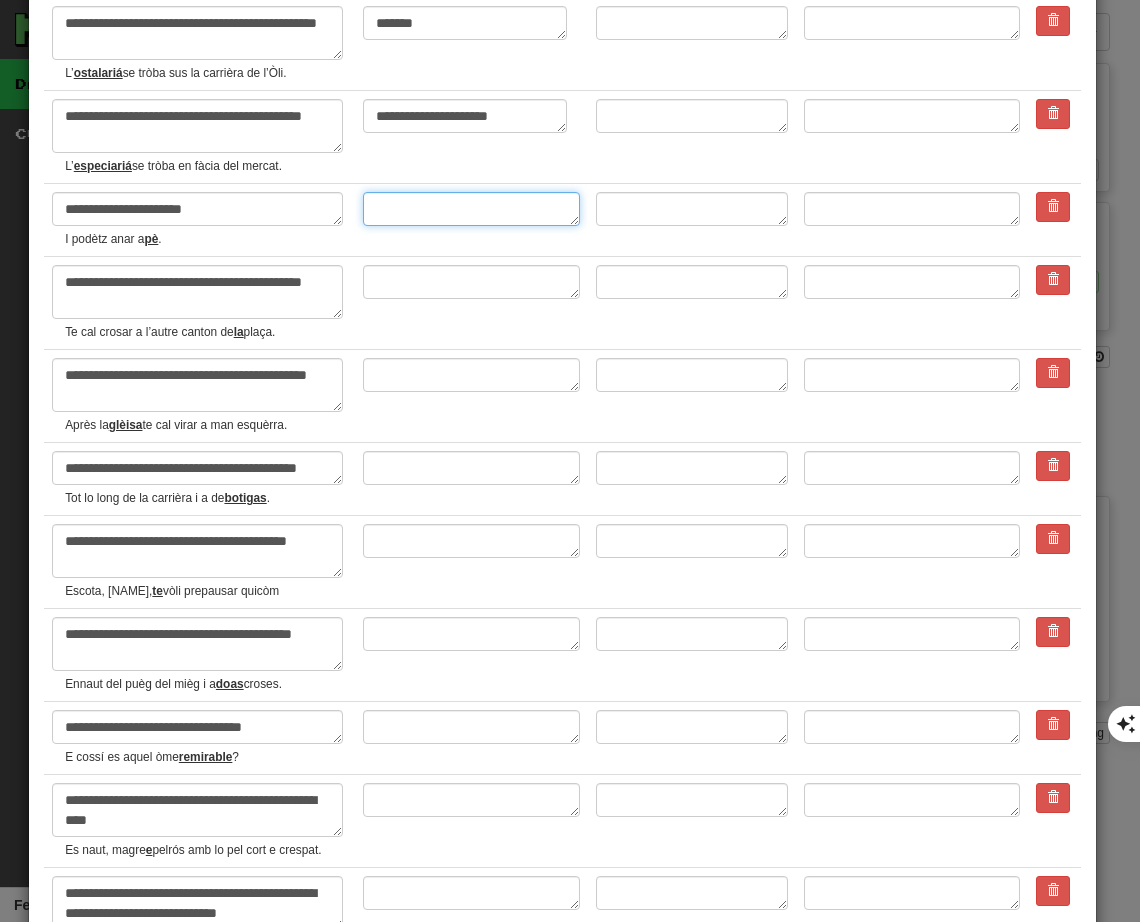 click at bounding box center [471, 209] 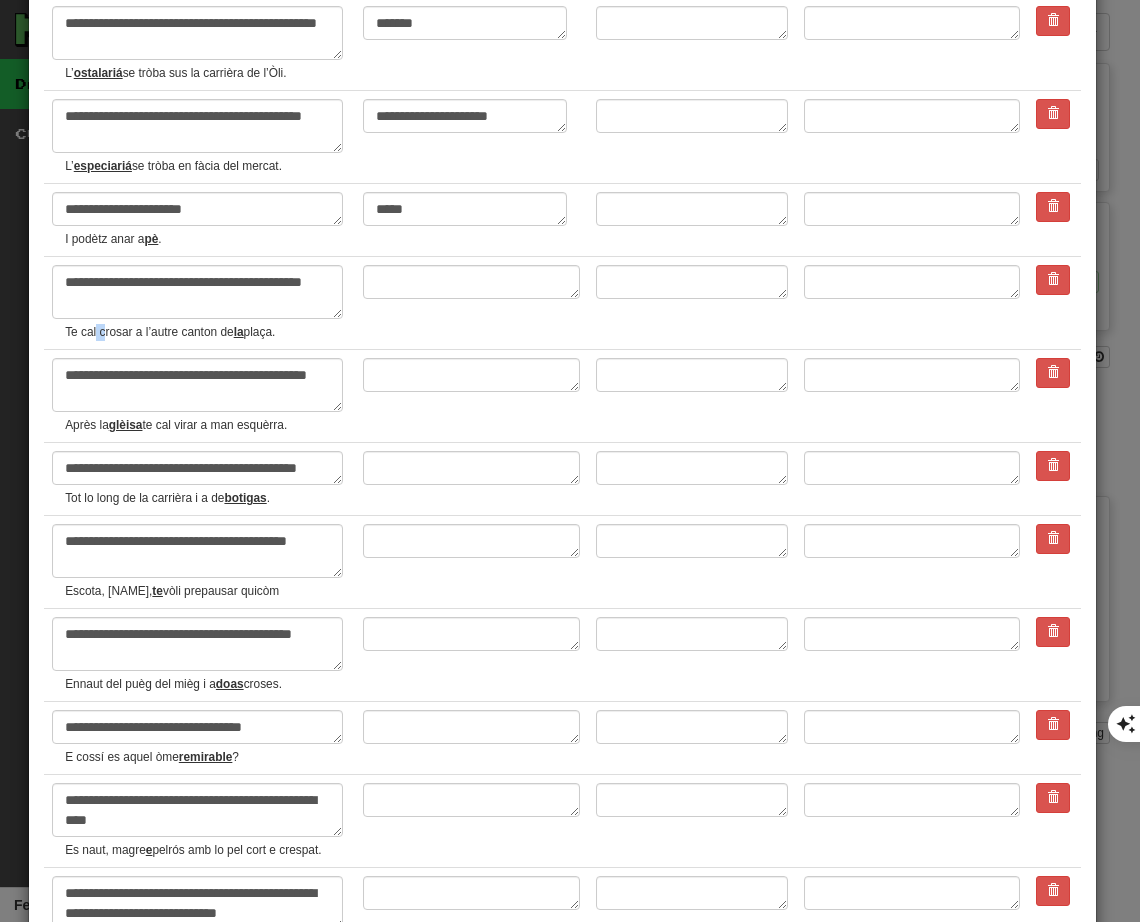 click on "Te cal crosar a l’autre canton de  la  plaça." at bounding box center (206, 332) 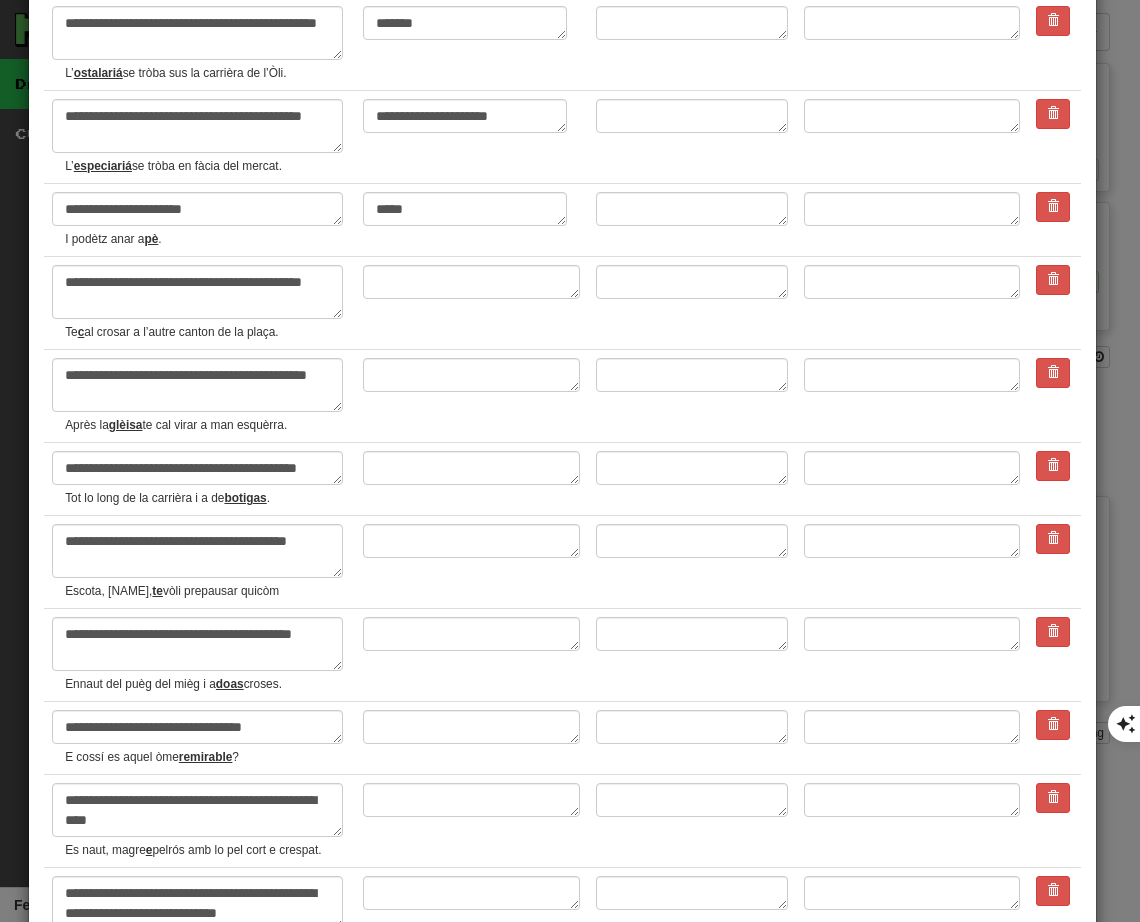 click on "Te  c al crosar a l’autre canton de la plaça." at bounding box center [206, 332] 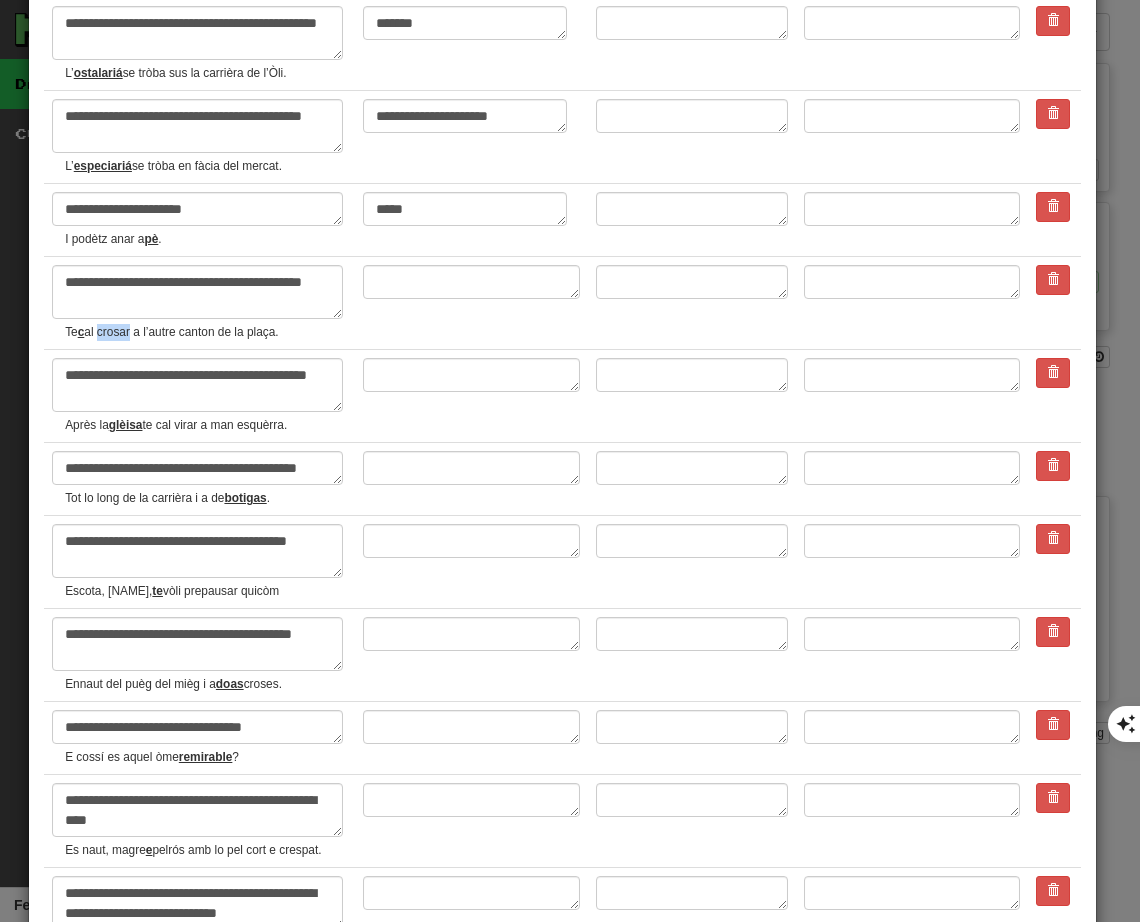 drag, startPoint x: 101, startPoint y: 332, endPoint x: 131, endPoint y: 332, distance: 30 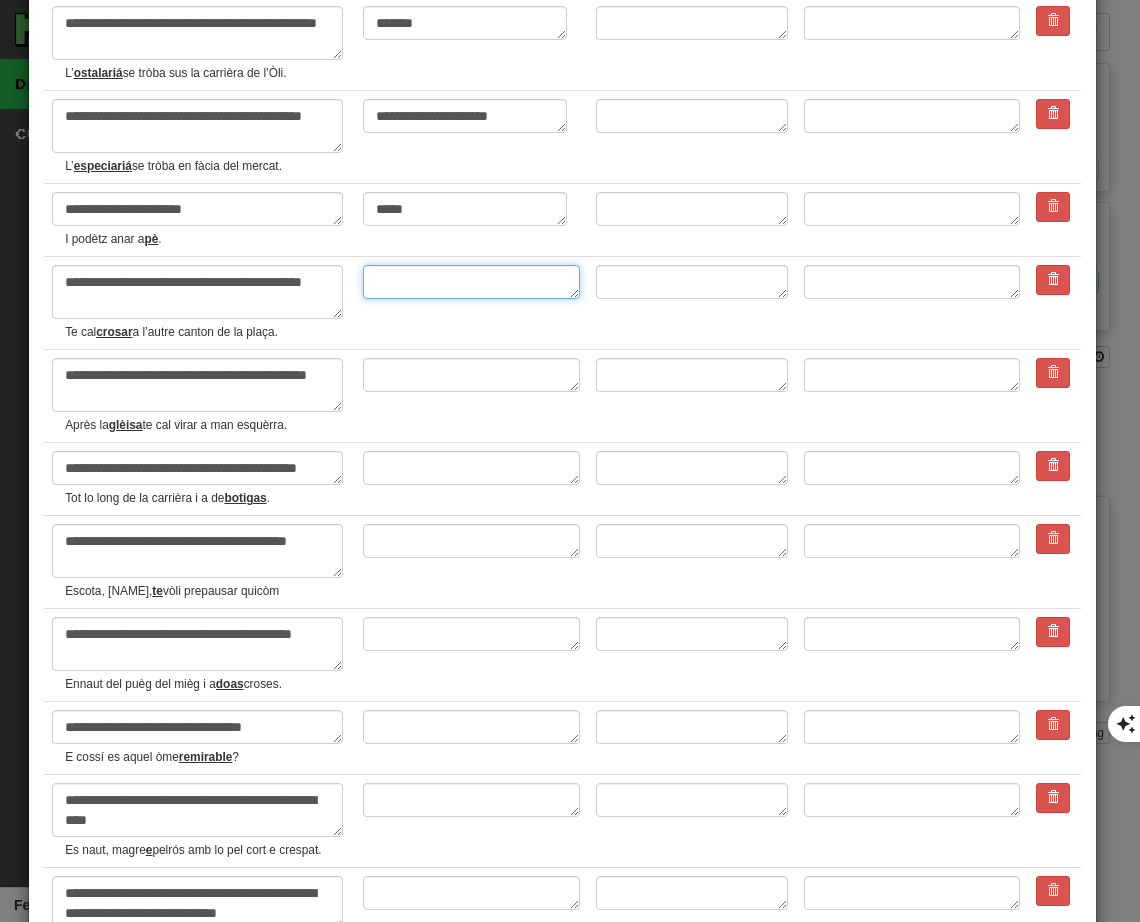 click at bounding box center [471, 282] 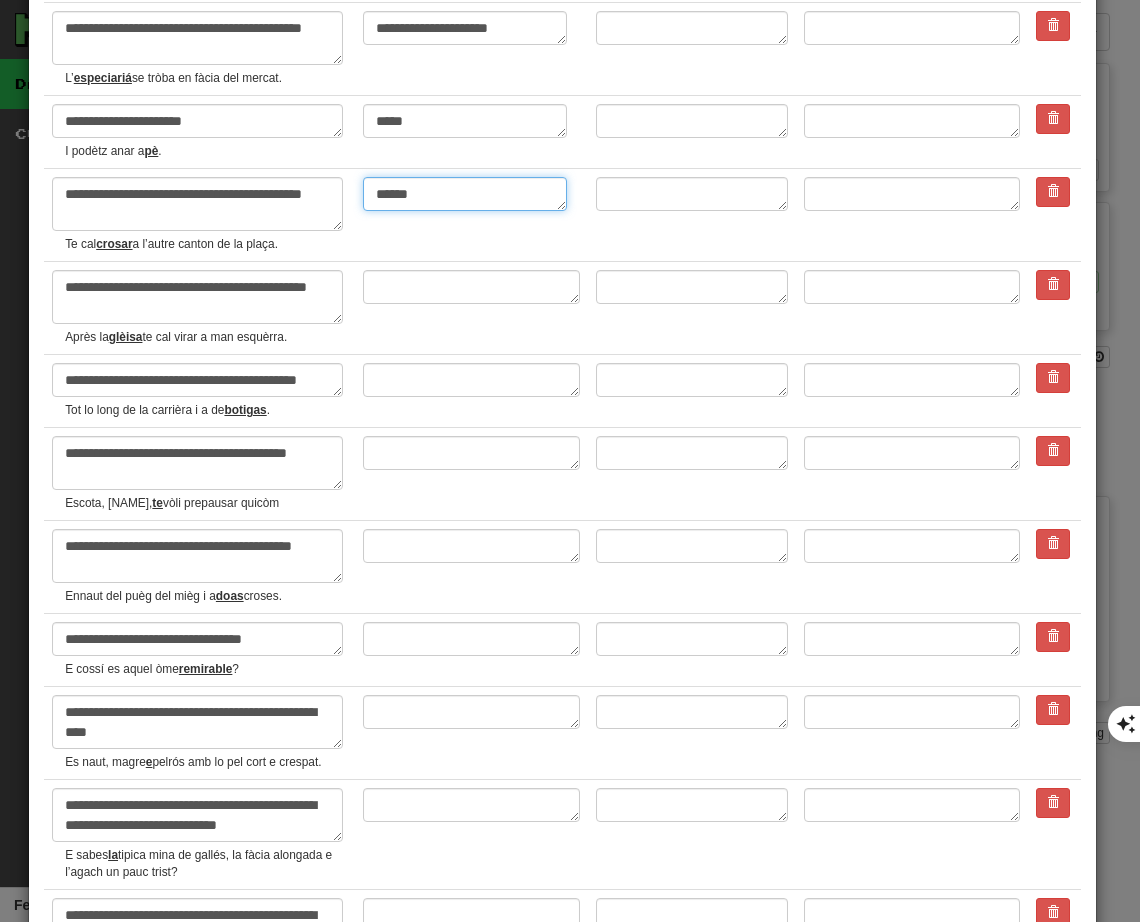 scroll, scrollTop: 2000, scrollLeft: 0, axis: vertical 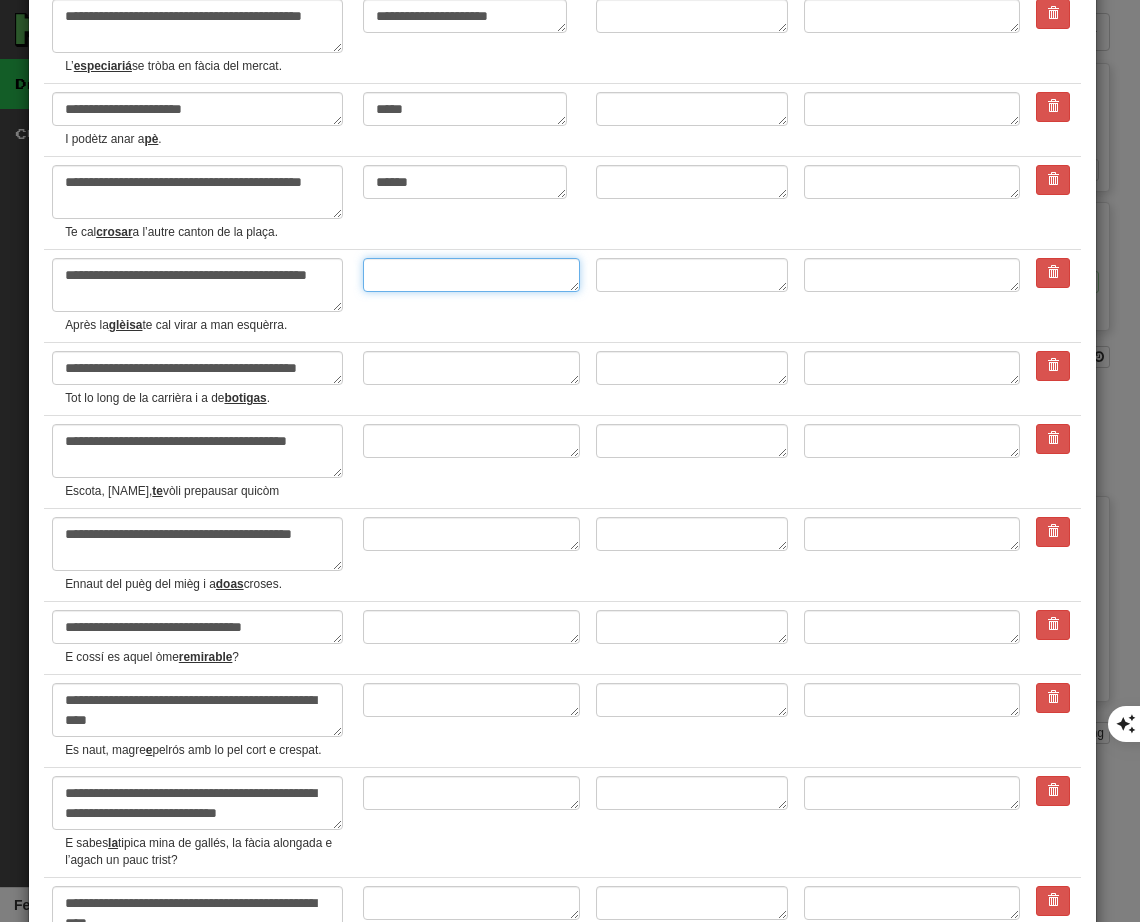 click at bounding box center (471, 275) 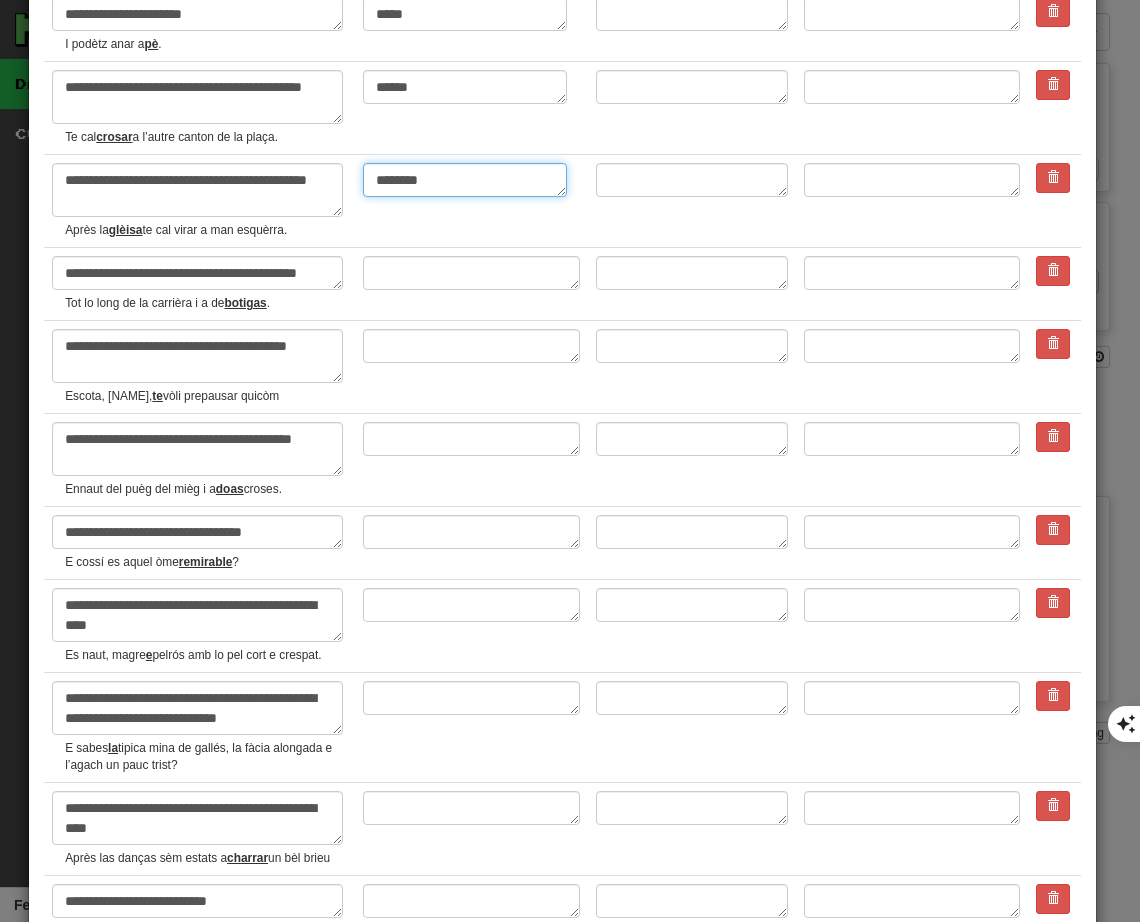 scroll, scrollTop: 2100, scrollLeft: 0, axis: vertical 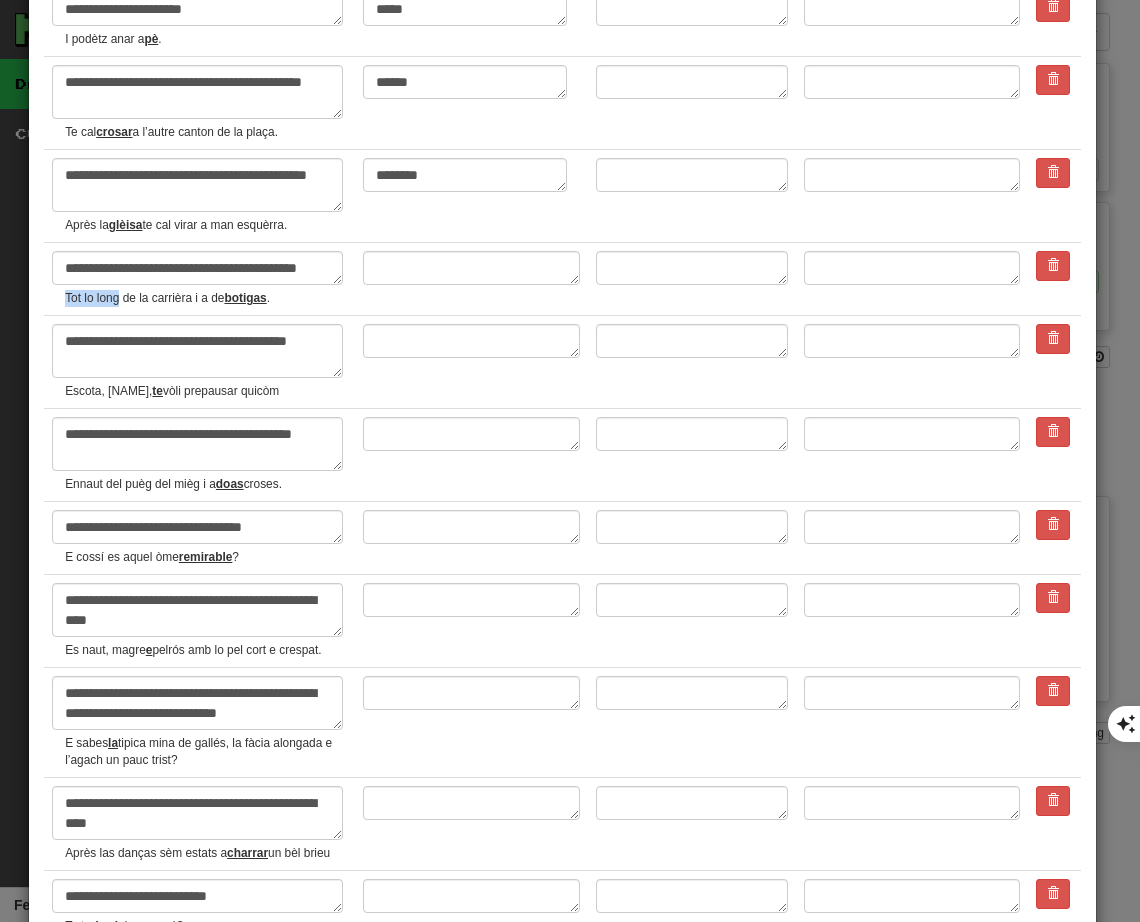 drag, startPoint x: 66, startPoint y: 300, endPoint x: 117, endPoint y: 298, distance: 51.0392 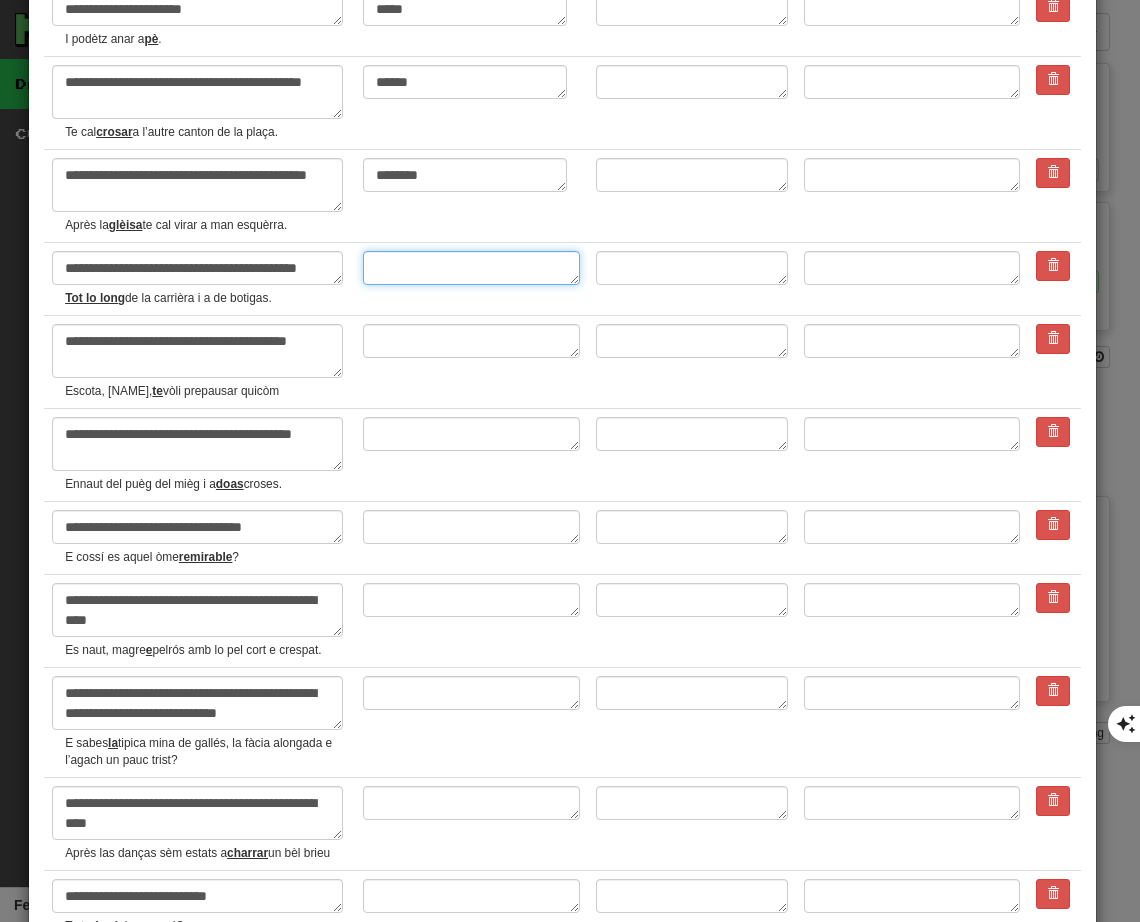 click at bounding box center (471, 268) 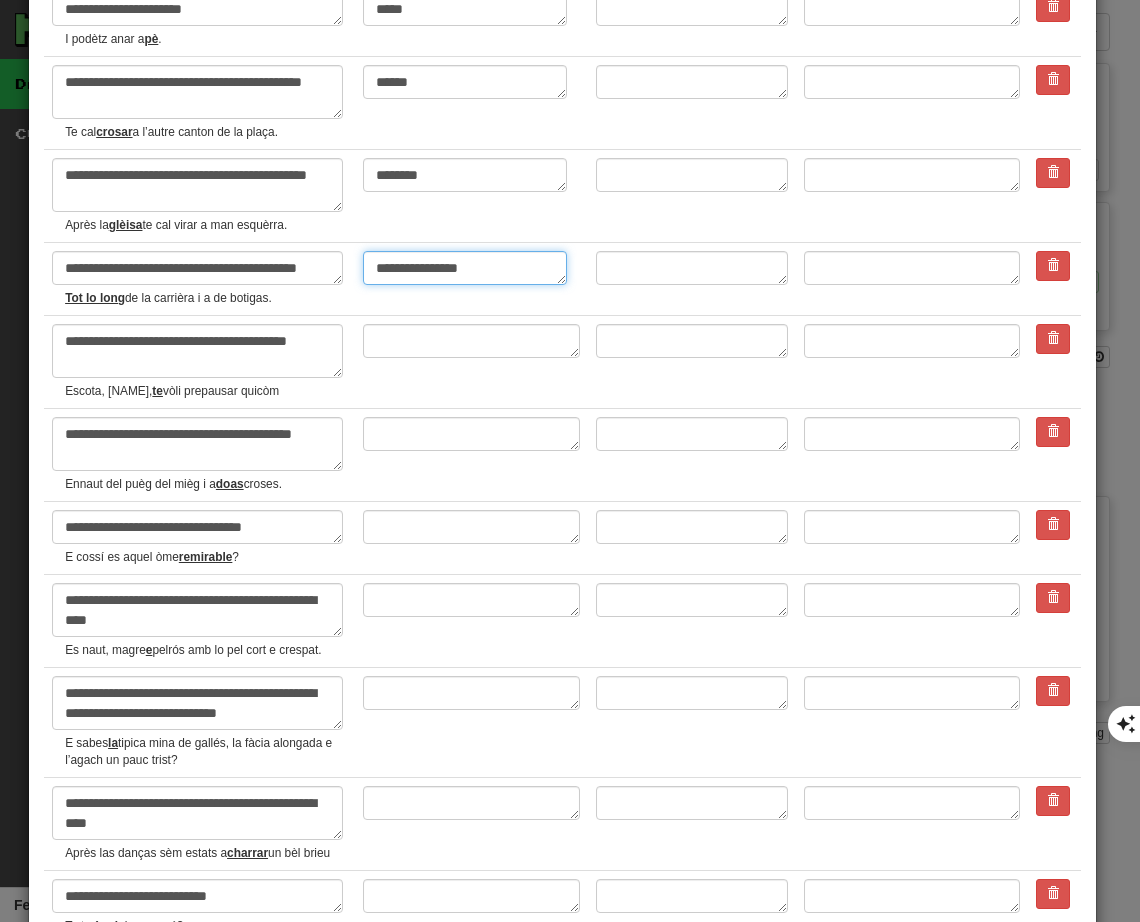 scroll, scrollTop: 2200, scrollLeft: 0, axis: vertical 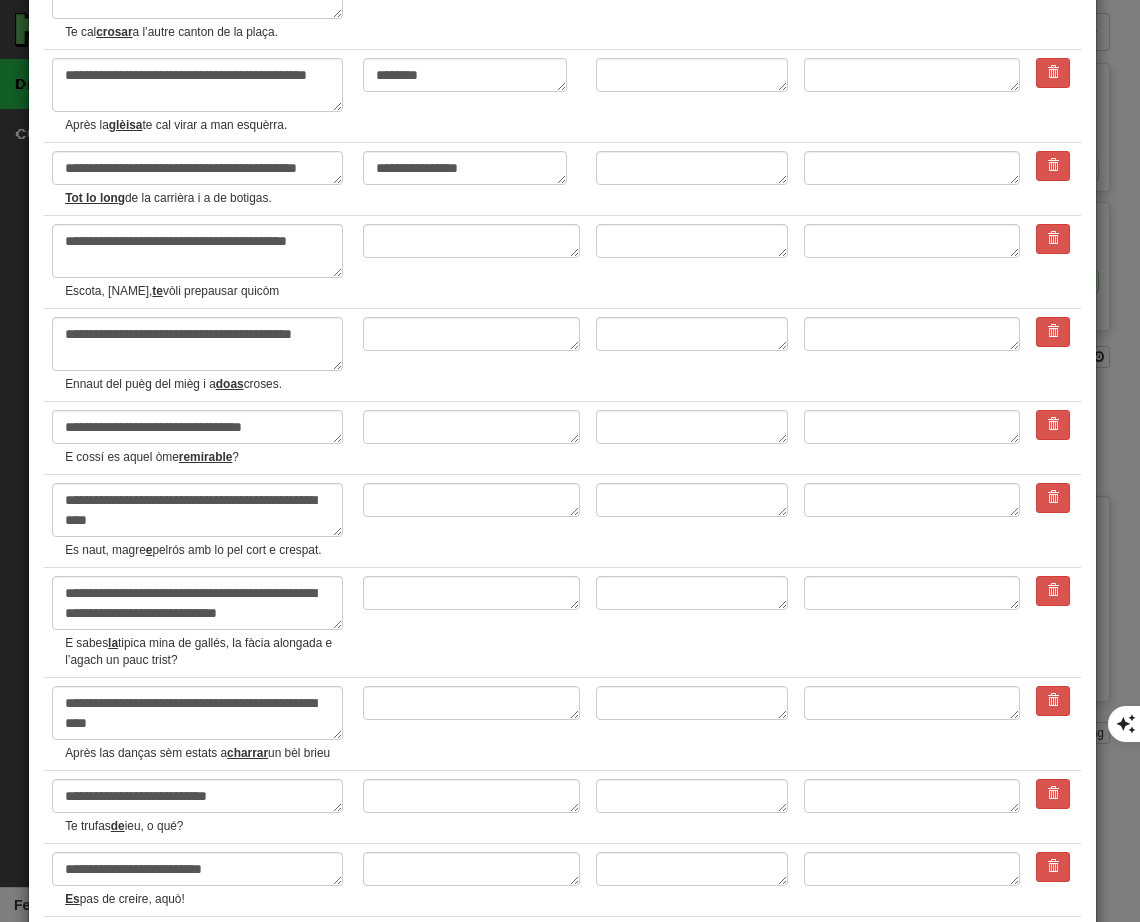 drag, startPoint x: 244, startPoint y: 287, endPoint x: 283, endPoint y: 287, distance: 39 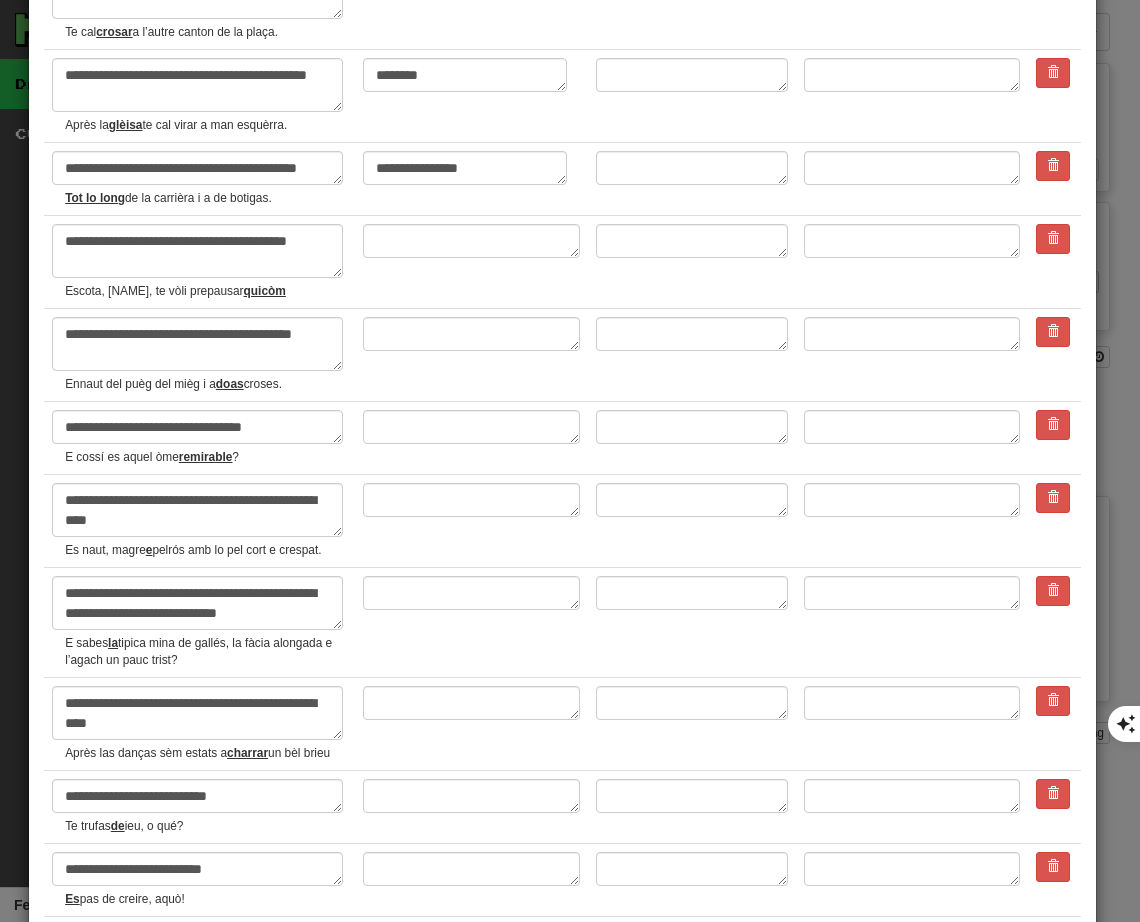 click at bounding box center [471, 262] 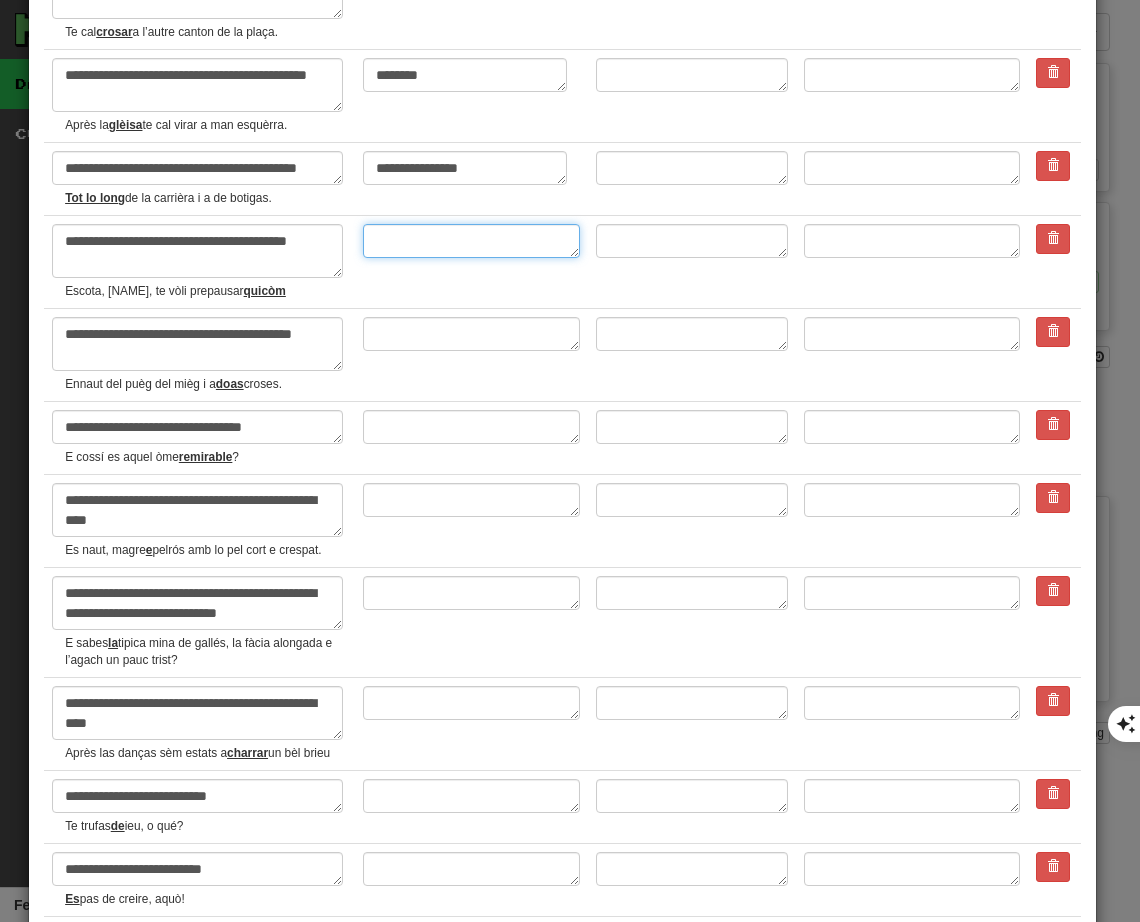 click at bounding box center (471, 241) 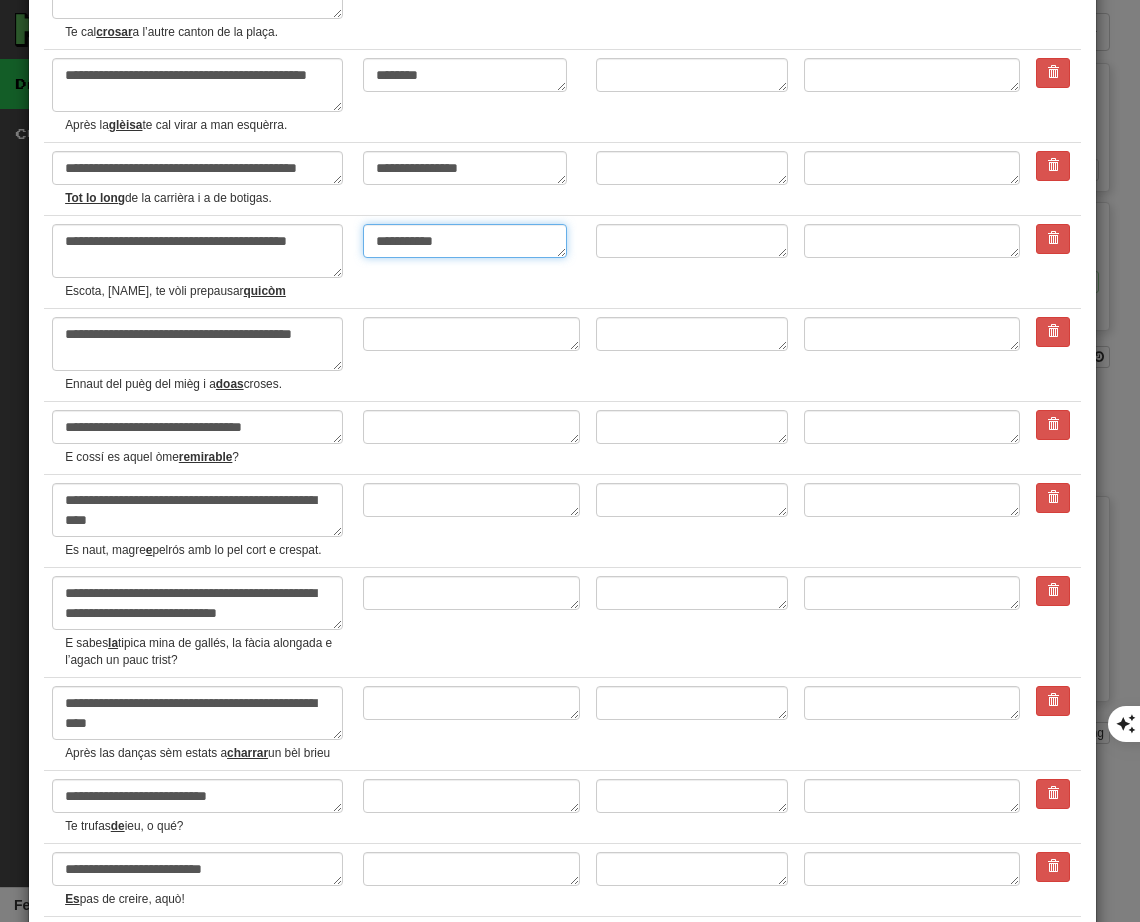 scroll, scrollTop: 2300, scrollLeft: 0, axis: vertical 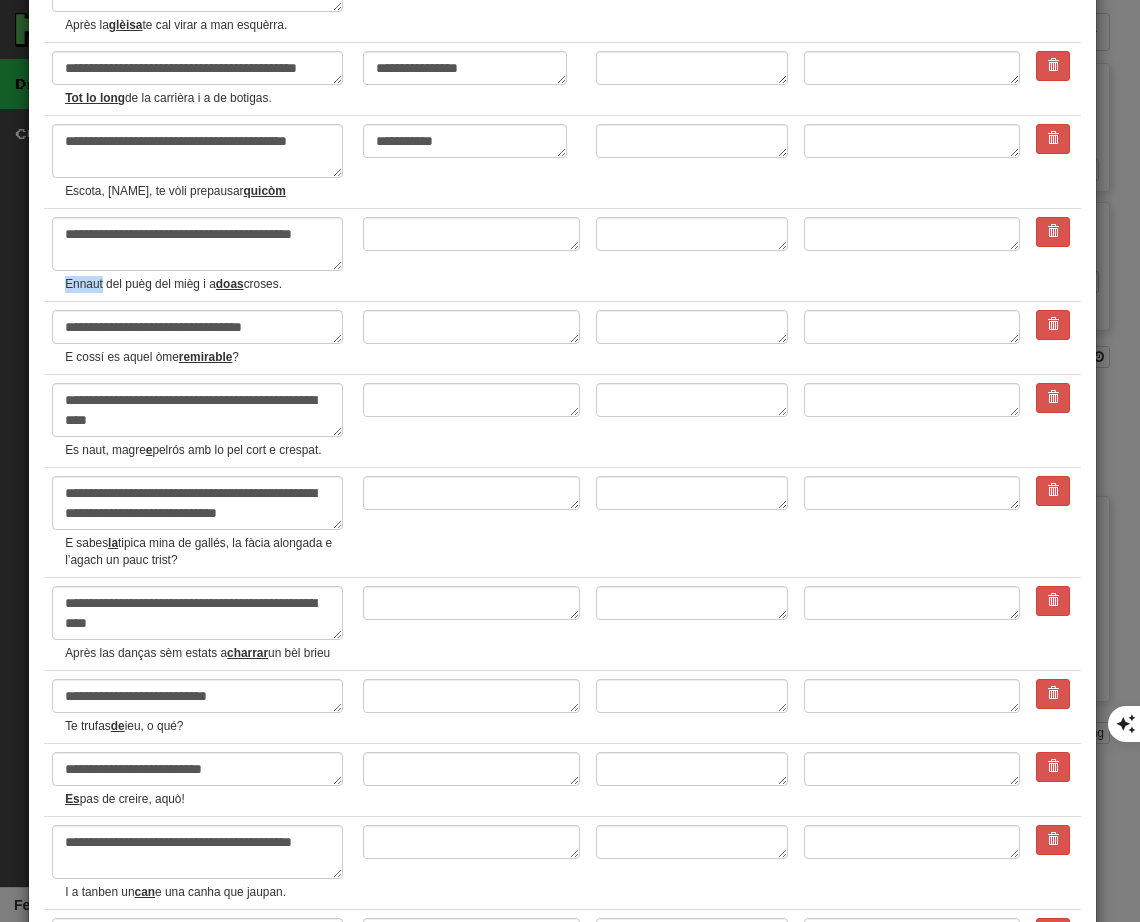 drag, startPoint x: 50, startPoint y: 283, endPoint x: 104, endPoint y: 292, distance: 54.74486 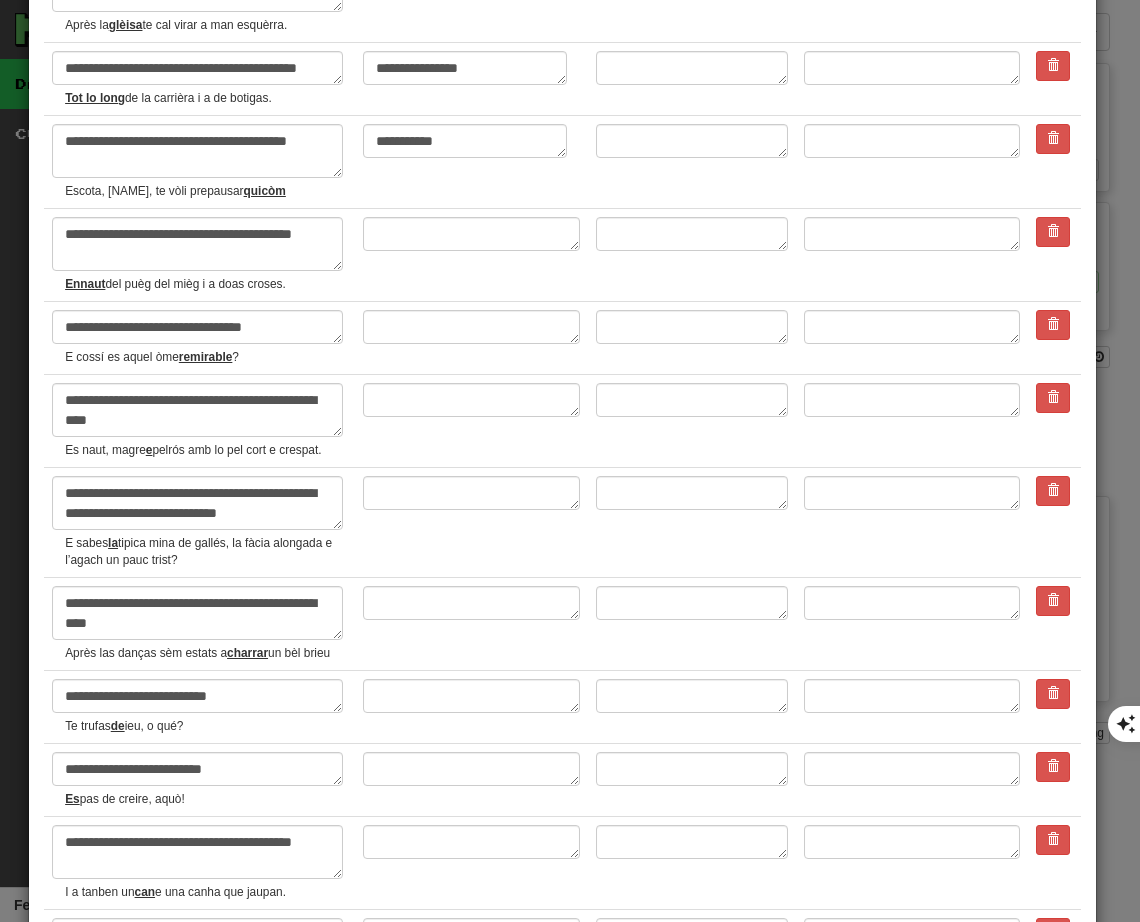 click on "**********" at bounding box center (471, 162) 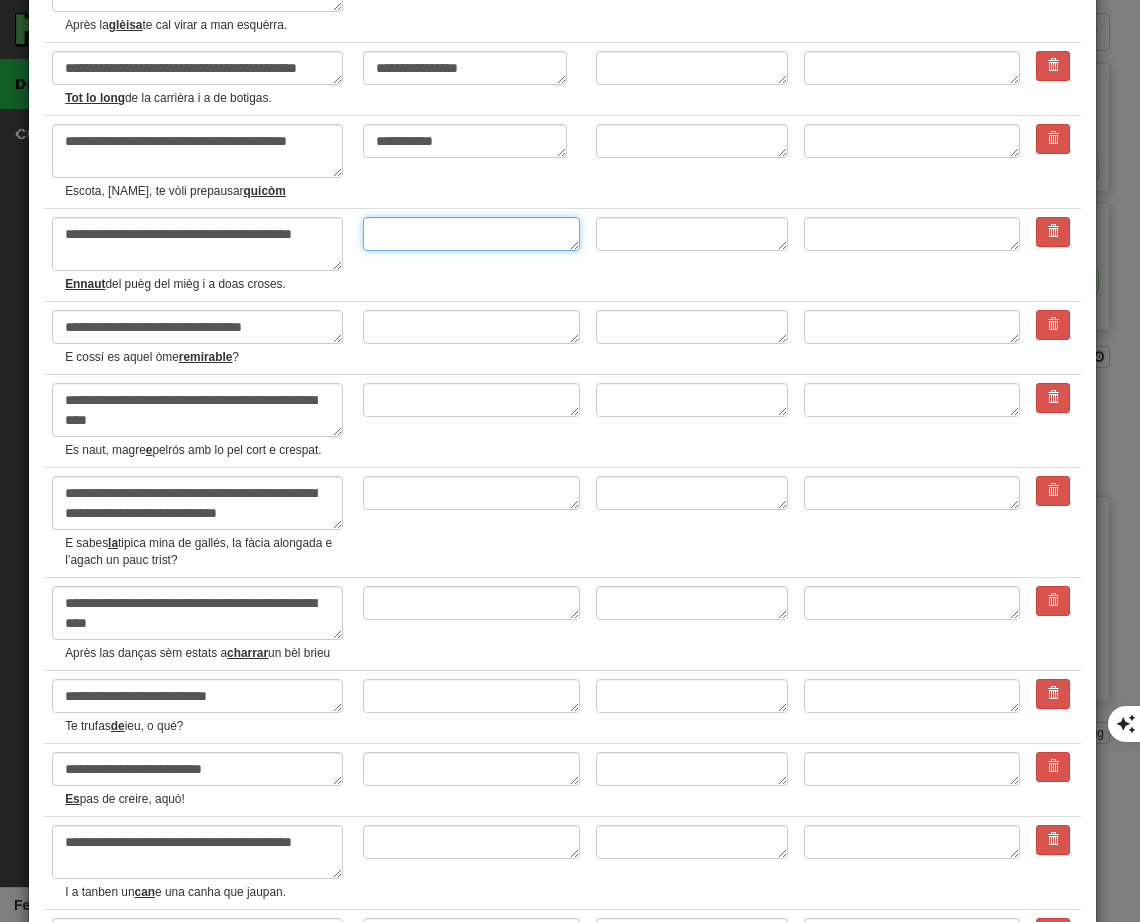 click at bounding box center [471, 234] 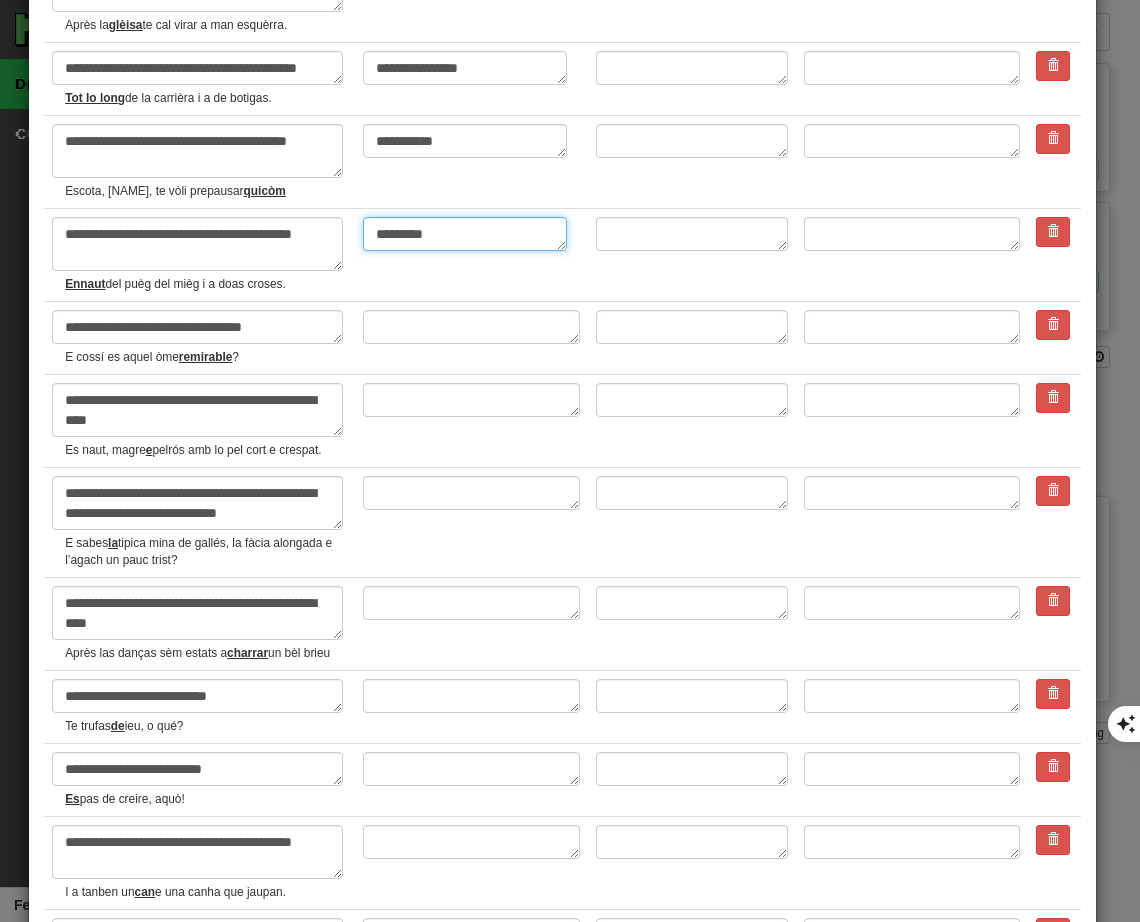 scroll, scrollTop: 2400, scrollLeft: 0, axis: vertical 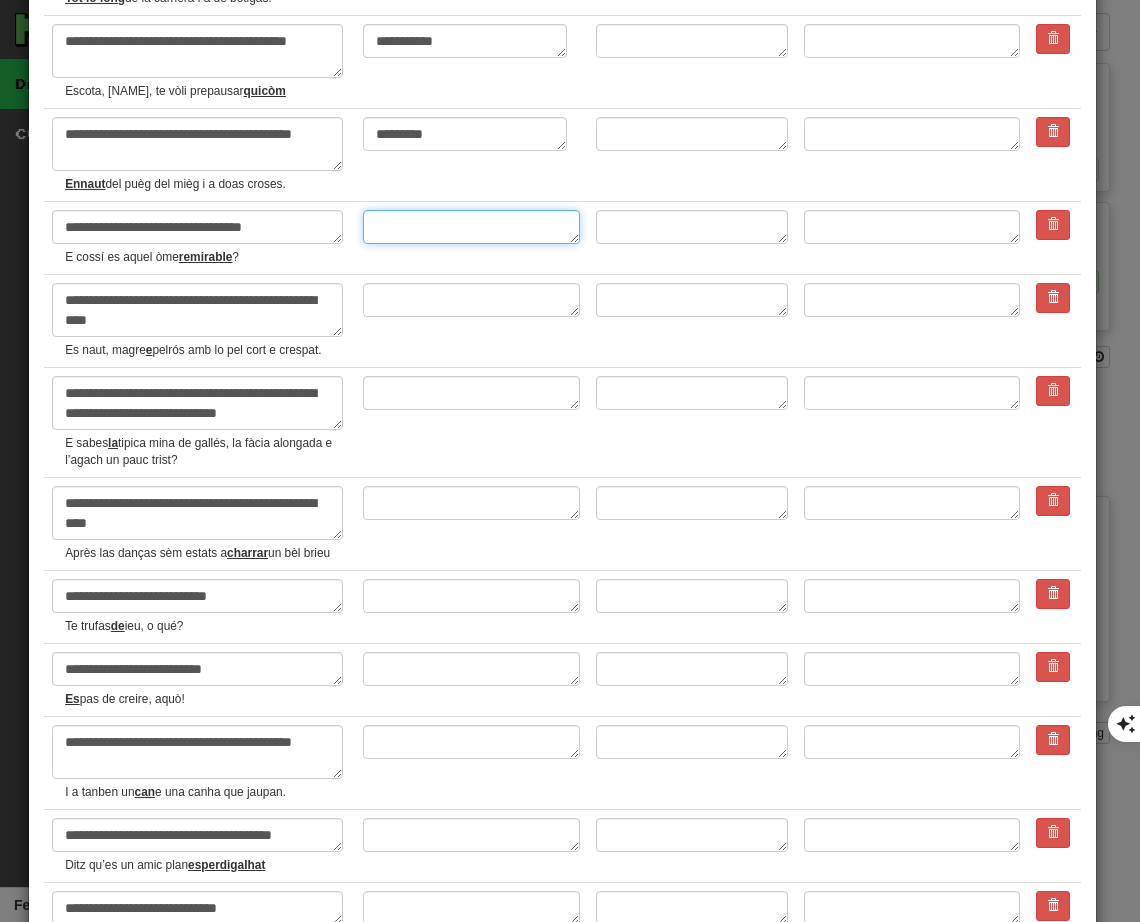 click at bounding box center (471, 227) 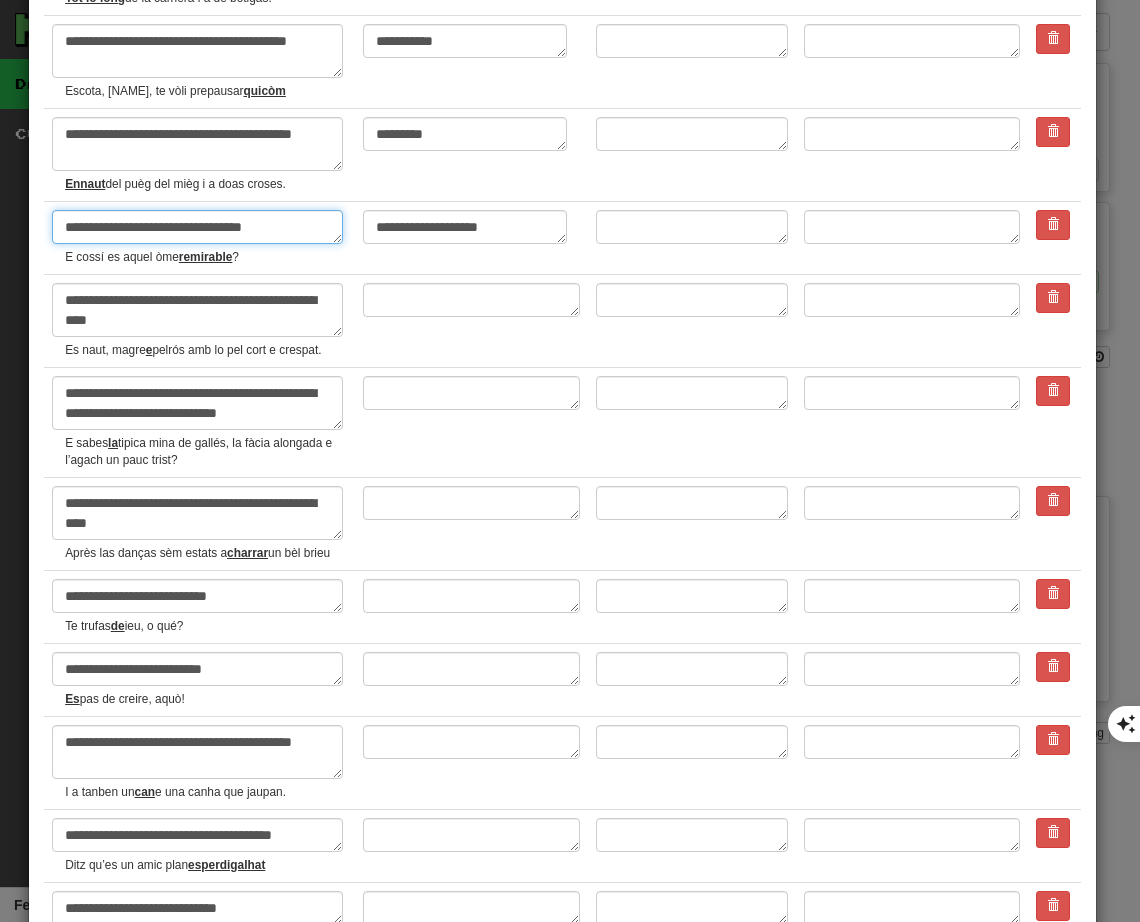 click on "**********" at bounding box center (197, 227) 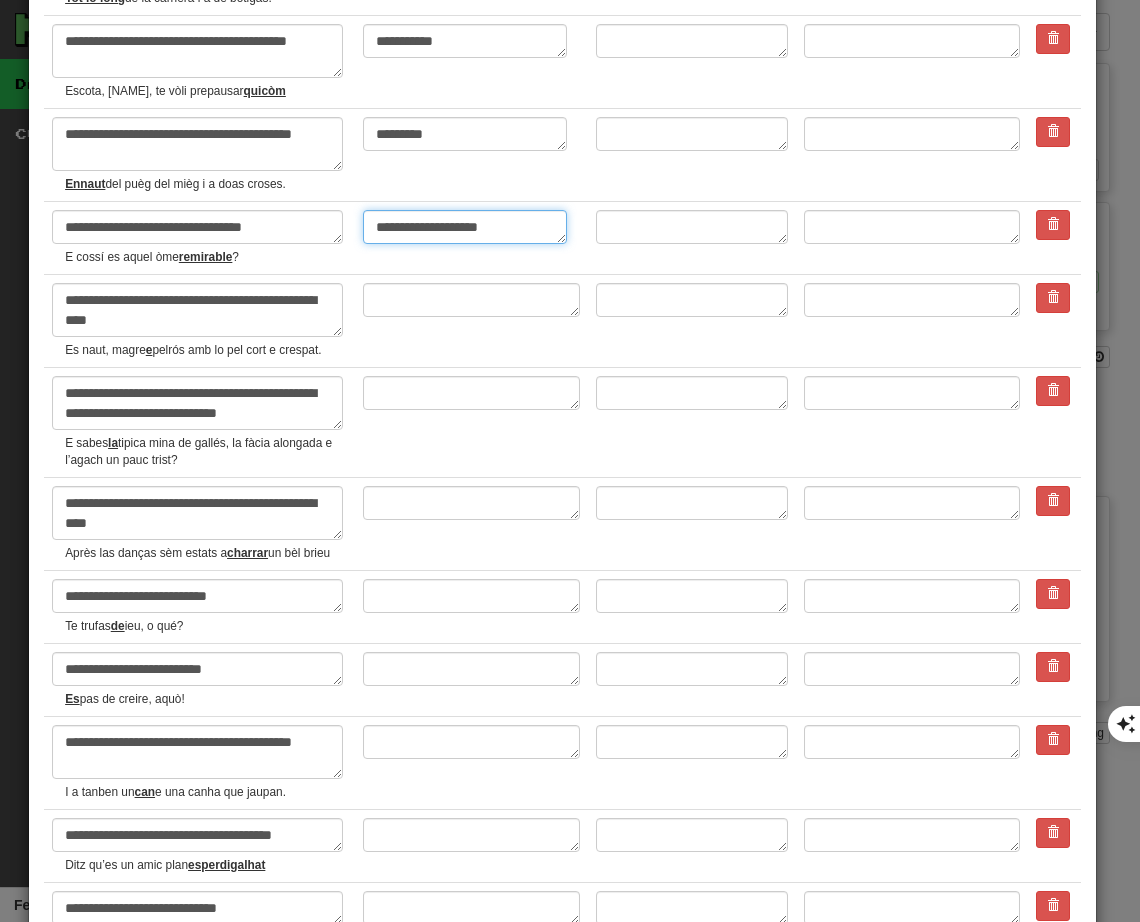 click on "**********" at bounding box center (465, 227) 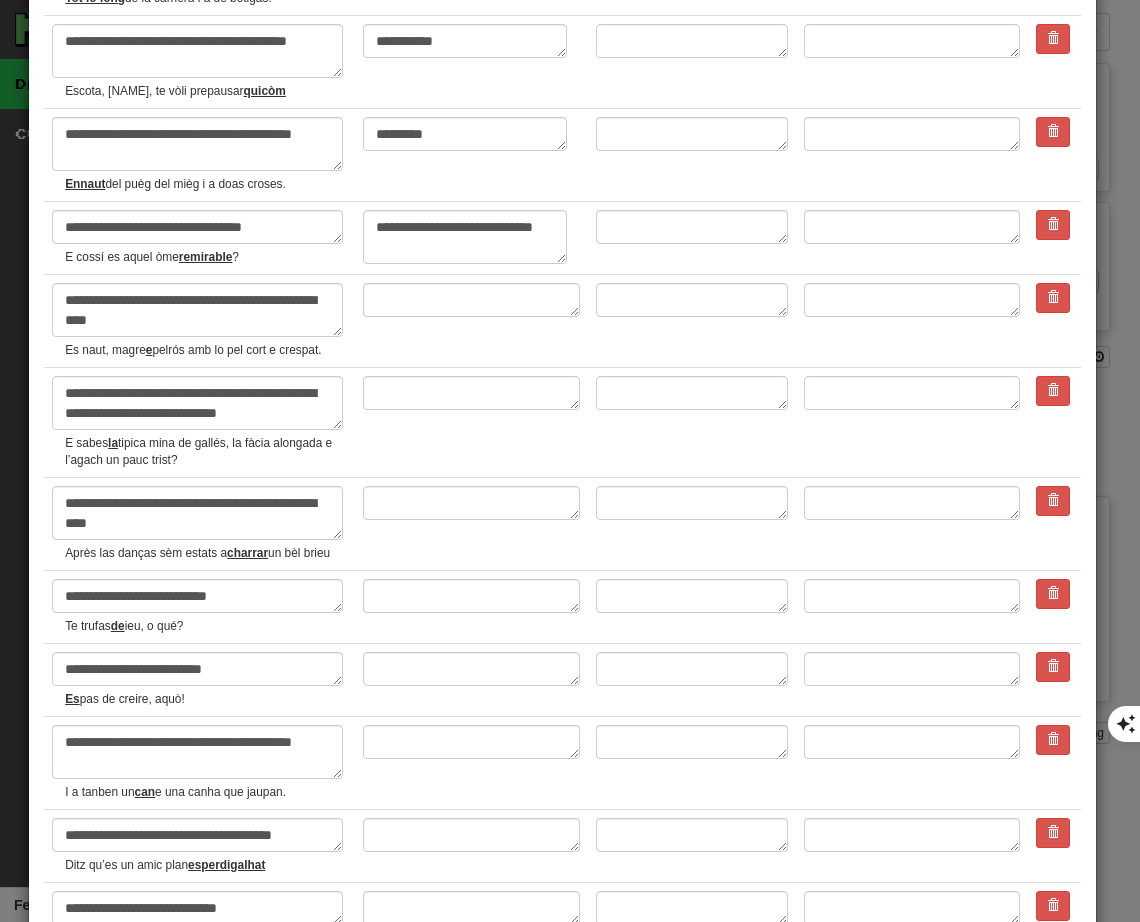 click on "Es naut, magre  e  pelrós amb lo pel cort e crespat." at bounding box center (206, 350) 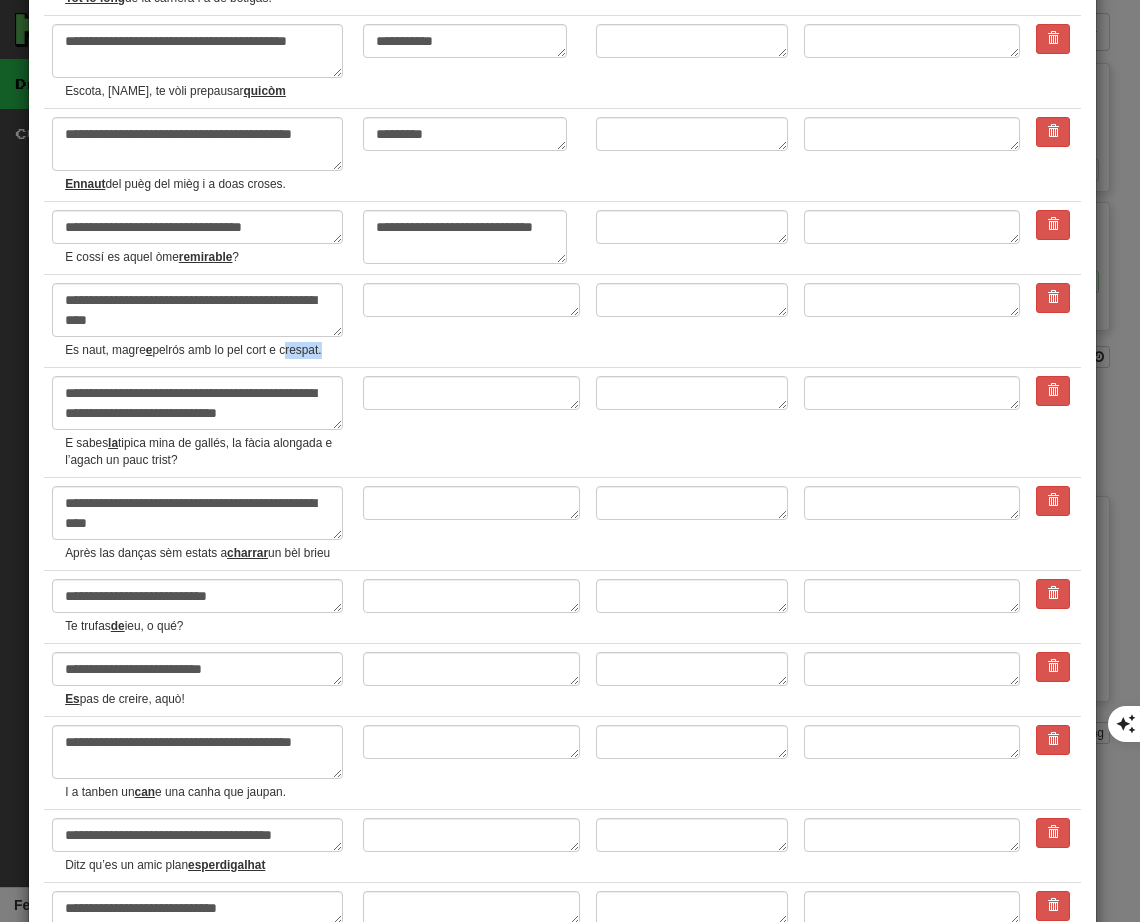 click on "Es naut, magre  e  pelrós amb lo pel cort e crespat." at bounding box center [206, 350] 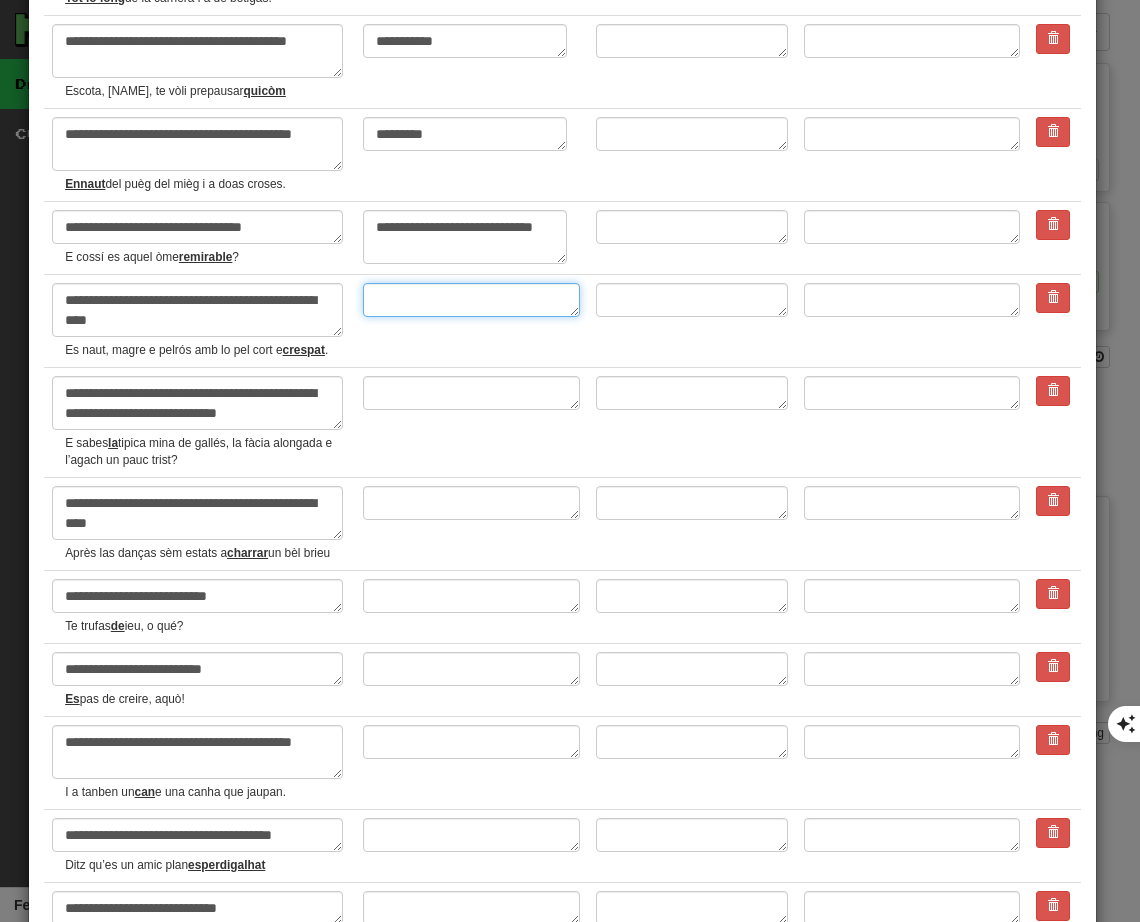click at bounding box center (471, 300) 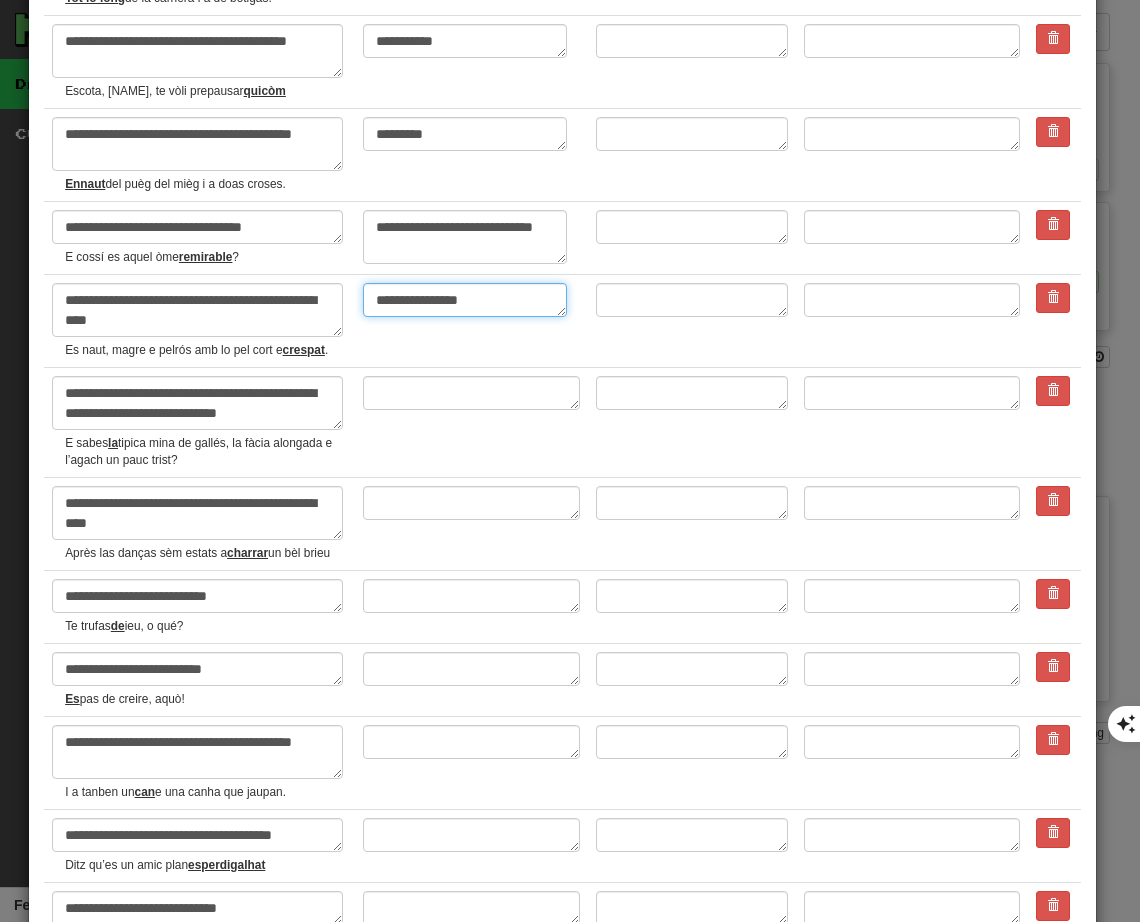 click on "**********" at bounding box center [465, 300] 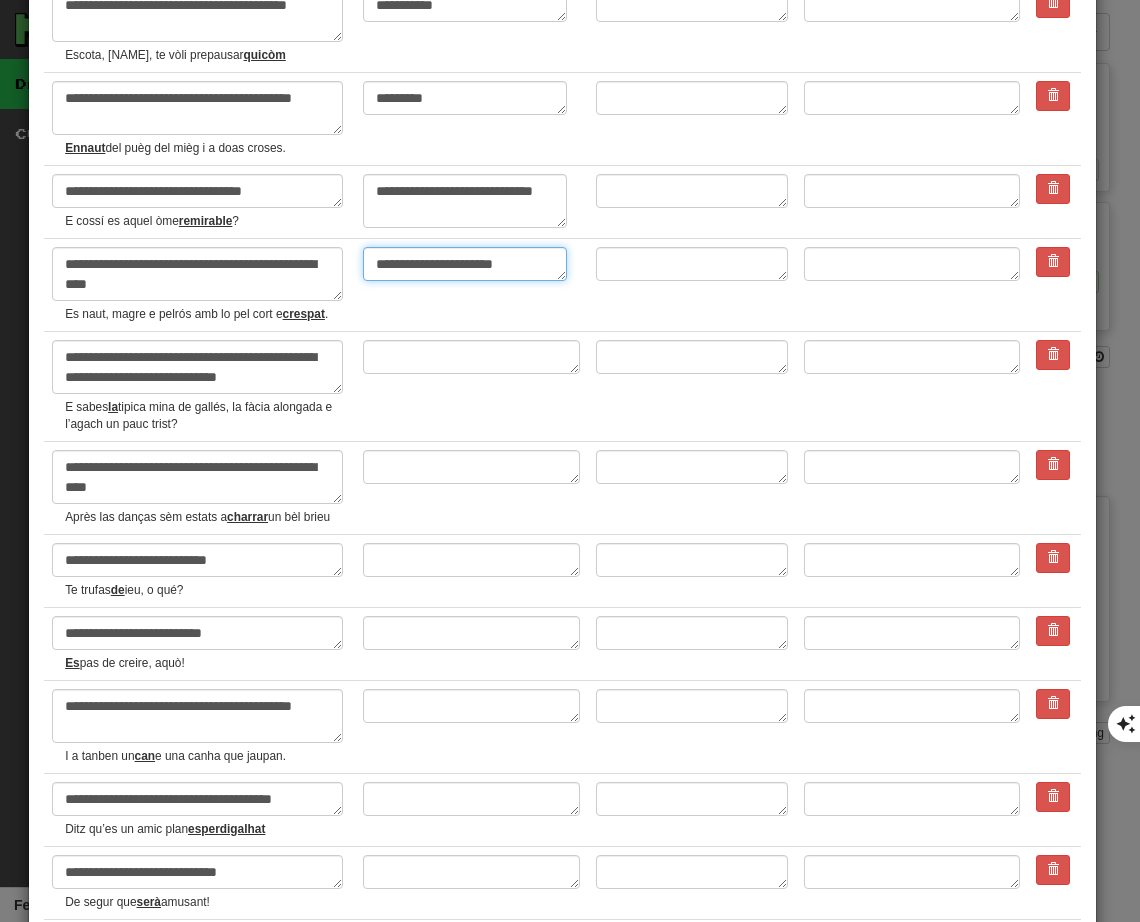 scroll, scrollTop: 2500, scrollLeft: 0, axis: vertical 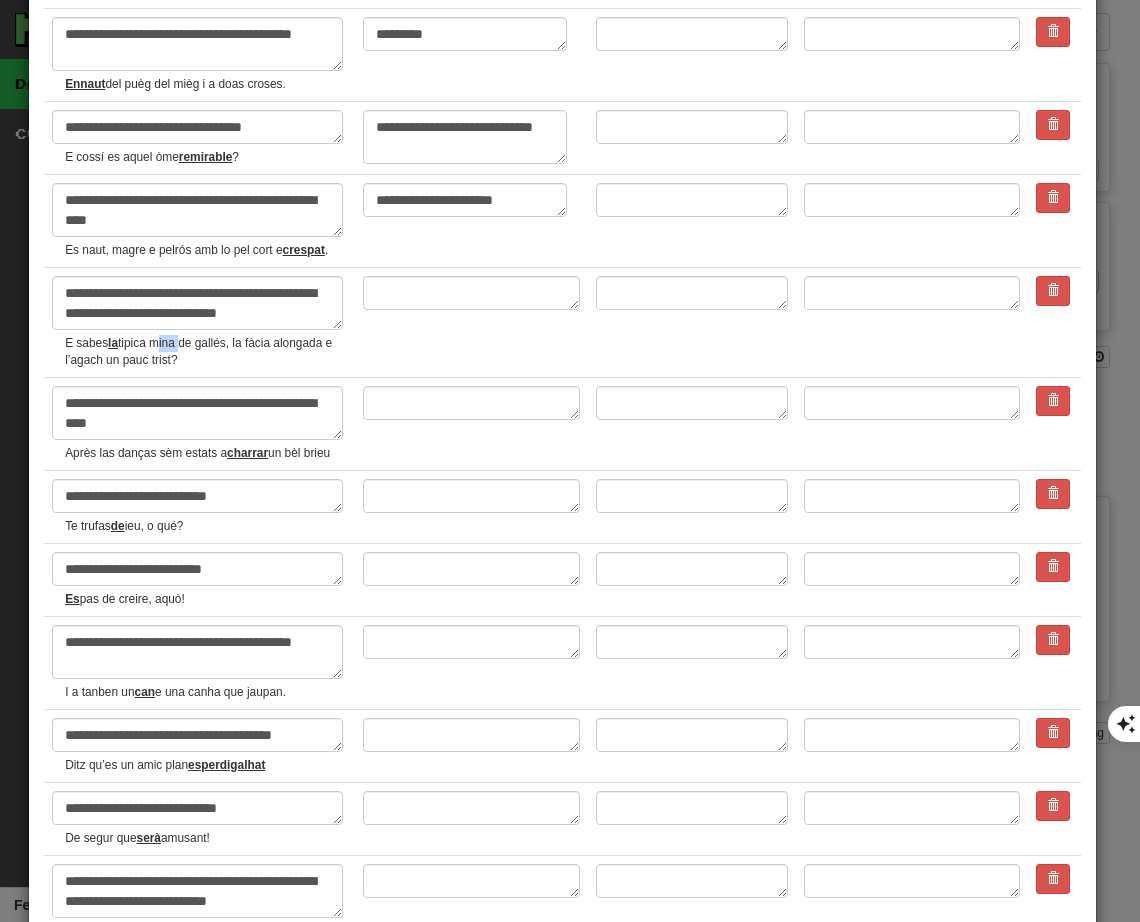 drag, startPoint x: 156, startPoint y: 341, endPoint x: 180, endPoint y: 338, distance: 24.186773 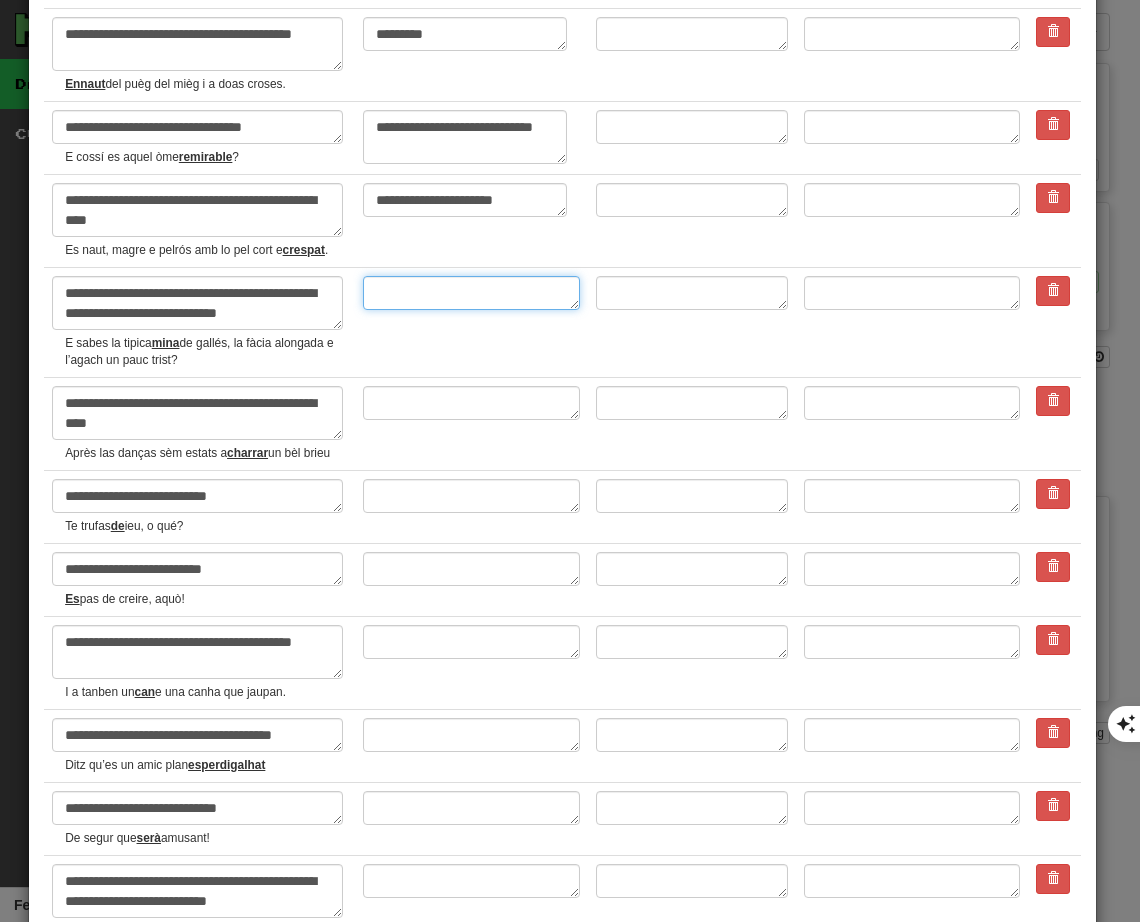 click at bounding box center (471, 293) 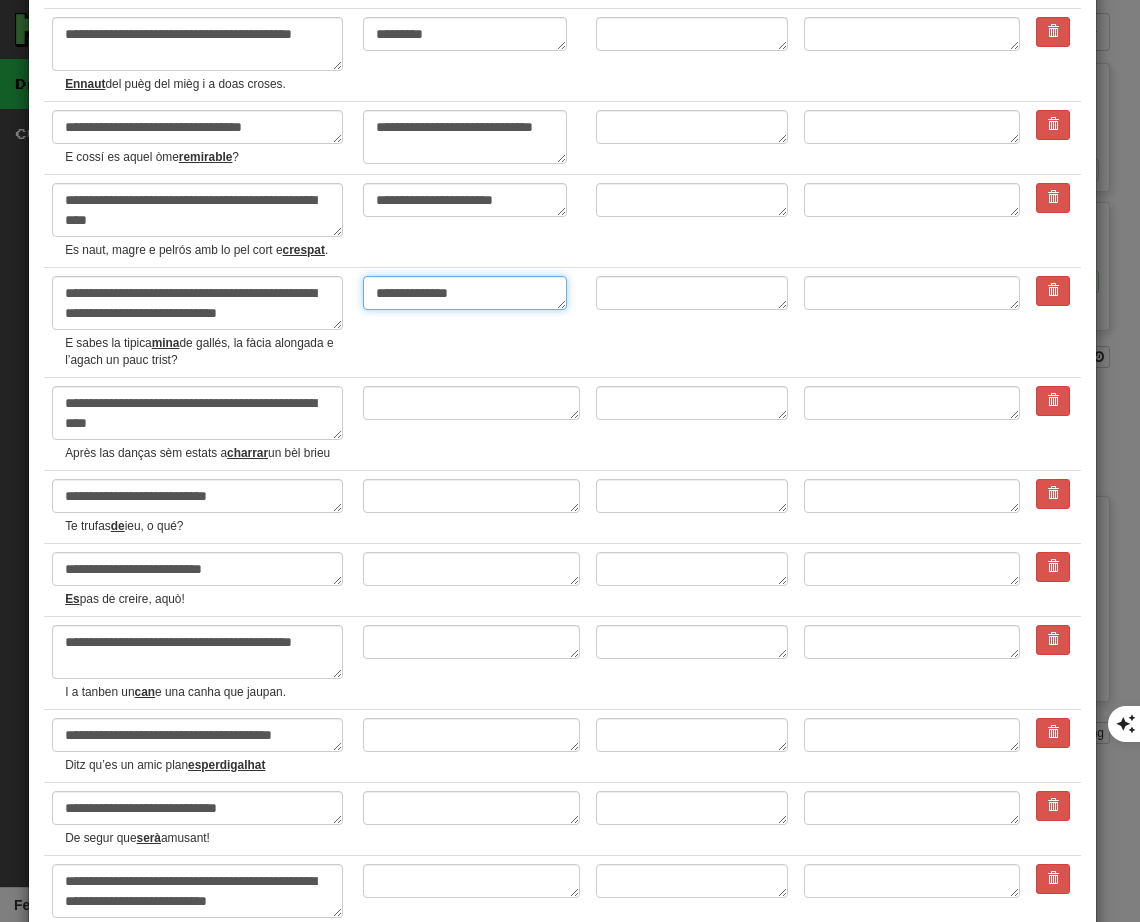 scroll, scrollTop: 2600, scrollLeft: 0, axis: vertical 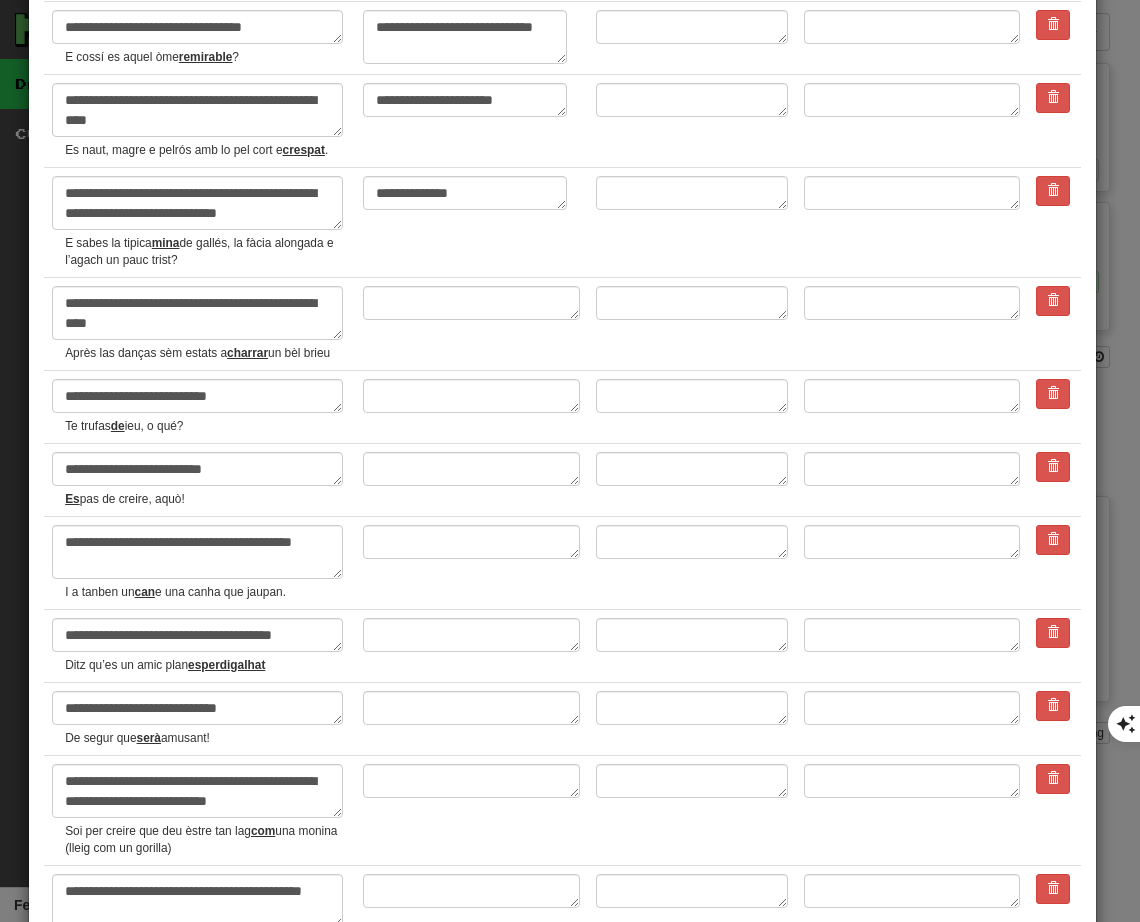 drag, startPoint x: 311, startPoint y: 353, endPoint x: 335, endPoint y: 350, distance: 24.186773 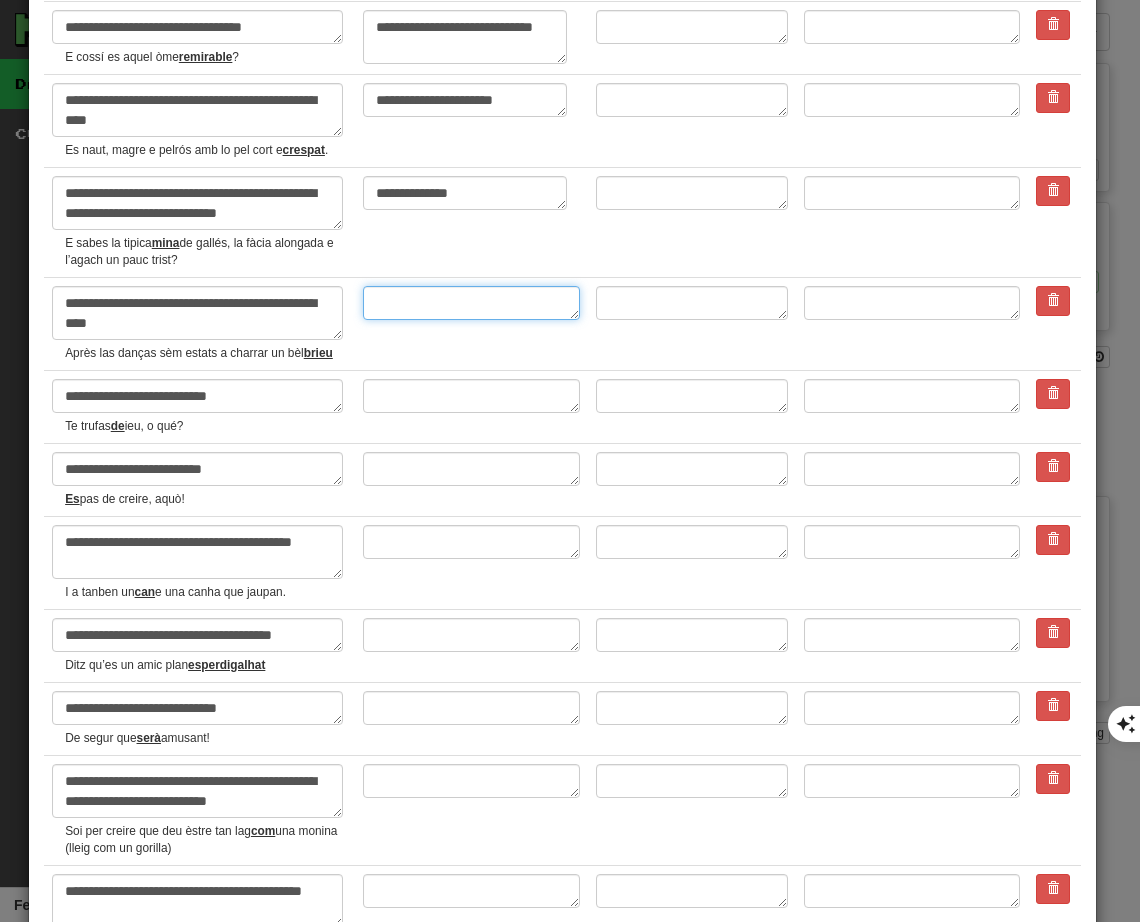 click at bounding box center (471, 303) 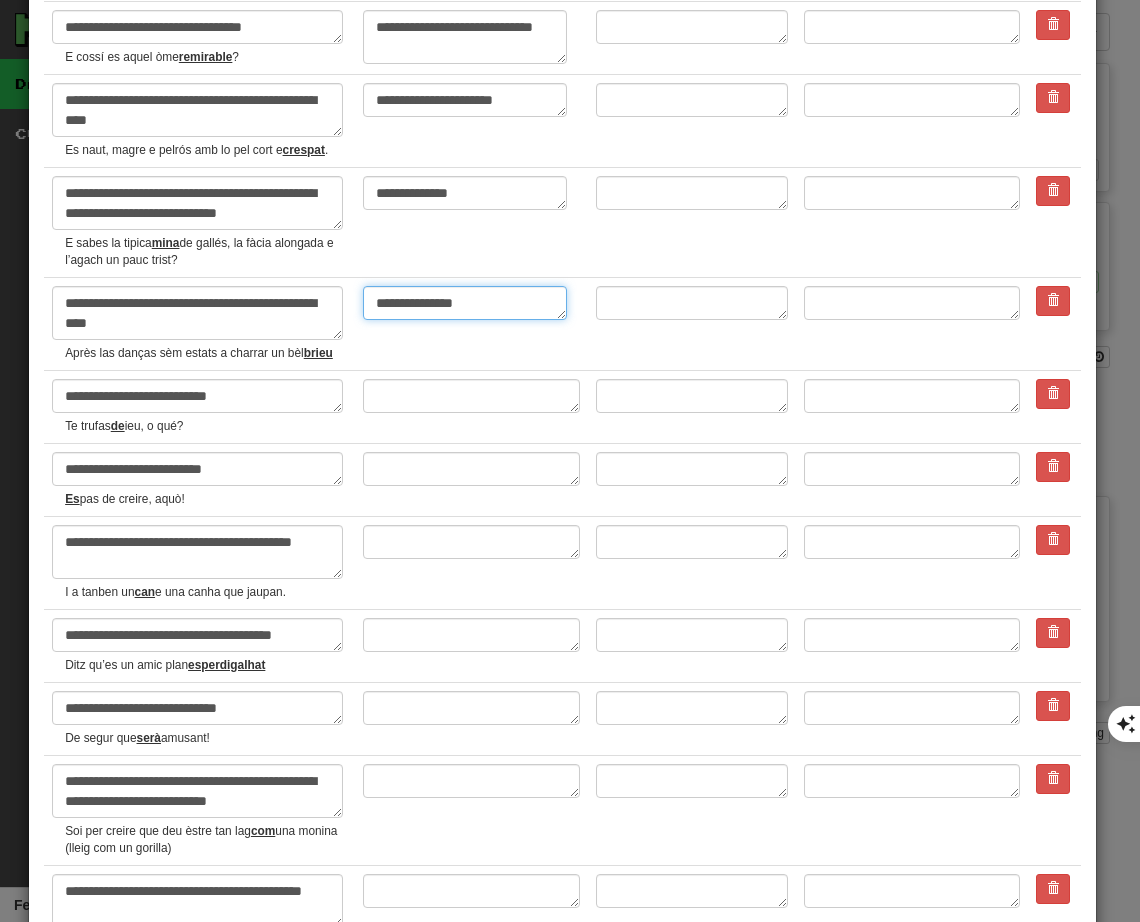scroll, scrollTop: 2700, scrollLeft: 0, axis: vertical 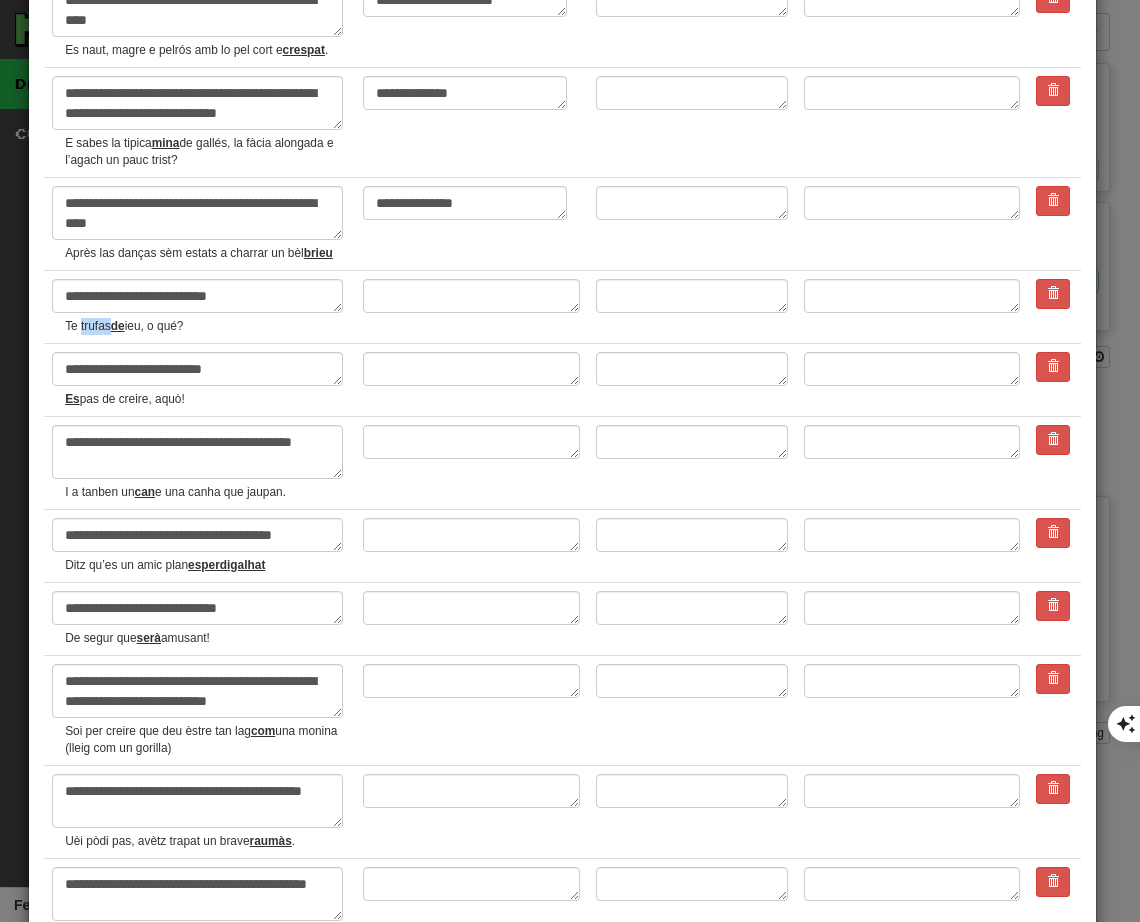 drag, startPoint x: 80, startPoint y: 327, endPoint x: 109, endPoint y: 324, distance: 29.15476 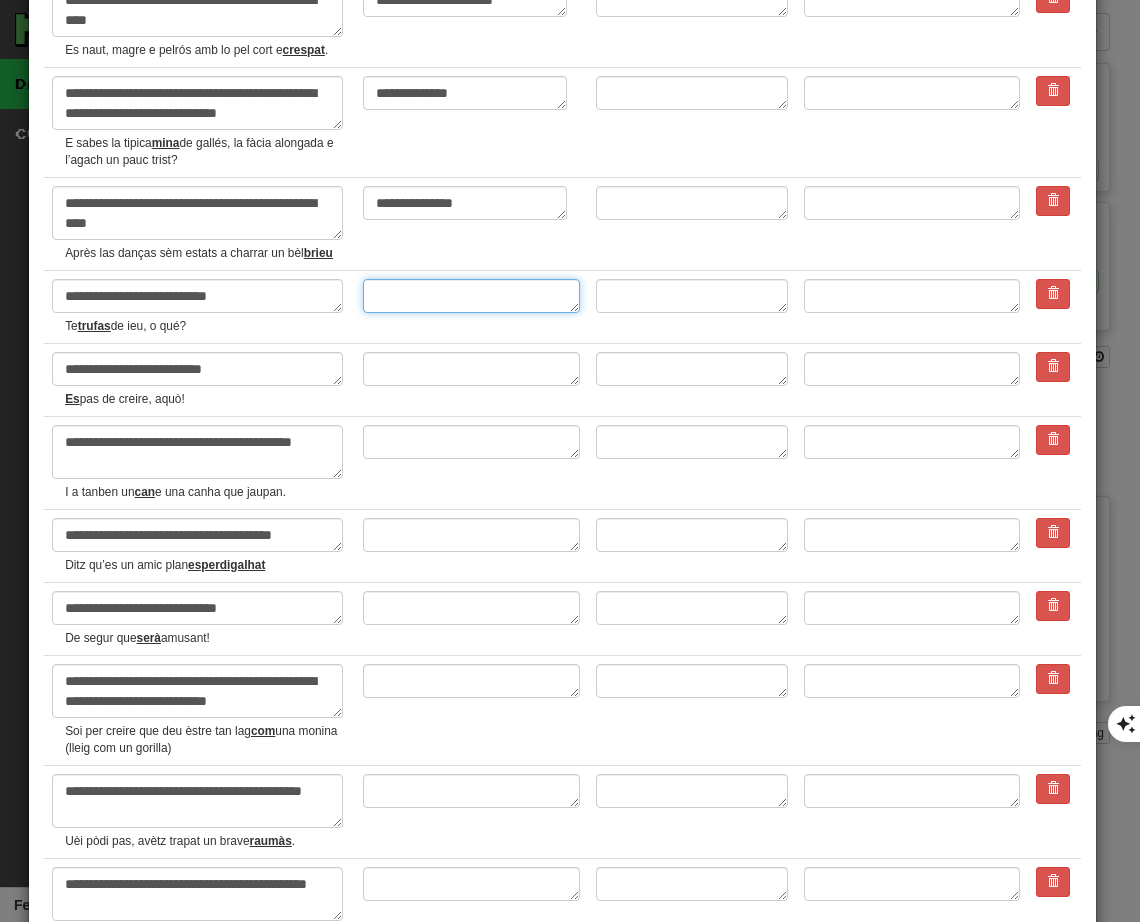click at bounding box center (471, 296) 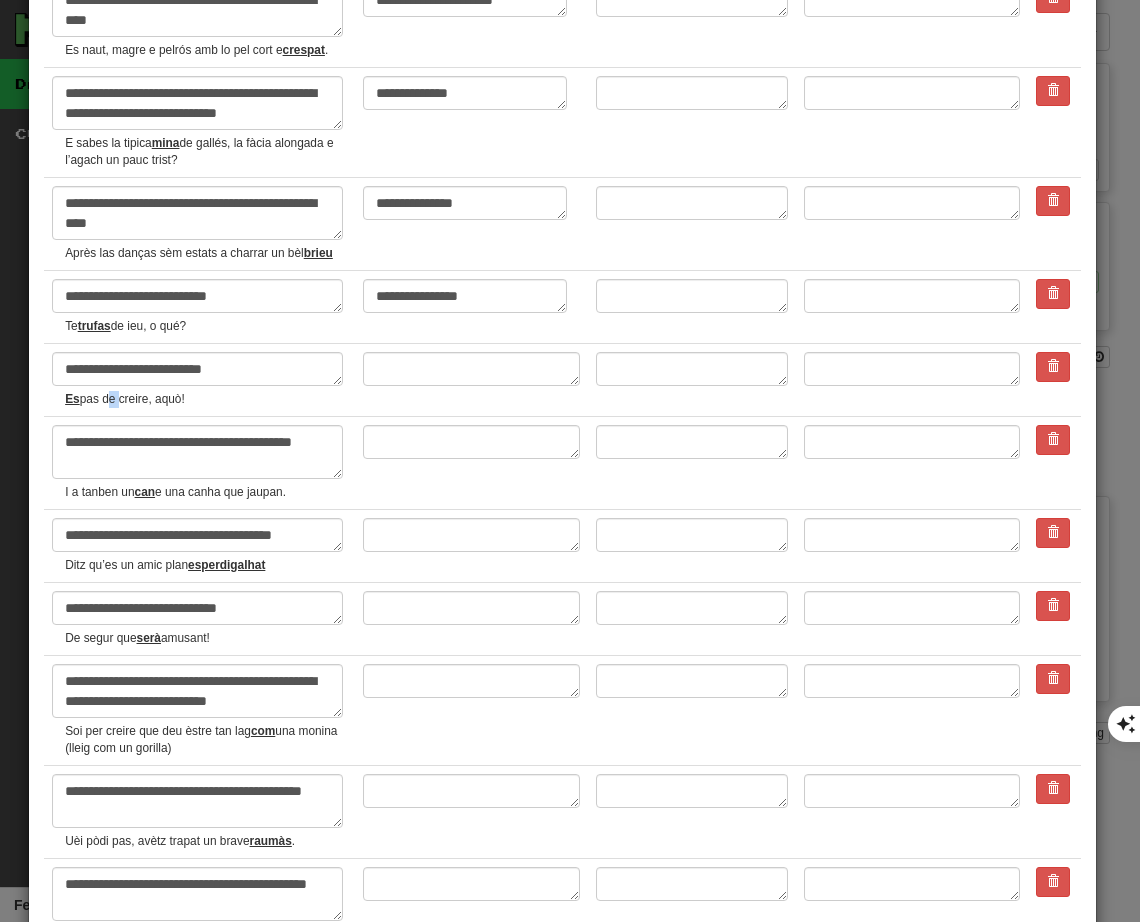 drag, startPoint x: 106, startPoint y: 401, endPoint x: 117, endPoint y: 402, distance: 11.045361 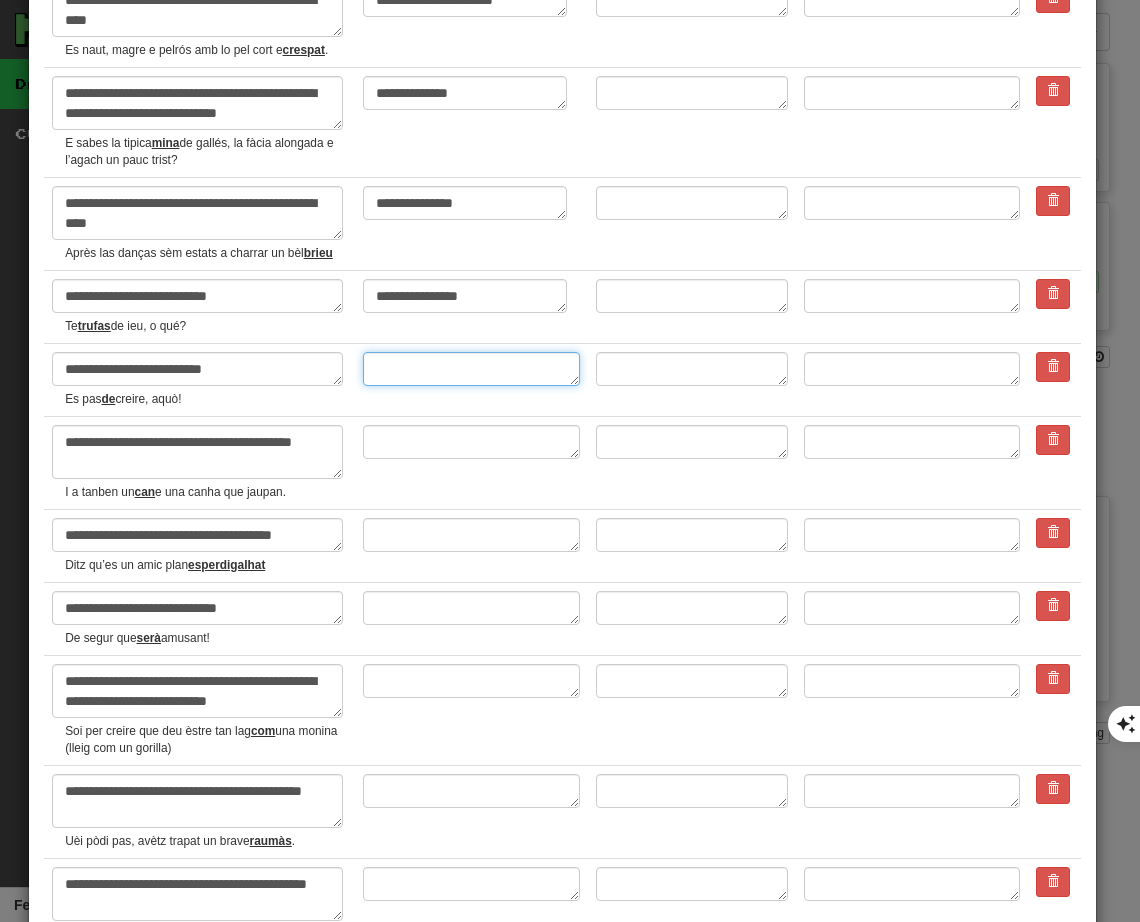 click at bounding box center [471, 369] 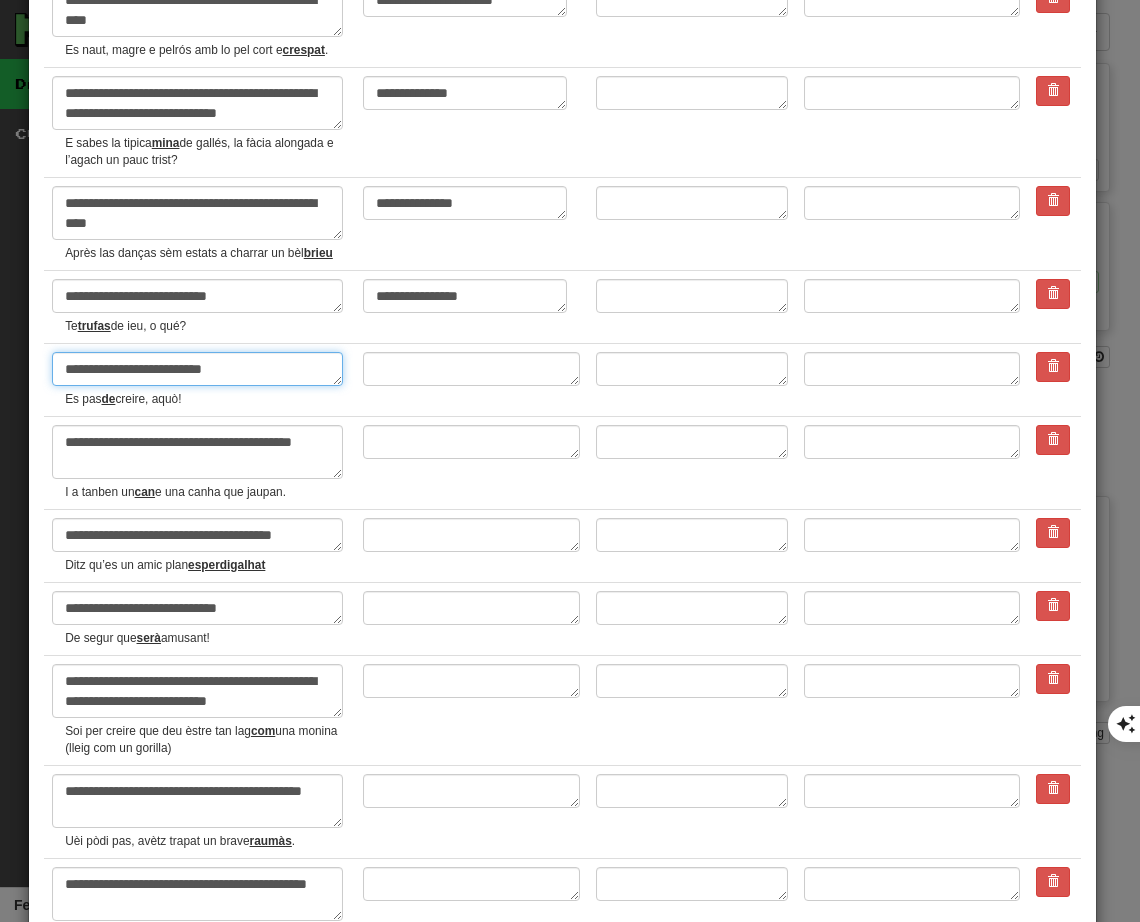 click on "**********" at bounding box center (197, 369) 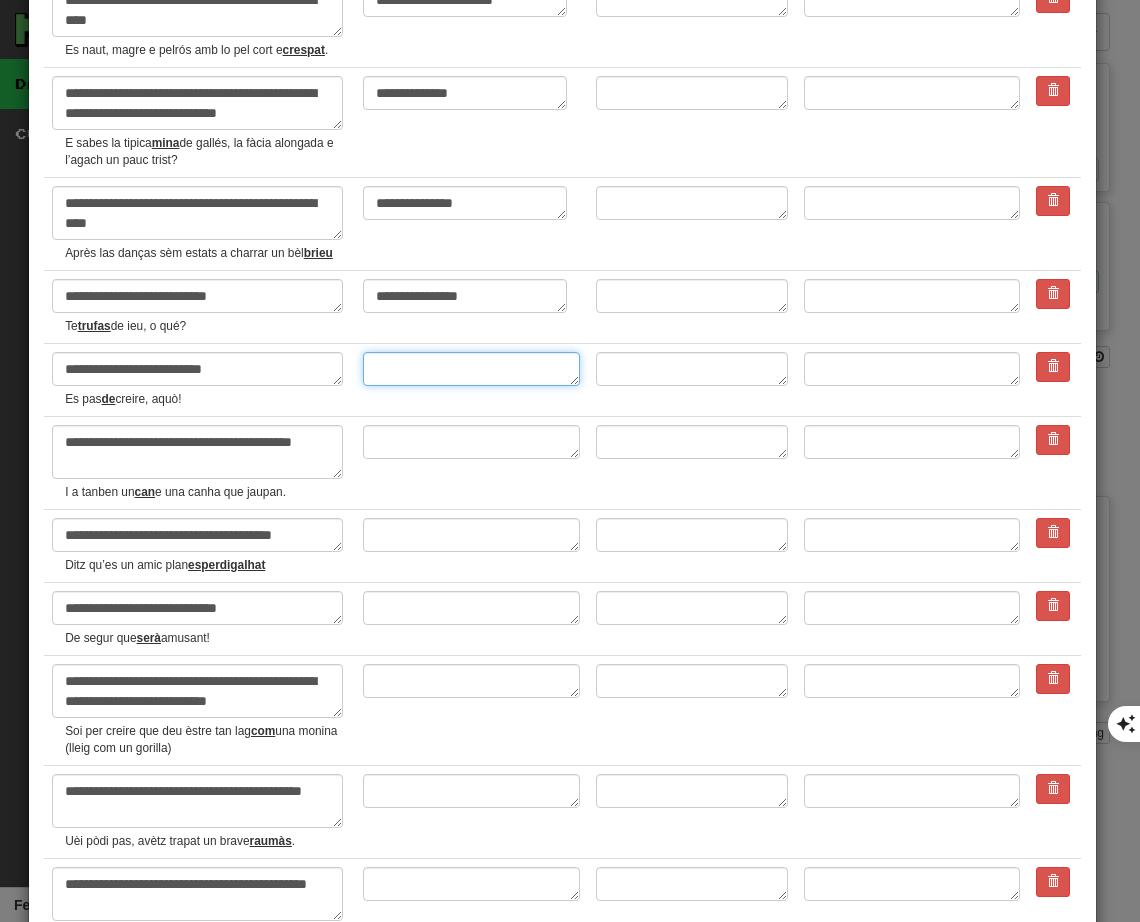 click at bounding box center (471, 369) 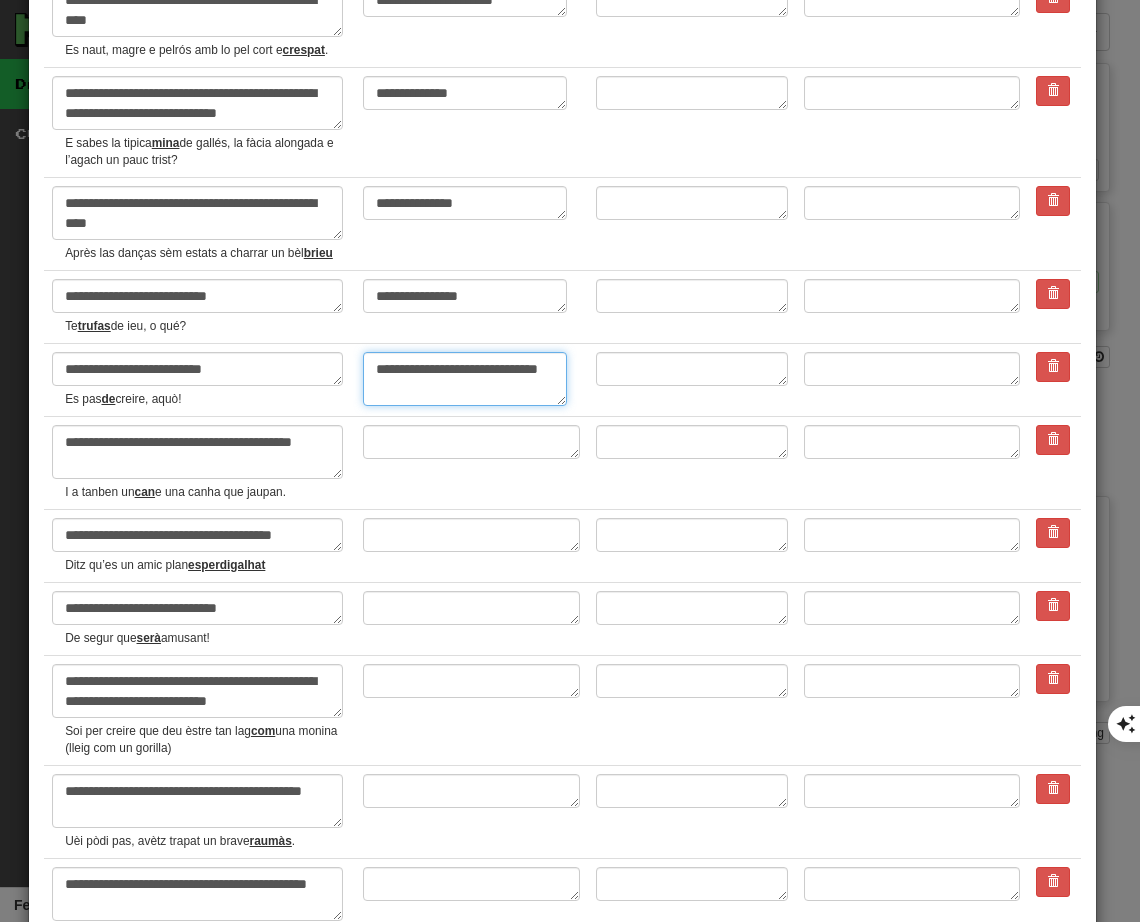 scroll, scrollTop: 2800, scrollLeft: 0, axis: vertical 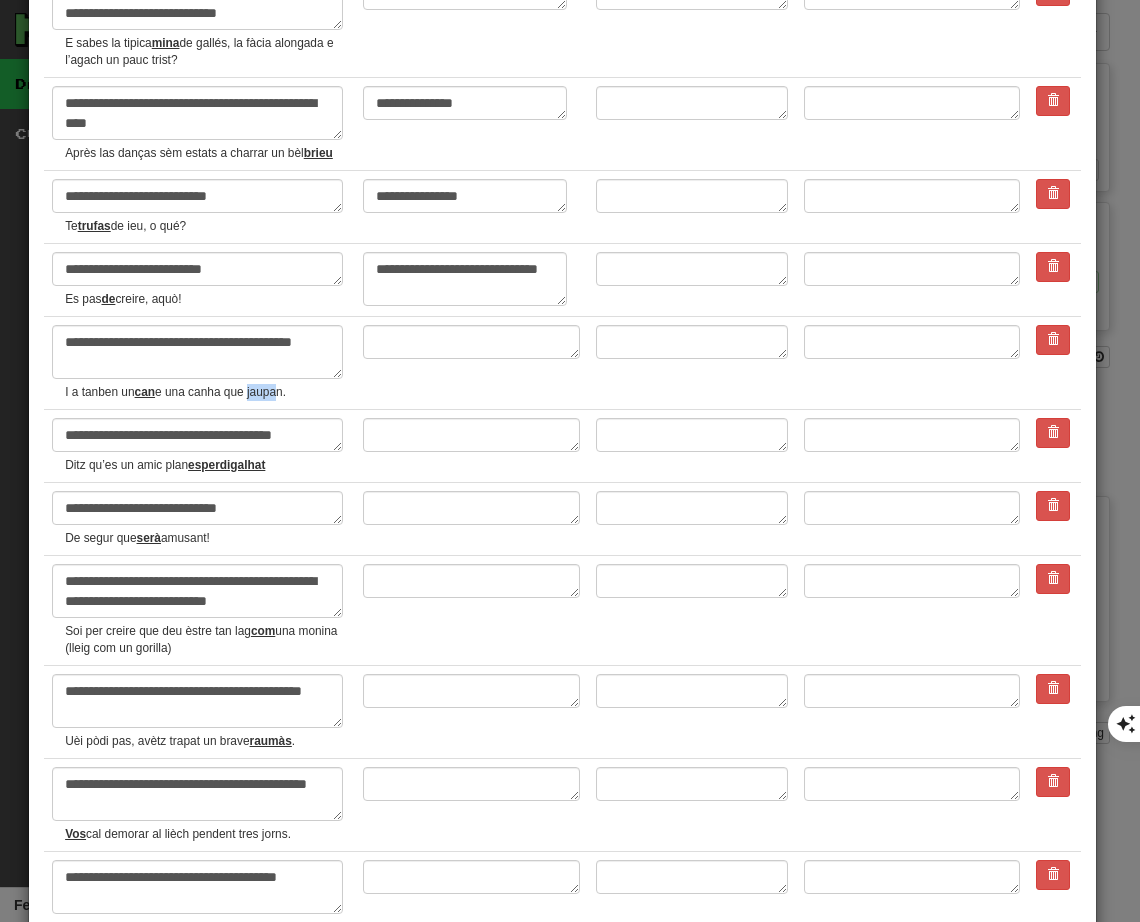 drag, startPoint x: 251, startPoint y: 392, endPoint x: 274, endPoint y: 392, distance: 23 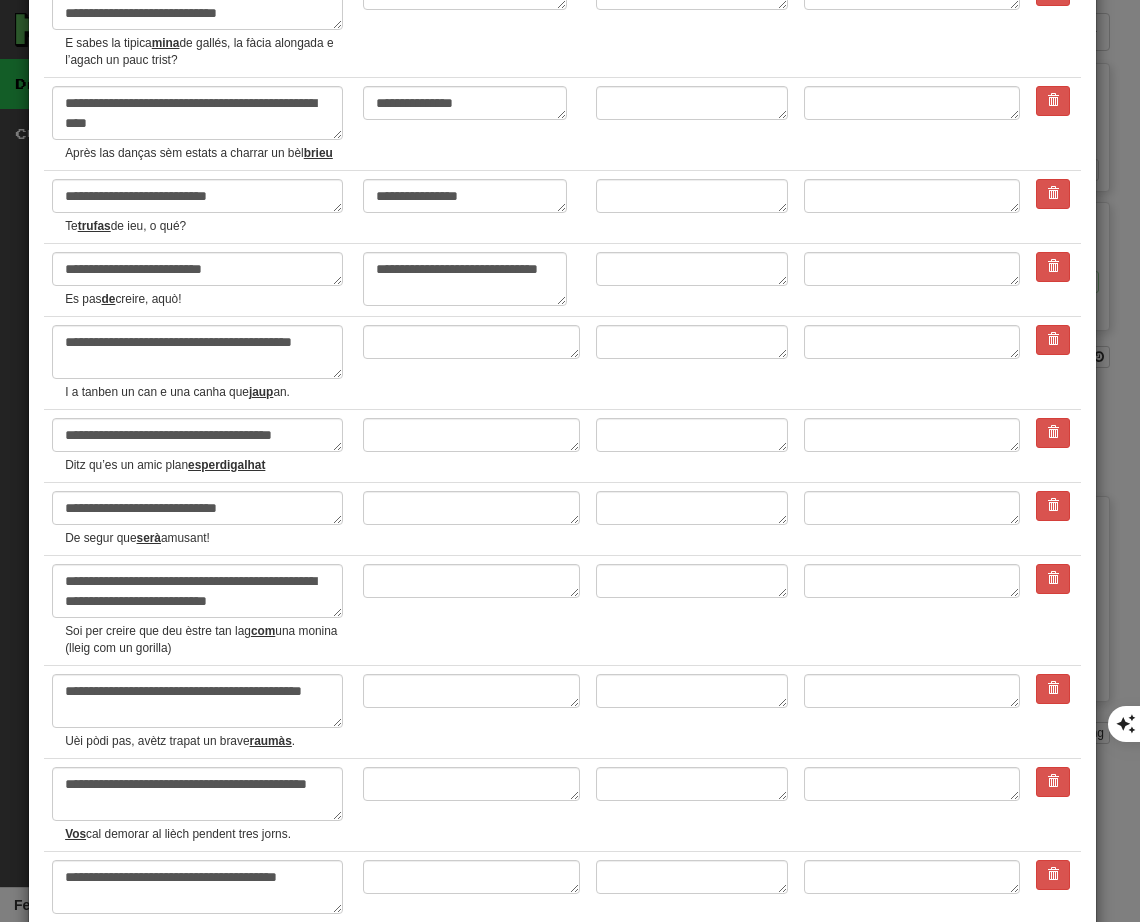 click on "jaup" at bounding box center (261, 392) 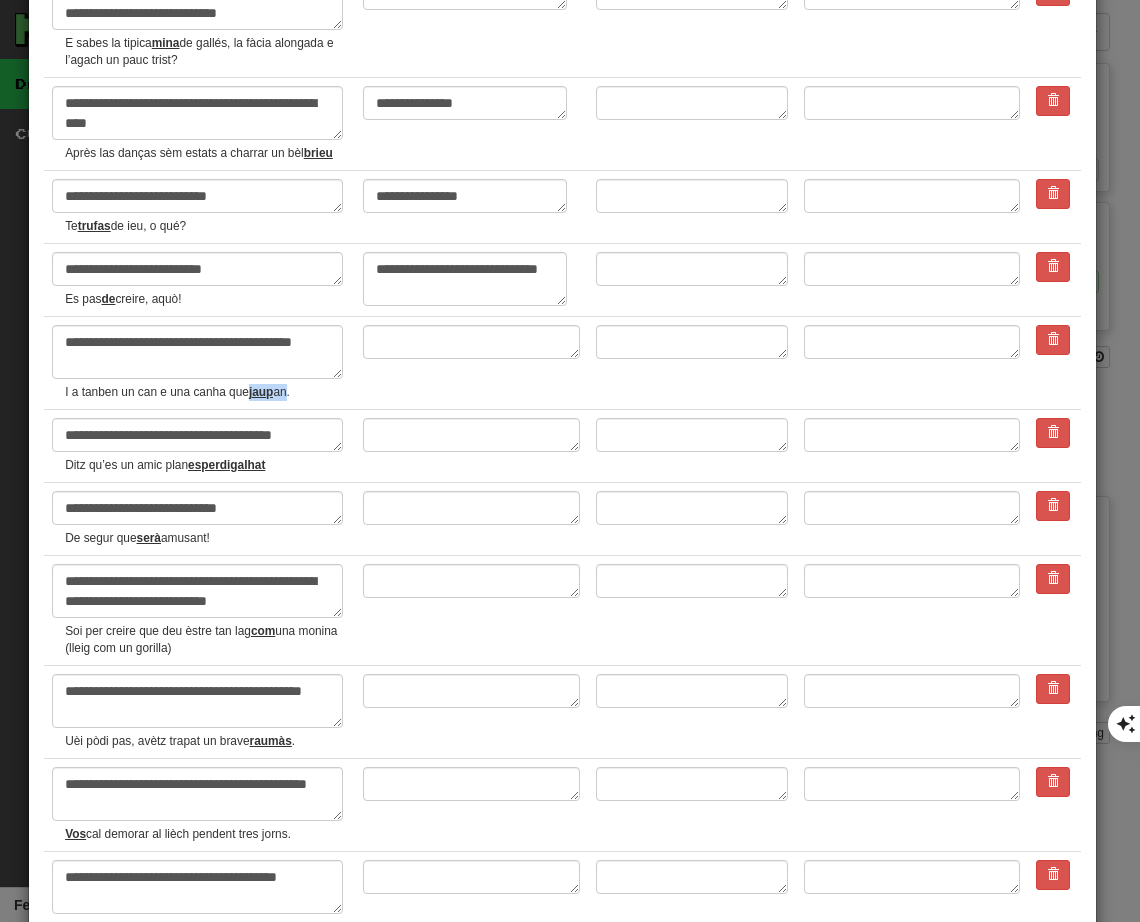 click on "jaup" at bounding box center (261, 392) 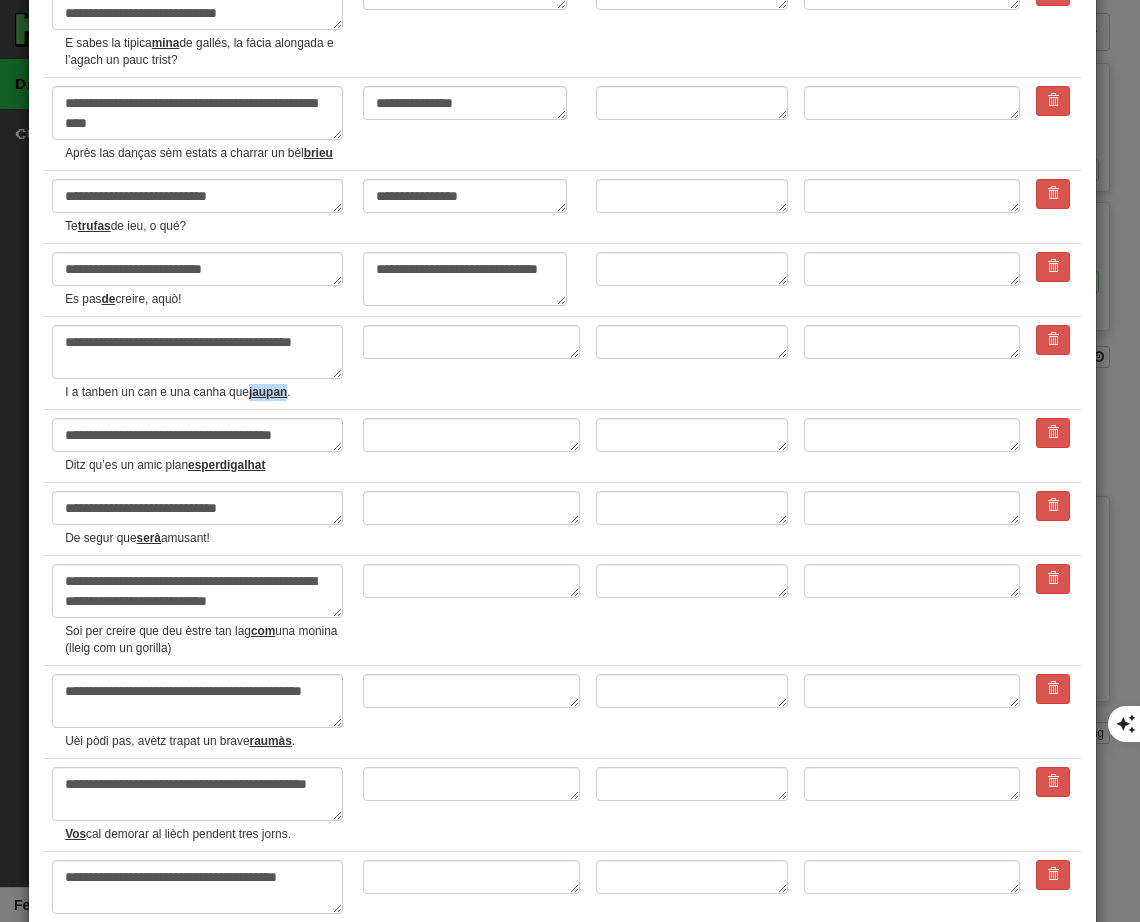 click on "jaupan" at bounding box center [268, 392] 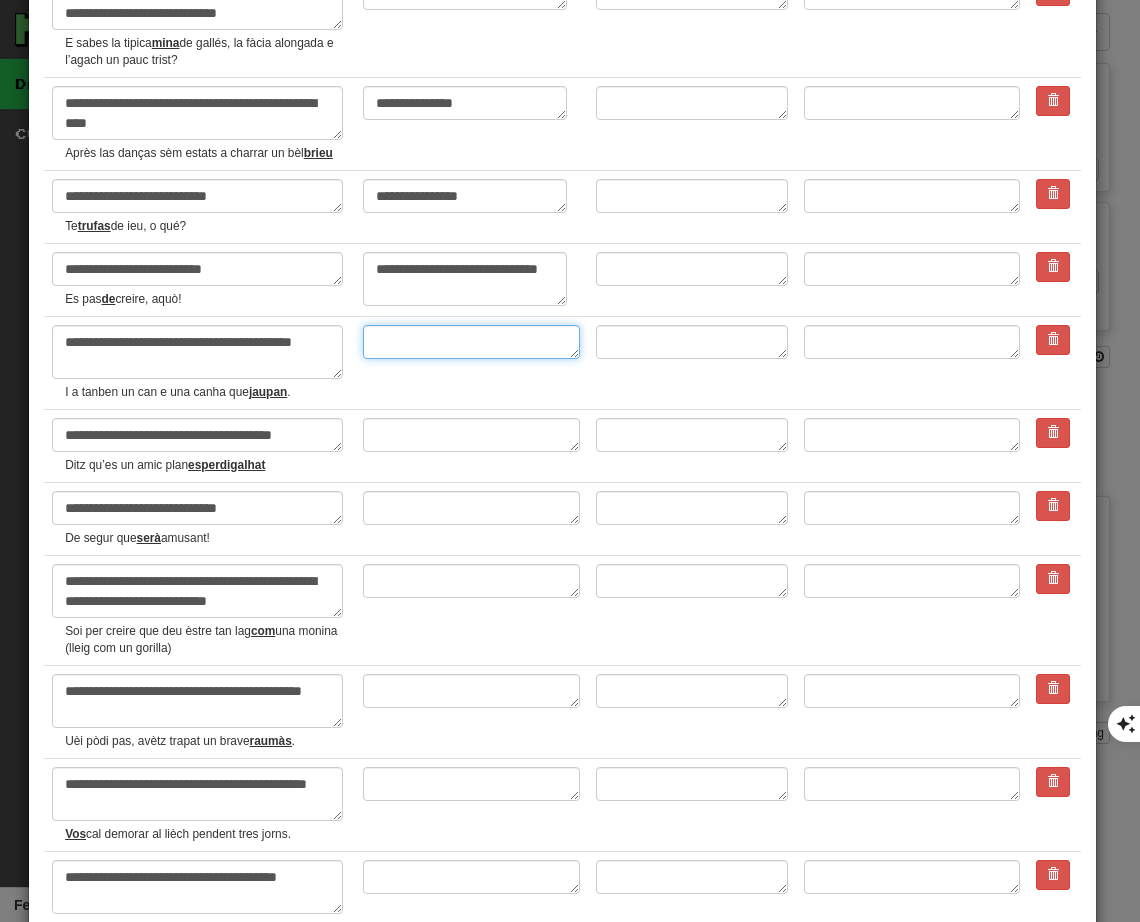 click at bounding box center (471, 342) 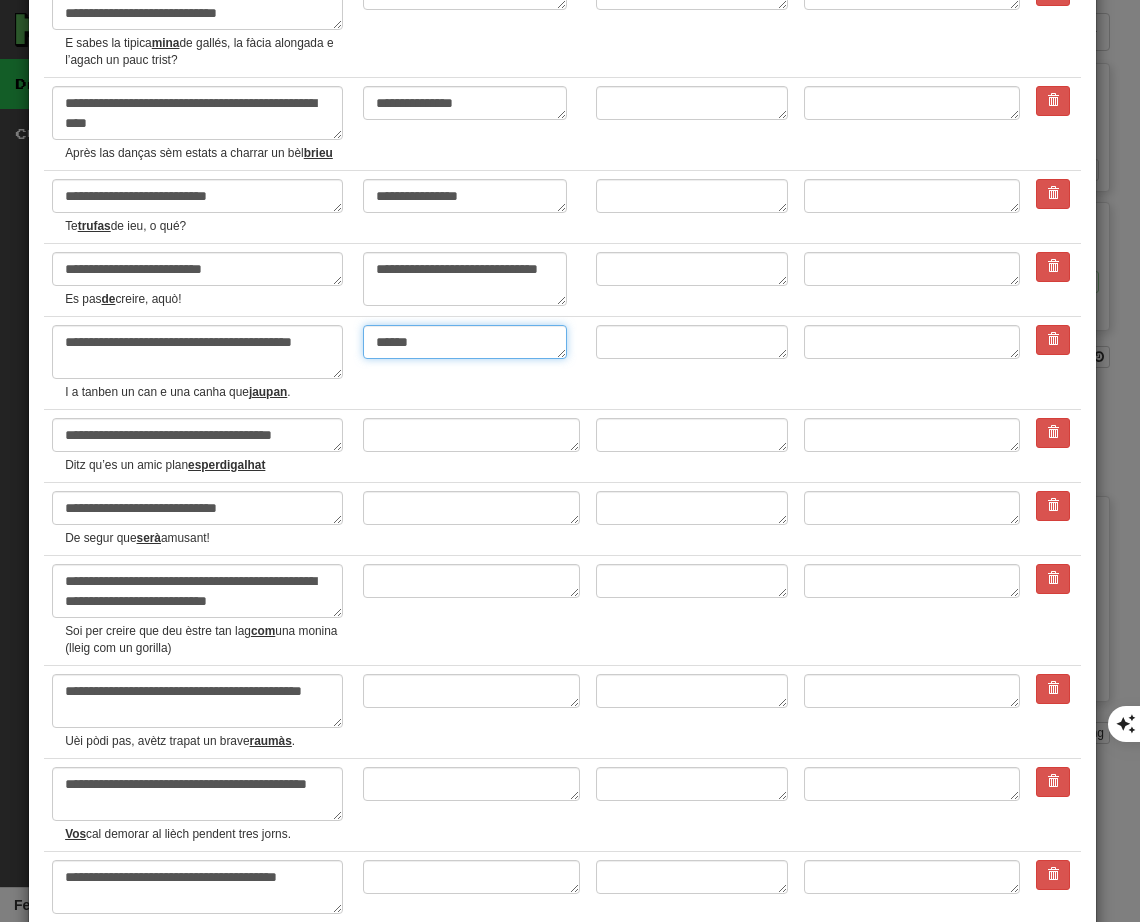 scroll, scrollTop: 2900, scrollLeft: 0, axis: vertical 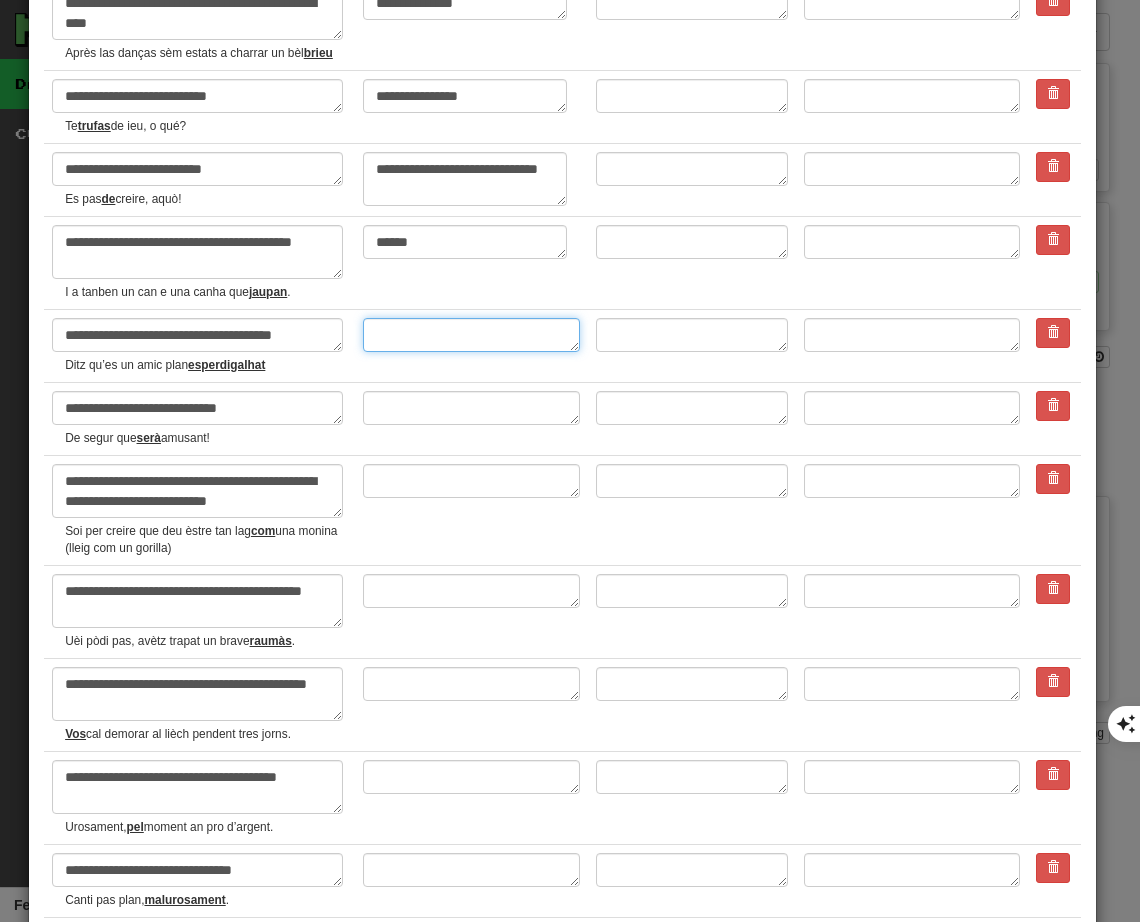 click at bounding box center (471, 335) 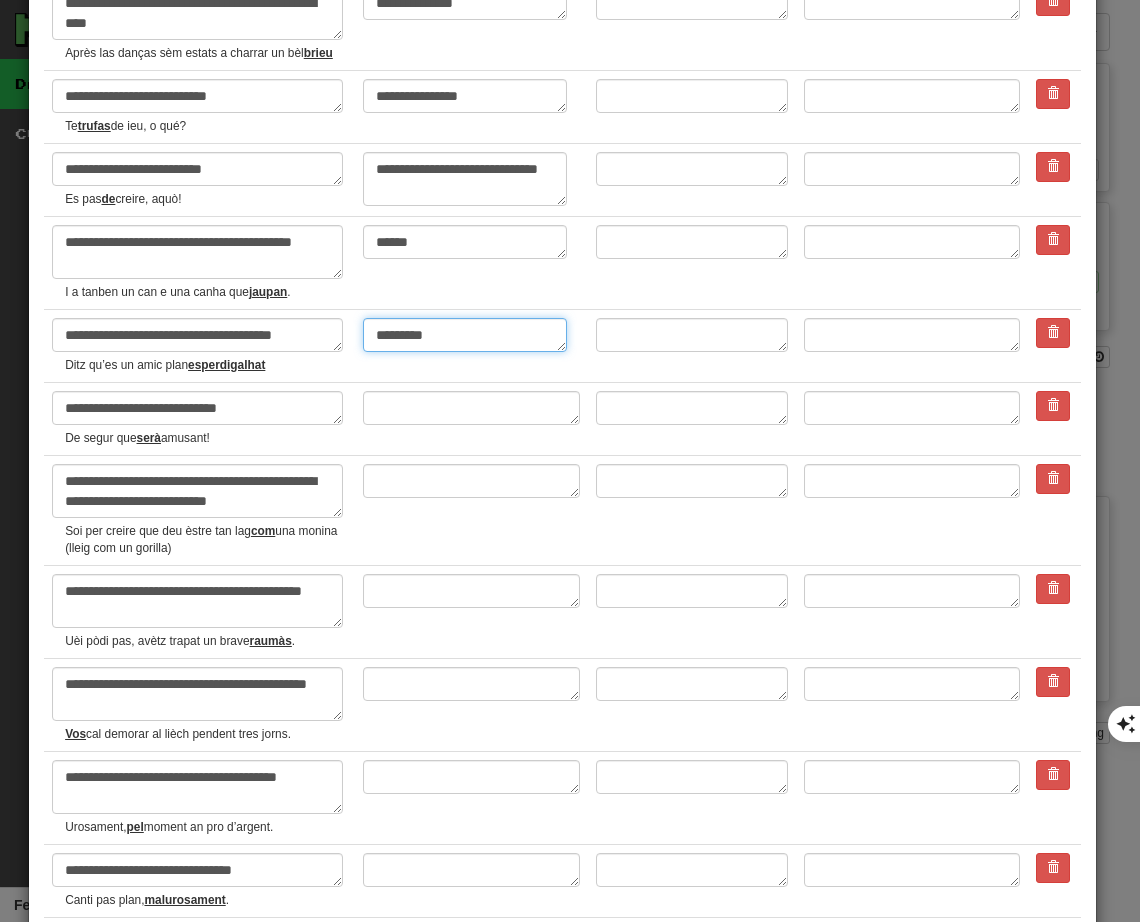scroll, scrollTop: 3000, scrollLeft: 0, axis: vertical 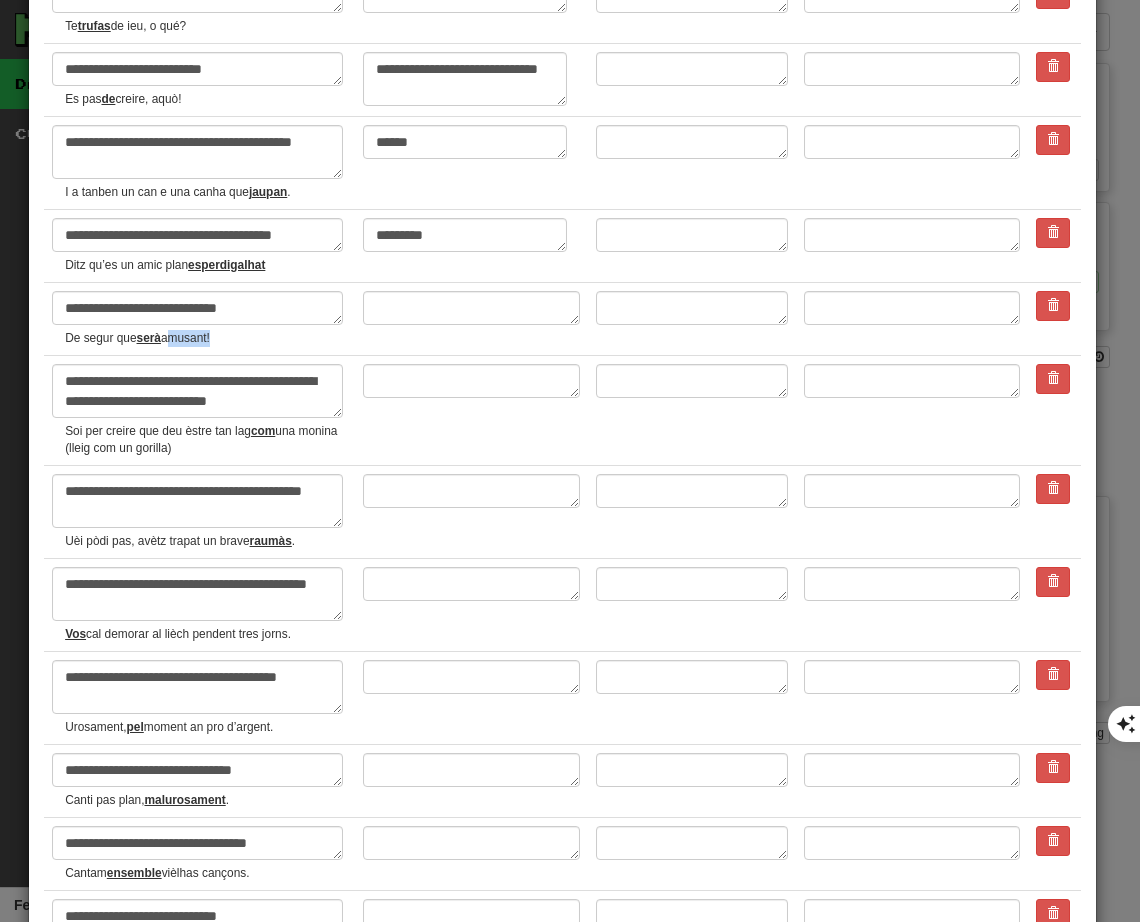 drag, startPoint x: 168, startPoint y: 343, endPoint x: 213, endPoint y: 335, distance: 45.705578 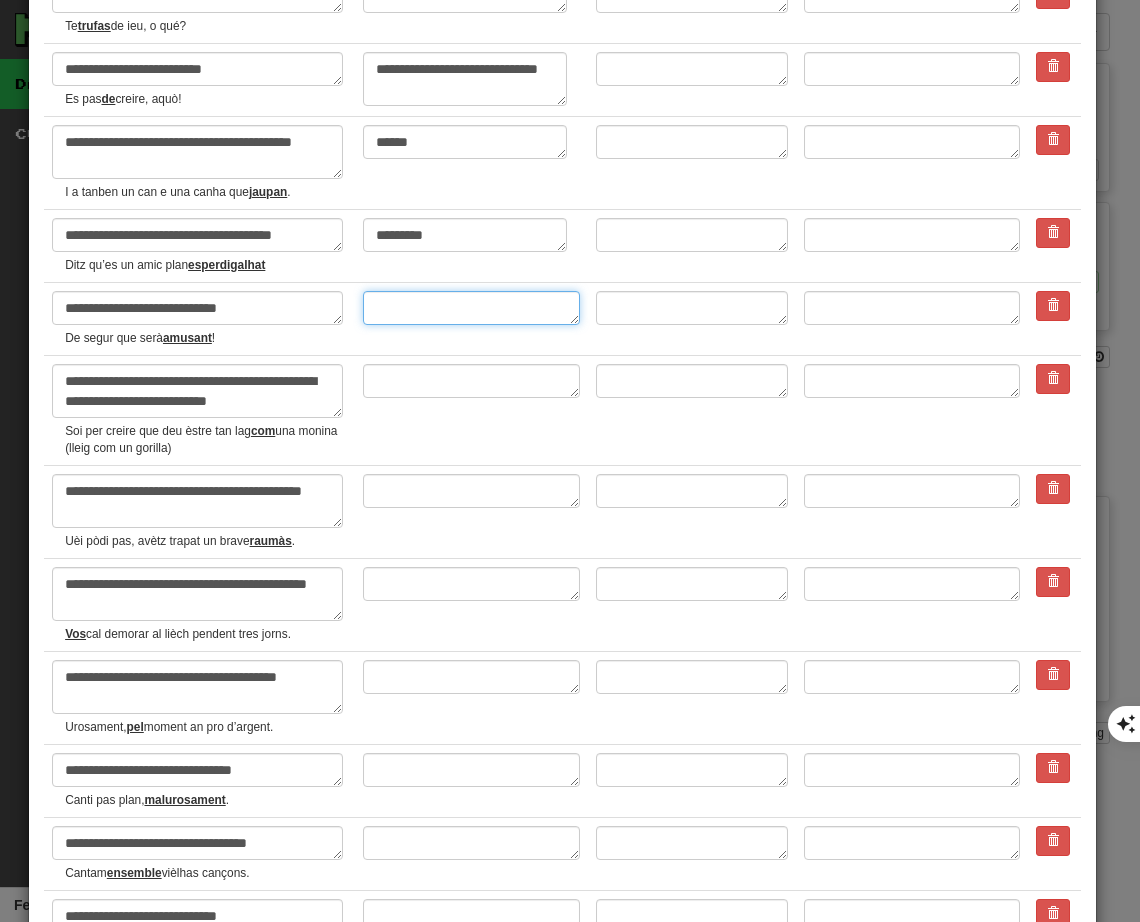 click at bounding box center (471, 308) 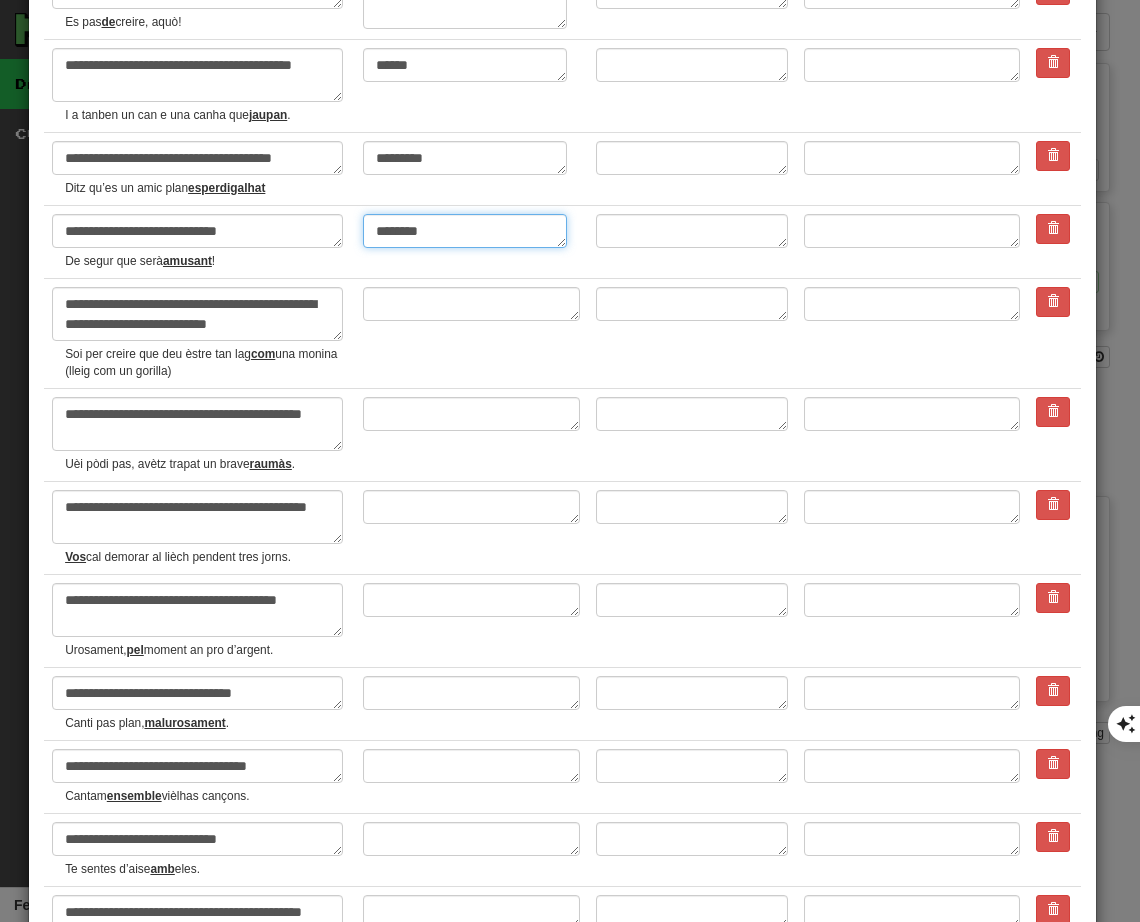 scroll, scrollTop: 3100, scrollLeft: 0, axis: vertical 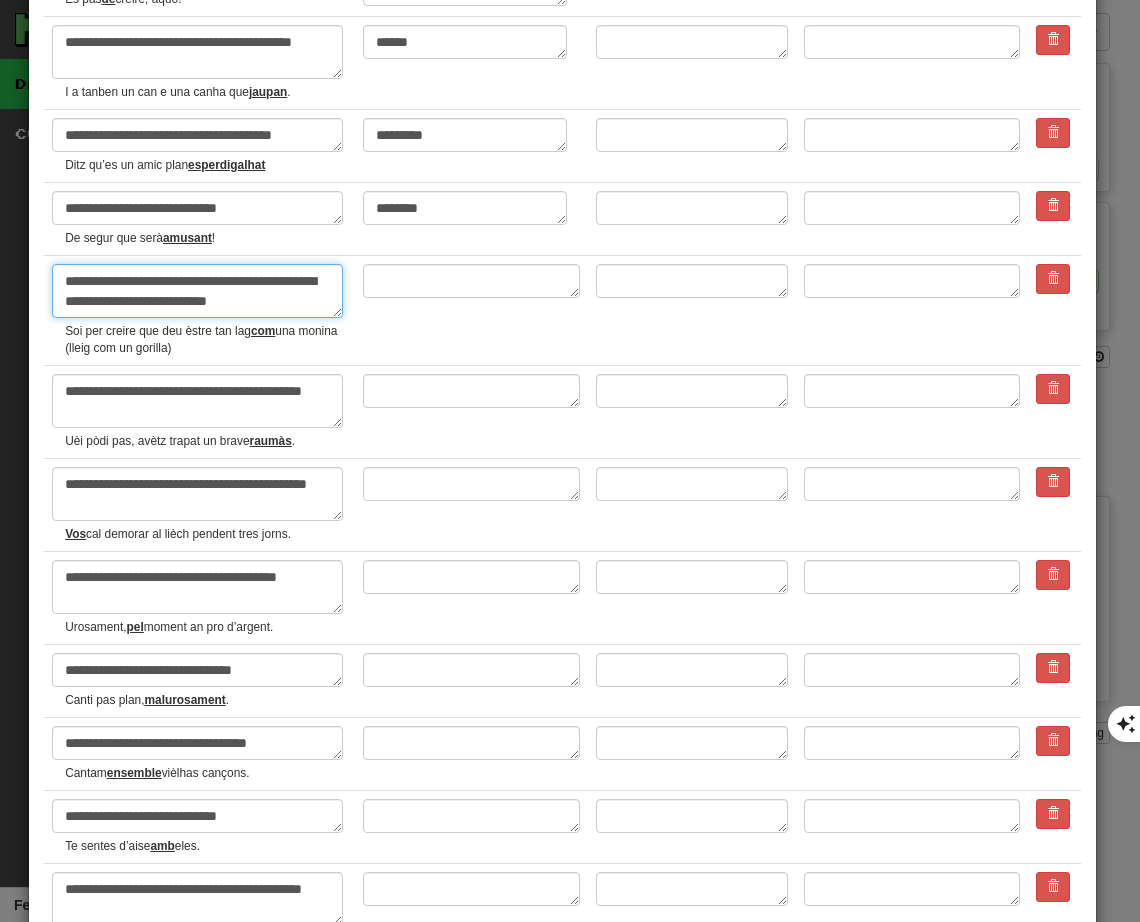 drag, startPoint x: 194, startPoint y: 305, endPoint x: 310, endPoint y: 305, distance: 116 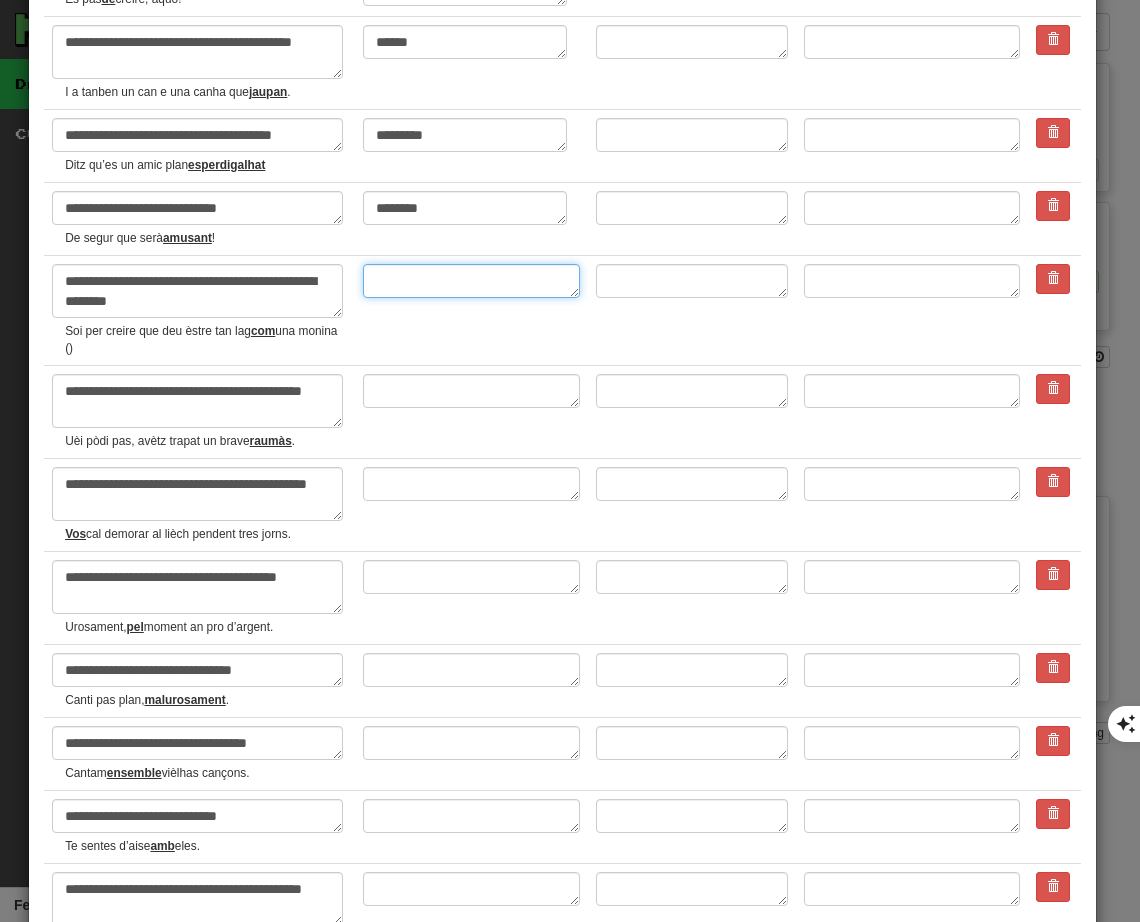 click at bounding box center (471, 281) 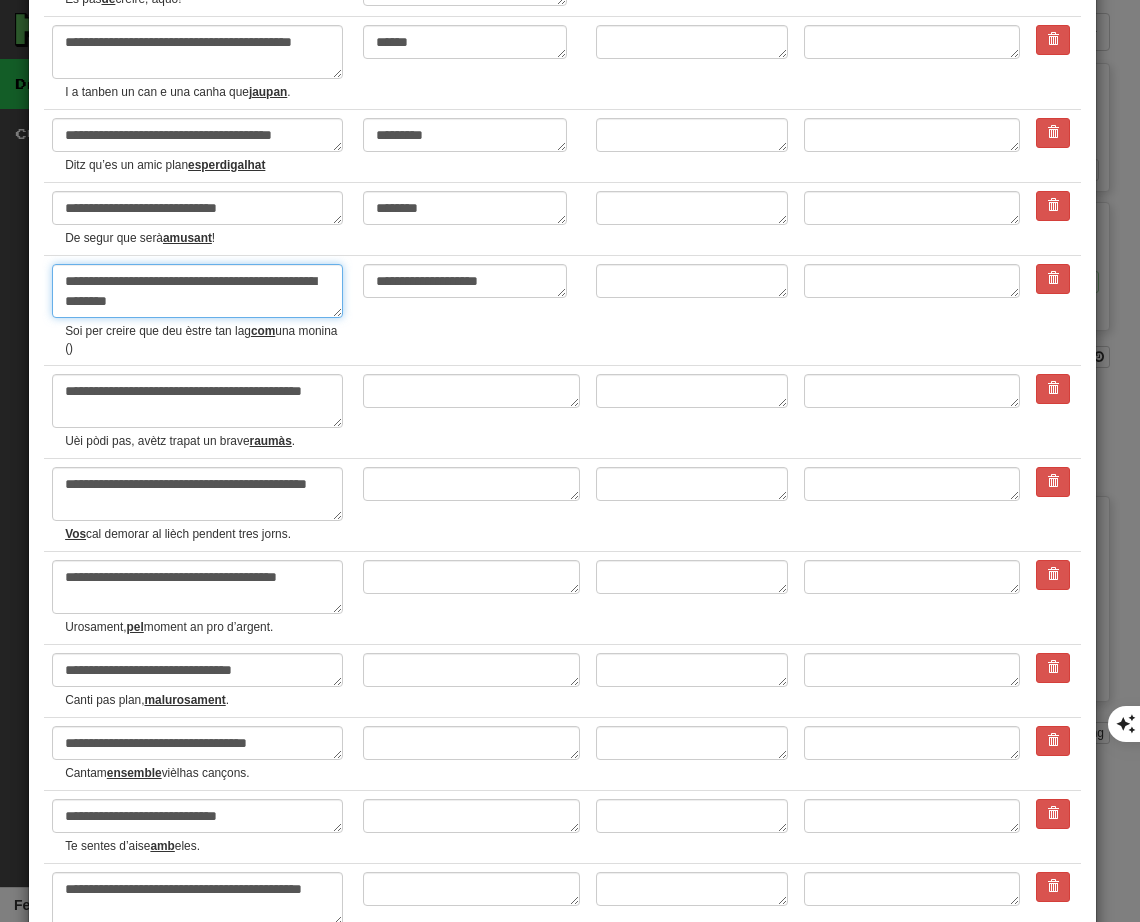 click on "**********" at bounding box center [197, 291] 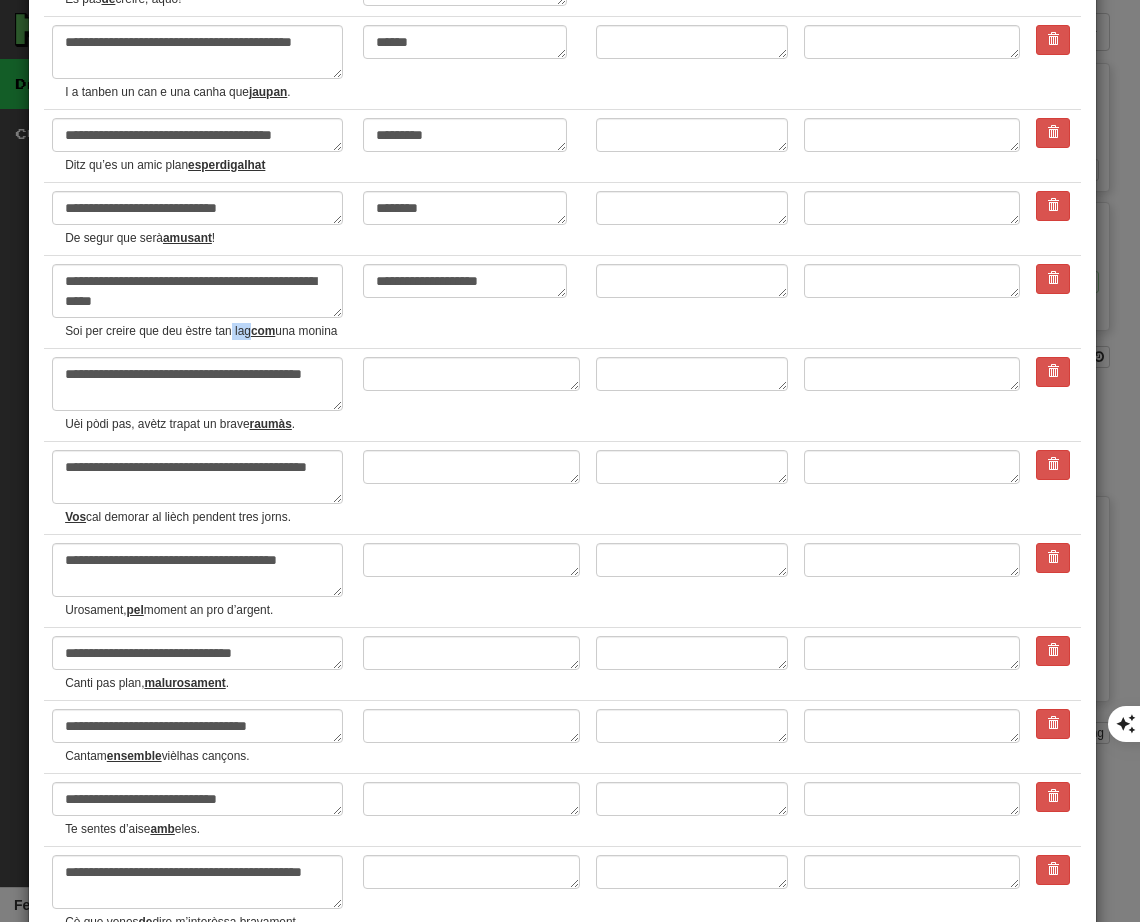 drag, startPoint x: 232, startPoint y: 330, endPoint x: 250, endPoint y: 331, distance: 18.027756 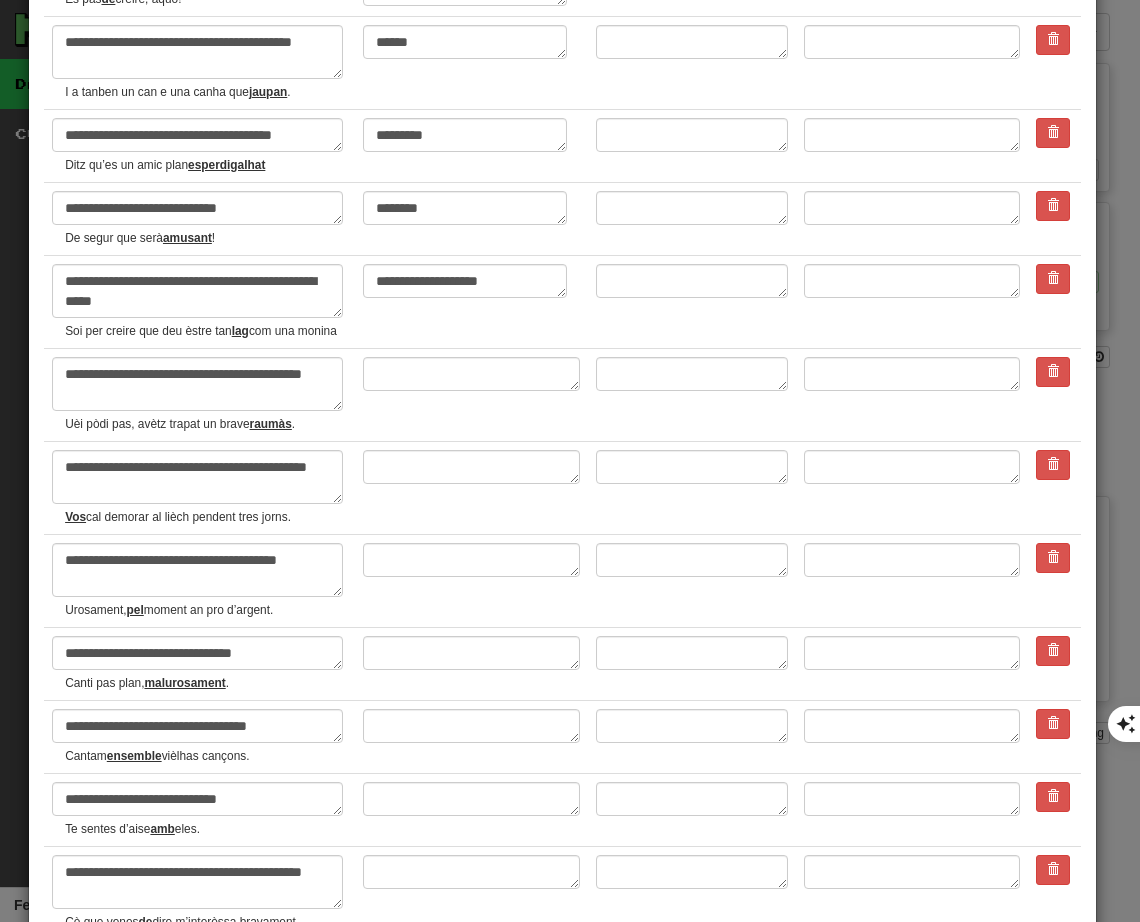 click on "lag" at bounding box center [240, 331] 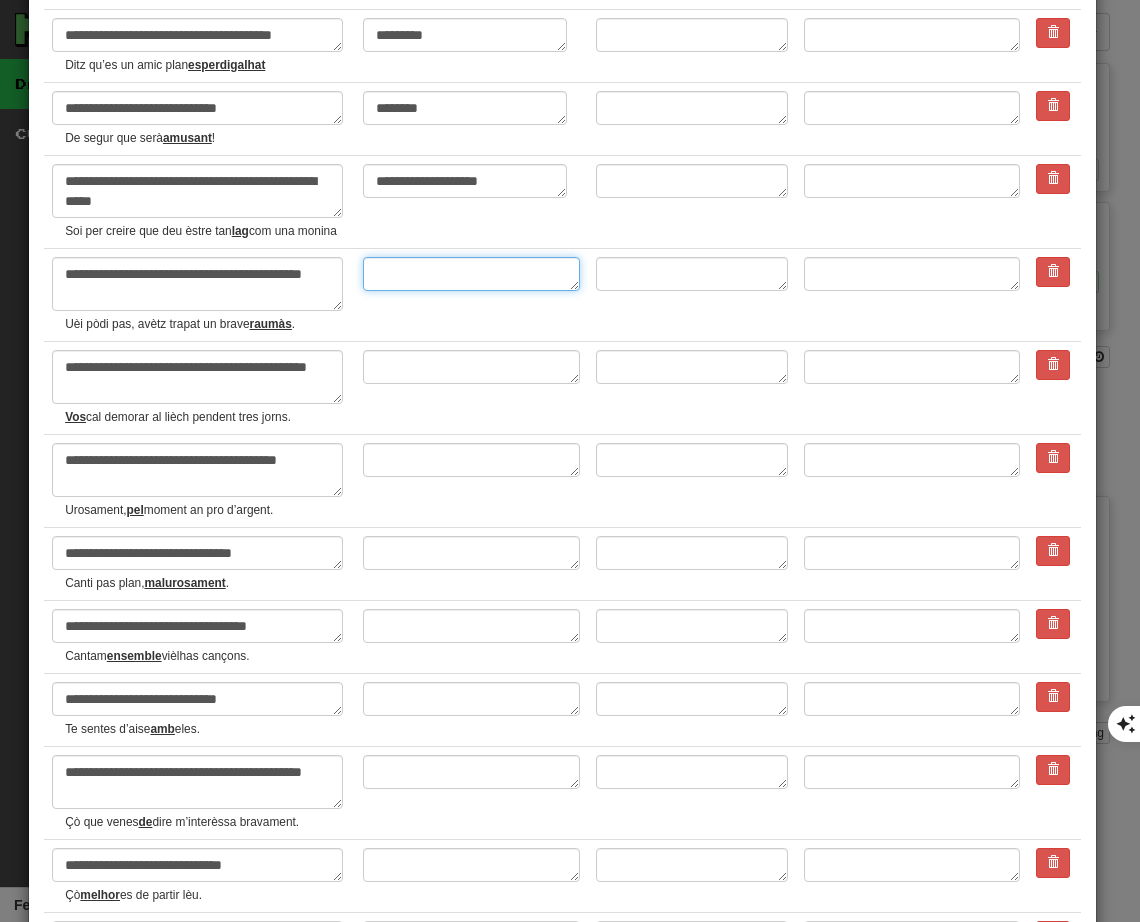 click at bounding box center [471, 274] 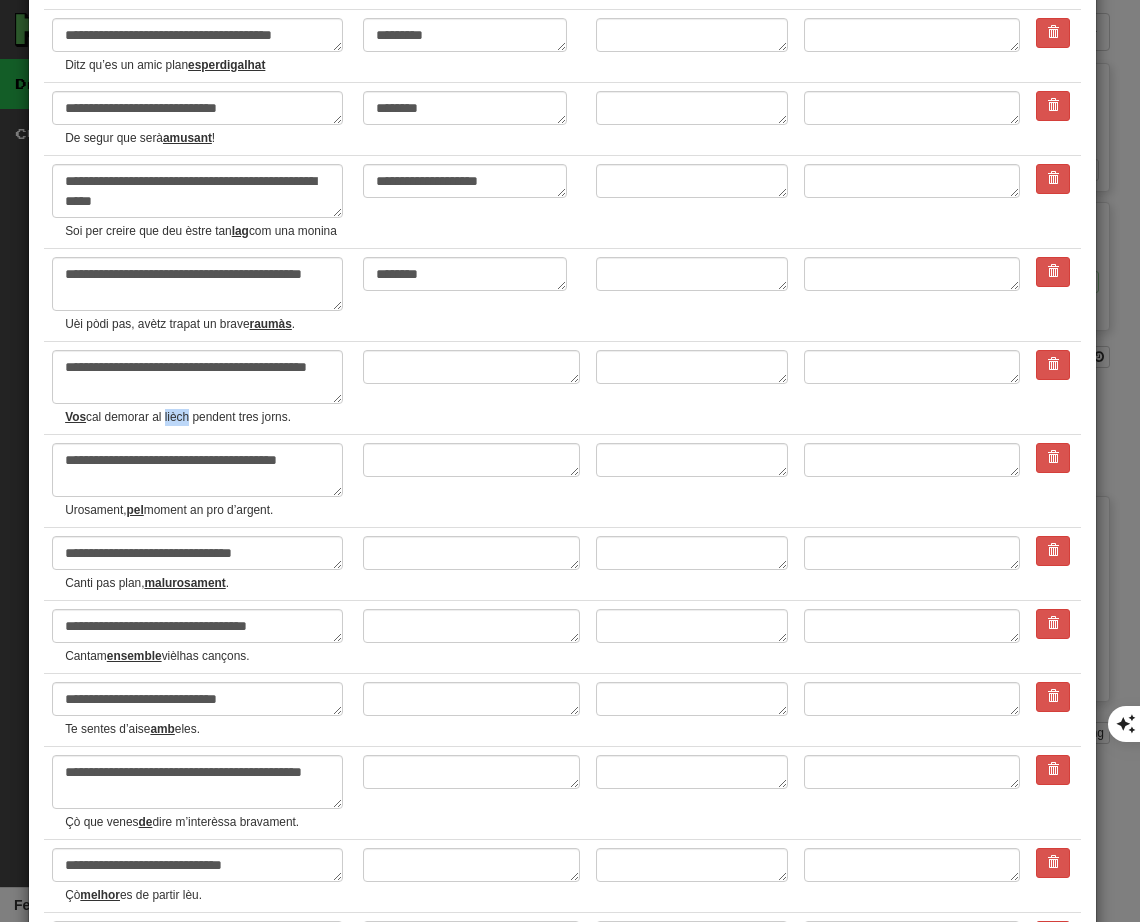drag, startPoint x: 166, startPoint y: 436, endPoint x: 188, endPoint y: 432, distance: 22.36068 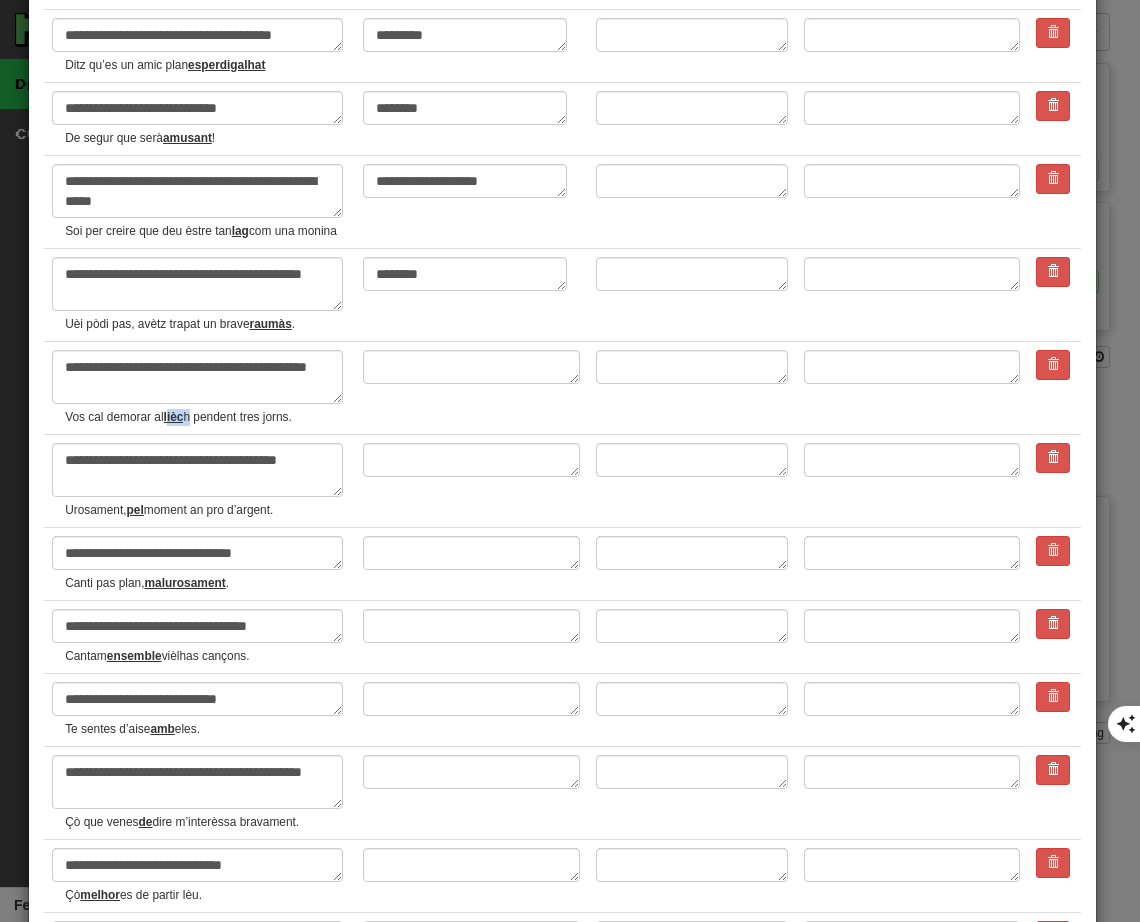 drag, startPoint x: 192, startPoint y: 431, endPoint x: 168, endPoint y: 431, distance: 24 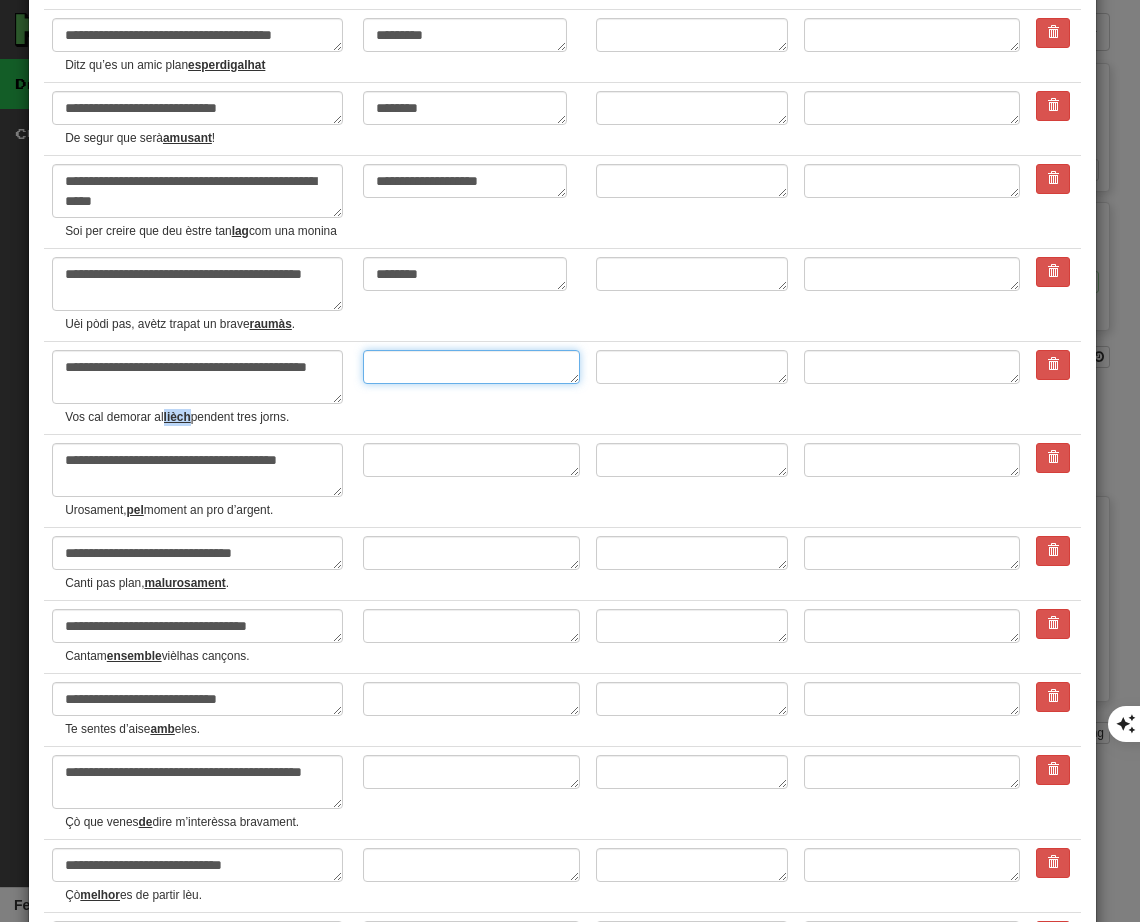 click at bounding box center (471, 367) 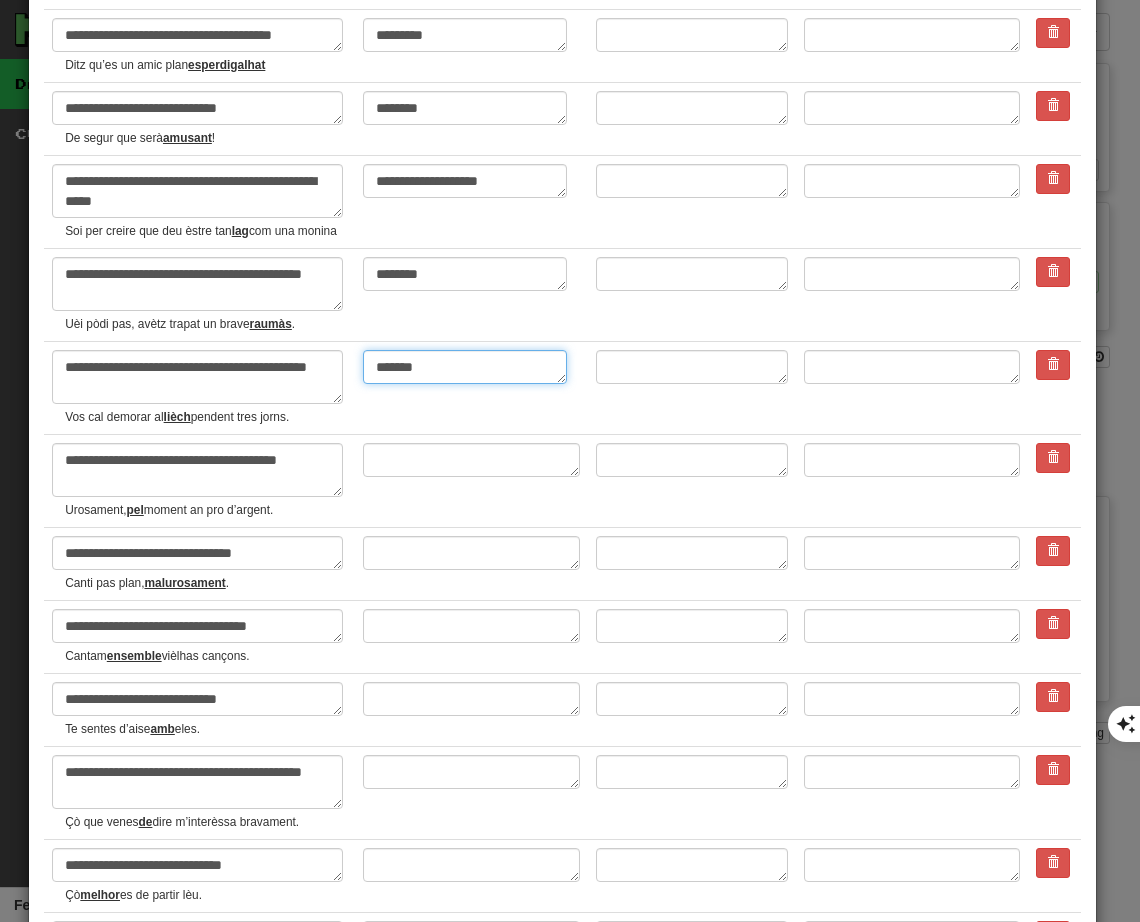 scroll, scrollTop: 3300, scrollLeft: 0, axis: vertical 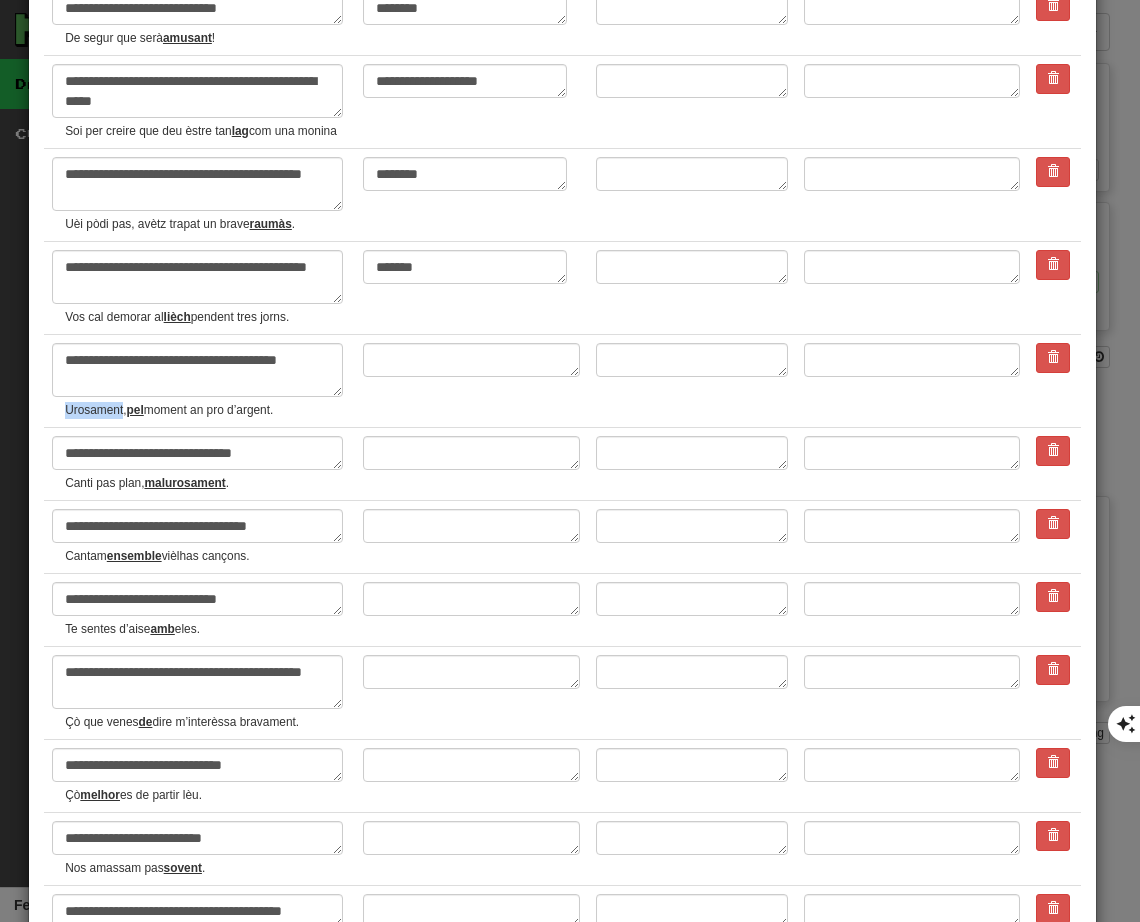 drag, startPoint x: 61, startPoint y: 433, endPoint x: 122, endPoint y: 429, distance: 61.13101 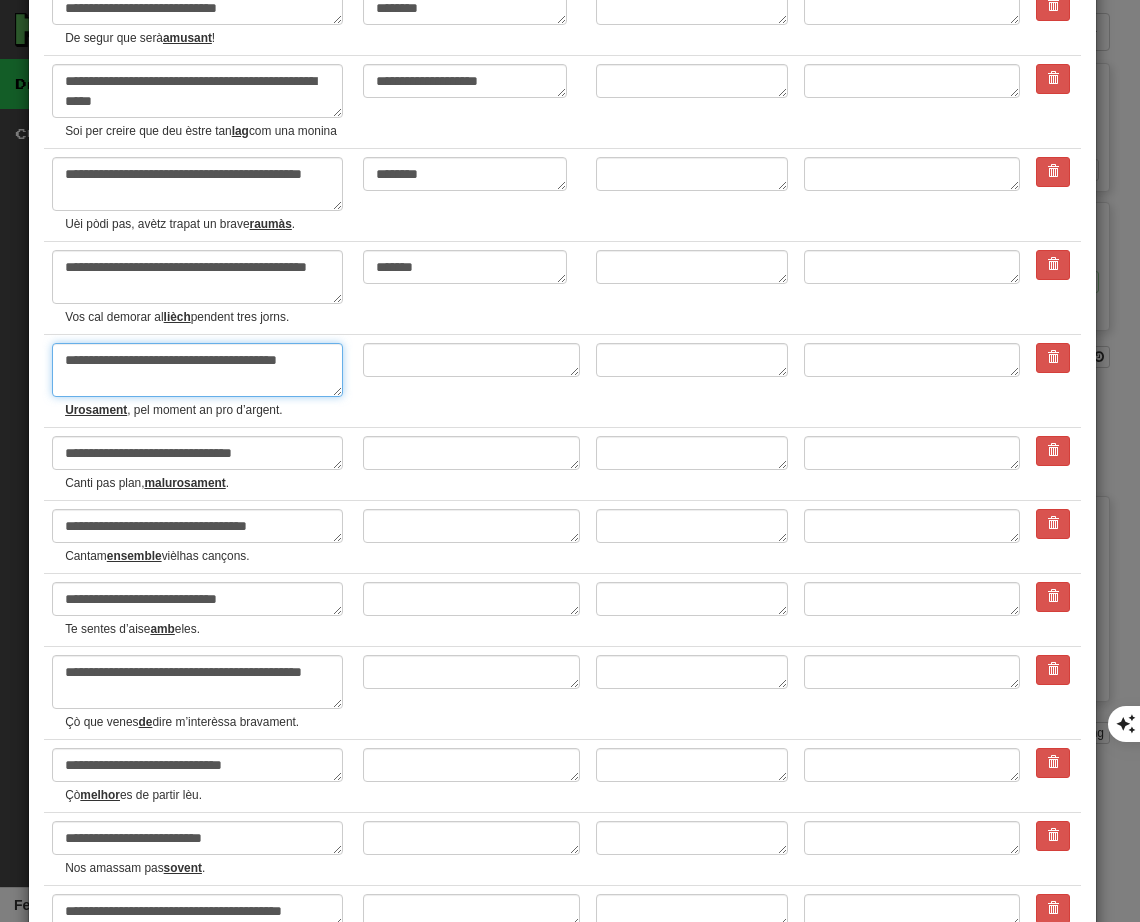 click on "**********" at bounding box center [197, 370] 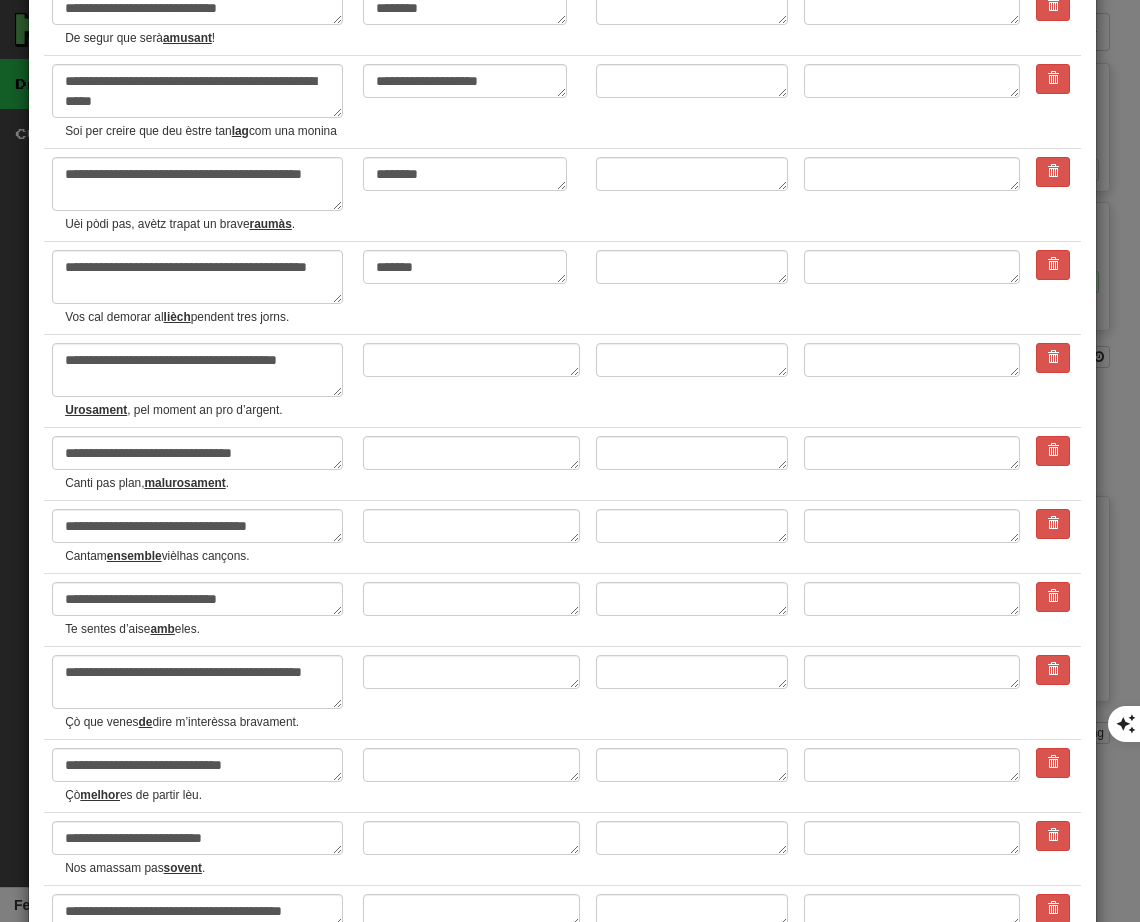 click at bounding box center (471, 381) 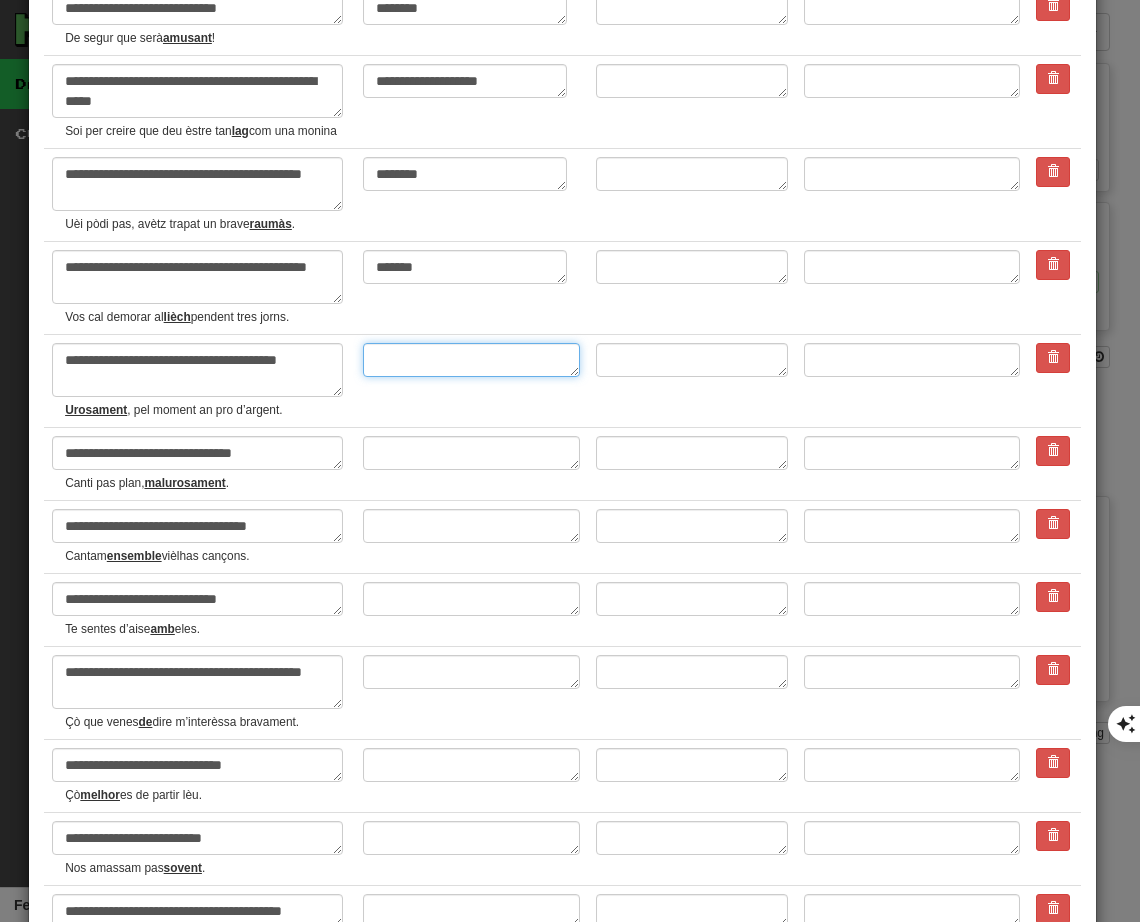 click at bounding box center [471, 360] 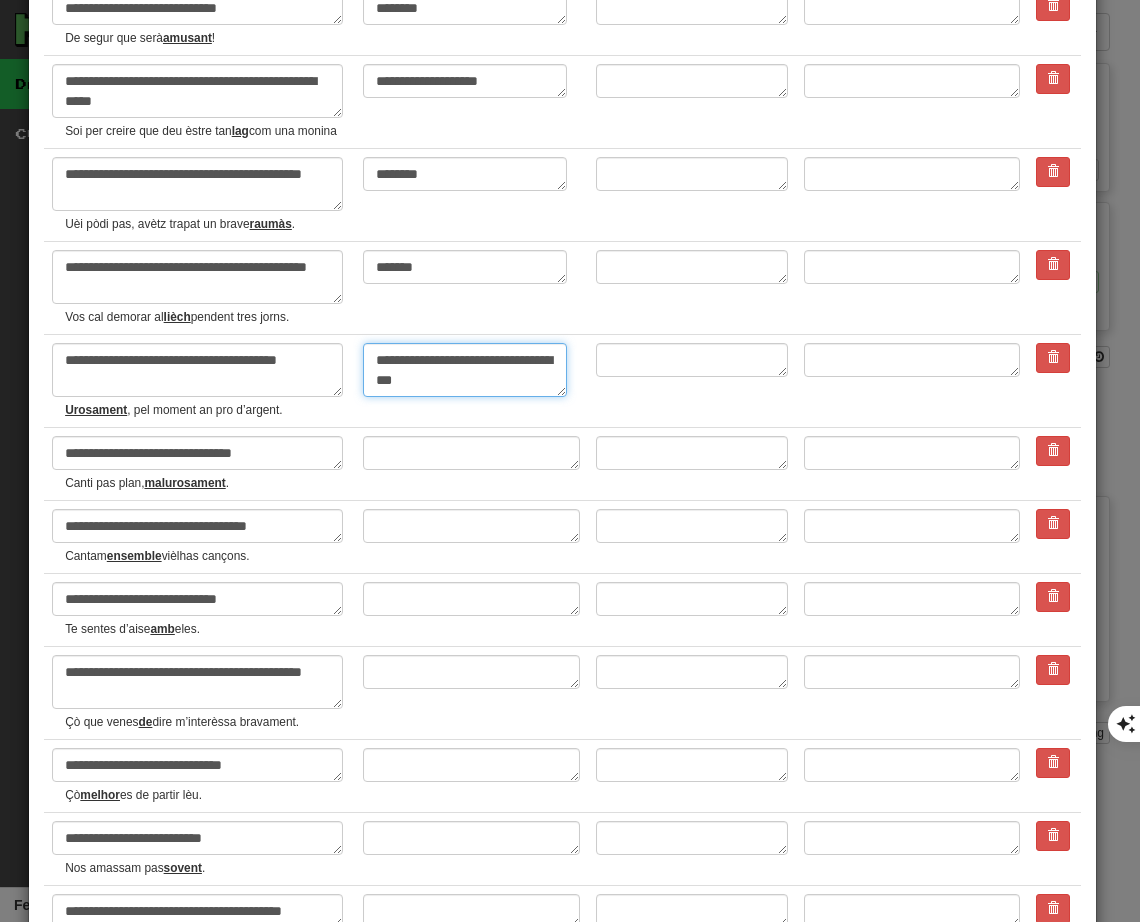 scroll, scrollTop: 3400, scrollLeft: 0, axis: vertical 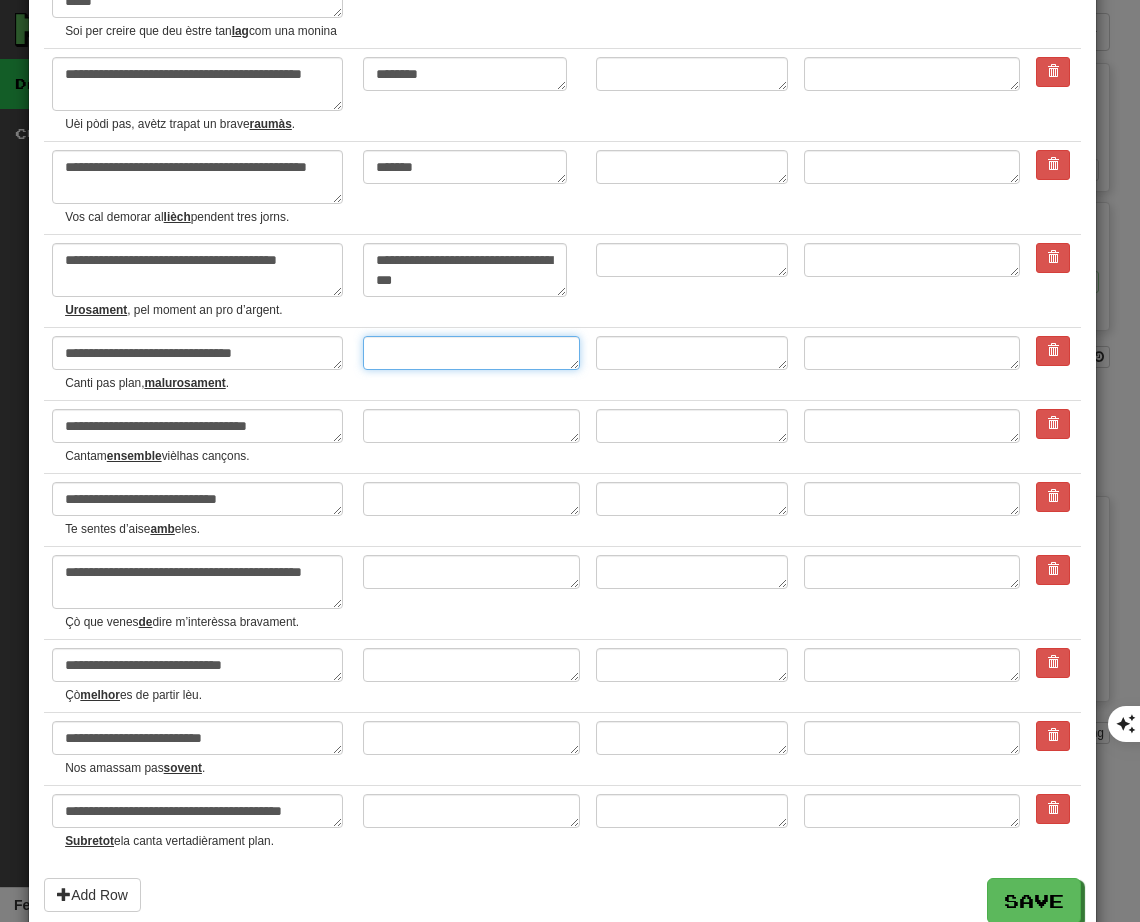 click at bounding box center [471, 353] 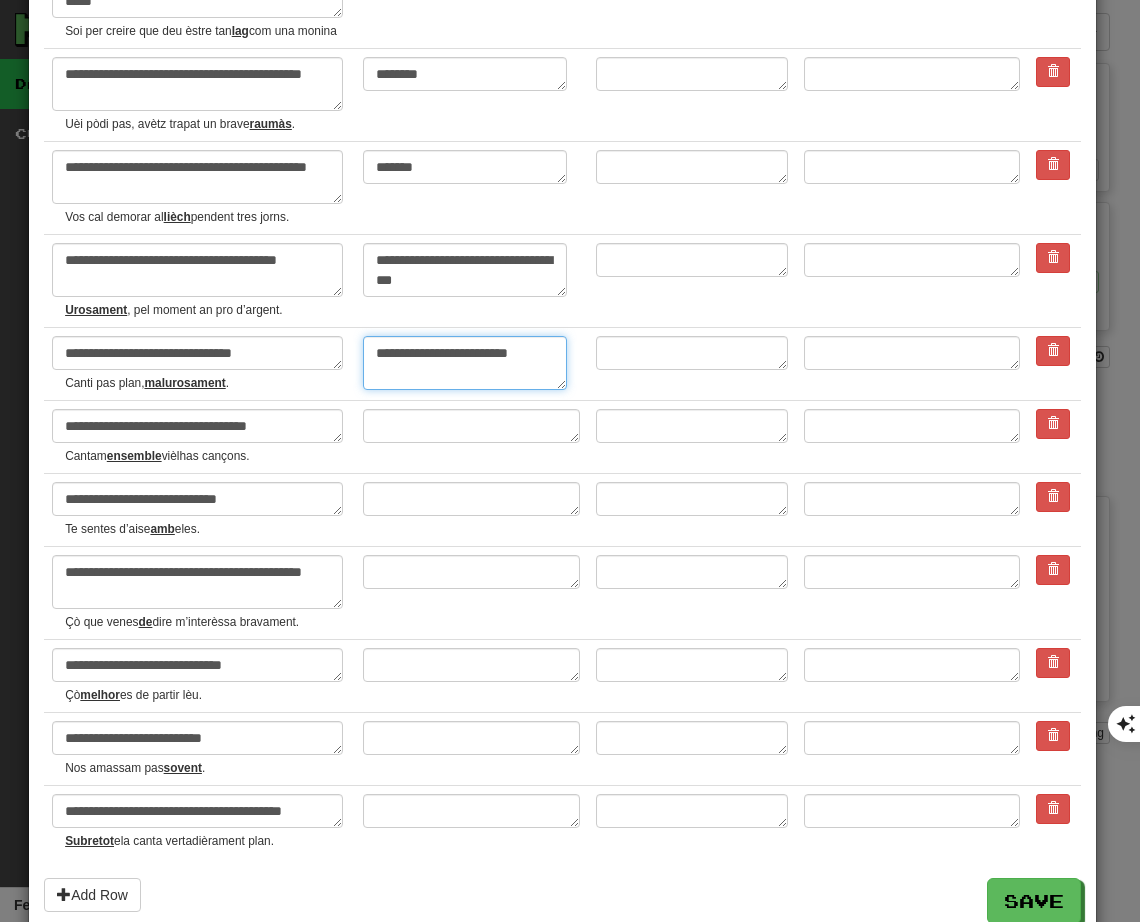 scroll, scrollTop: 3500, scrollLeft: 0, axis: vertical 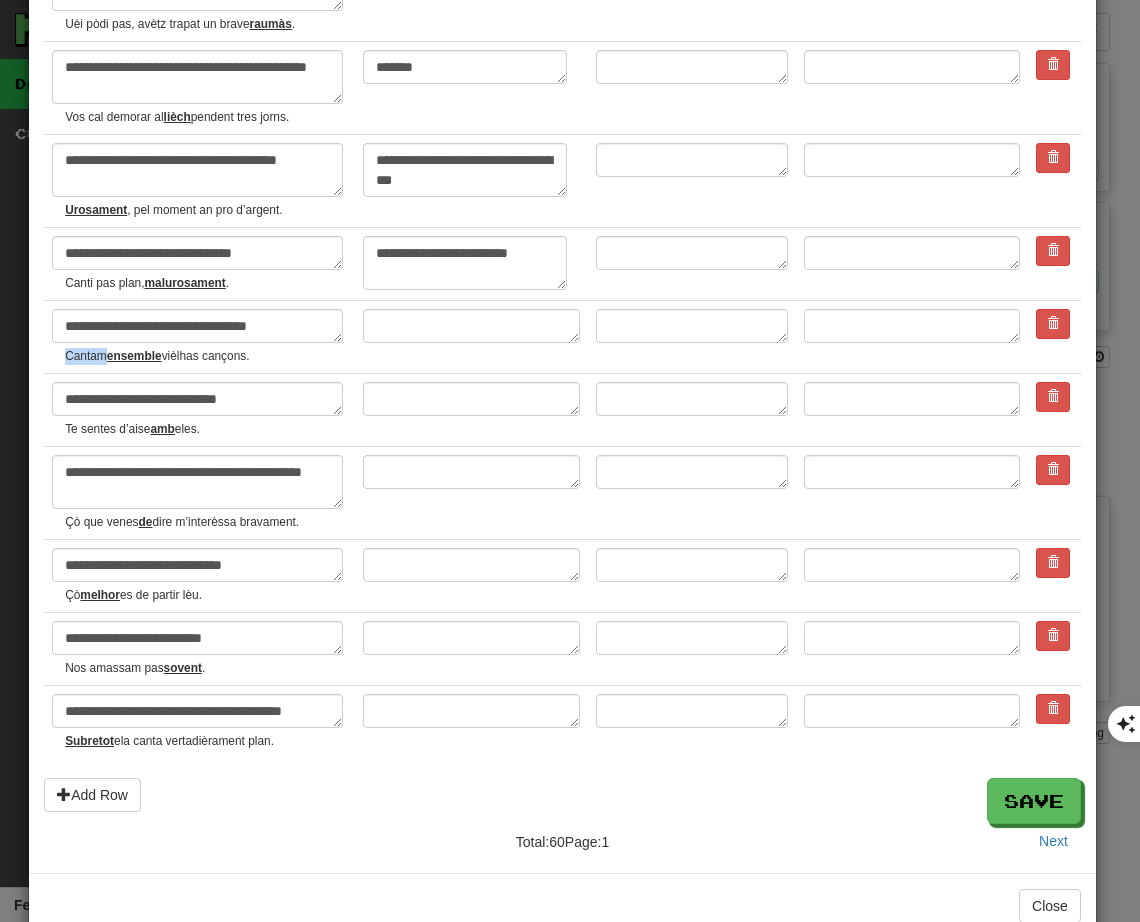 drag, startPoint x: 61, startPoint y: 374, endPoint x: 105, endPoint y: 369, distance: 44.28318 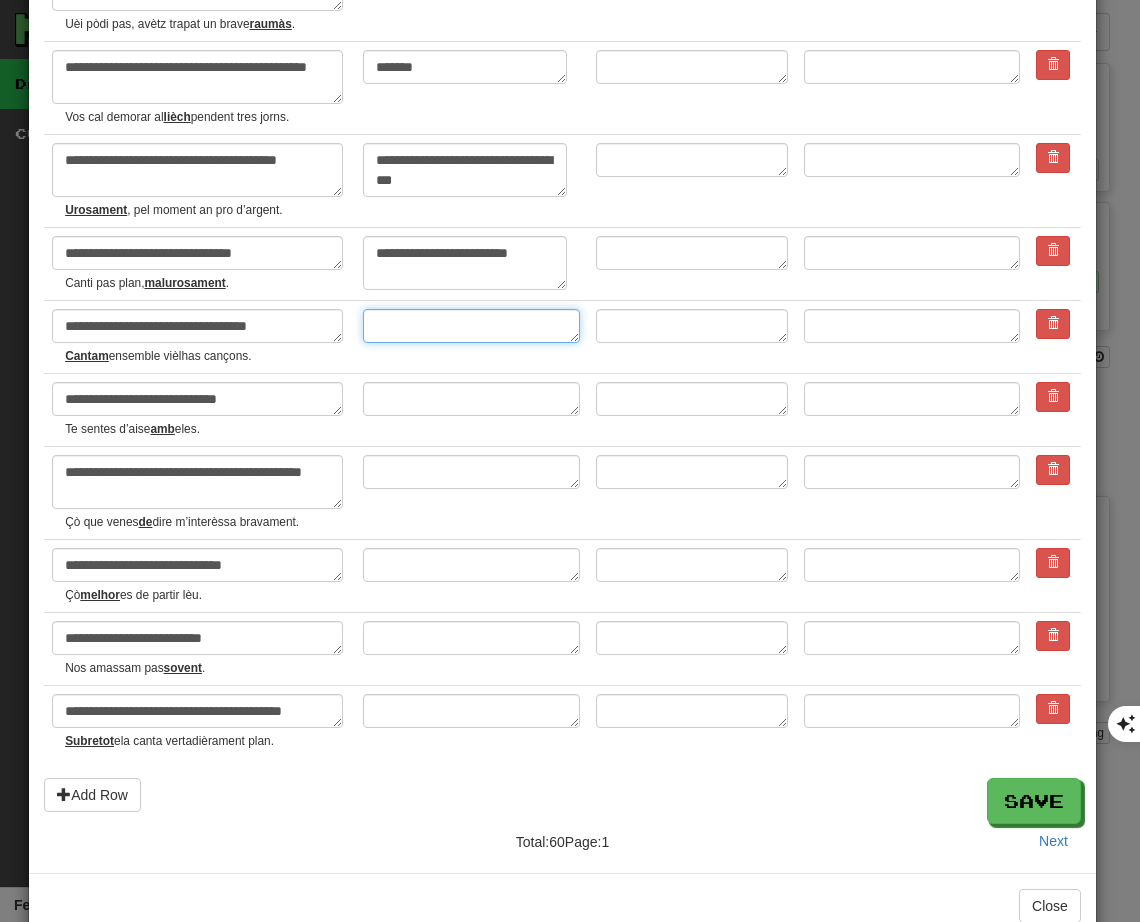 click at bounding box center (471, 326) 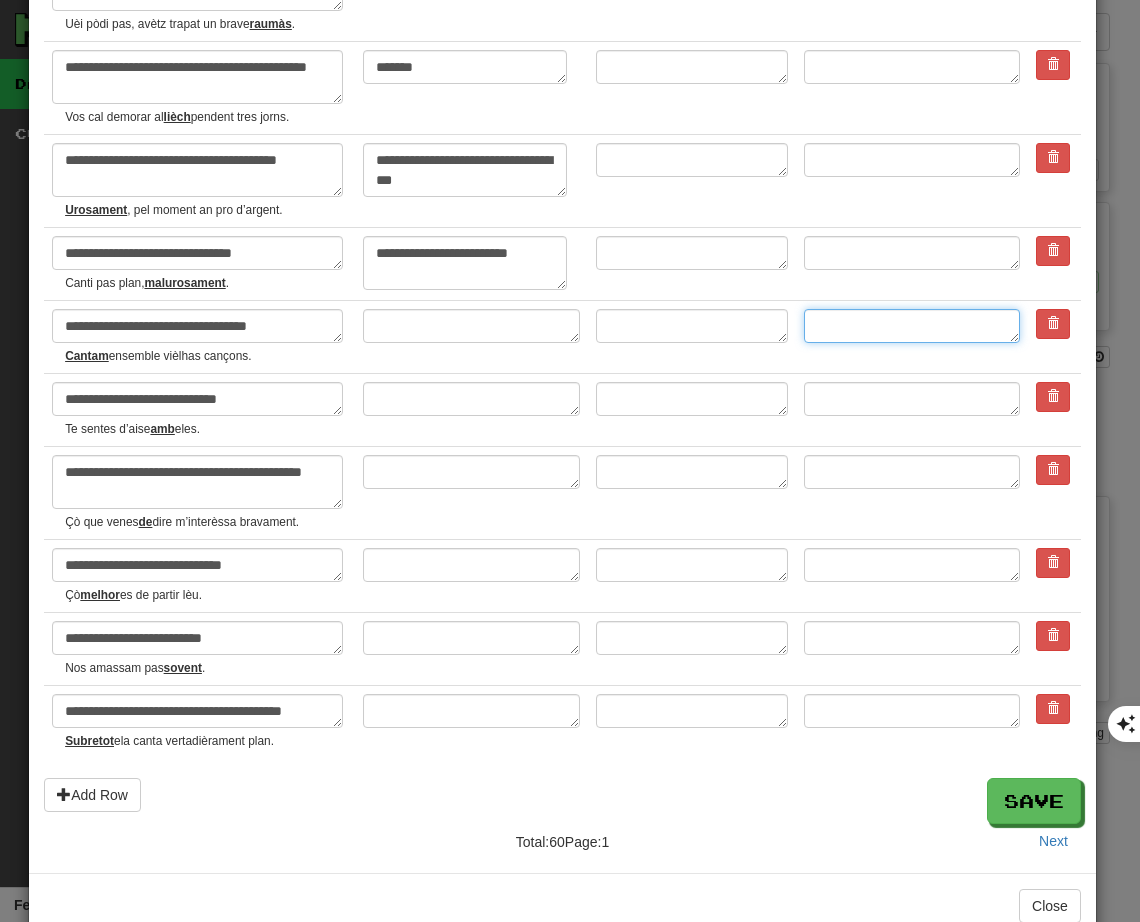 click at bounding box center [912, 326] 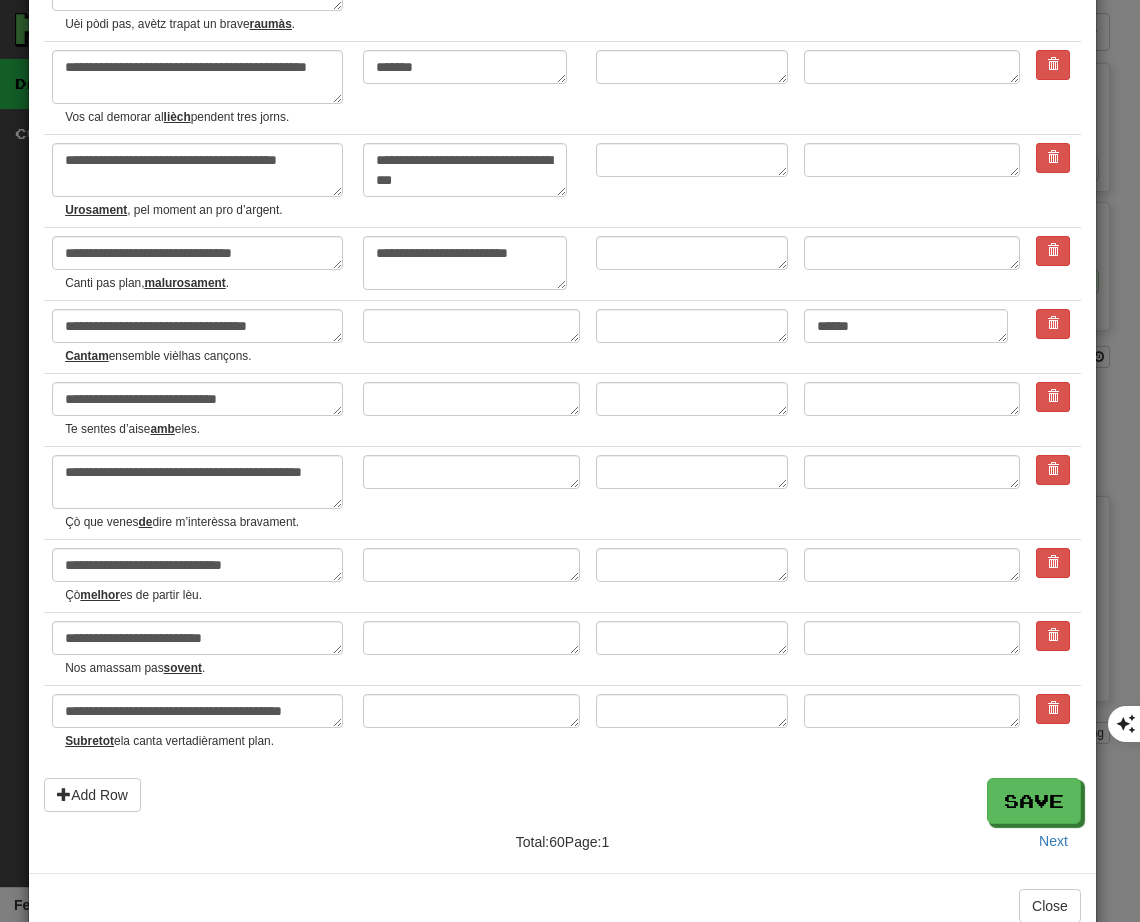 click on "**********" at bounding box center [199, 337] 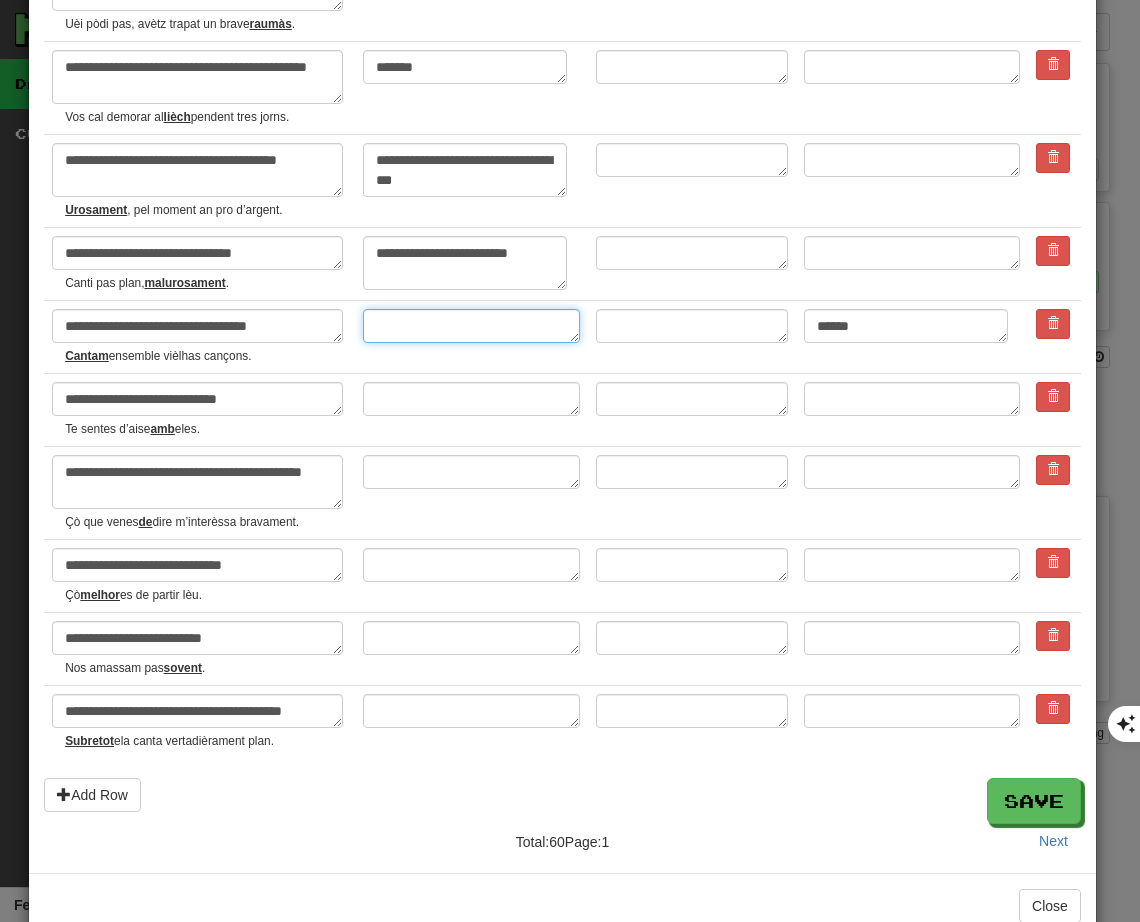 click at bounding box center [471, 326] 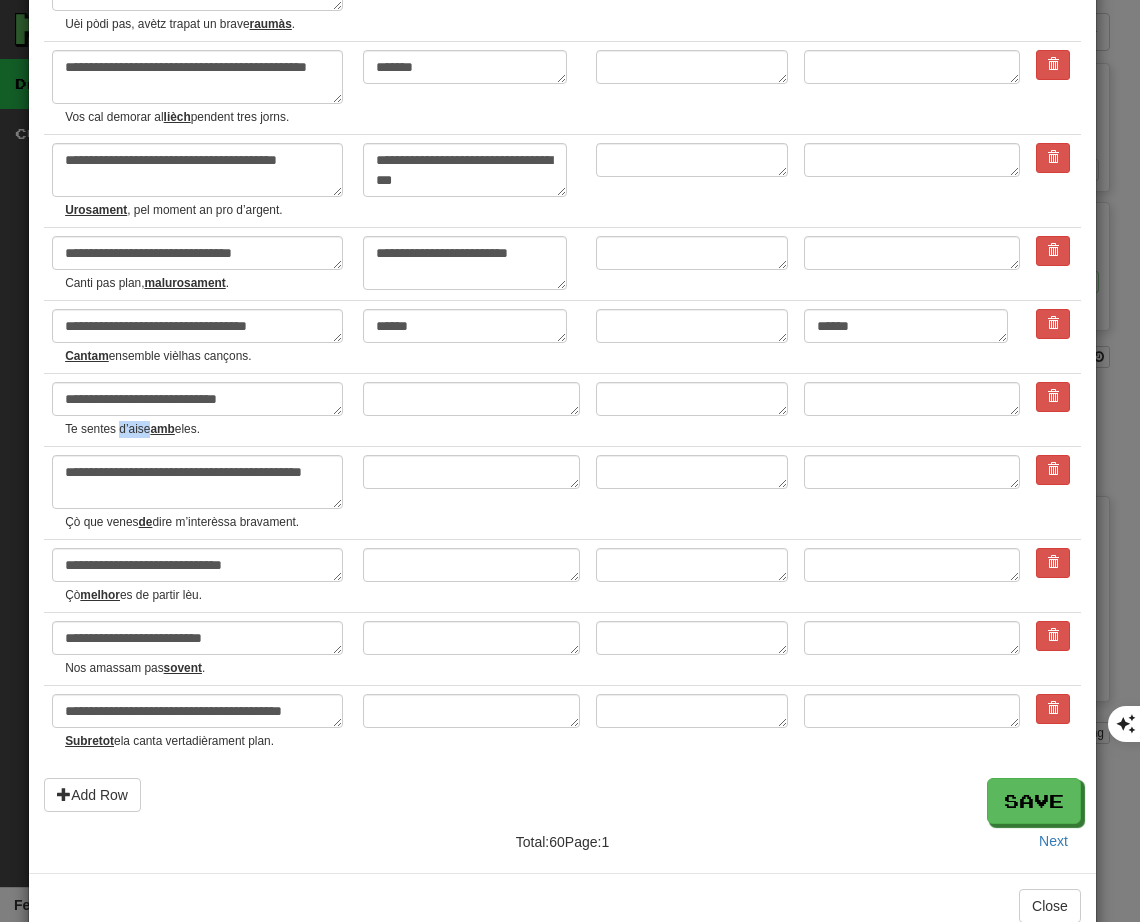 drag, startPoint x: 118, startPoint y: 444, endPoint x: 148, endPoint y: 443, distance: 30.016663 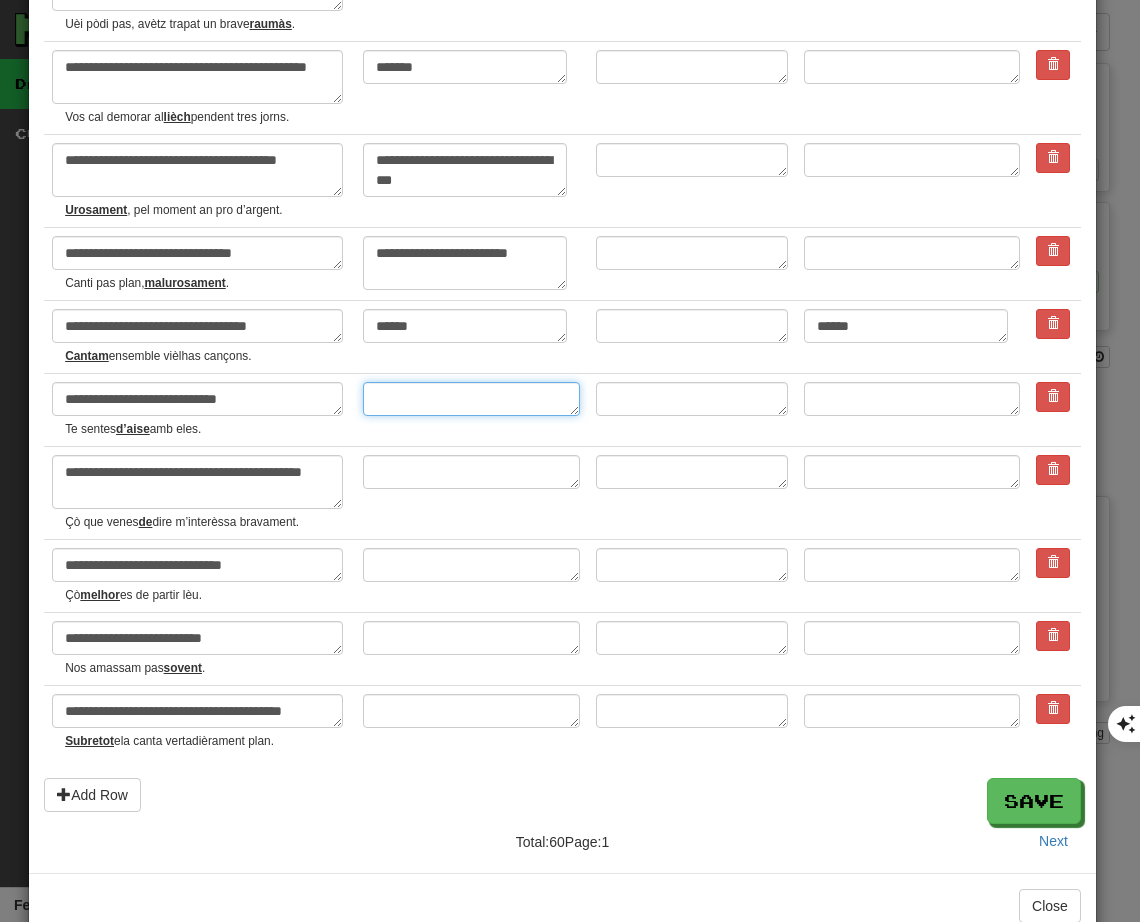 click at bounding box center (471, 399) 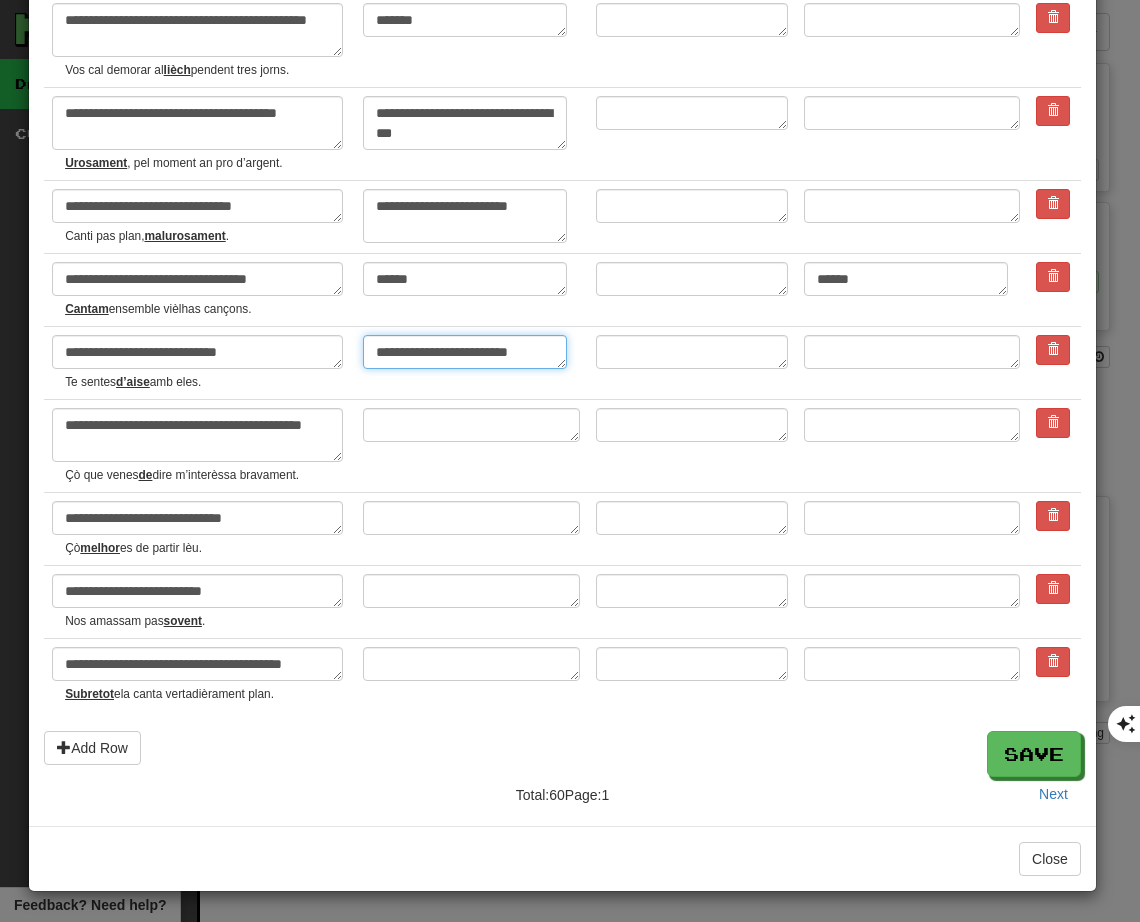 scroll, scrollTop: 3564, scrollLeft: 0, axis: vertical 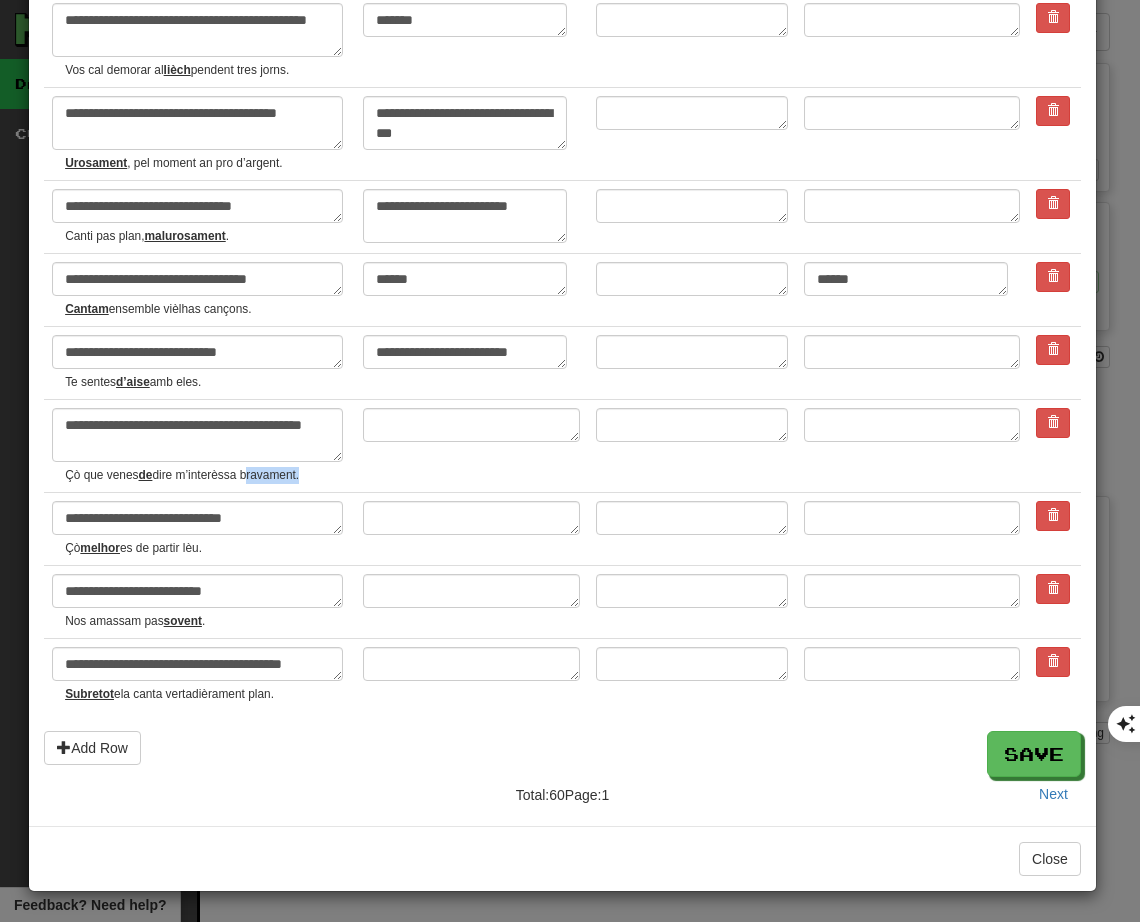 drag, startPoint x: 246, startPoint y: 479, endPoint x: 301, endPoint y: 471, distance: 55.578773 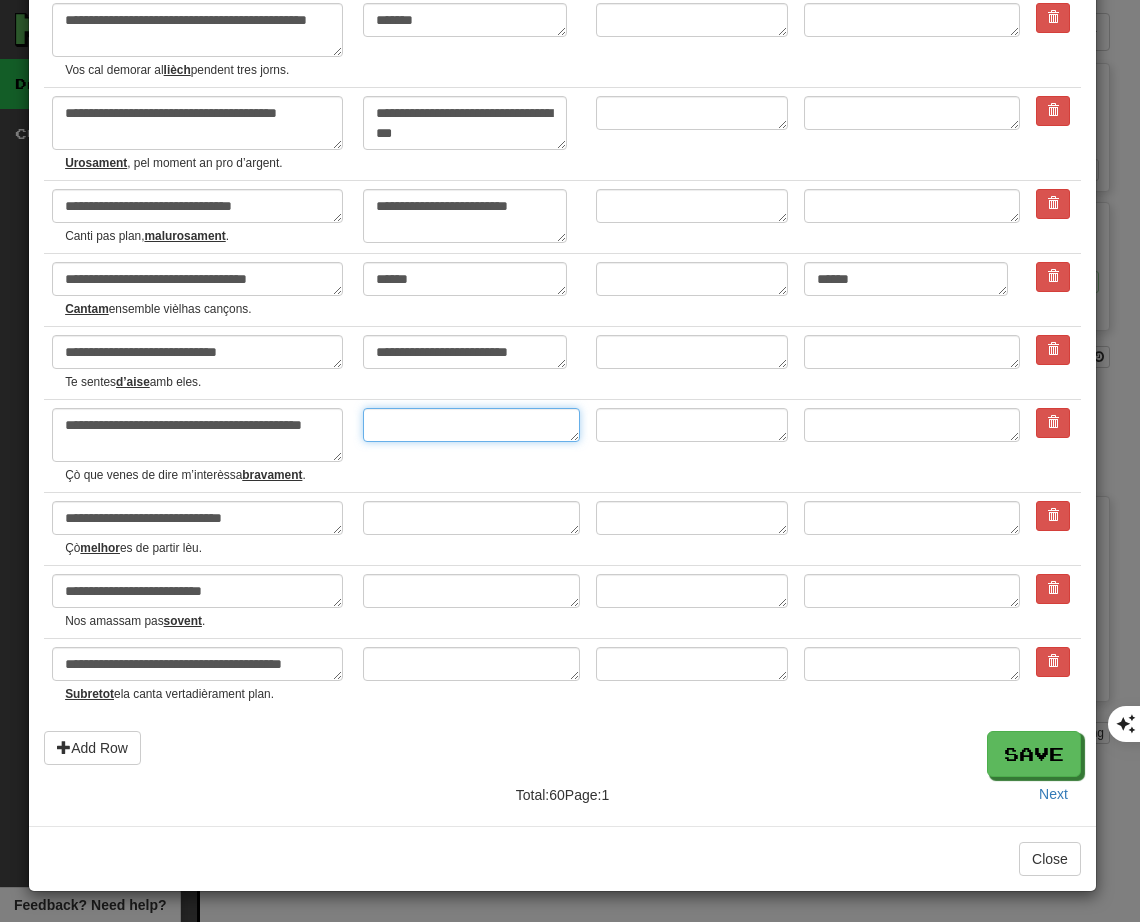 click at bounding box center (471, 425) 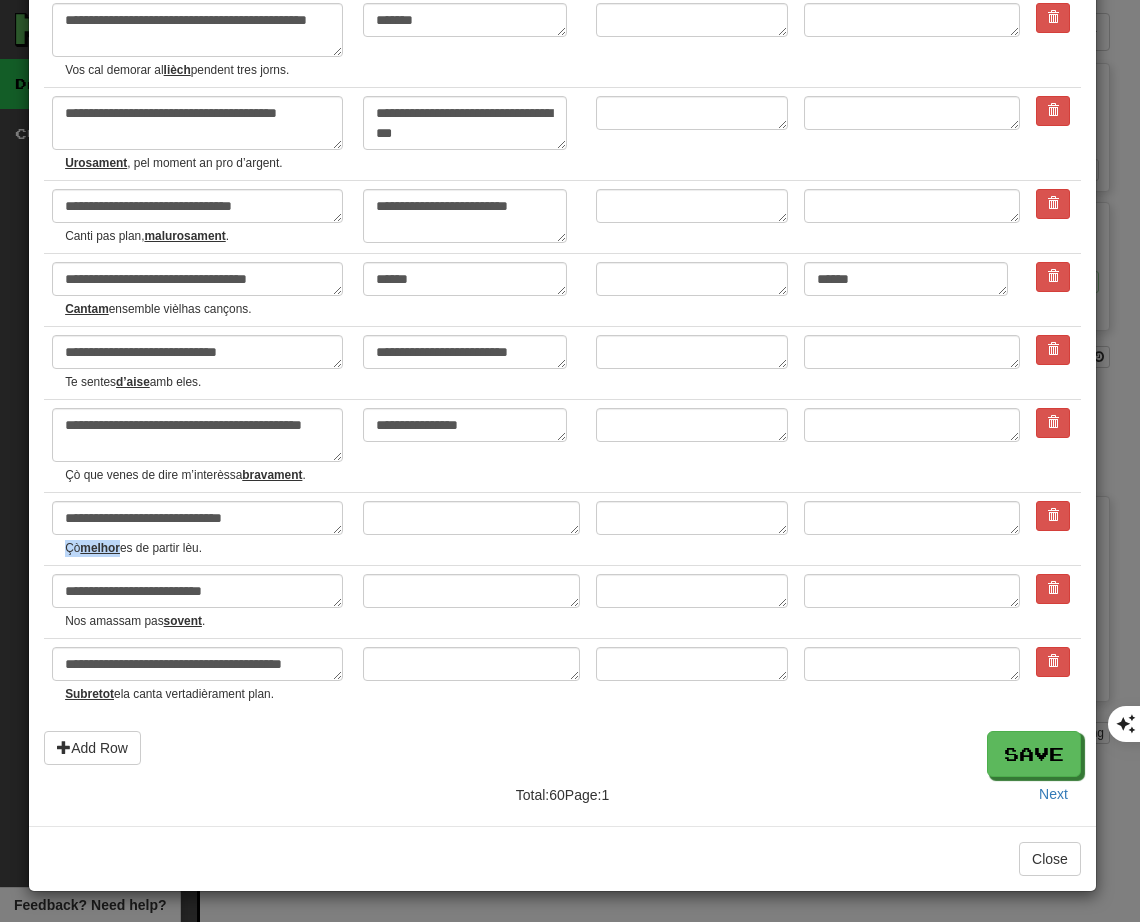 drag, startPoint x: 64, startPoint y: 545, endPoint x: 123, endPoint y: 551, distance: 59.3043 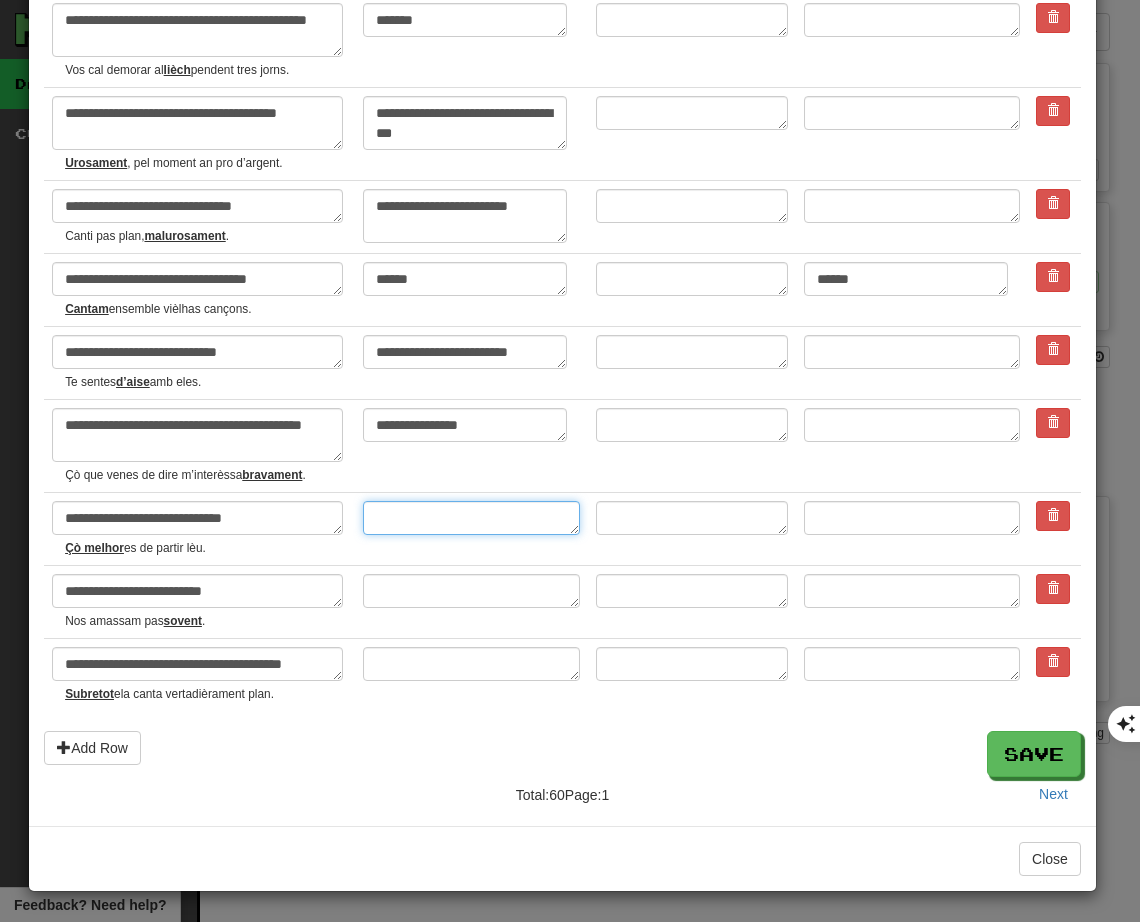 click at bounding box center [471, 518] 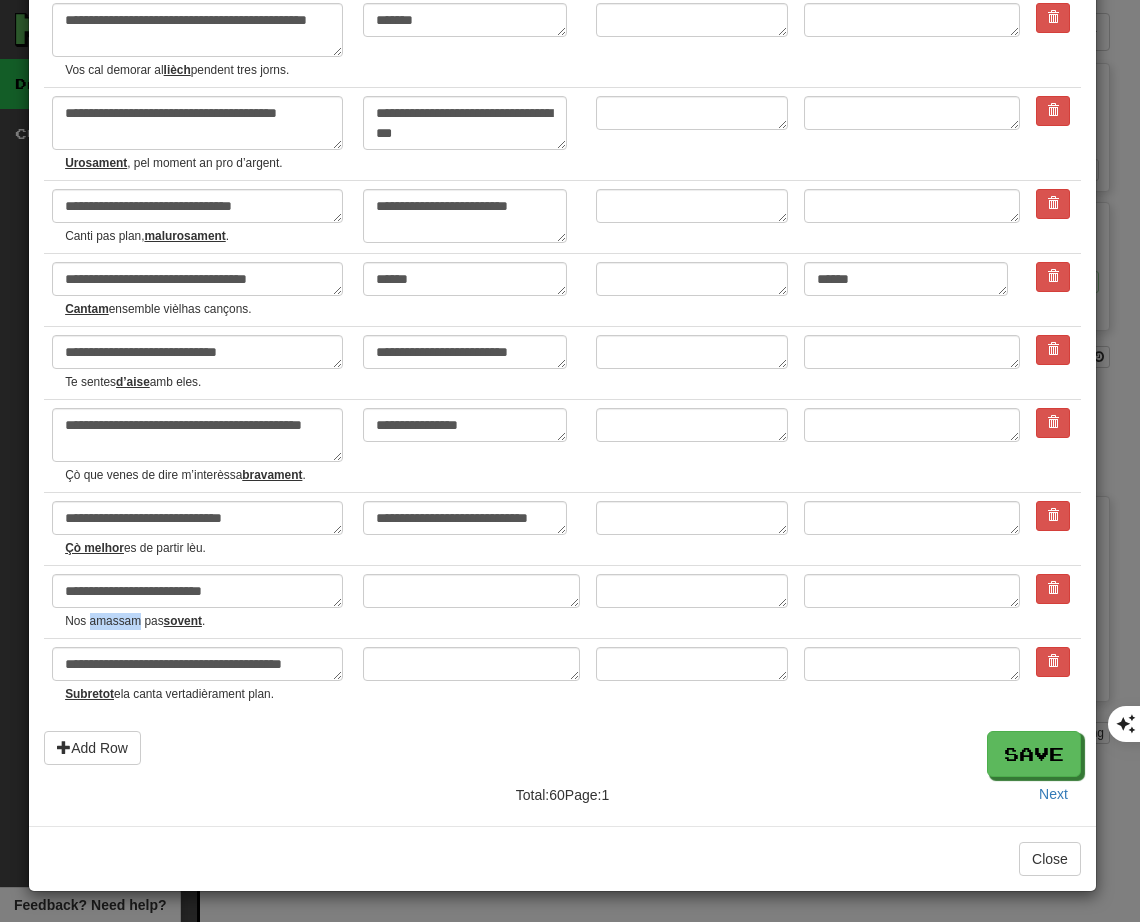 drag, startPoint x: 90, startPoint y: 621, endPoint x: 139, endPoint y: 614, distance: 49.497475 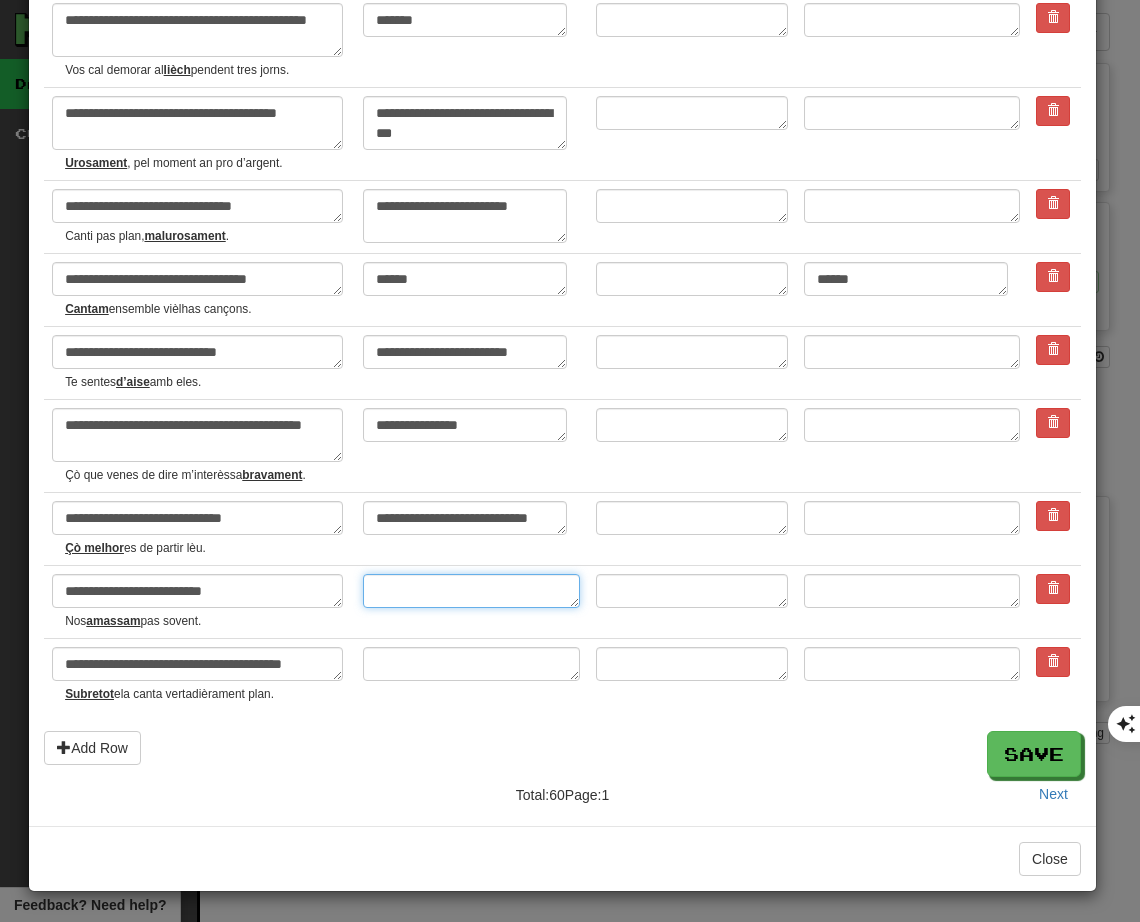 click at bounding box center (471, 591) 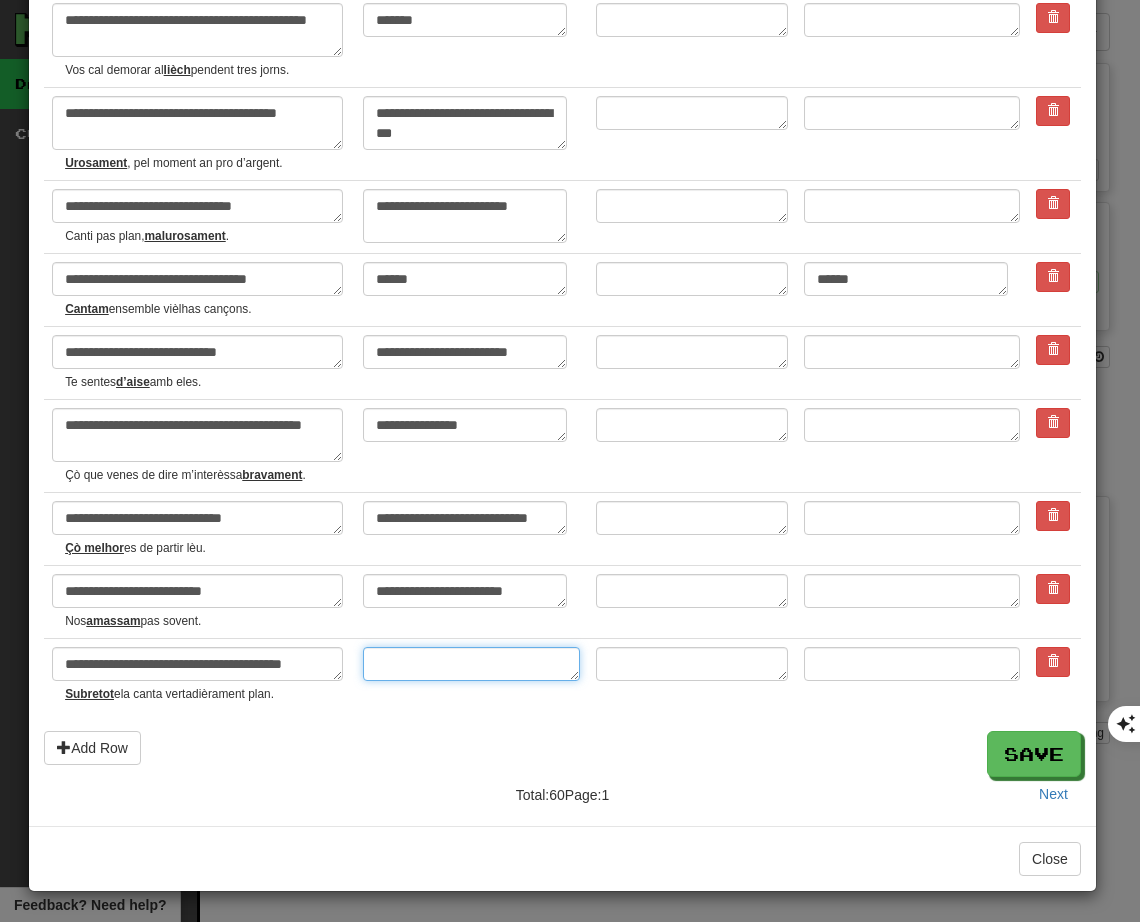 click at bounding box center (471, 664) 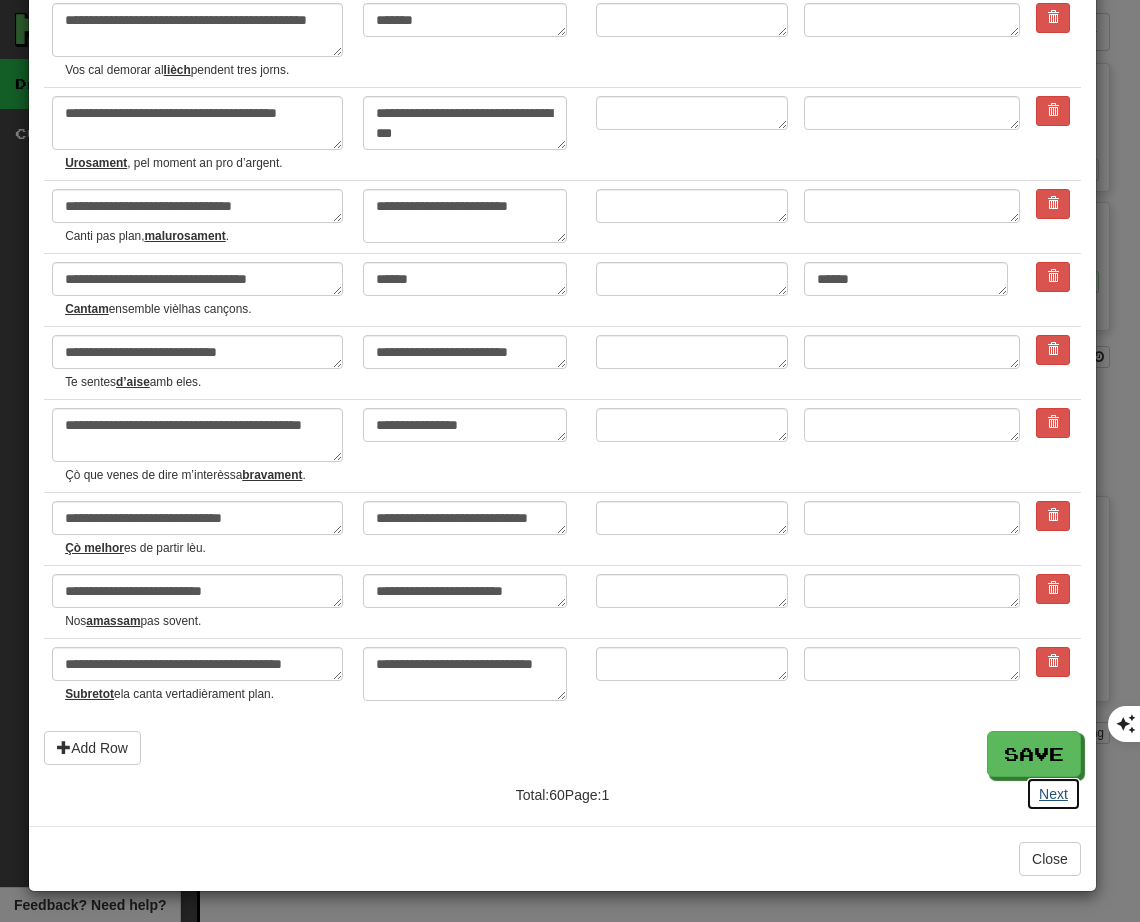 click on "Next" at bounding box center [1053, 794] 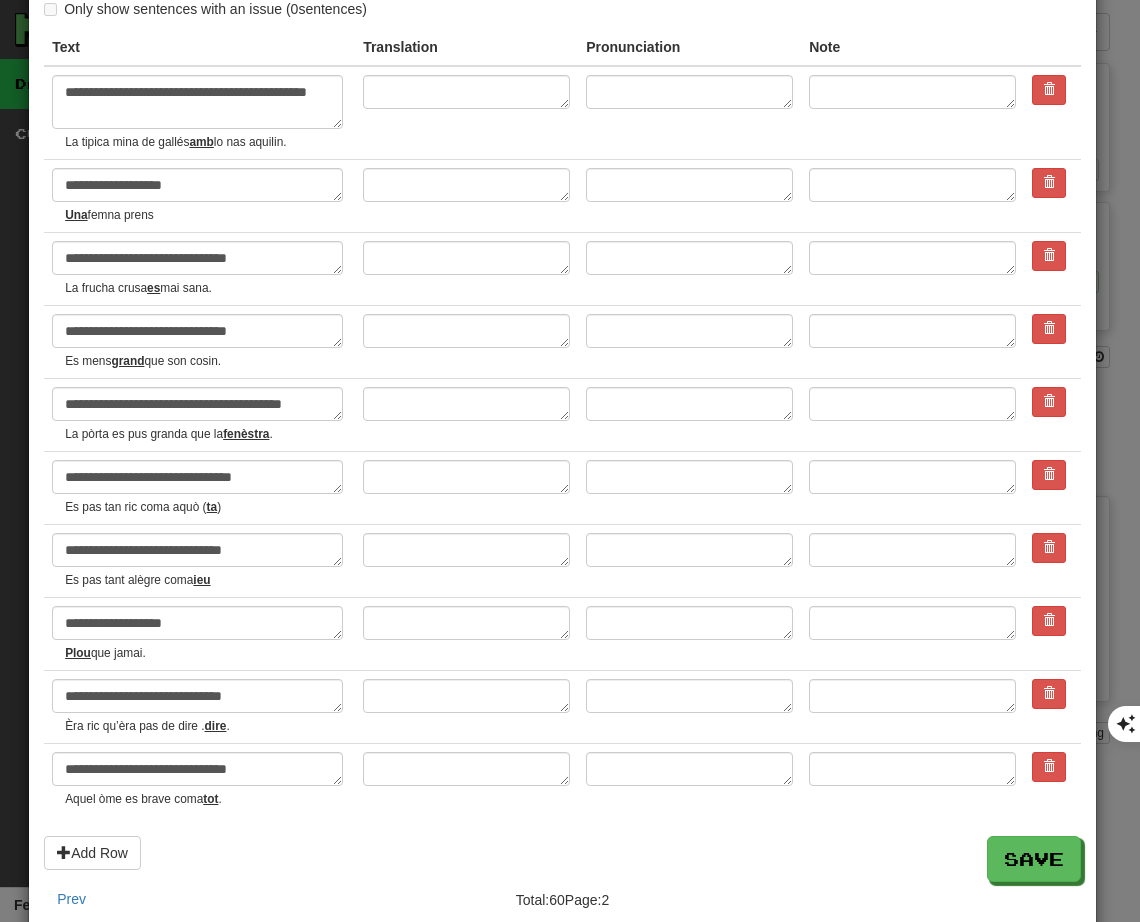 scroll, scrollTop: 0, scrollLeft: 0, axis: both 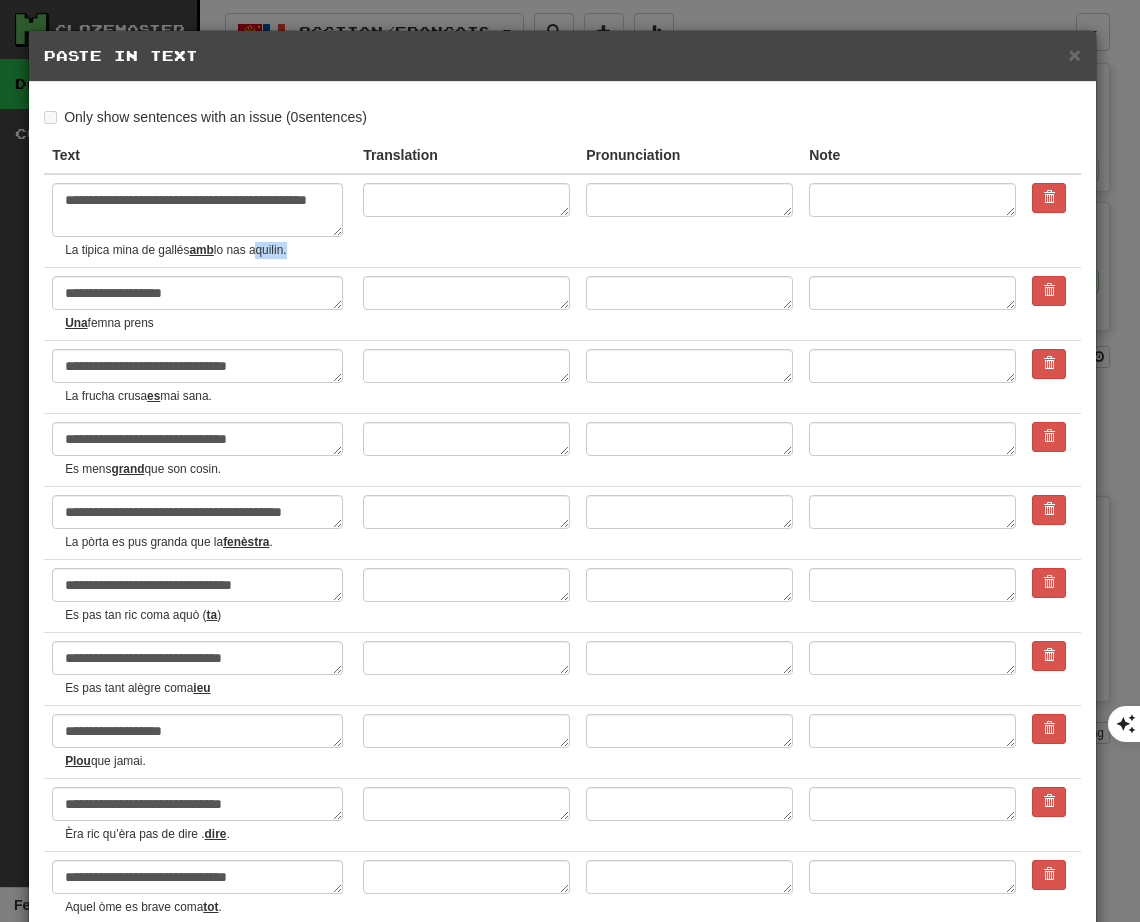 drag, startPoint x: 257, startPoint y: 252, endPoint x: 287, endPoint y: 248, distance: 30.265491 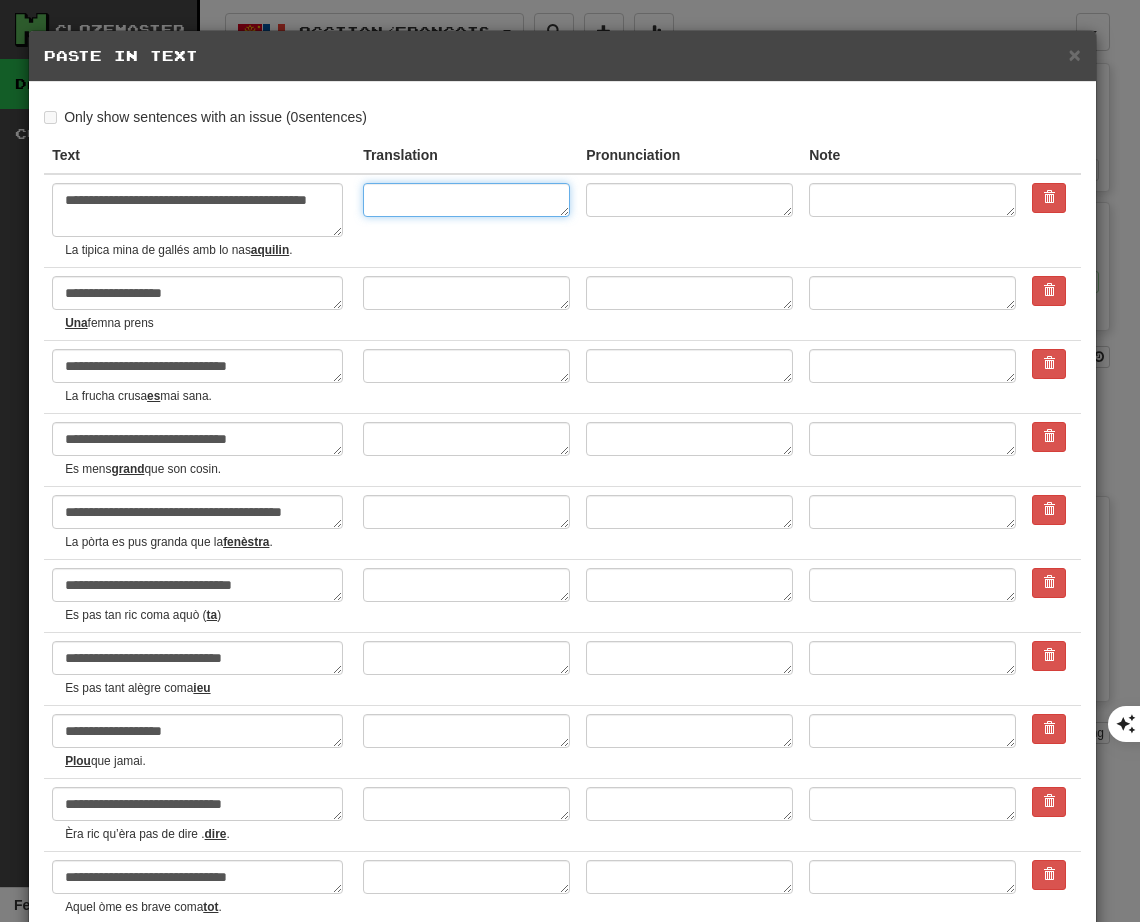 click at bounding box center (466, 200) 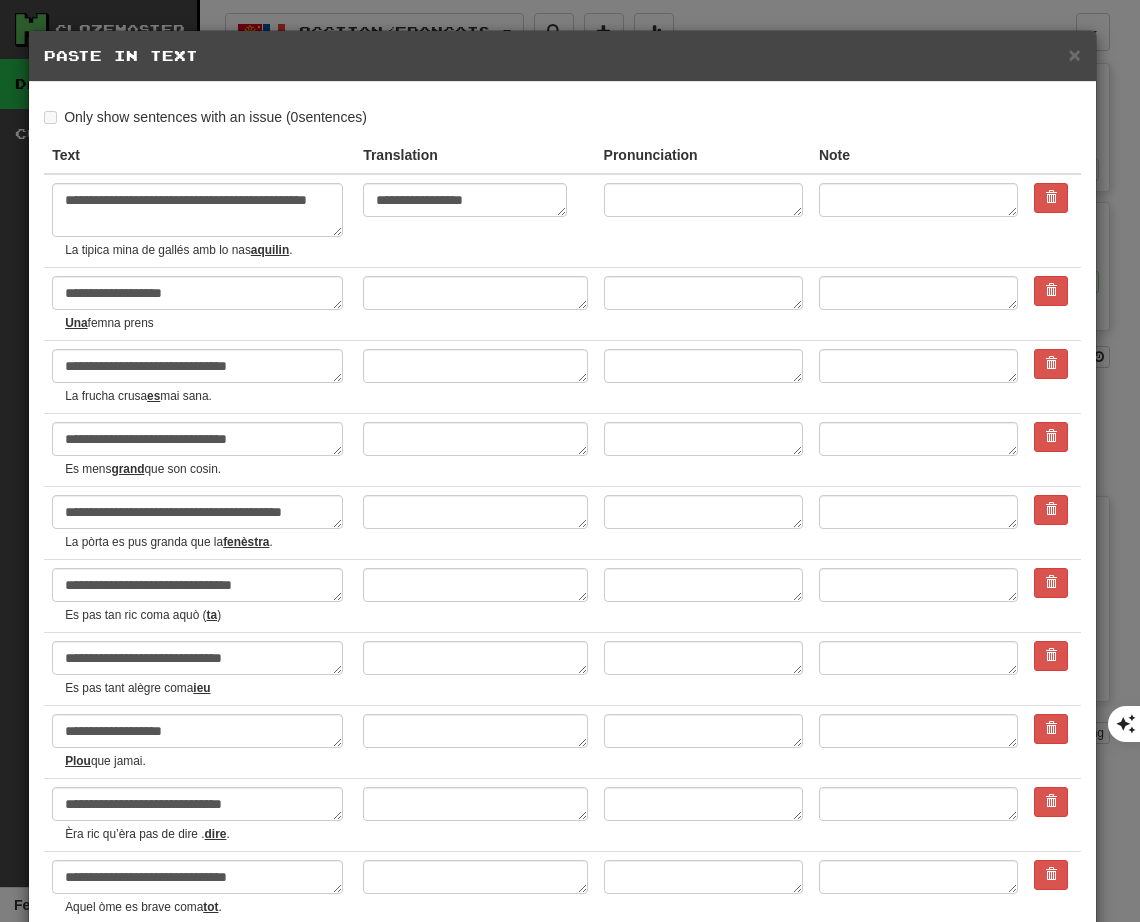 drag, startPoint x: 128, startPoint y: 325, endPoint x: 163, endPoint y: 326, distance: 35.014282 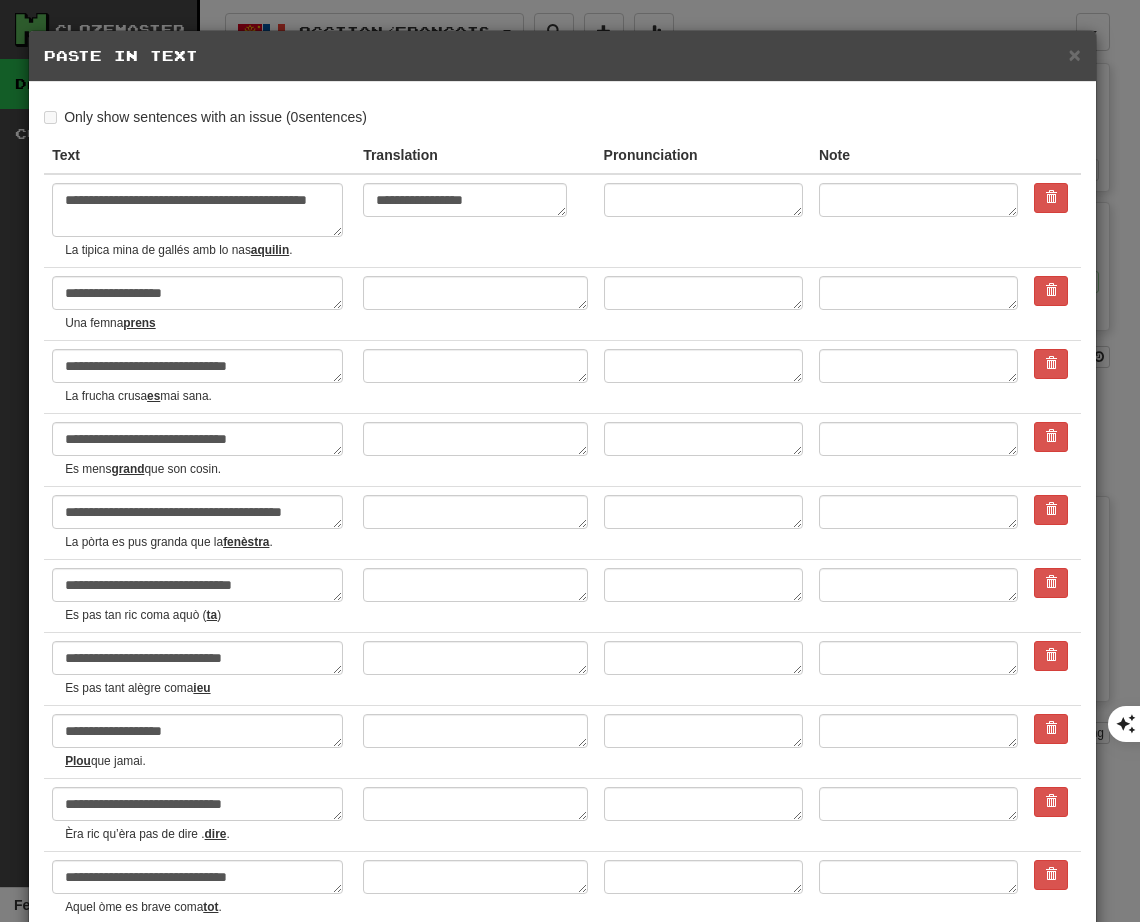 click at bounding box center [475, 304] 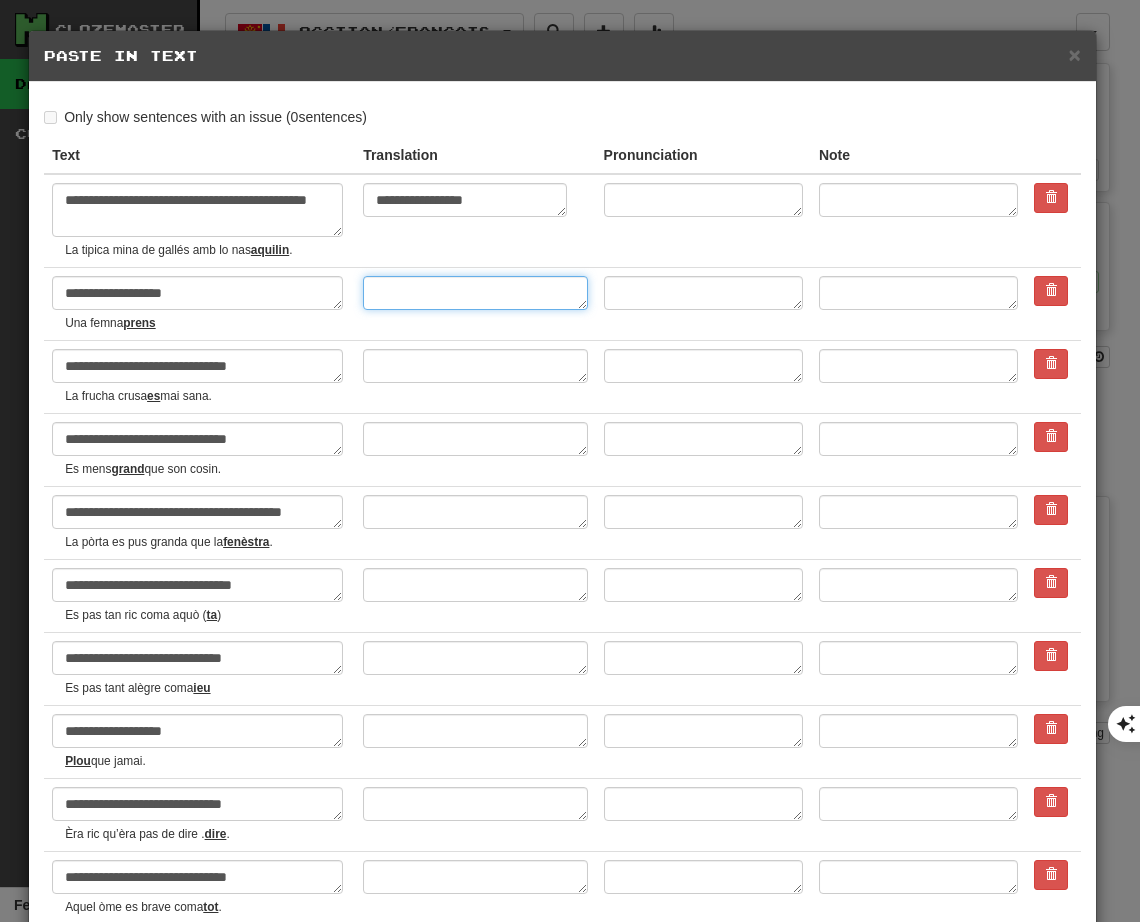 click at bounding box center (475, 293) 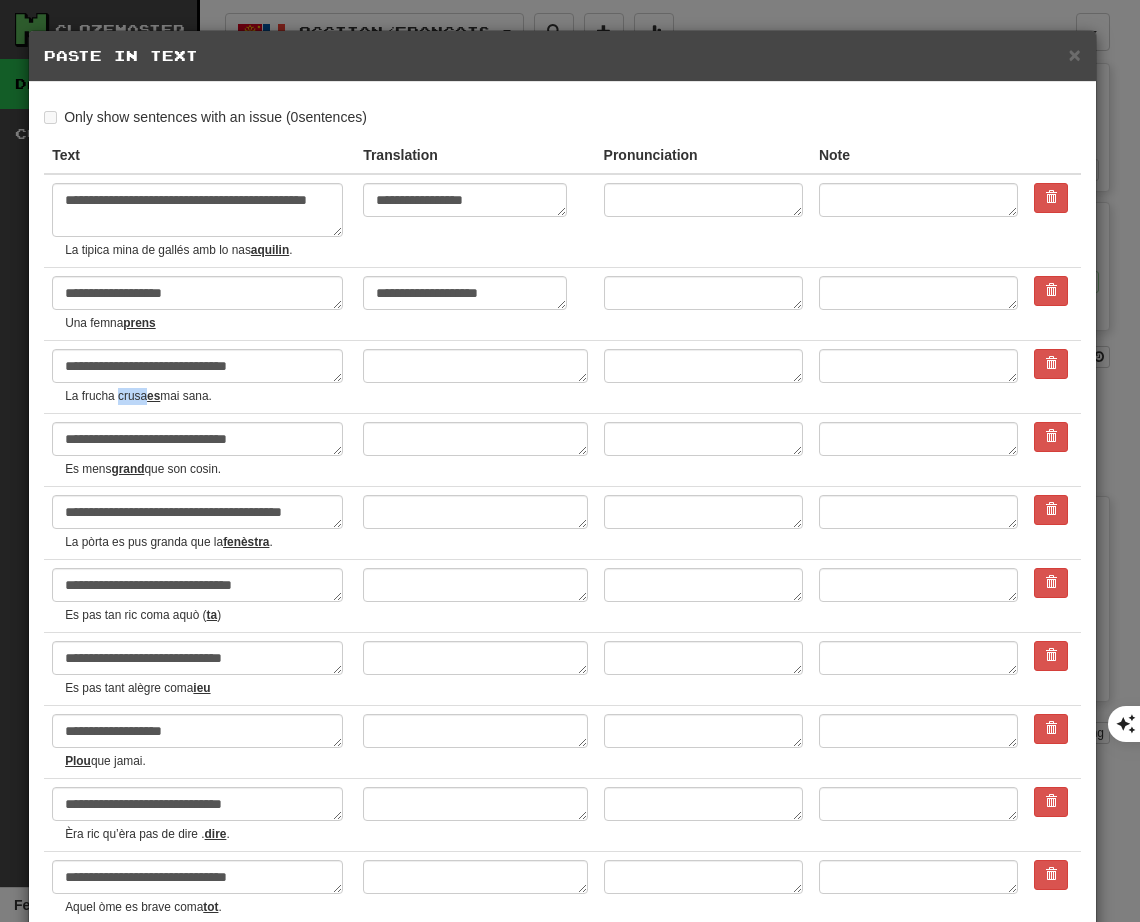 drag, startPoint x: 117, startPoint y: 397, endPoint x: 147, endPoint y: 394, distance: 30.149628 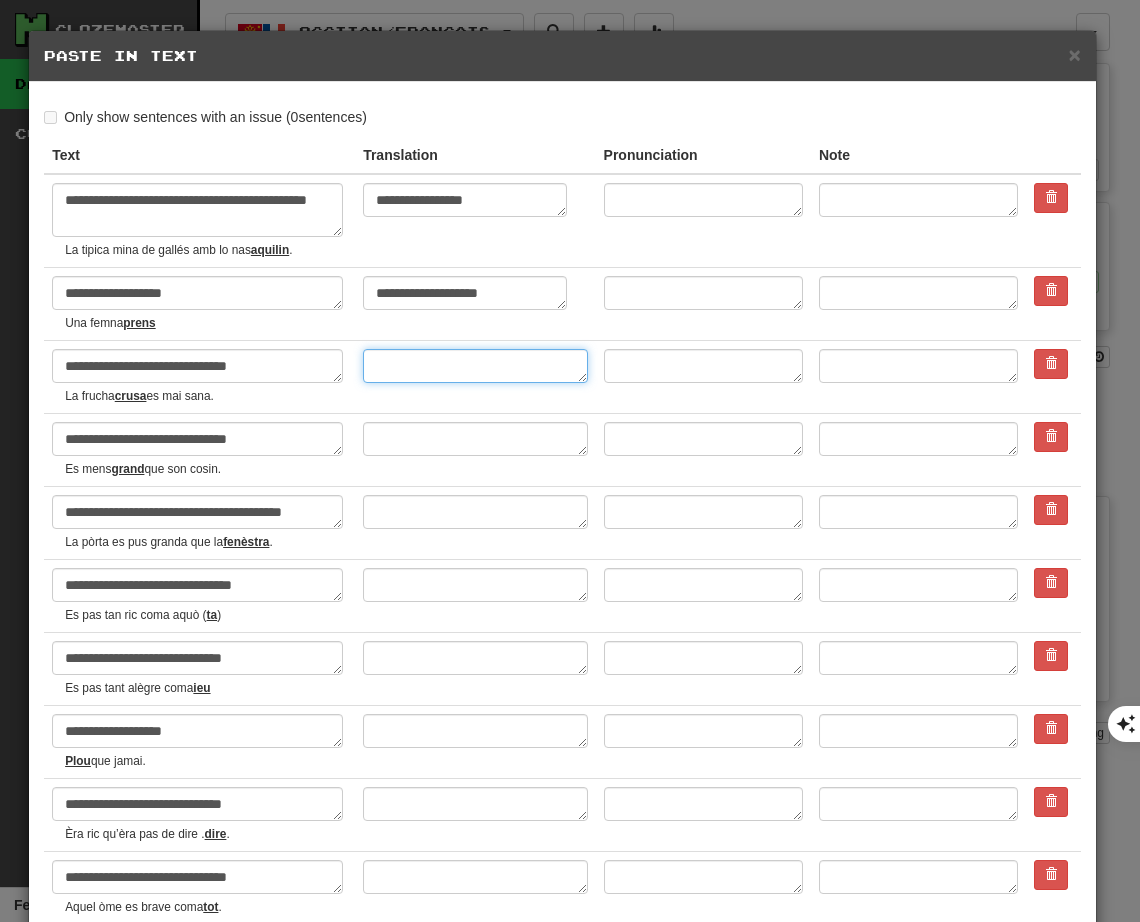 click at bounding box center [475, 366] 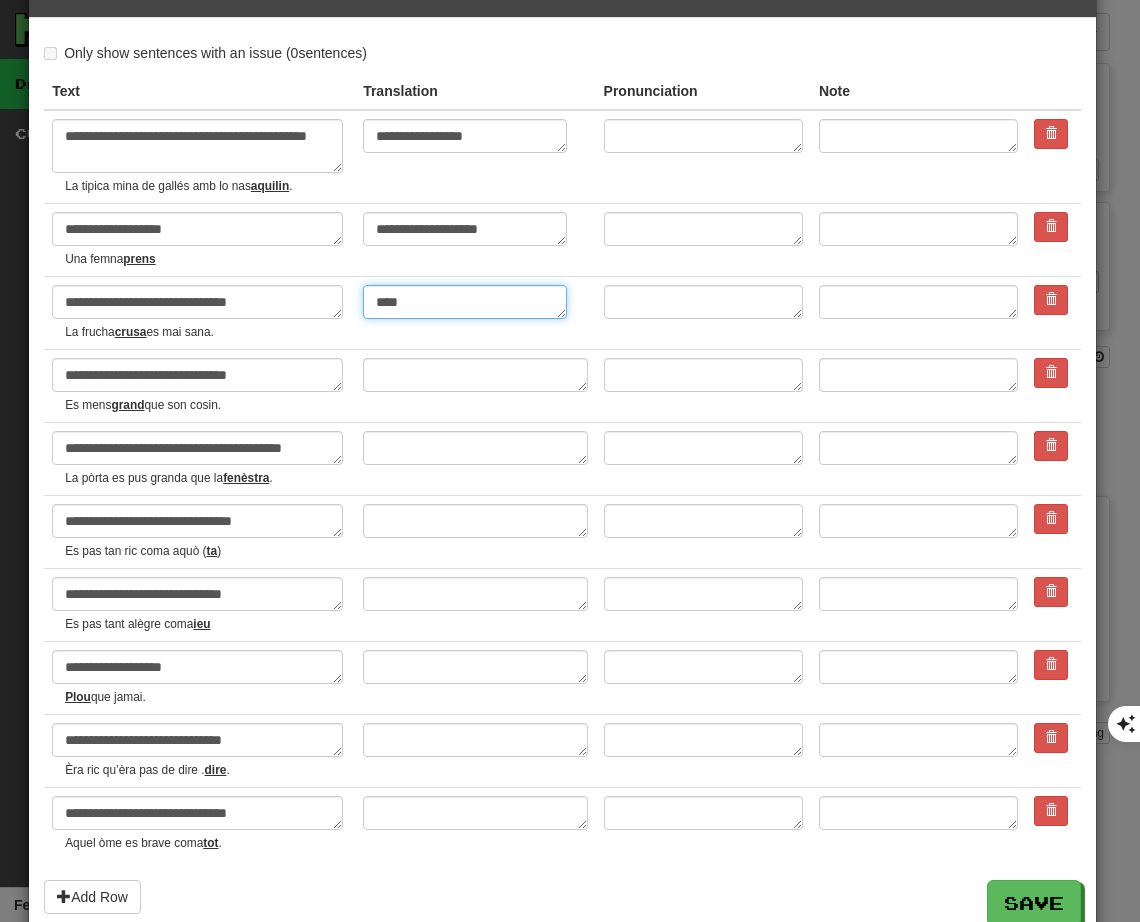 scroll, scrollTop: 100, scrollLeft: 0, axis: vertical 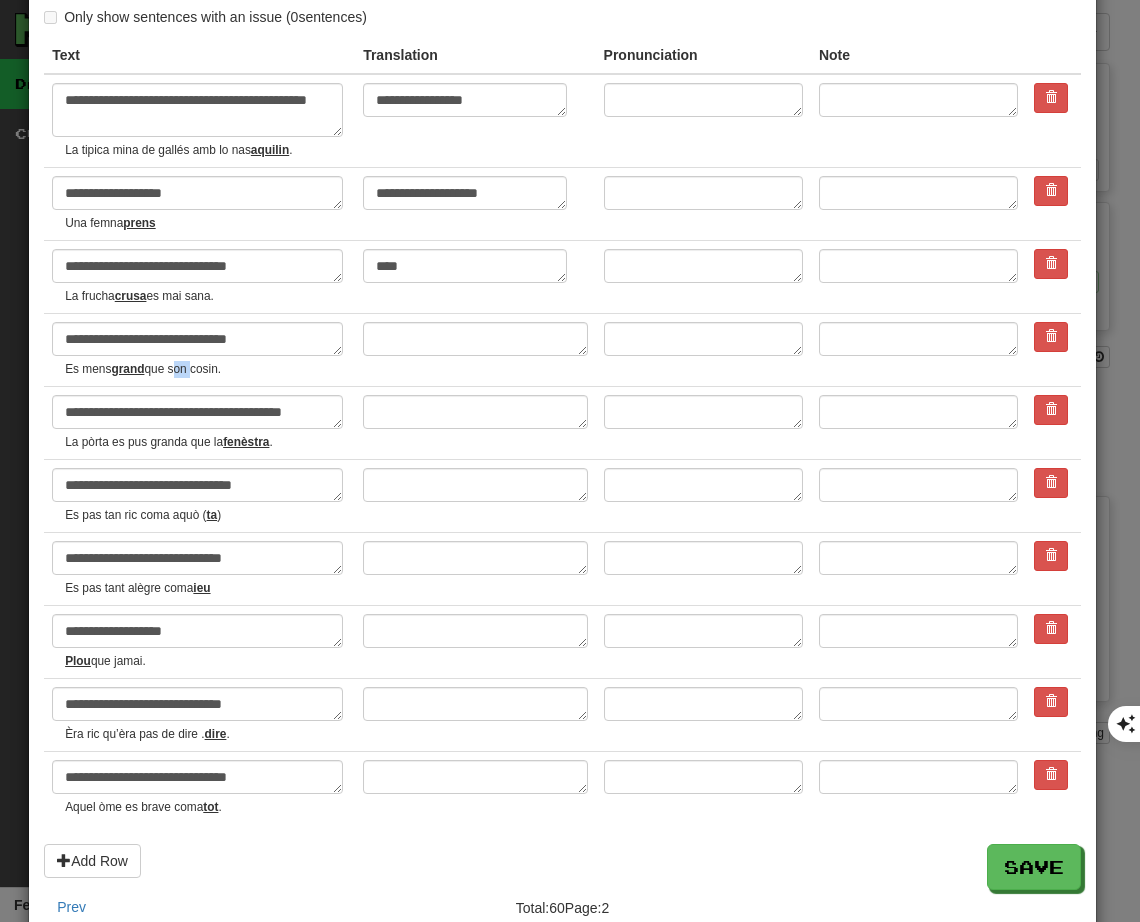 drag, startPoint x: 174, startPoint y: 368, endPoint x: 190, endPoint y: 367, distance: 16.03122 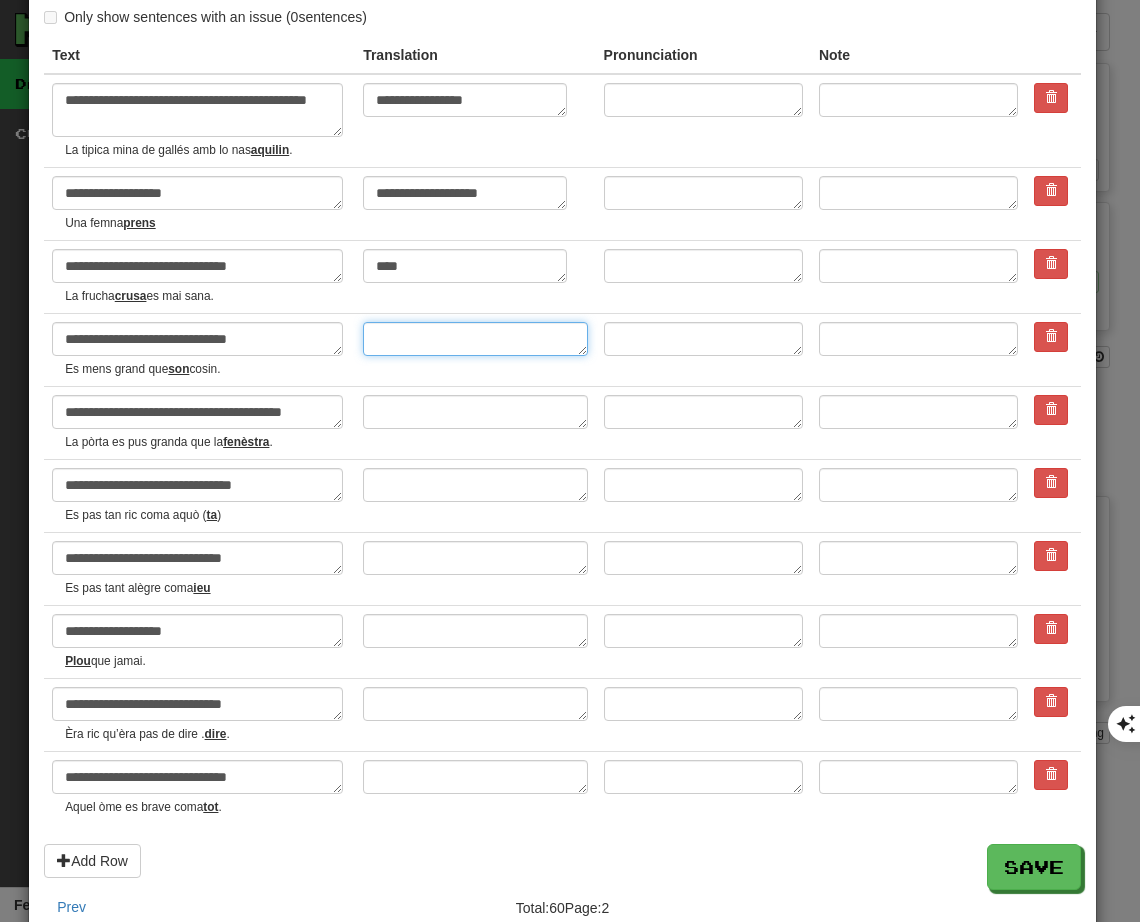click at bounding box center [475, 339] 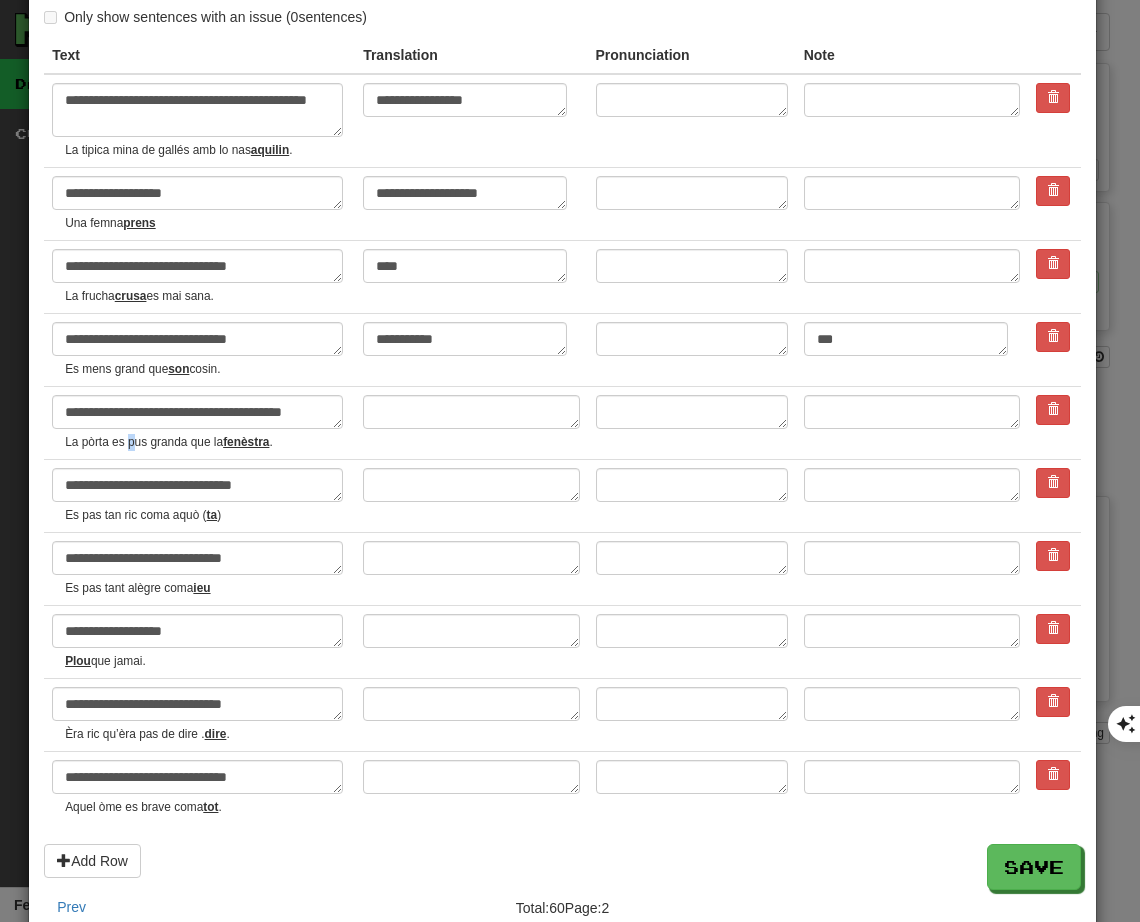 click on "La pòrta es pus granda que la  fenèstra ." at bounding box center [206, 442] 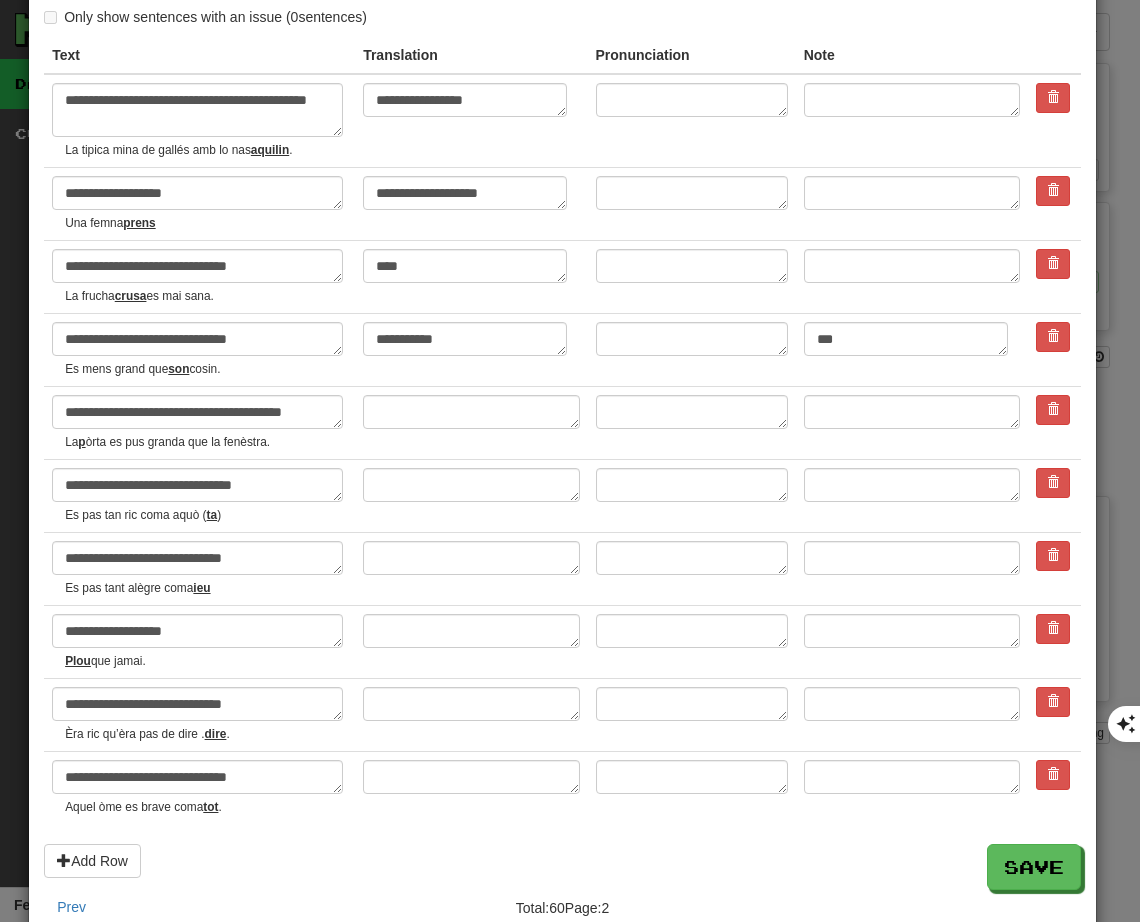 click on "La  p òrta es pus granda que la fenèstra." at bounding box center (206, 442) 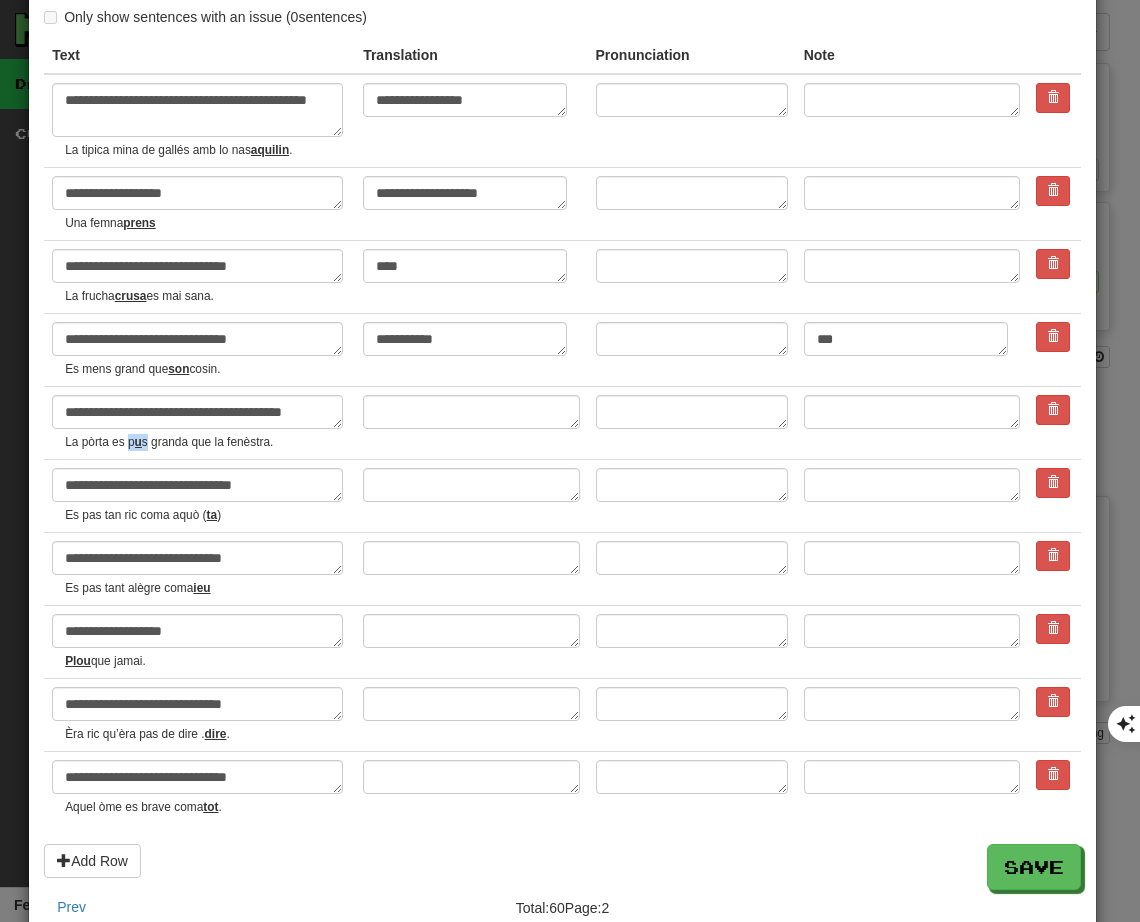 drag, startPoint x: 147, startPoint y: 440, endPoint x: 130, endPoint y: 440, distance: 17 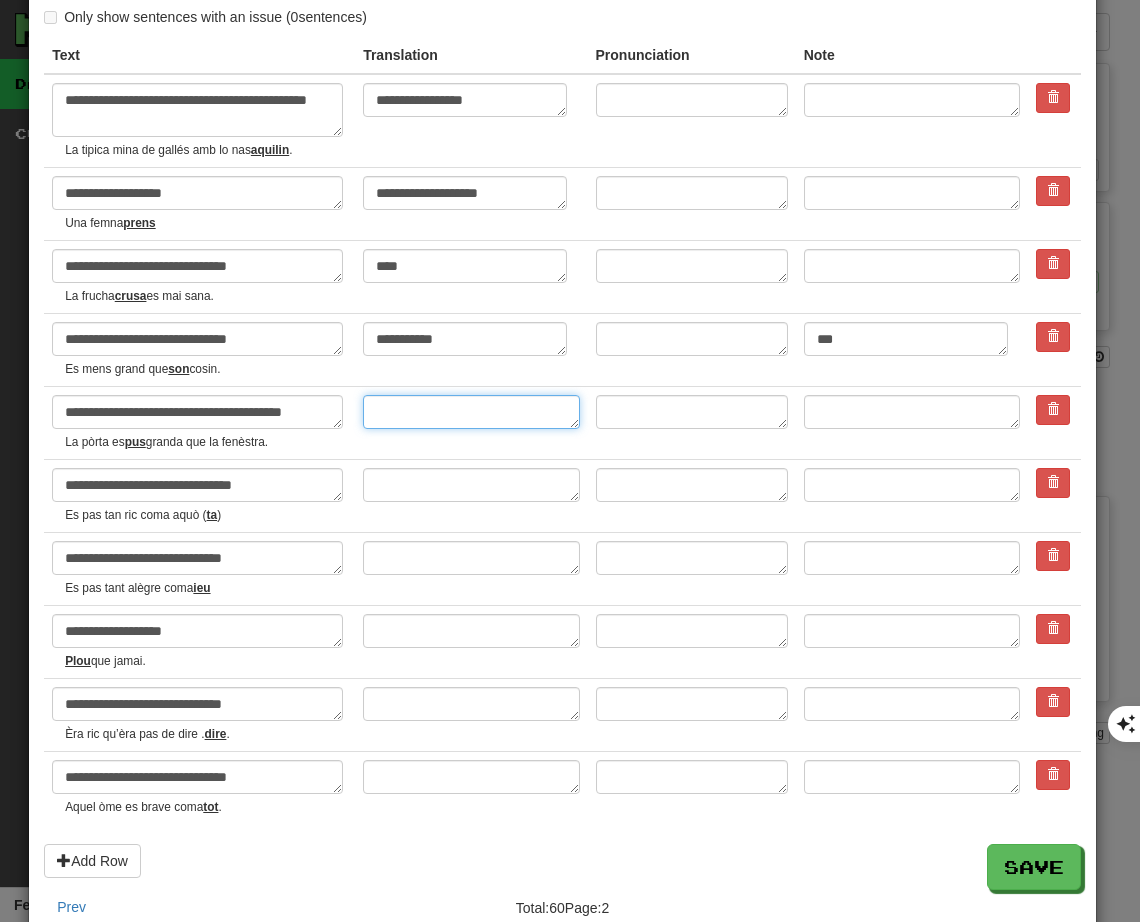 click at bounding box center [471, 412] 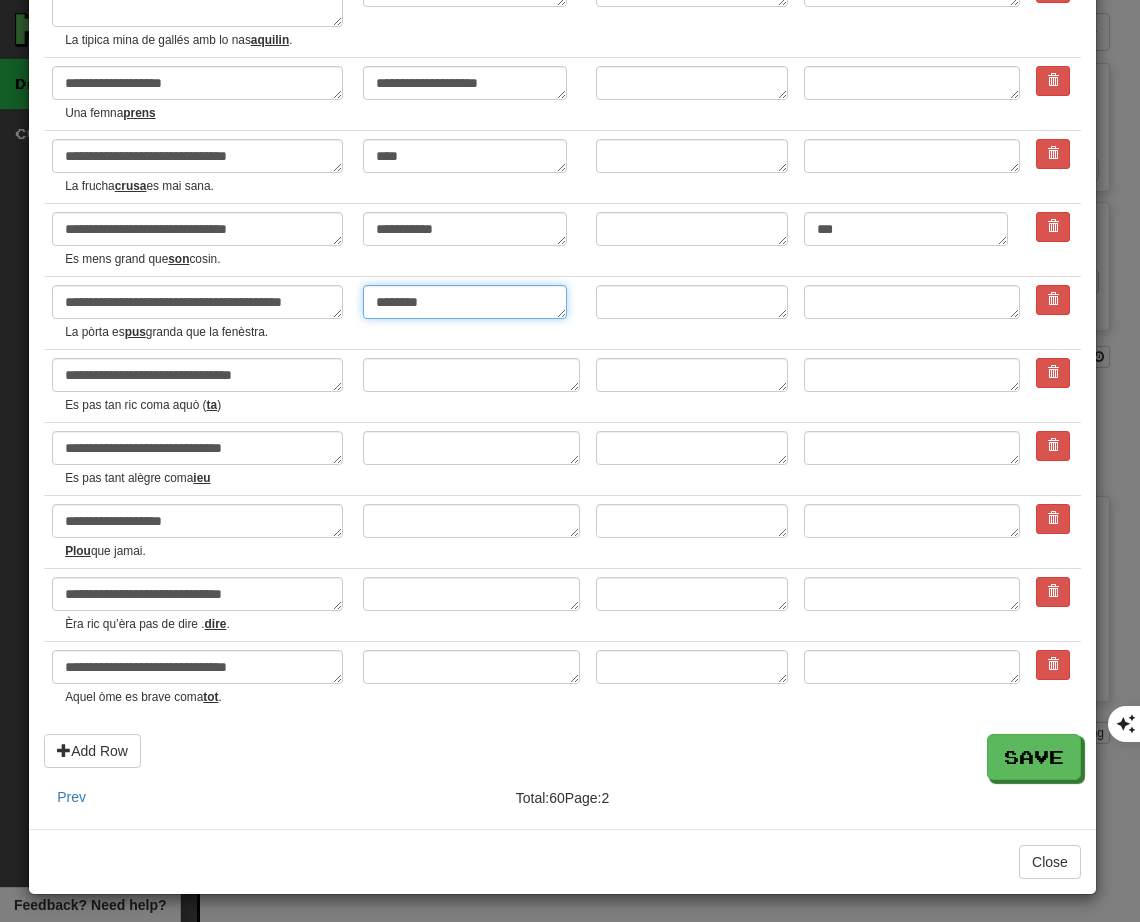 scroll, scrollTop: 213, scrollLeft: 0, axis: vertical 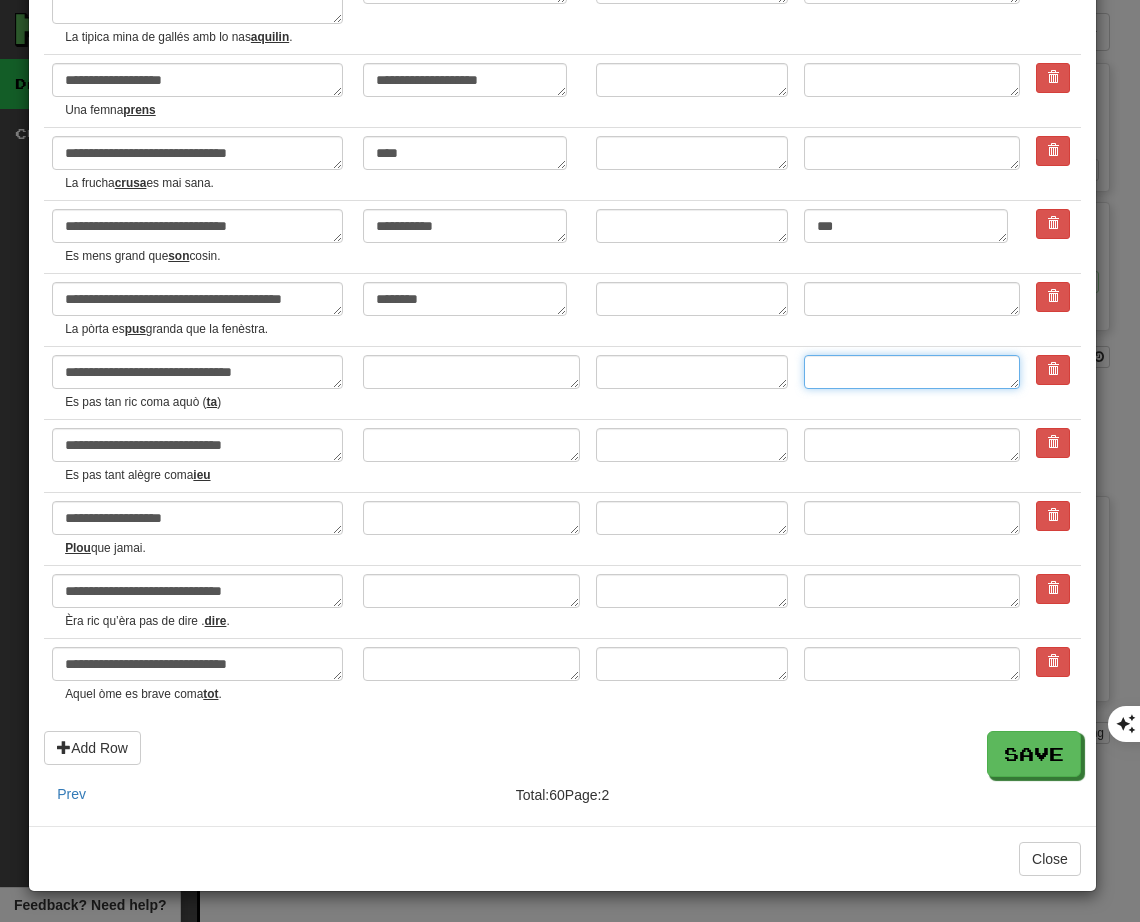 click at bounding box center (912, 372) 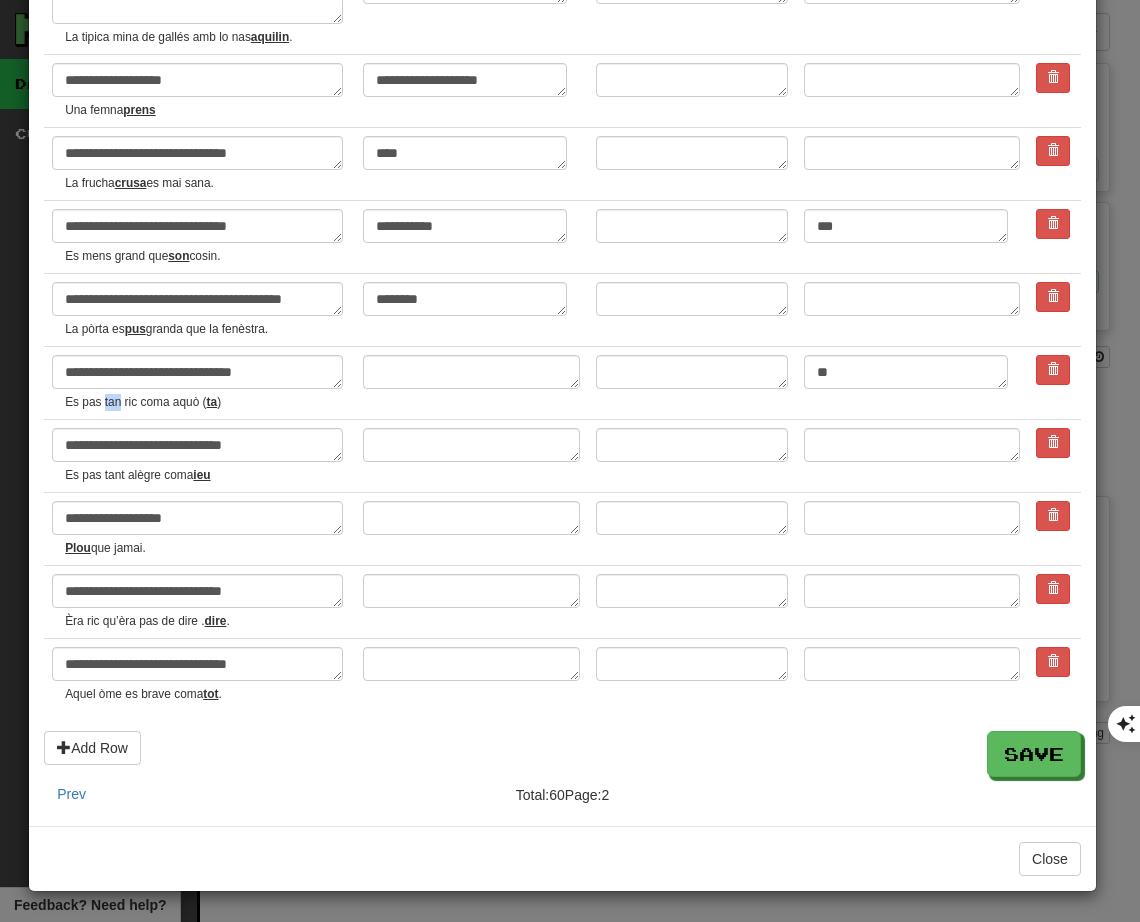 drag, startPoint x: 104, startPoint y: 402, endPoint x: 118, endPoint y: 402, distance: 14 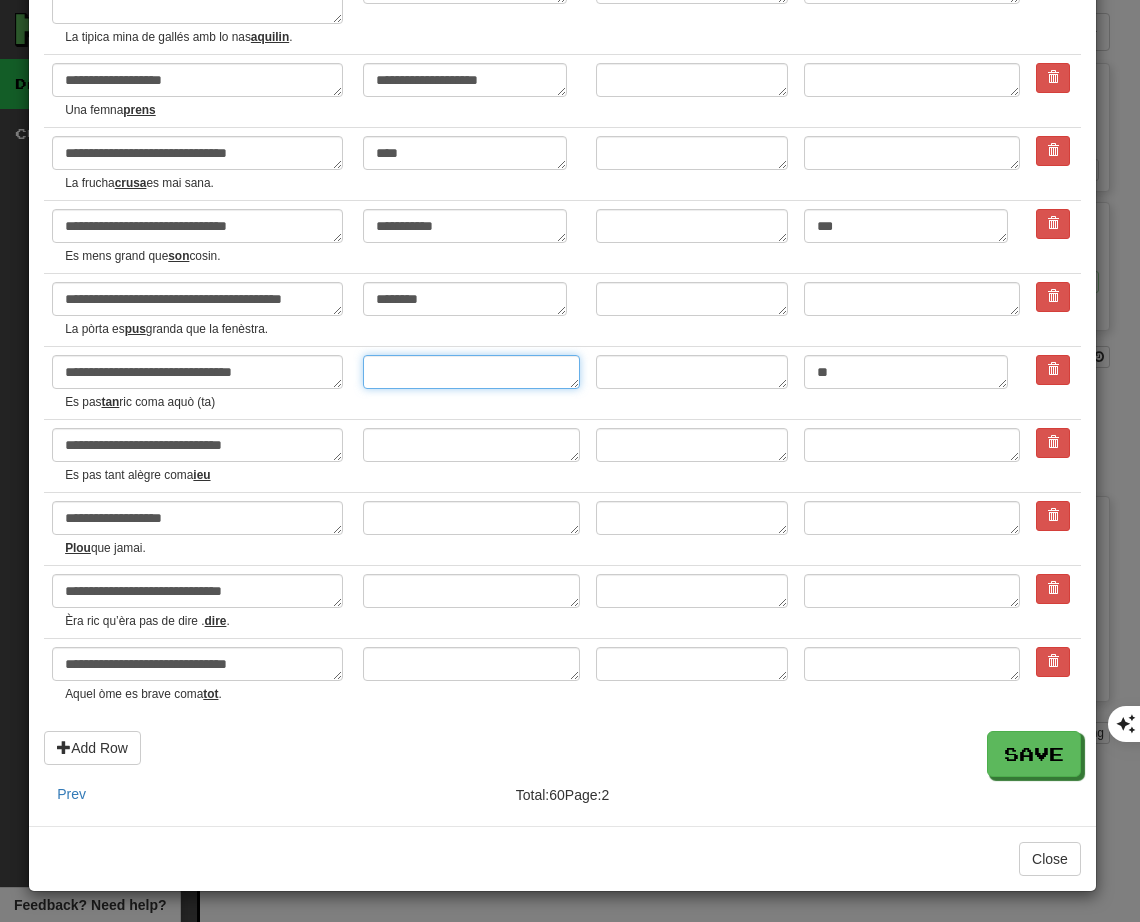 click at bounding box center (471, 372) 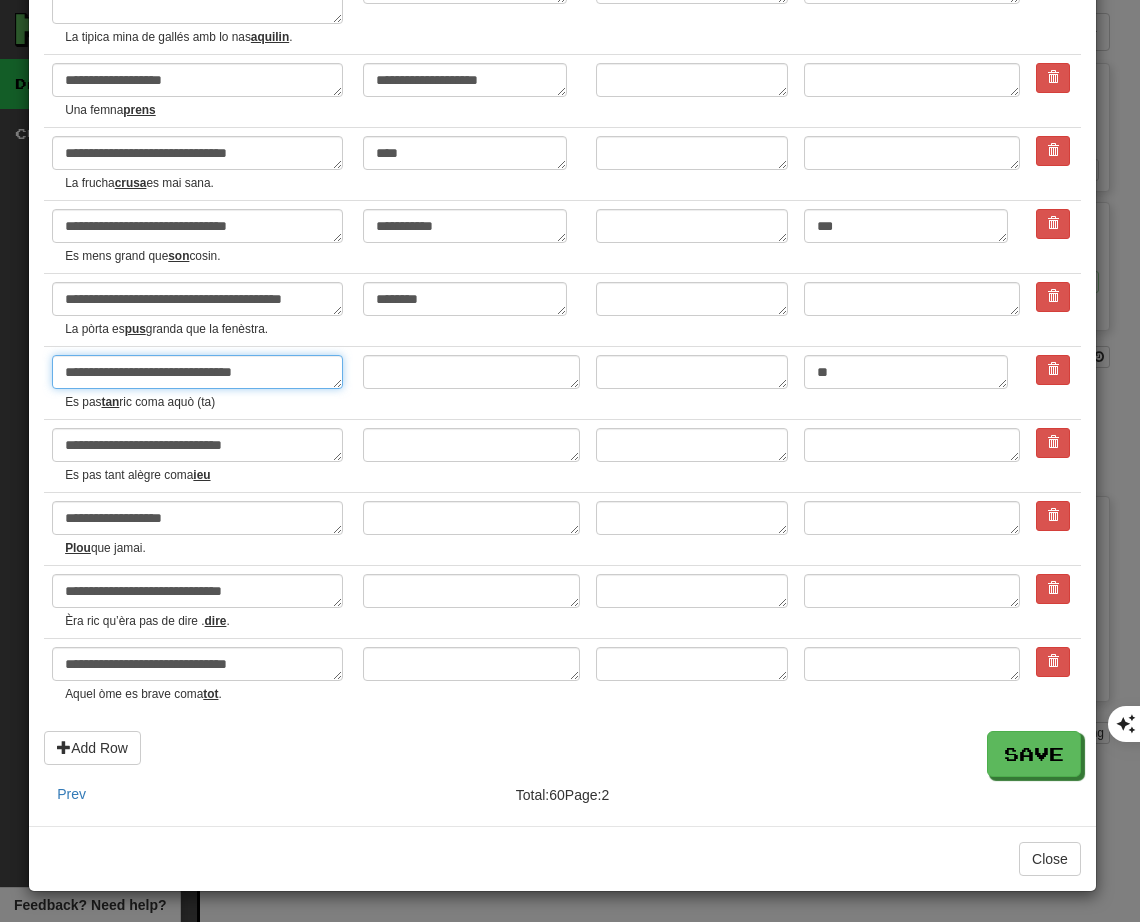 click on "**********" at bounding box center [197, 372] 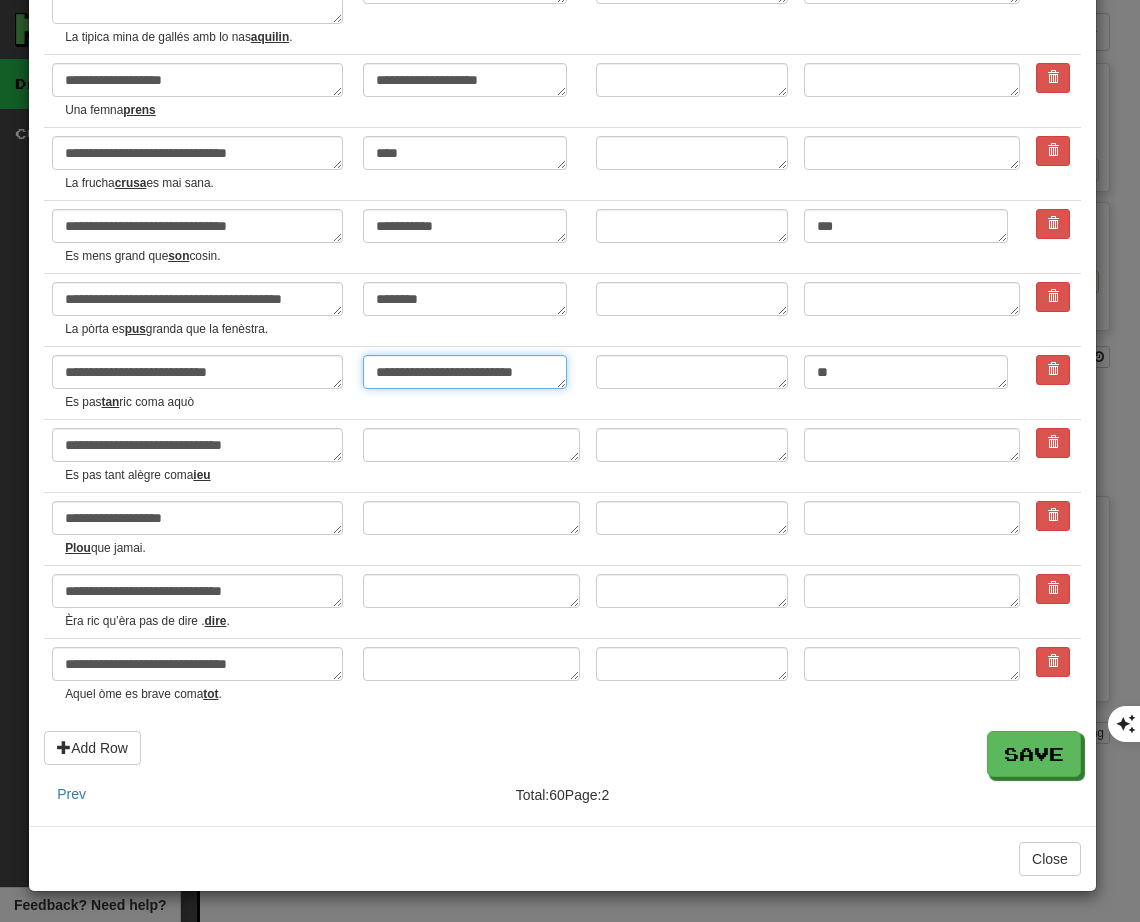 click on "**********" at bounding box center [465, 372] 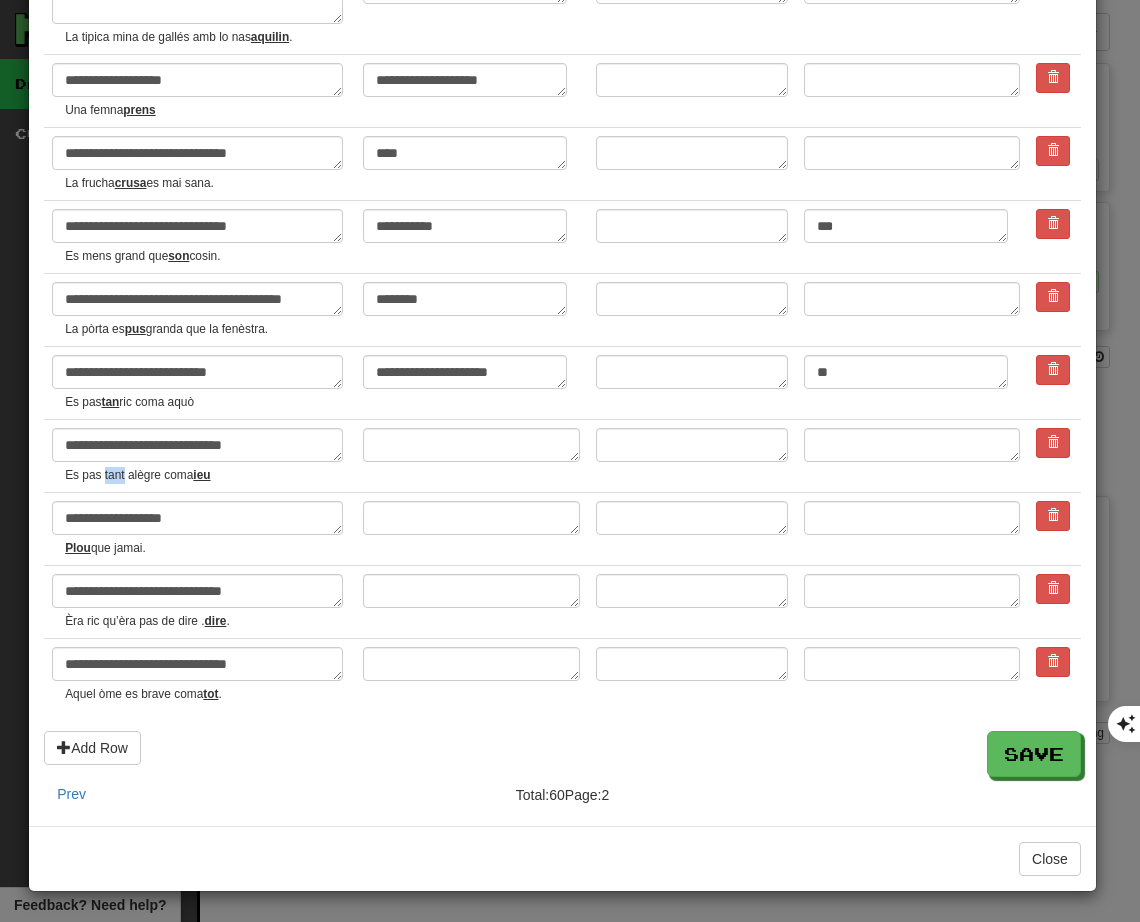 drag, startPoint x: 105, startPoint y: 475, endPoint x: 123, endPoint y: 471, distance: 18.439089 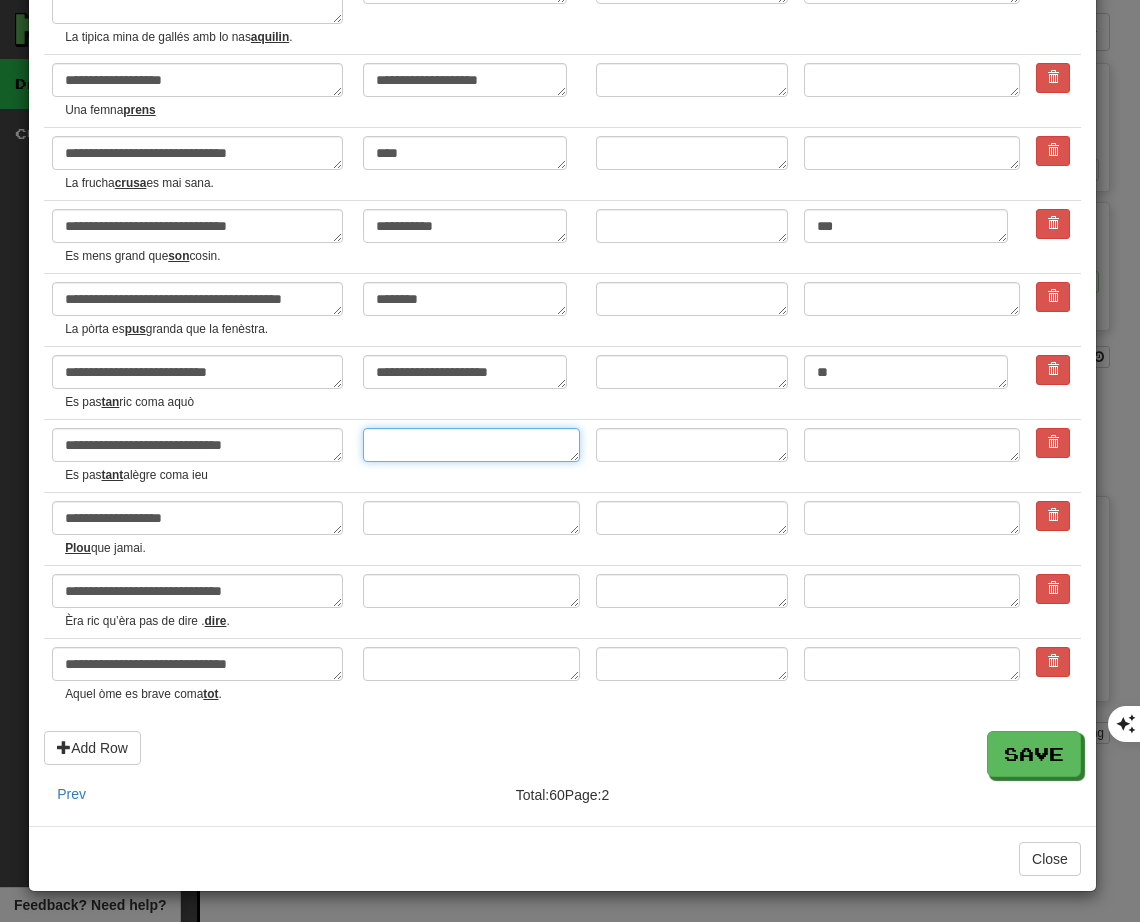 click at bounding box center [471, 445] 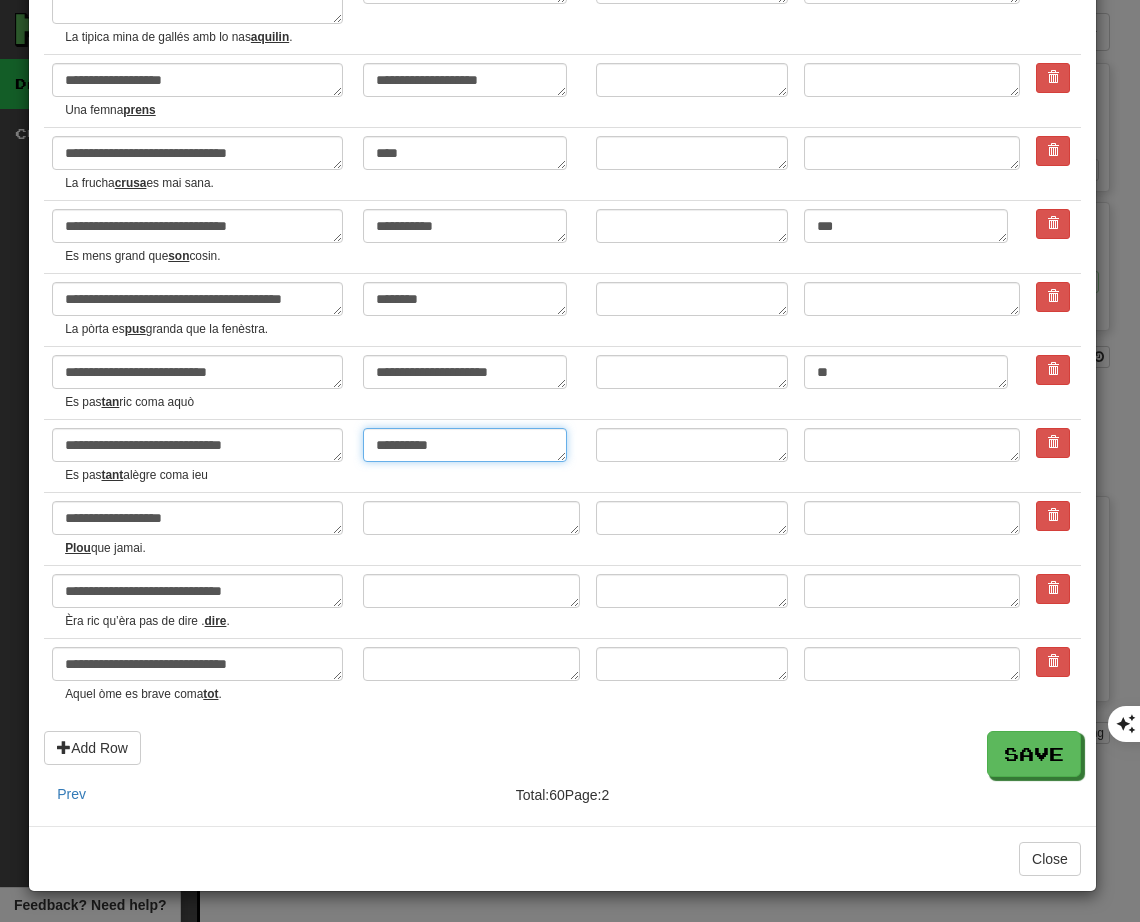 click on "**********" at bounding box center [465, 445] 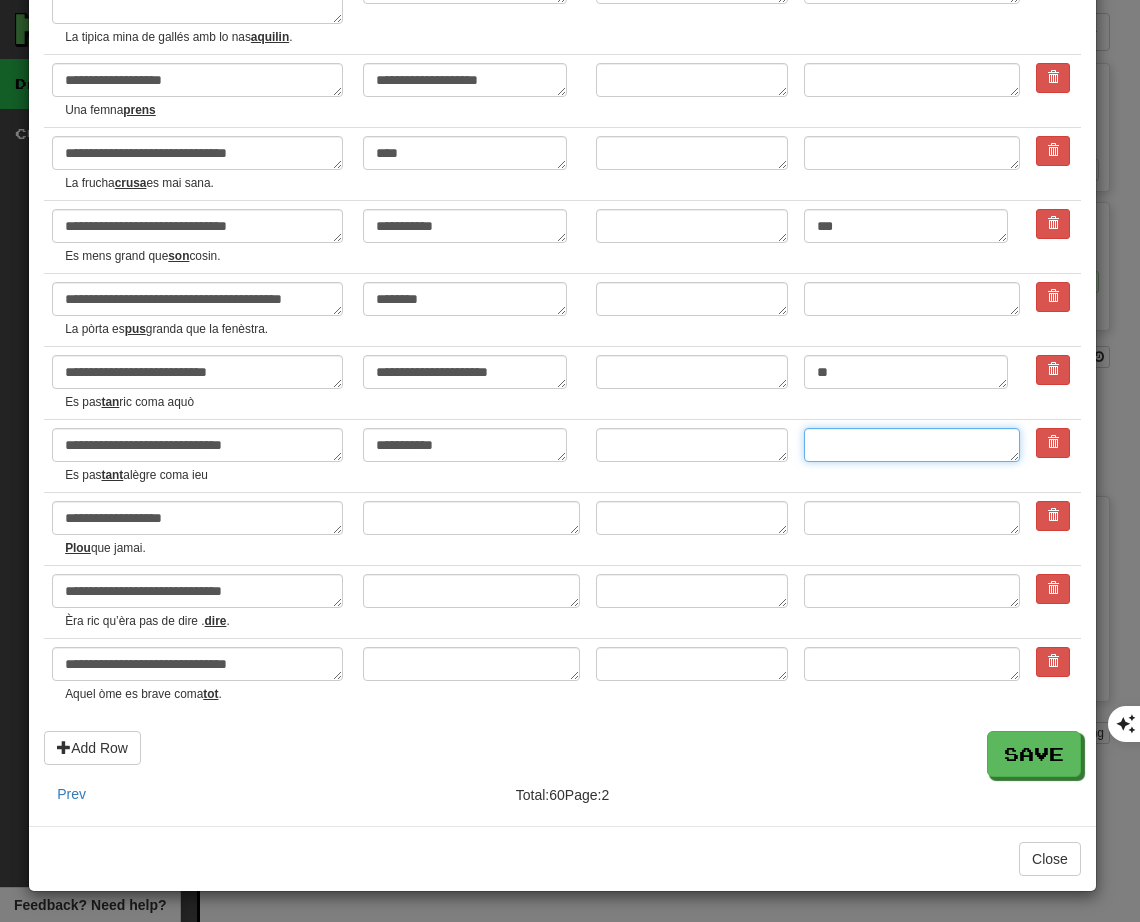 click at bounding box center (912, 445) 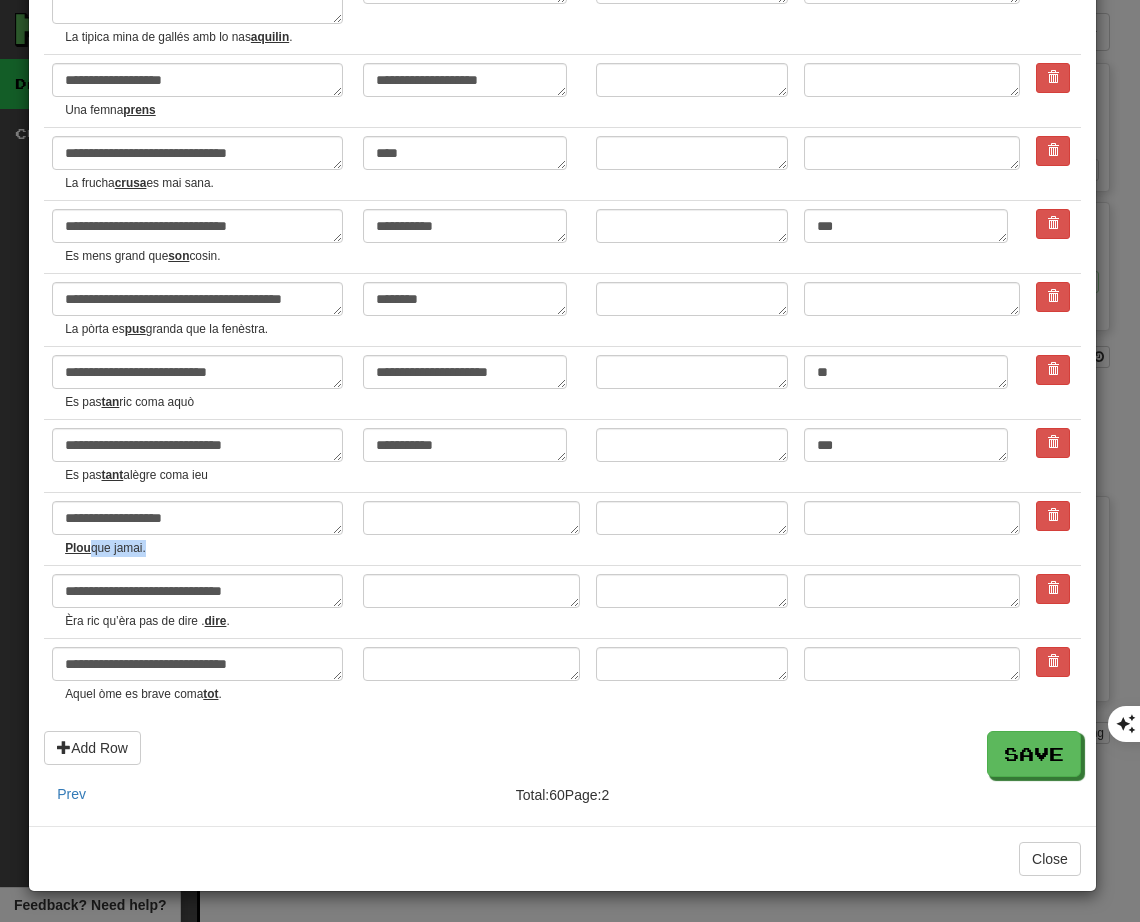 drag, startPoint x: 92, startPoint y: 542, endPoint x: 145, endPoint y: 541, distance: 53.009434 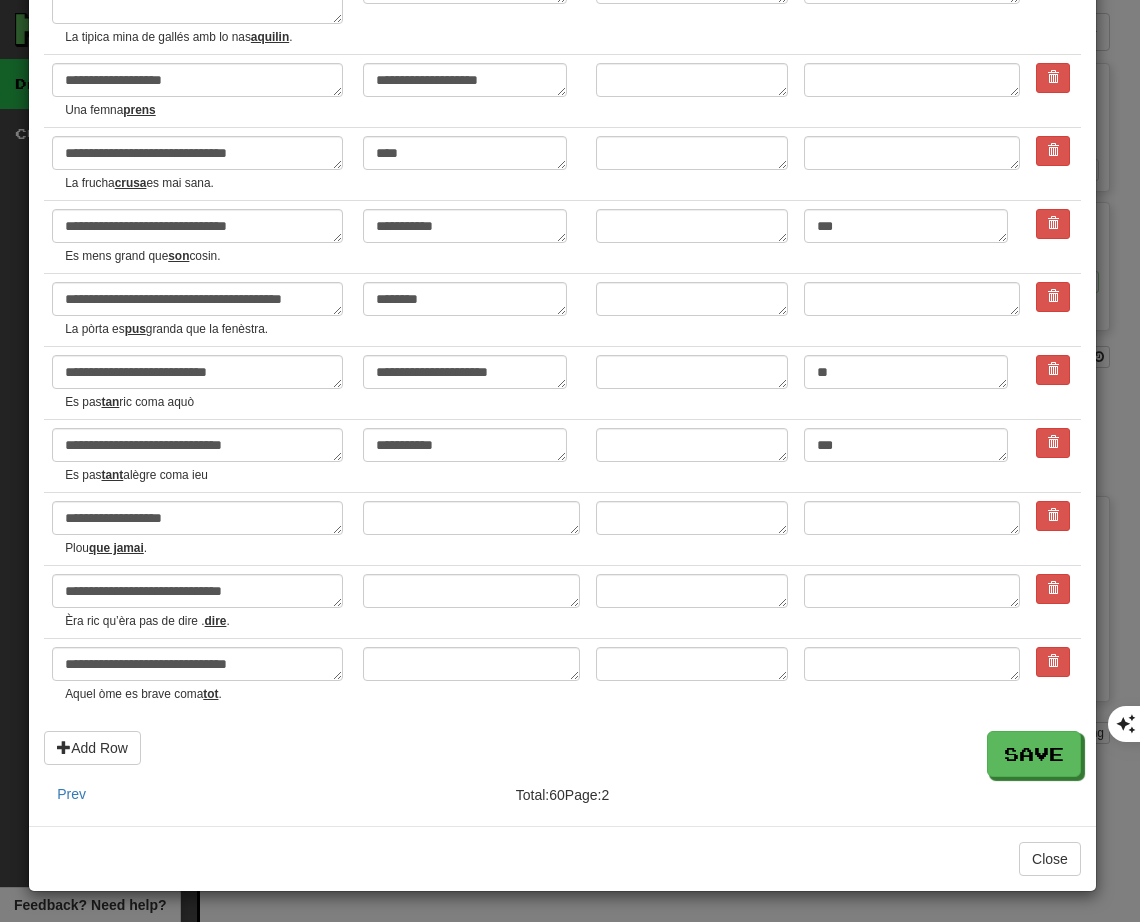 click on "que jamai" at bounding box center (116, 548) 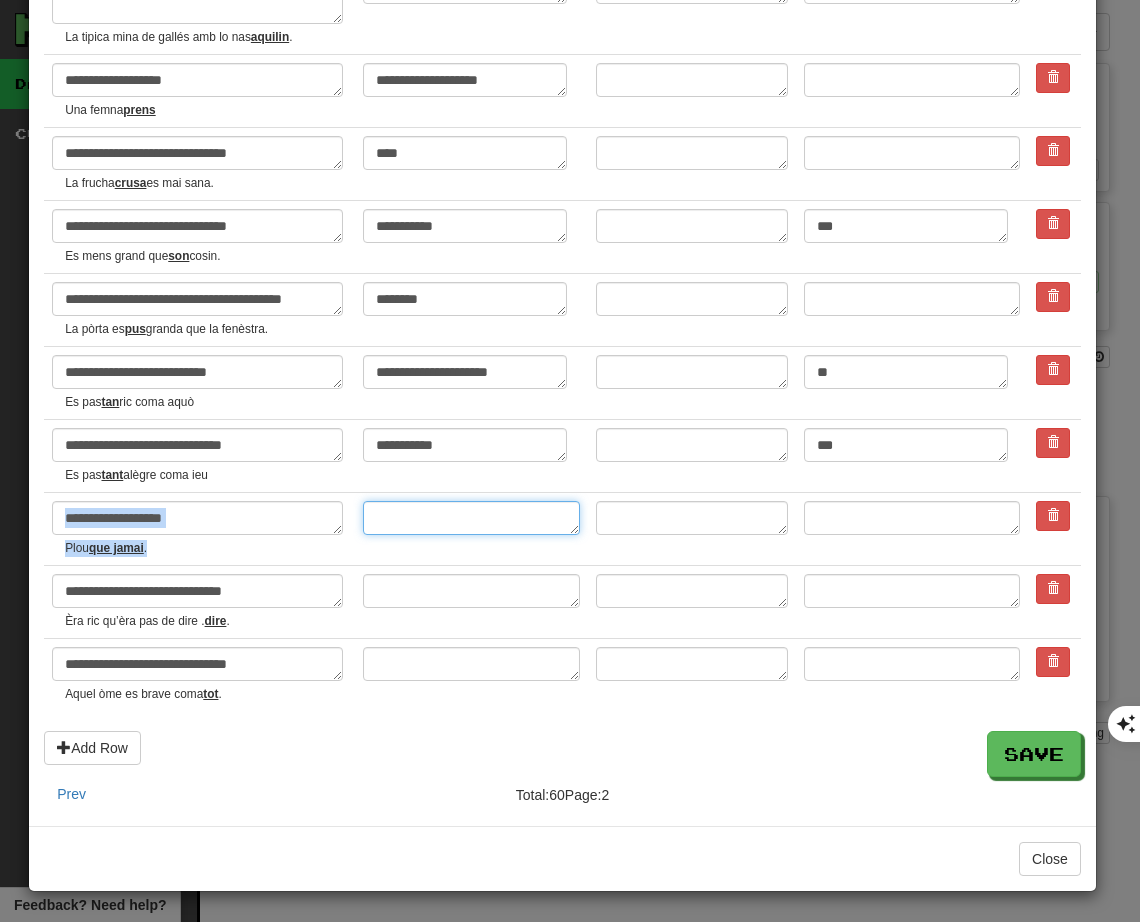 click at bounding box center [471, 518] 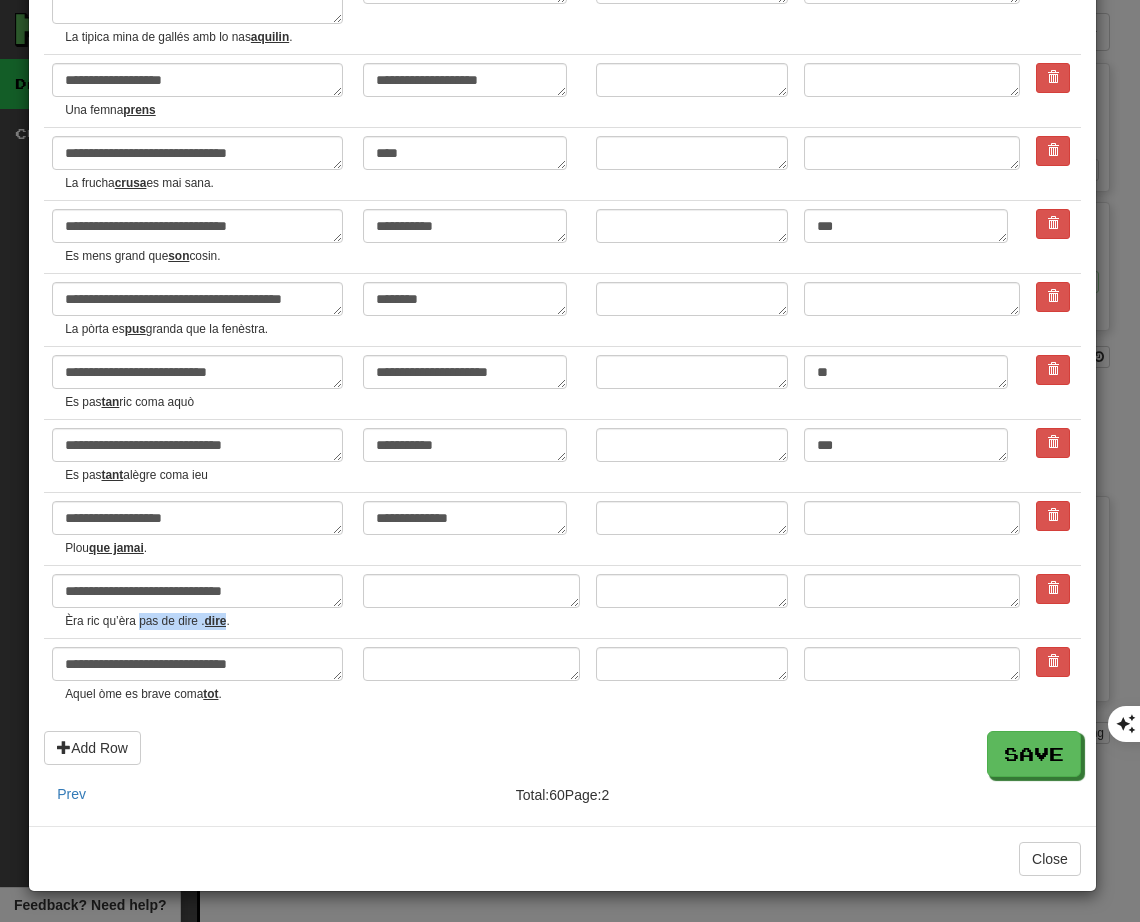 drag, startPoint x: 138, startPoint y: 624, endPoint x: 199, endPoint y: 623, distance: 61.008198 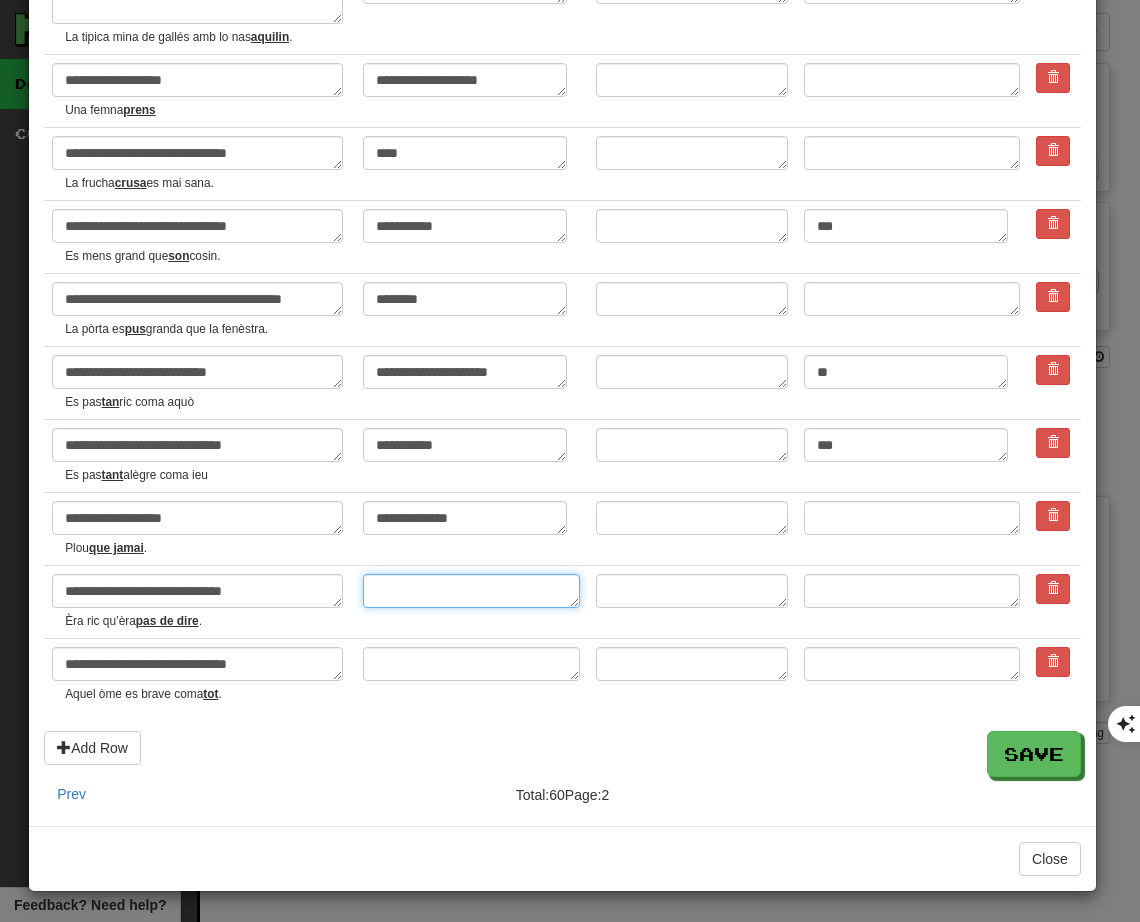 click at bounding box center (471, 591) 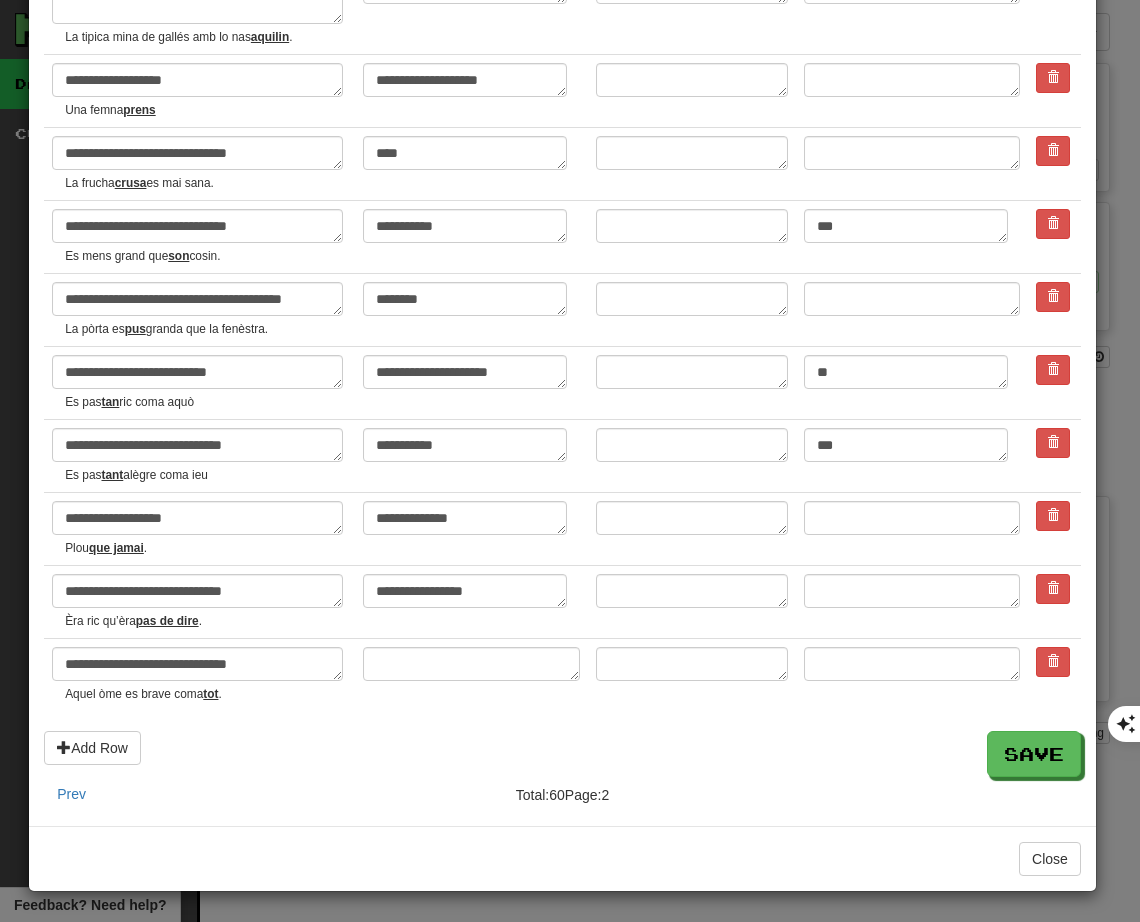 click on "**********" at bounding box center (471, 602) 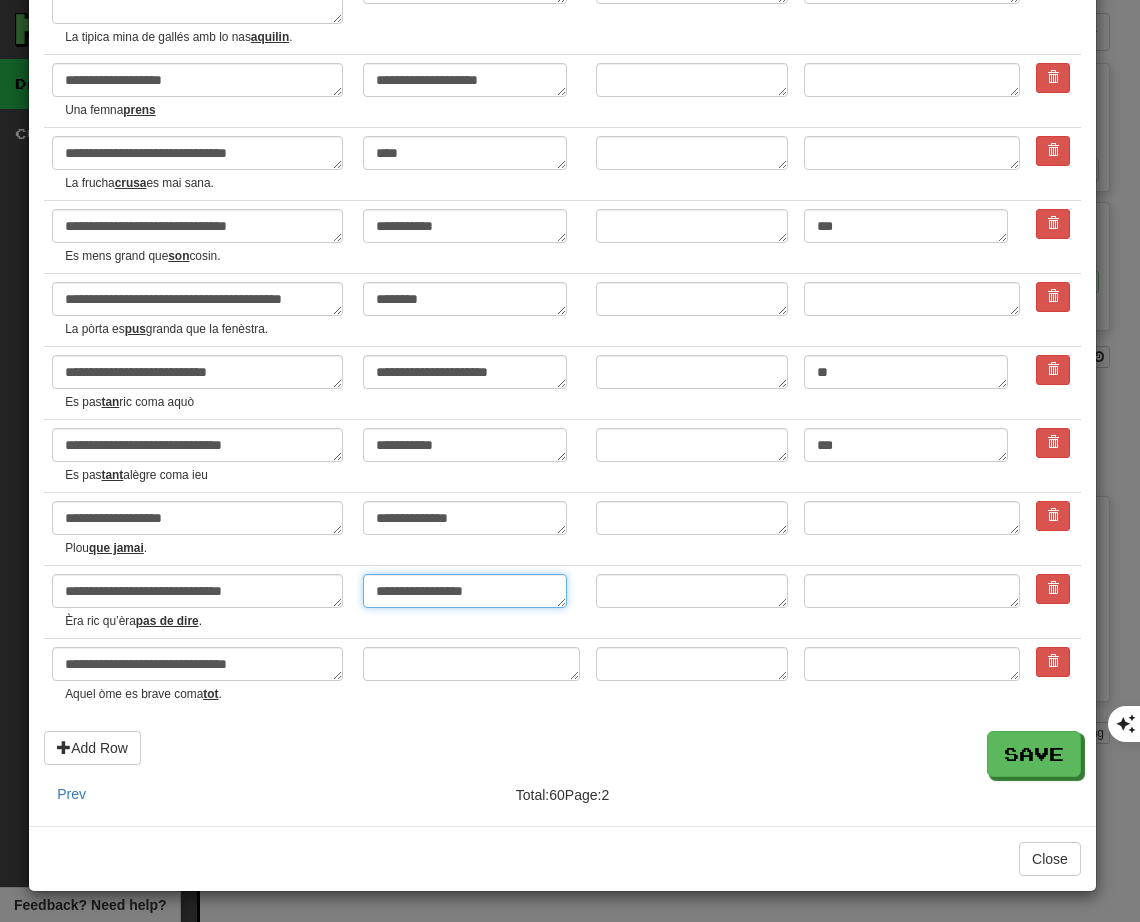 click on "**********" at bounding box center (465, 591) 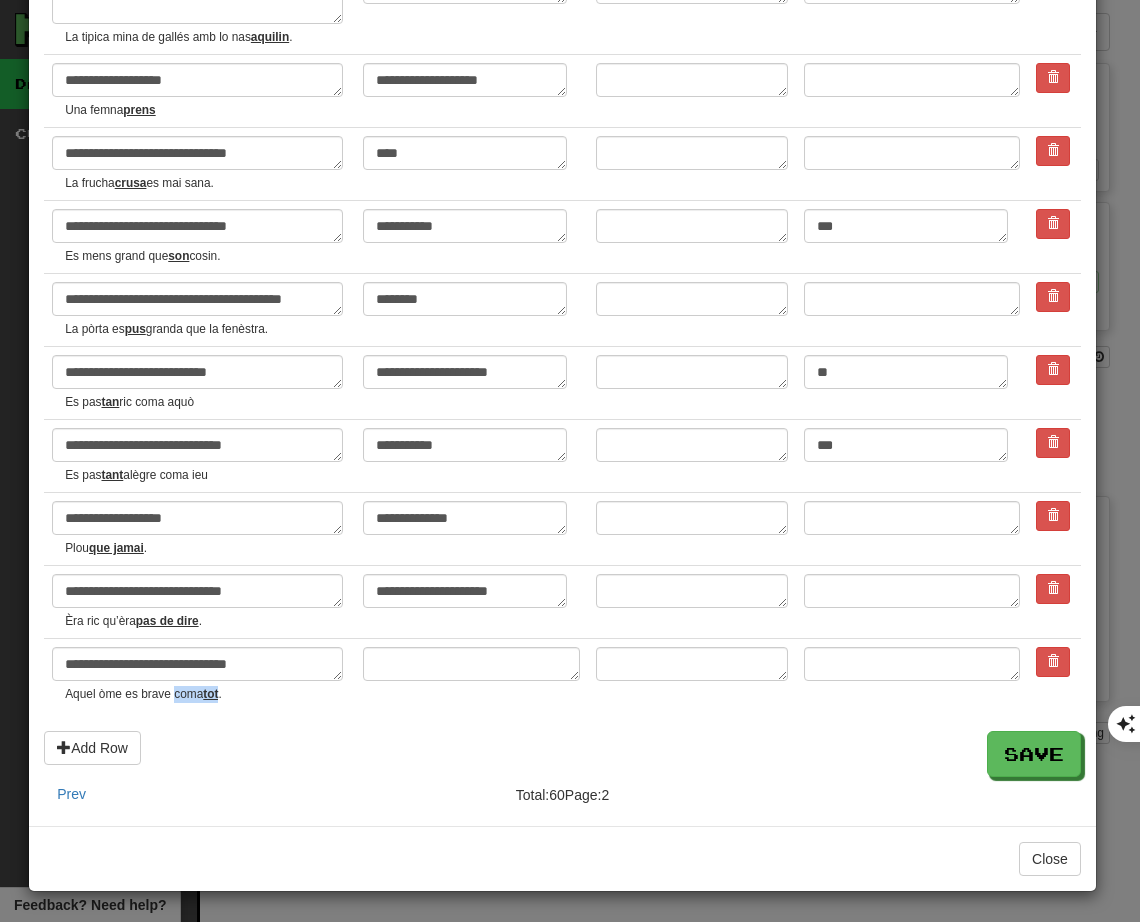 drag, startPoint x: 174, startPoint y: 692, endPoint x: 221, endPoint y: 695, distance: 47.095646 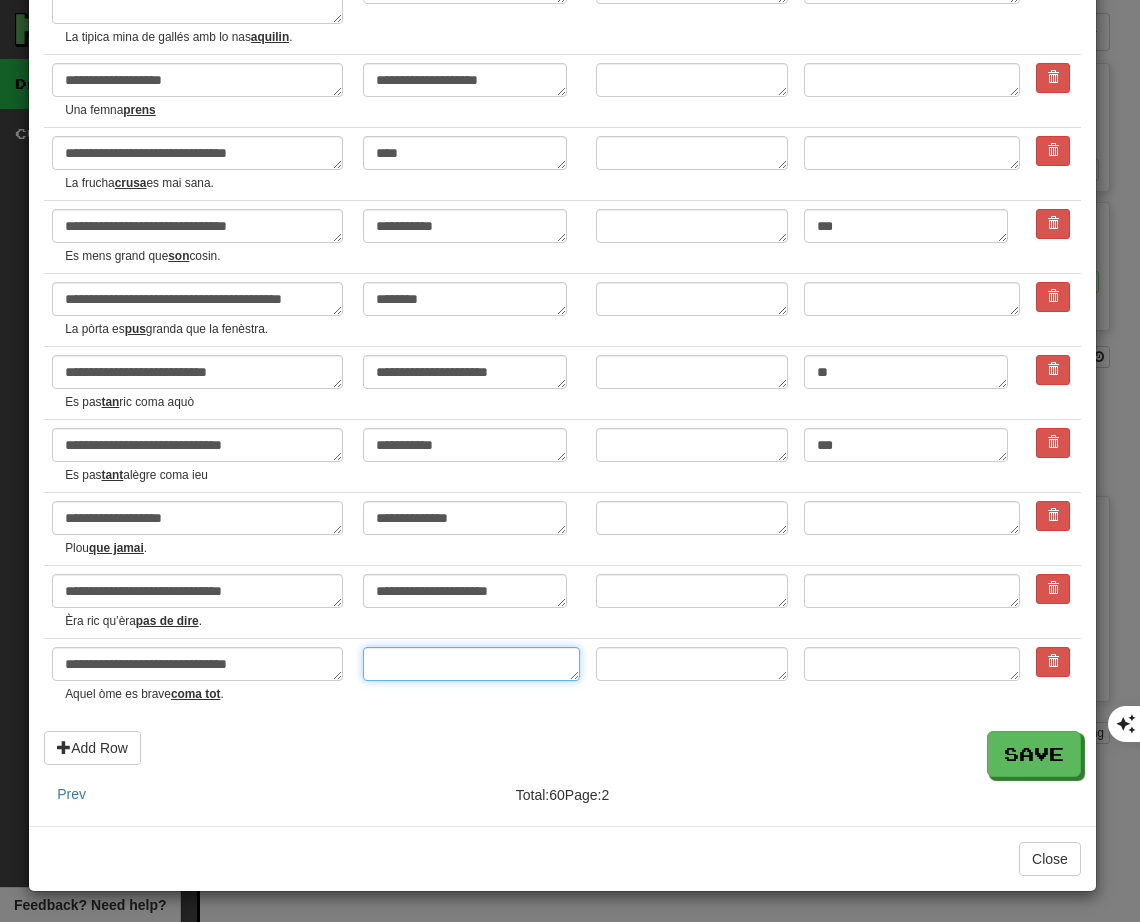 click at bounding box center (471, 664) 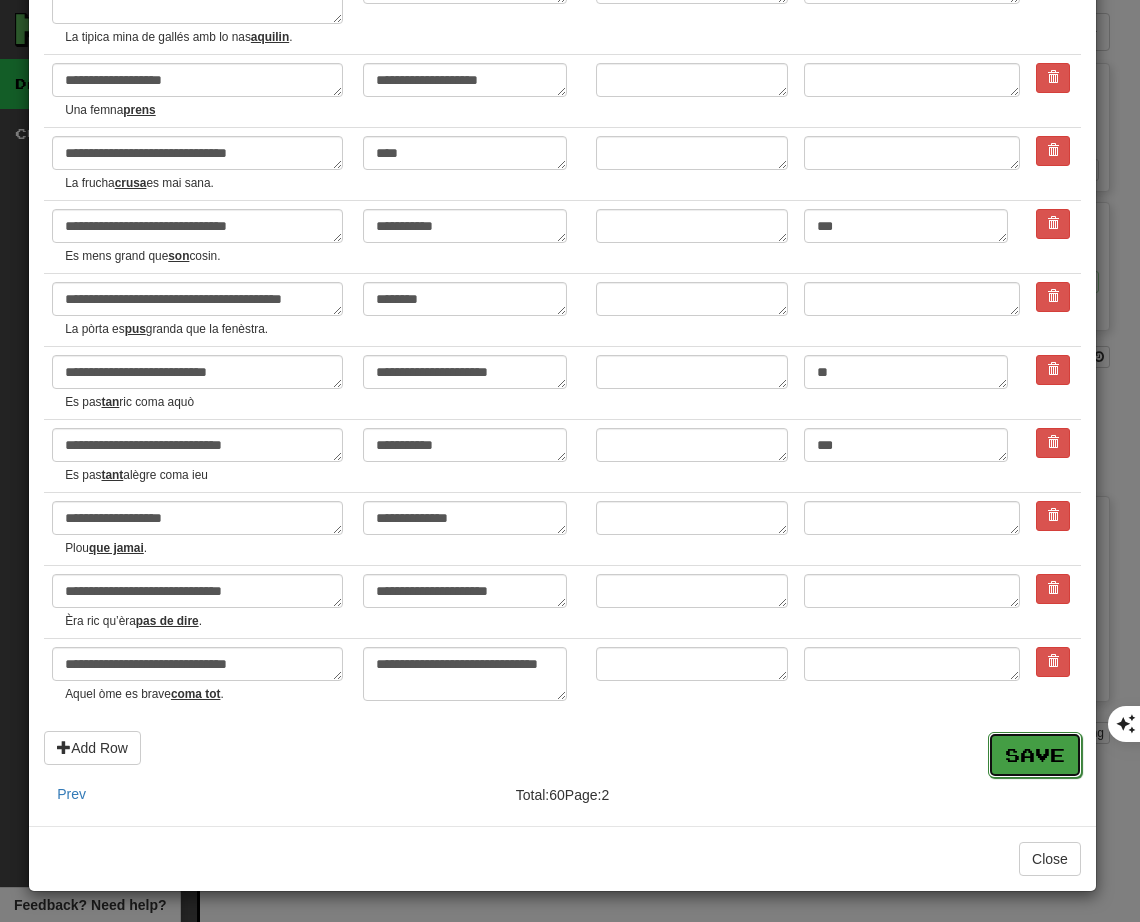 click on "Save" at bounding box center [1035, 755] 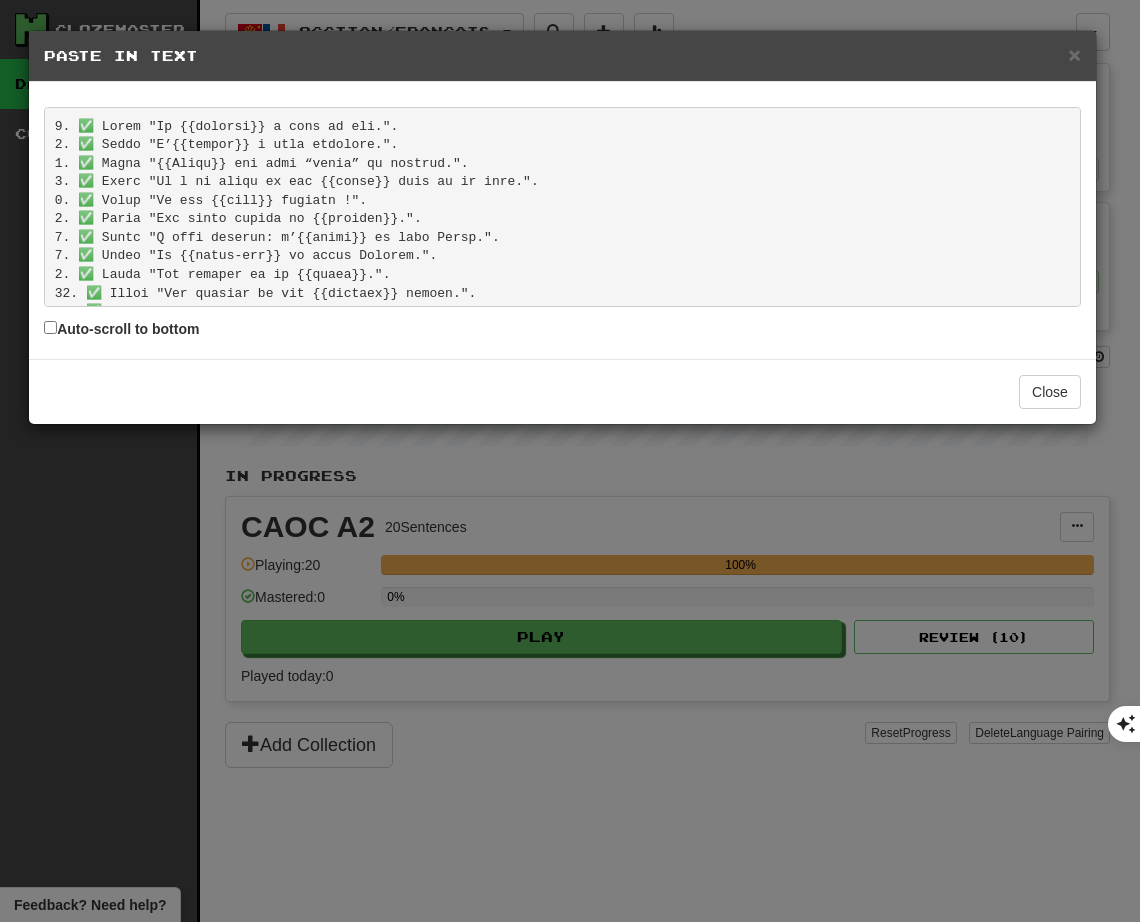 scroll, scrollTop: 0, scrollLeft: 0, axis: both 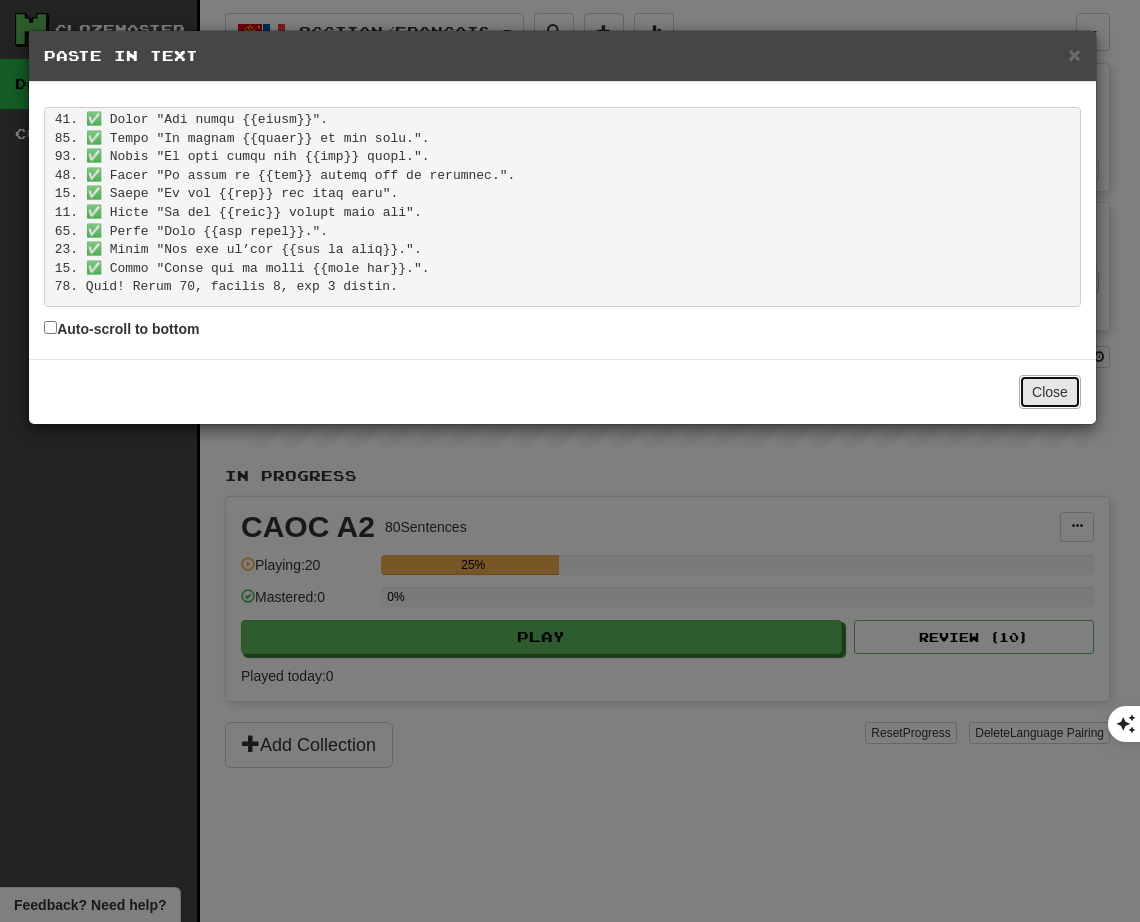 click on "Close" at bounding box center [1050, 392] 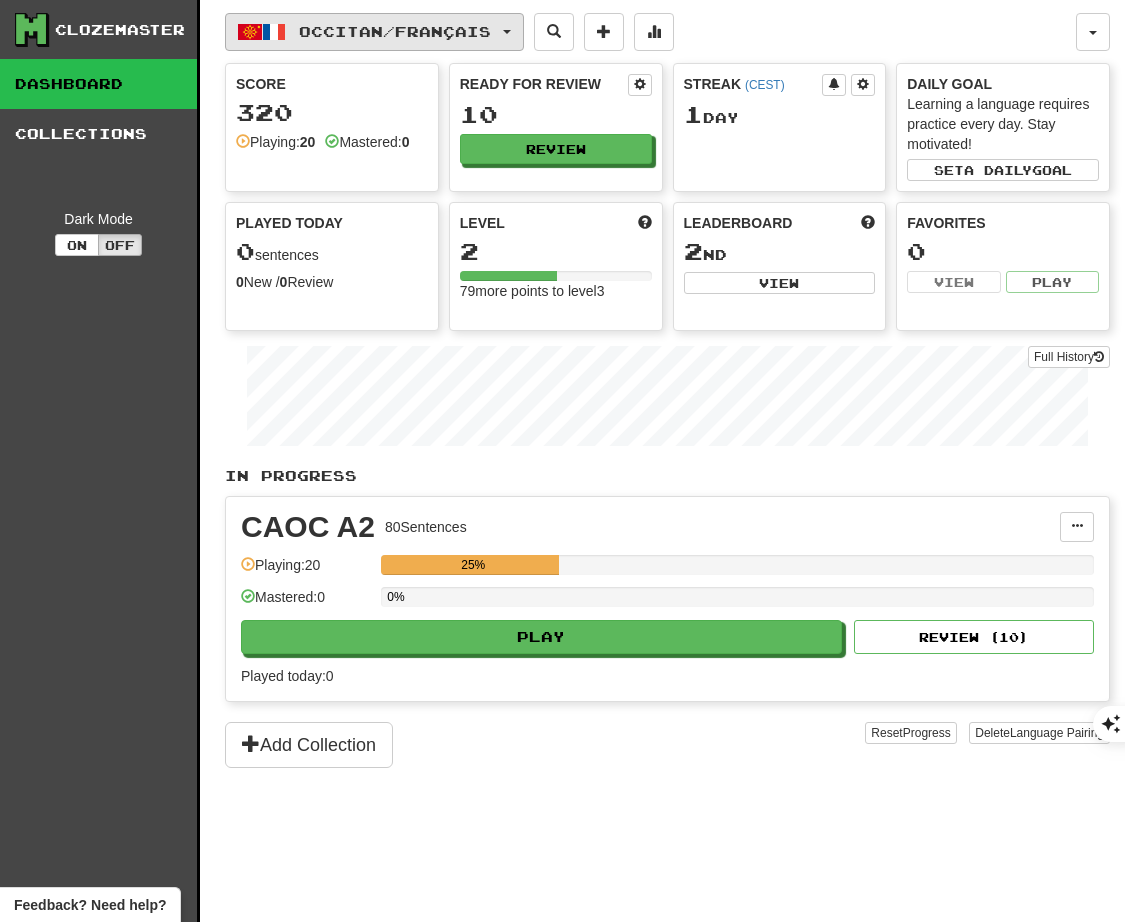 click on "Occitan  /  Français" 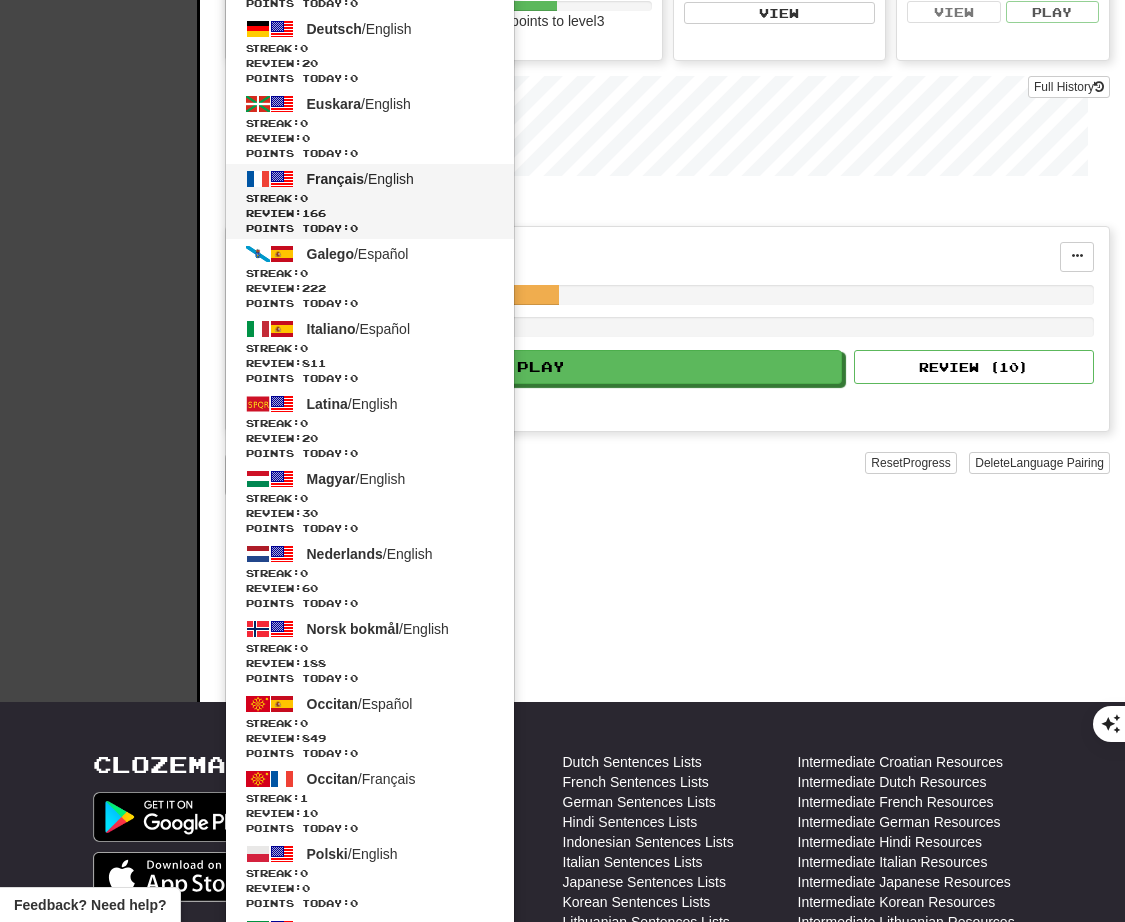 scroll, scrollTop: 300, scrollLeft: 0, axis: vertical 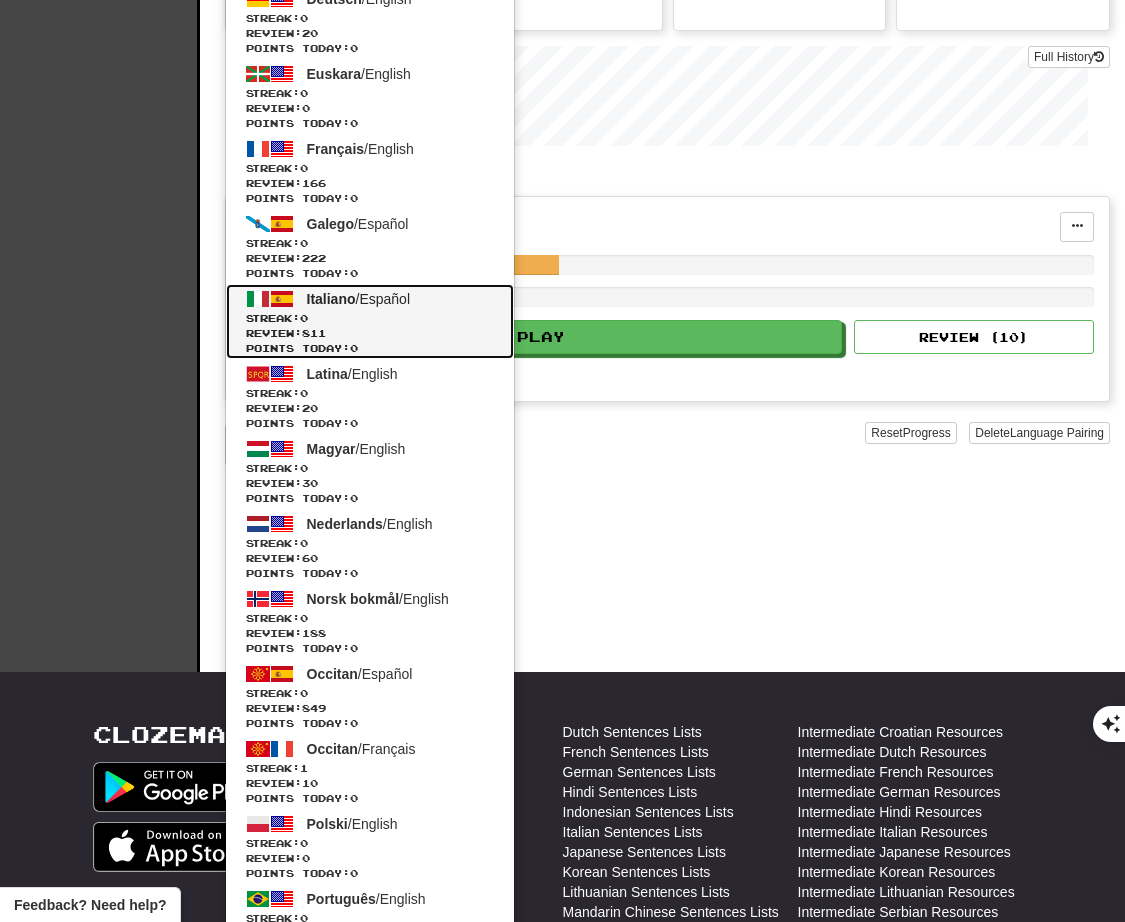 click on "Streak:  0" 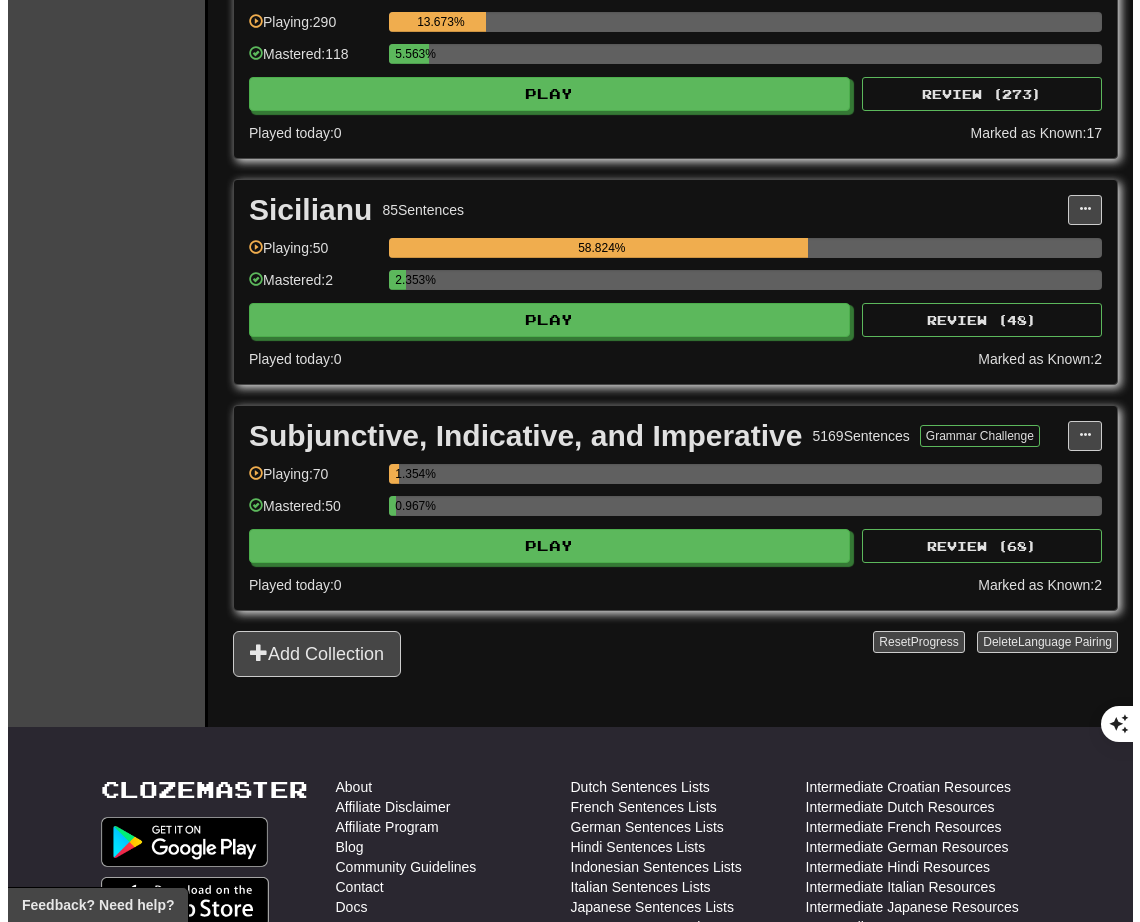 scroll, scrollTop: 1900, scrollLeft: 0, axis: vertical 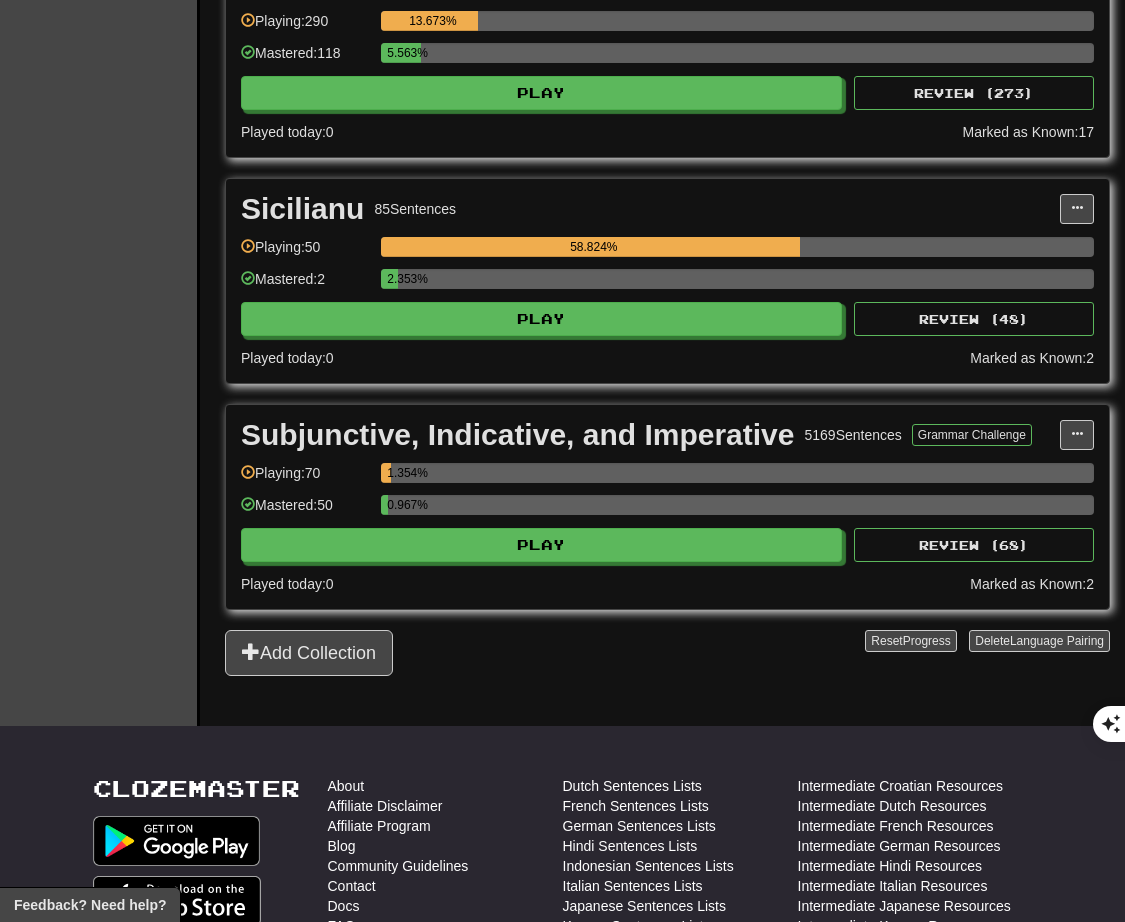 click on "[NATIONALITY] 85 Sentences" at bounding box center [650, 209] 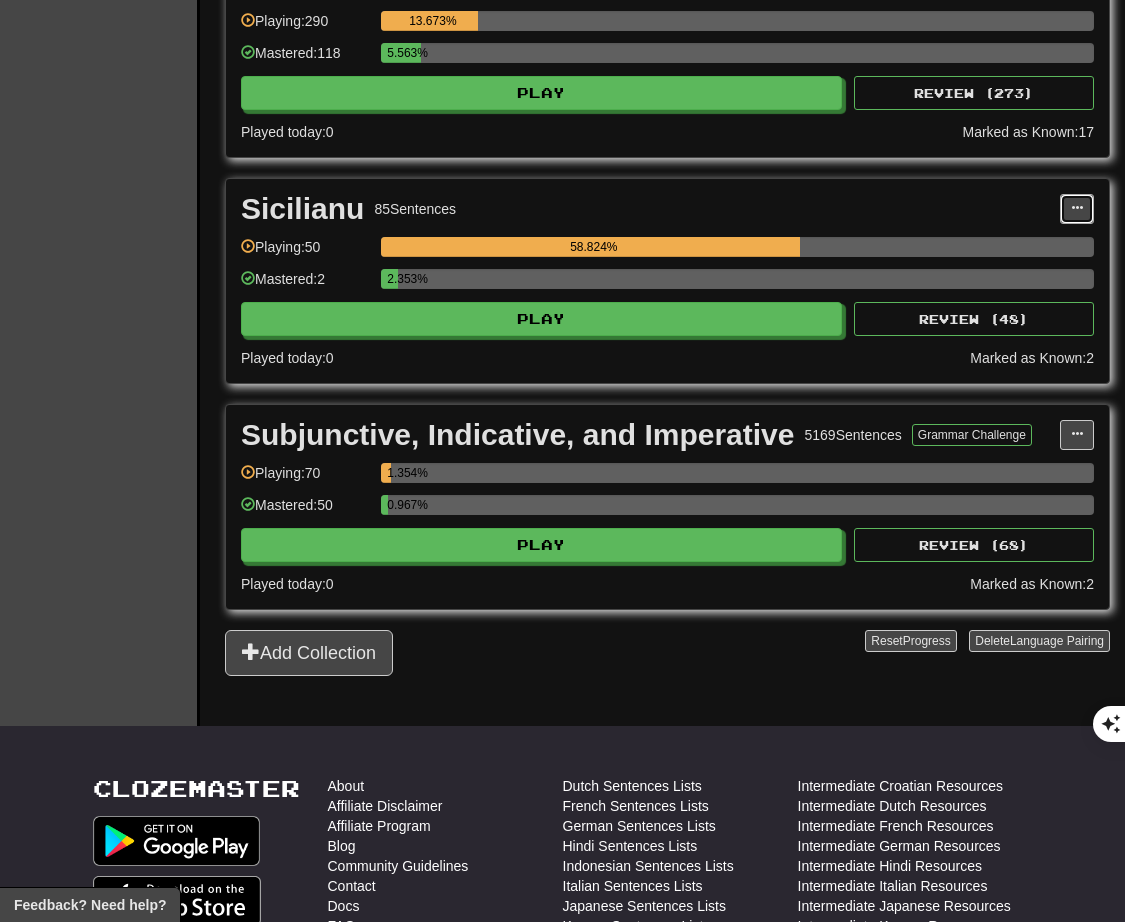 click at bounding box center [1077, 209] 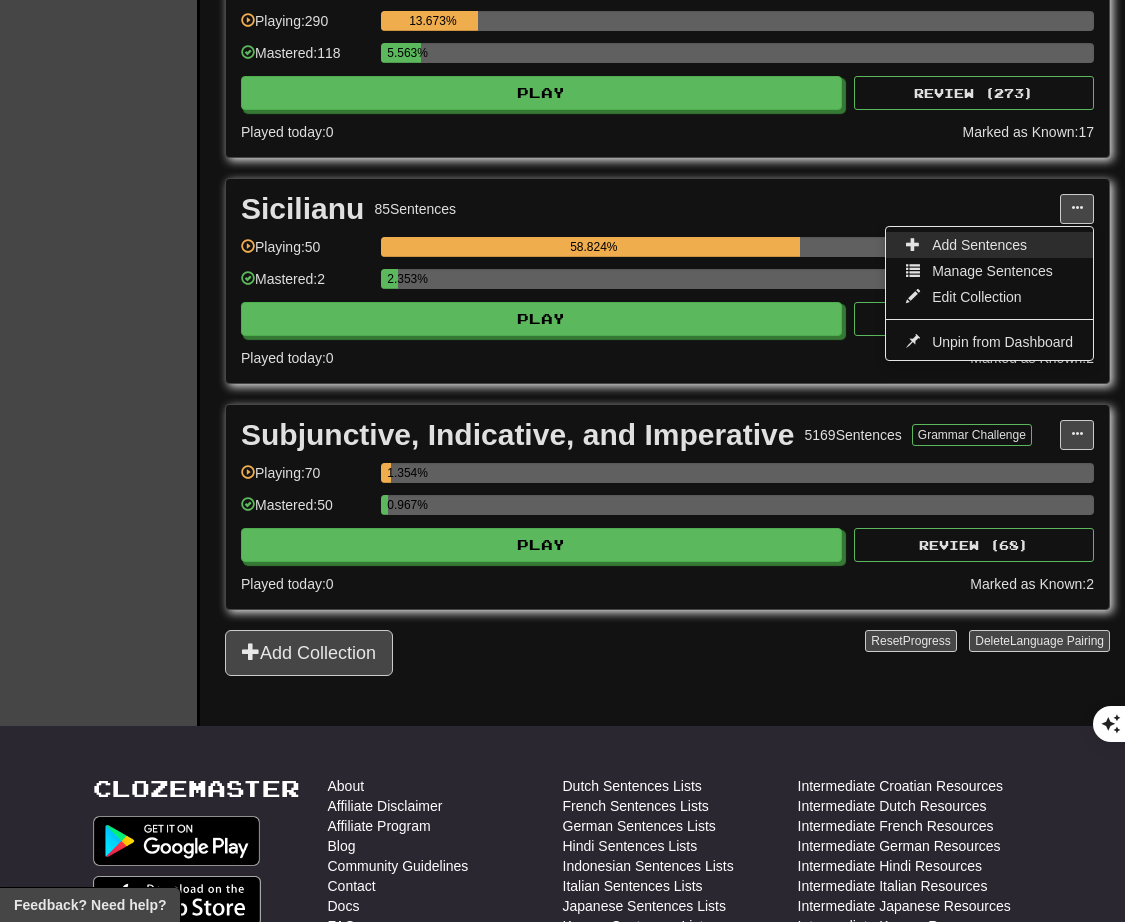 click on "Add Sentences" at bounding box center (979, 245) 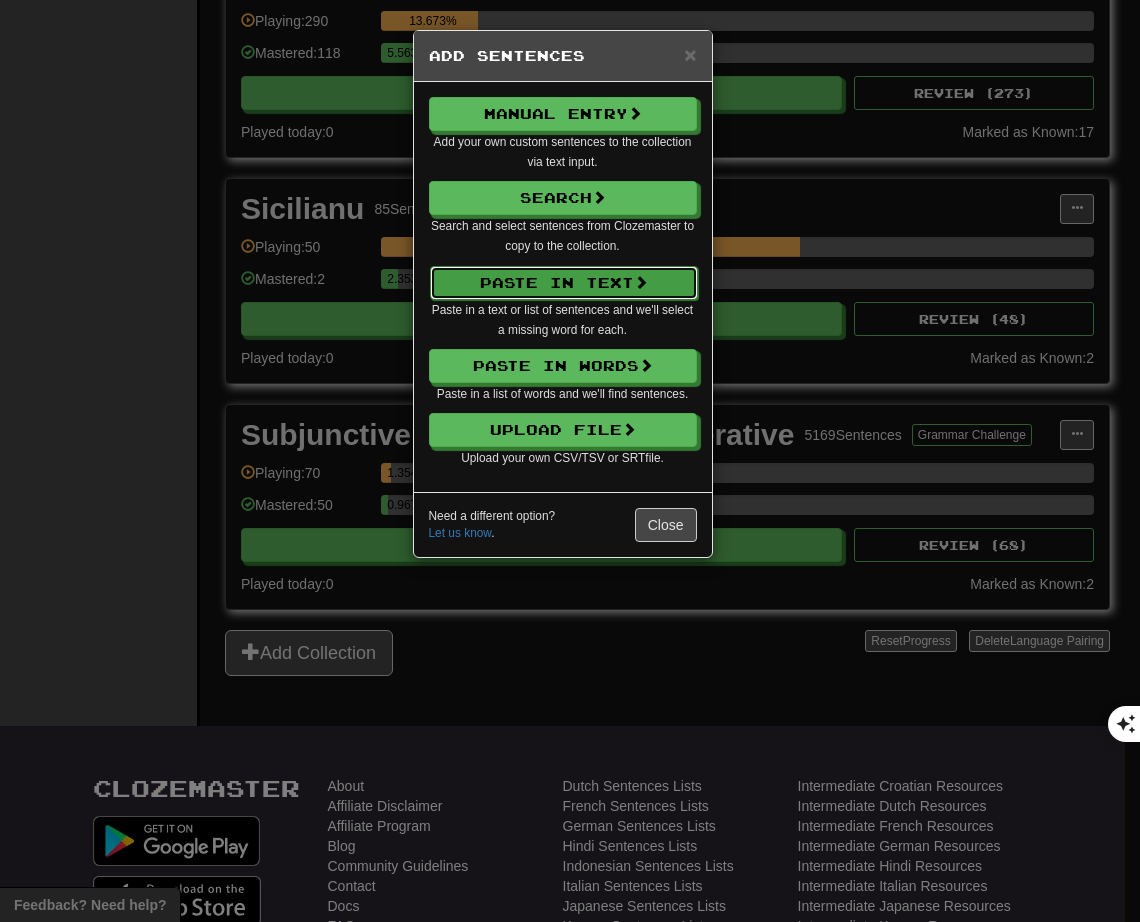 click on "Paste in Text" at bounding box center (564, 283) 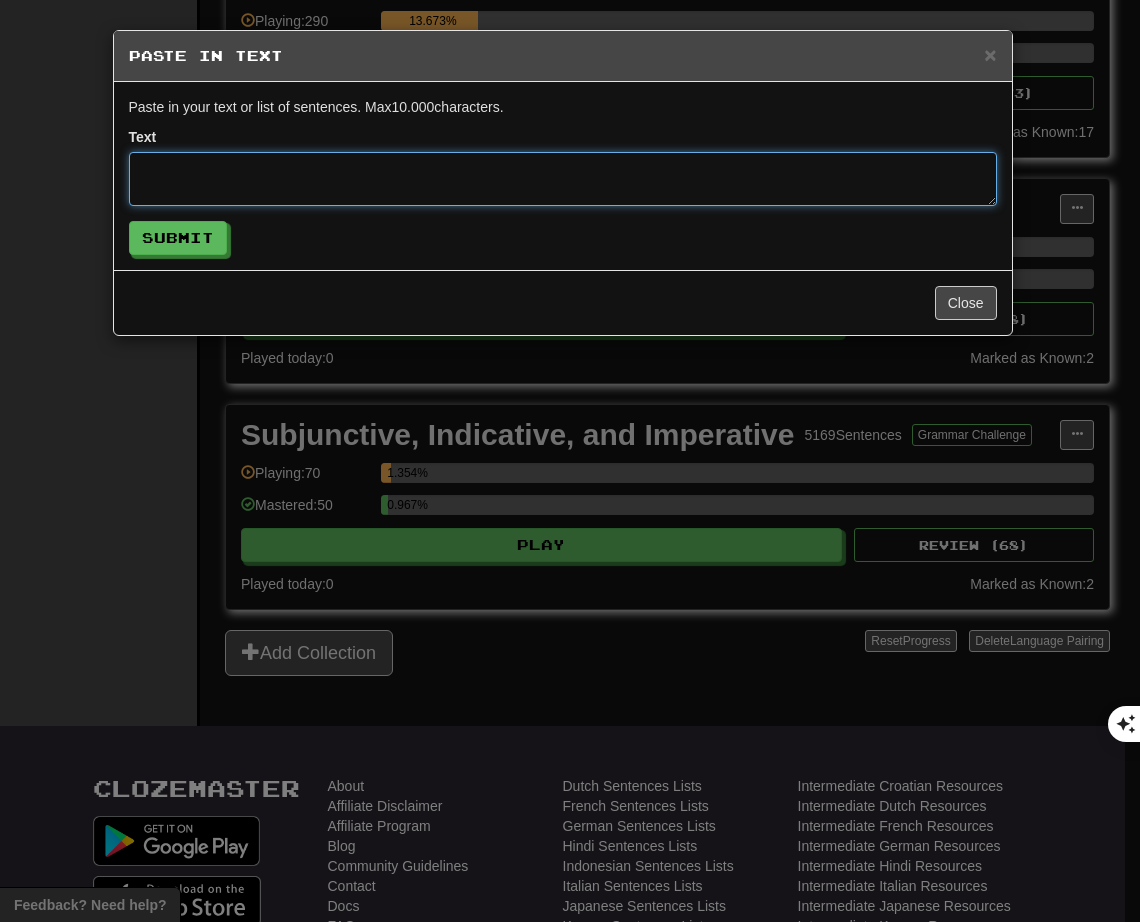 click at bounding box center (563, 179) 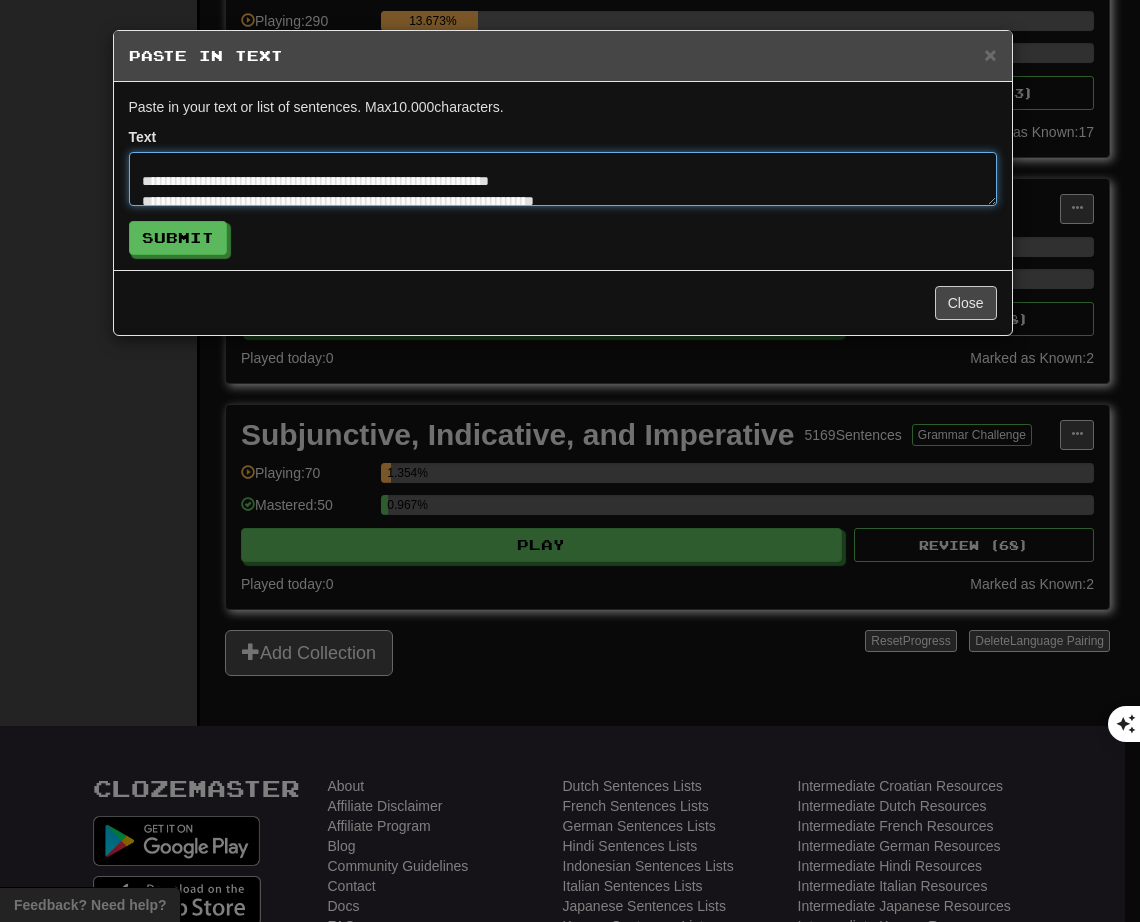 scroll, scrollTop: 0, scrollLeft: 0, axis: both 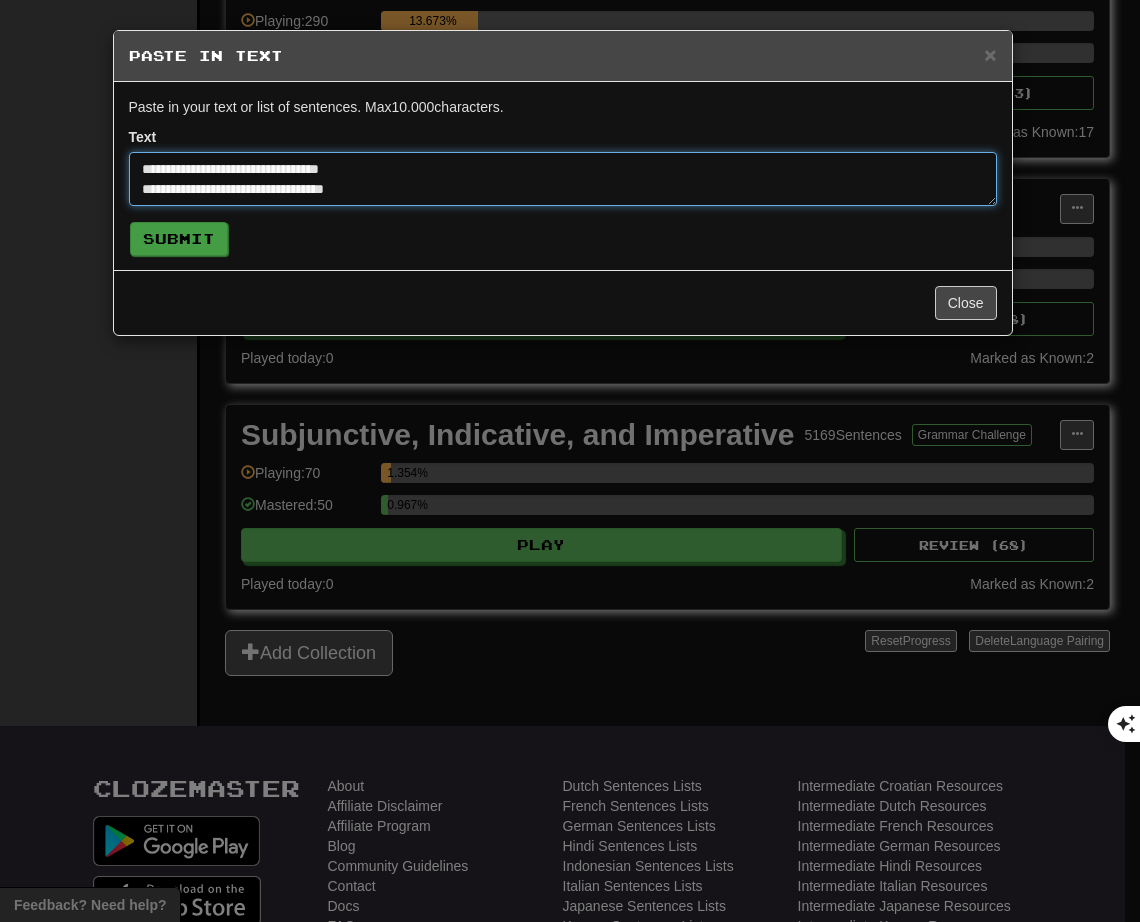 type on "**********" 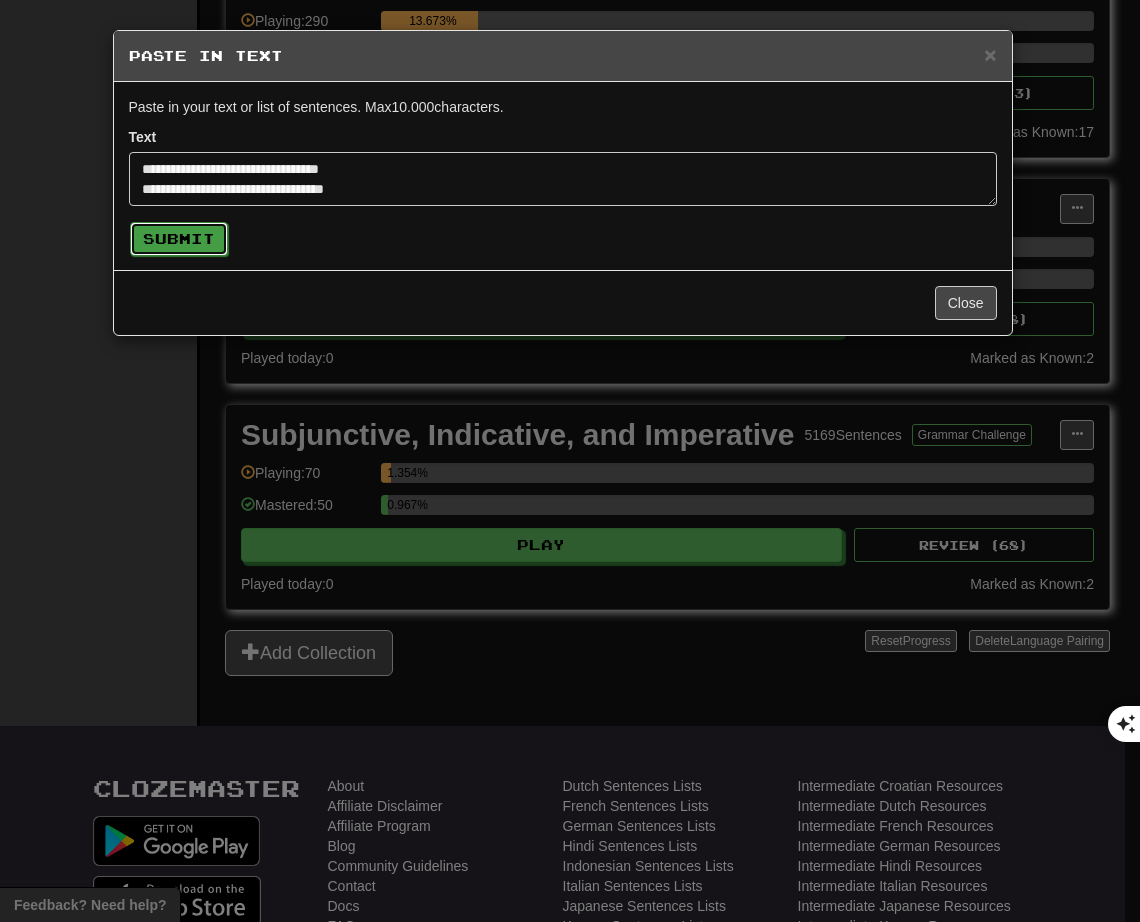 click on "Submit" at bounding box center (179, 239) 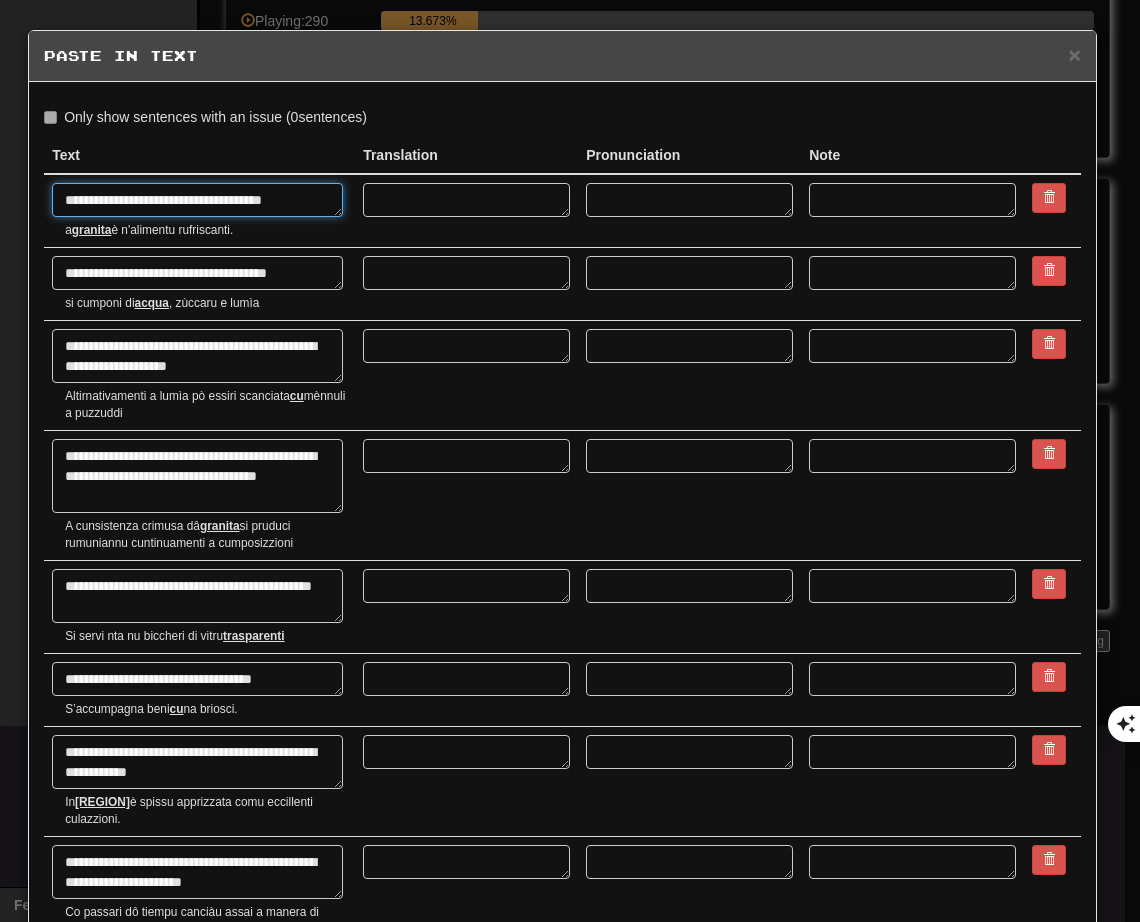 drag, startPoint x: 71, startPoint y: 207, endPoint x: 60, endPoint y: 206, distance: 11.045361 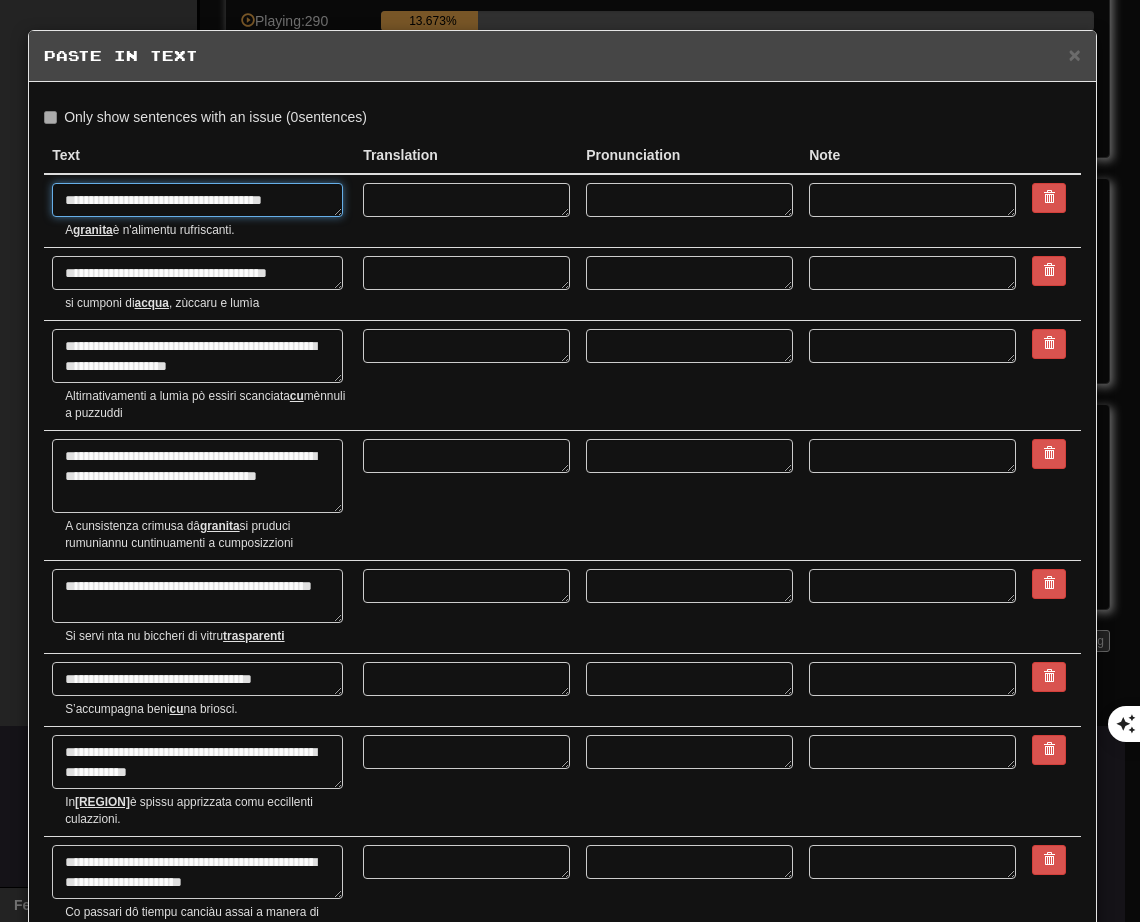 type on "**********" 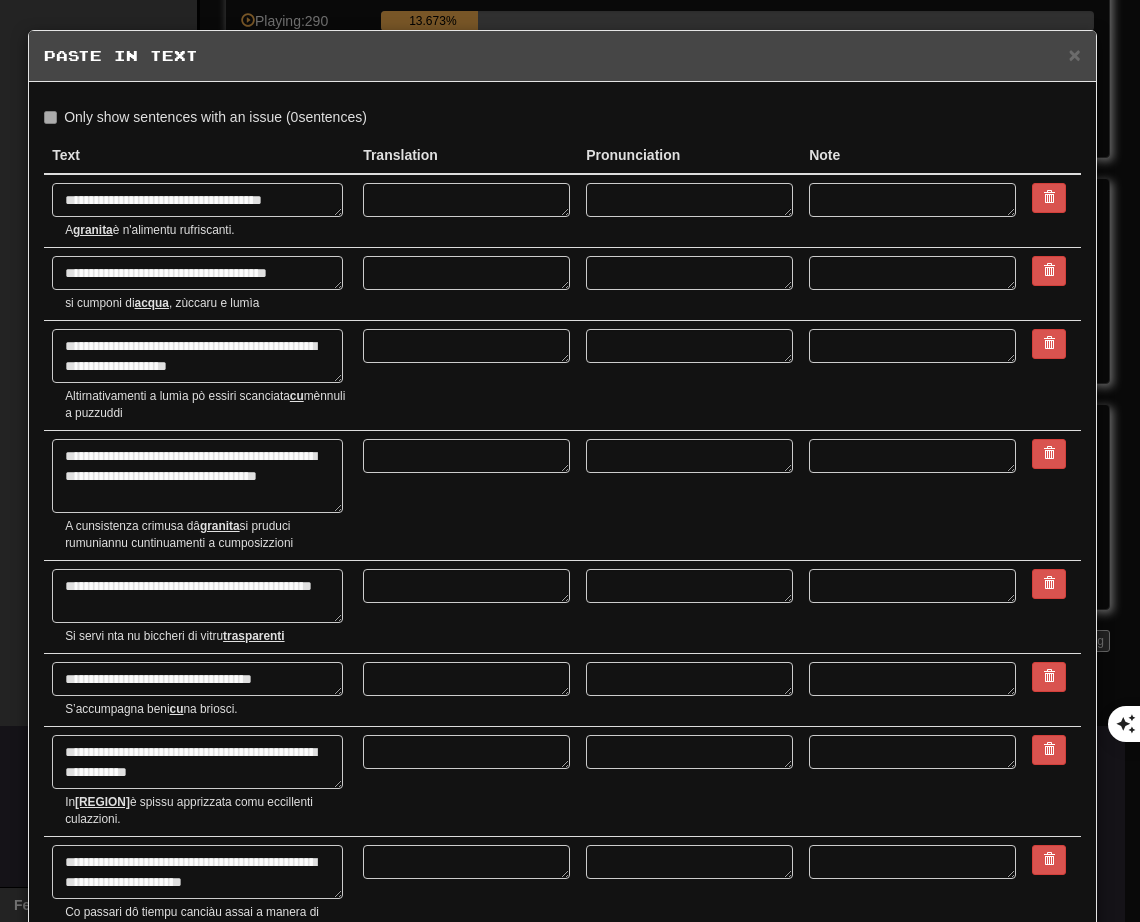 drag, startPoint x: 470, startPoint y: 131, endPoint x: 472, endPoint y: 147, distance: 16.124516 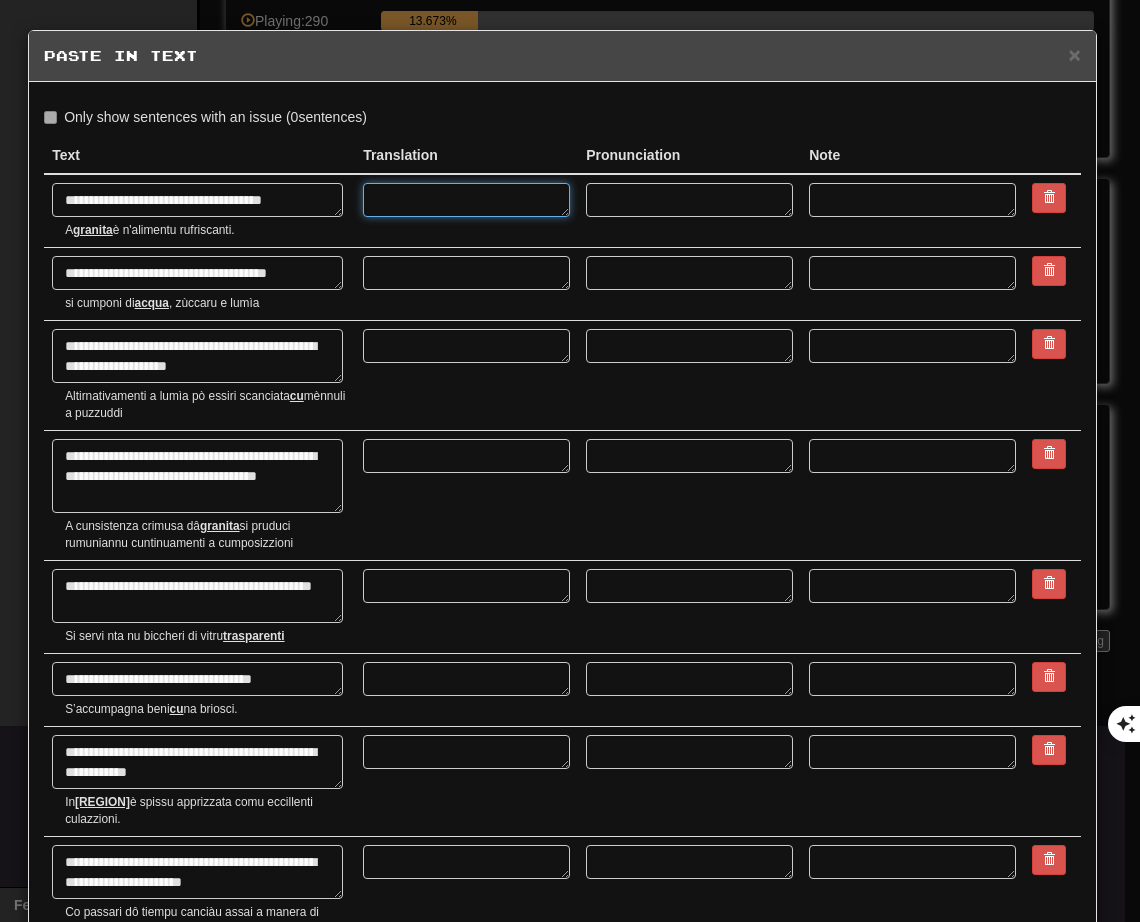 click at bounding box center (466, 200) 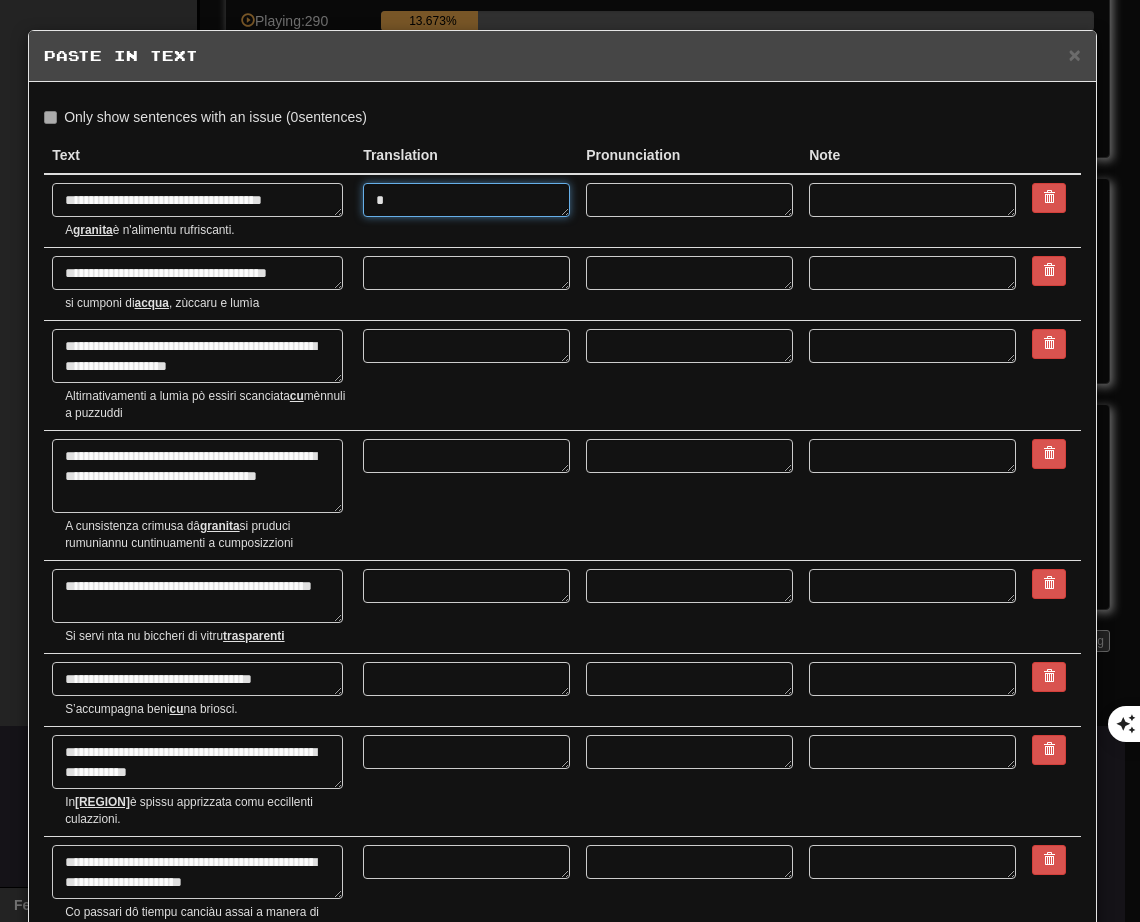 type on "*" 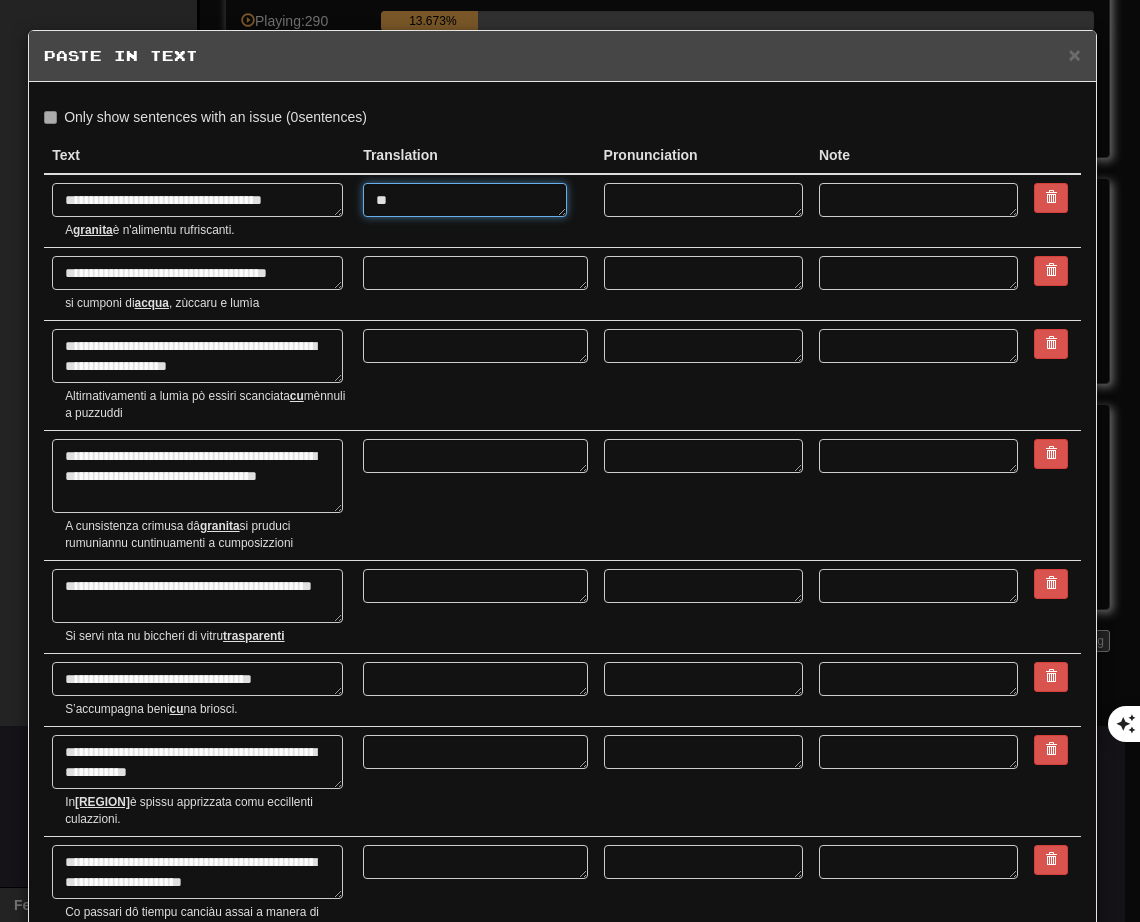 type on "*" 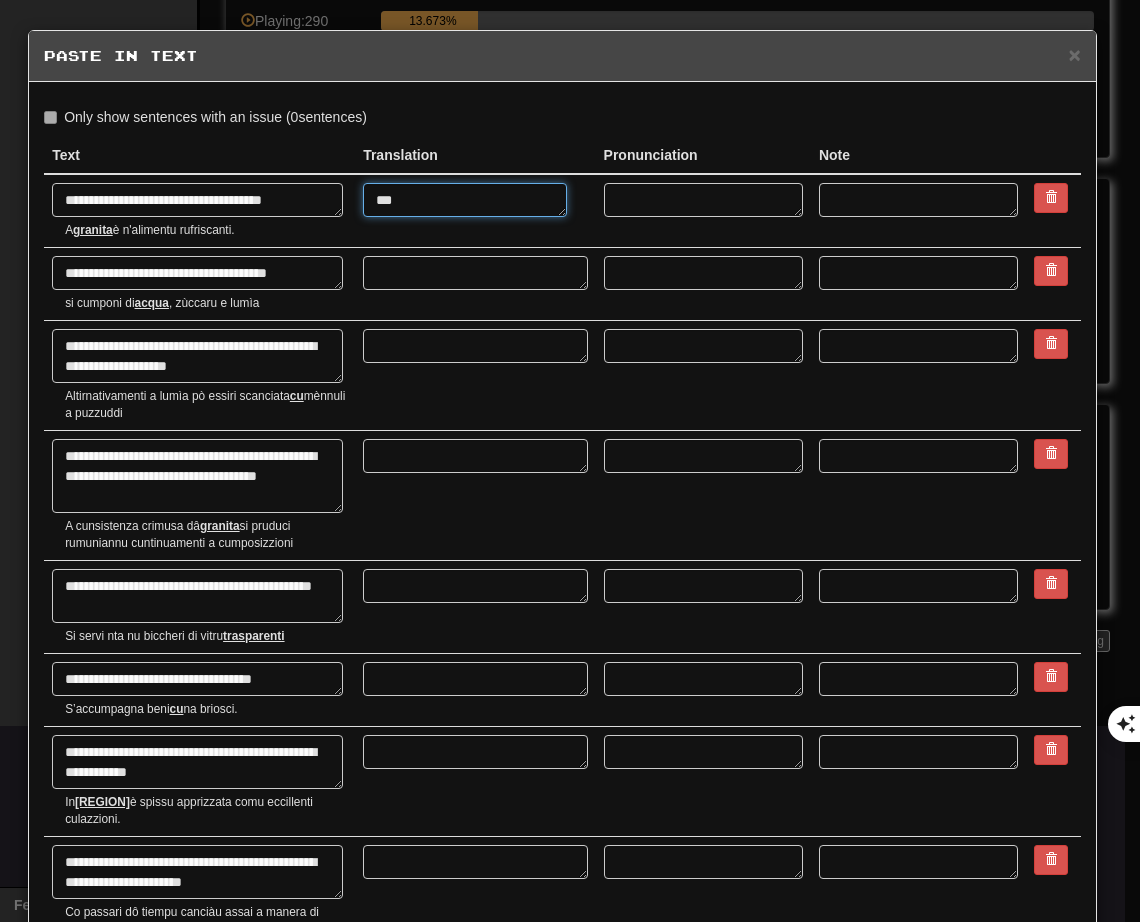 type on "***" 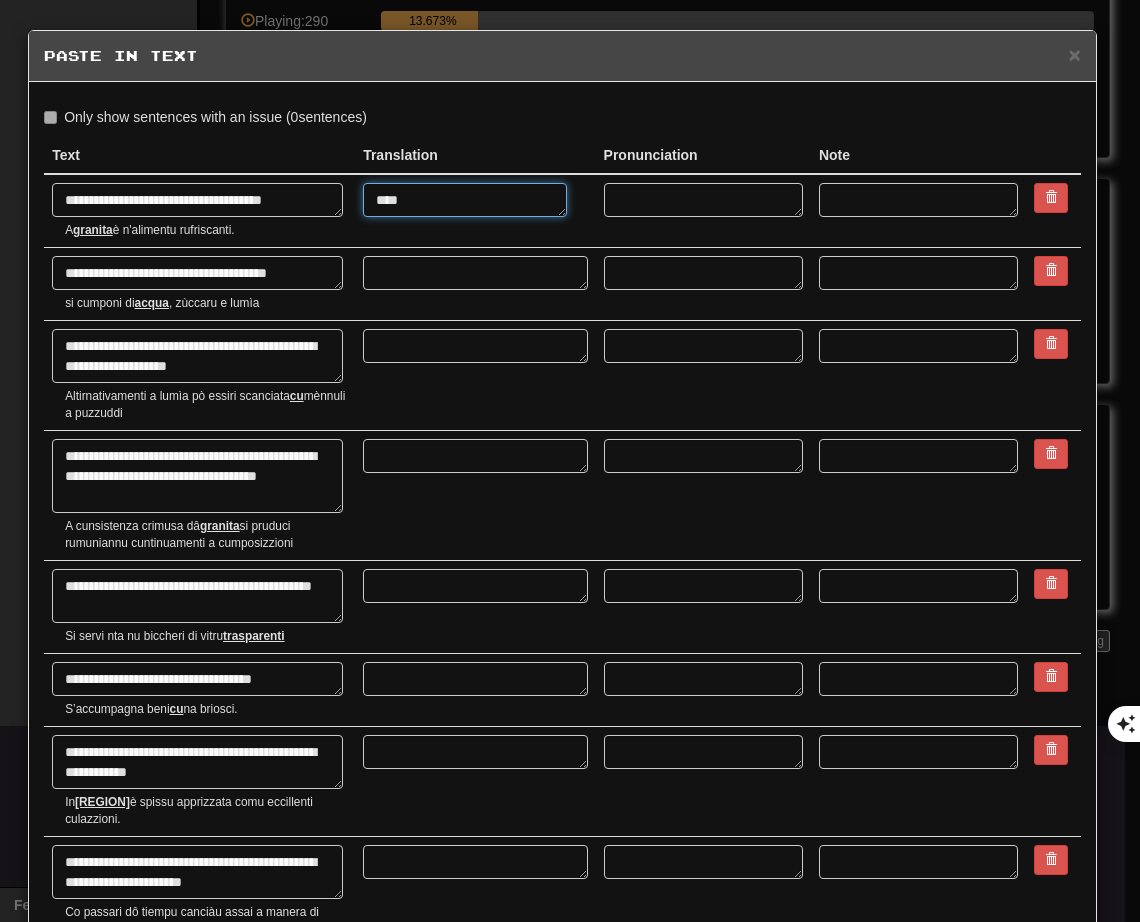 type on "*" 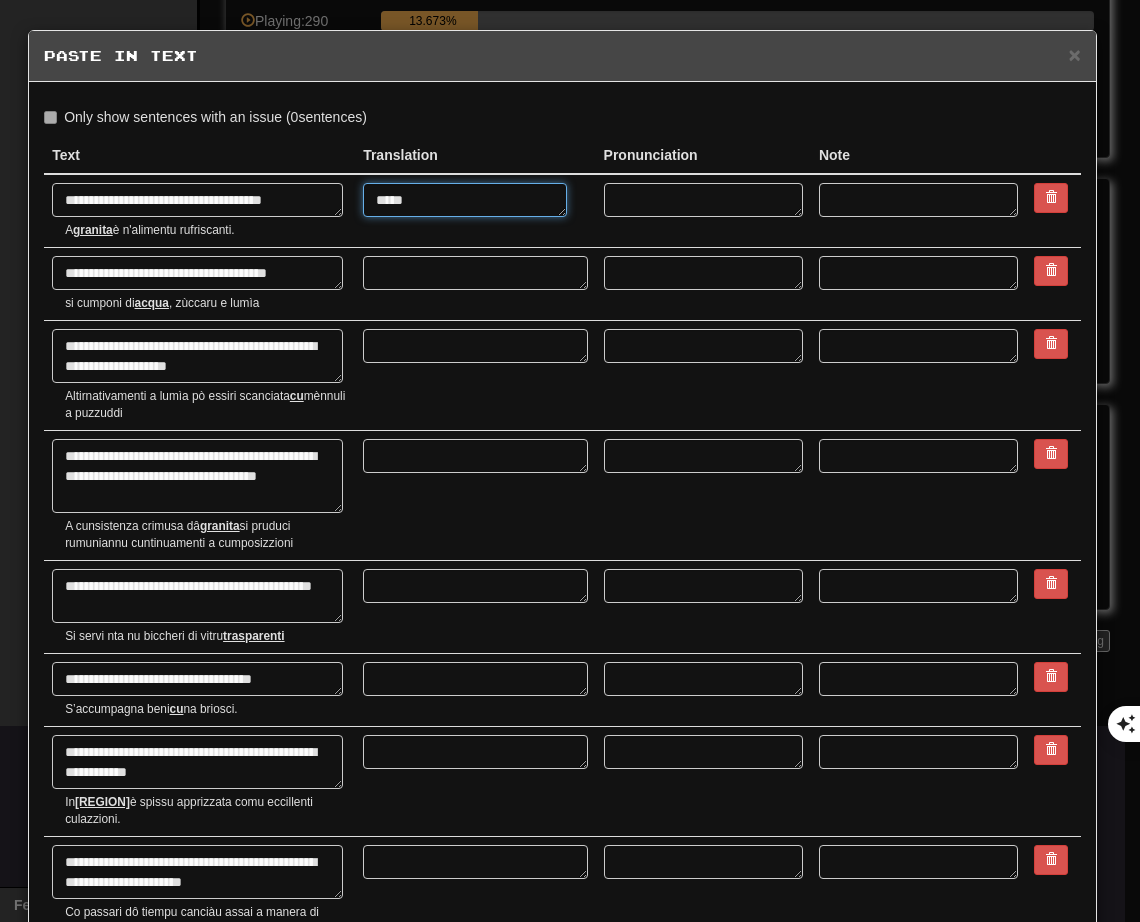 type on "*" 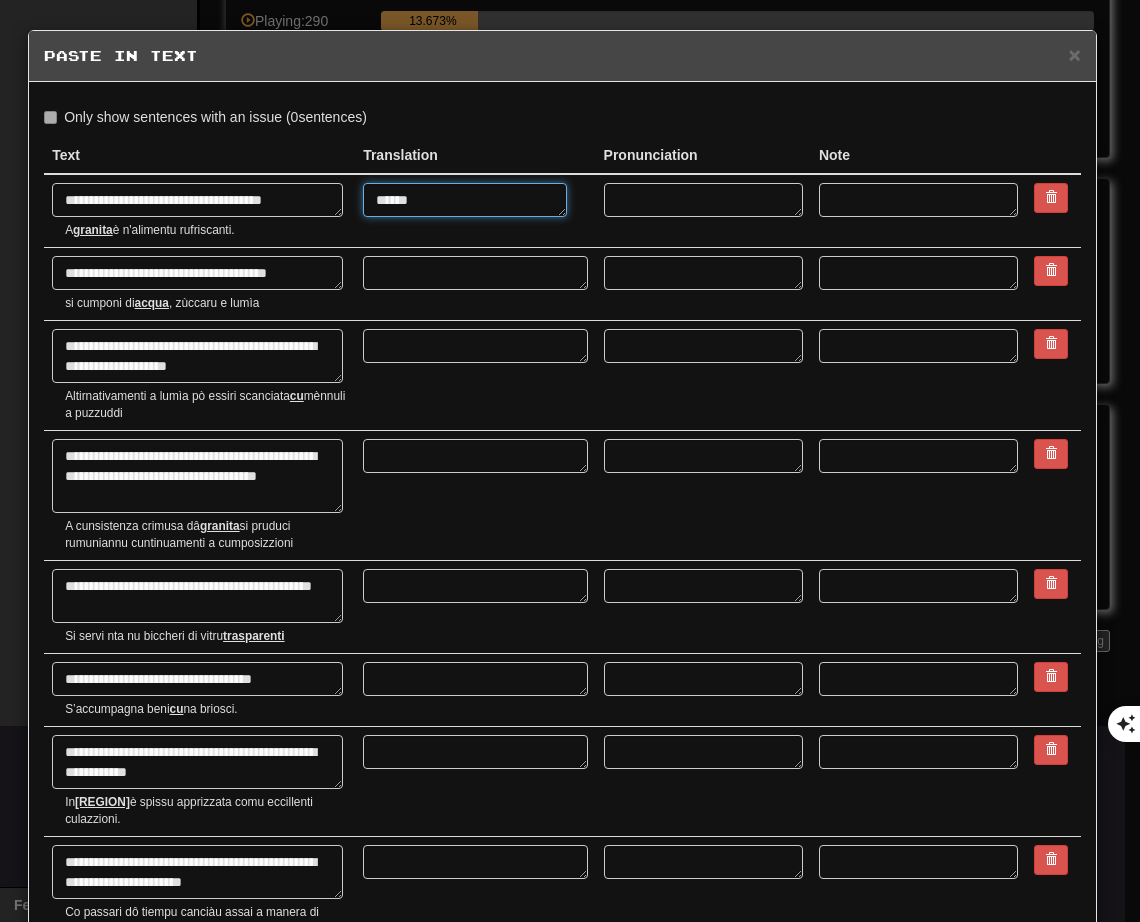 type on "*" 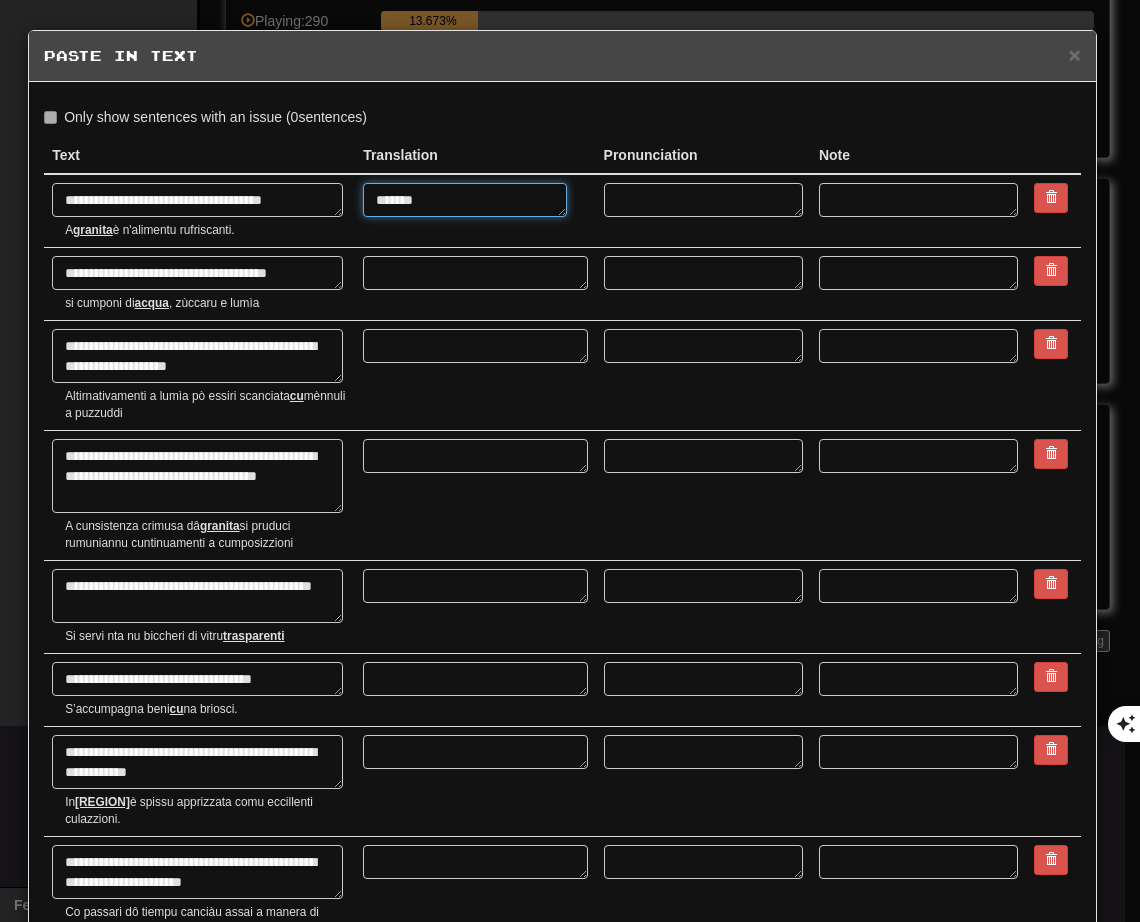 type on "********" 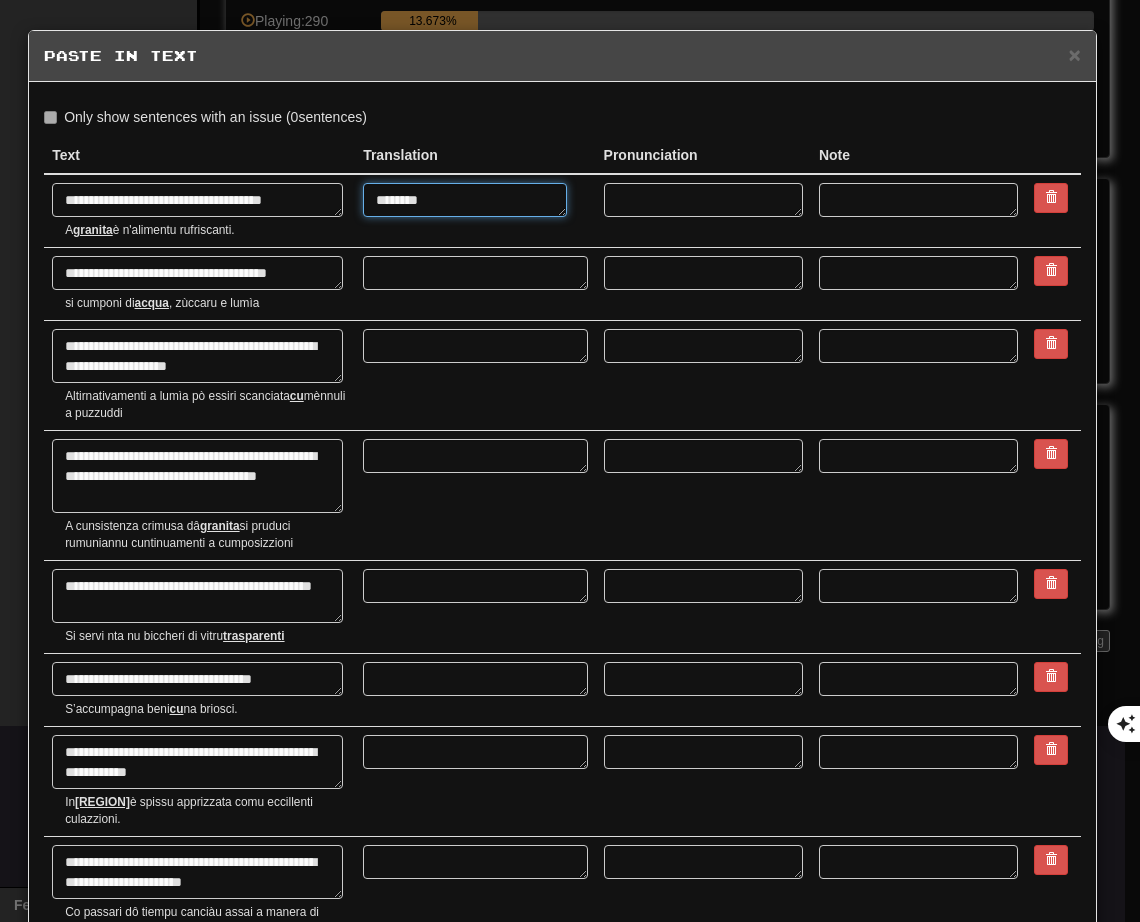 type on "*" 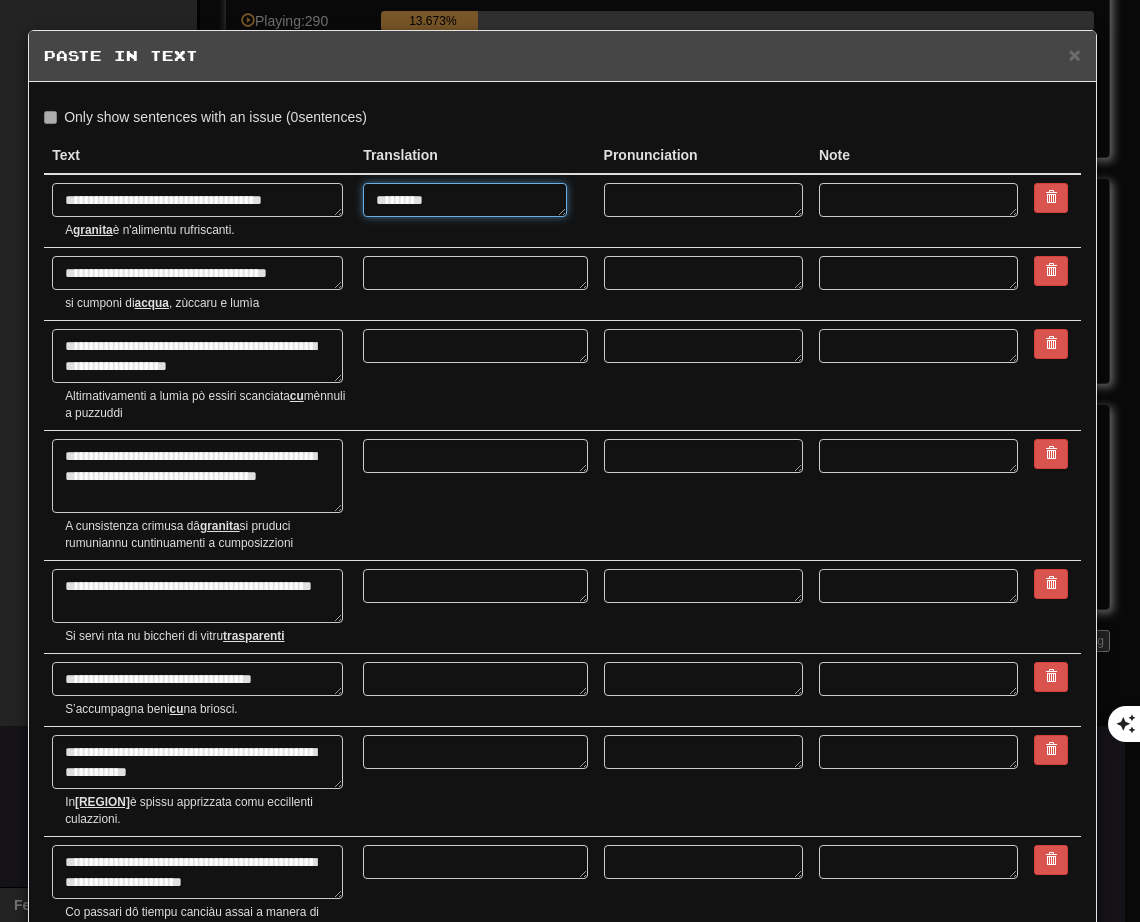 type on "*" 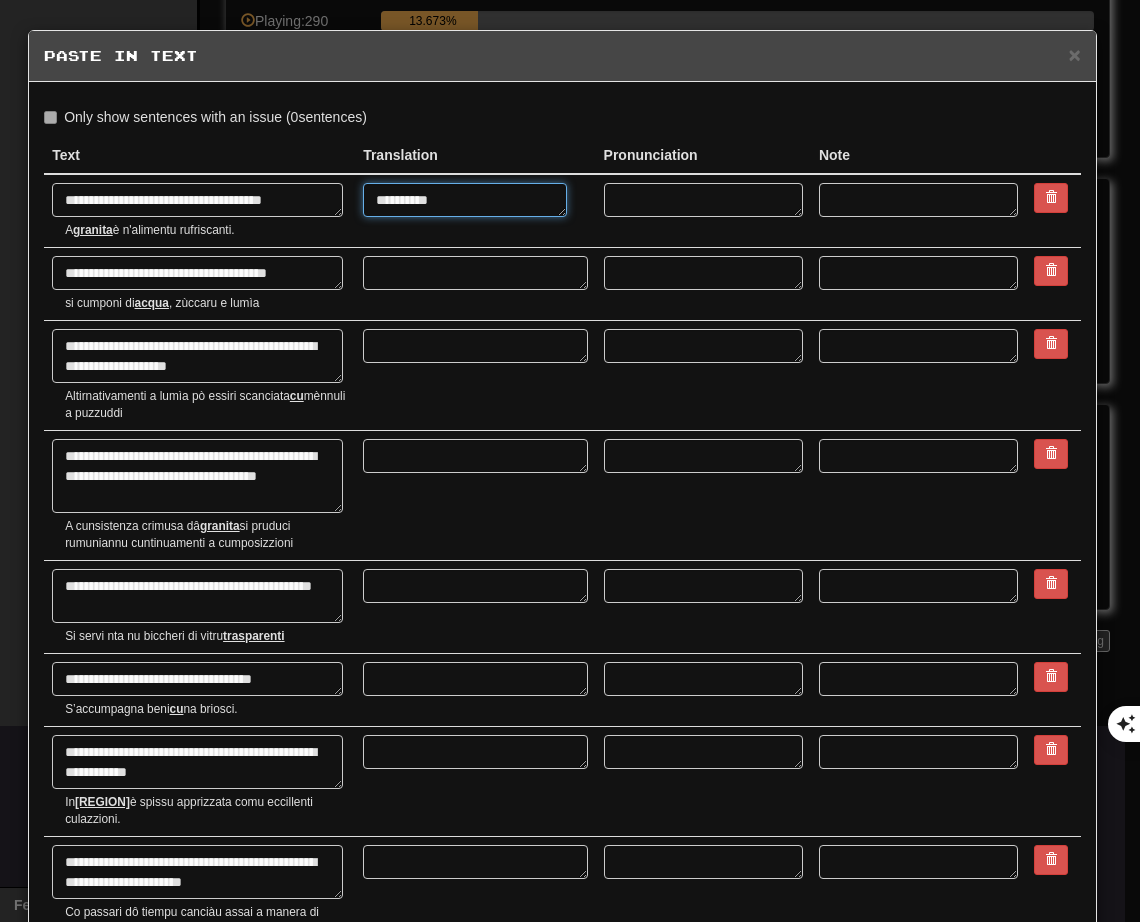 type on "*" 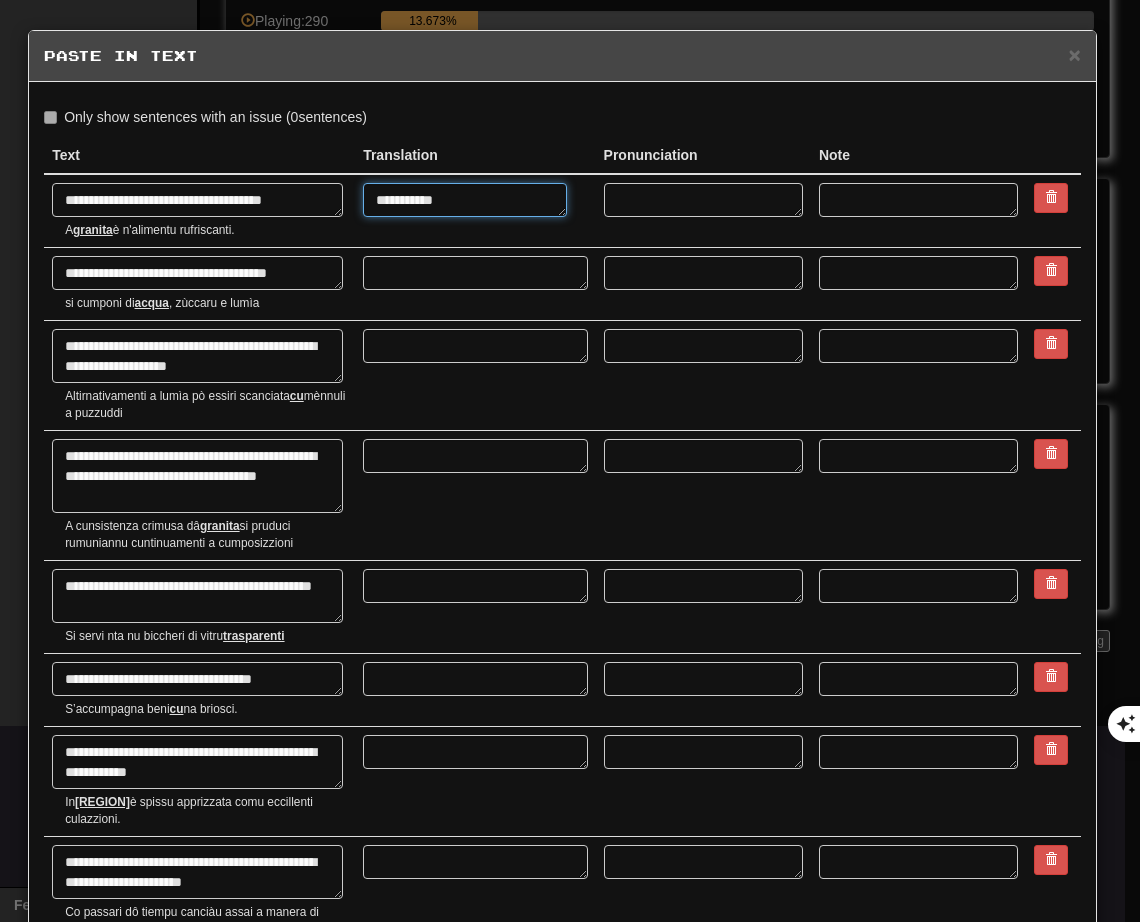 type on "*" 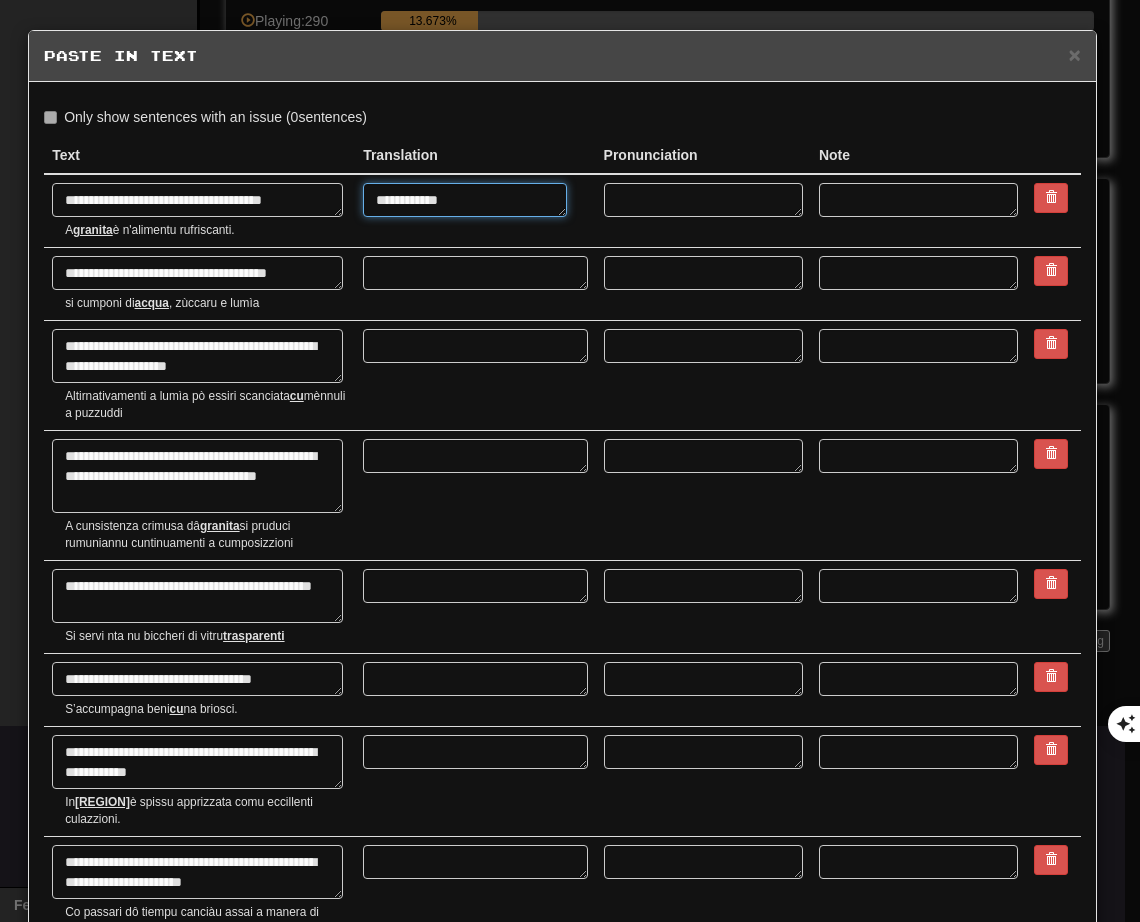 type on "**********" 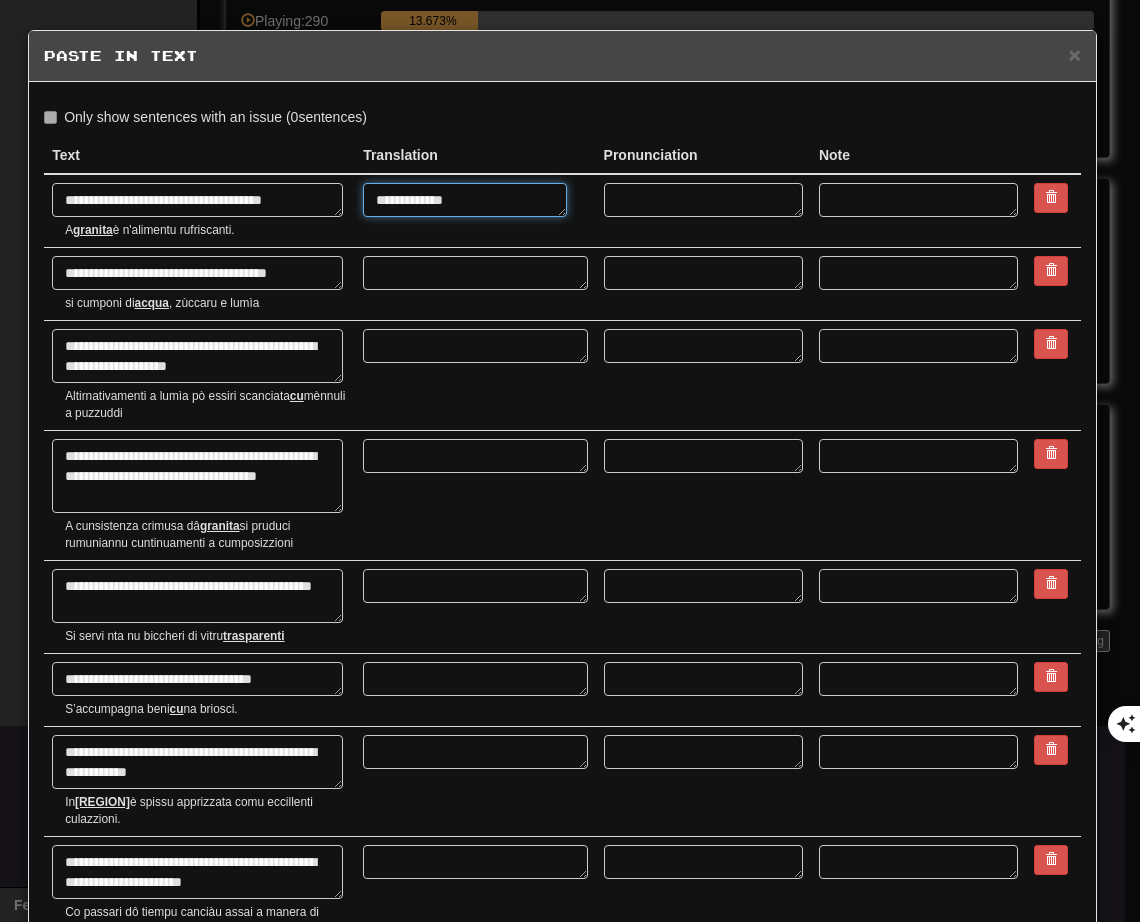type on "*" 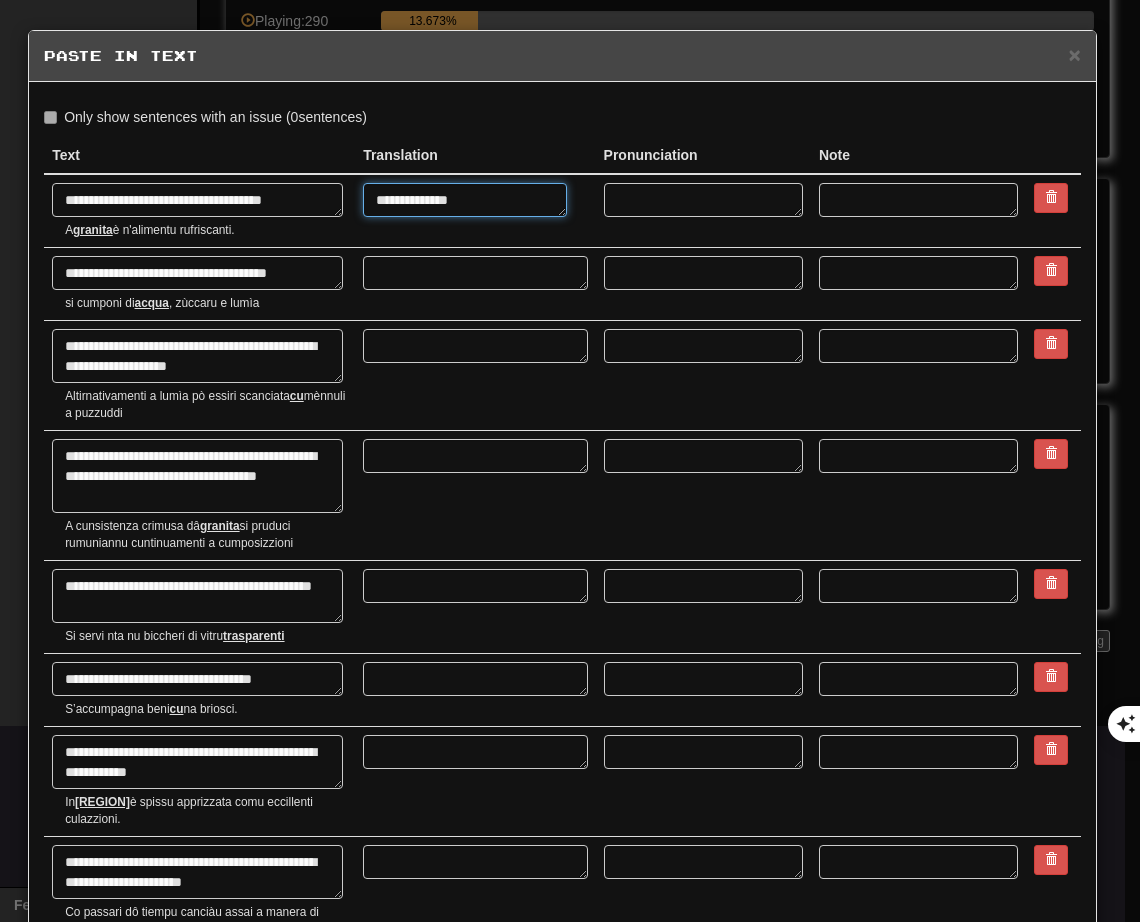 type on "*" 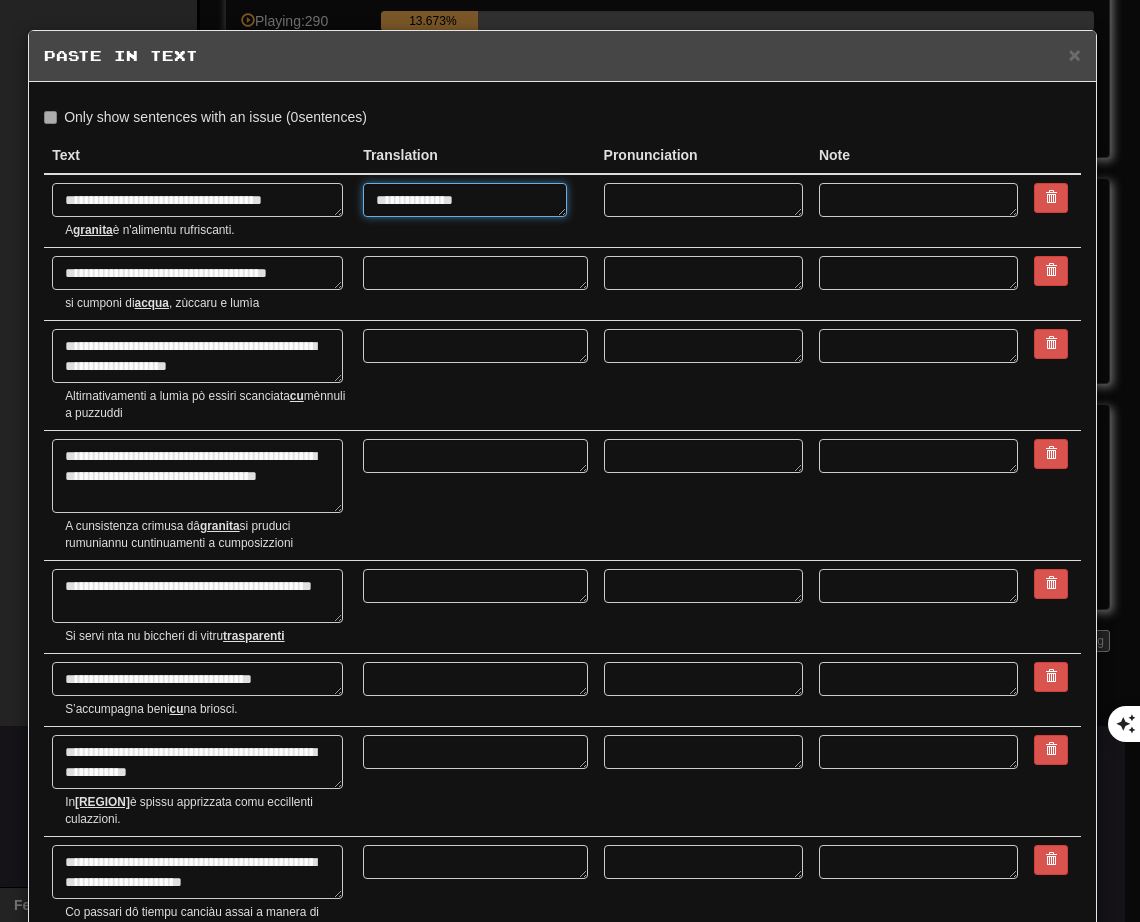 type on "**********" 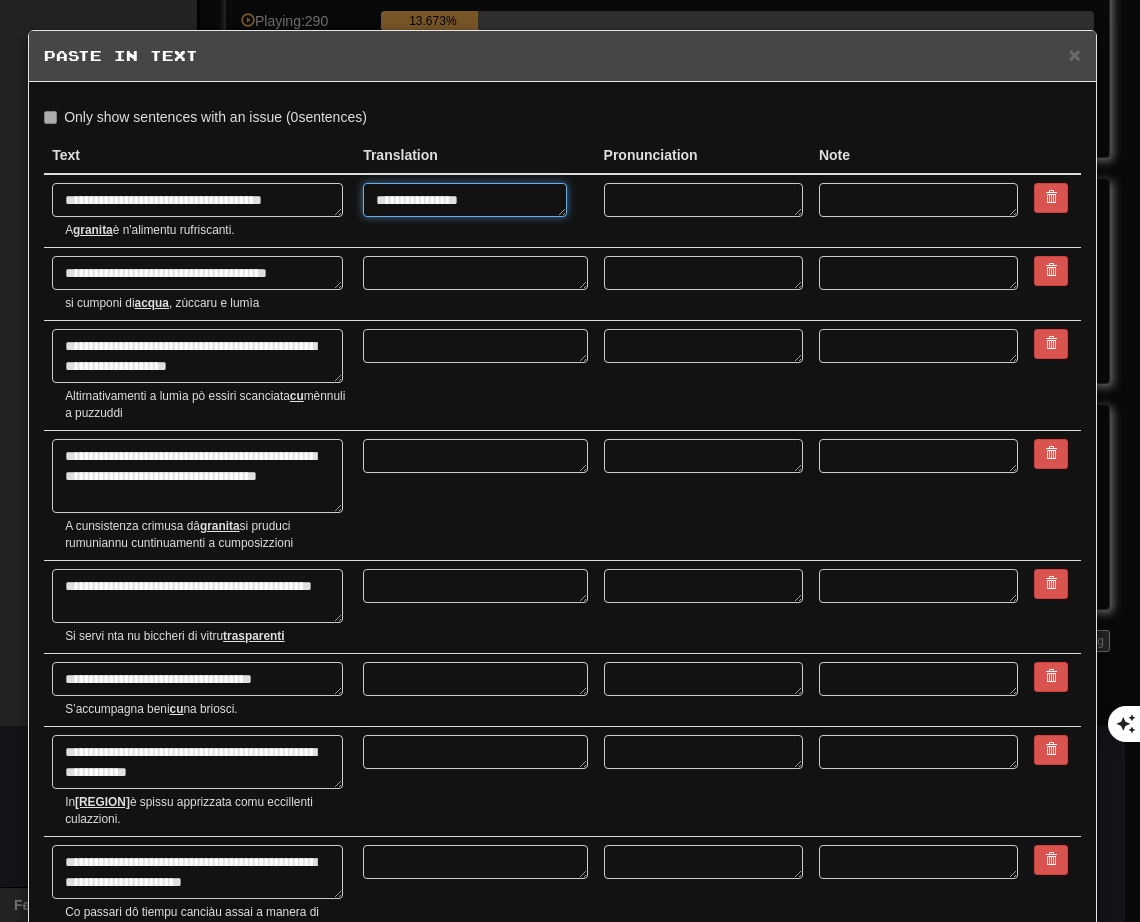 type on "*" 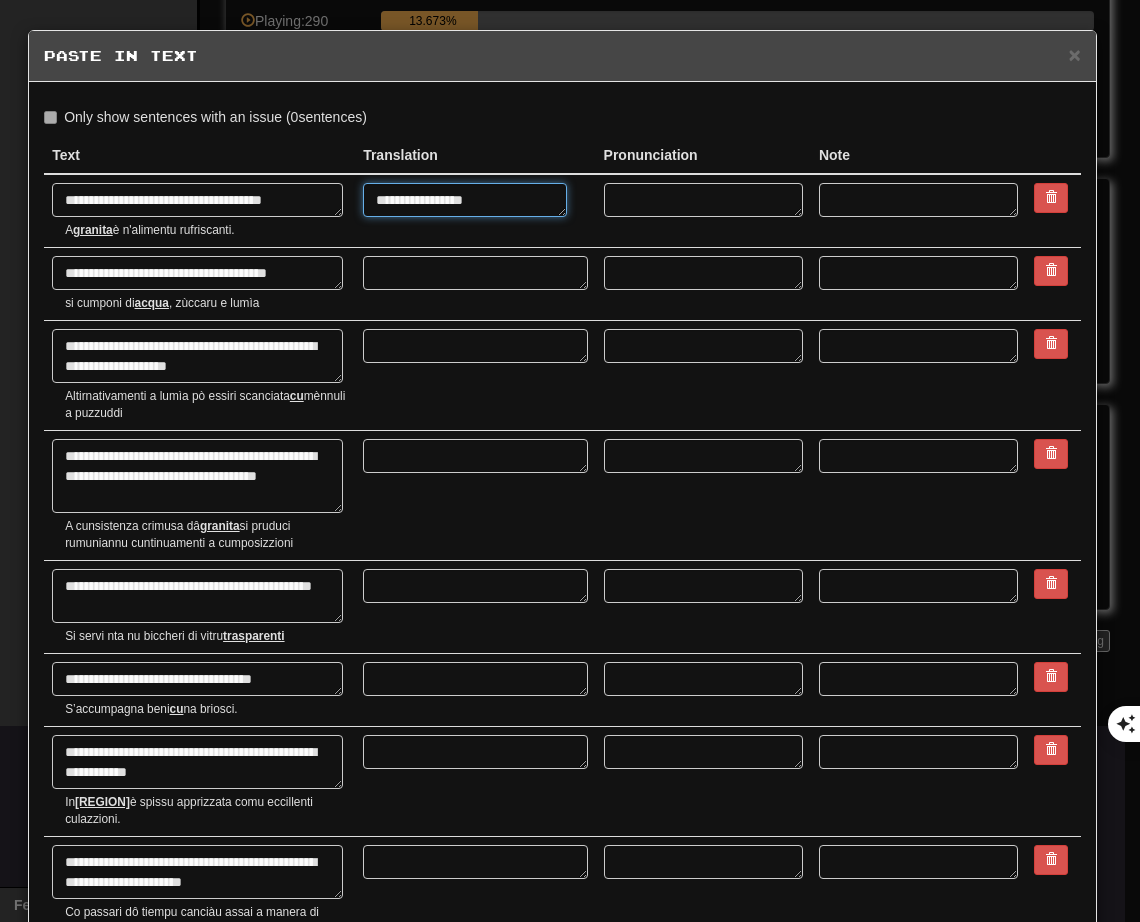 type on "**********" 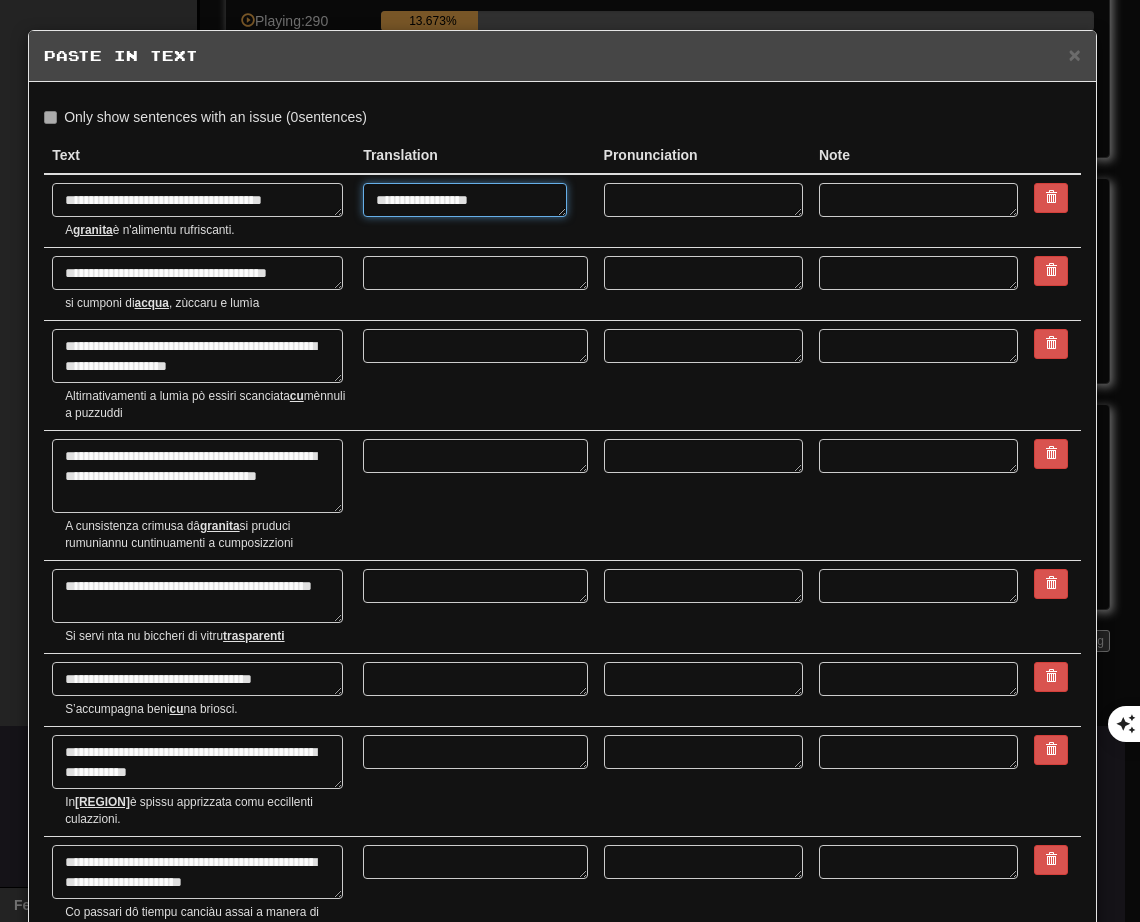 type on "*" 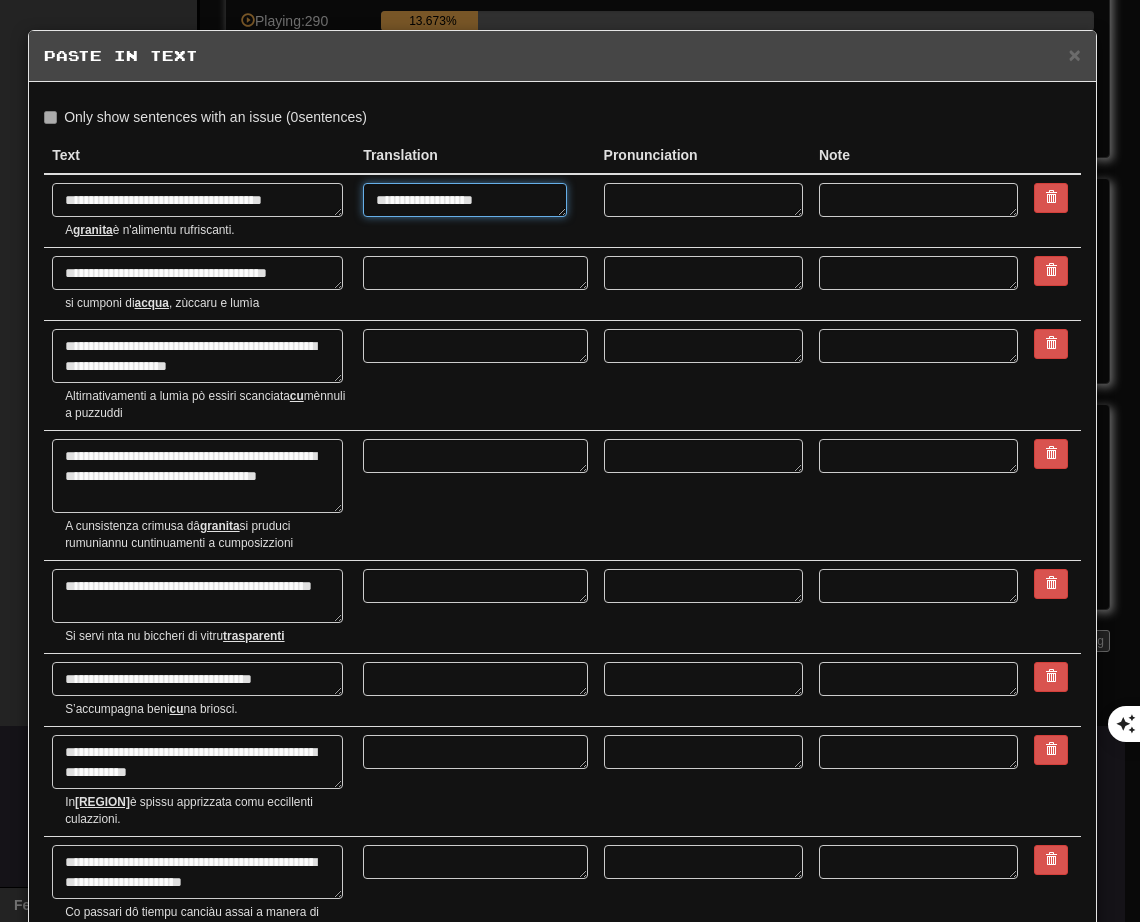 type on "**********" 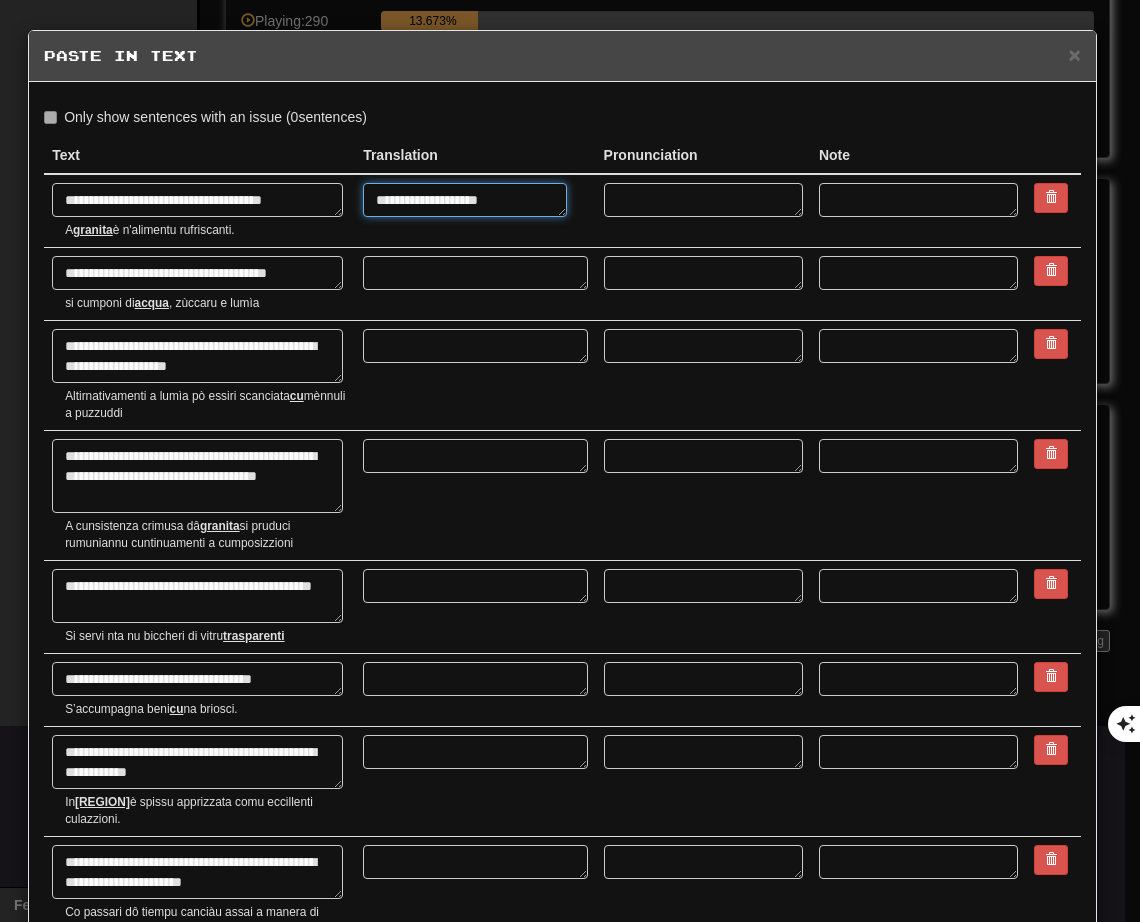 type on "*" 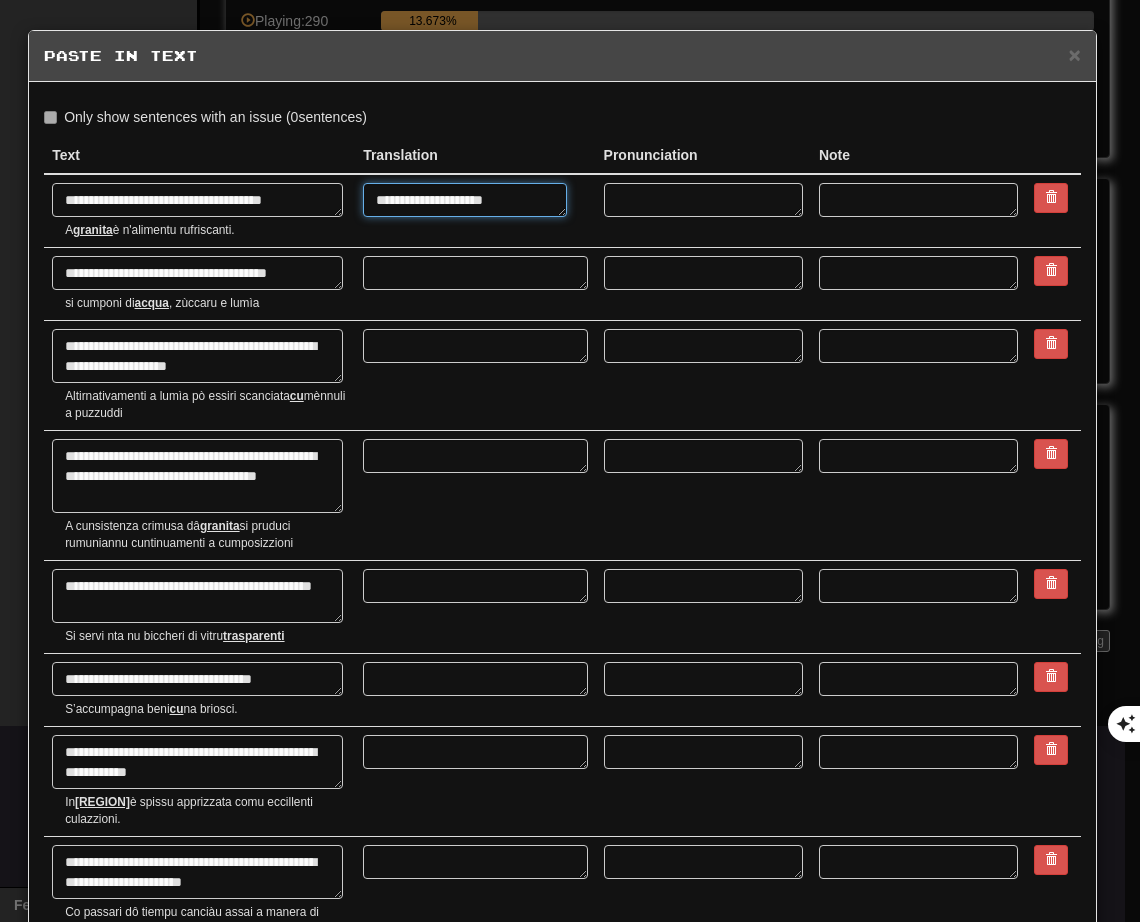 type on "*" 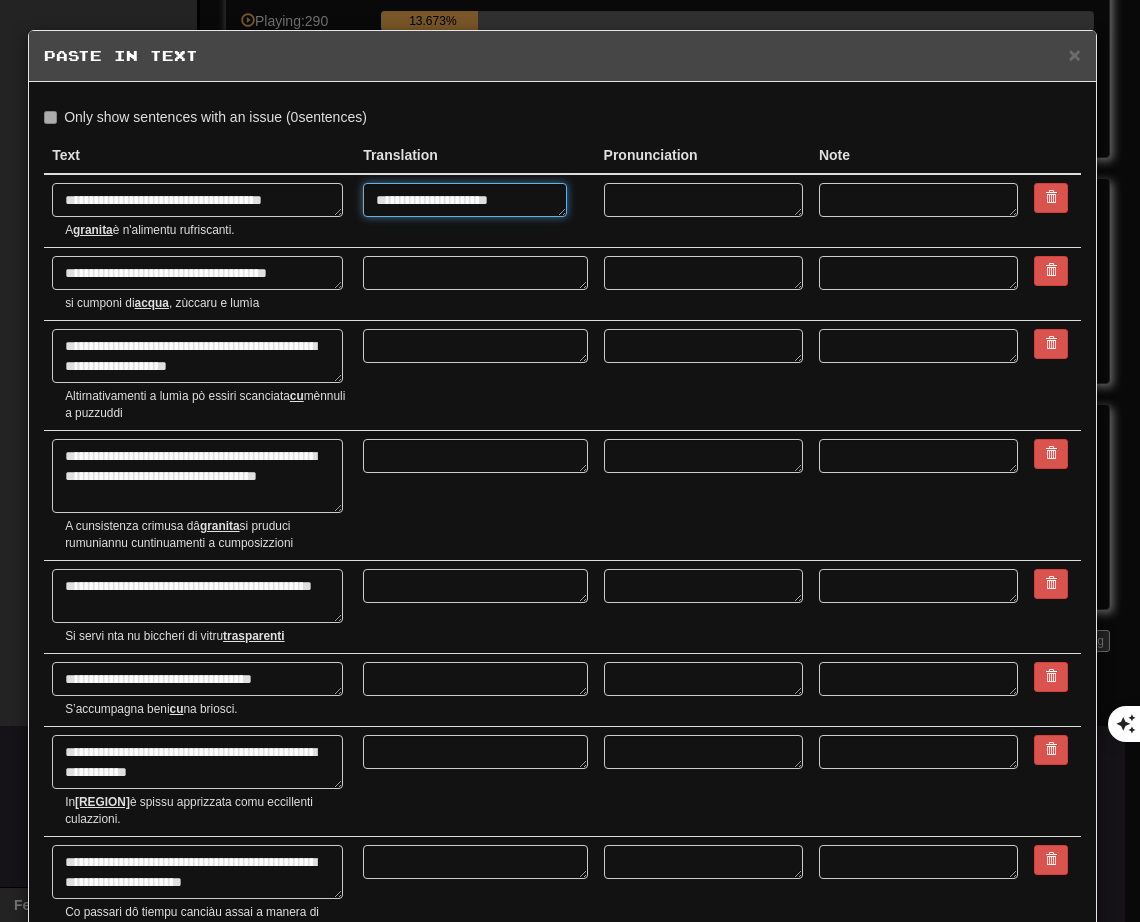type on "*" 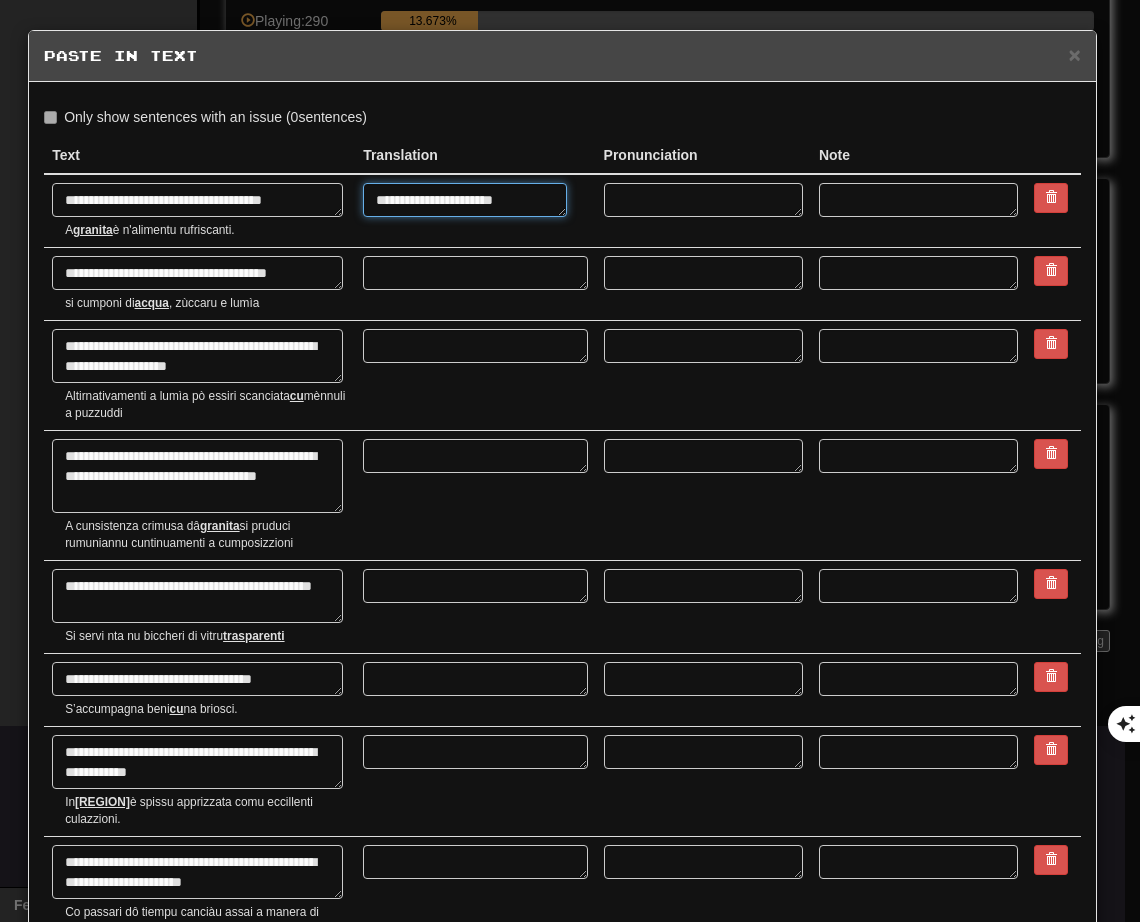 click on "**********" at bounding box center [465, 200] 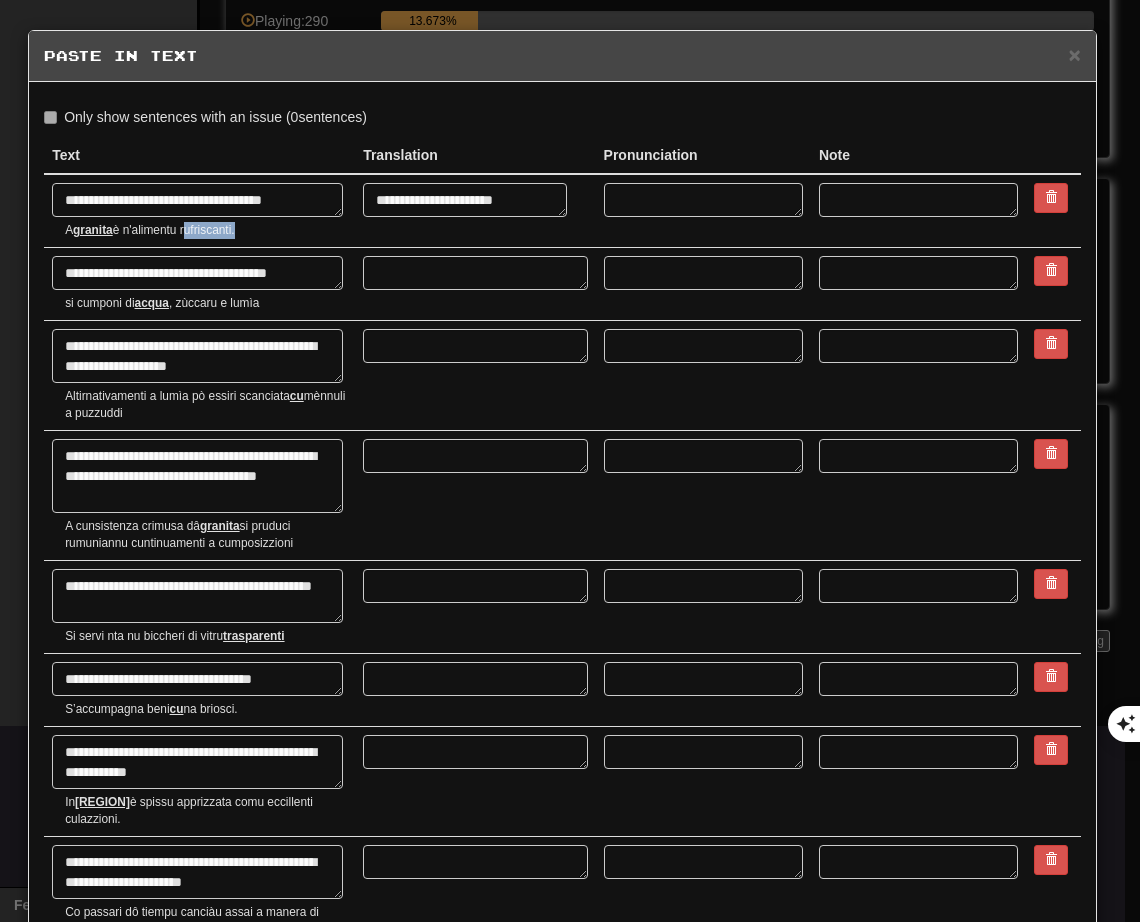 drag, startPoint x: 185, startPoint y: 232, endPoint x: 236, endPoint y: 232, distance: 51 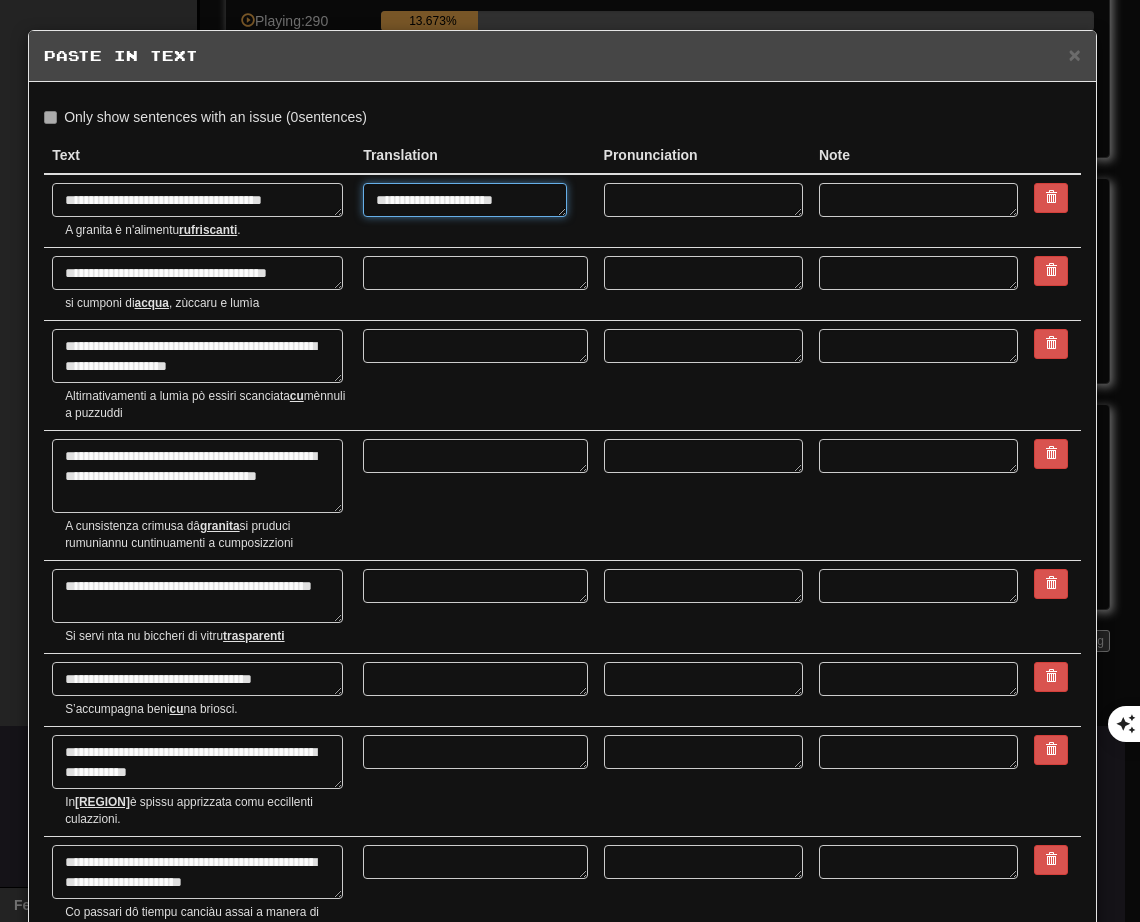 click on "**********" at bounding box center (465, 200) 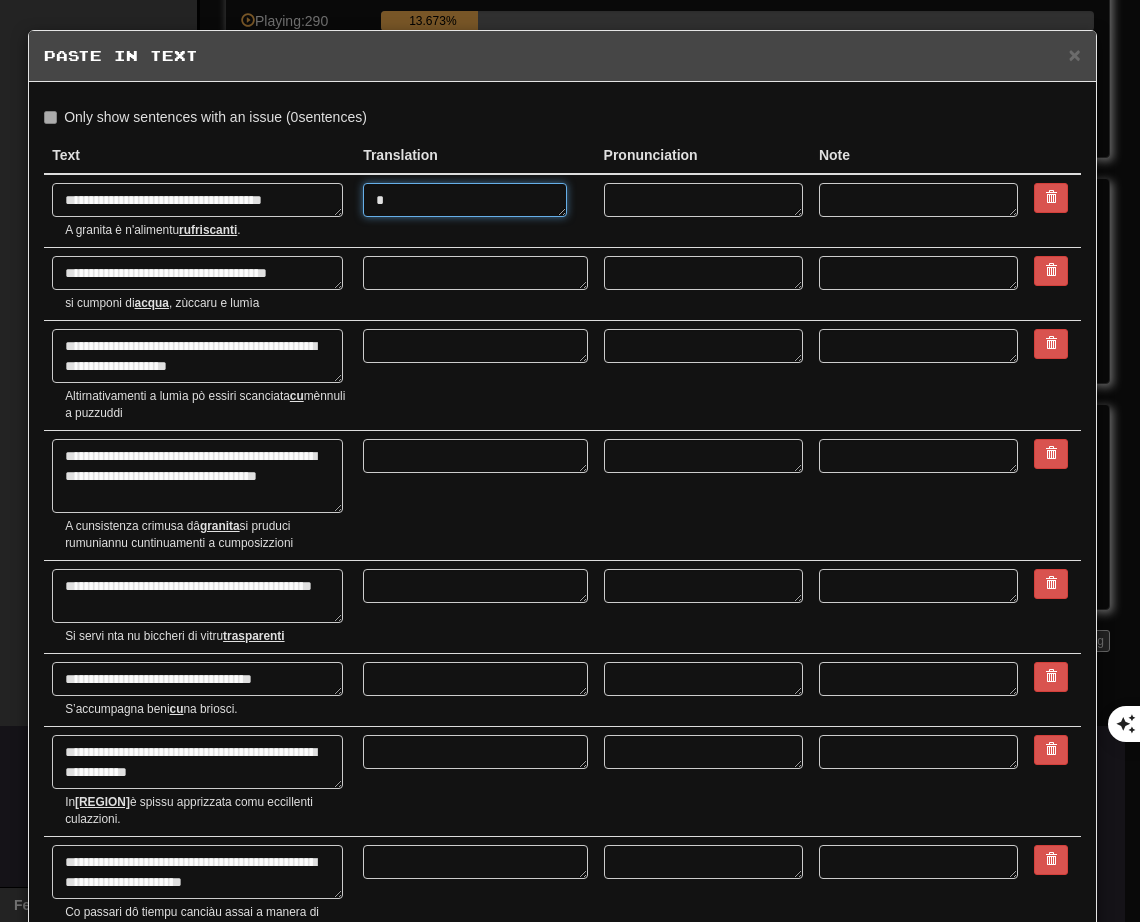 type on "*" 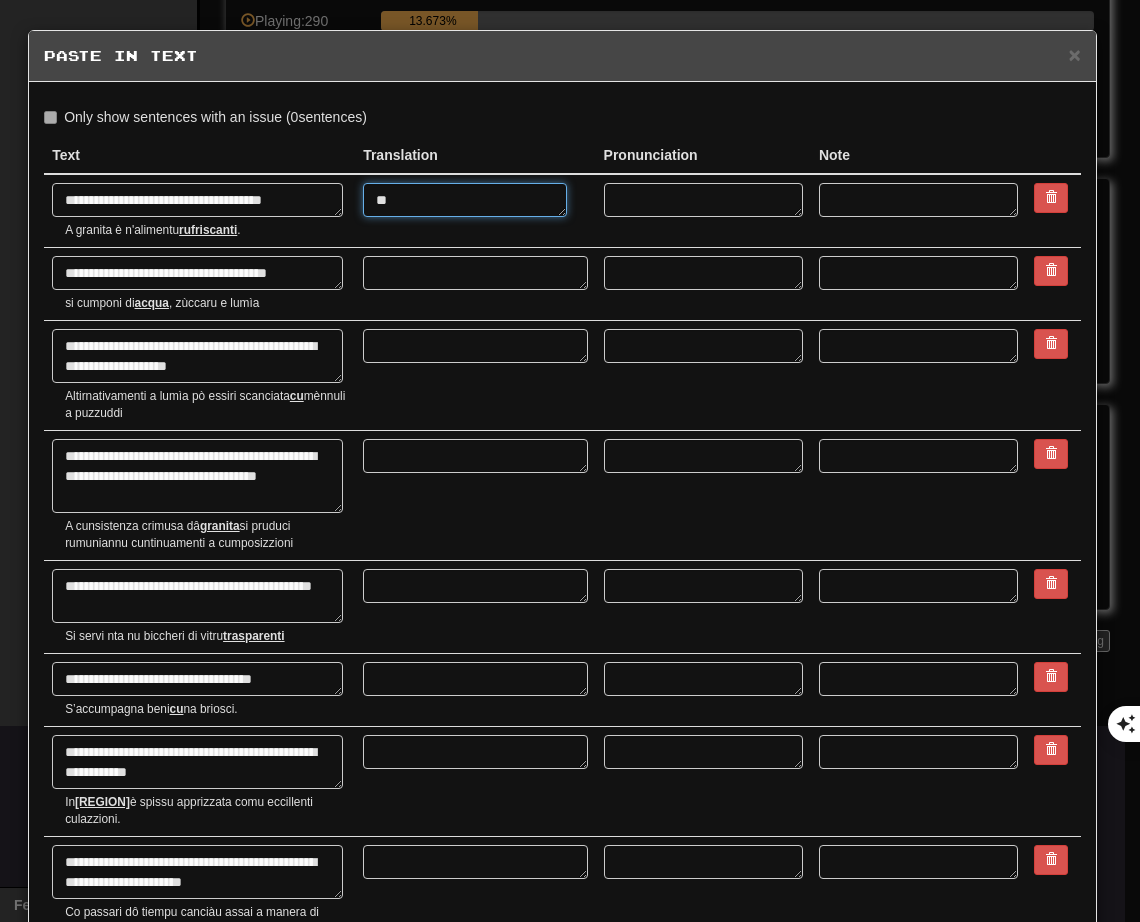 type on "*" 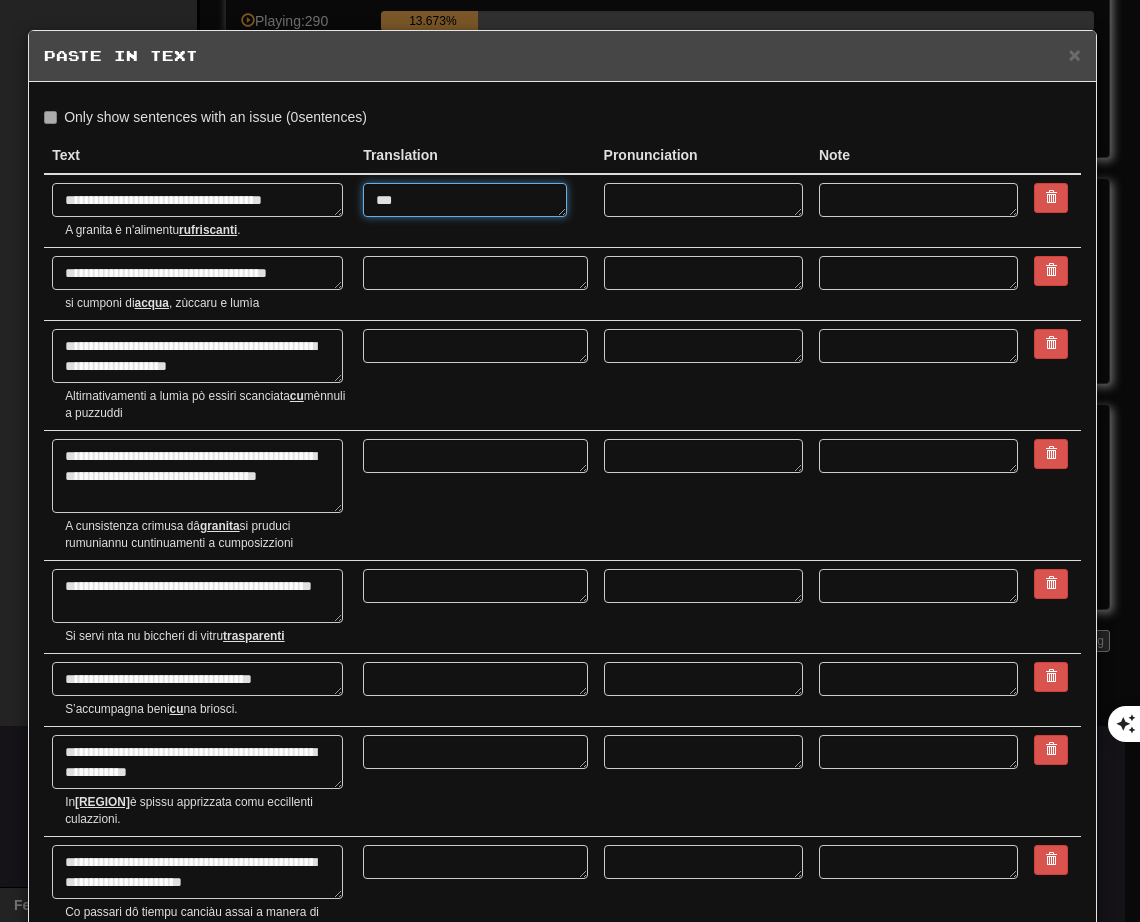 type on "*" 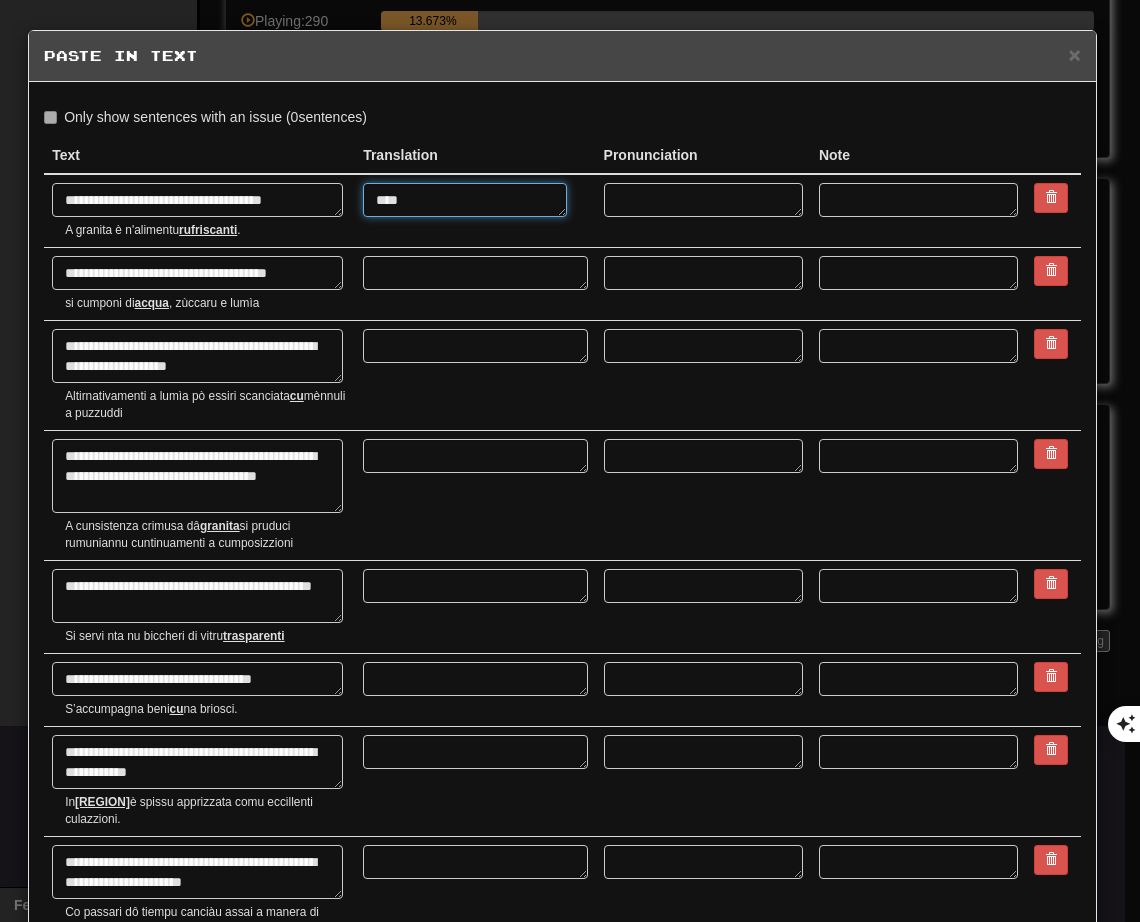 type on "*" 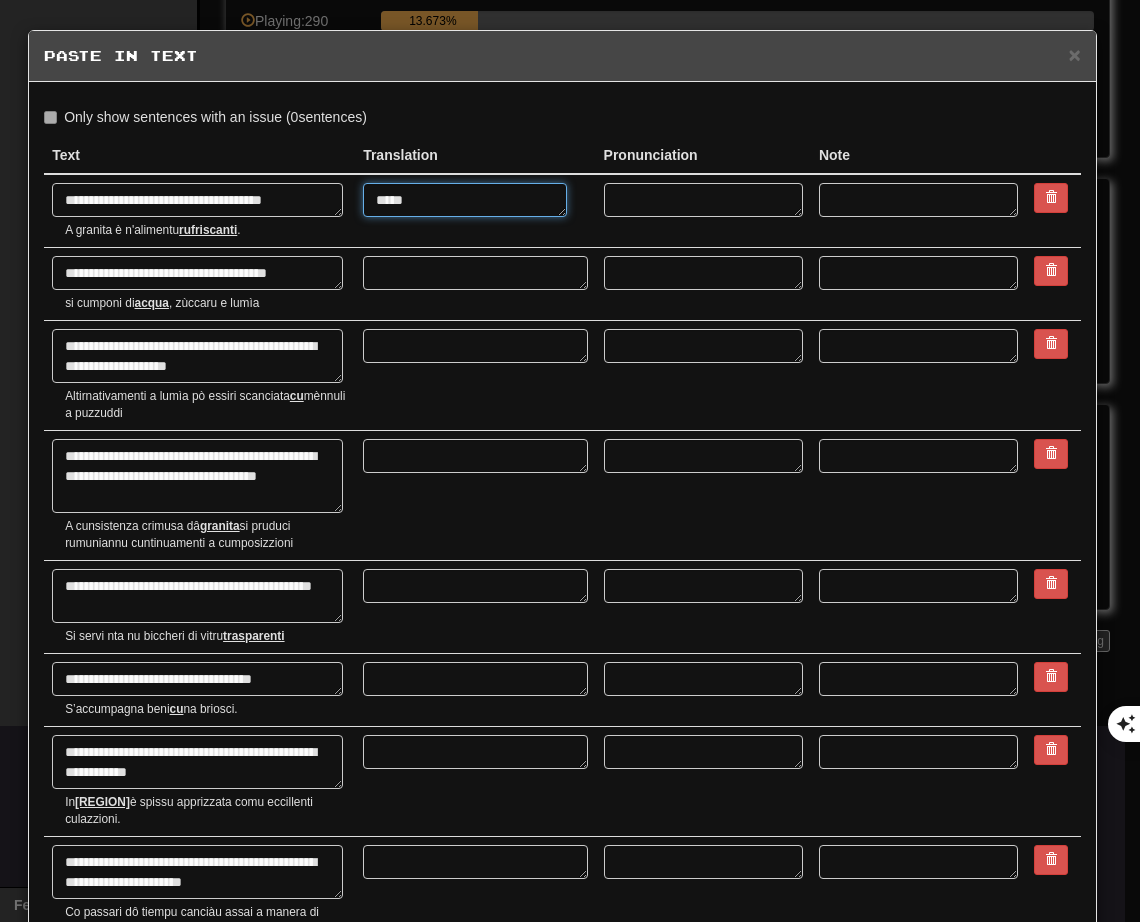 type on "*" 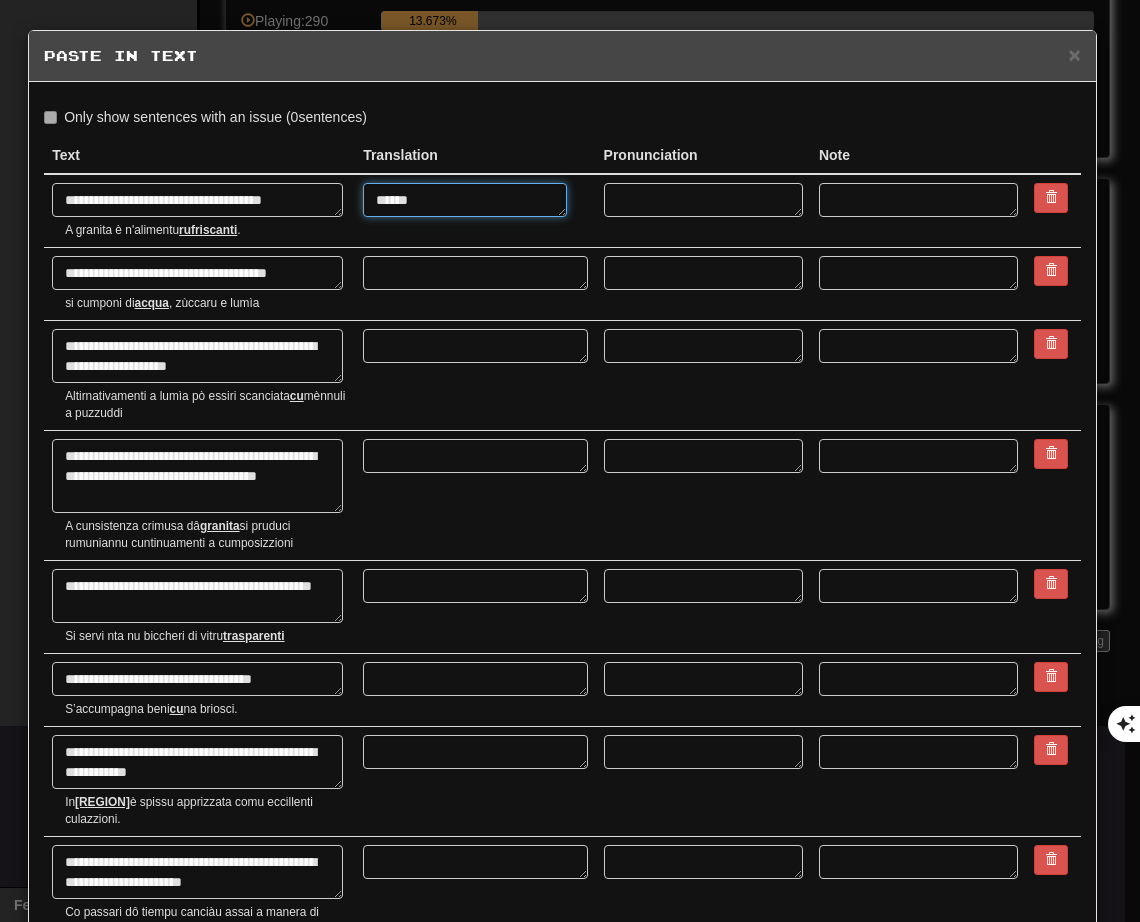 type on "*******" 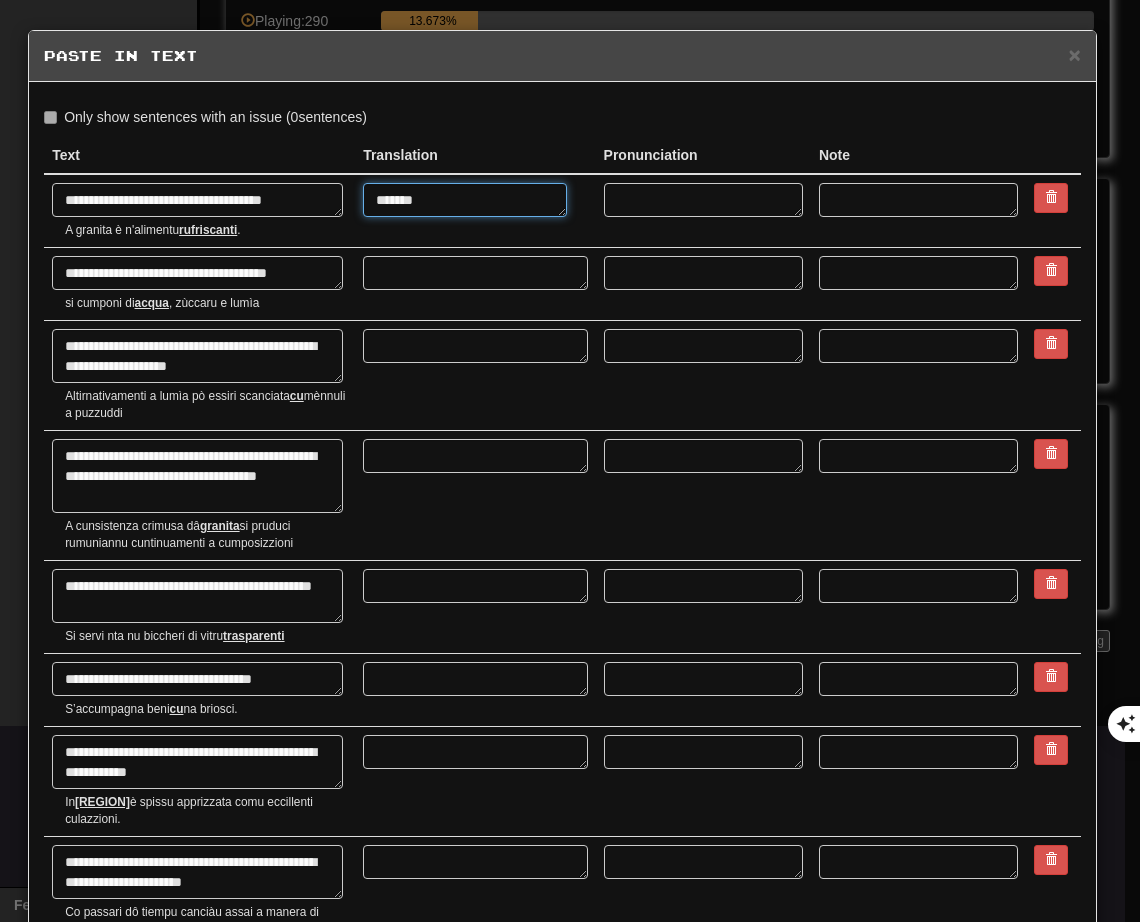 type on "*" 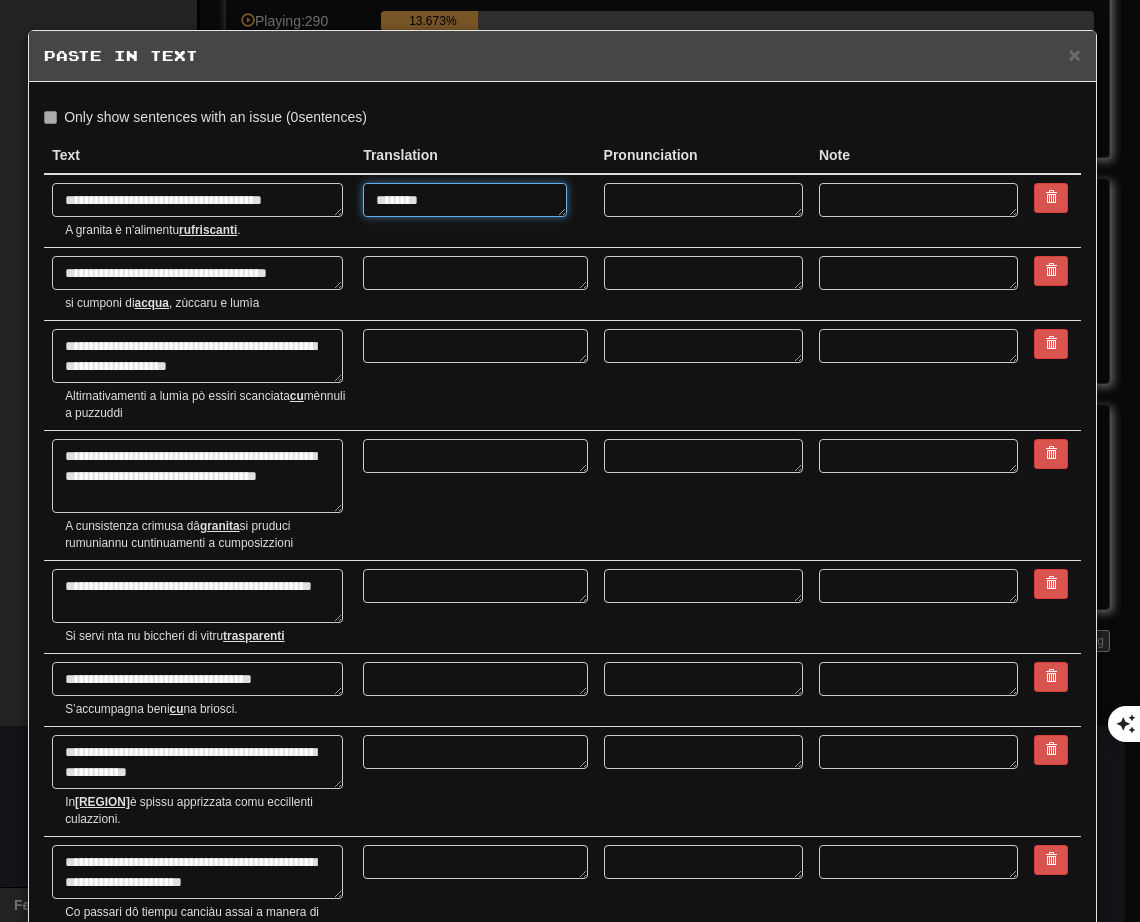 type on "*" 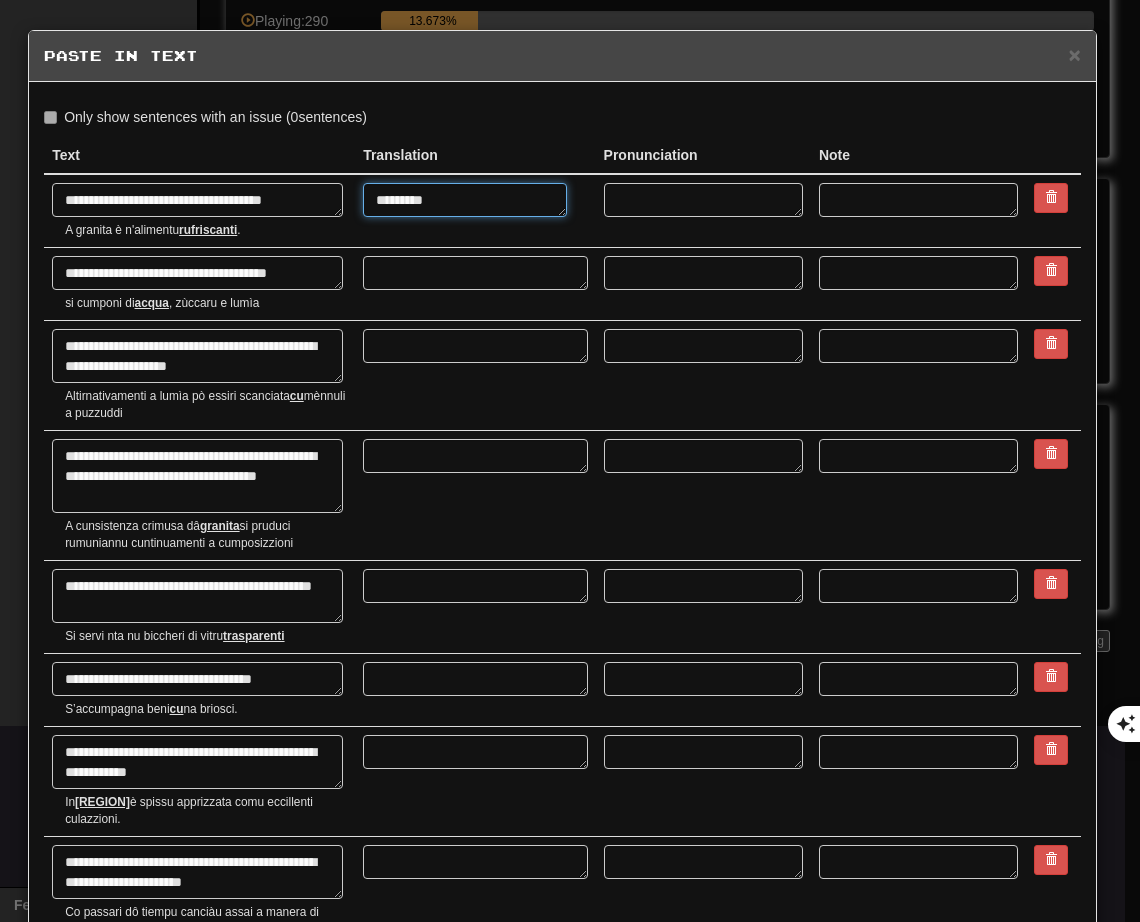 type on "*" 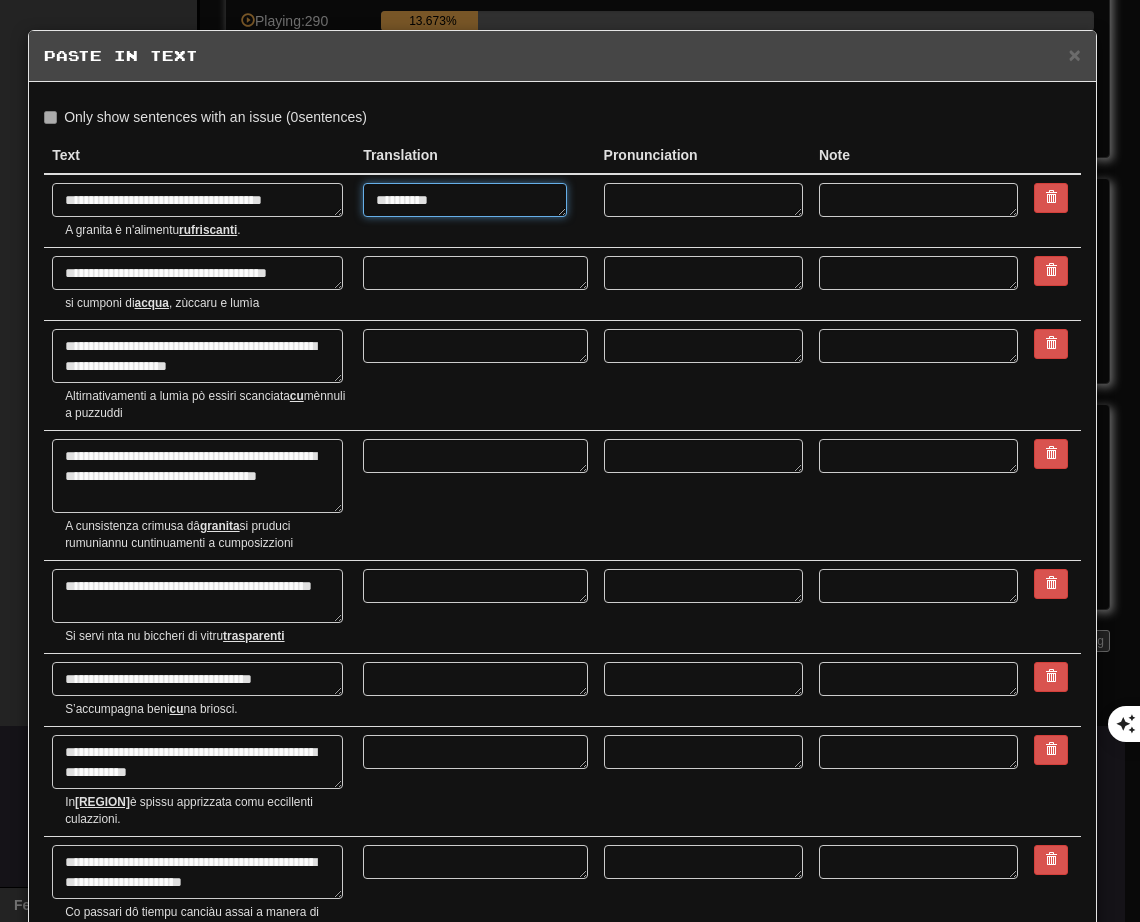 type on "*" 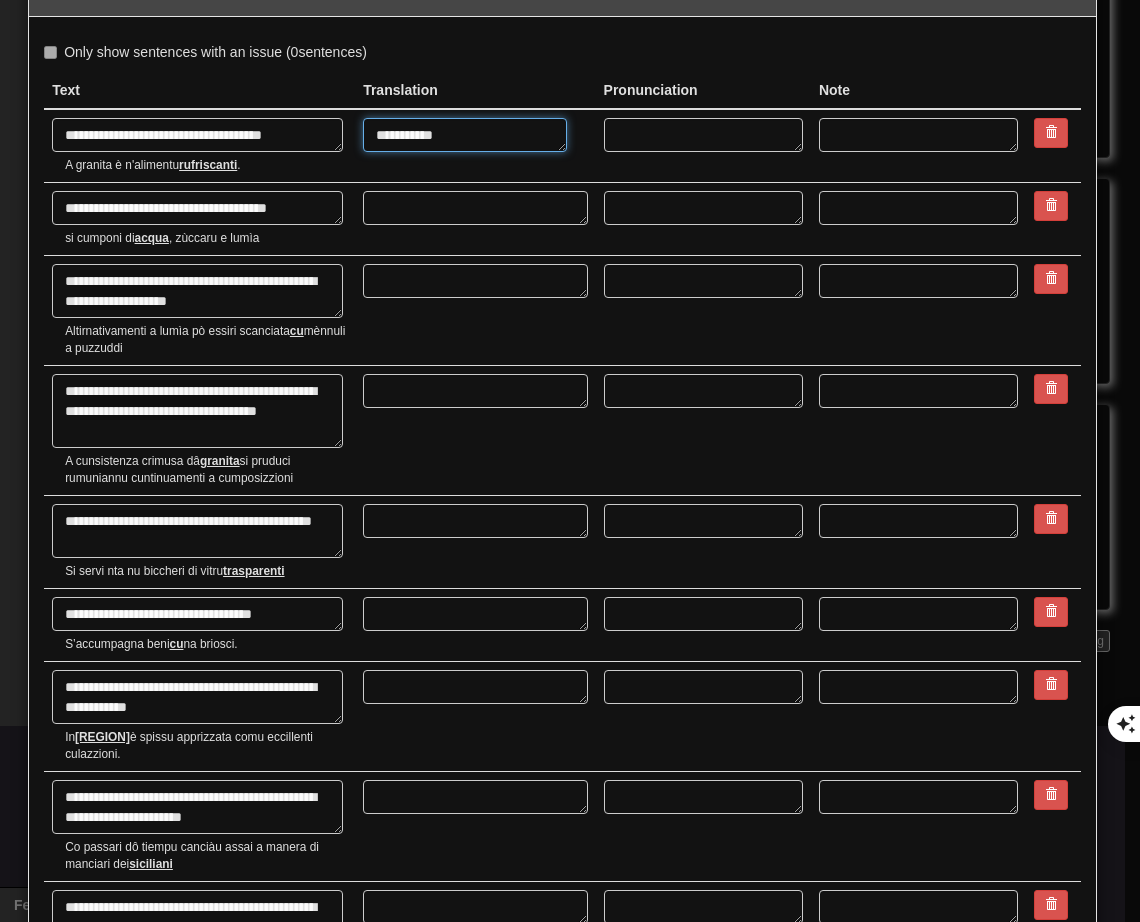 scroll, scrollTop: 100, scrollLeft: 0, axis: vertical 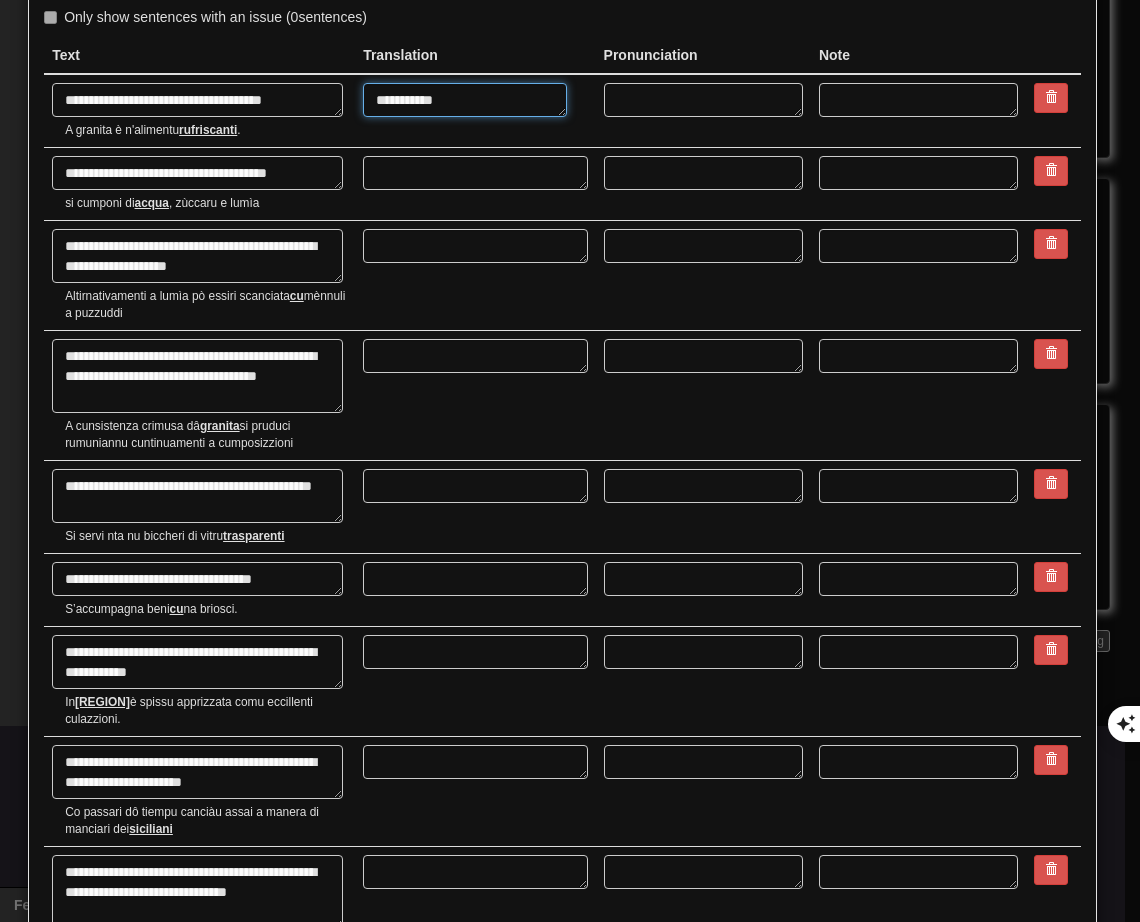 type on "**********" 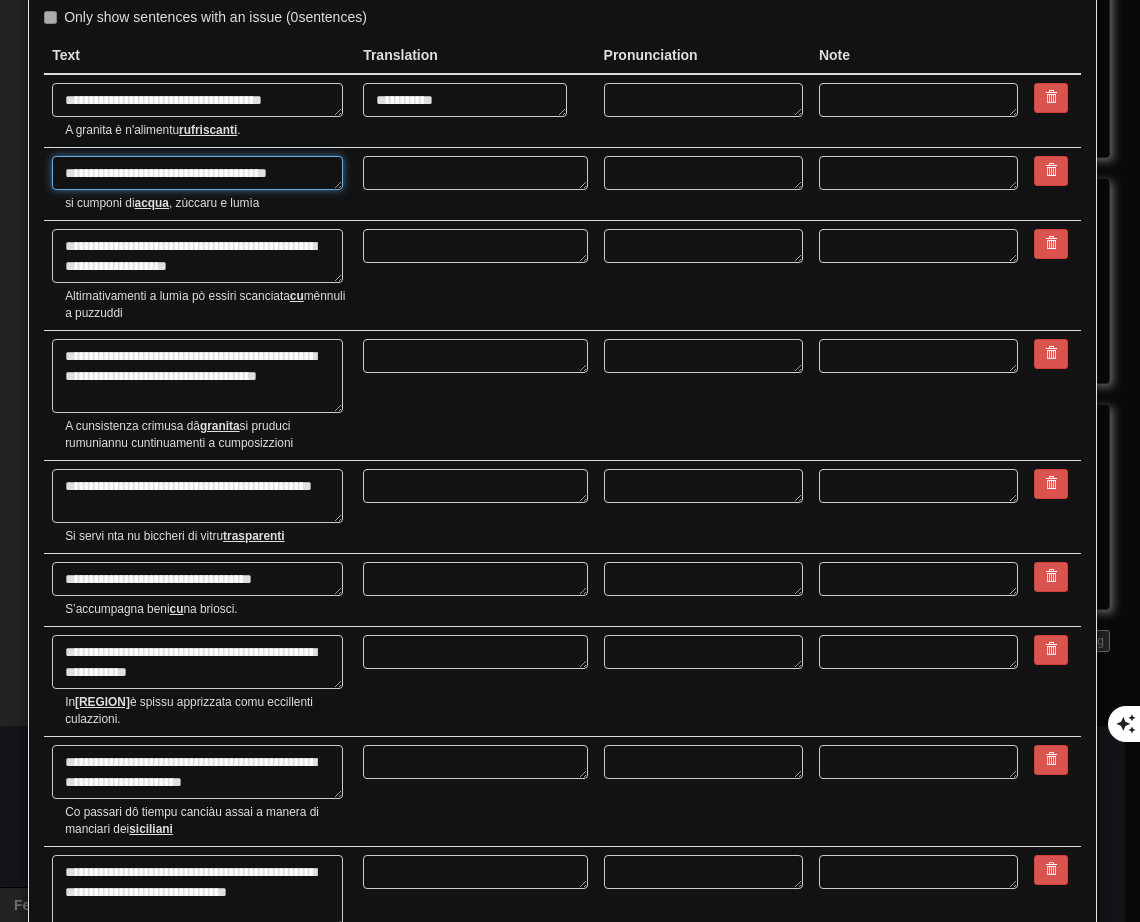 drag, startPoint x: 73, startPoint y: 172, endPoint x: 54, endPoint y: 172, distance: 19 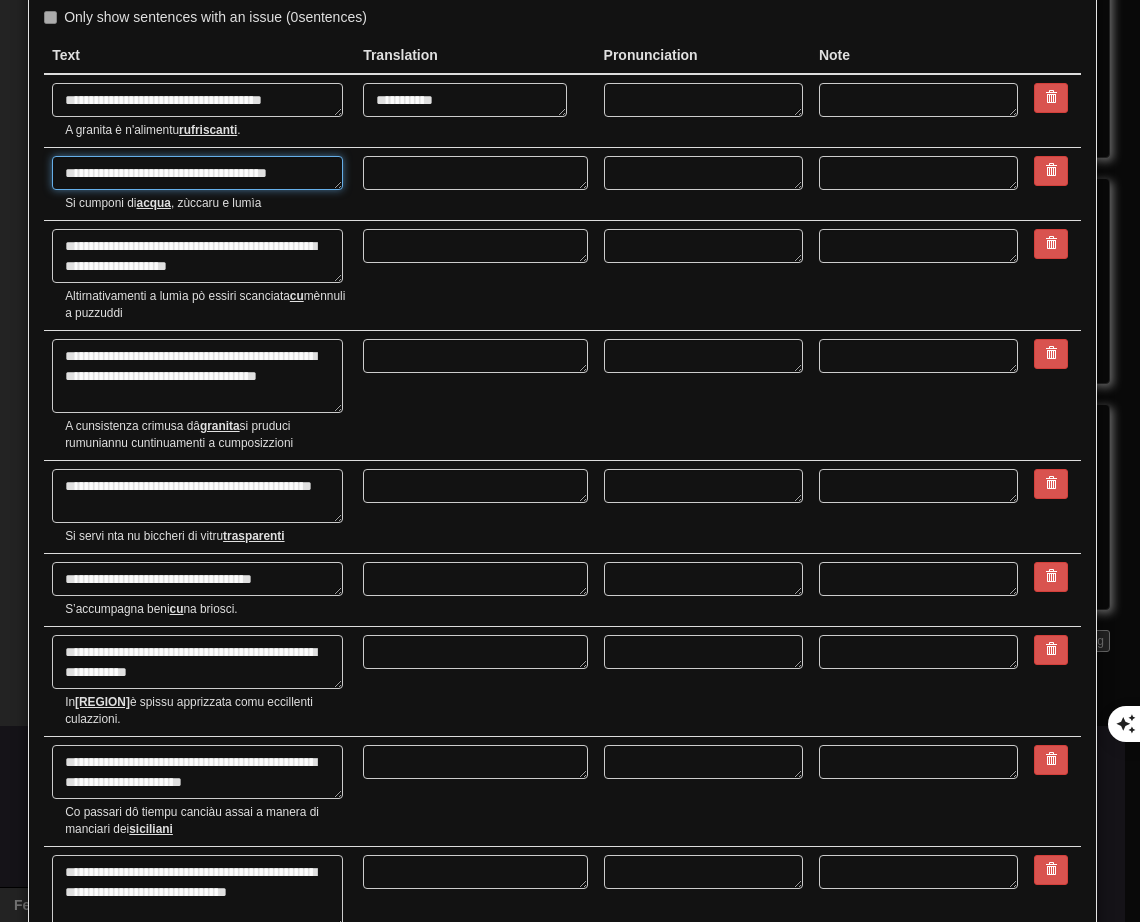type on "**********" 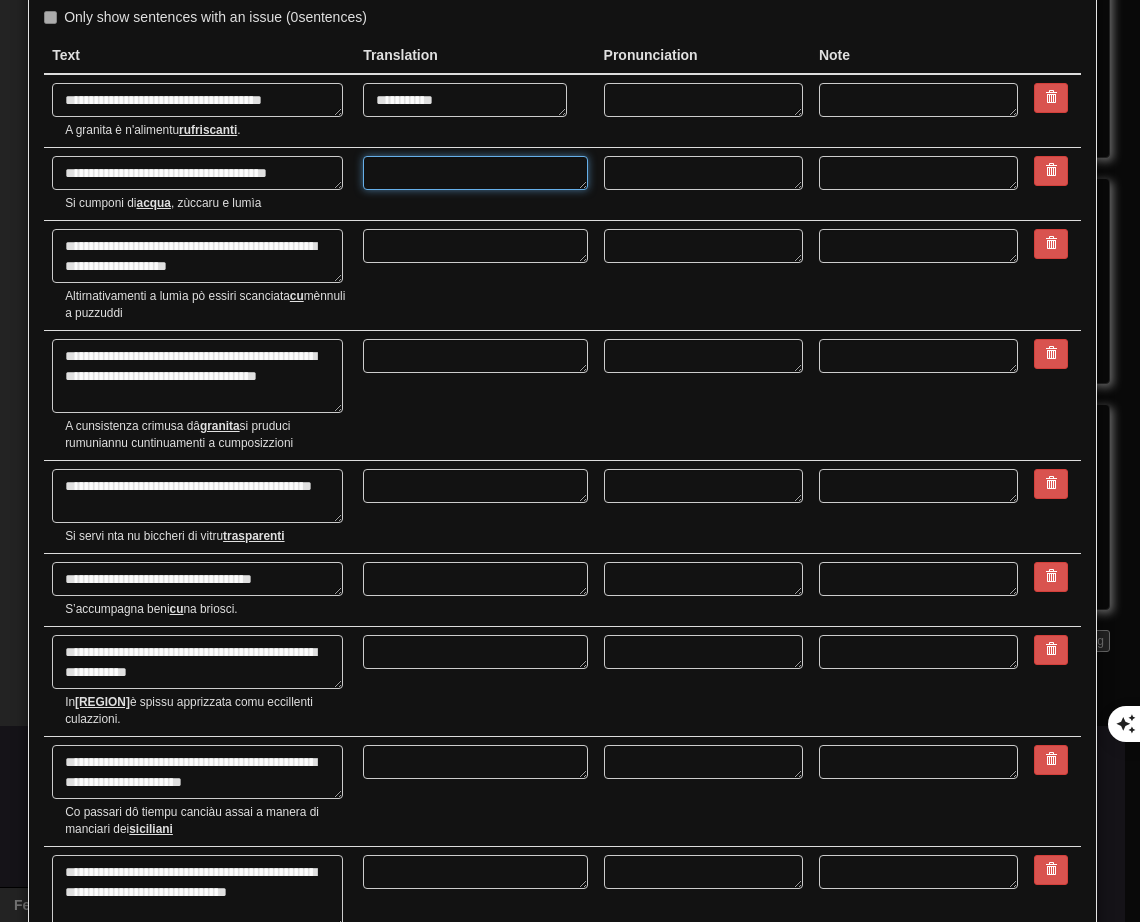 click at bounding box center [475, 173] 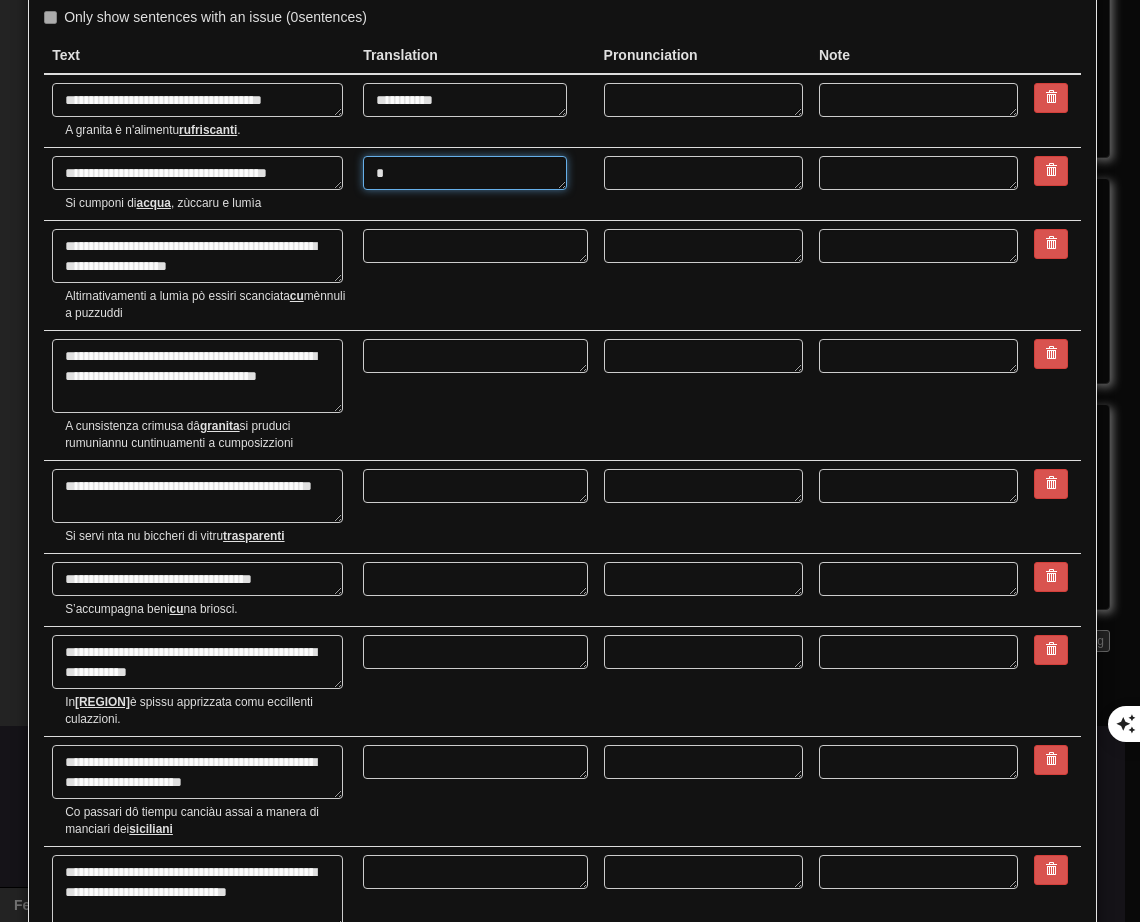 type on "*" 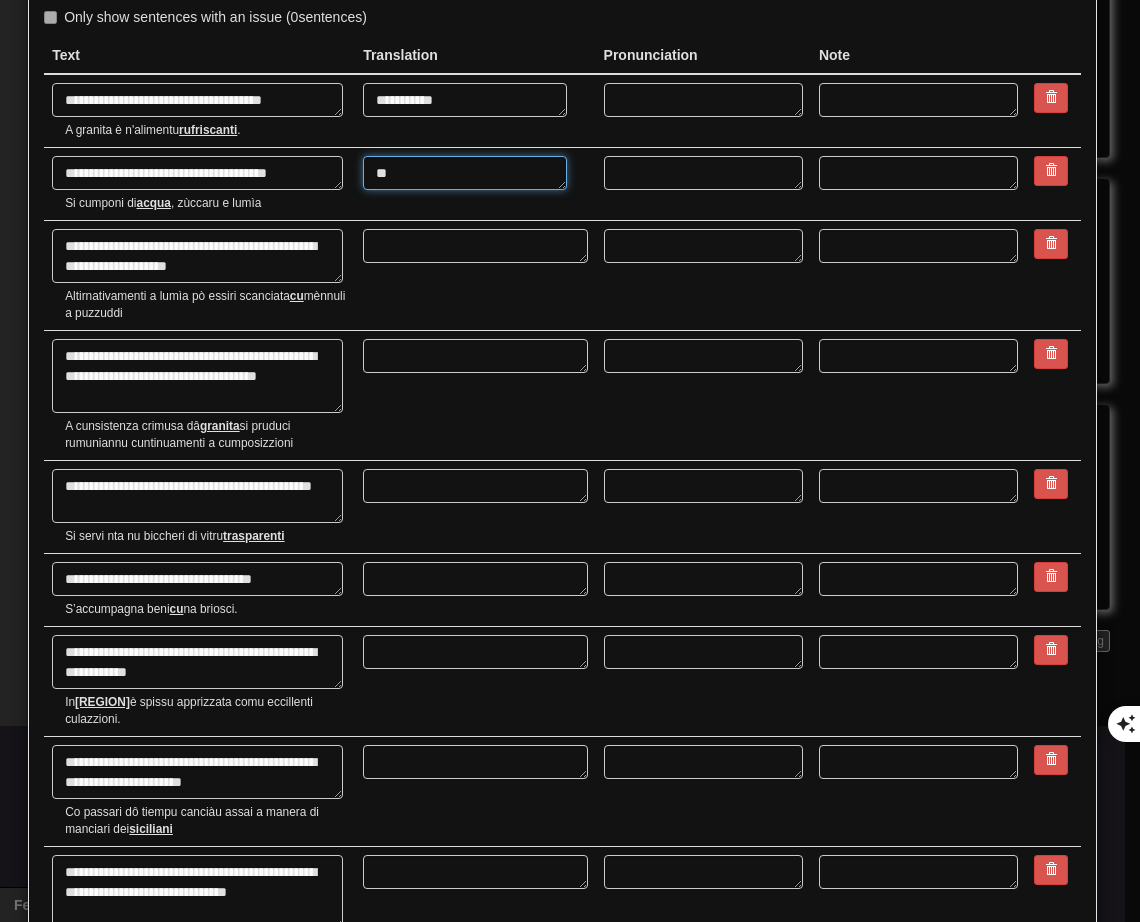 type on "*" 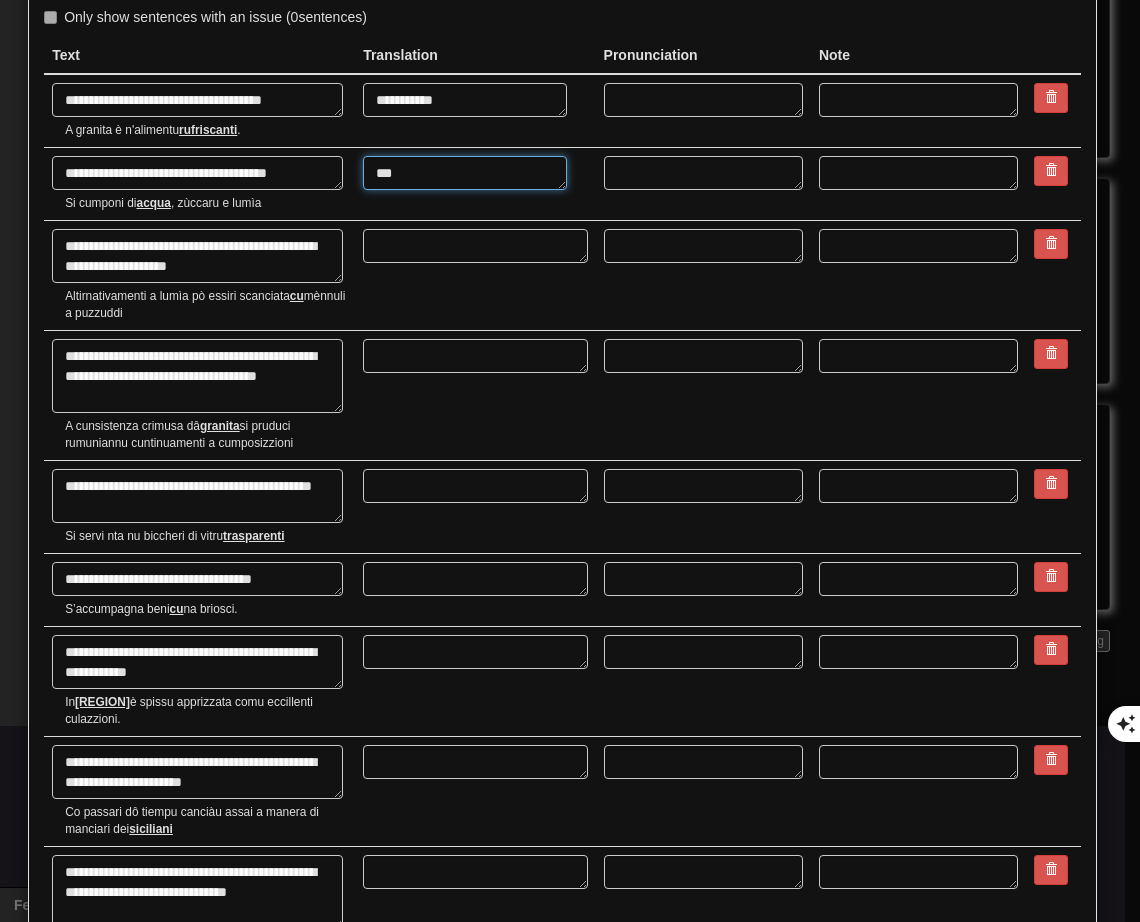 type on "*" 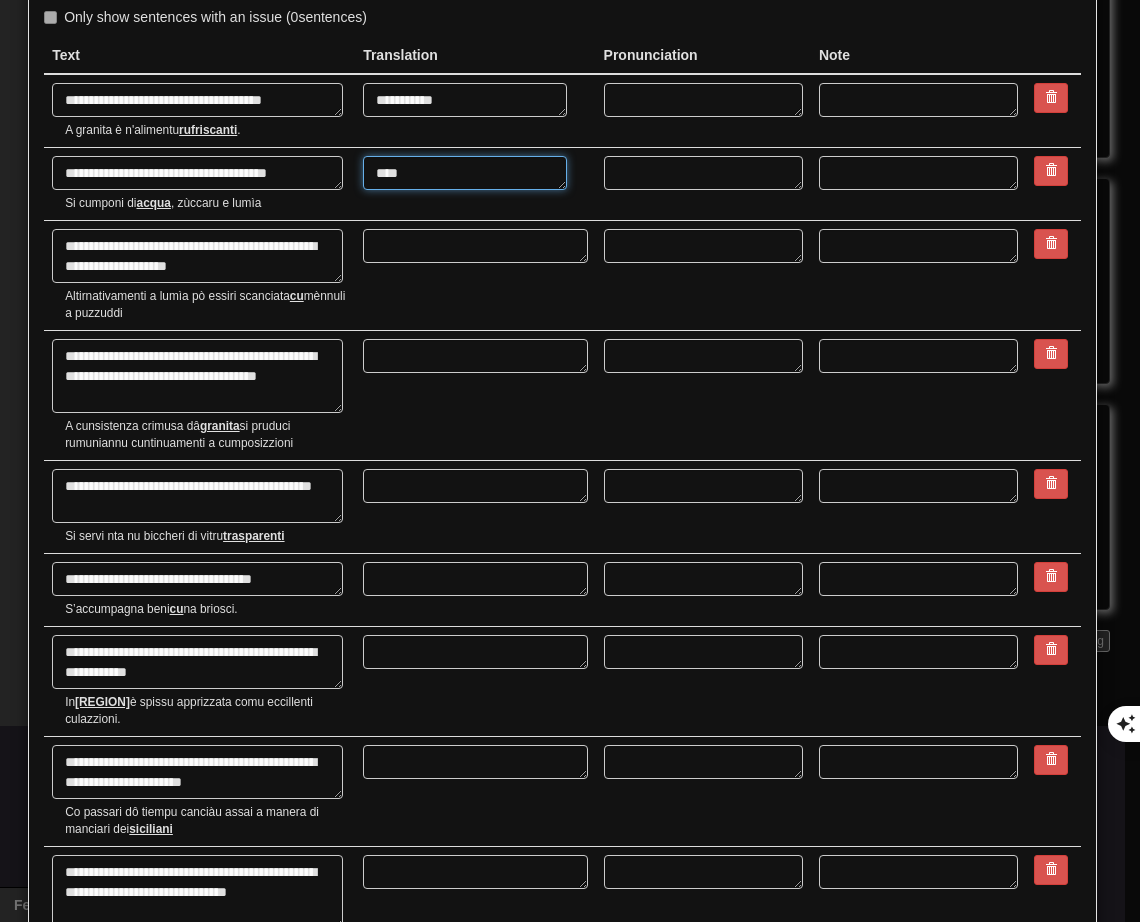 type on "*" 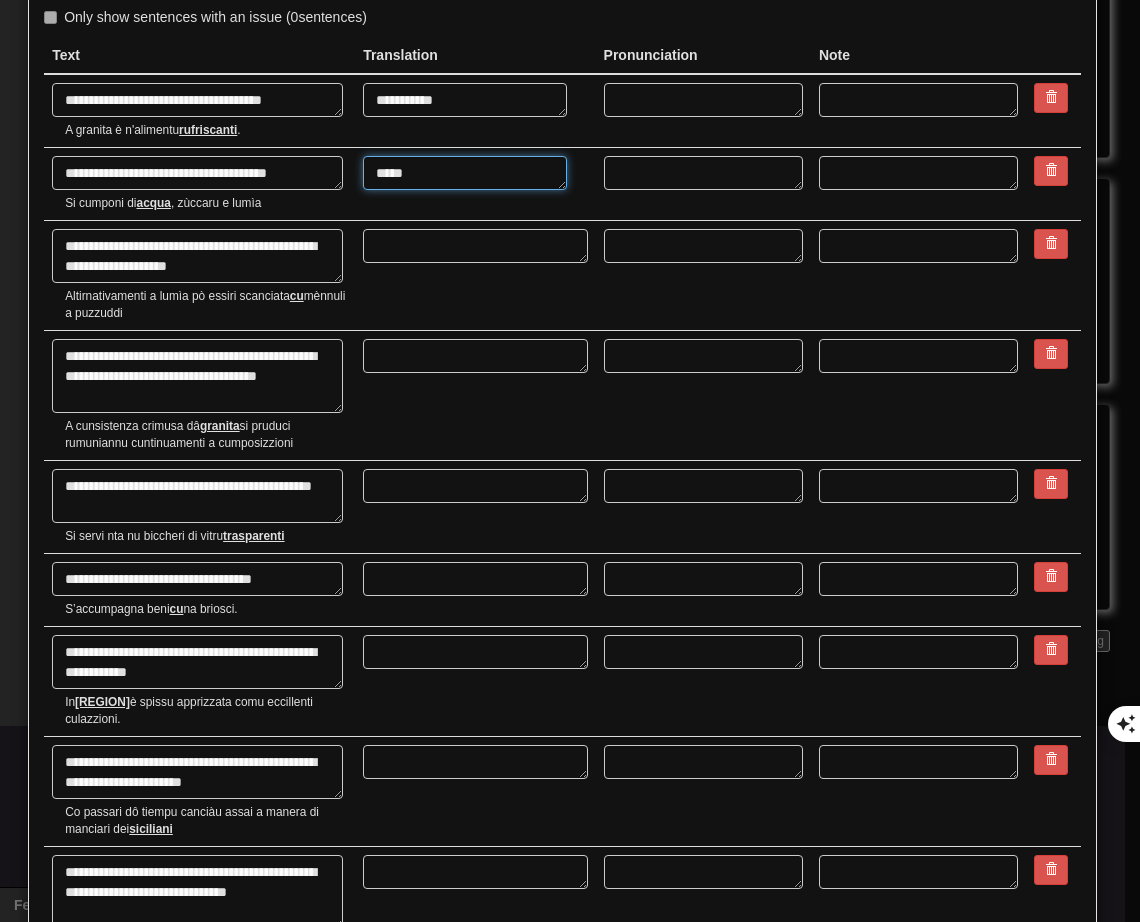 type on "*" 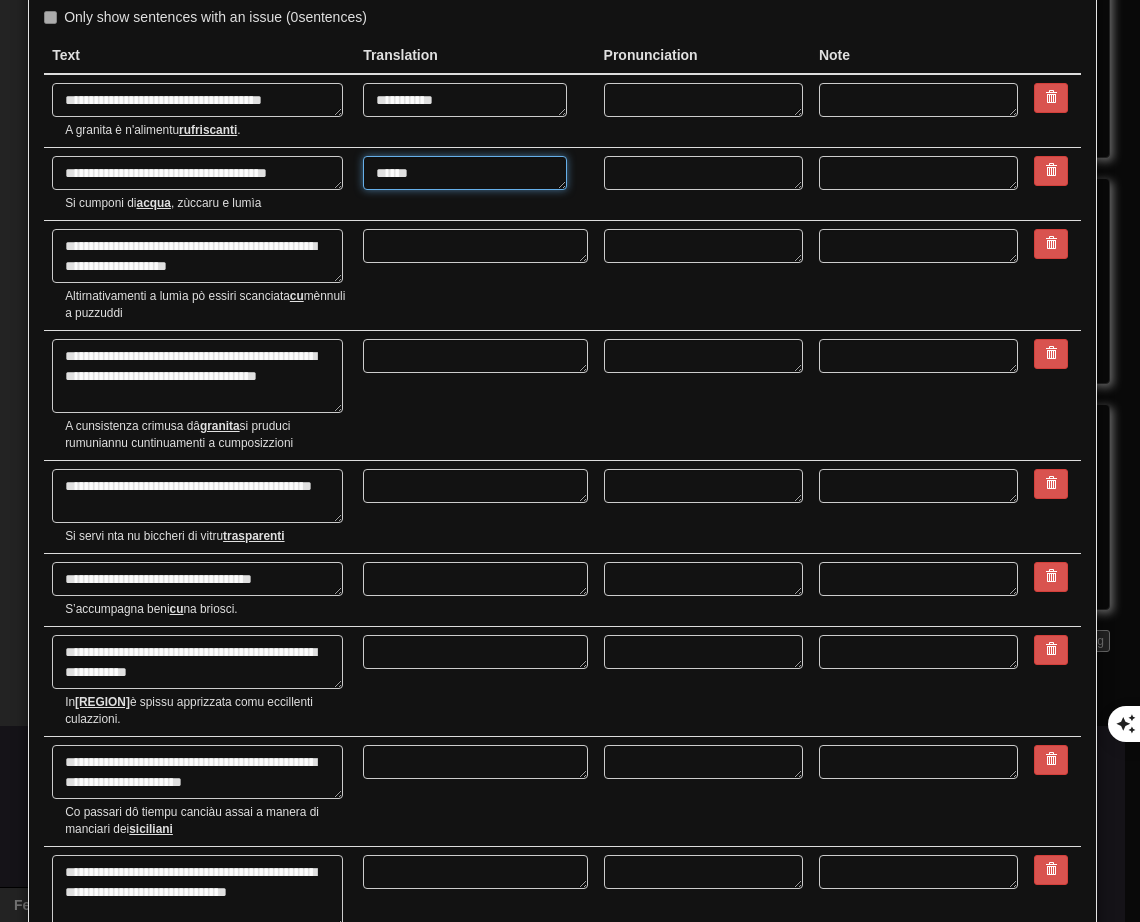 type on "*" 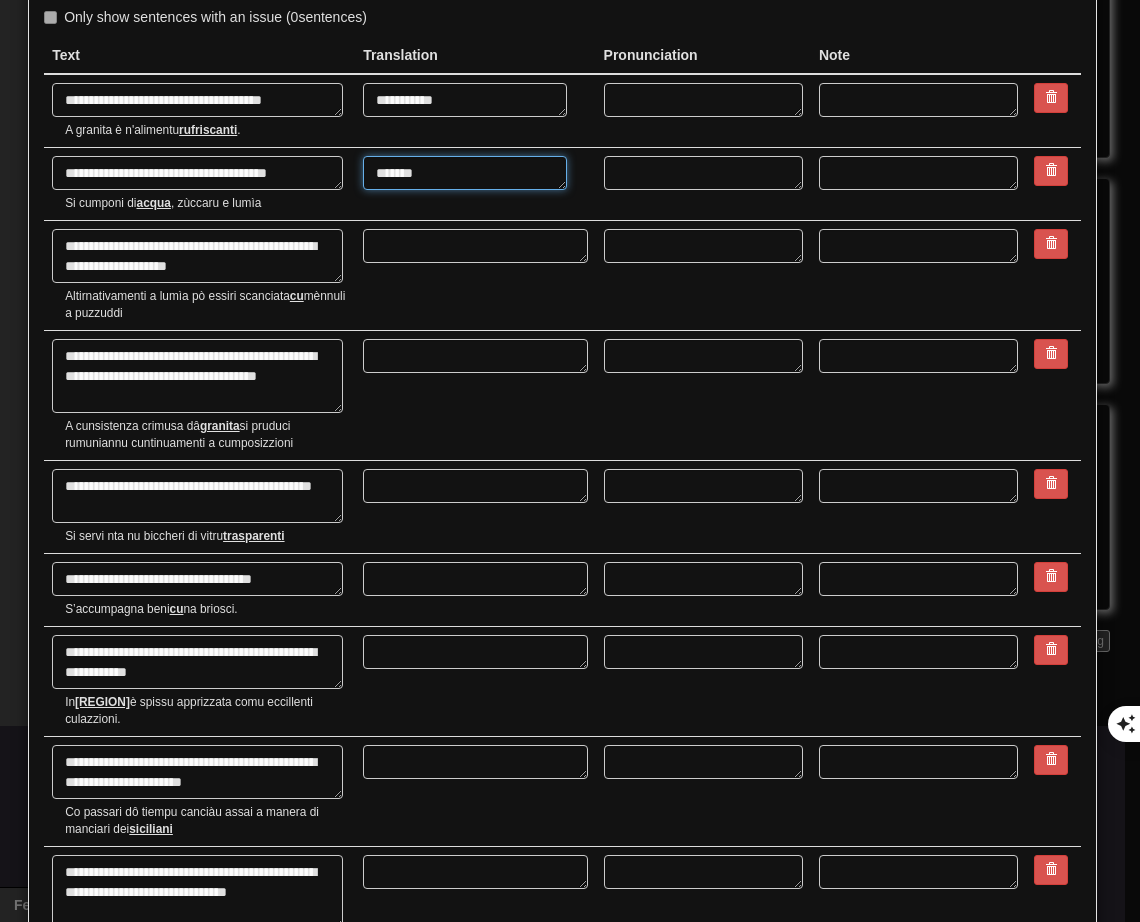 type on "*" 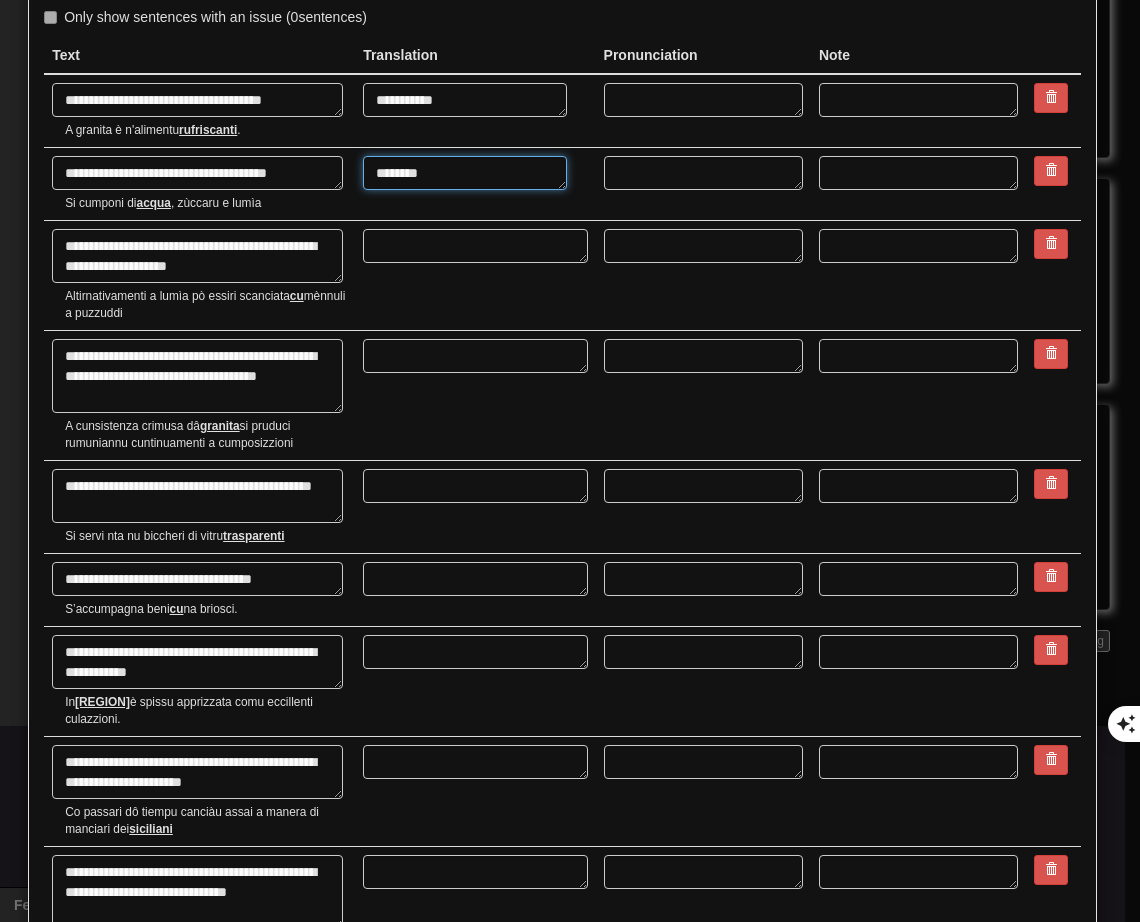 type on "*********" 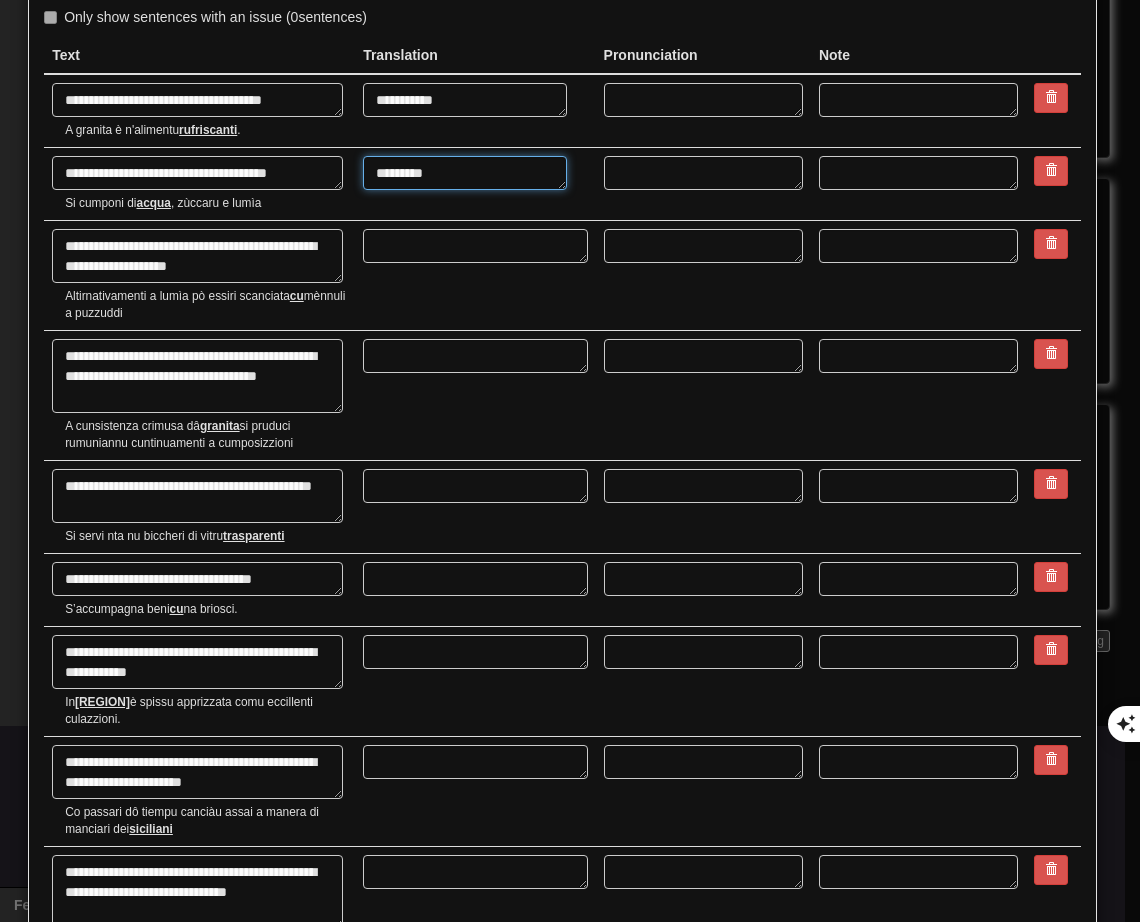 type on "*" 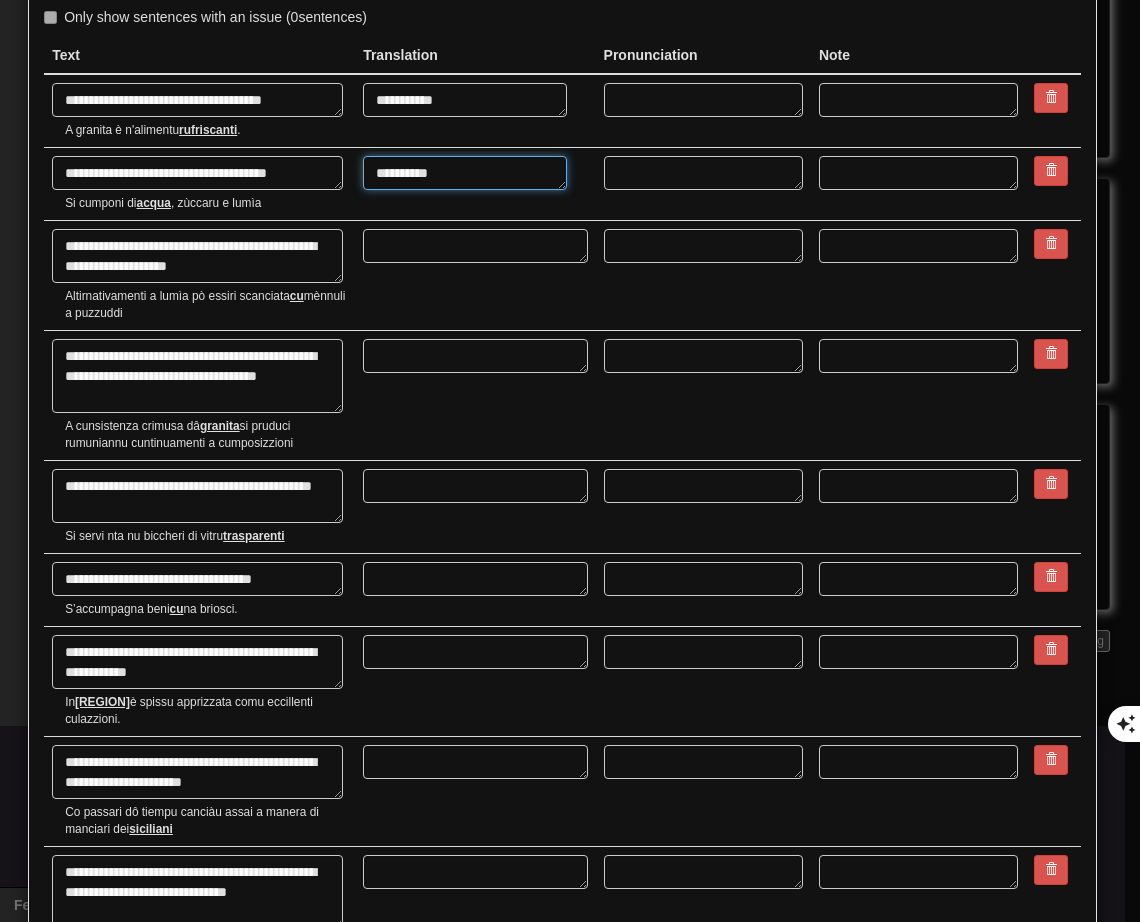 type on "**********" 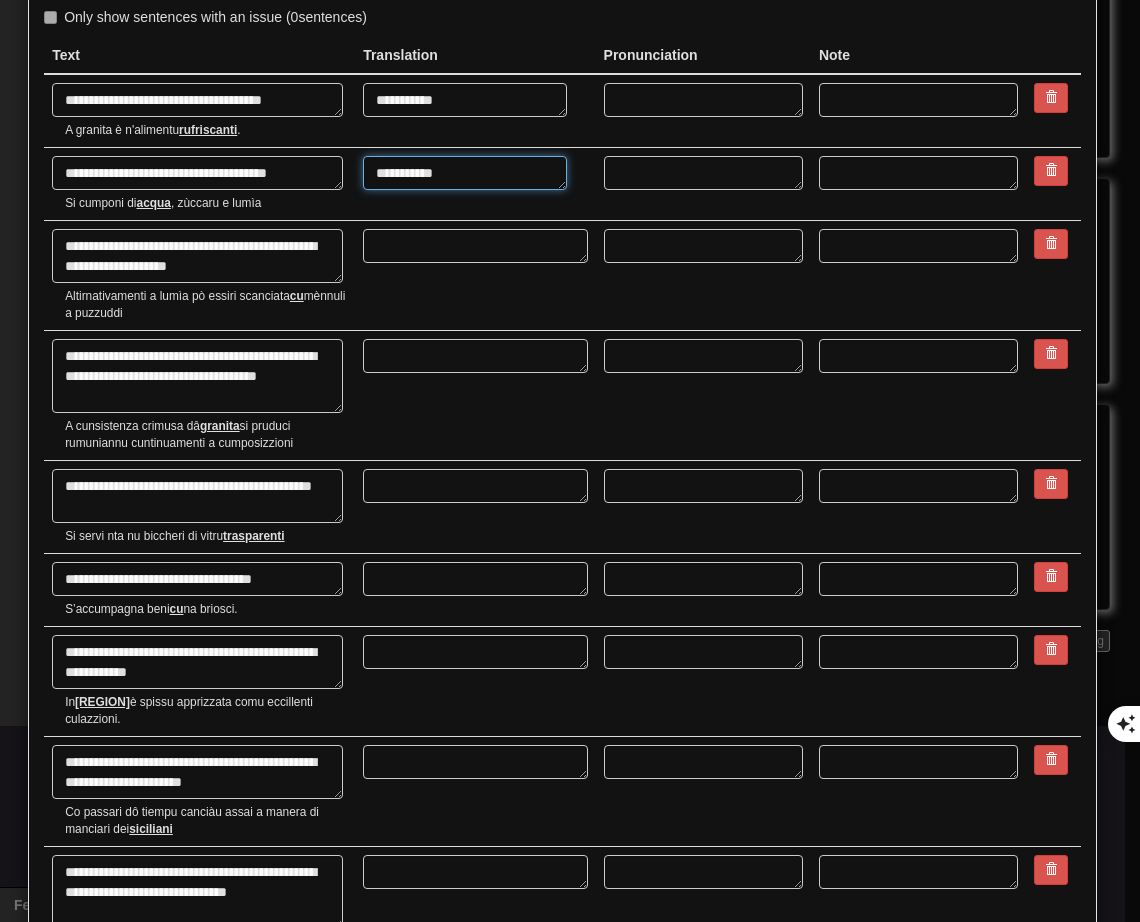 type on "*" 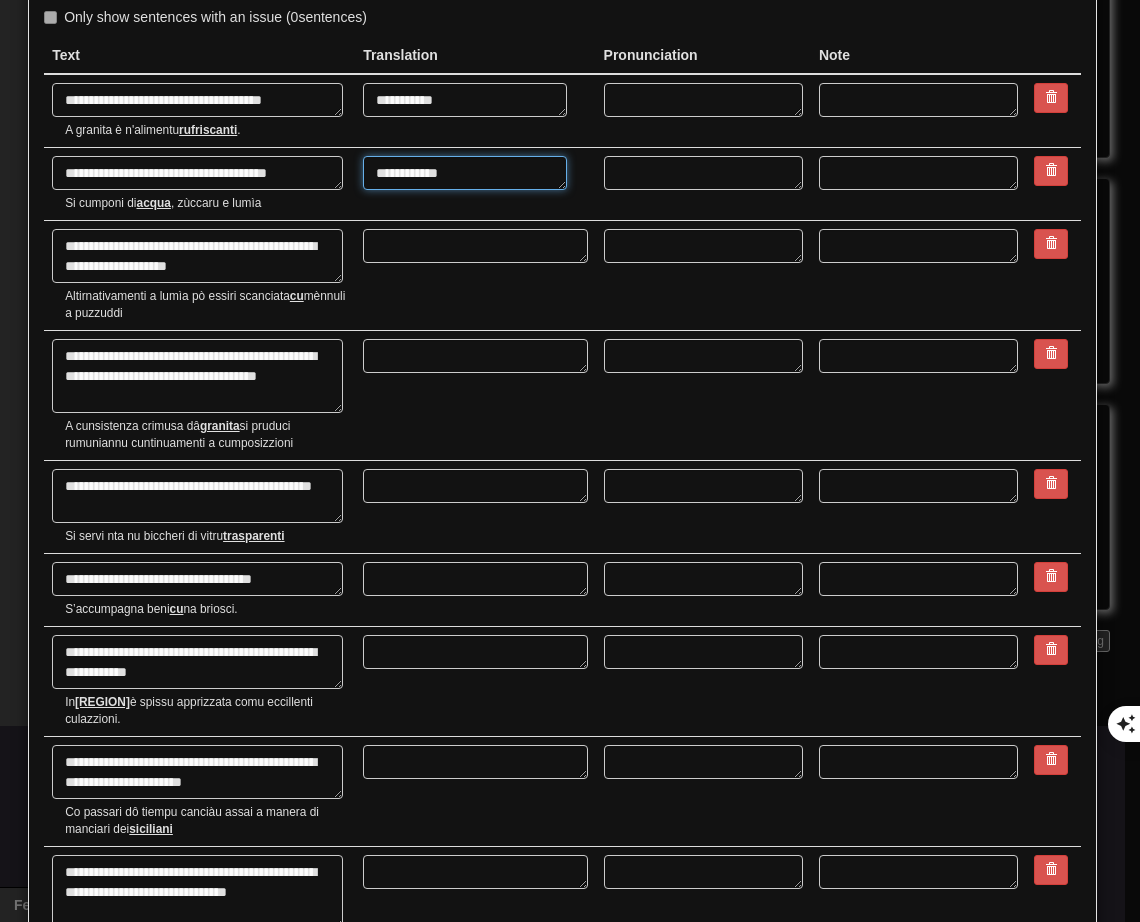 type on "*" 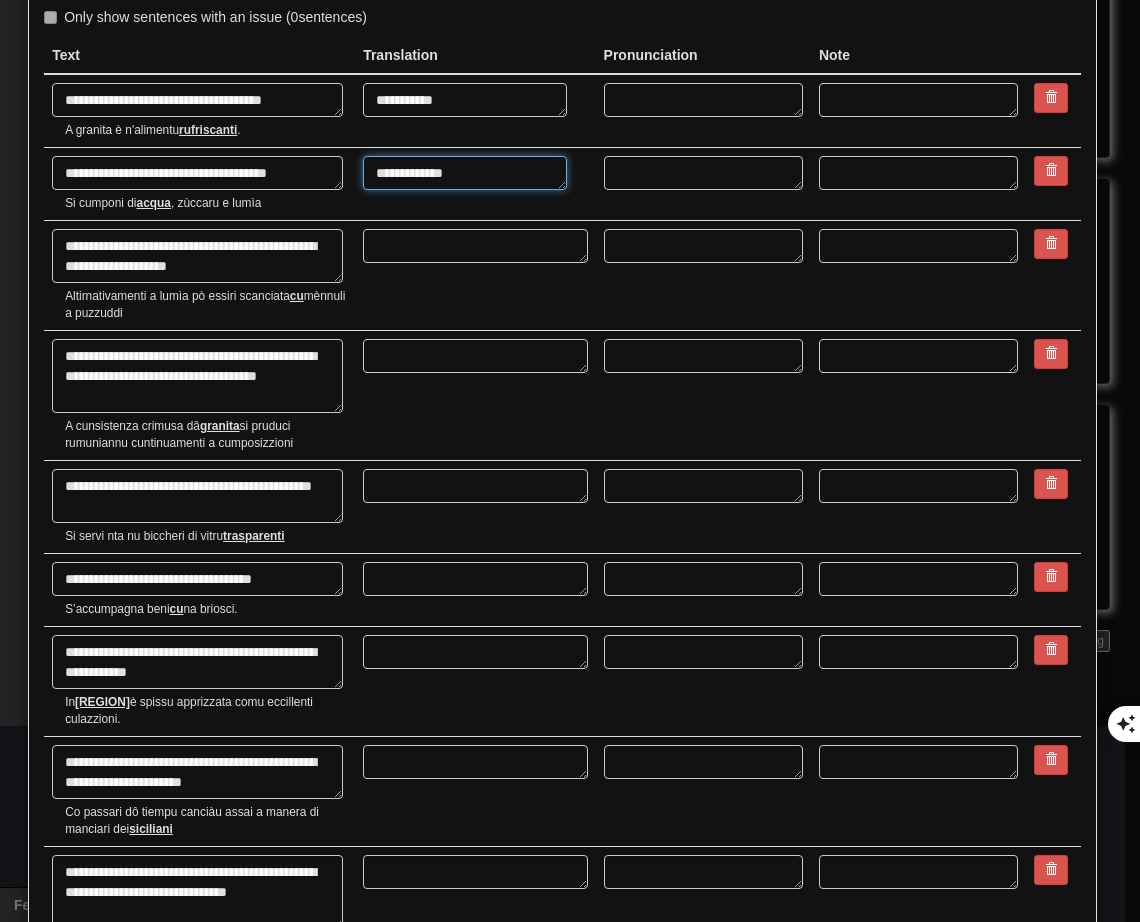 type on "*" 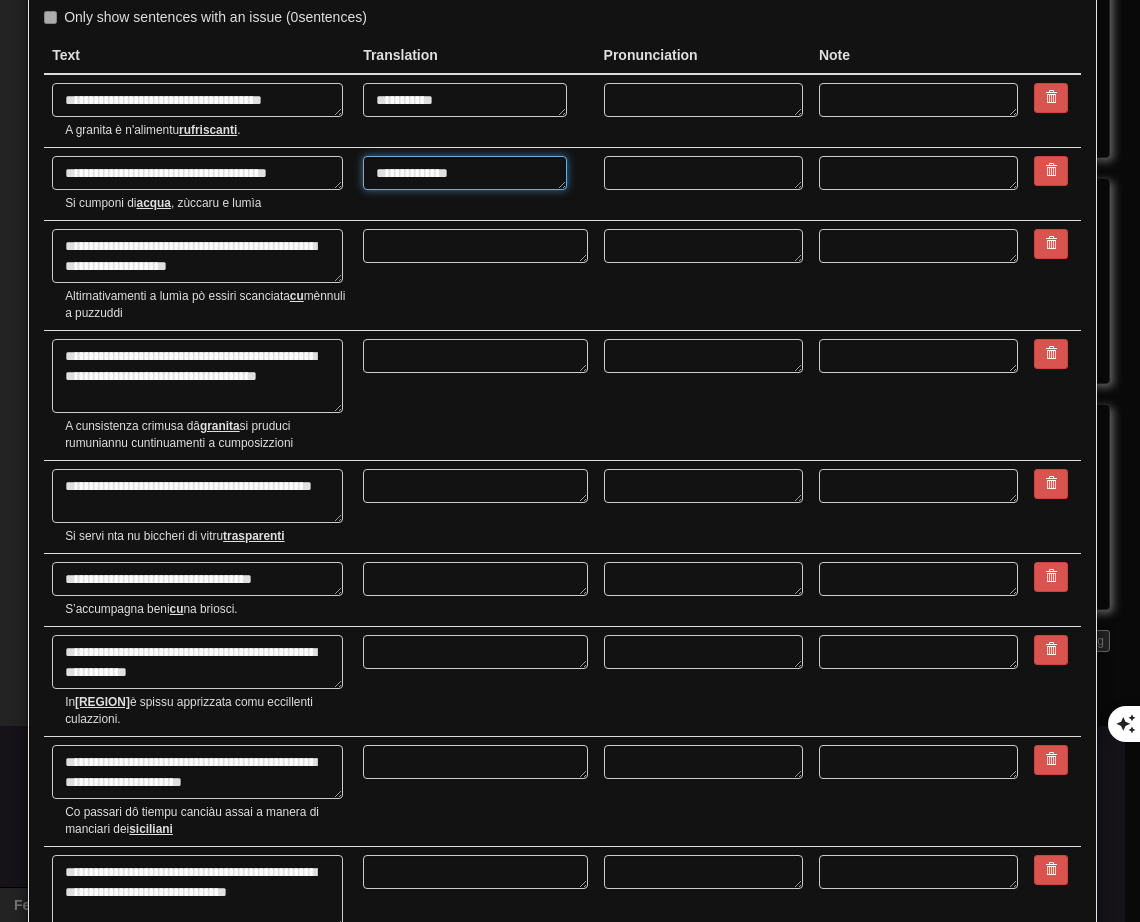 type on "*" 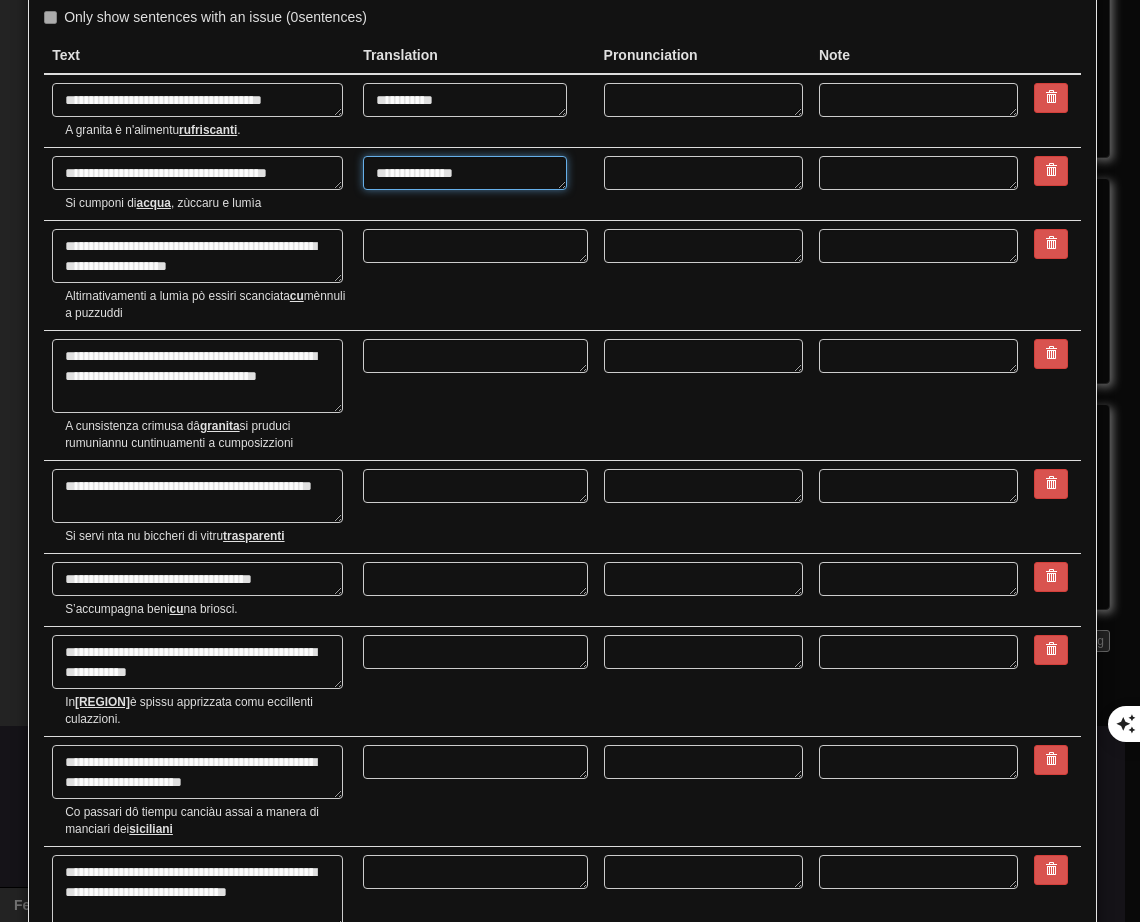 type on "**********" 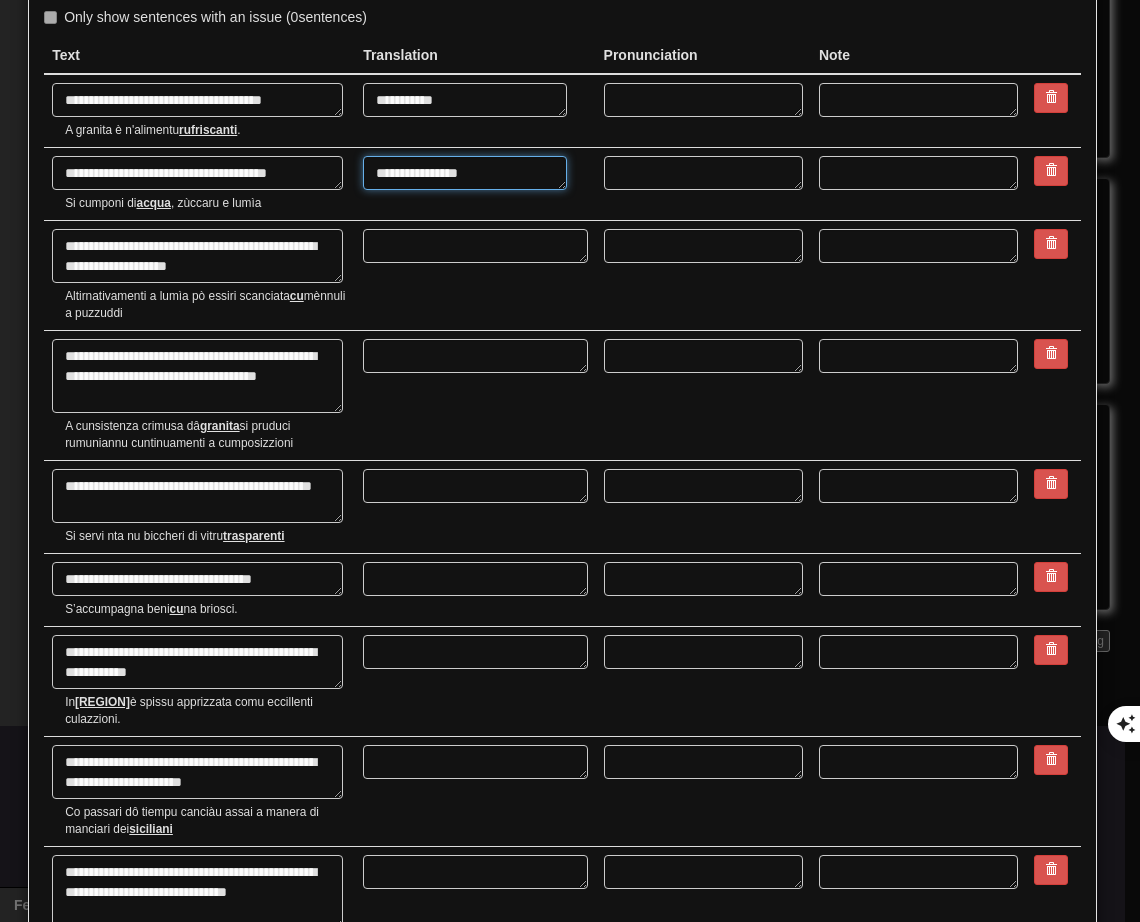 type on "*" 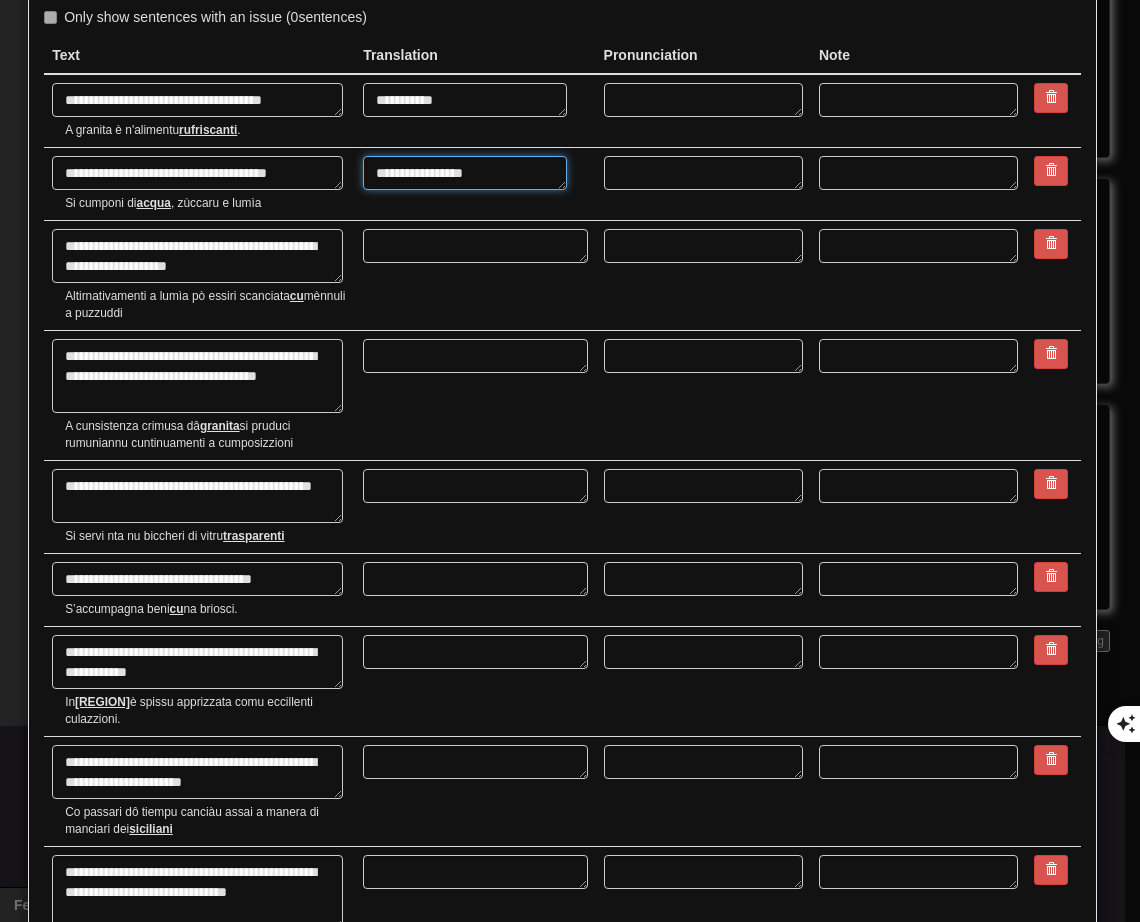 type on "**********" 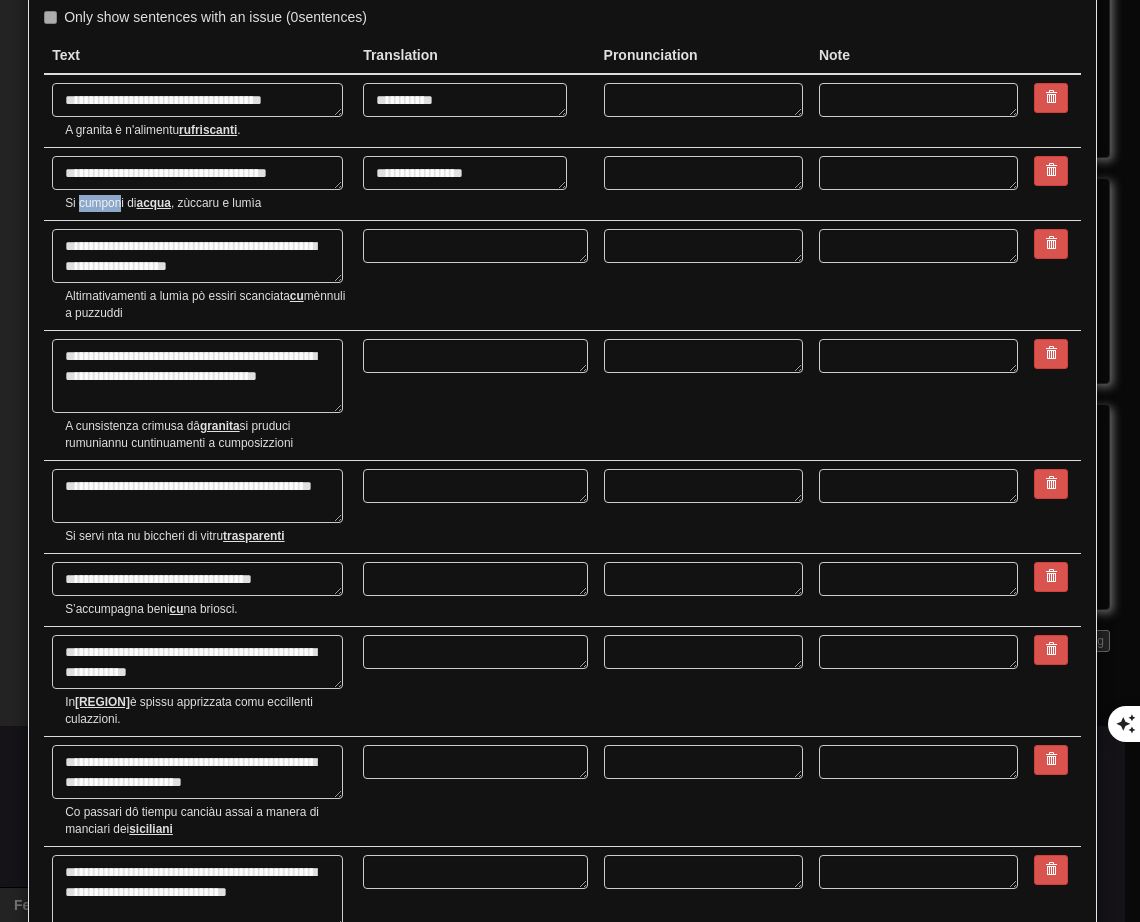 drag, startPoint x: 79, startPoint y: 206, endPoint x: 122, endPoint y: 202, distance: 43.185646 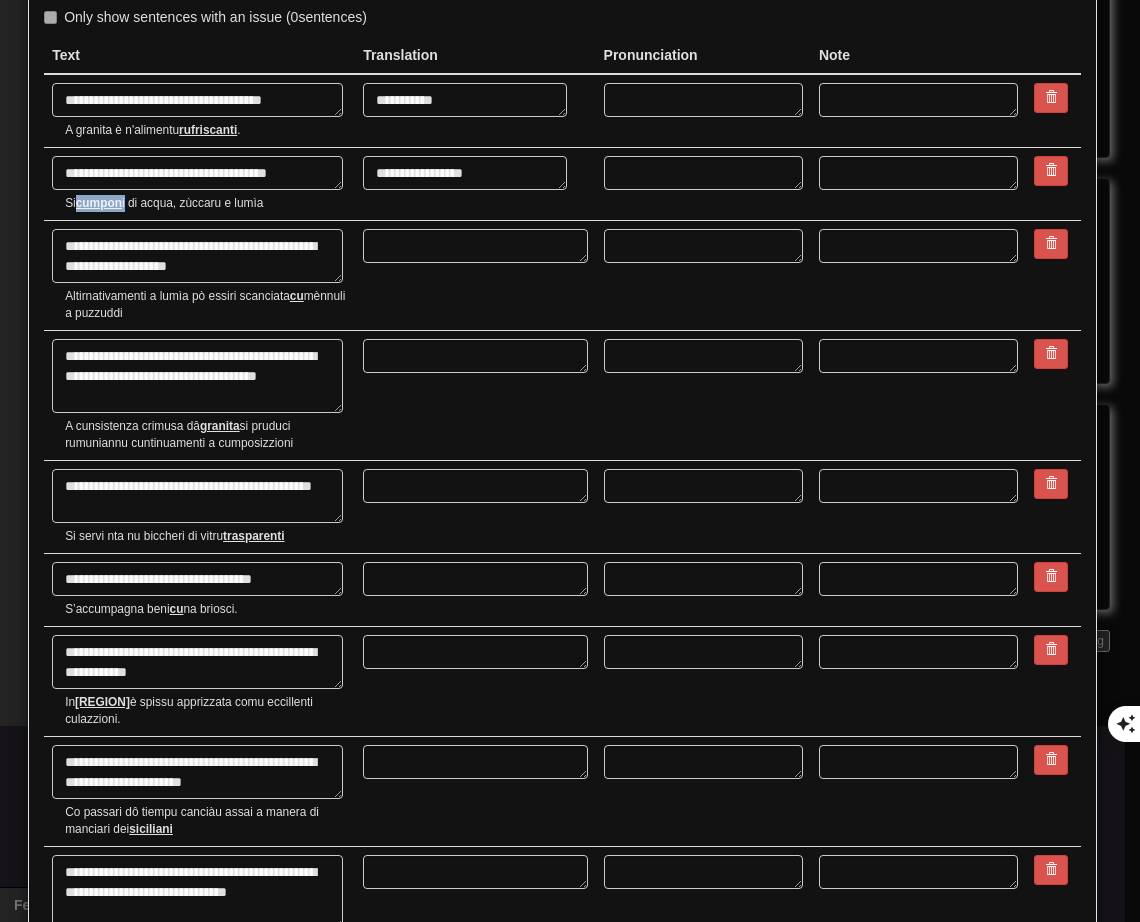 drag, startPoint x: 80, startPoint y: 203, endPoint x: 127, endPoint y: 201, distance: 47.042534 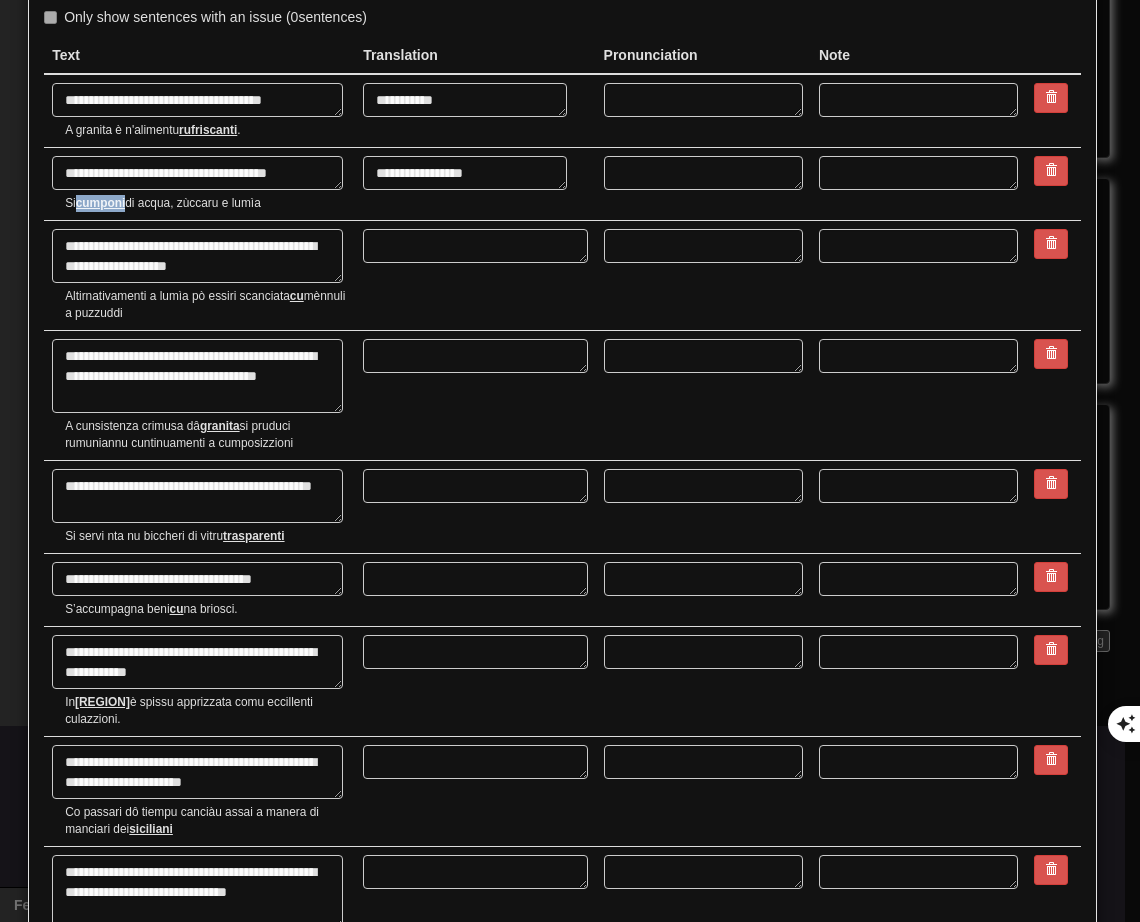 scroll, scrollTop: 200, scrollLeft: 0, axis: vertical 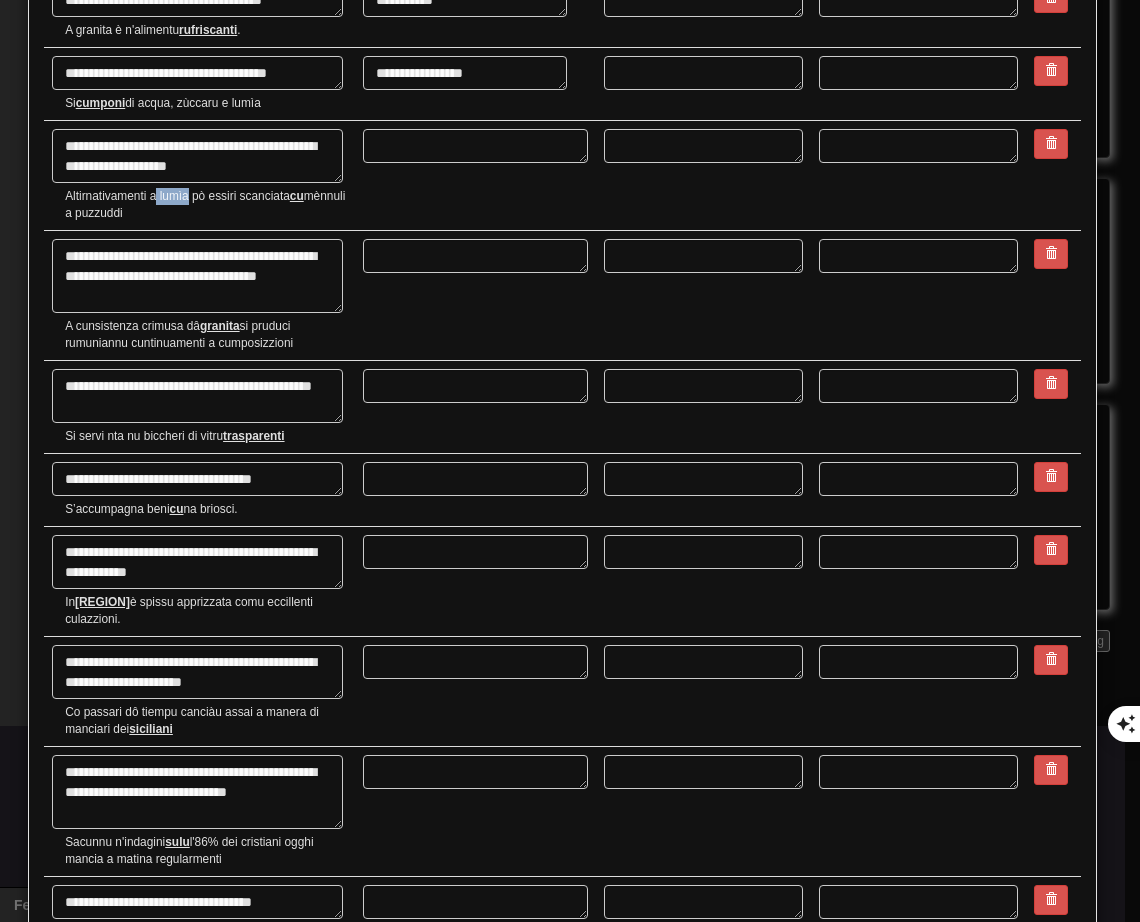 drag, startPoint x: 157, startPoint y: 195, endPoint x: 186, endPoint y: 194, distance: 29.017237 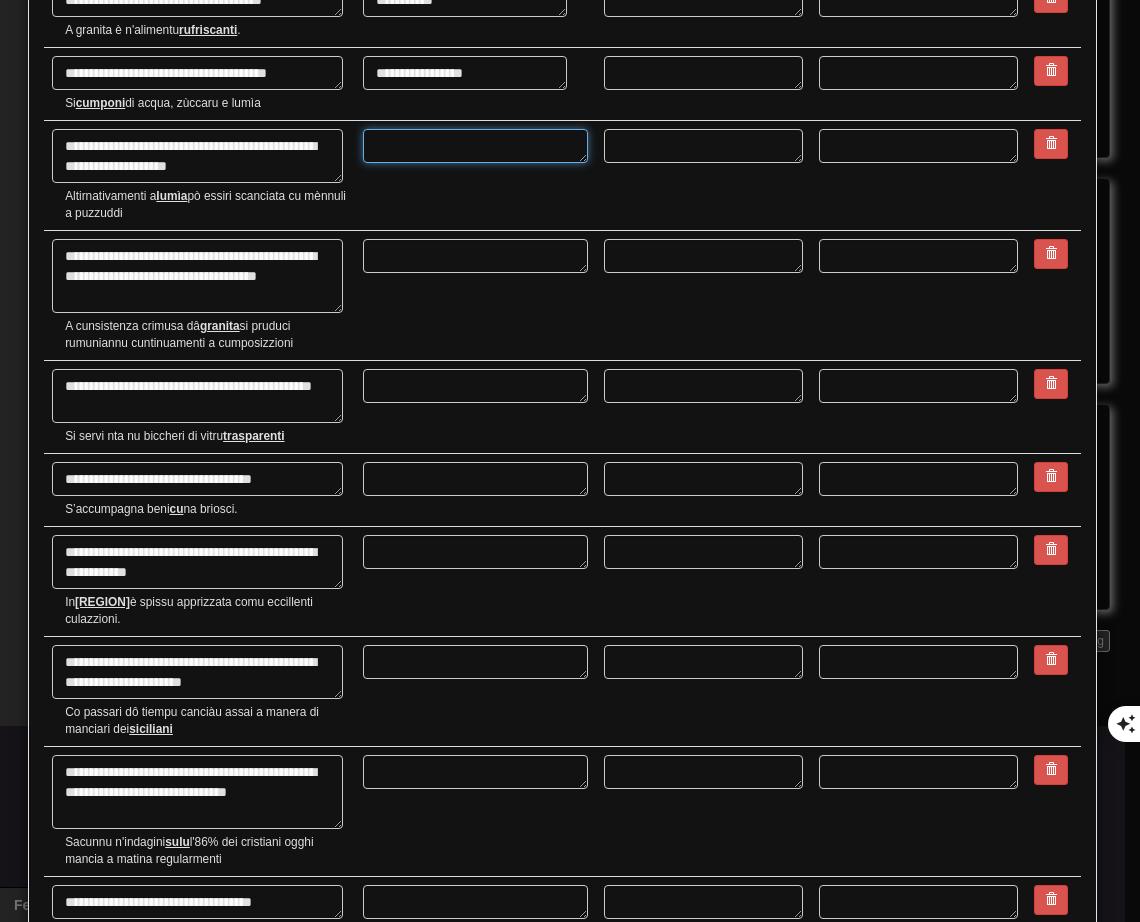 click at bounding box center (475, 146) 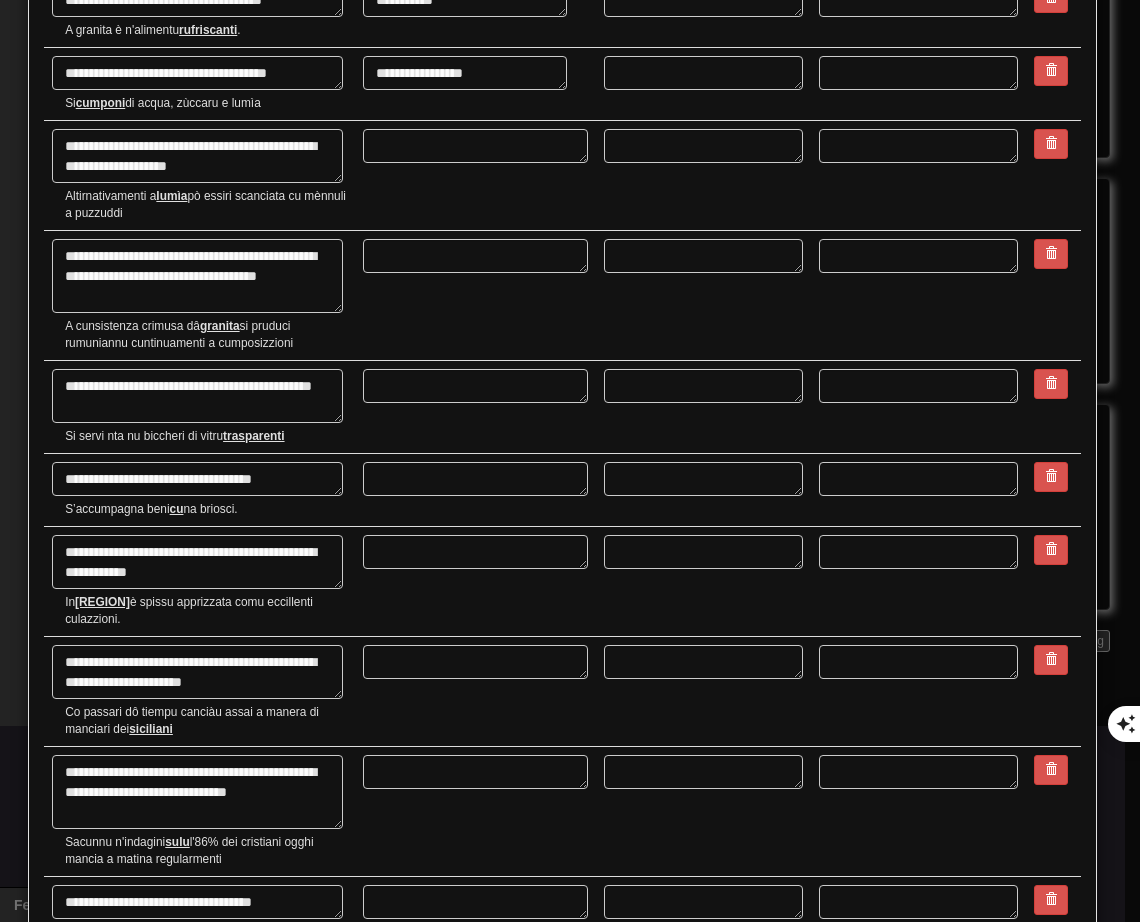 drag, startPoint x: 159, startPoint y: 195, endPoint x: 188, endPoint y: 194, distance: 29.017237 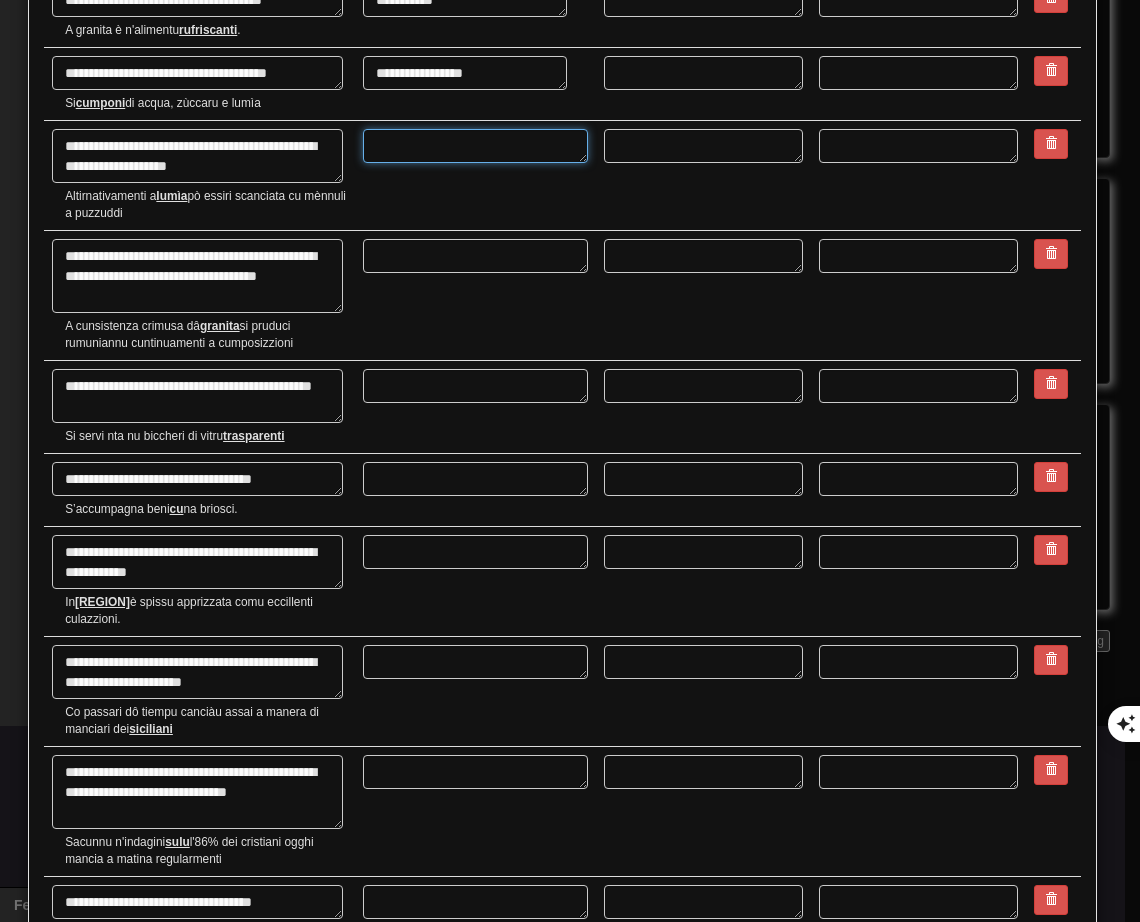 click at bounding box center (475, 146) 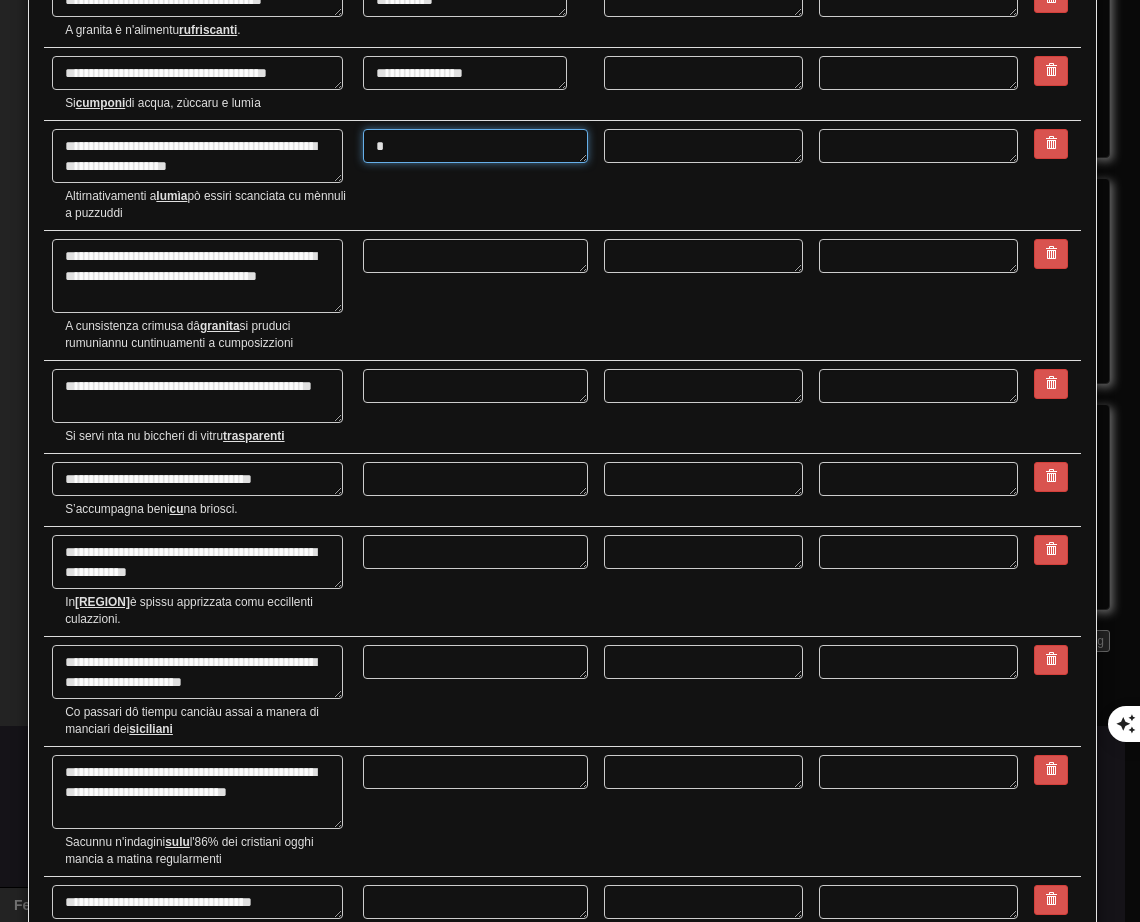 type on "*" 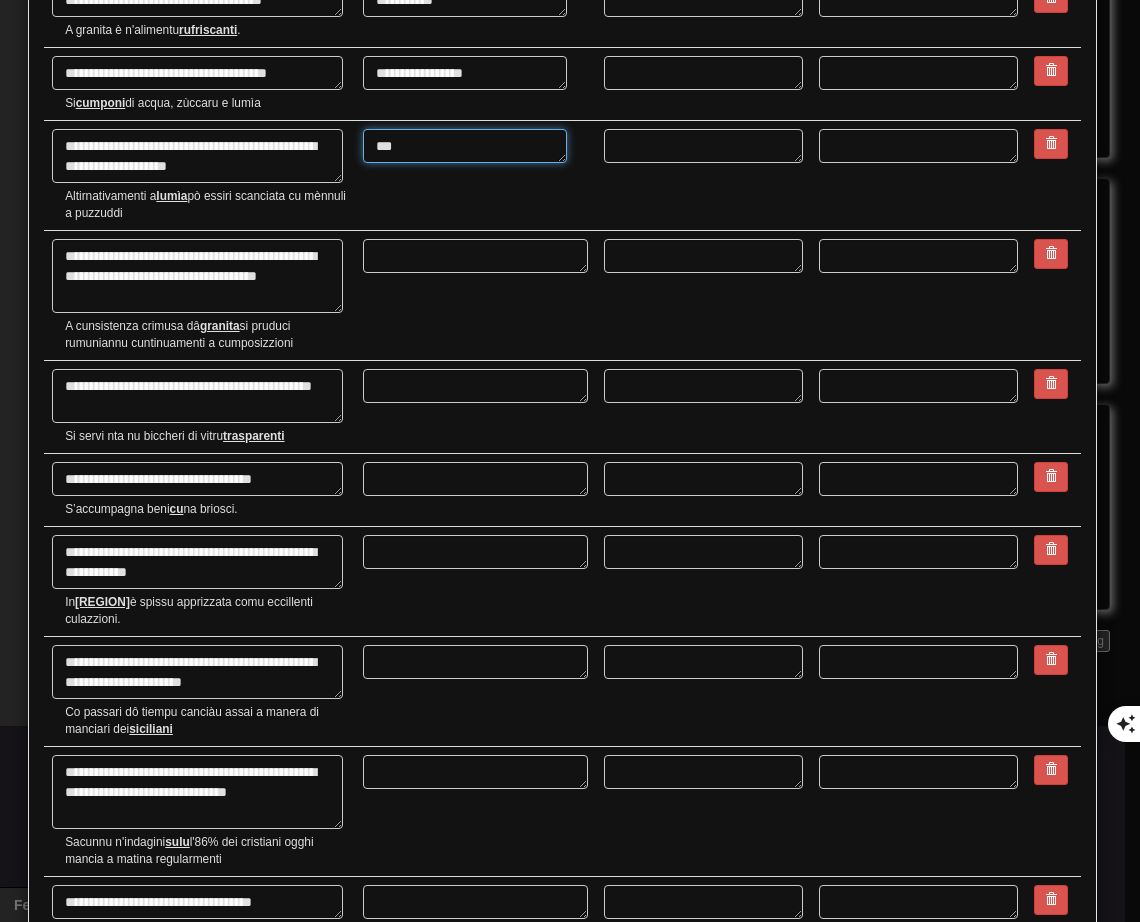 type on "****" 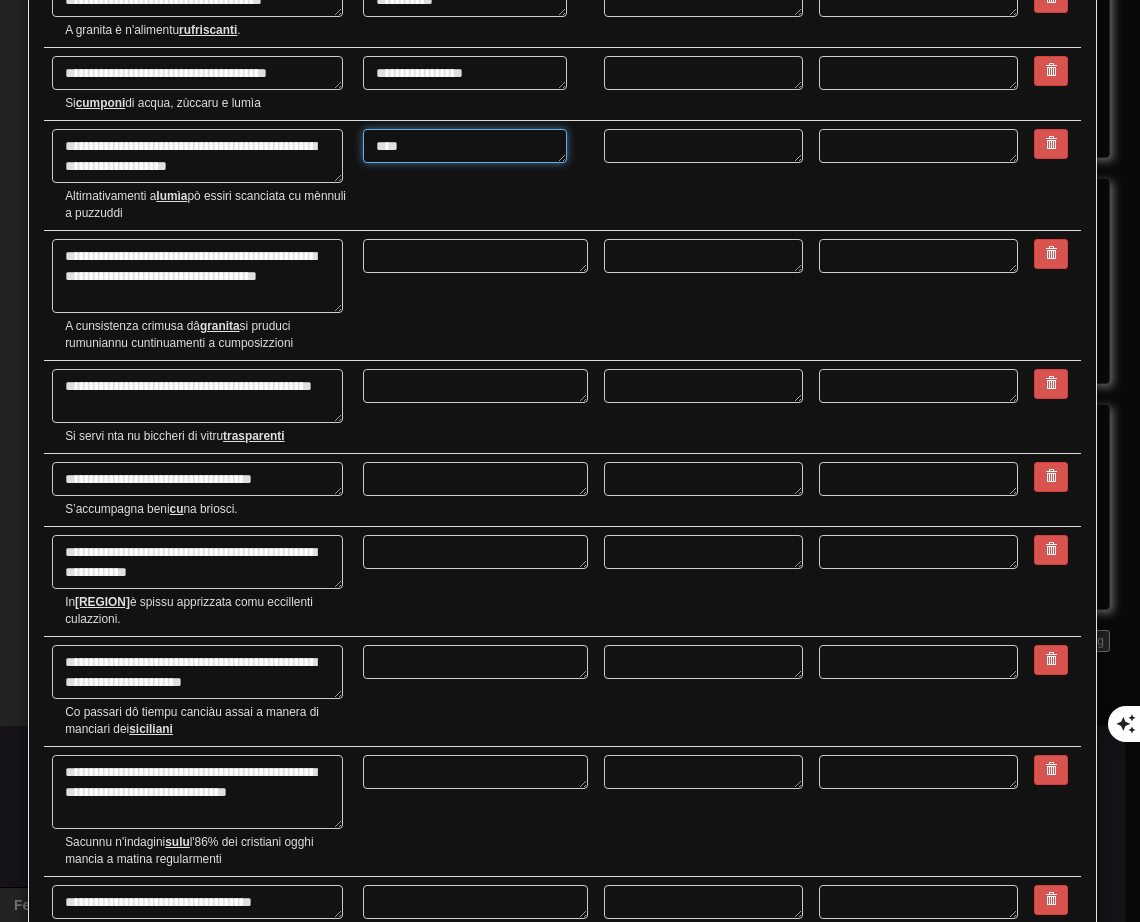 type on "*" 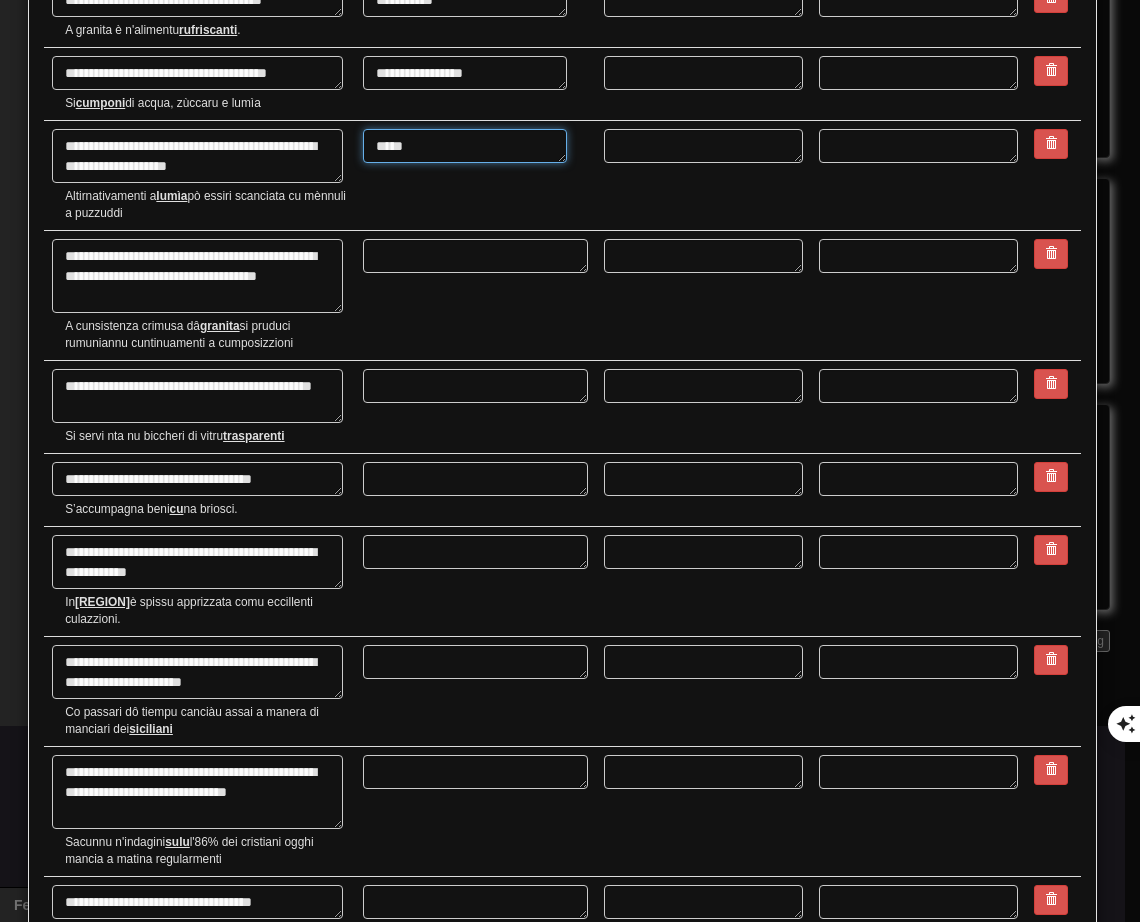 type on "******" 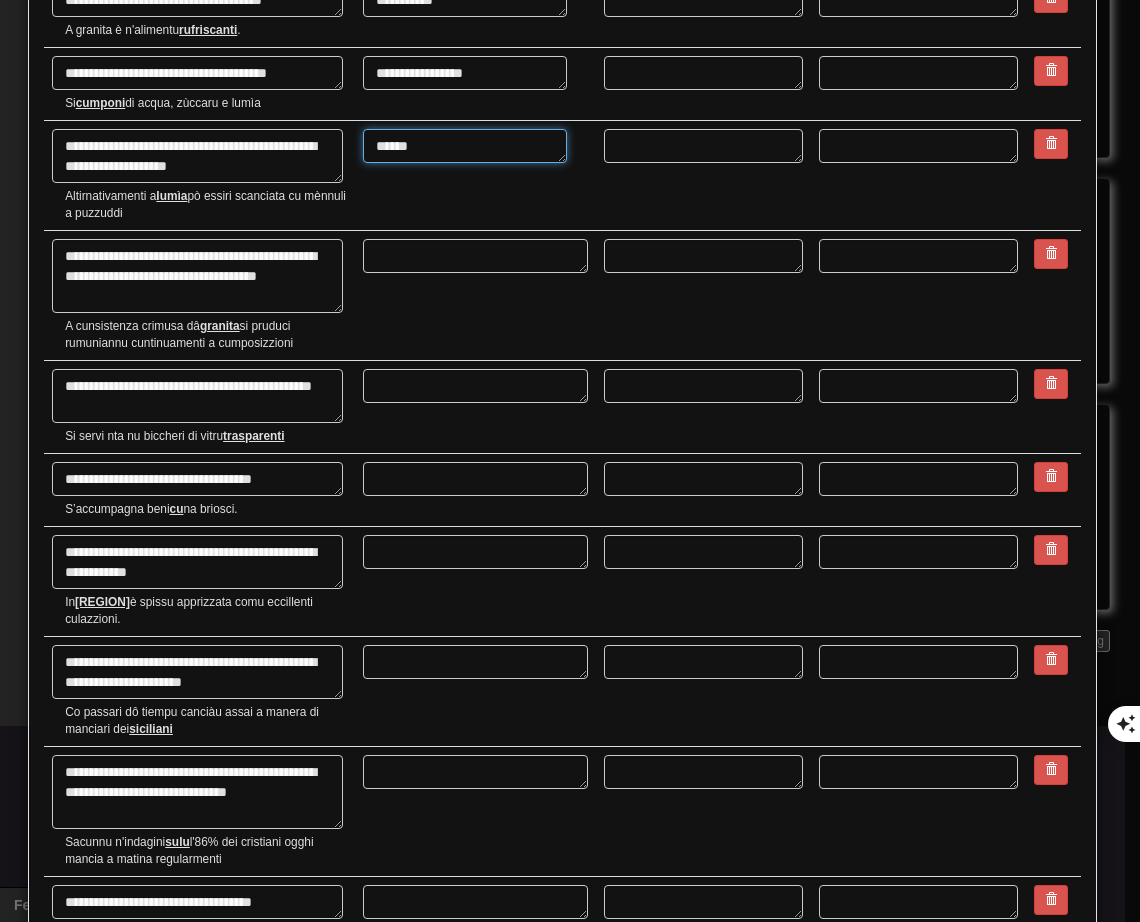 type on "*" 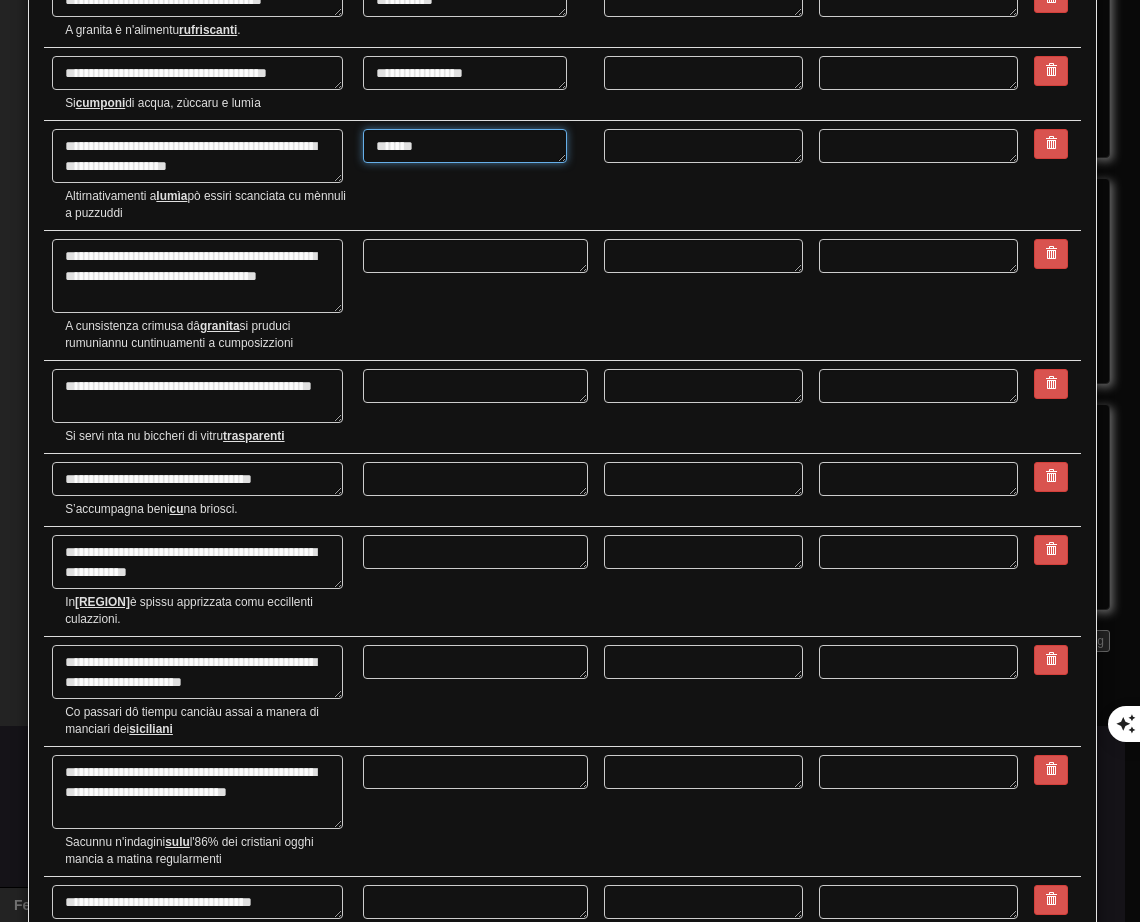 type on "********" 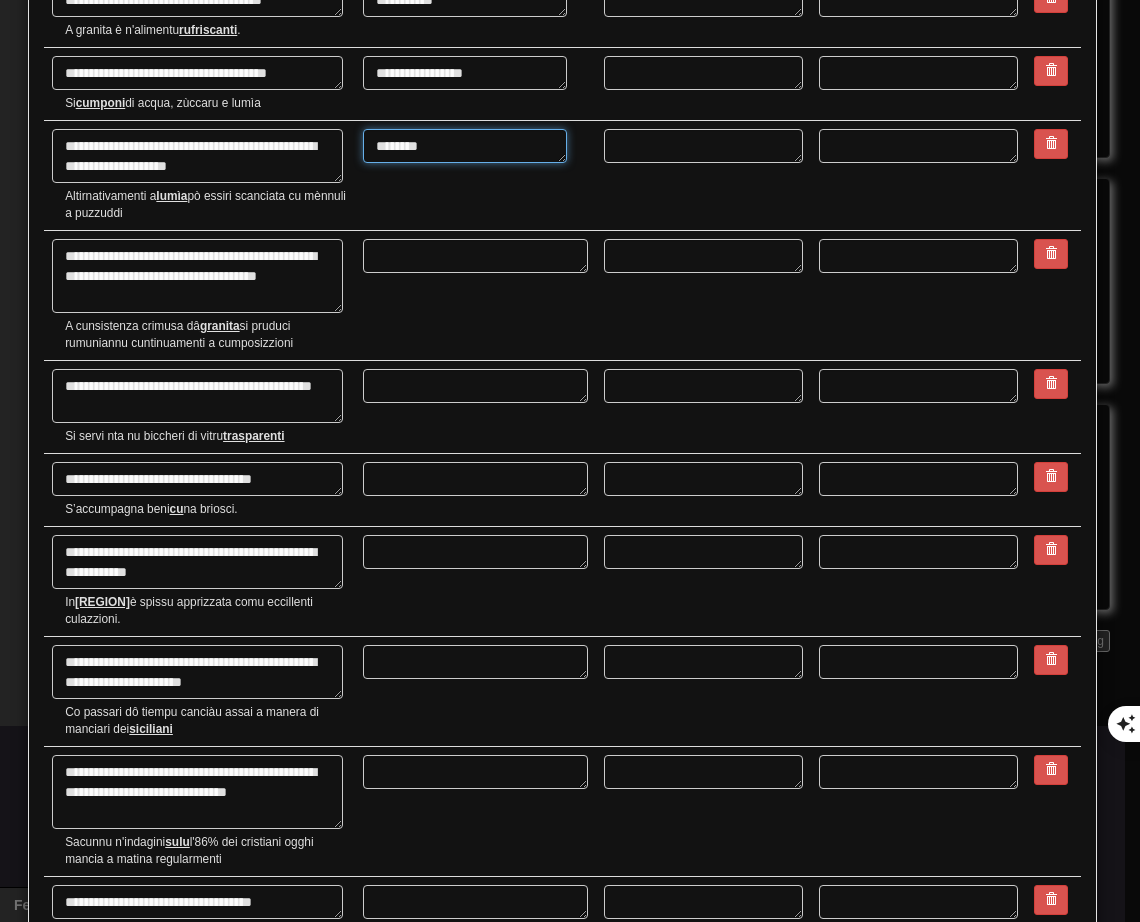 type on "*" 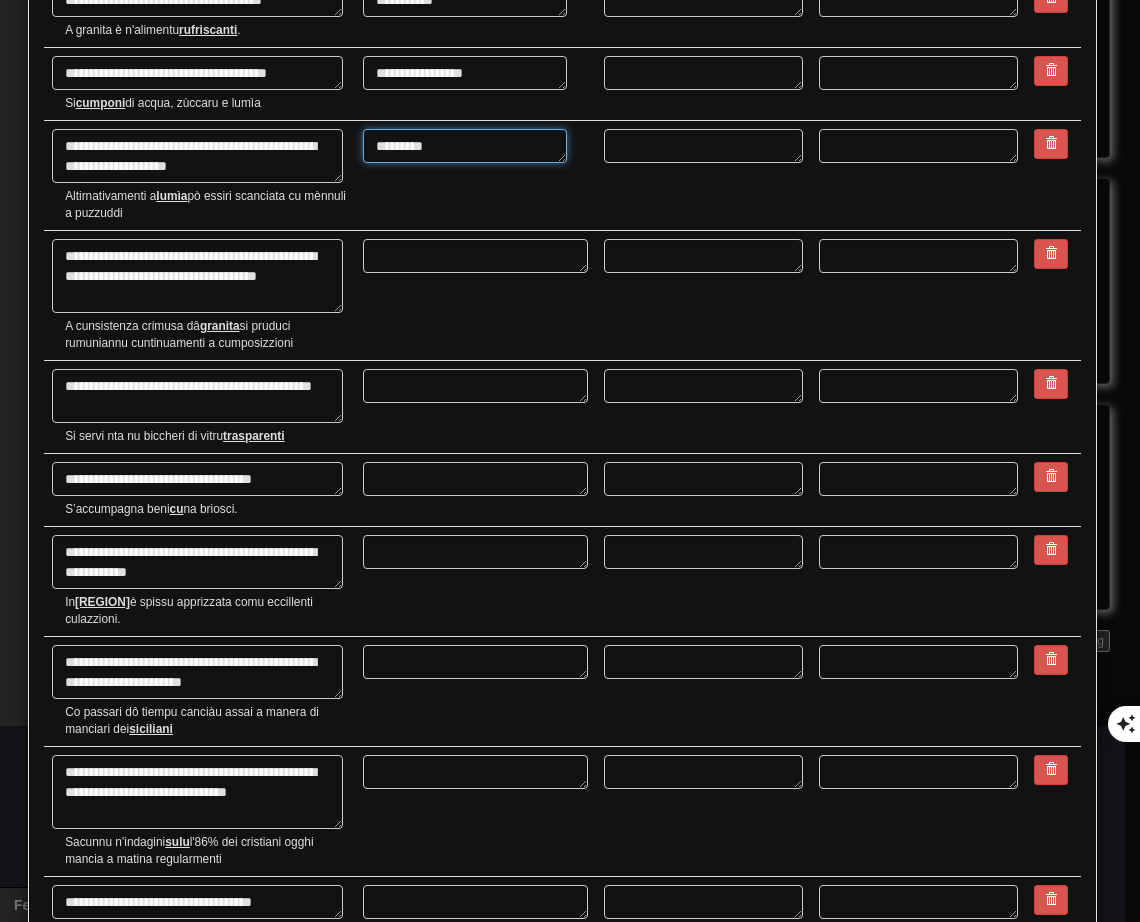 type on "*" 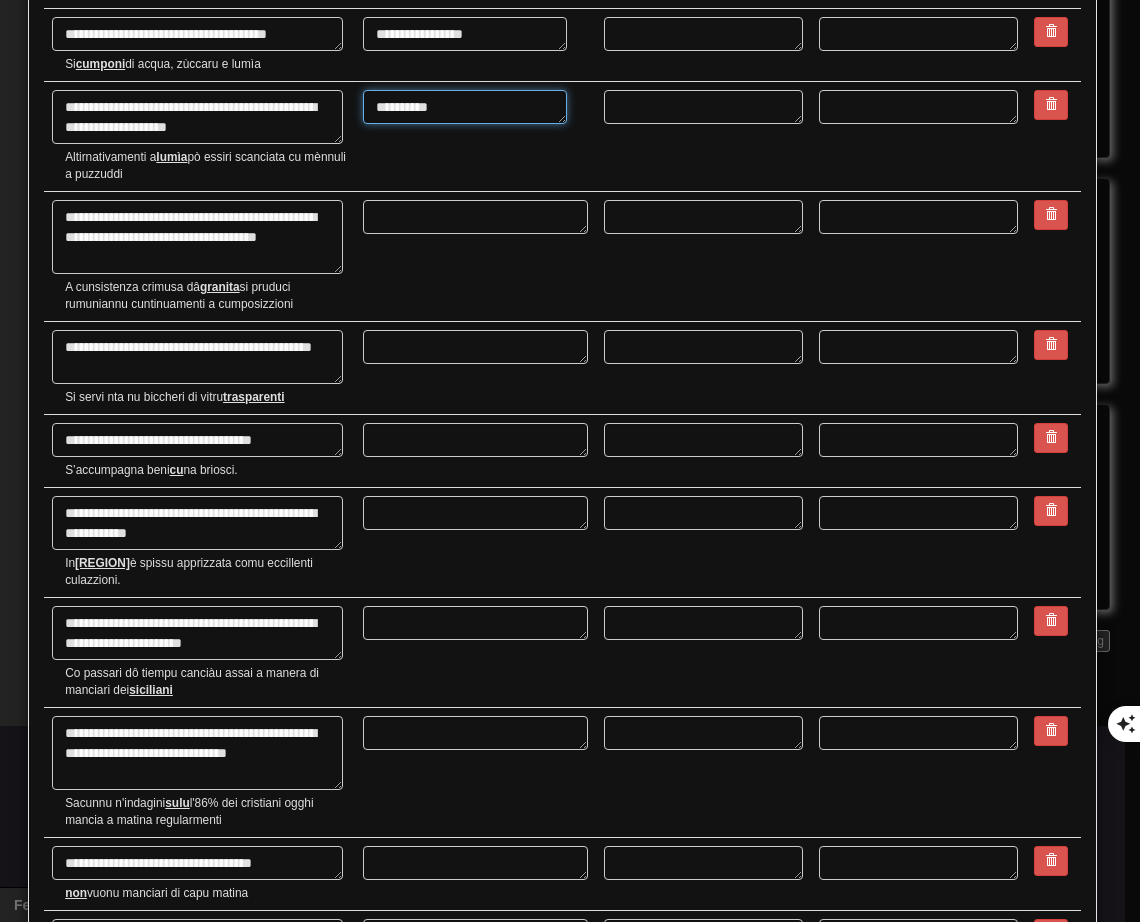scroll, scrollTop: 300, scrollLeft: 0, axis: vertical 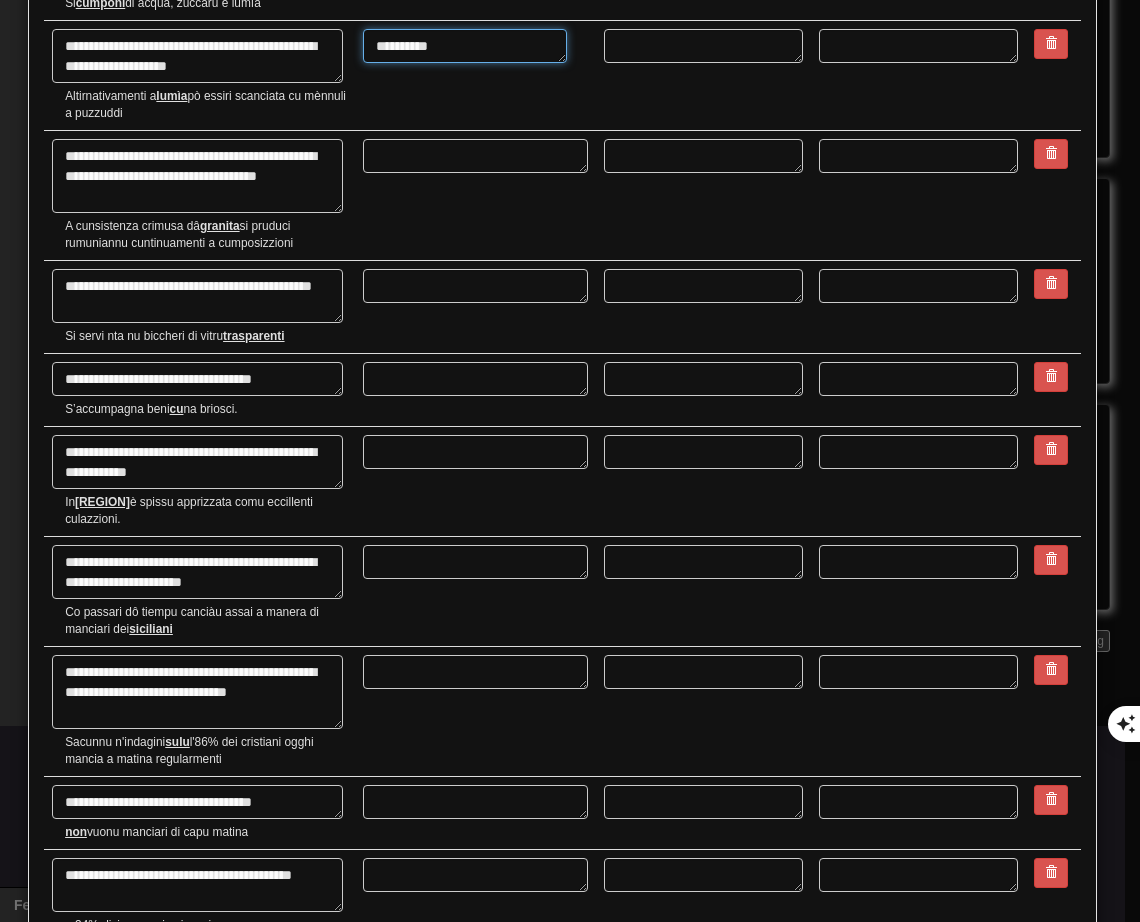 type on "**********" 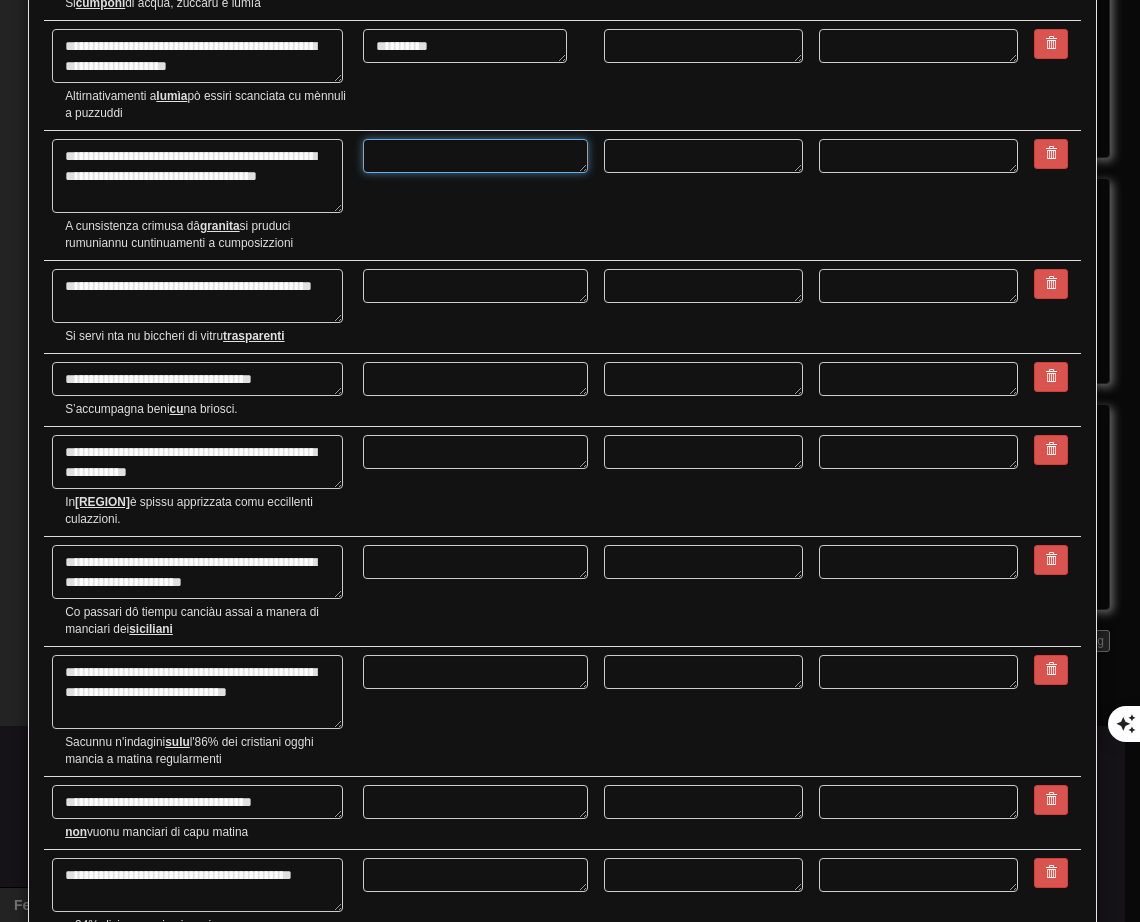 click at bounding box center [475, 156] 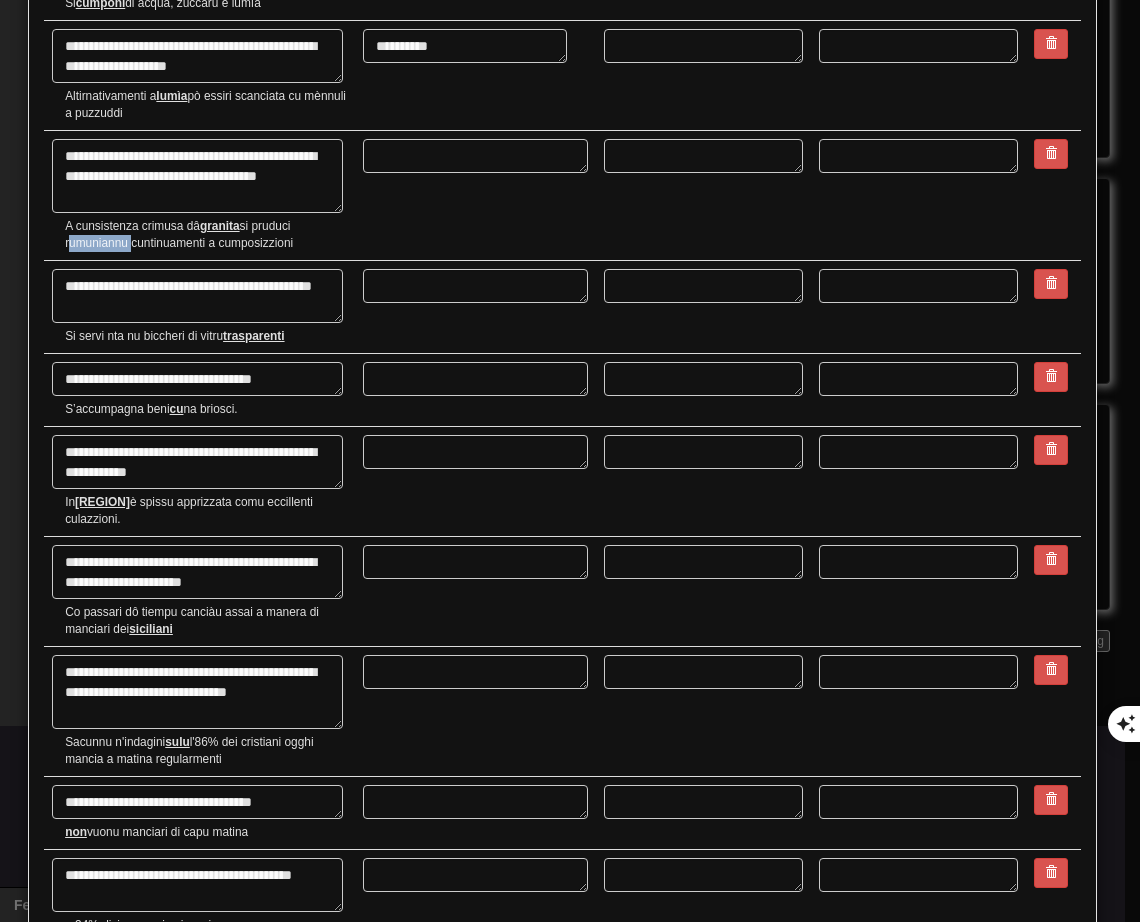 drag, startPoint x: 64, startPoint y: 243, endPoint x: 127, endPoint y: 235, distance: 63.505905 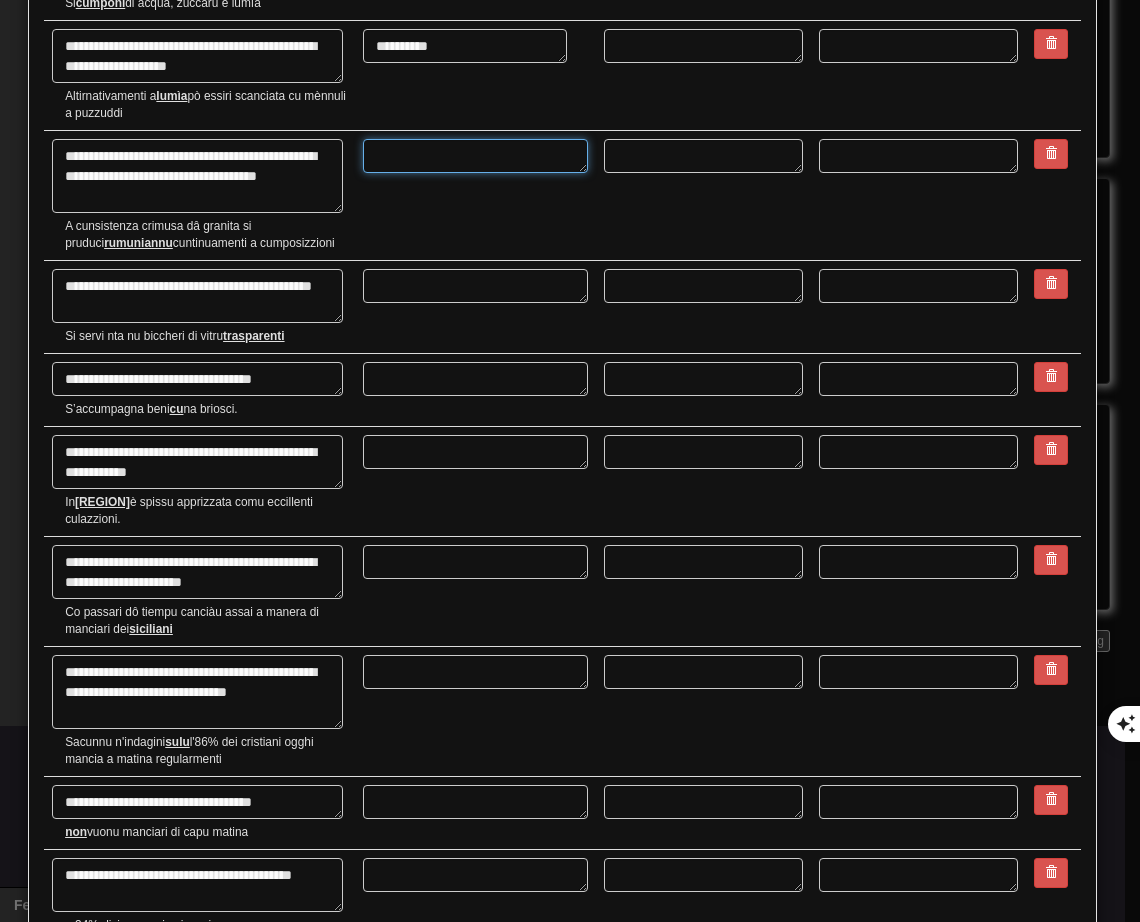 click at bounding box center (475, 156) 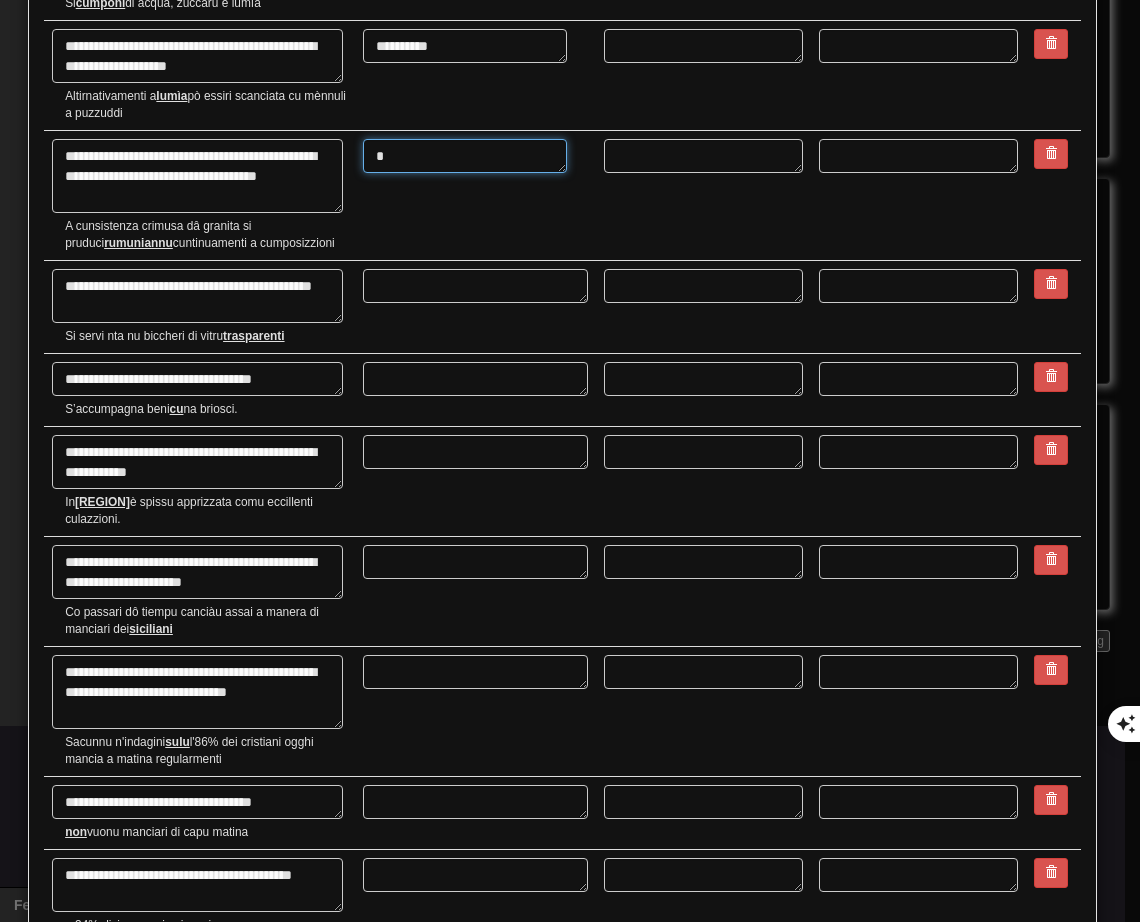 type on "*" 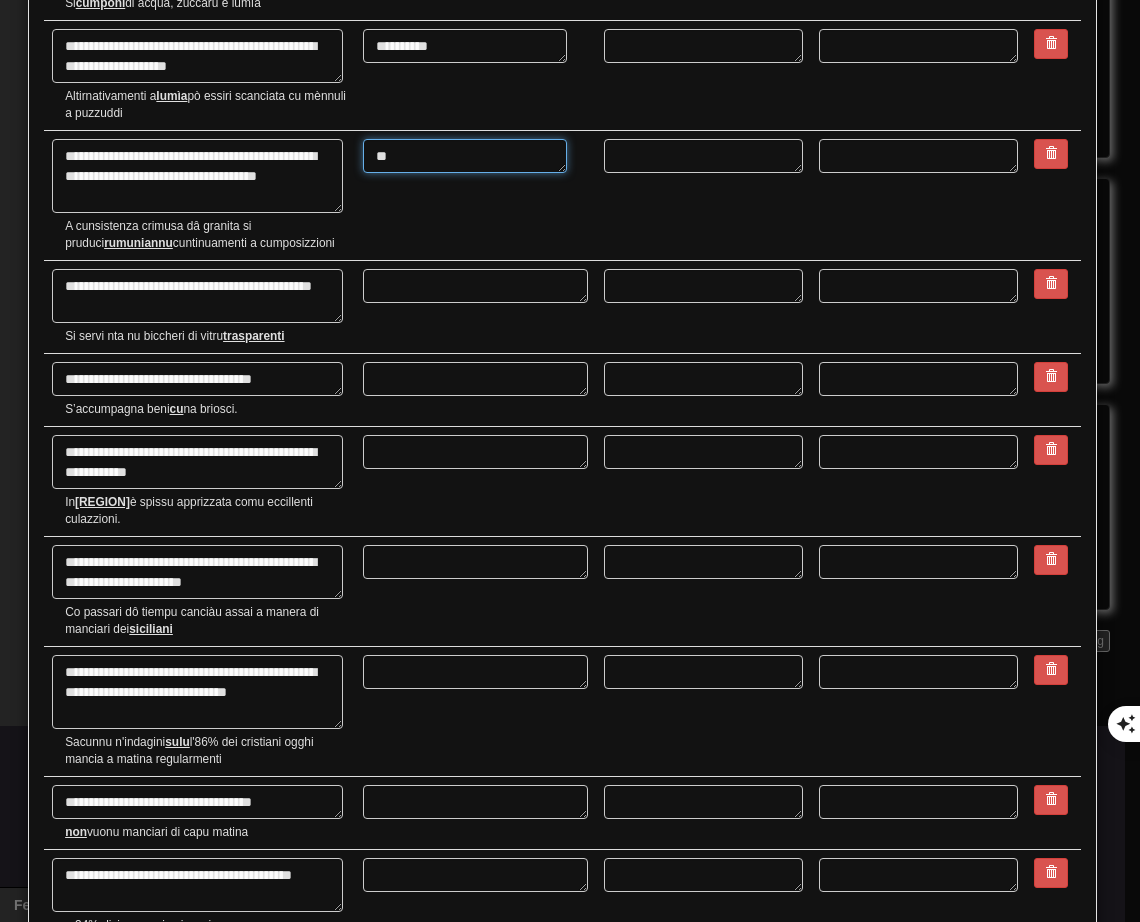 type on "*" 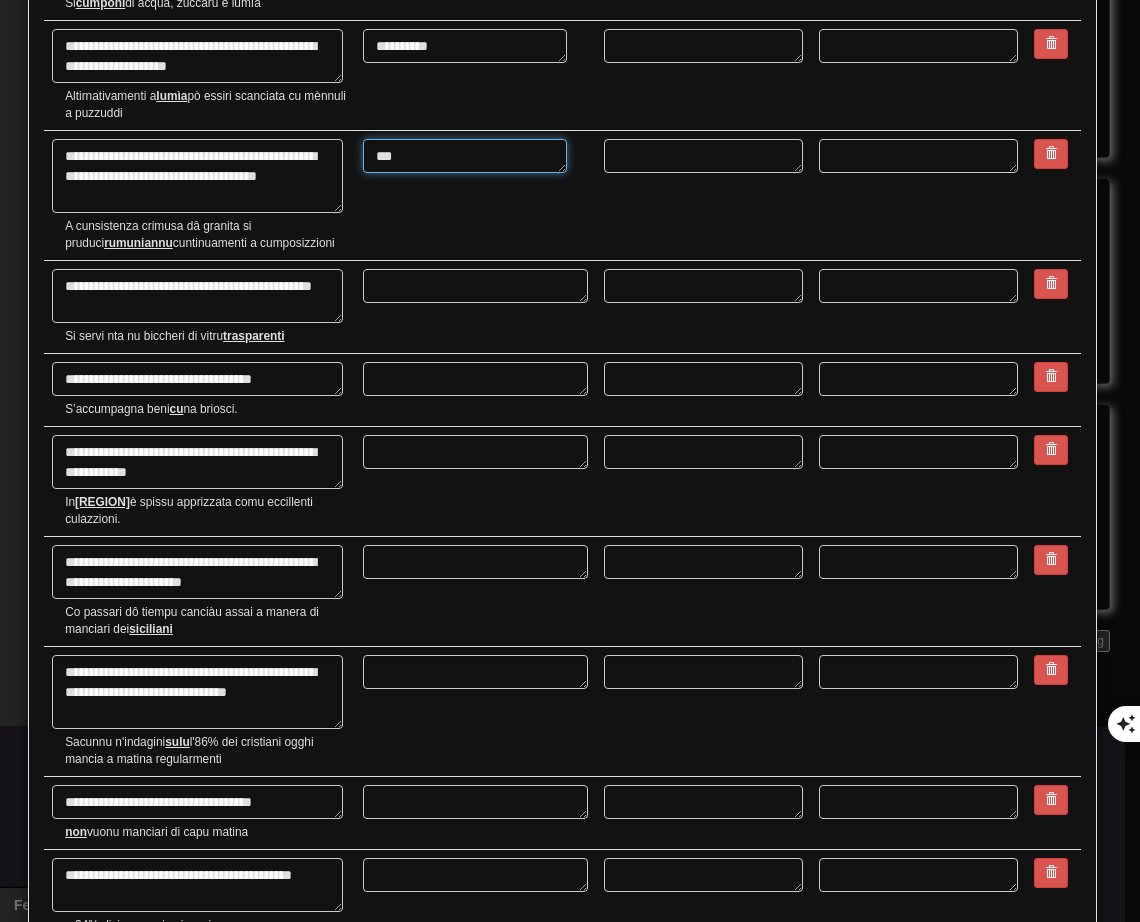 type on "*" 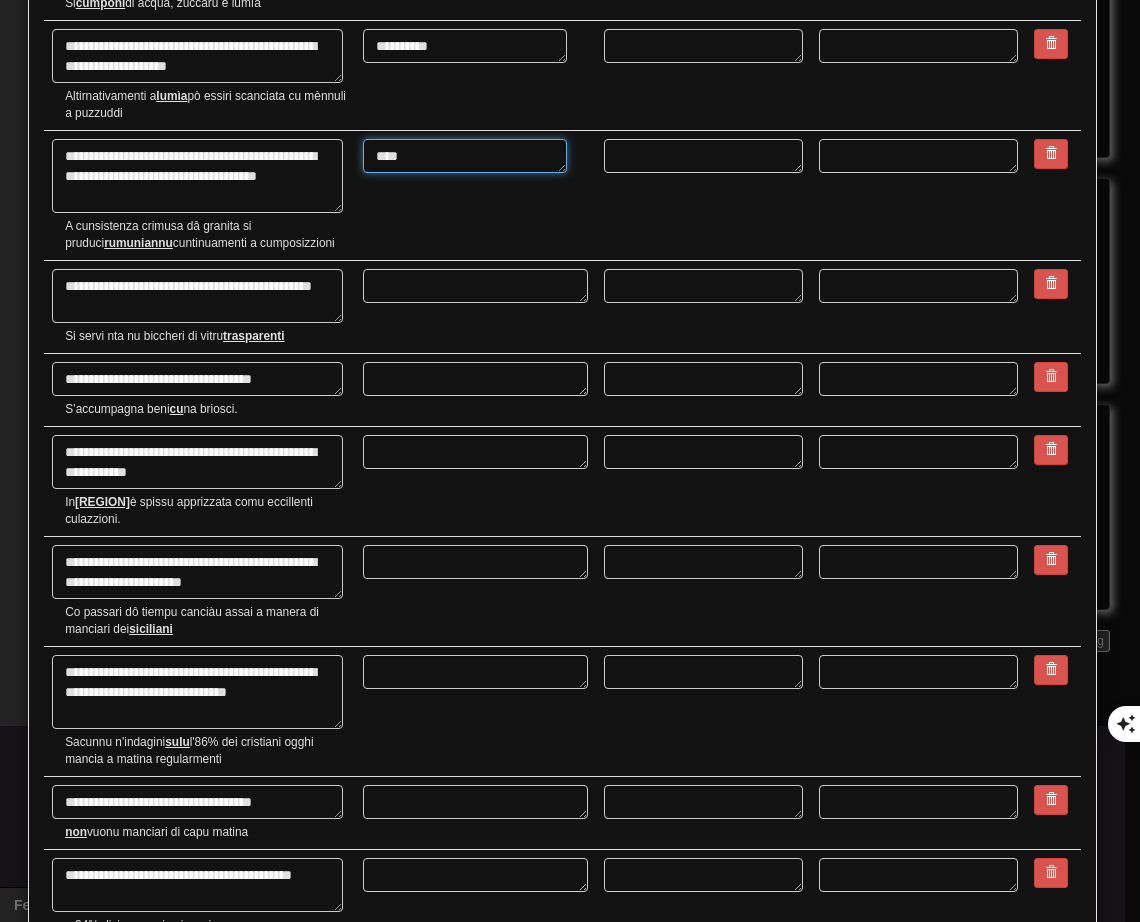 type on "*" 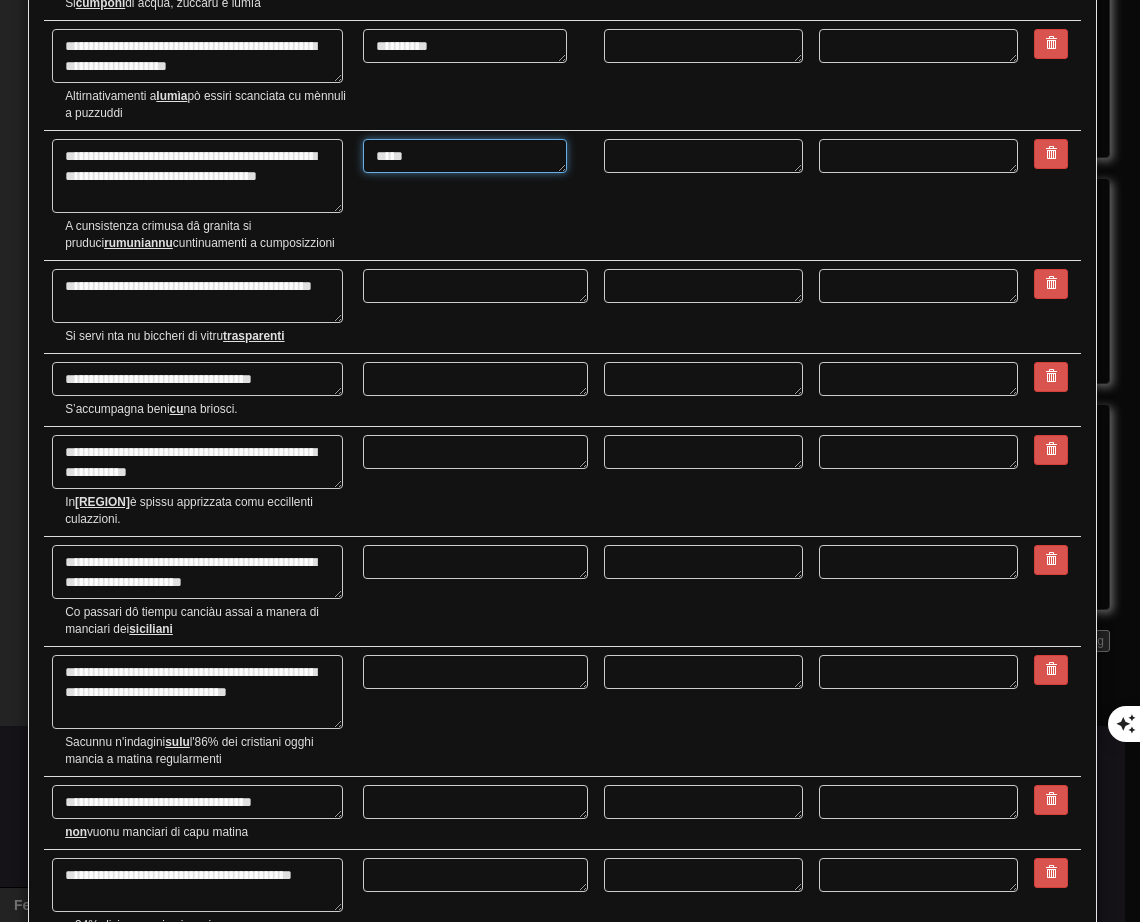type on "*" 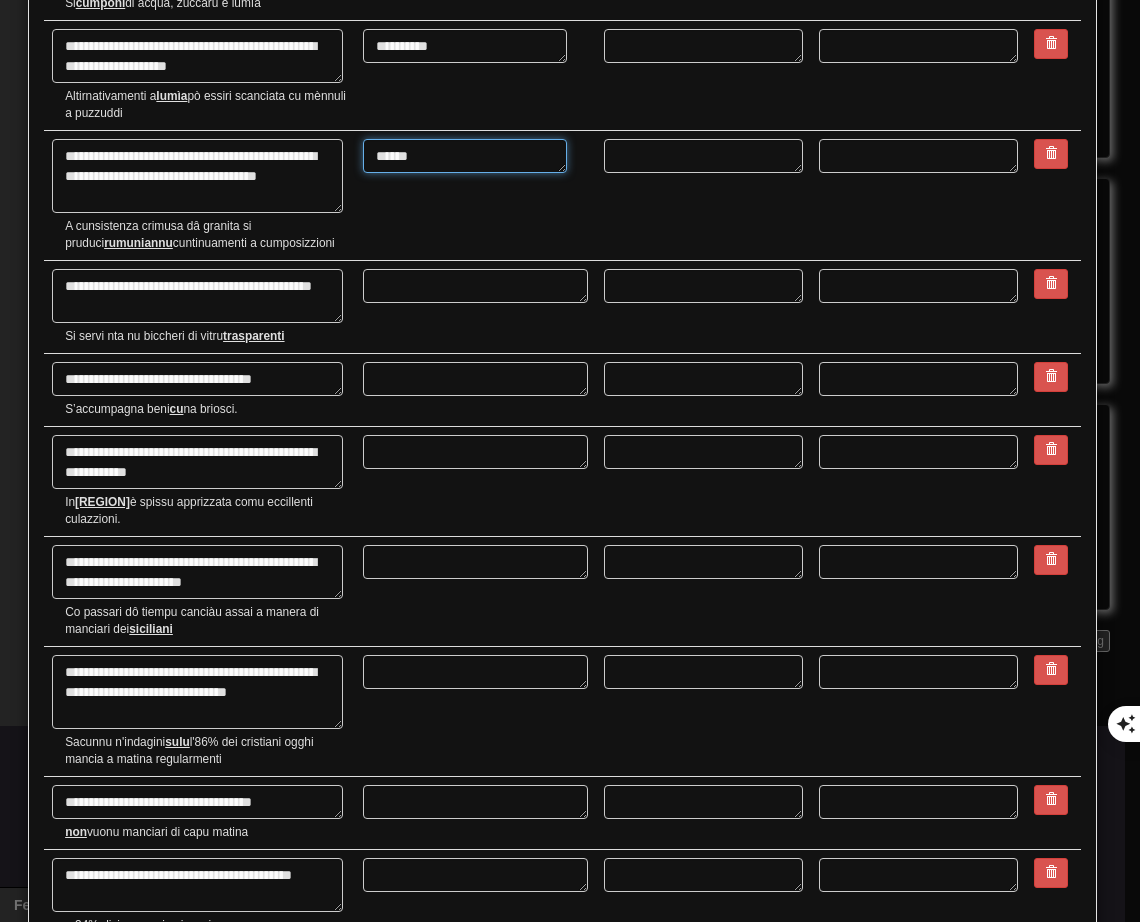 type on "*" 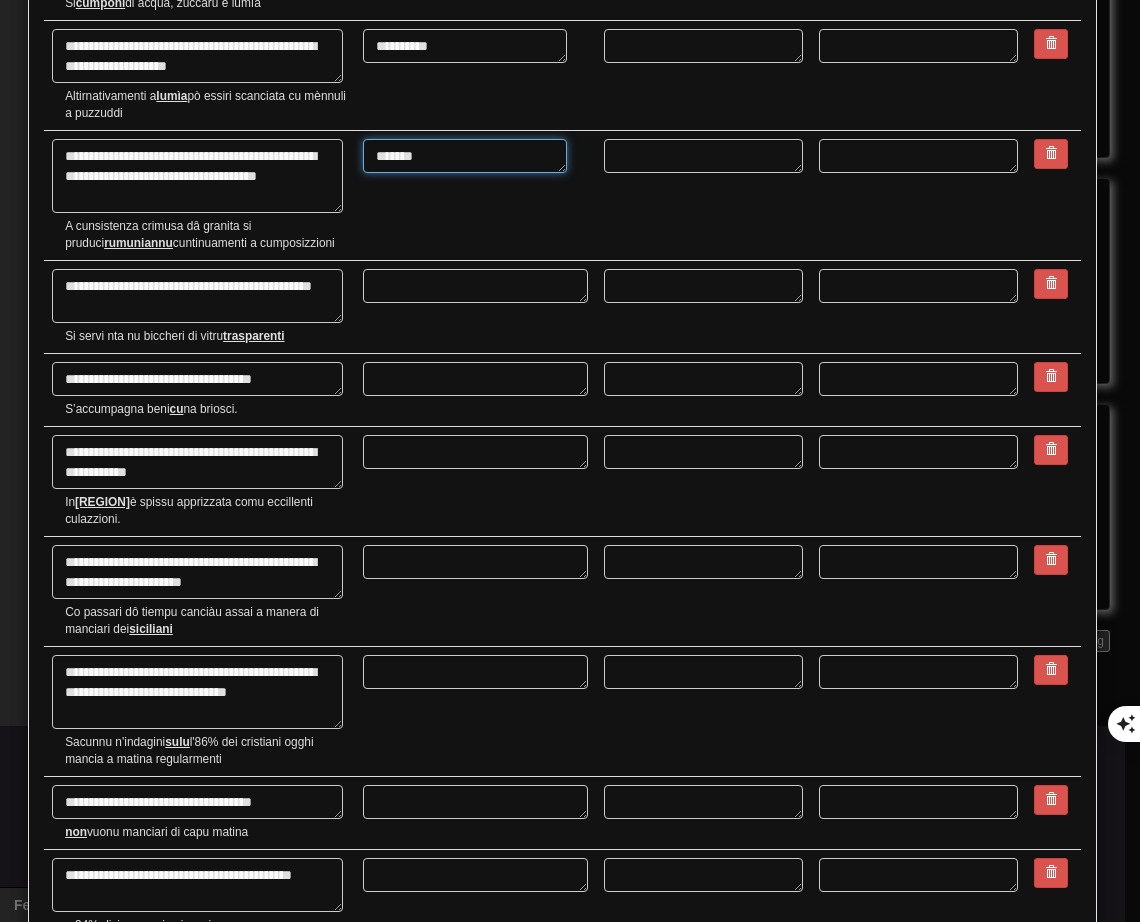 type on "*" 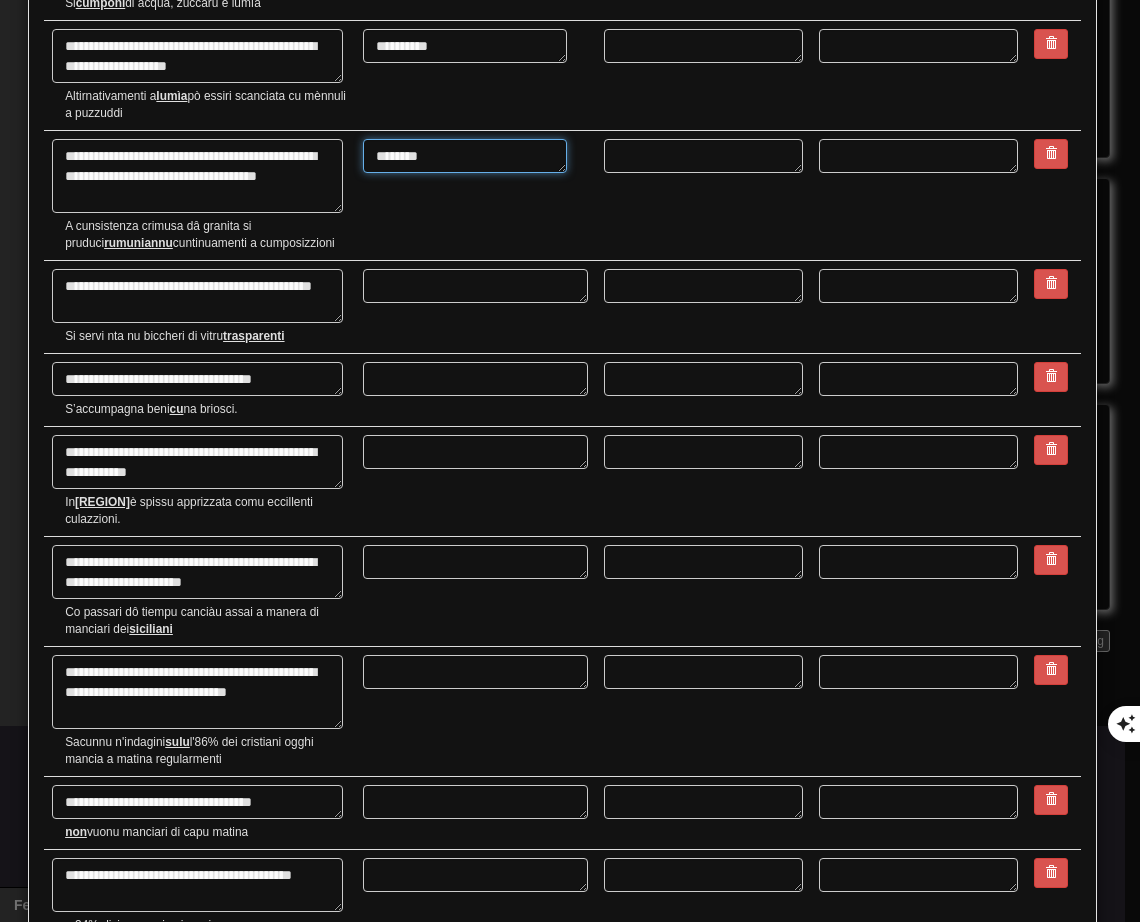 type 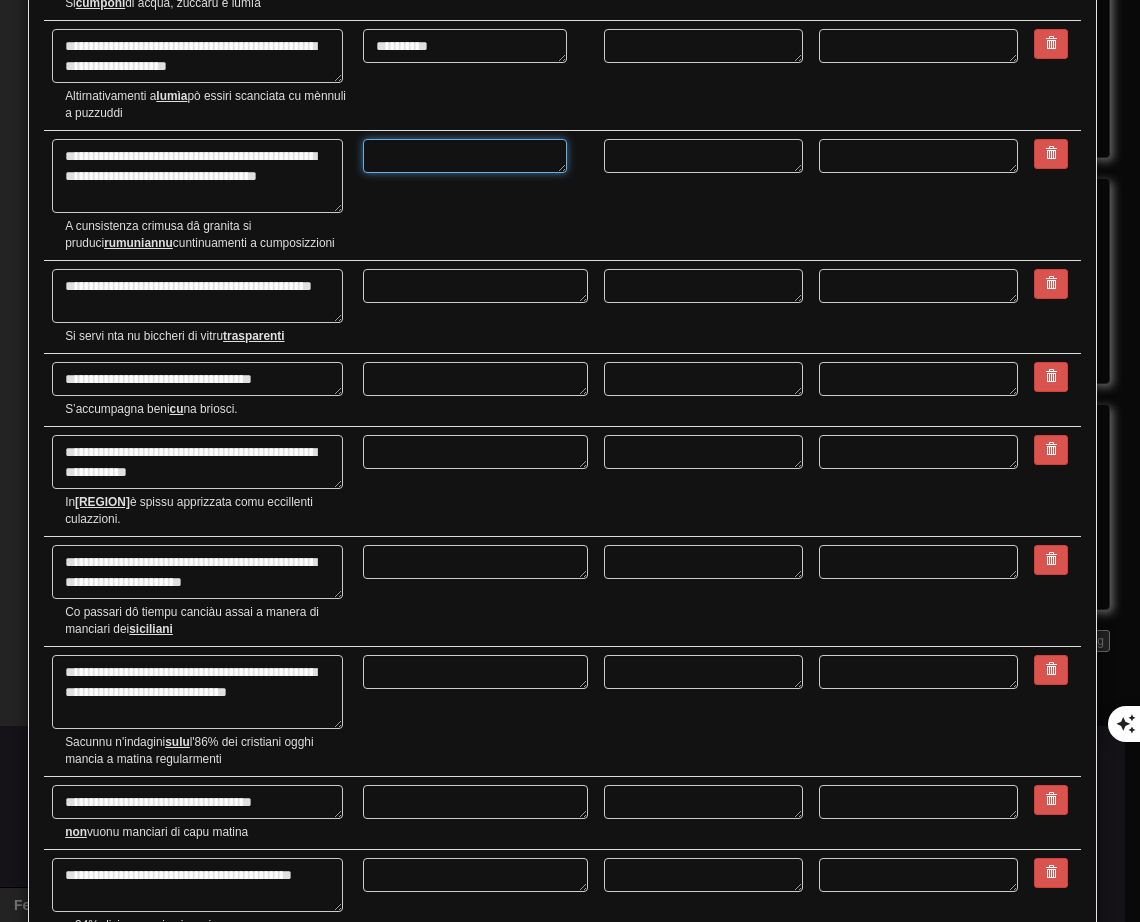 click at bounding box center (465, 156) 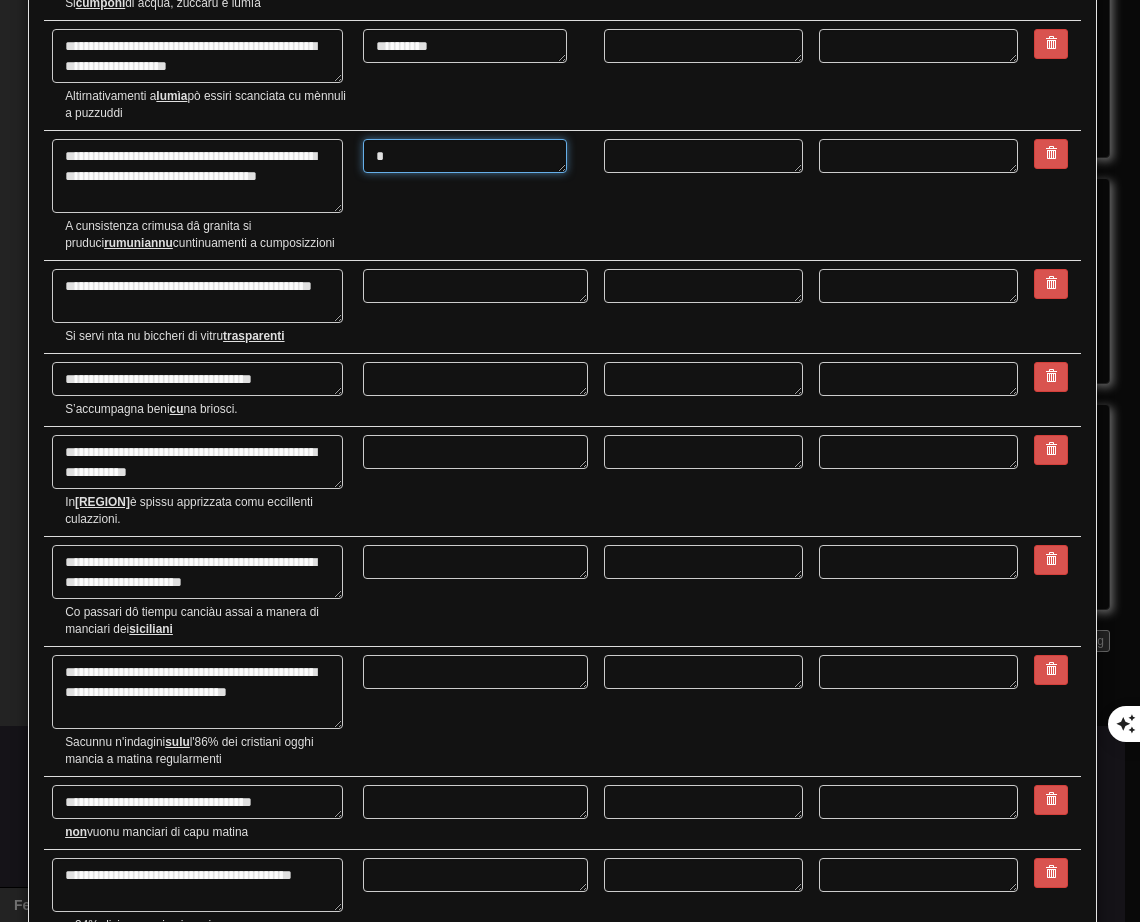 type on "*" 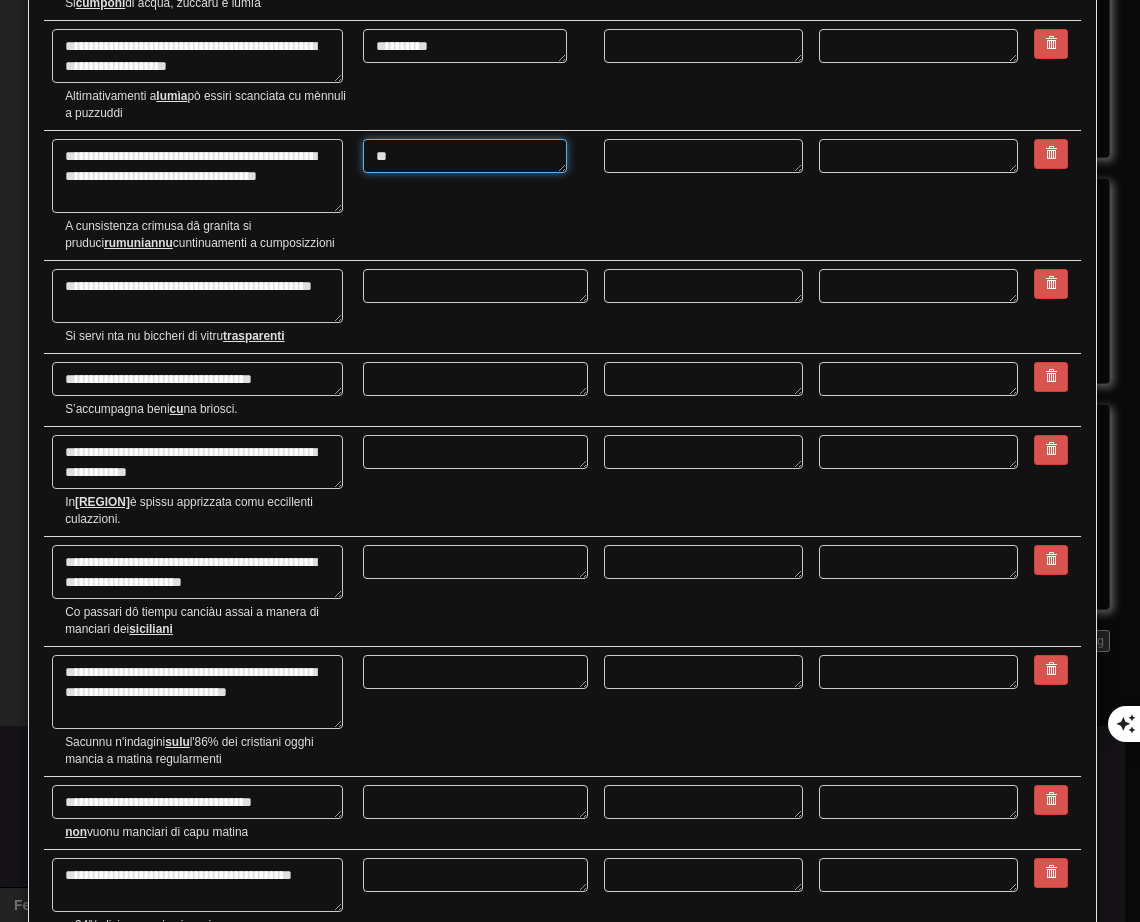 type on "*" 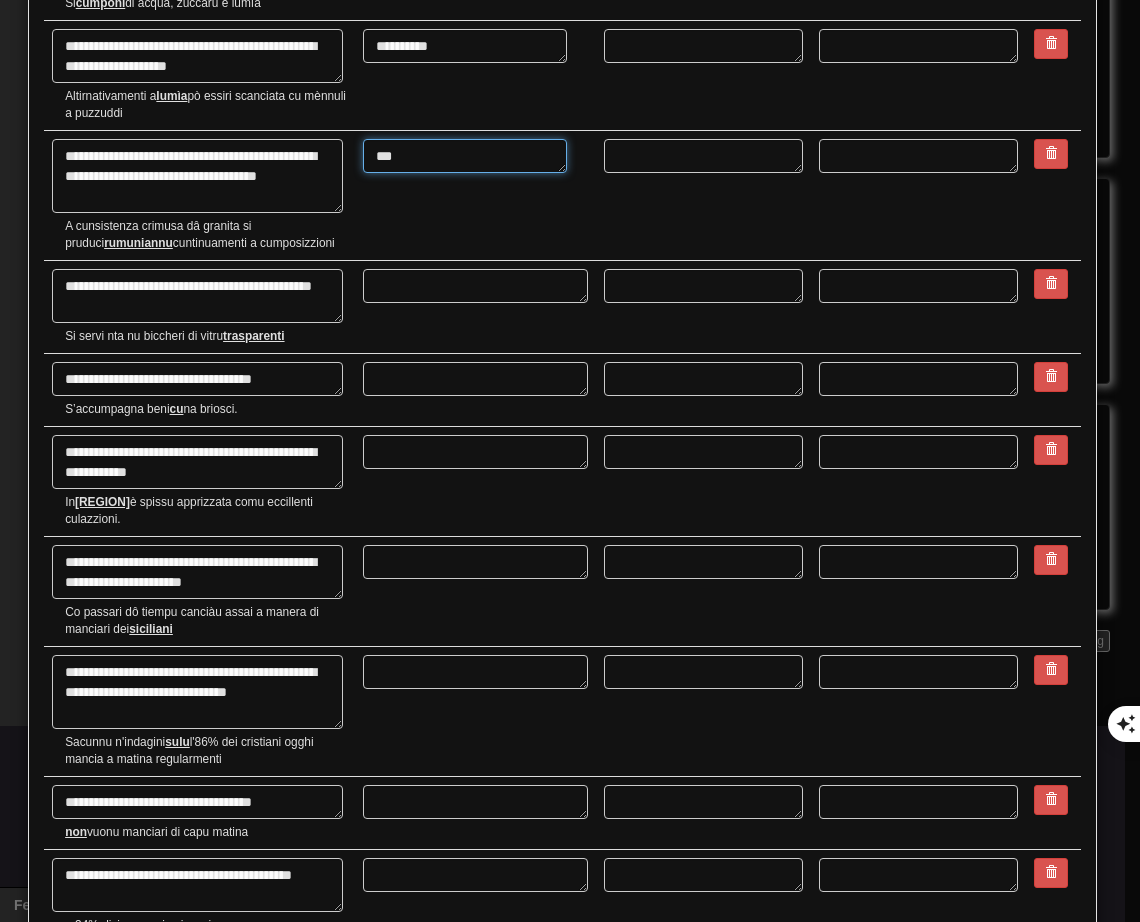 type on "*" 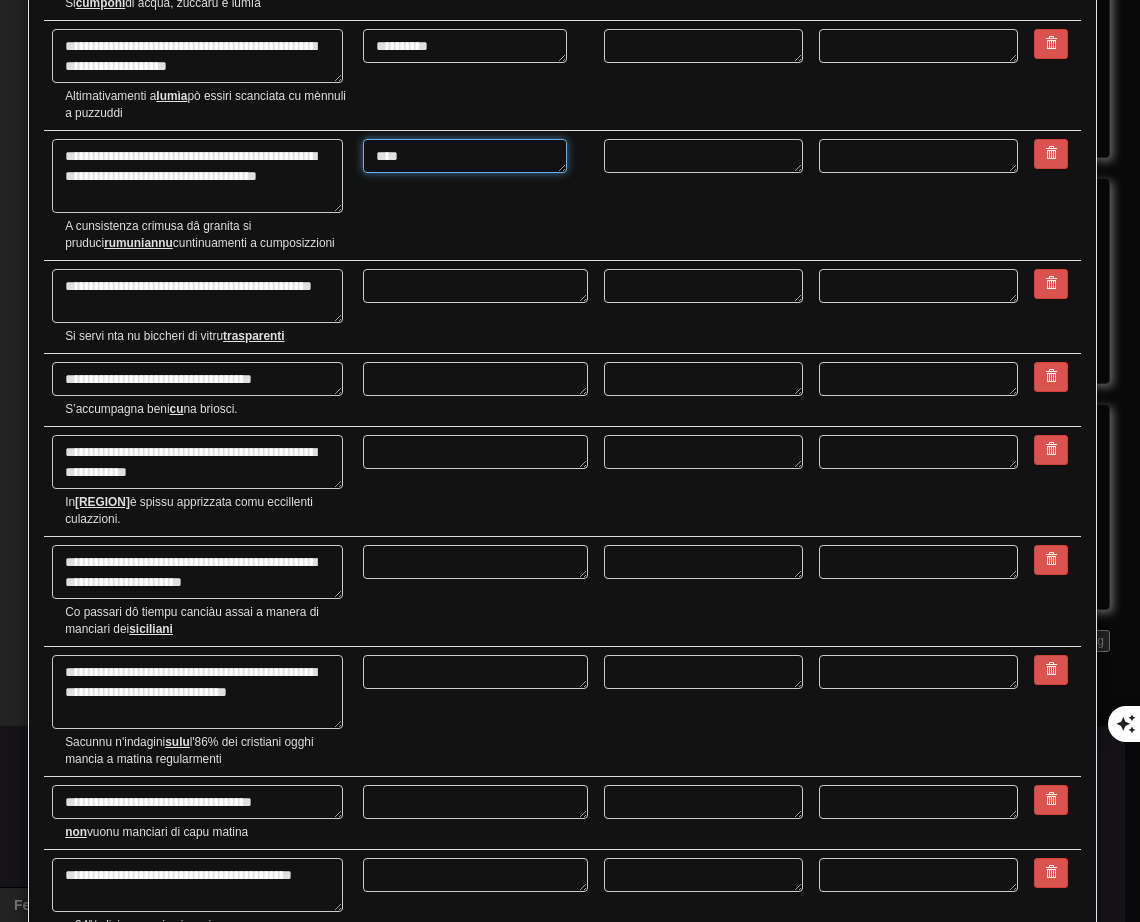 type on "*" 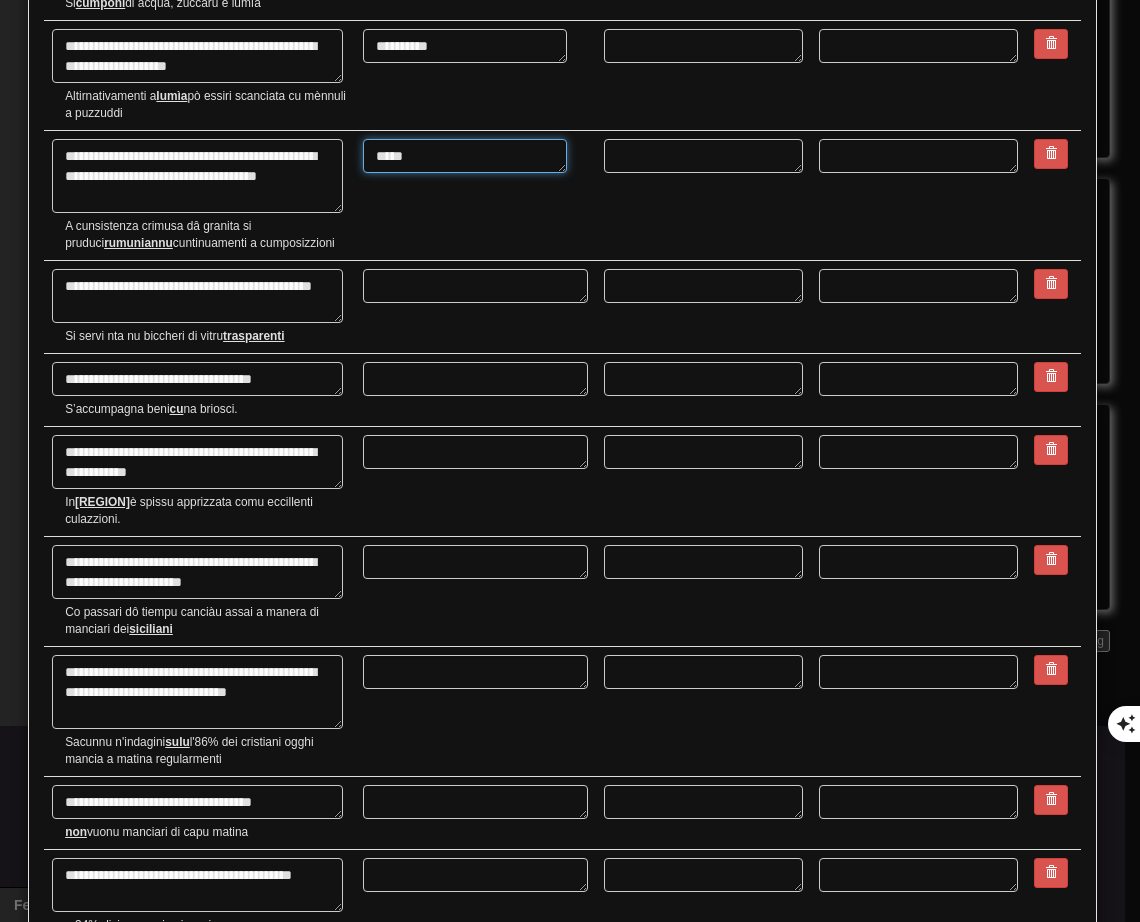 type on "******" 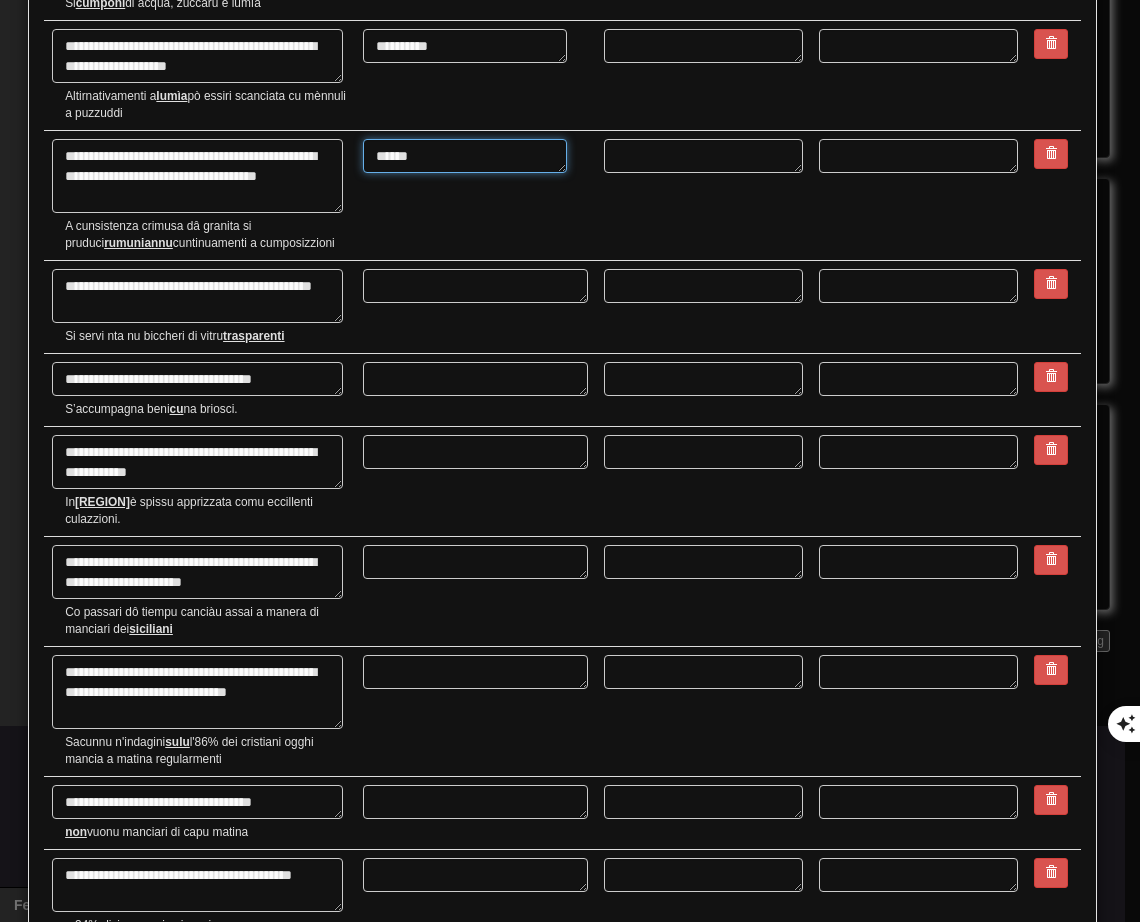 type on "*" 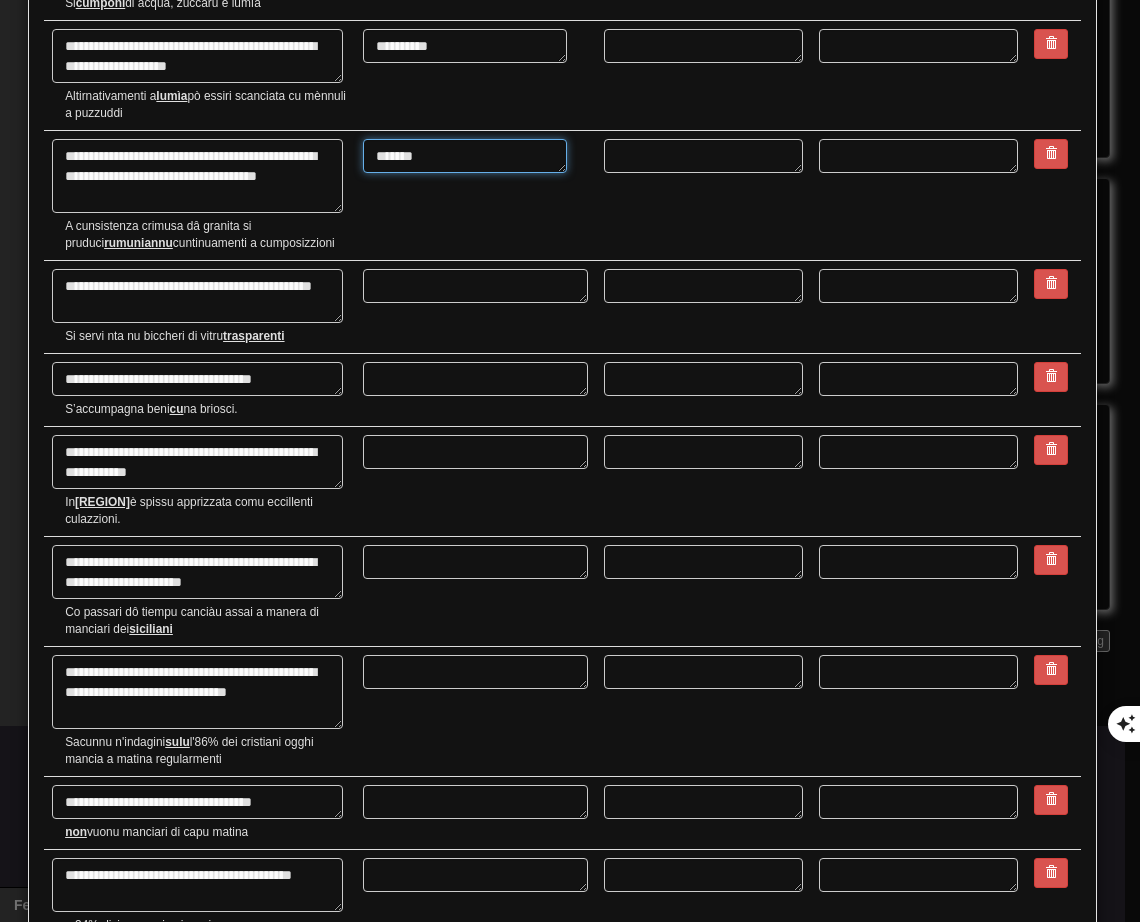 type on "********" 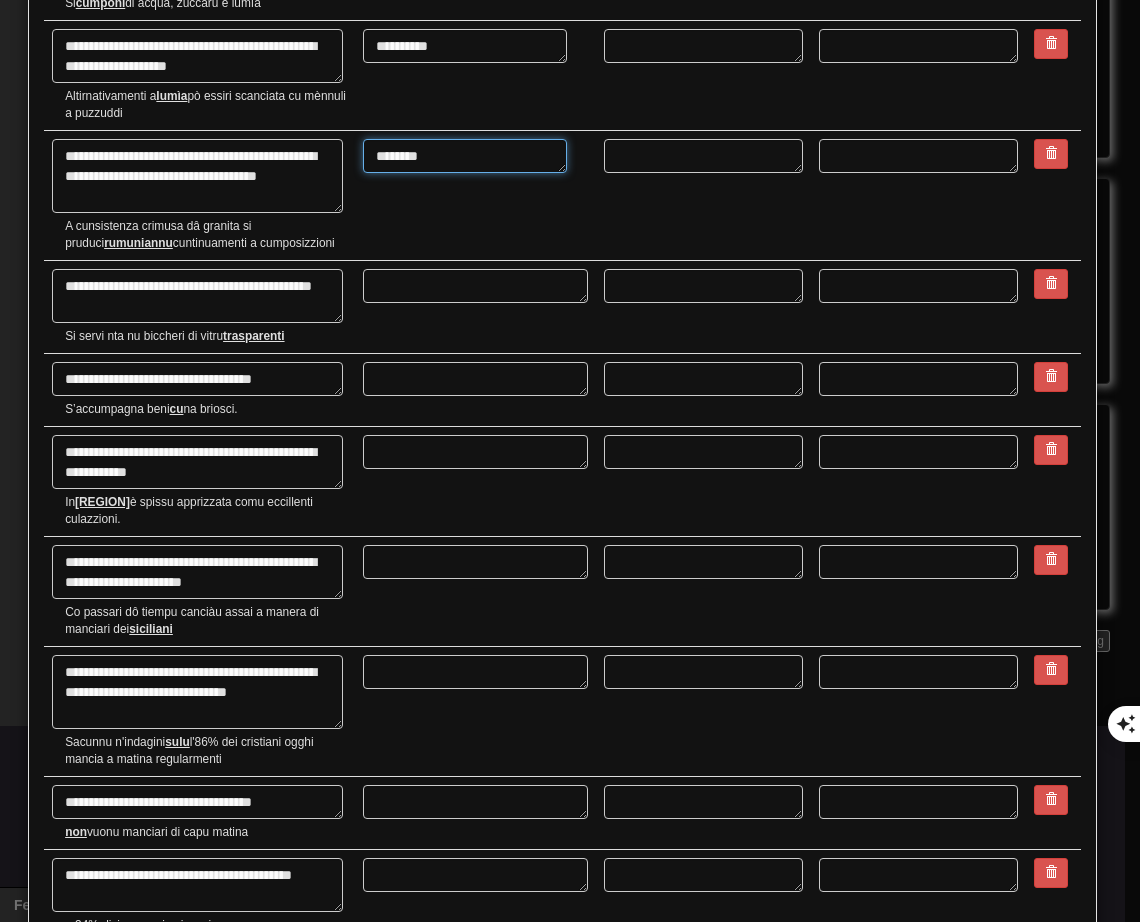 type on "*" 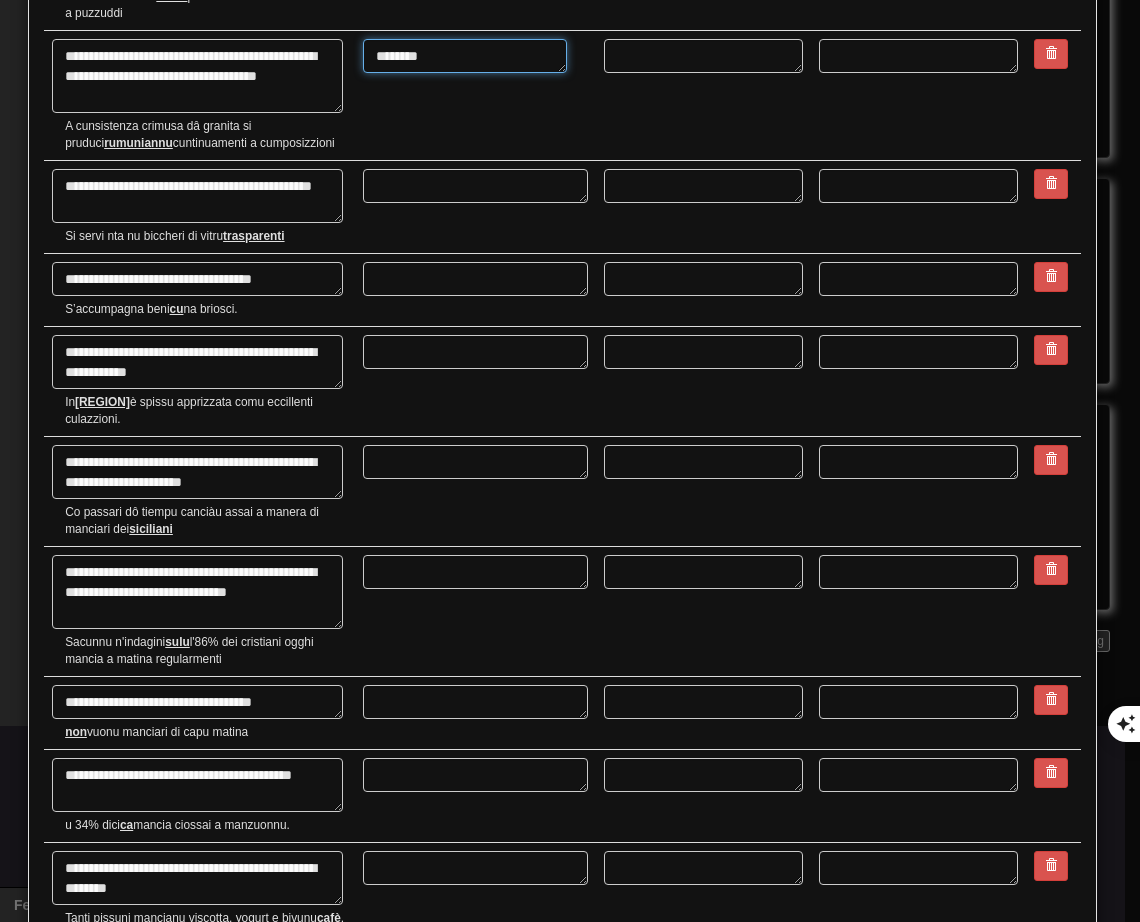 type on "********" 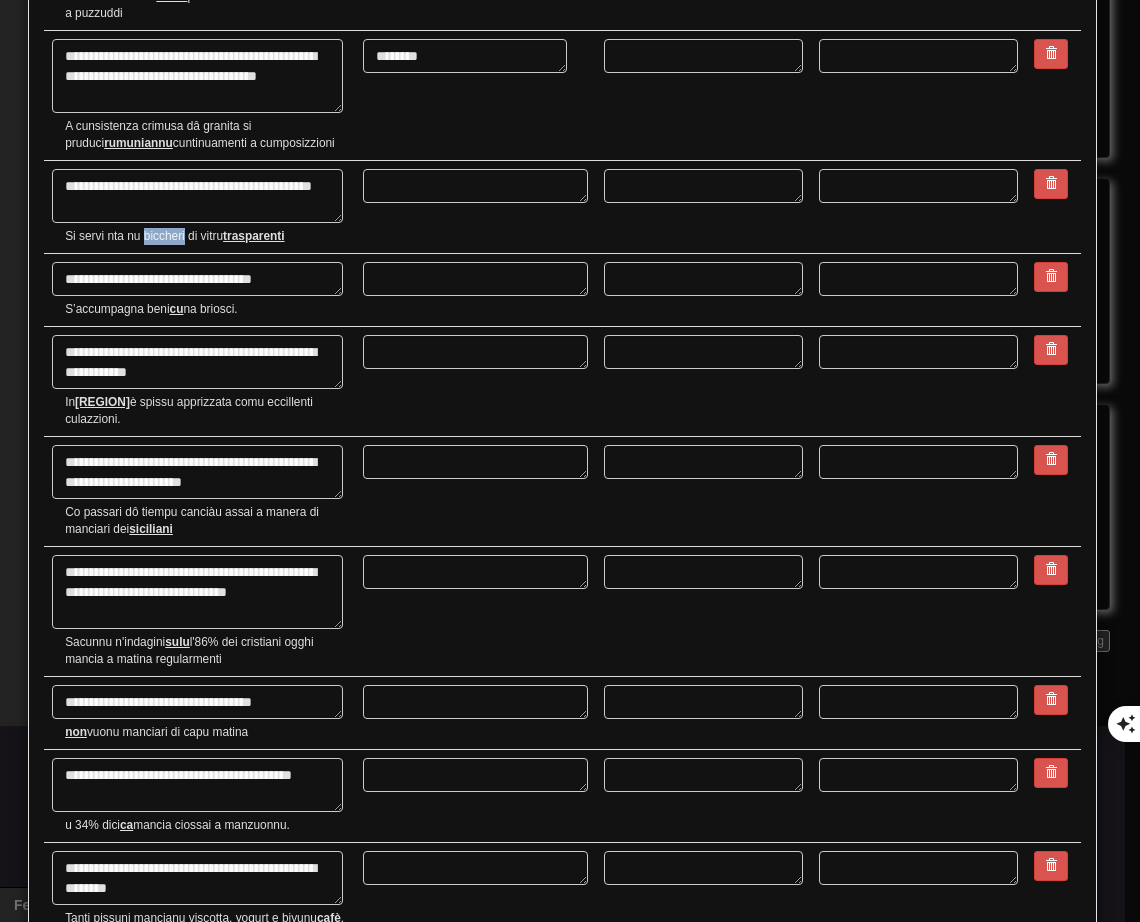 drag, startPoint x: 145, startPoint y: 238, endPoint x: 184, endPoint y: 236, distance: 39.051247 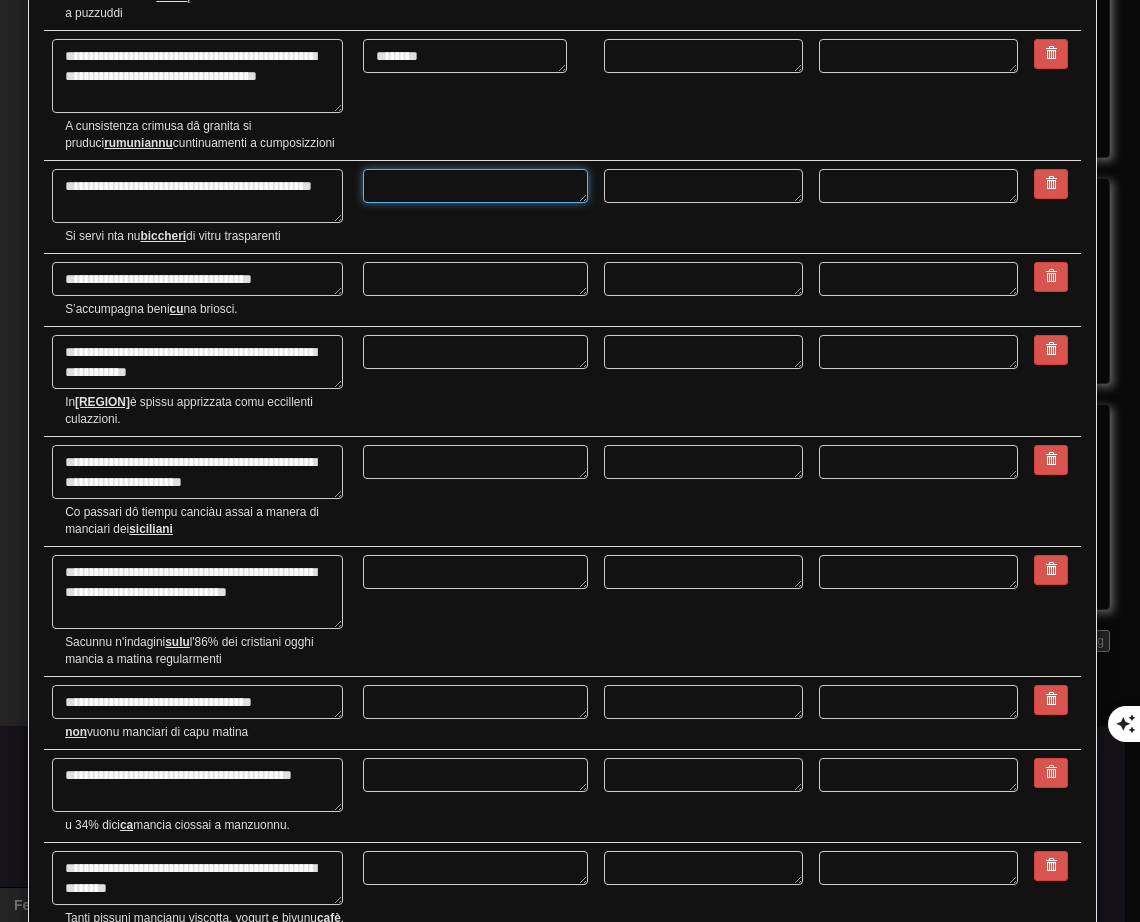 click at bounding box center (475, 186) 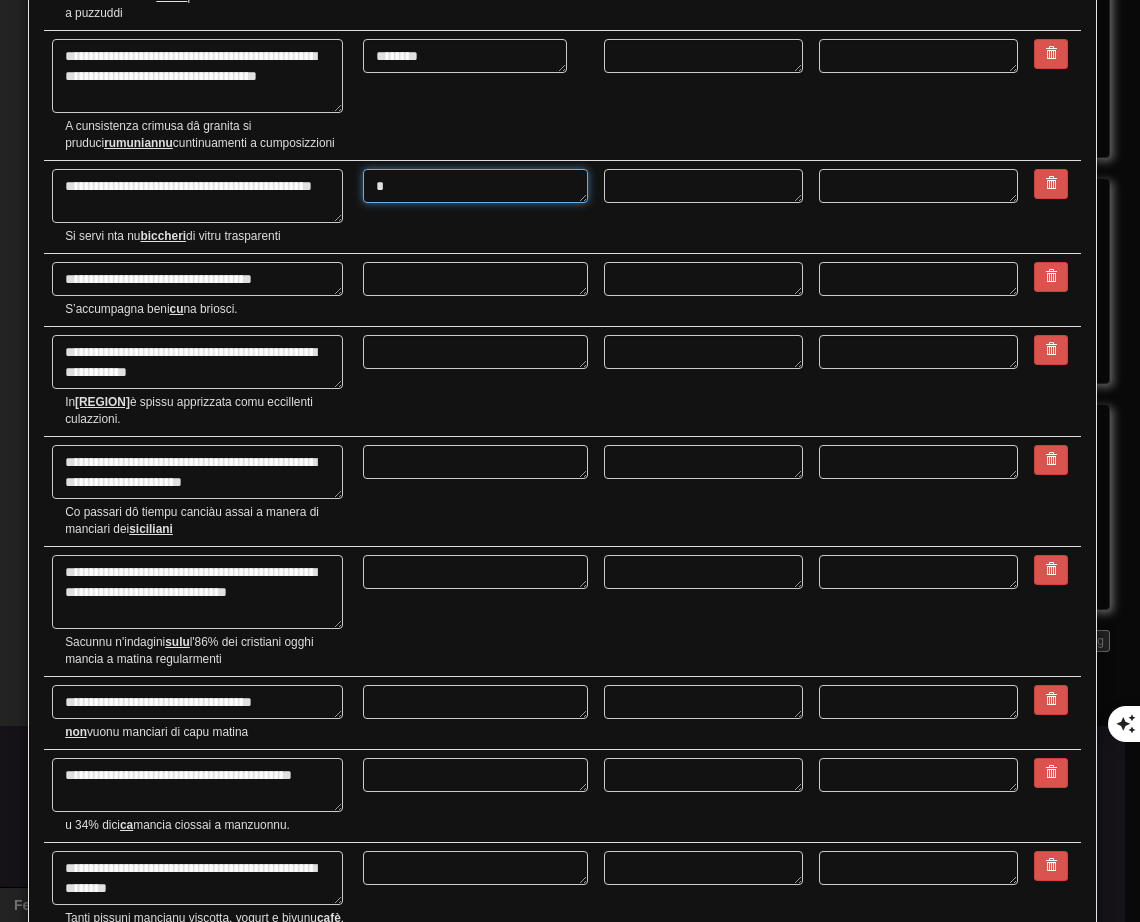 type on "*" 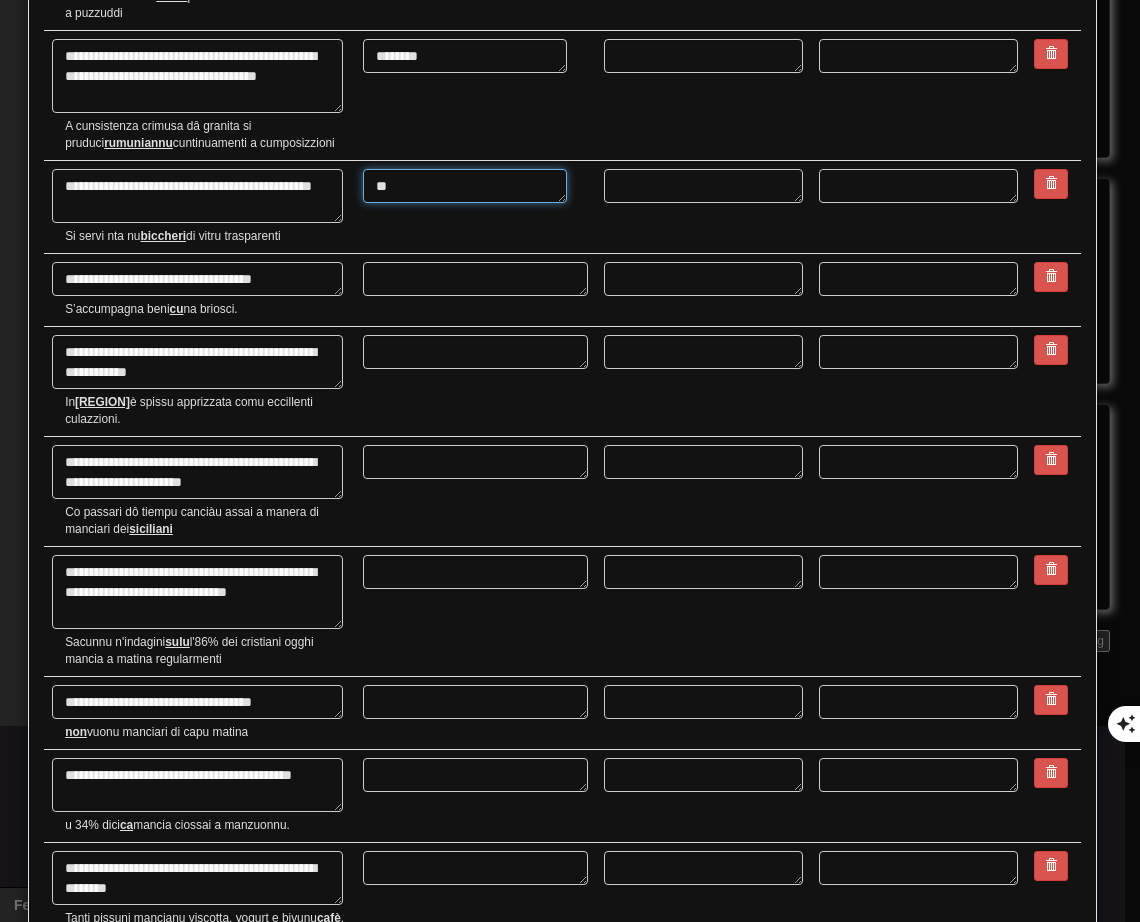 type on "**" 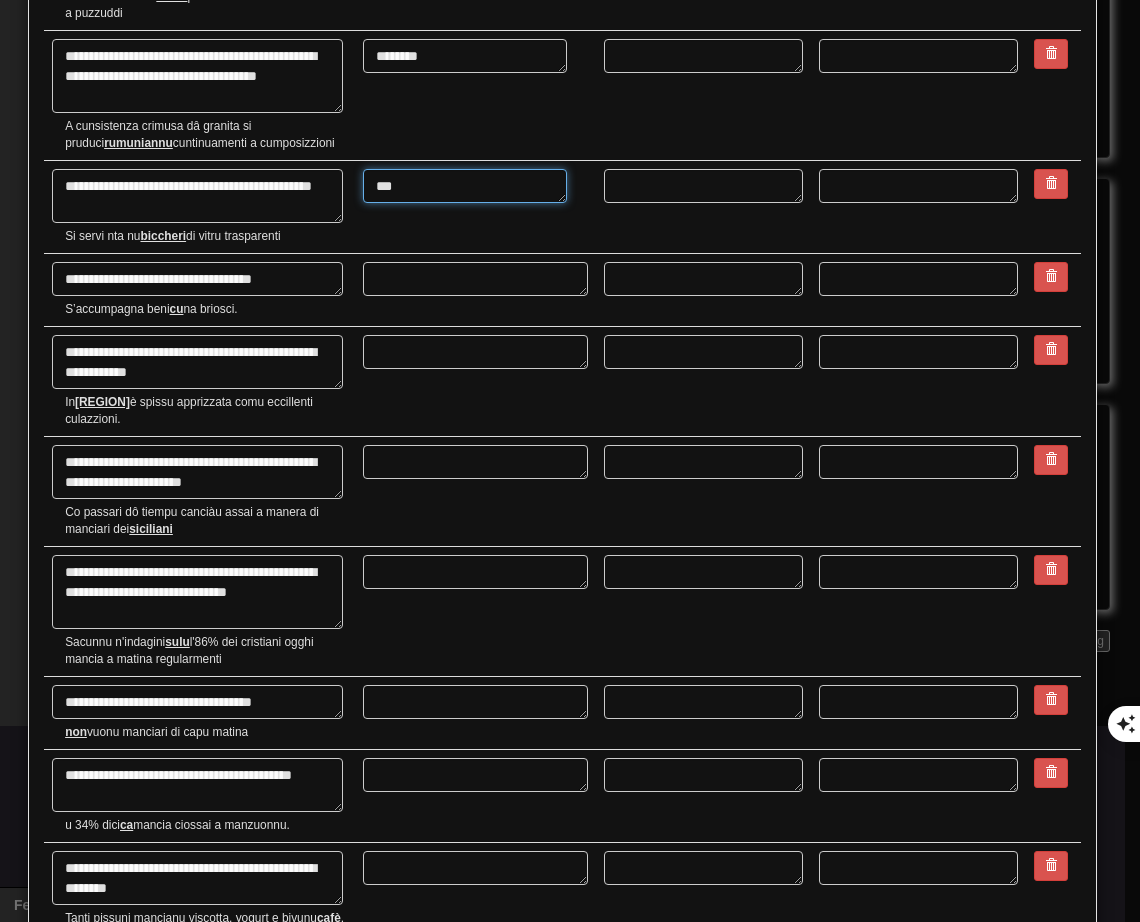 type on "*" 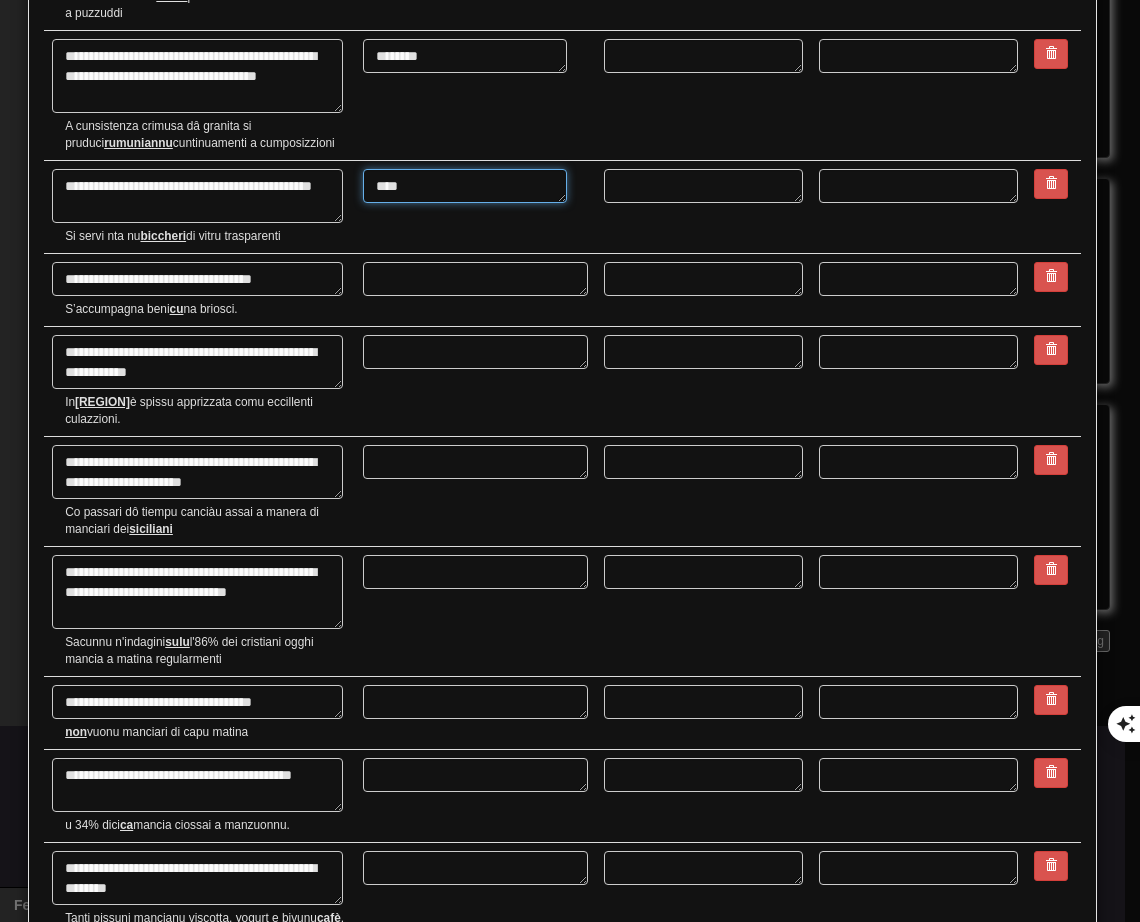 type on "*" 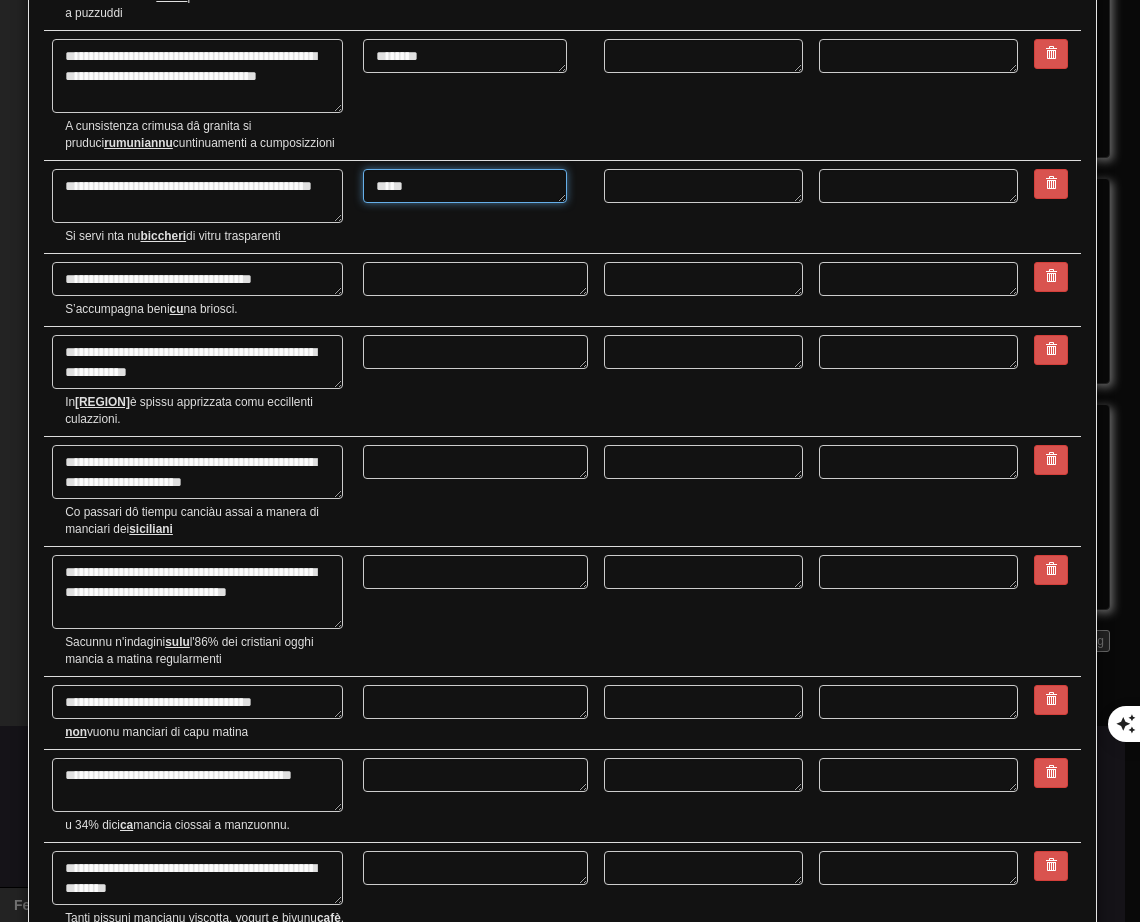 type on "*" 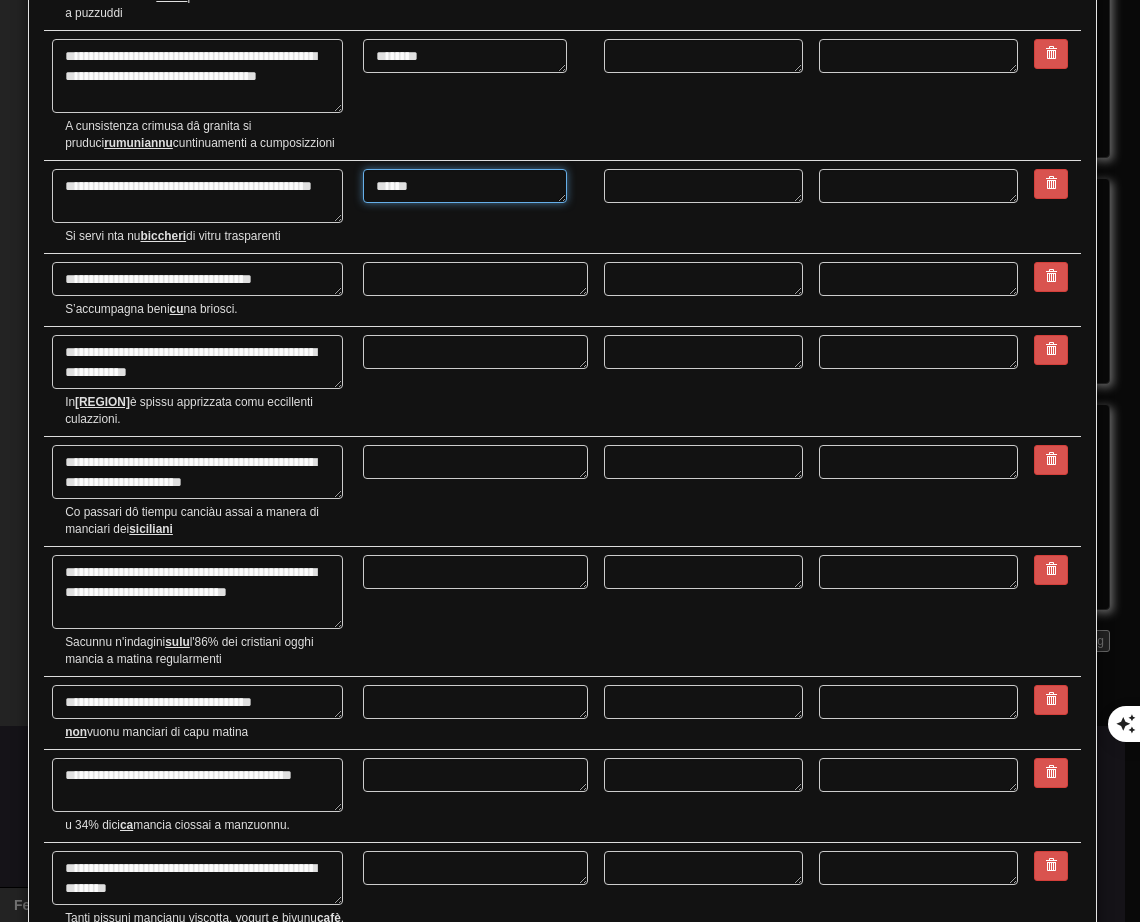 type on "*" 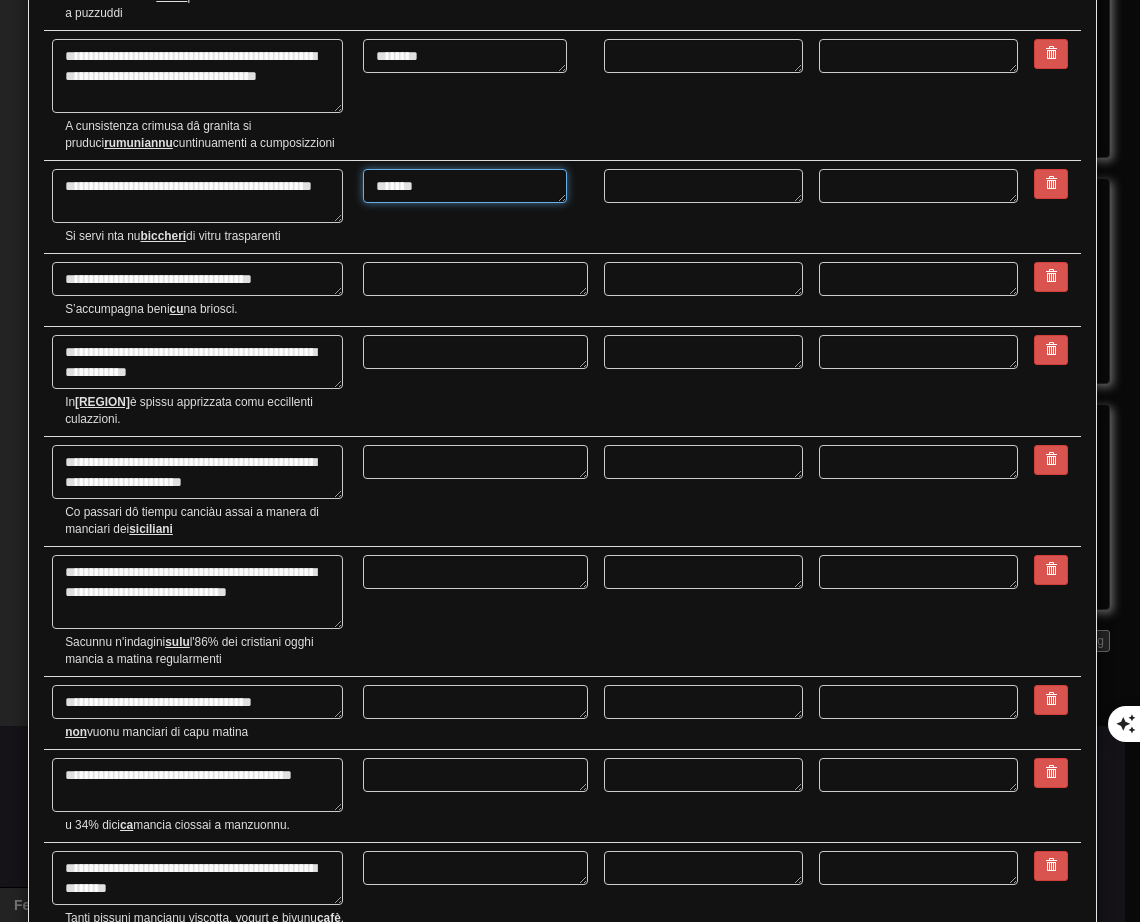 type on "********" 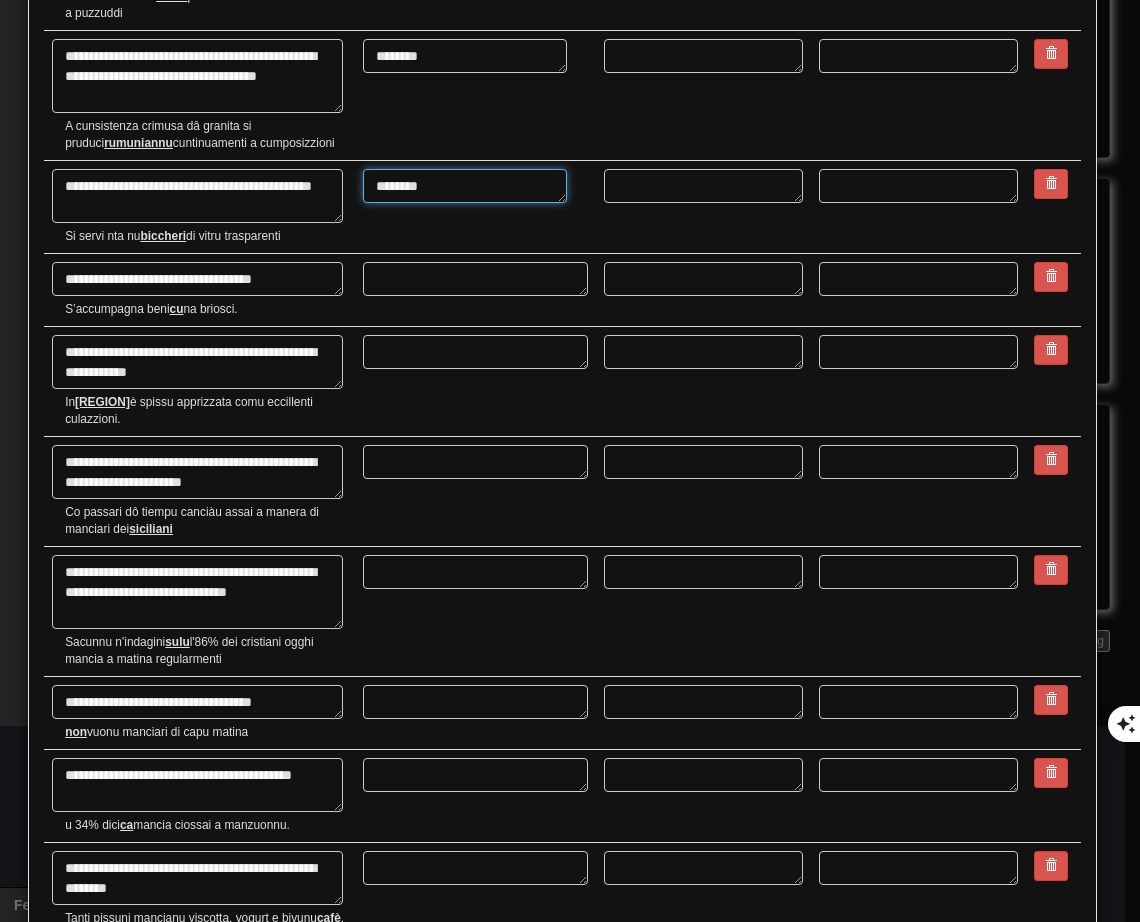 type on "*" 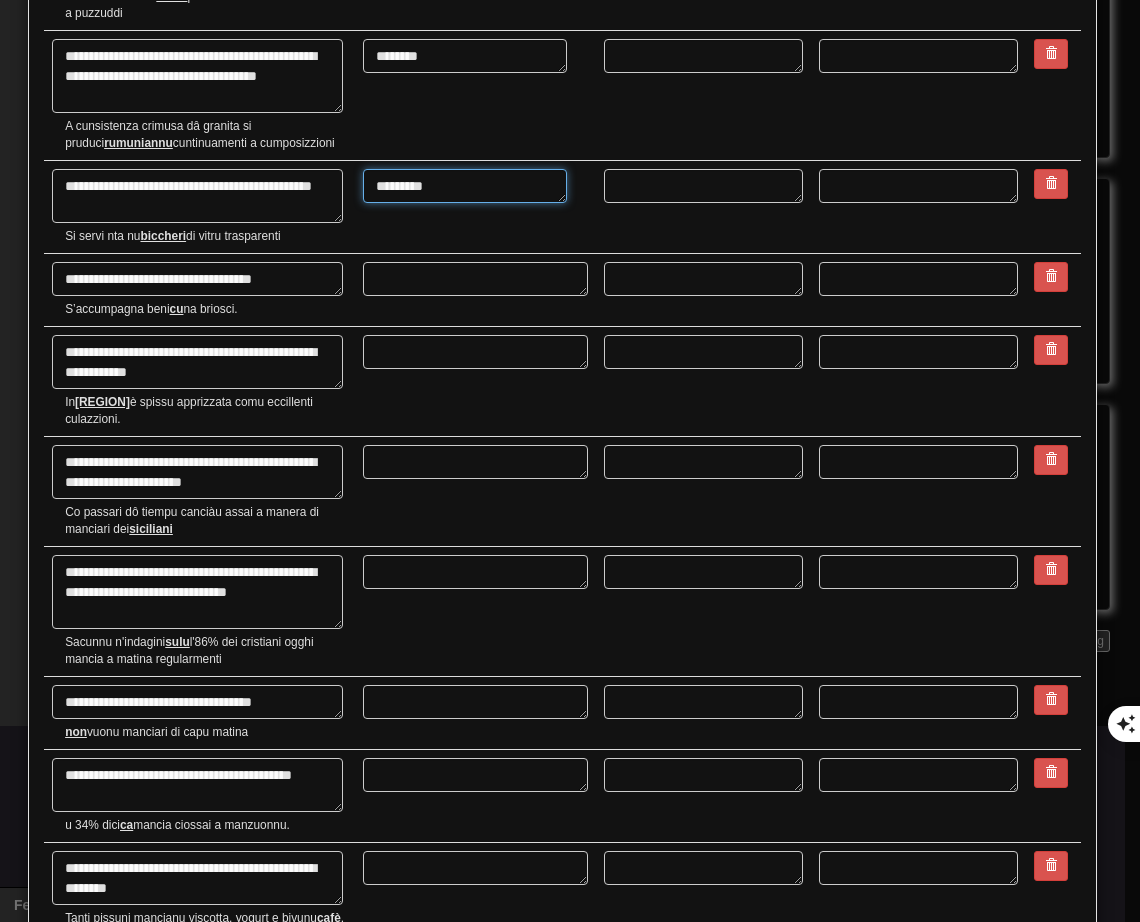 type on "**********" 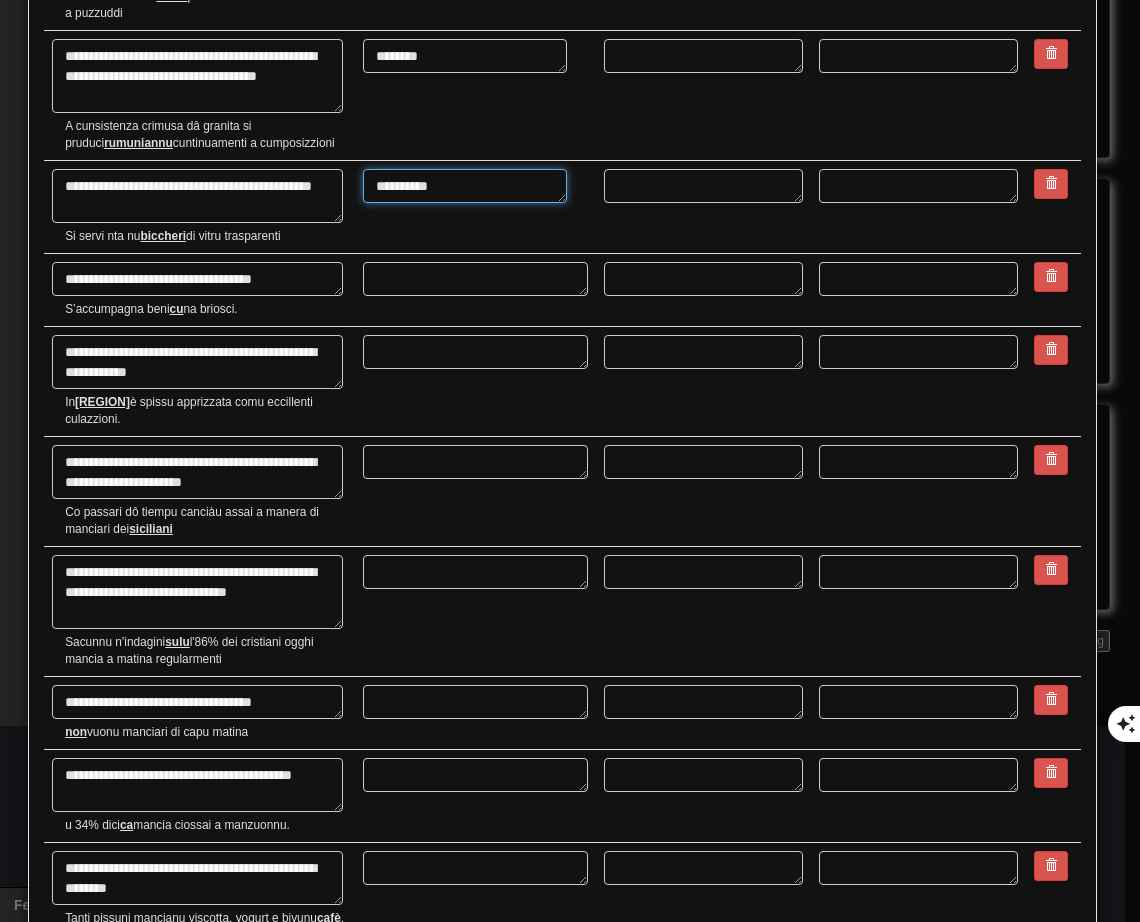 type on "*" 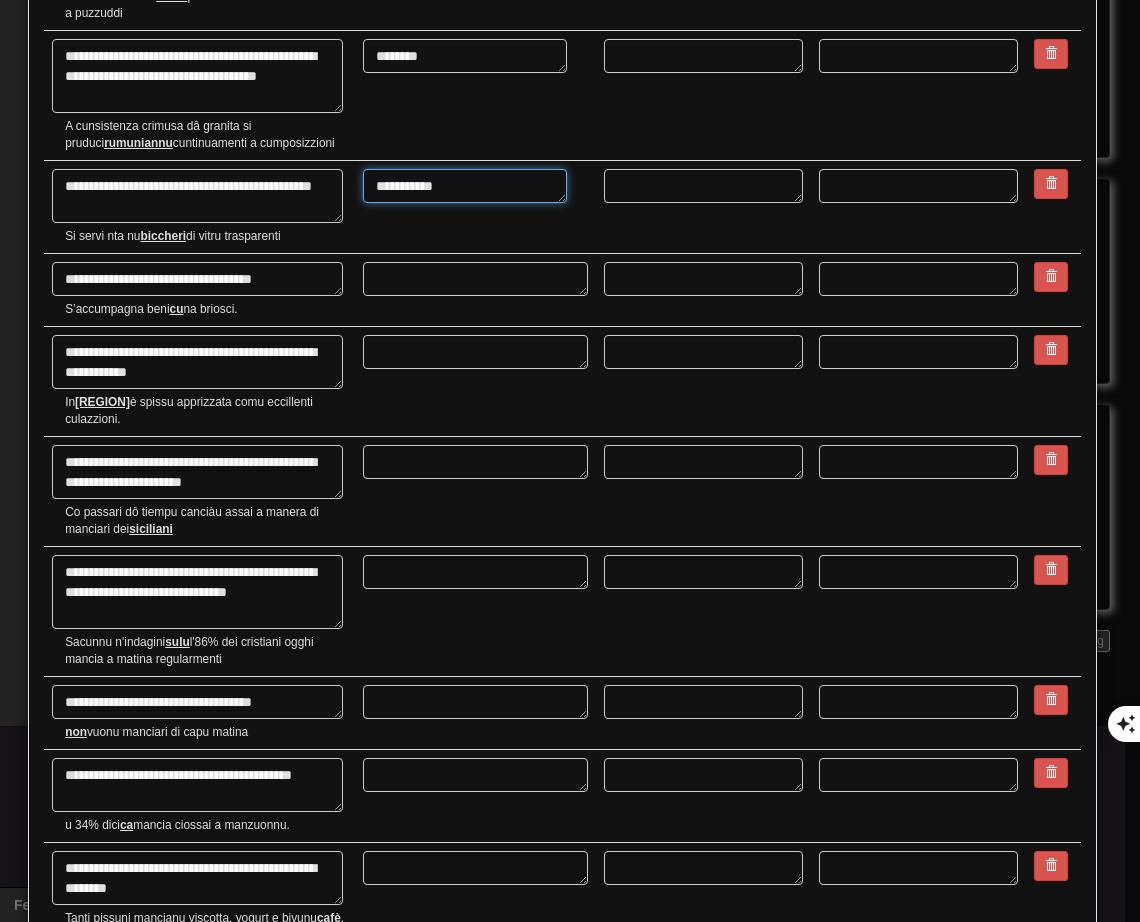 type on "*" 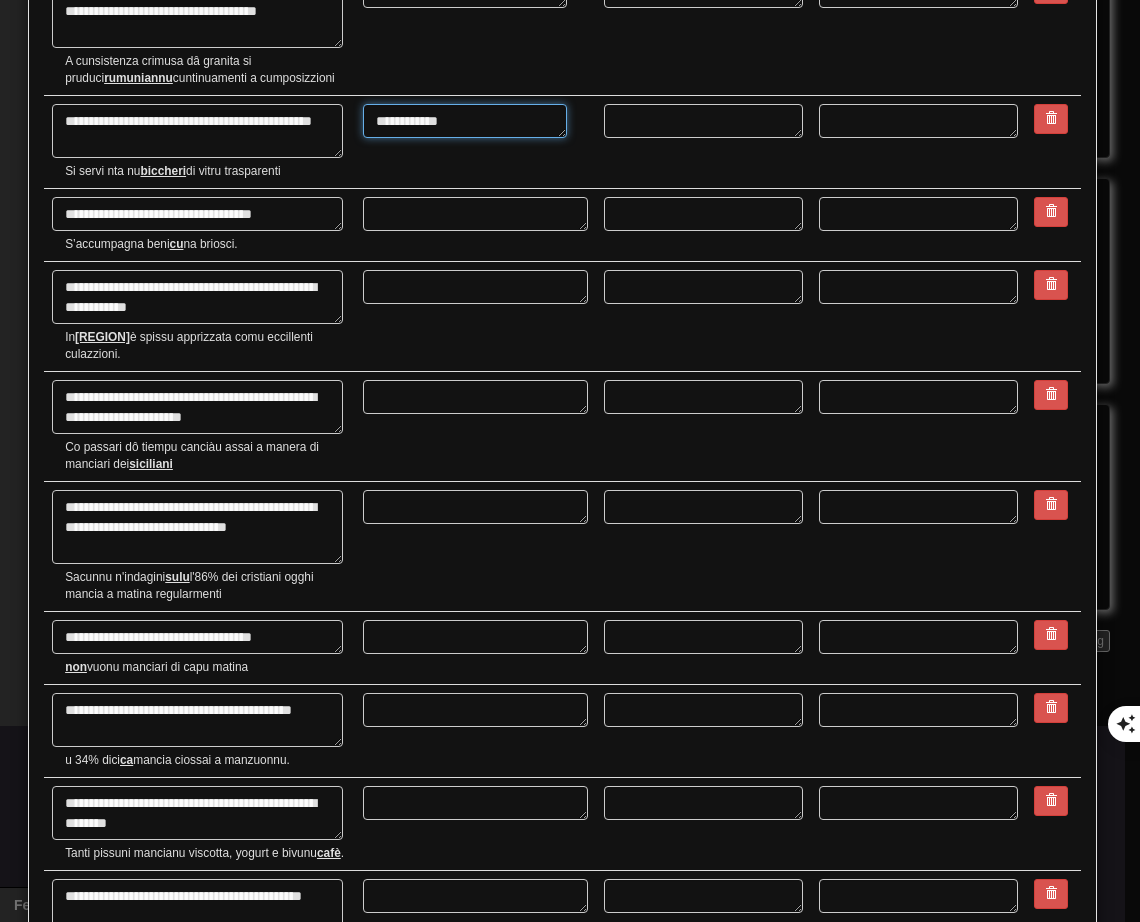 scroll, scrollTop: 500, scrollLeft: 0, axis: vertical 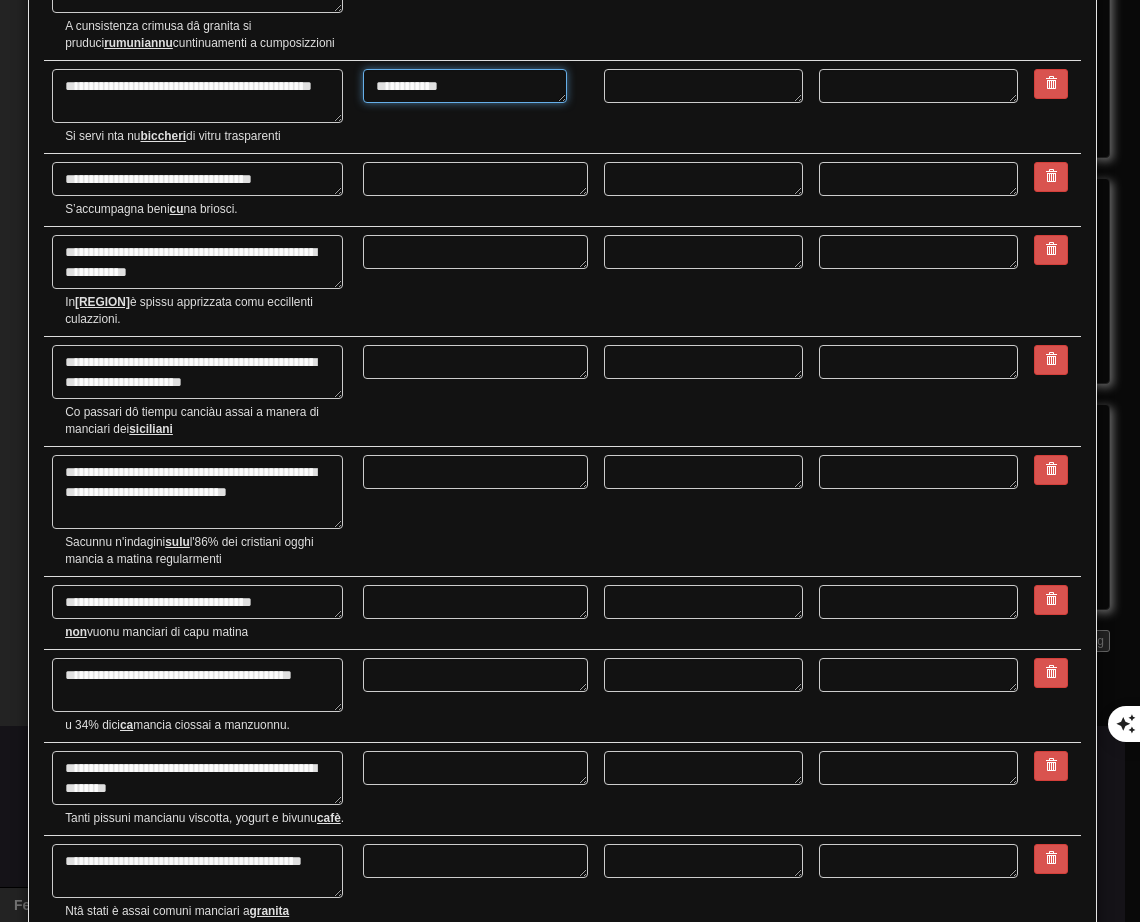 type on "**********" 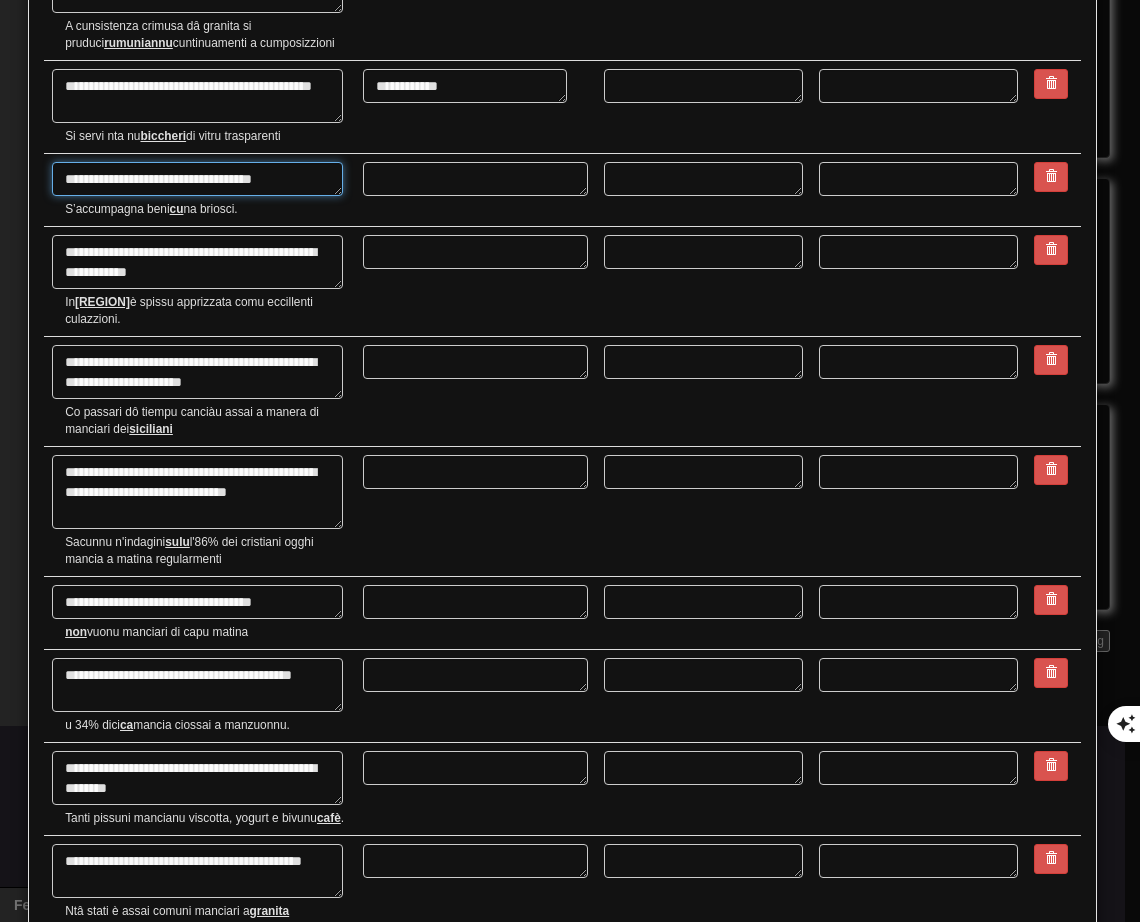 click on "**********" at bounding box center [197, 179] 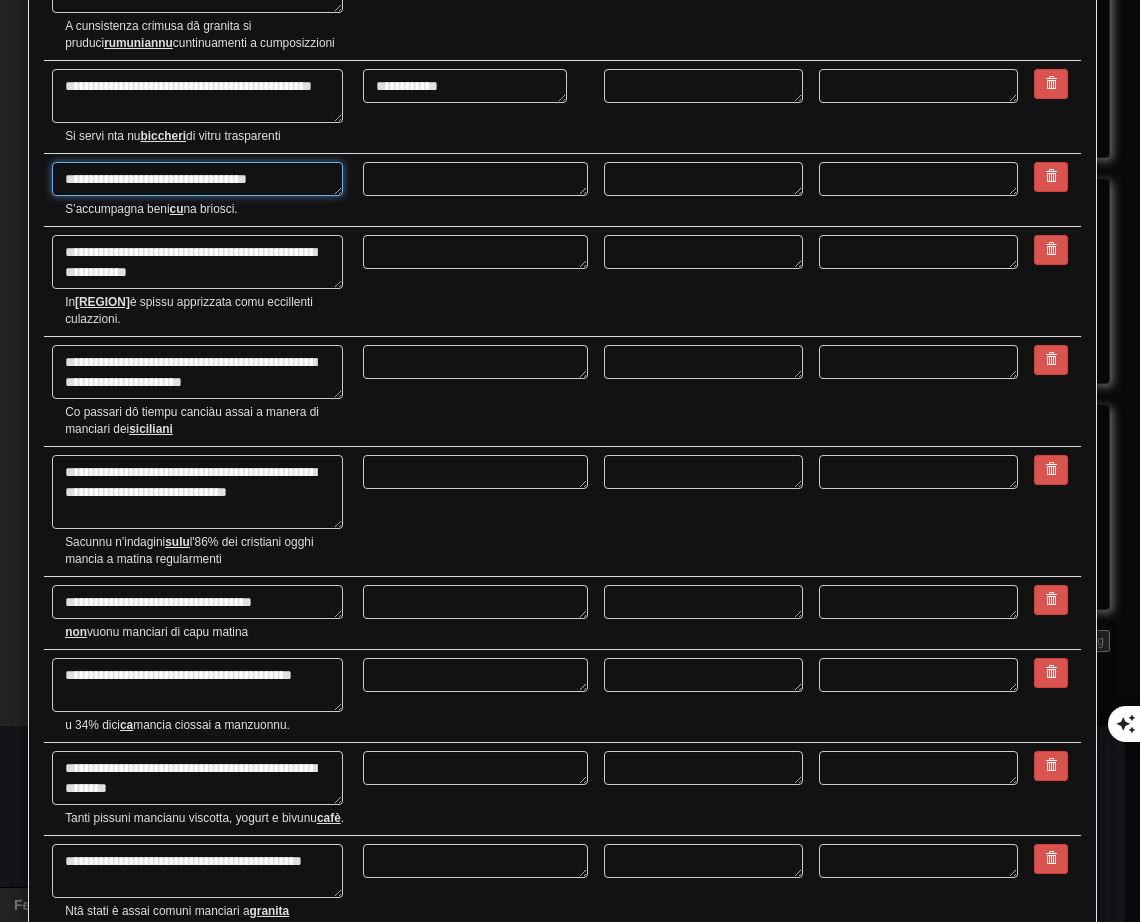 type on "*" 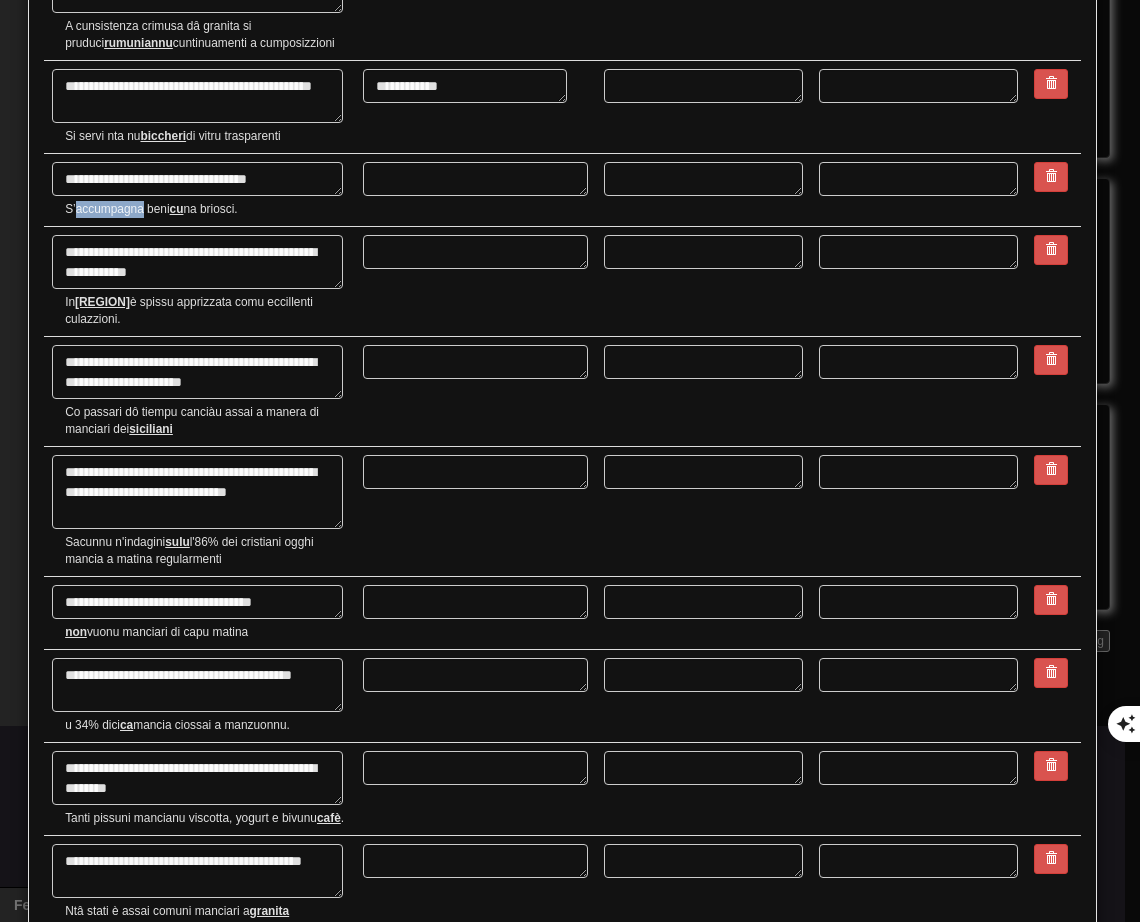 drag, startPoint x: 77, startPoint y: 214, endPoint x: 142, endPoint y: 211, distance: 65.06919 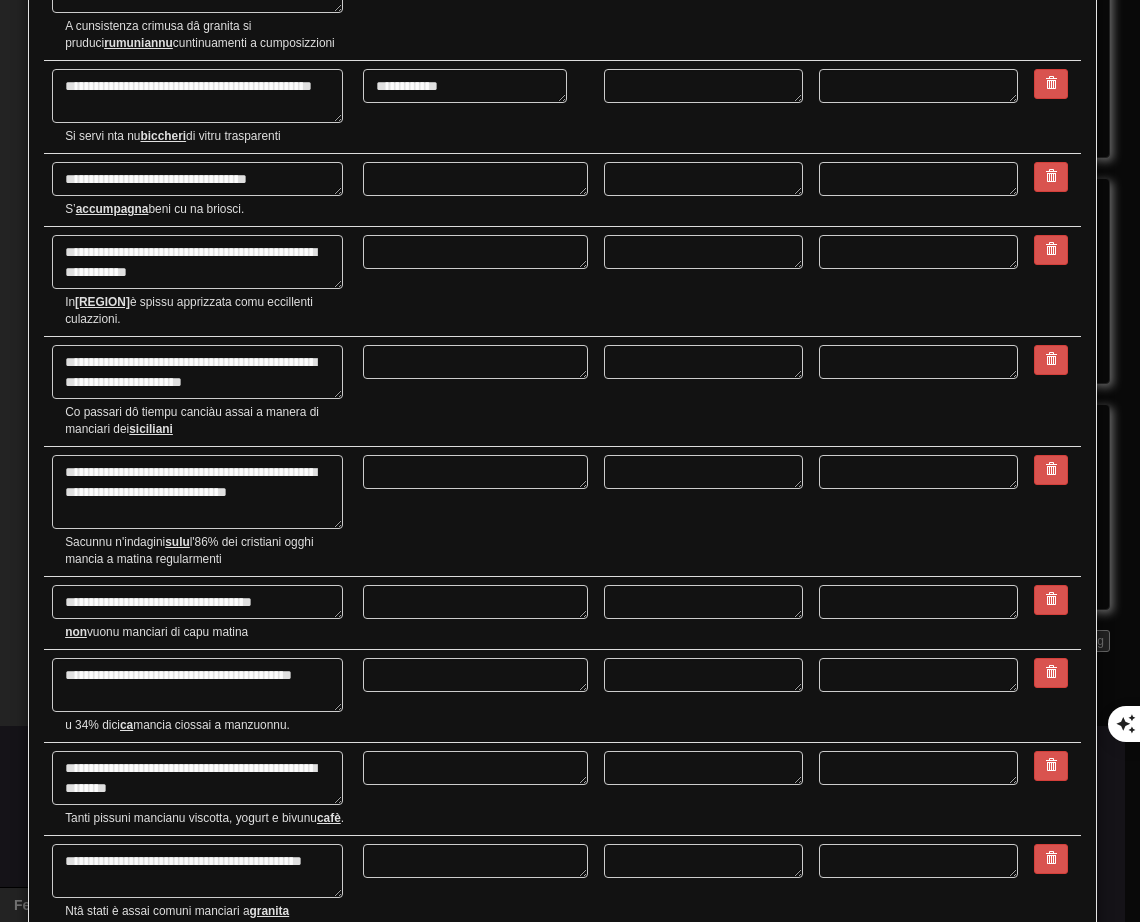 click at bounding box center (475, 190) 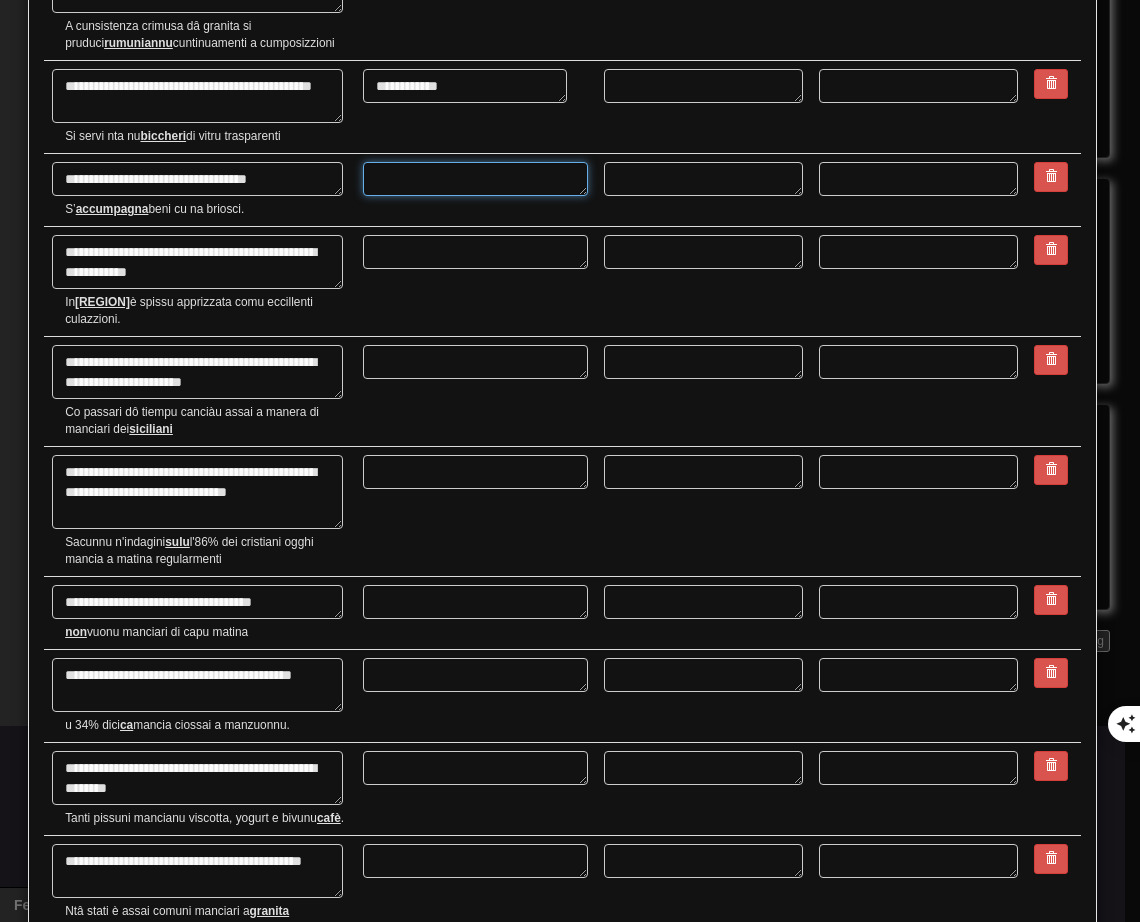 click at bounding box center [475, 179] 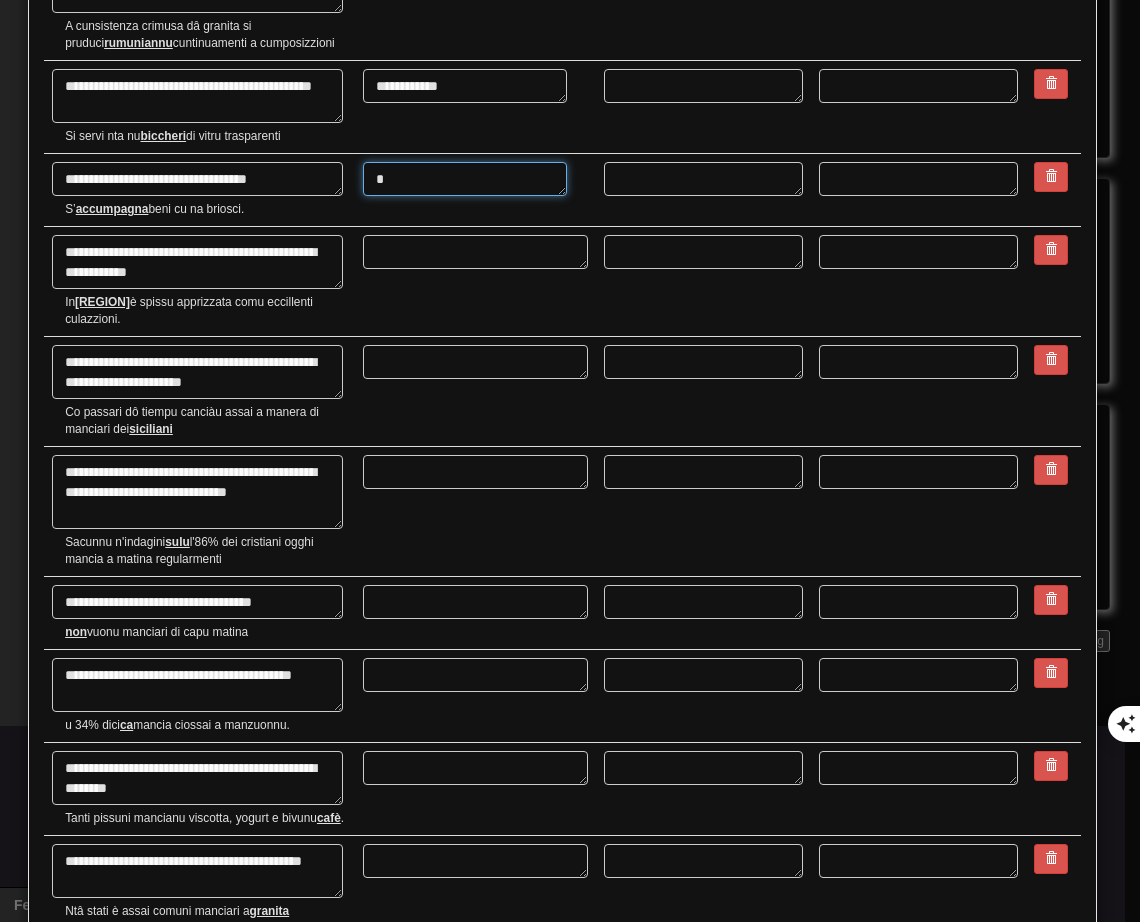 type on "*" 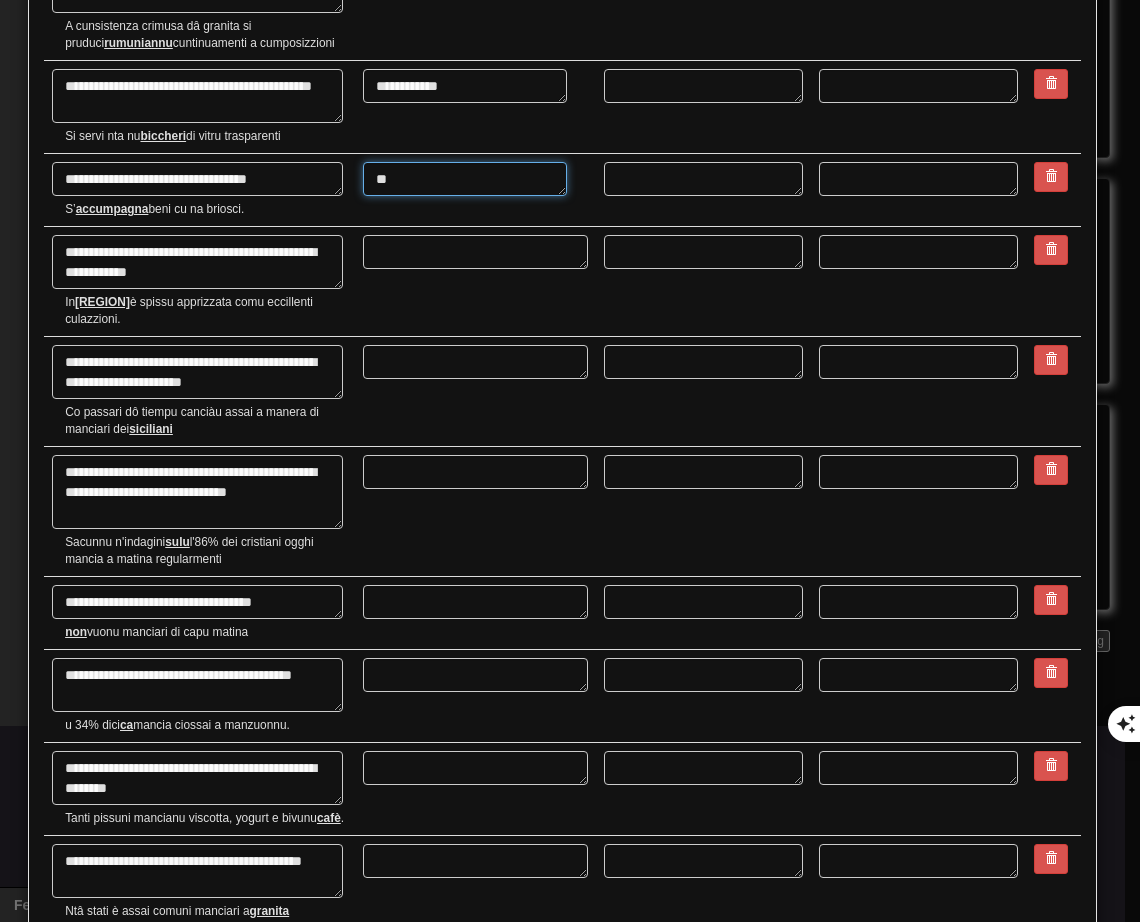 type on "**" 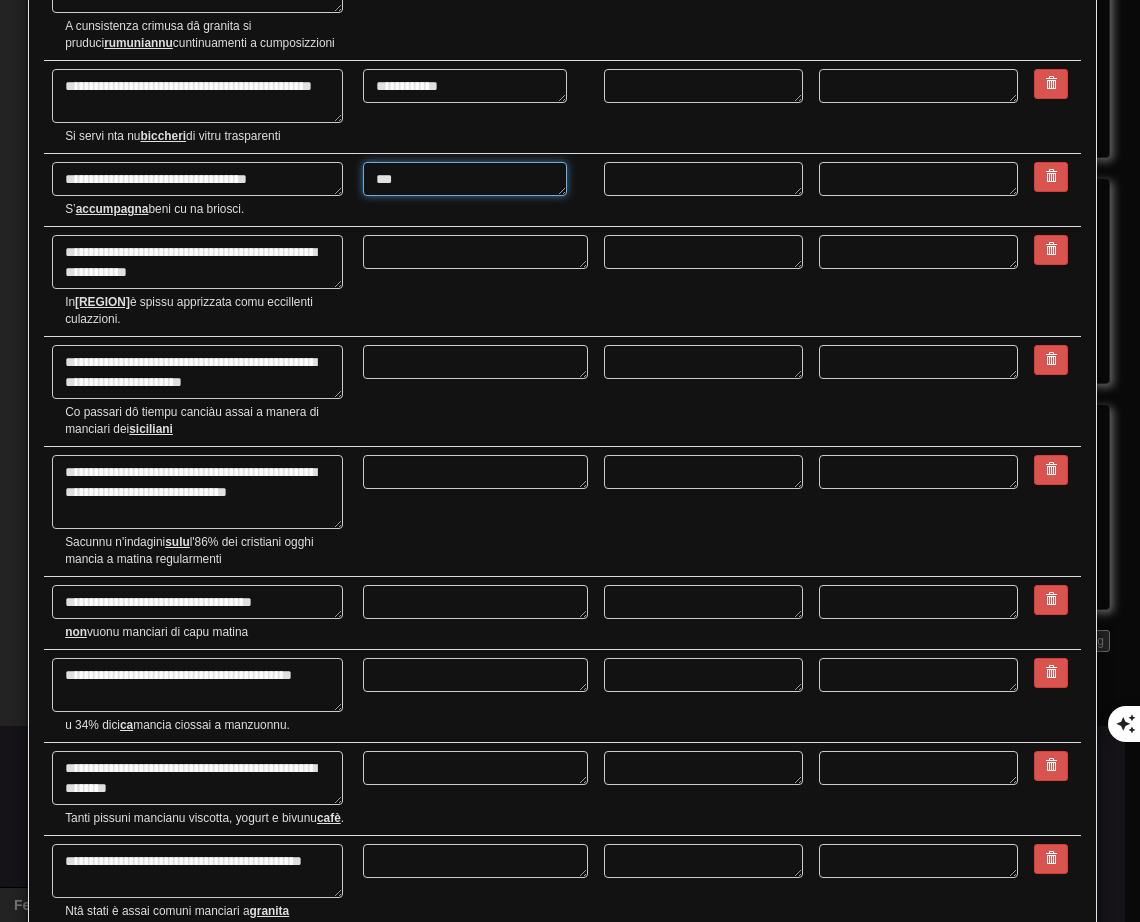 type on "*" 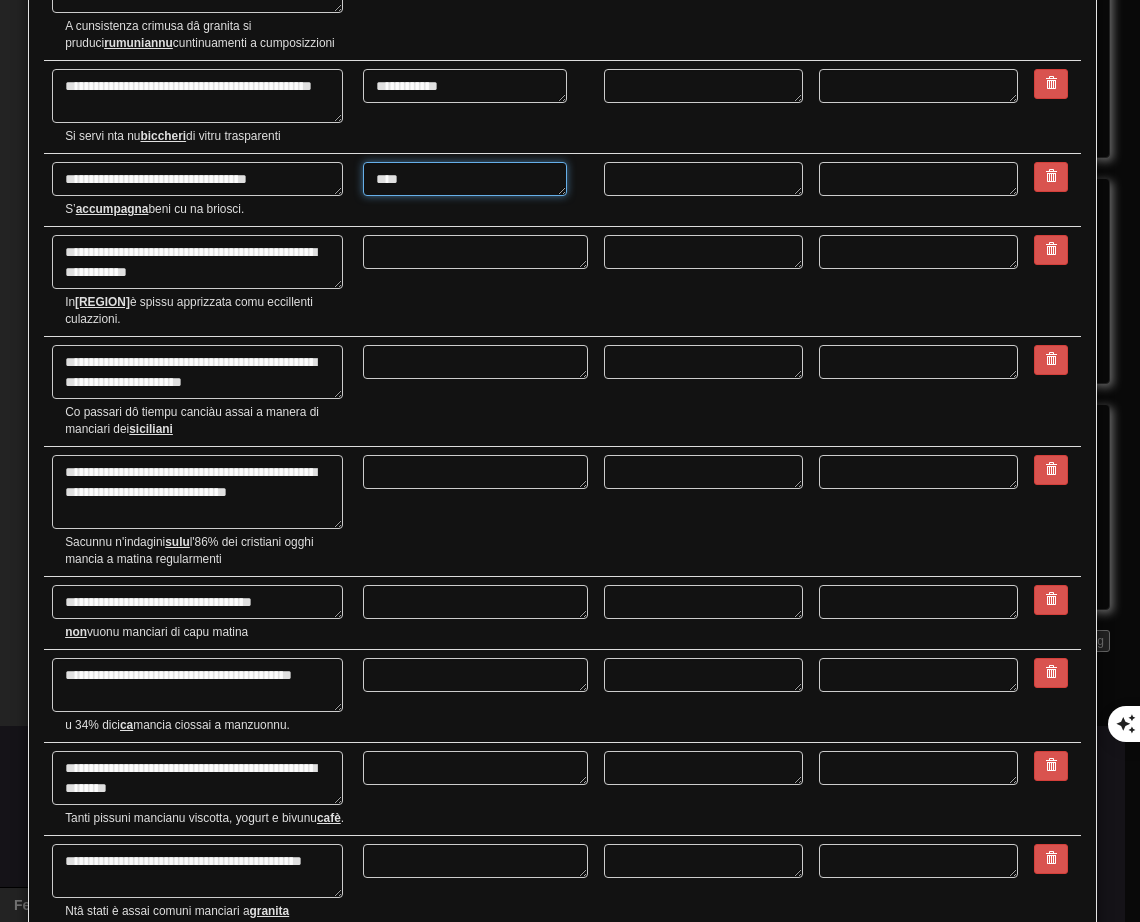 type on "*" 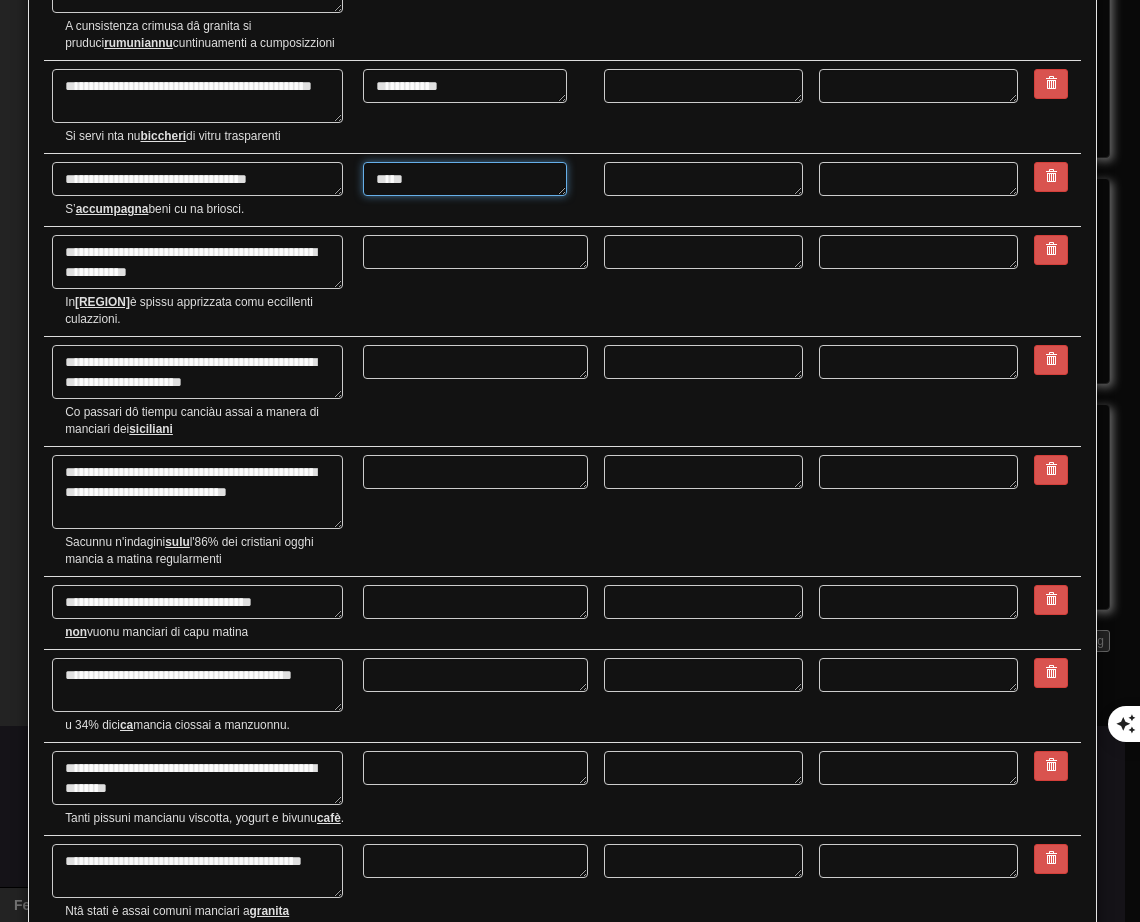 type on "*" 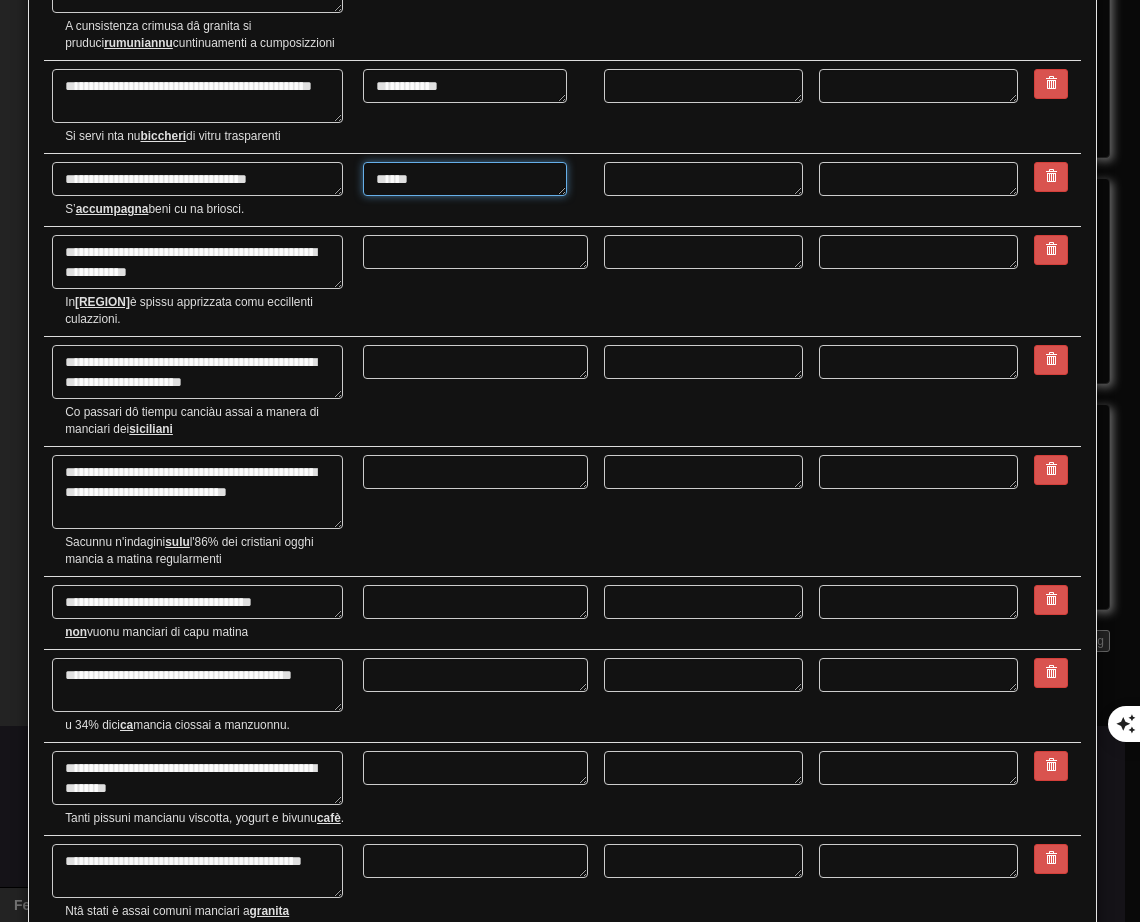 type on "*" 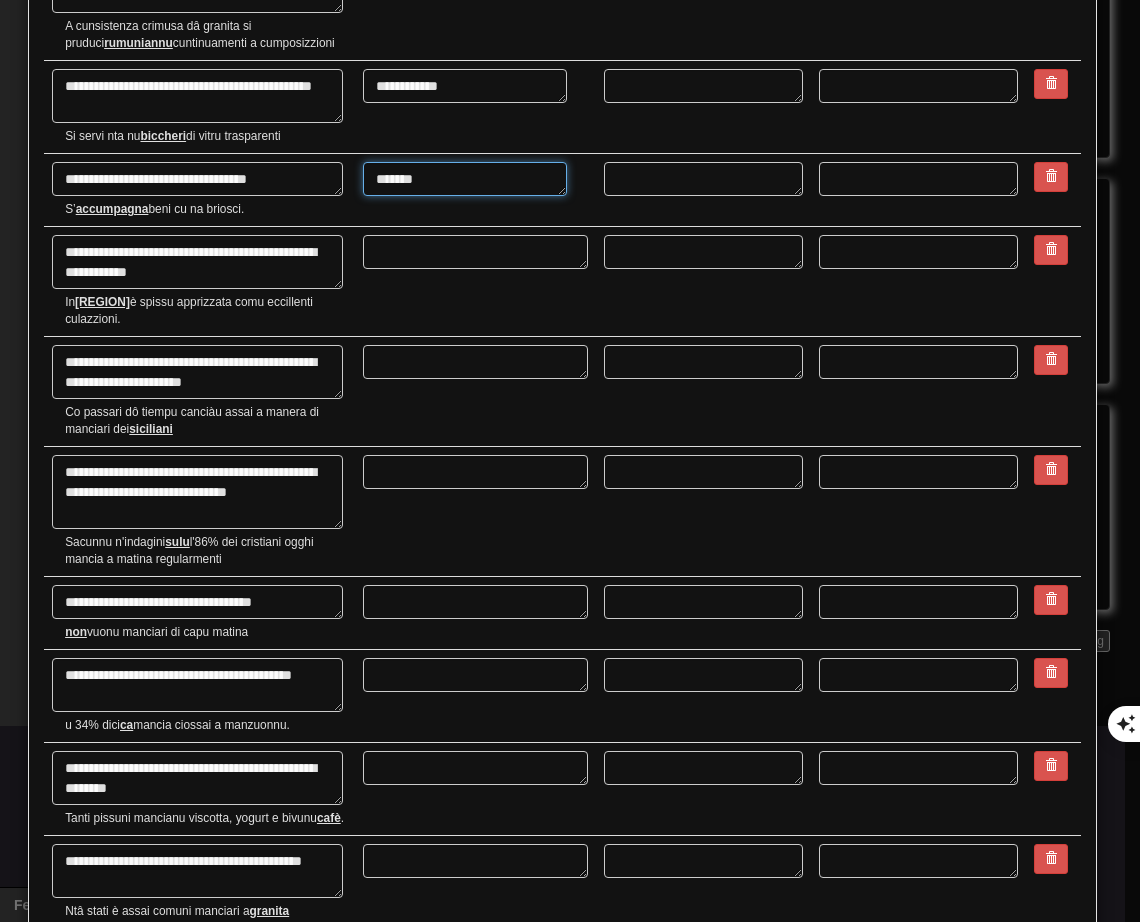 type on "********" 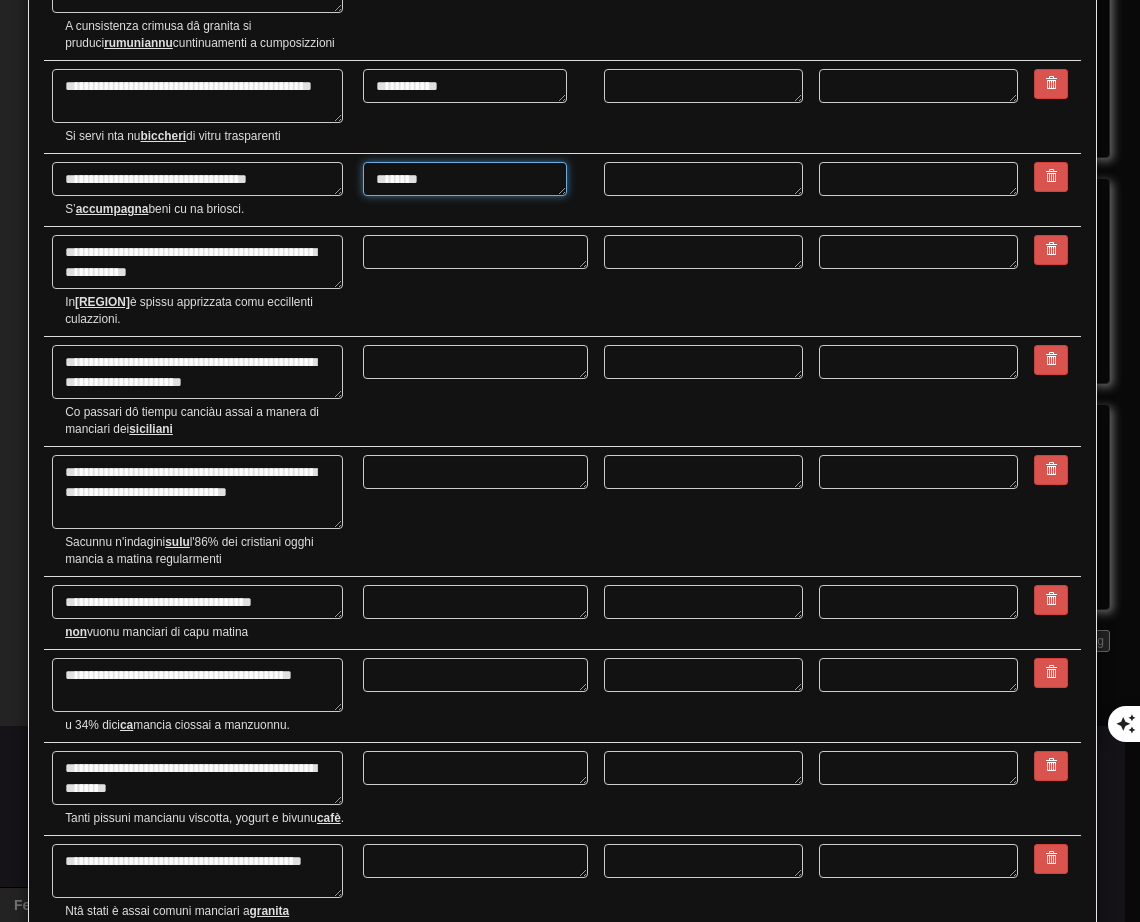 type on "*" 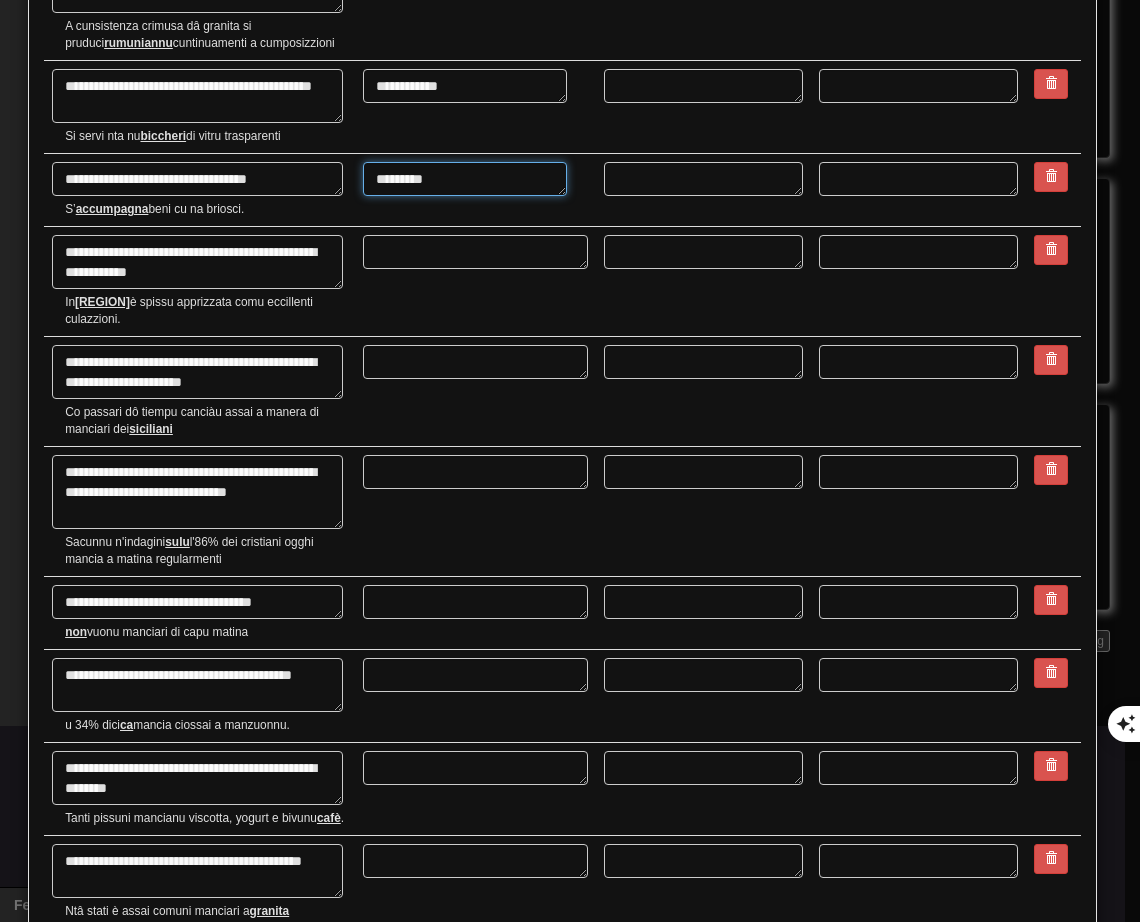 type on "*" 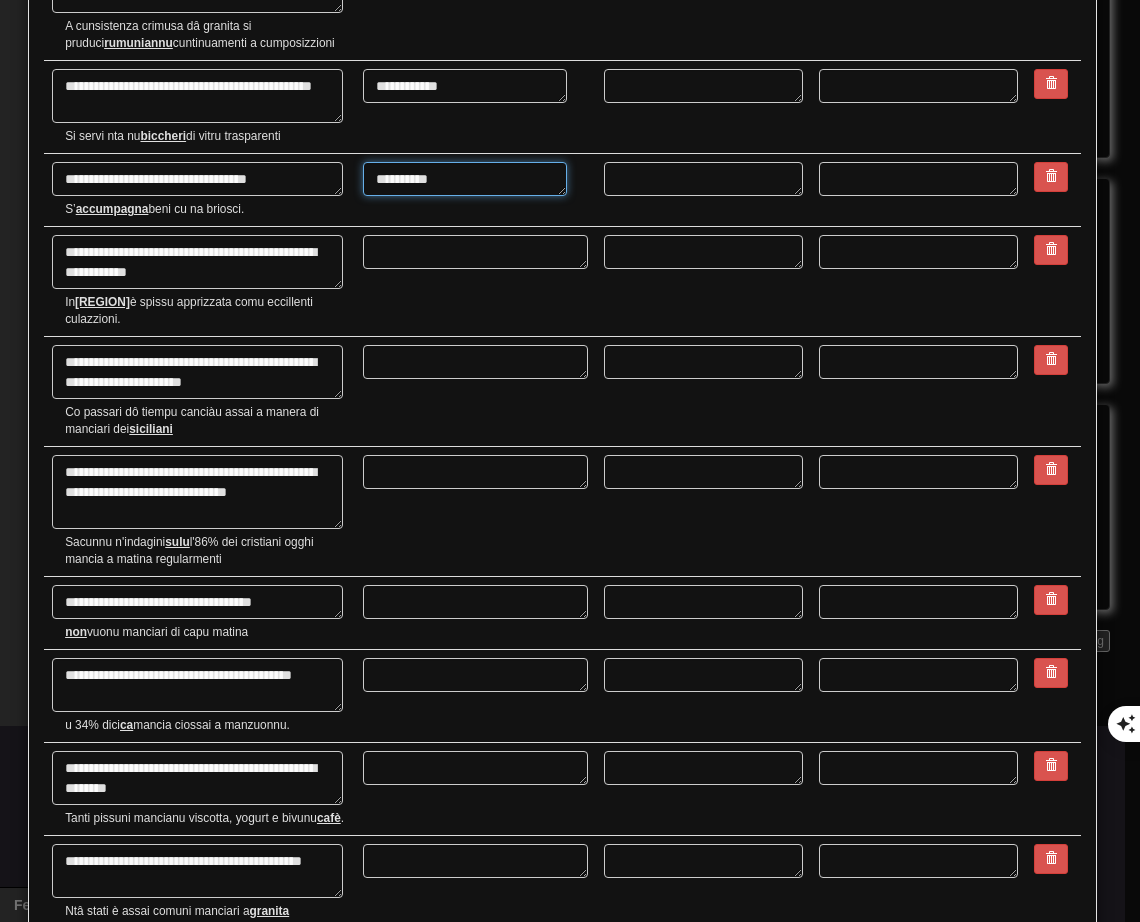 type on "*" 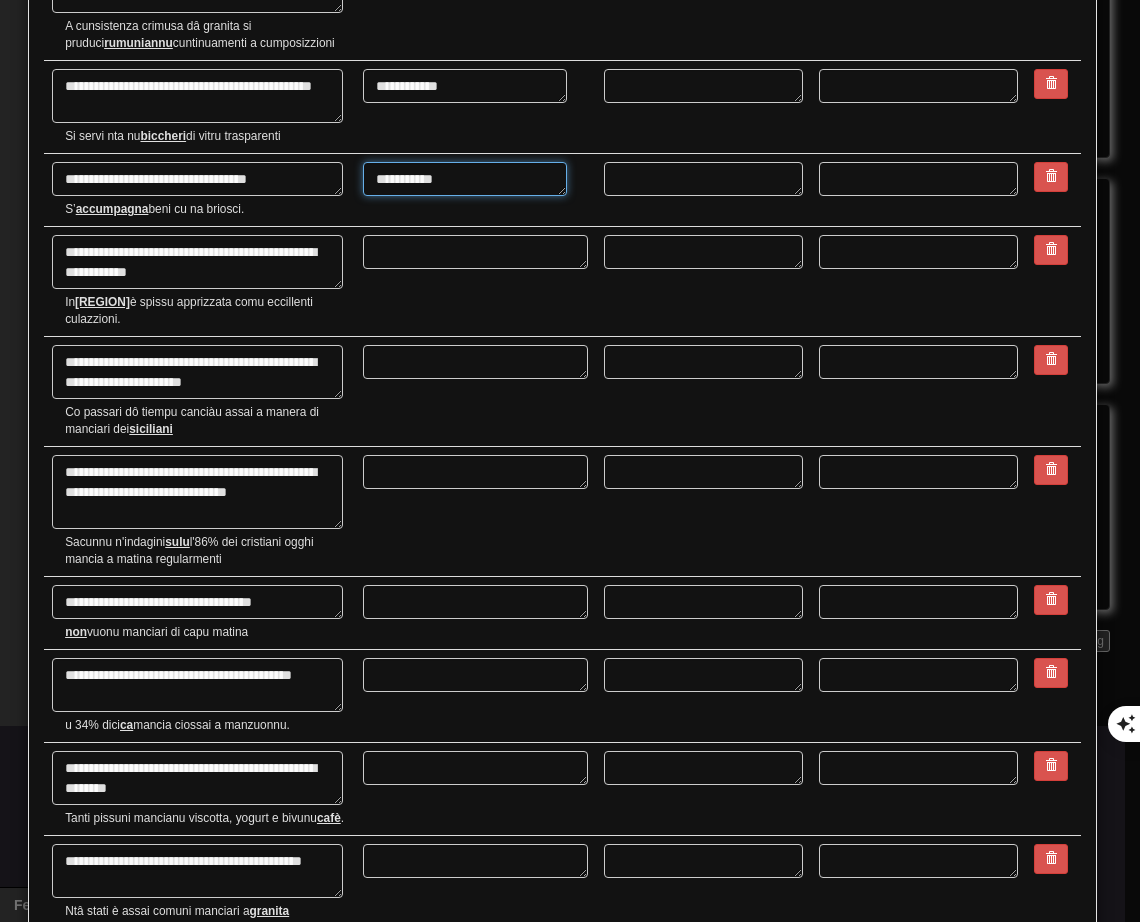 scroll, scrollTop: 600, scrollLeft: 0, axis: vertical 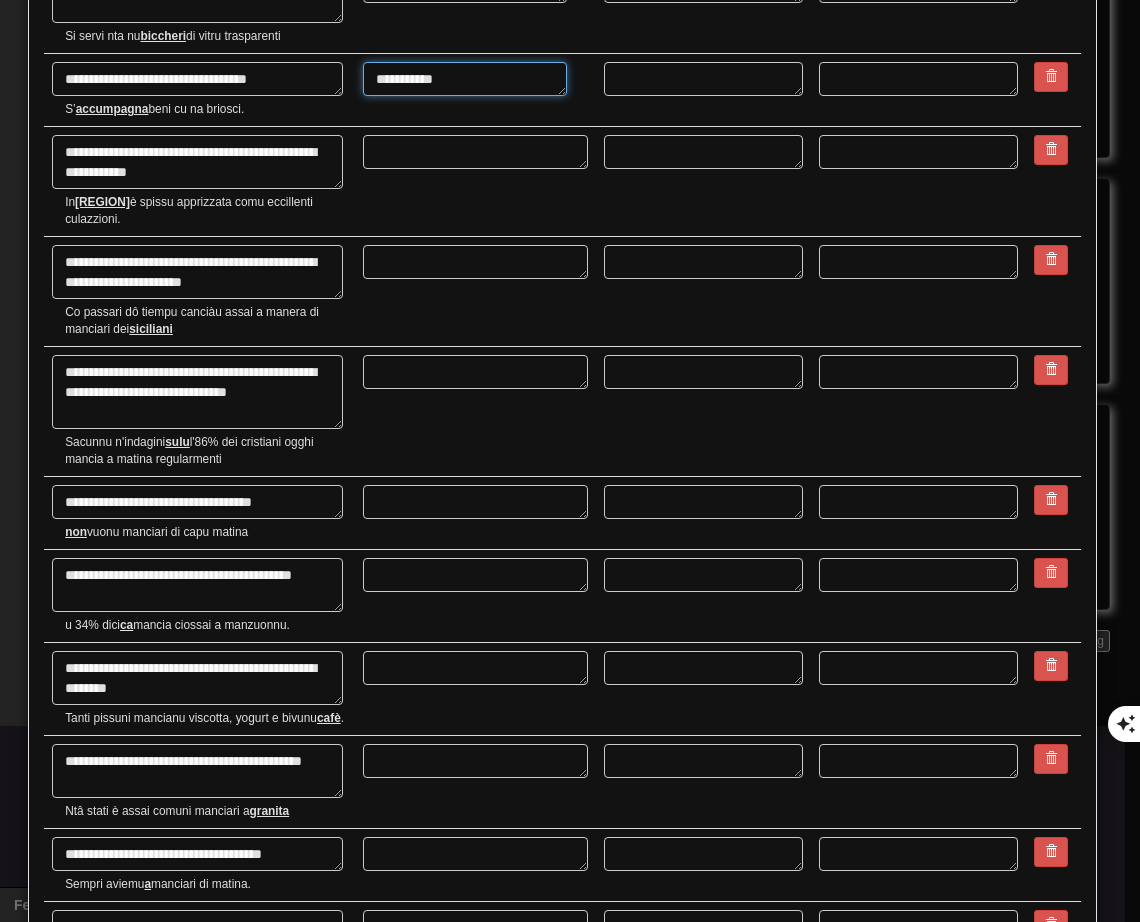 type on "**********" 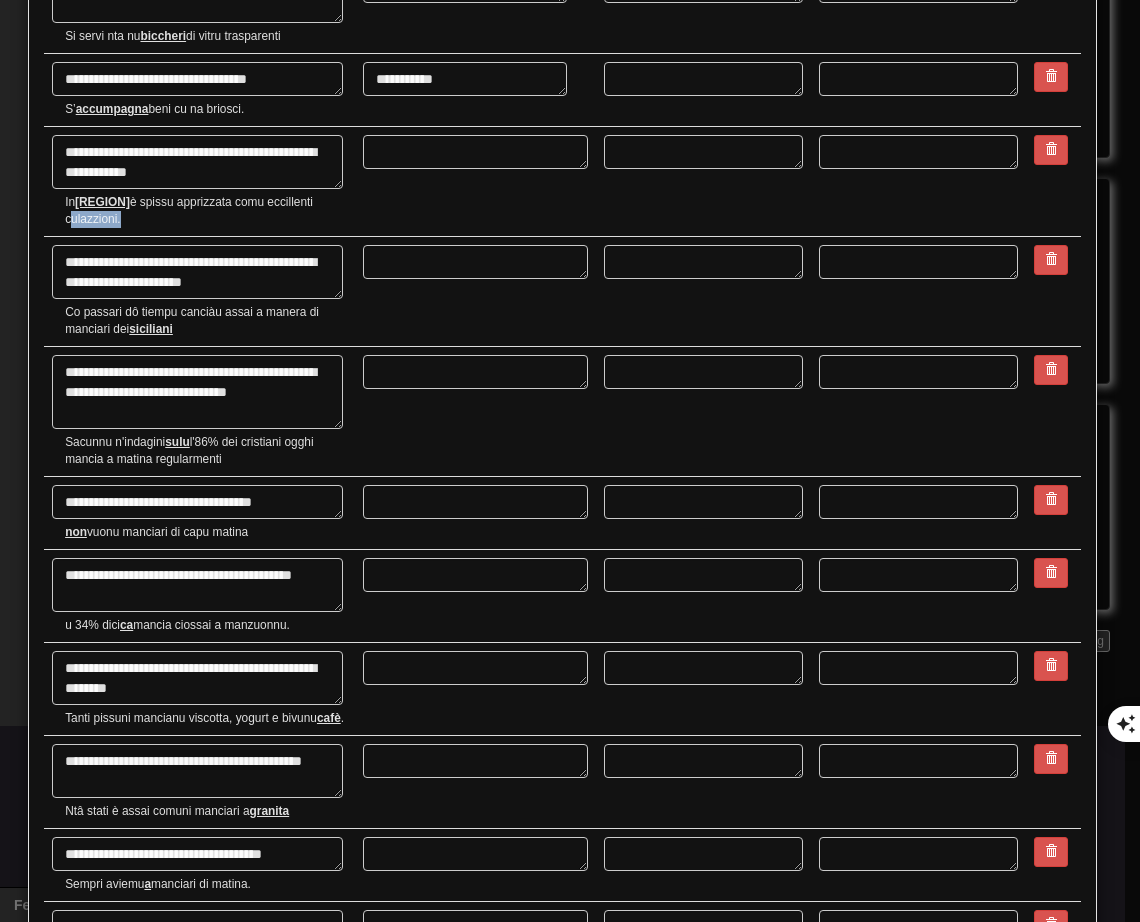 drag, startPoint x: 65, startPoint y: 218, endPoint x: 118, endPoint y: 218, distance: 53 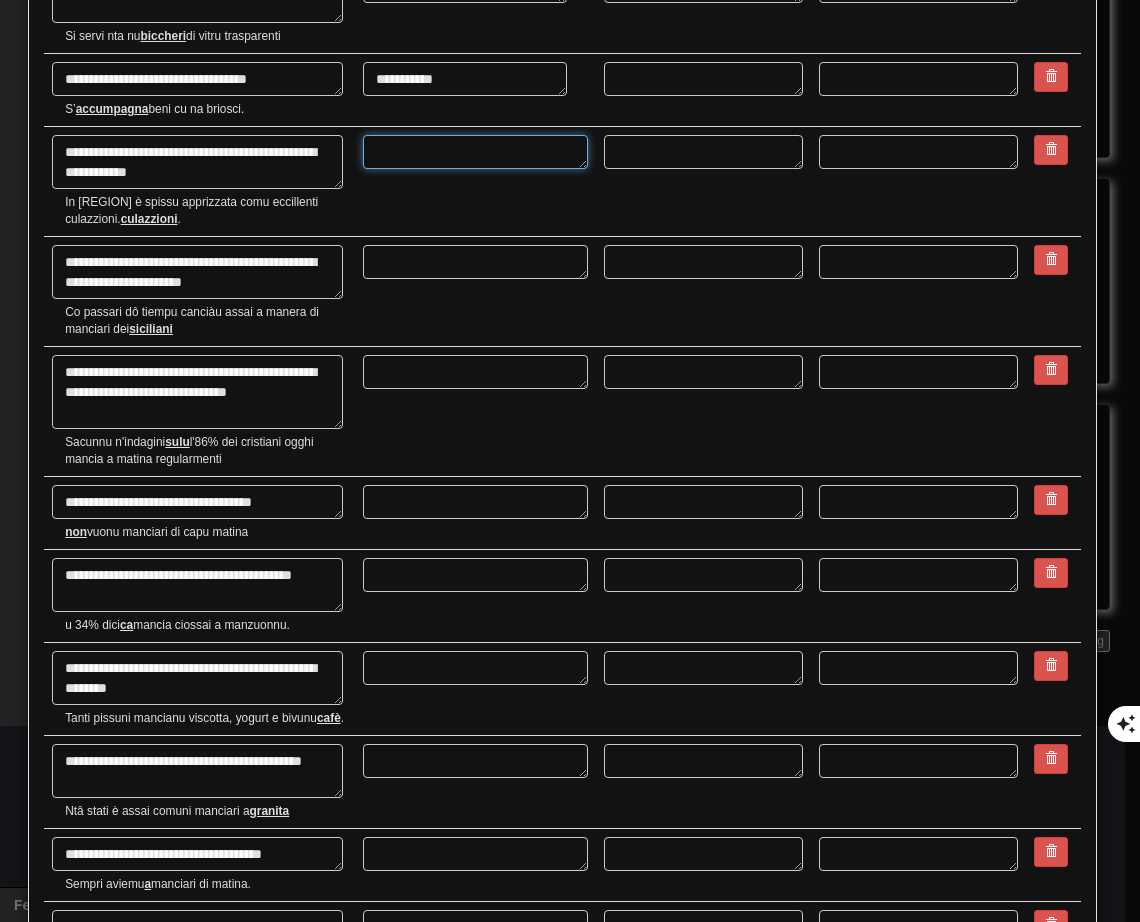click at bounding box center [475, 152] 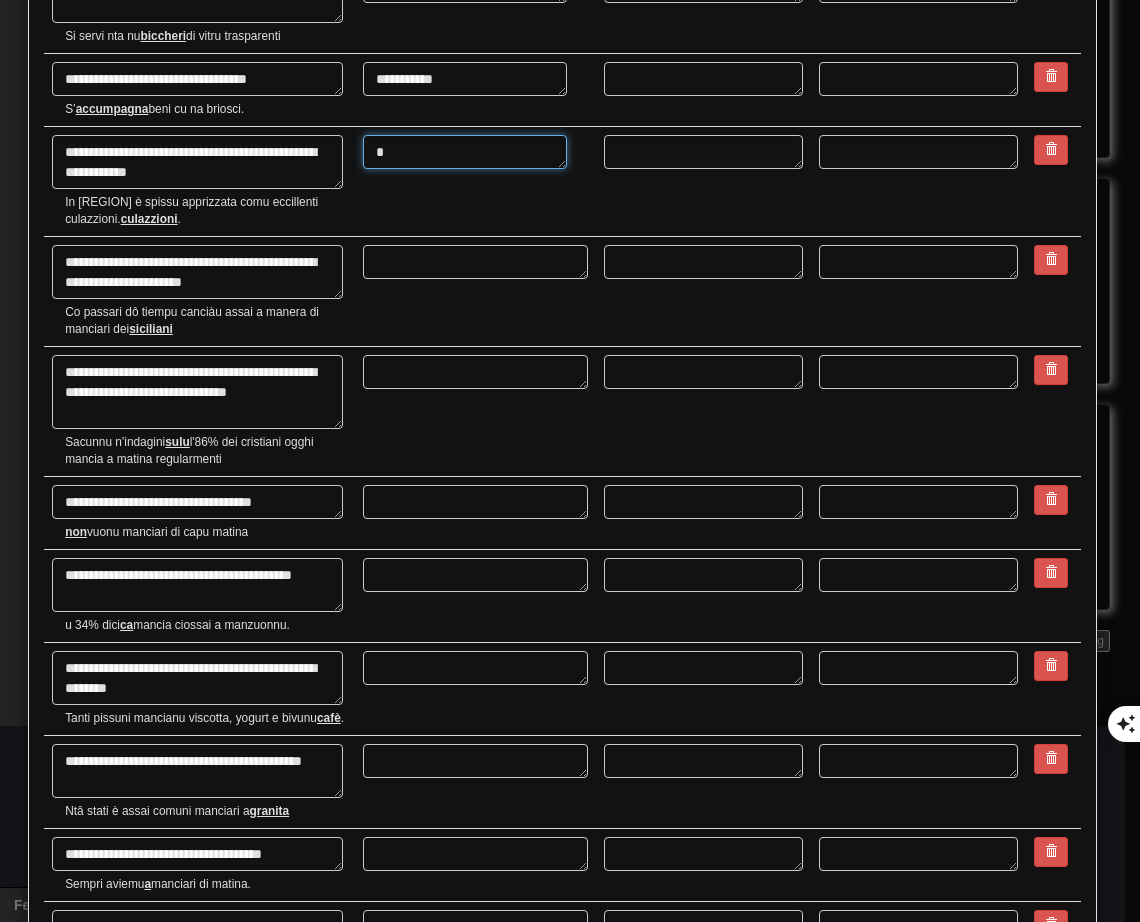 type on "*" 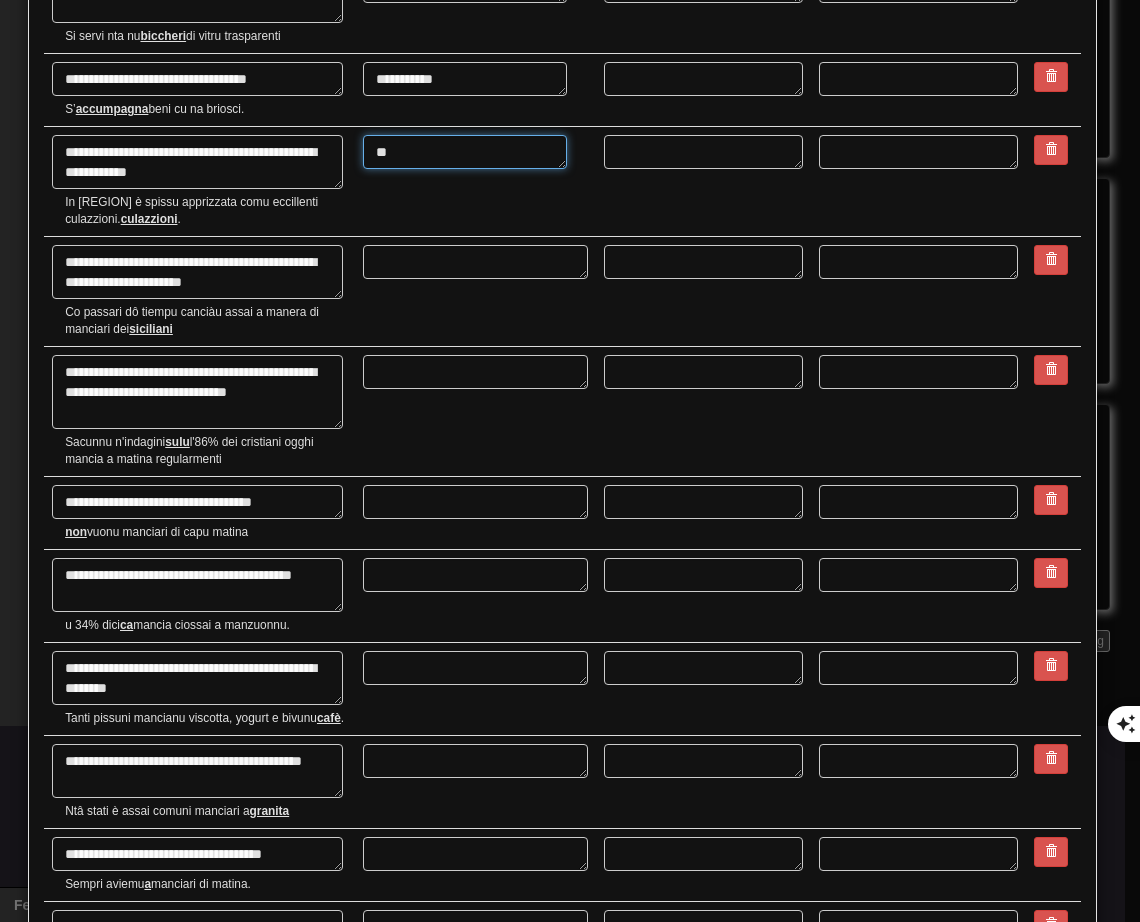type on "*" 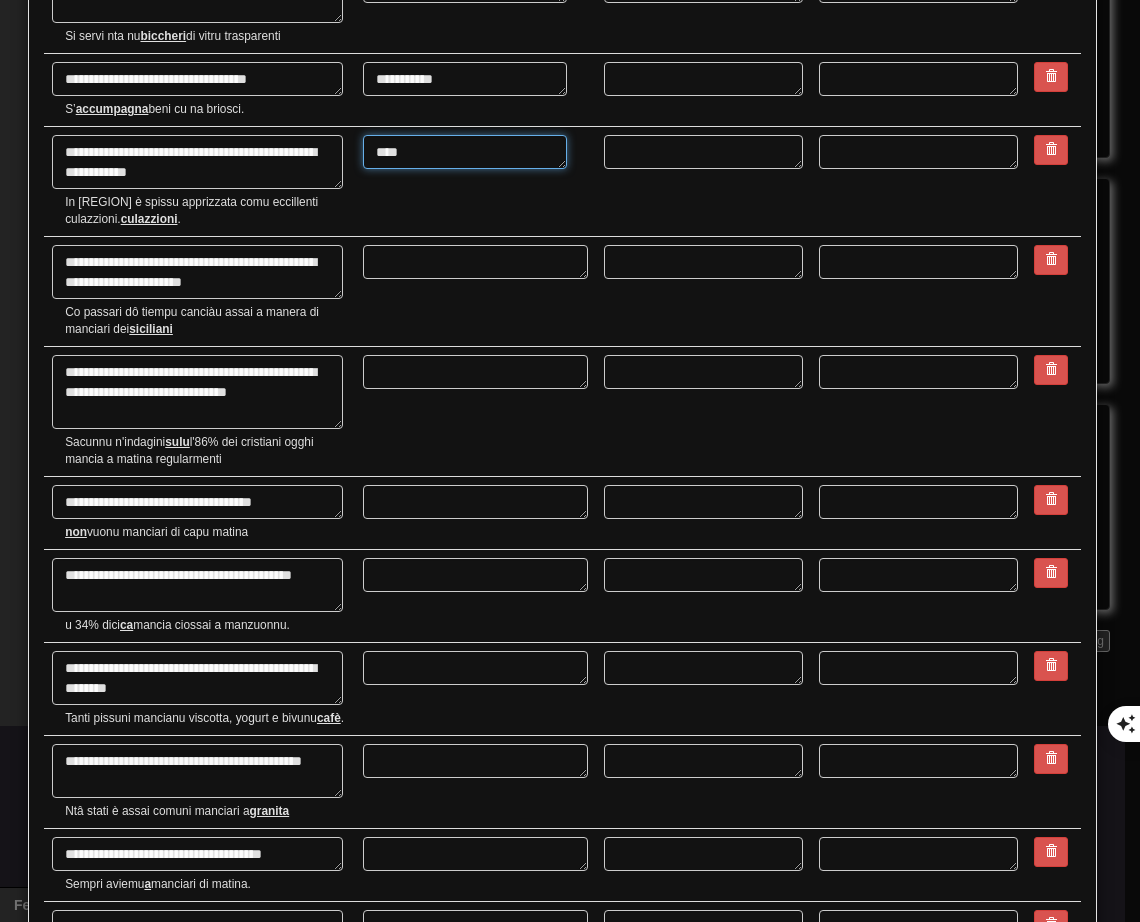 type on "*****" 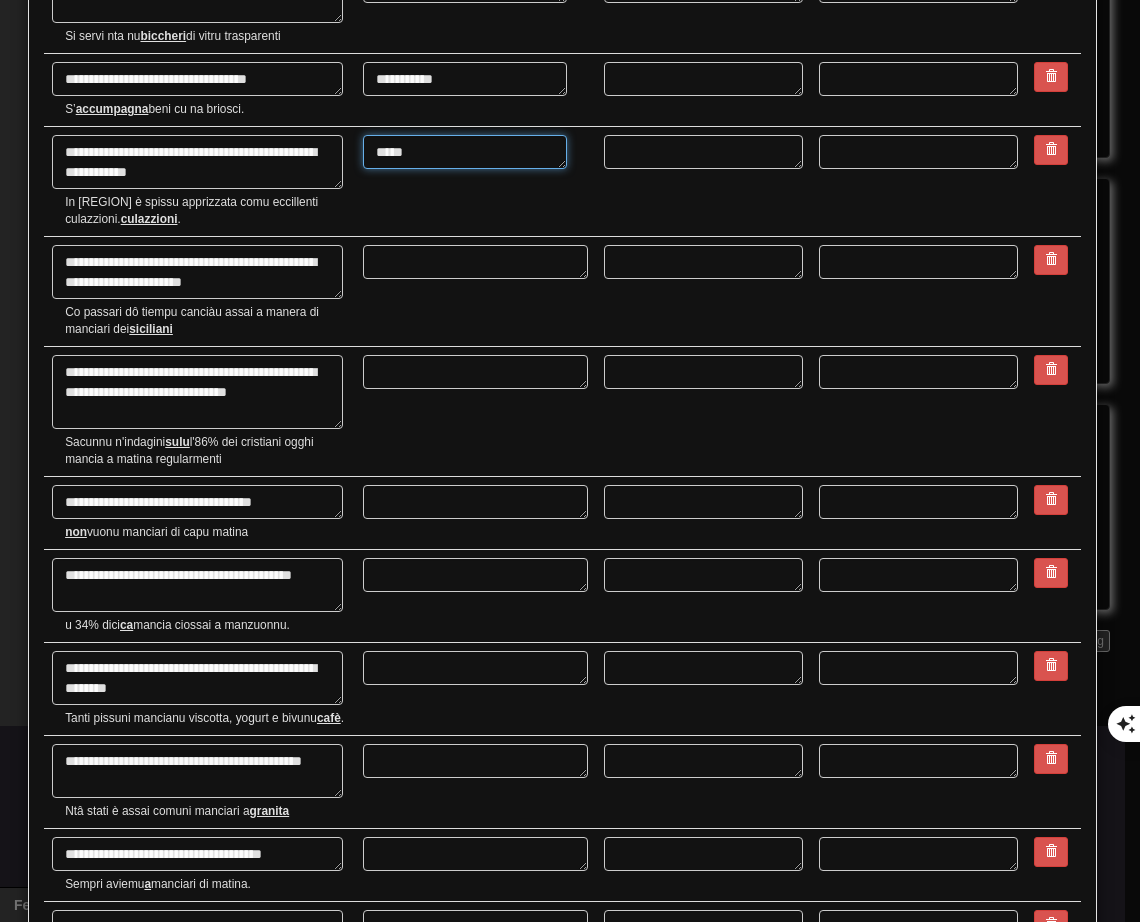 type on "*" 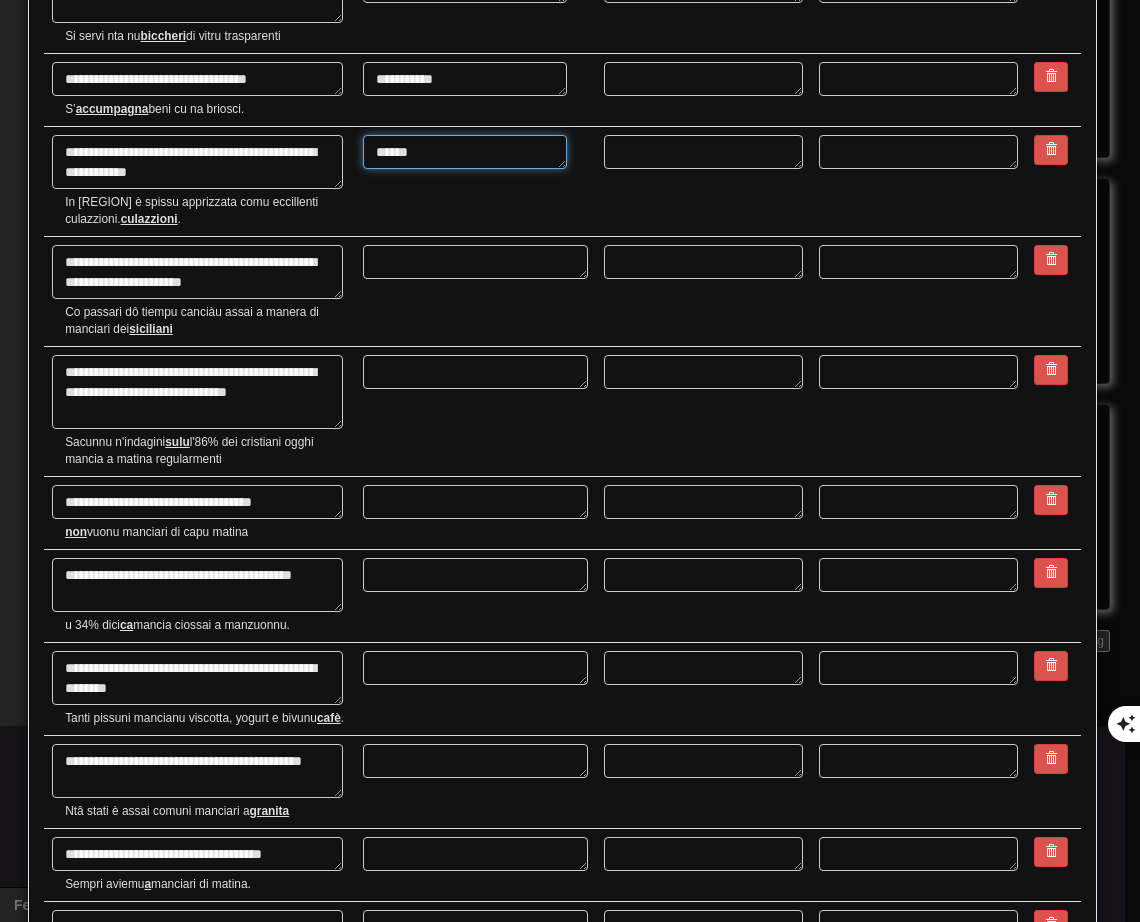 type on "*" 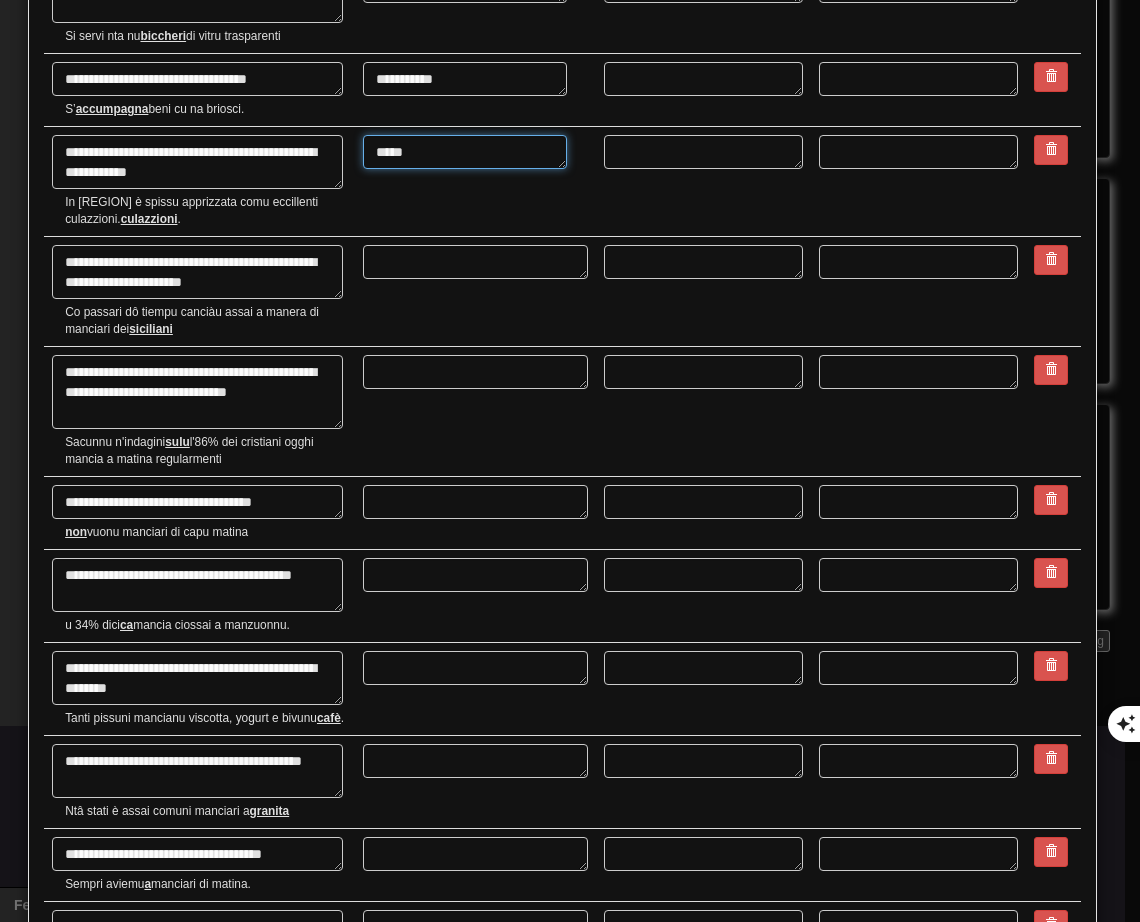 type on "******" 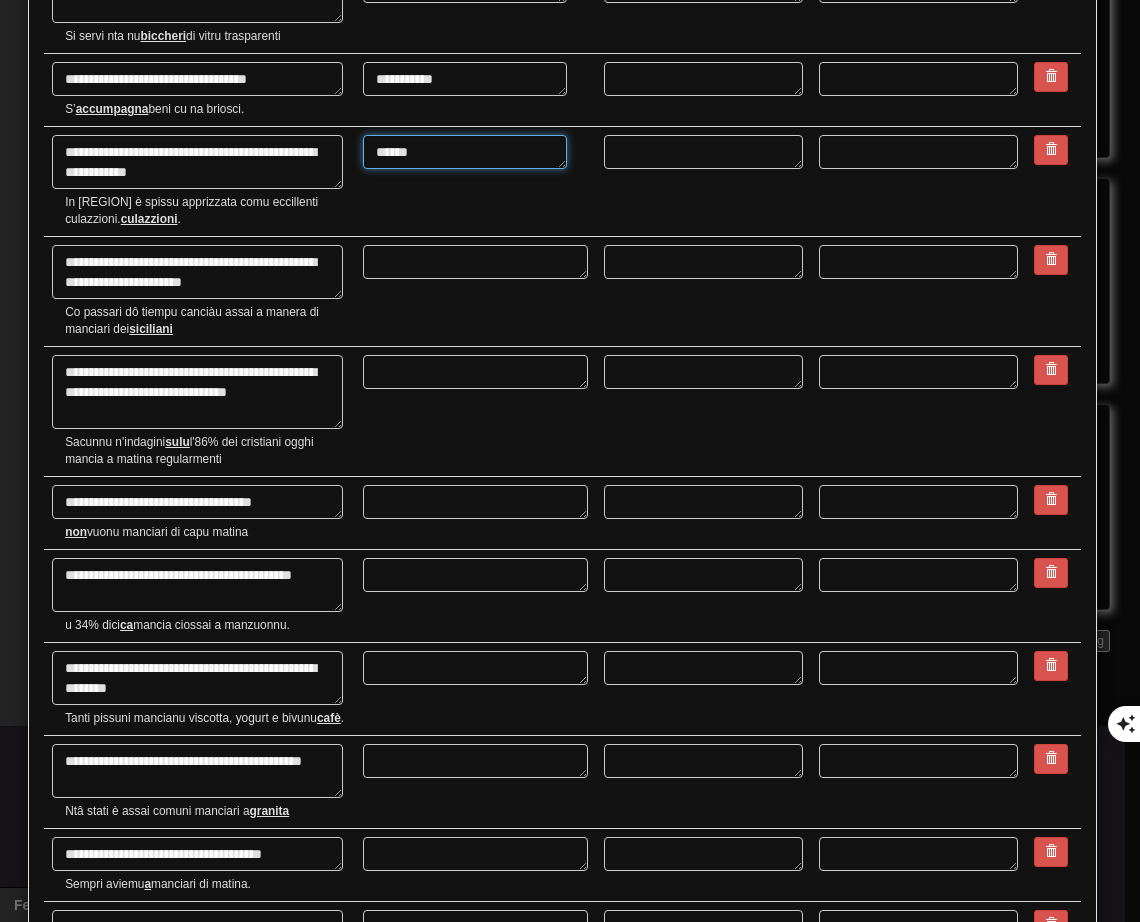 type on "*" 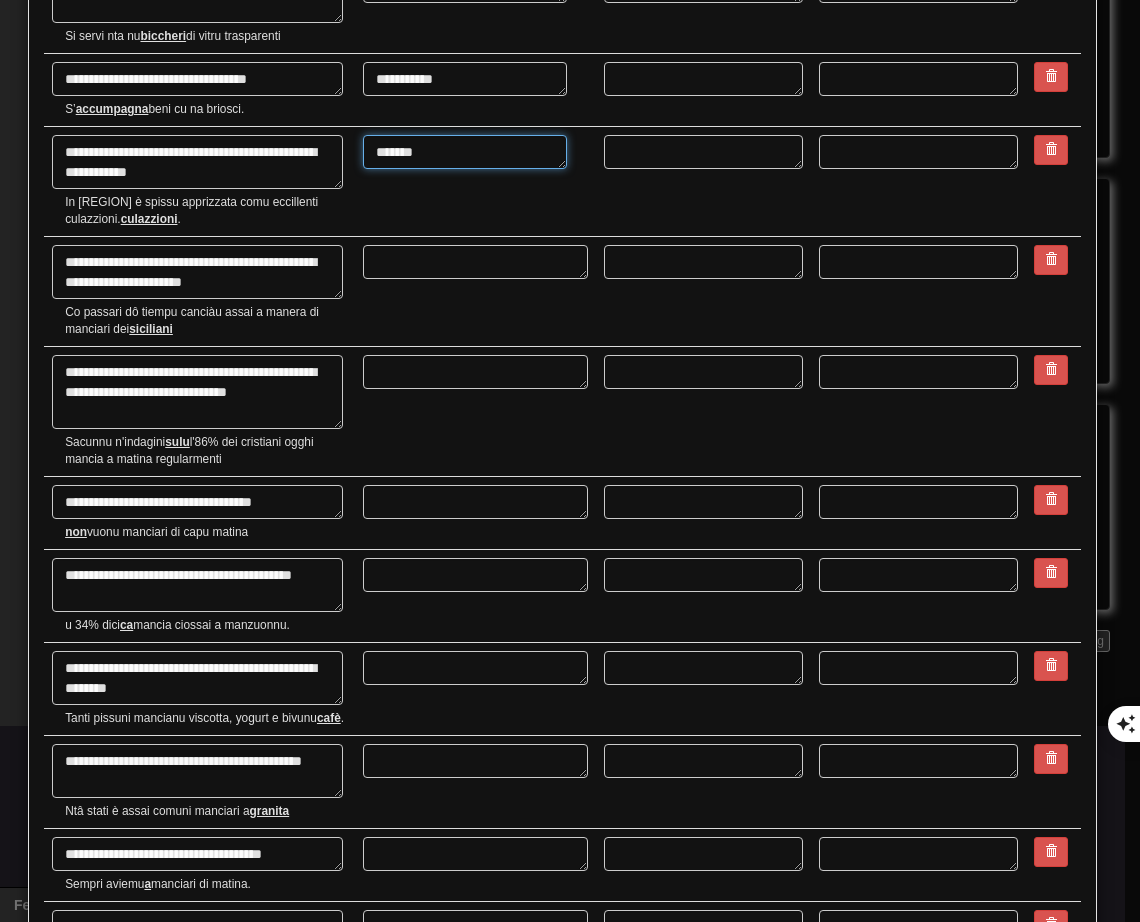 type on "********" 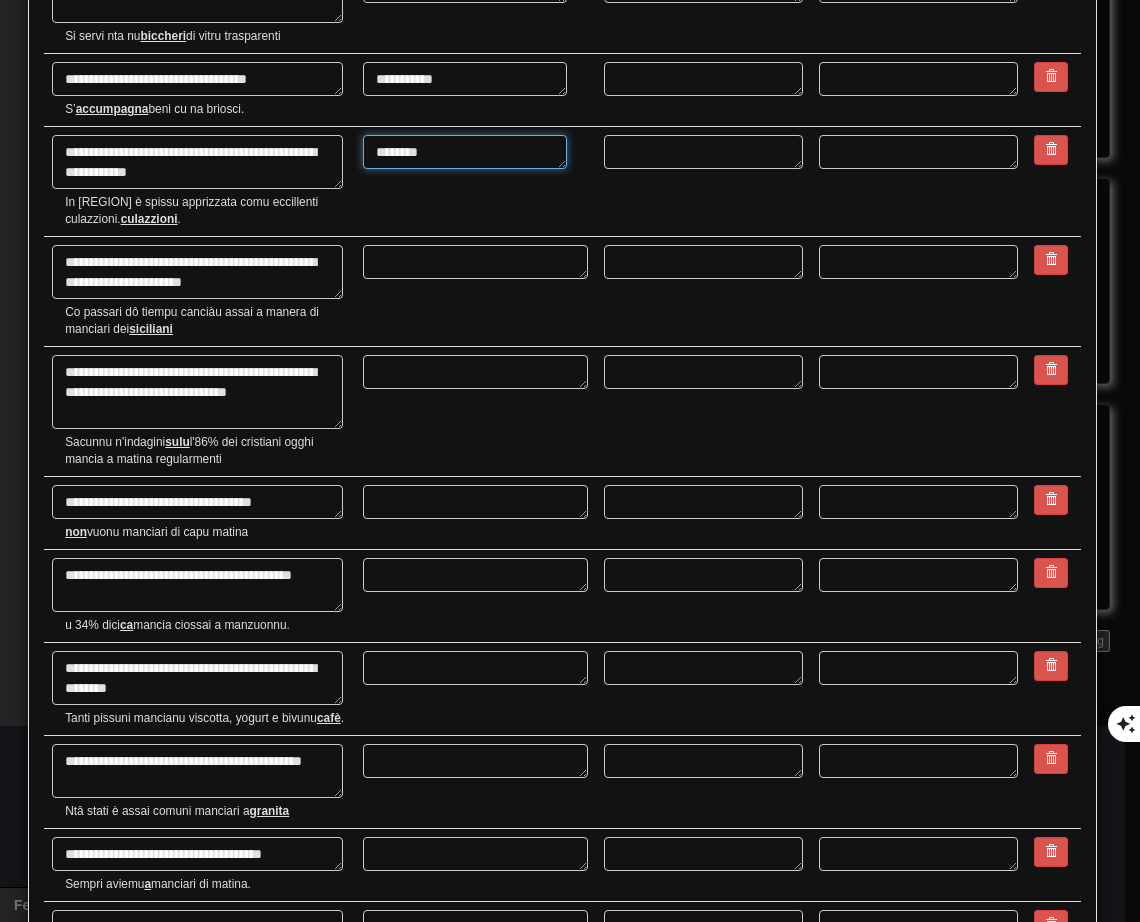 type on "*" 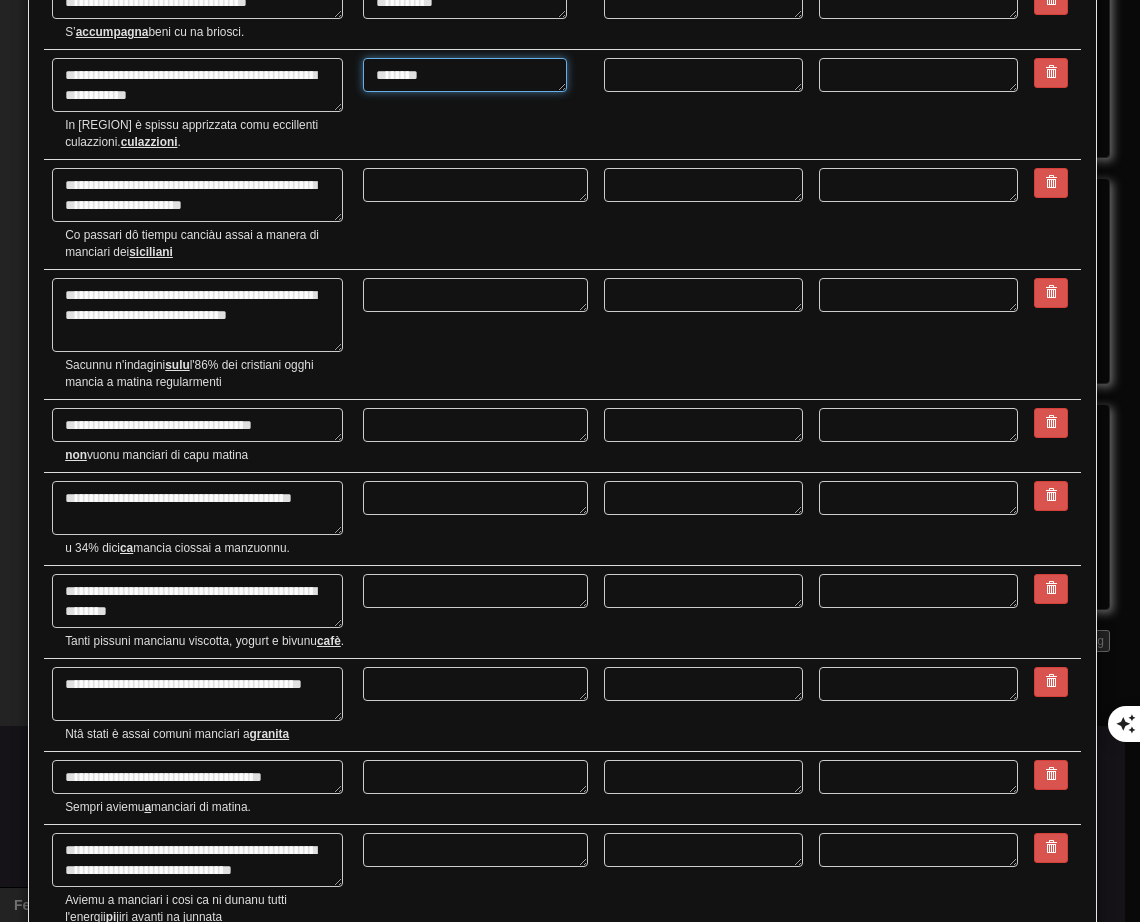 scroll, scrollTop: 700, scrollLeft: 0, axis: vertical 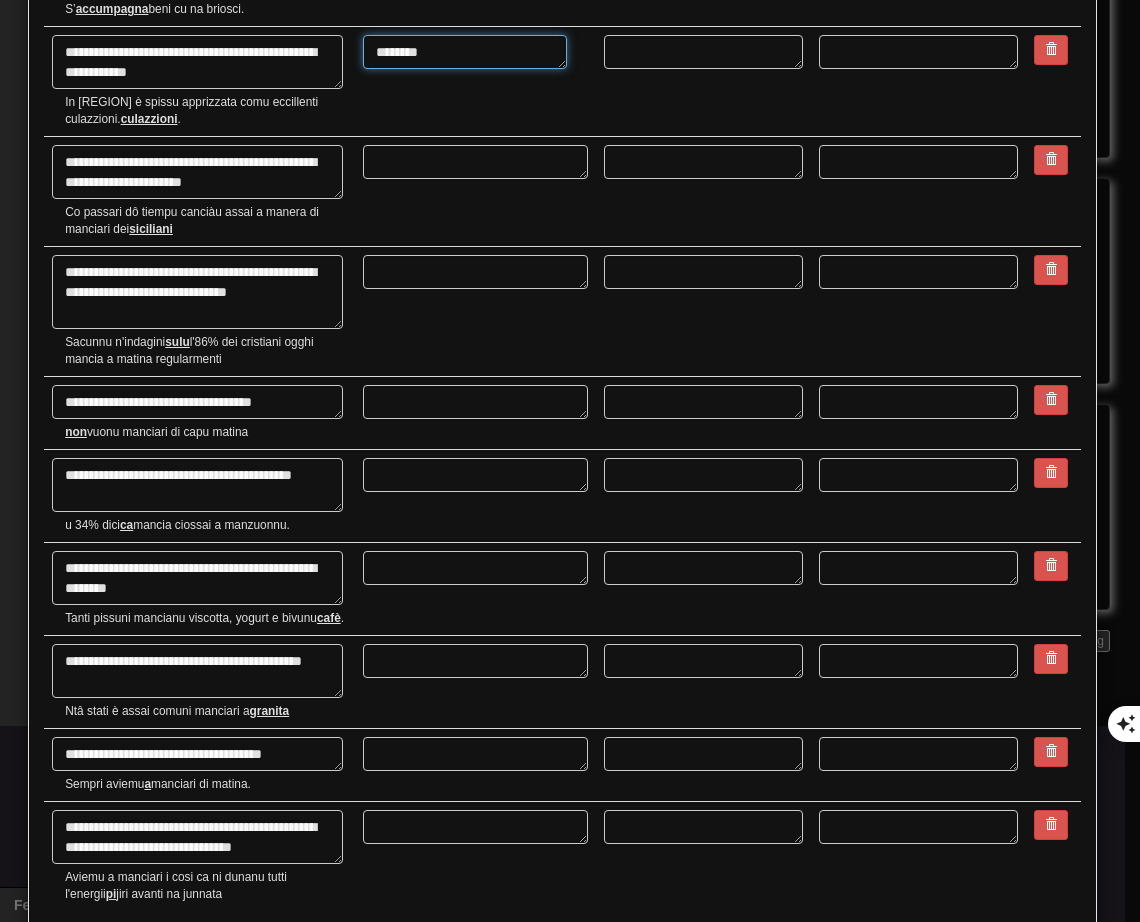 type on "********" 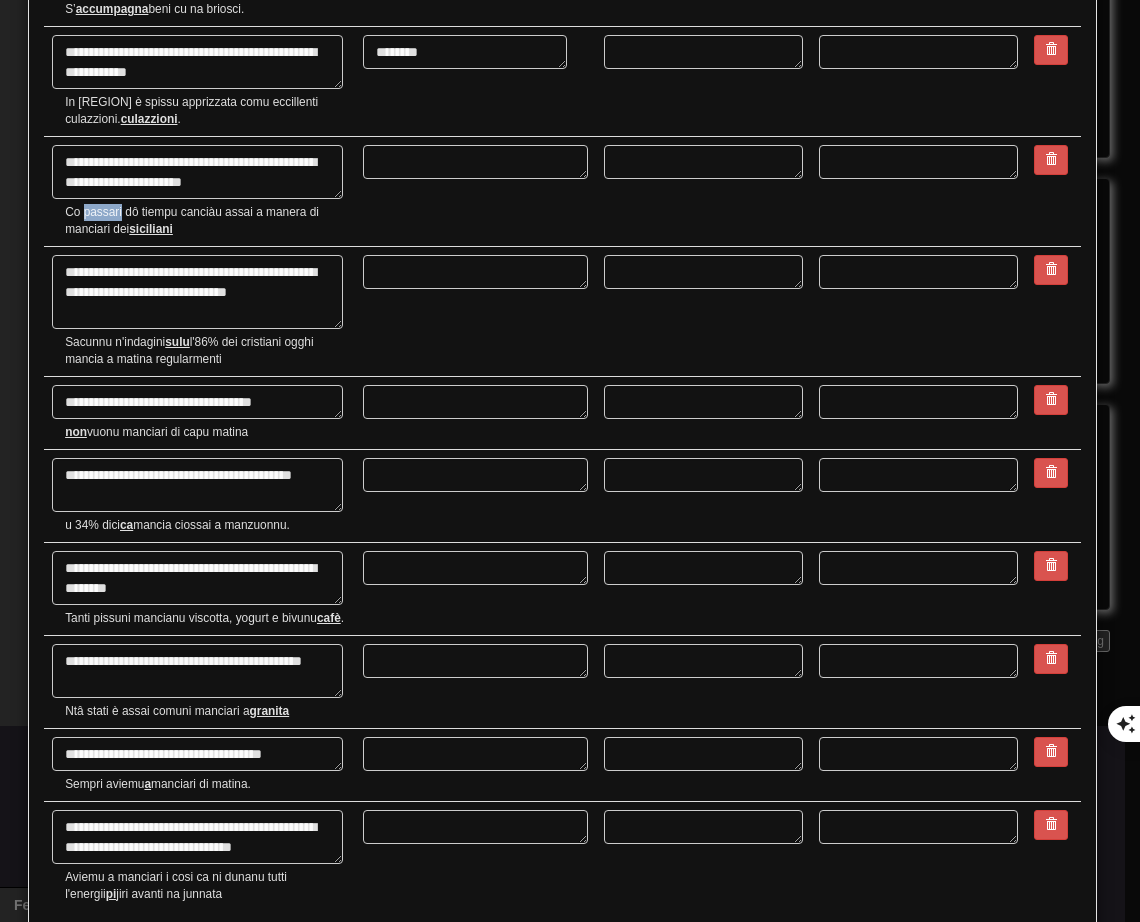 drag, startPoint x: 82, startPoint y: 213, endPoint x: 122, endPoint y: 207, distance: 40.4475 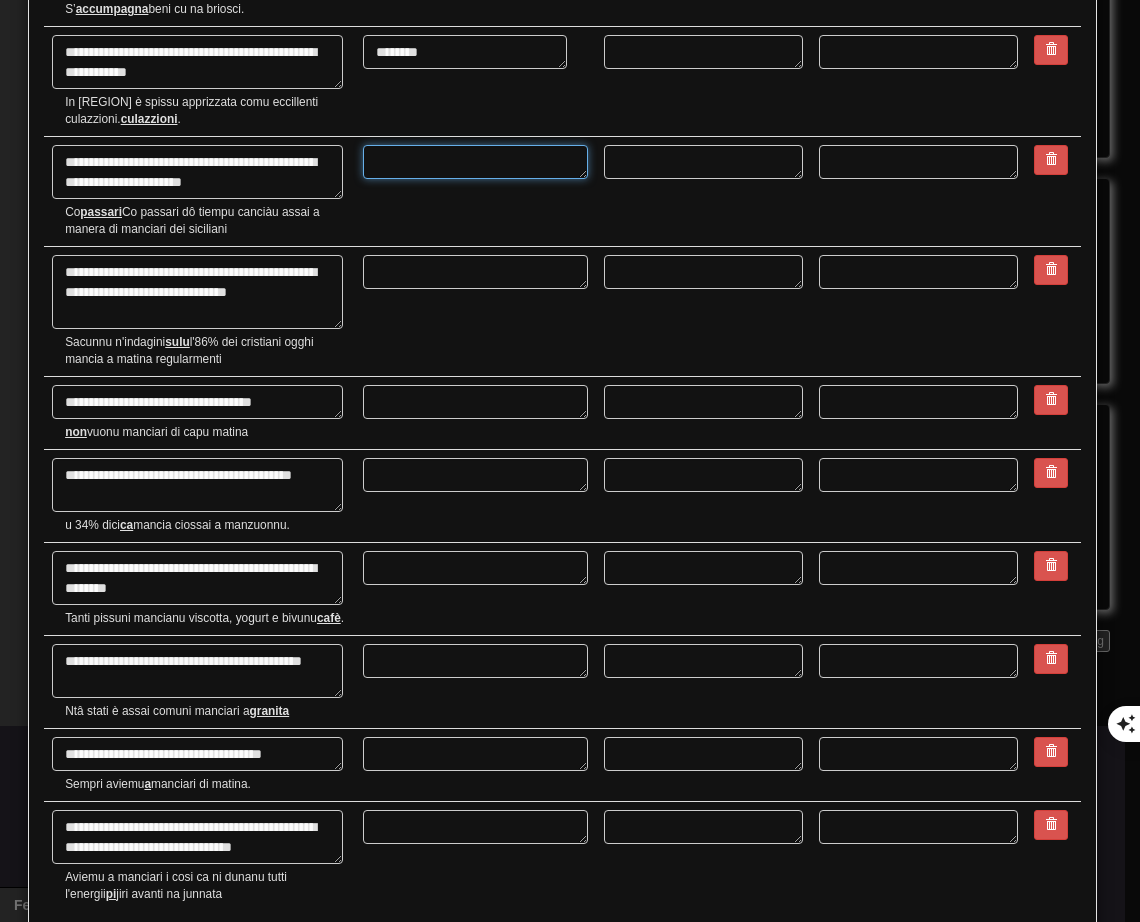 click at bounding box center (475, 162) 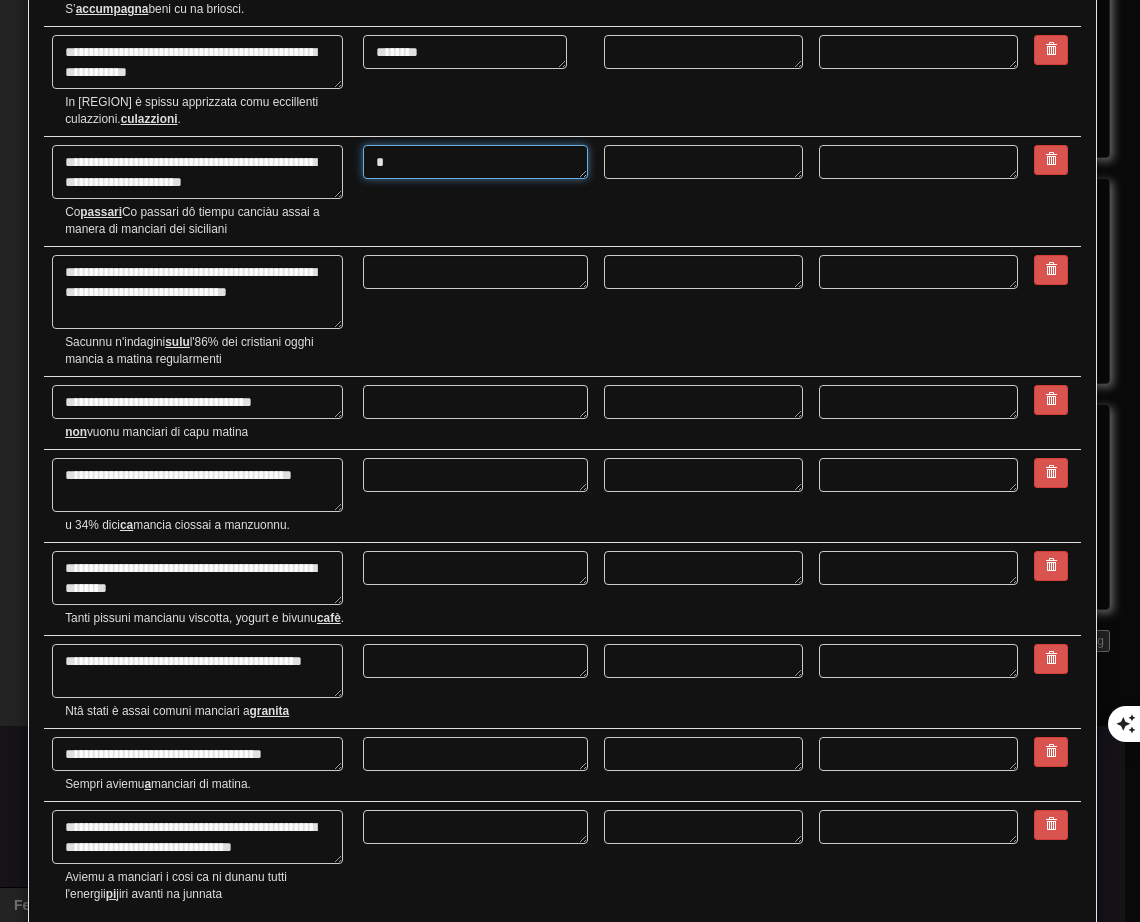 type on "*" 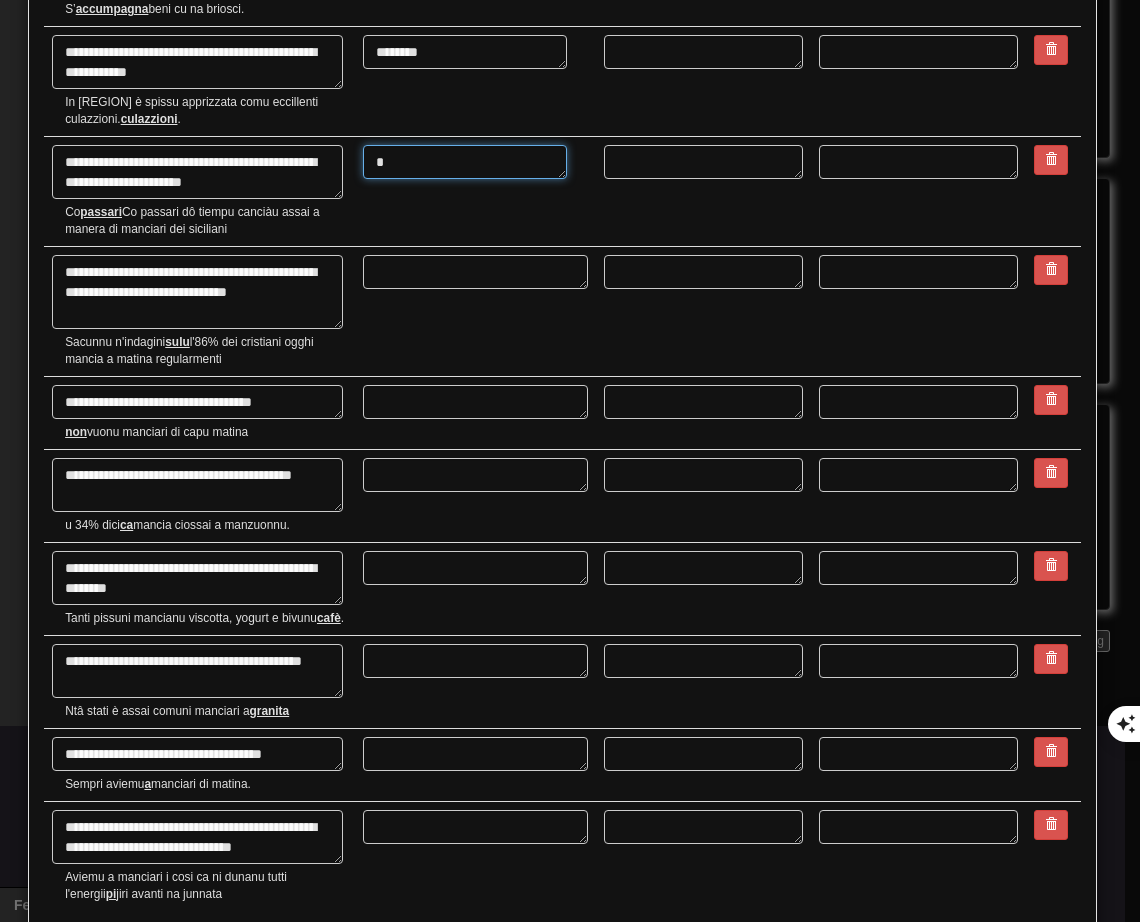 type on "**" 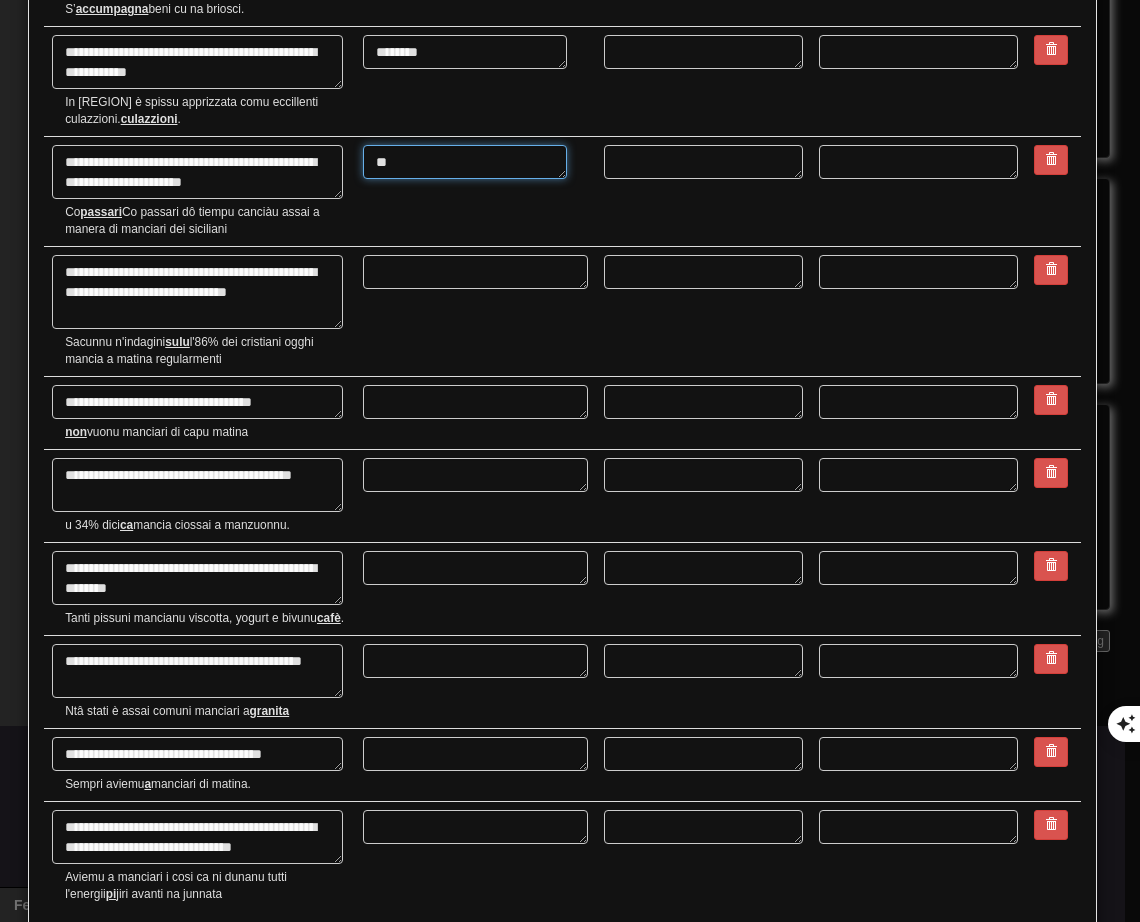 type 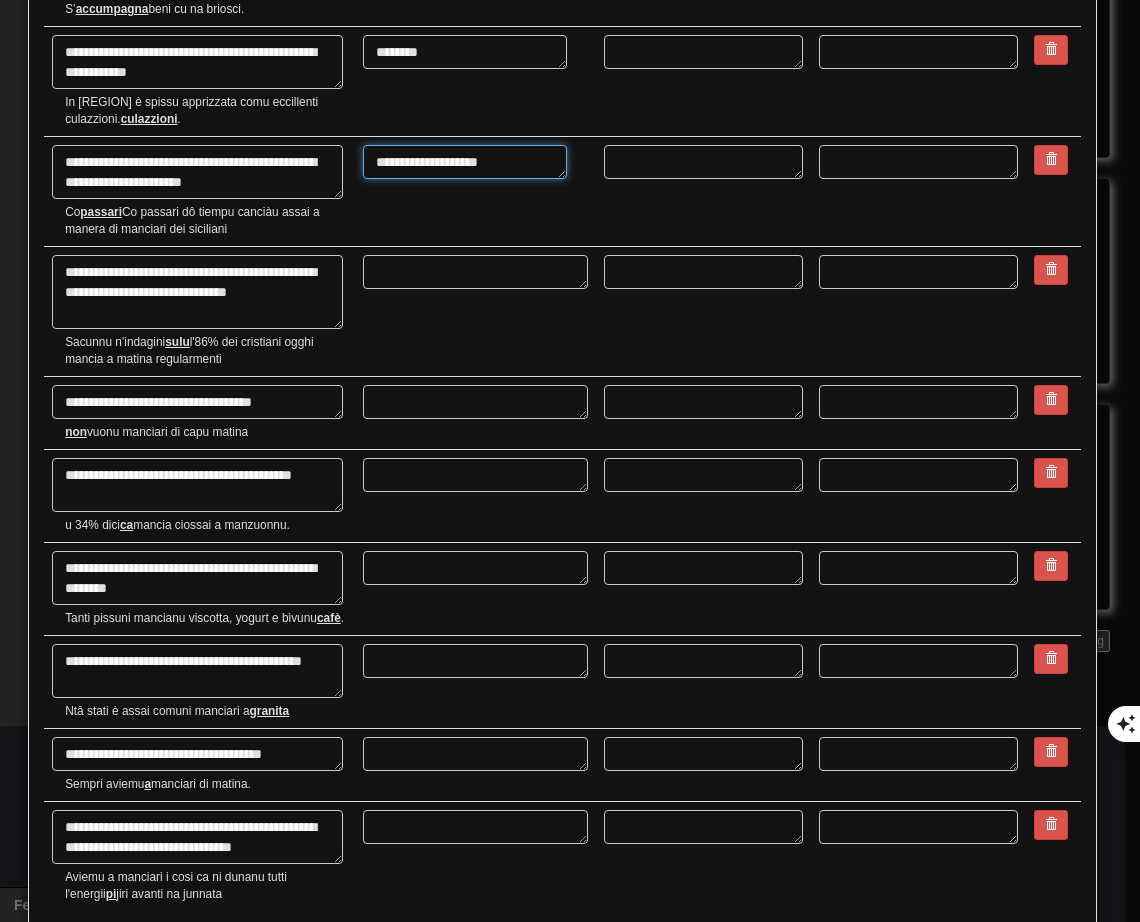 scroll, scrollTop: 800, scrollLeft: 0, axis: vertical 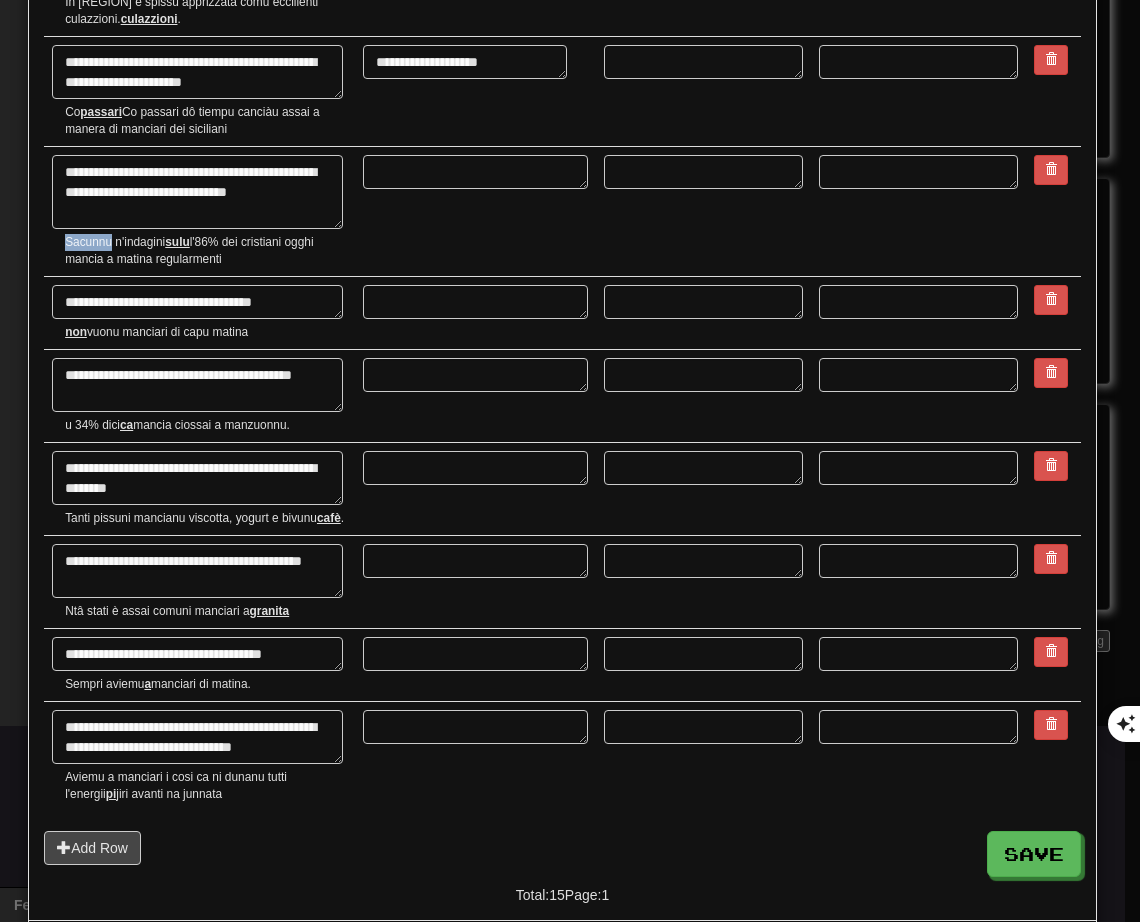 drag, startPoint x: 61, startPoint y: 241, endPoint x: 109, endPoint y: 237, distance: 48.166378 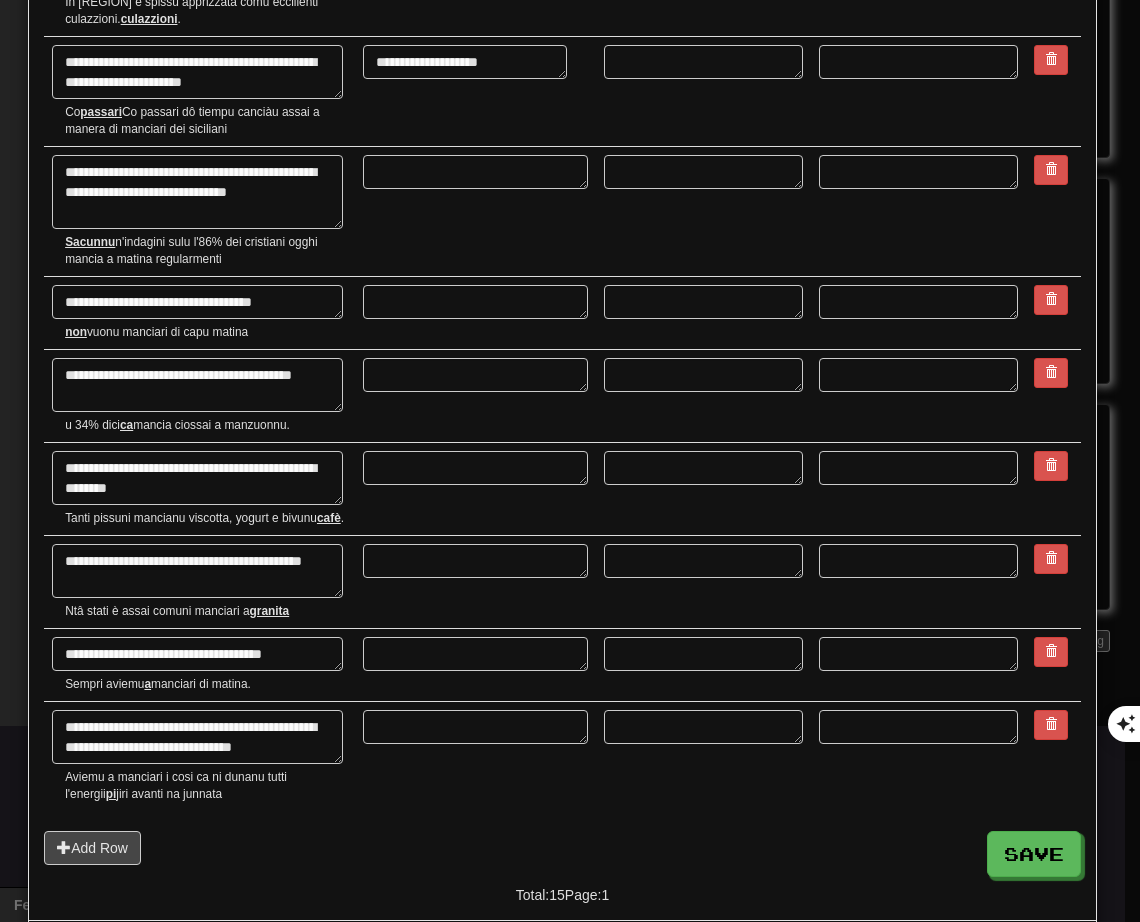 click at bounding box center [475, 212] 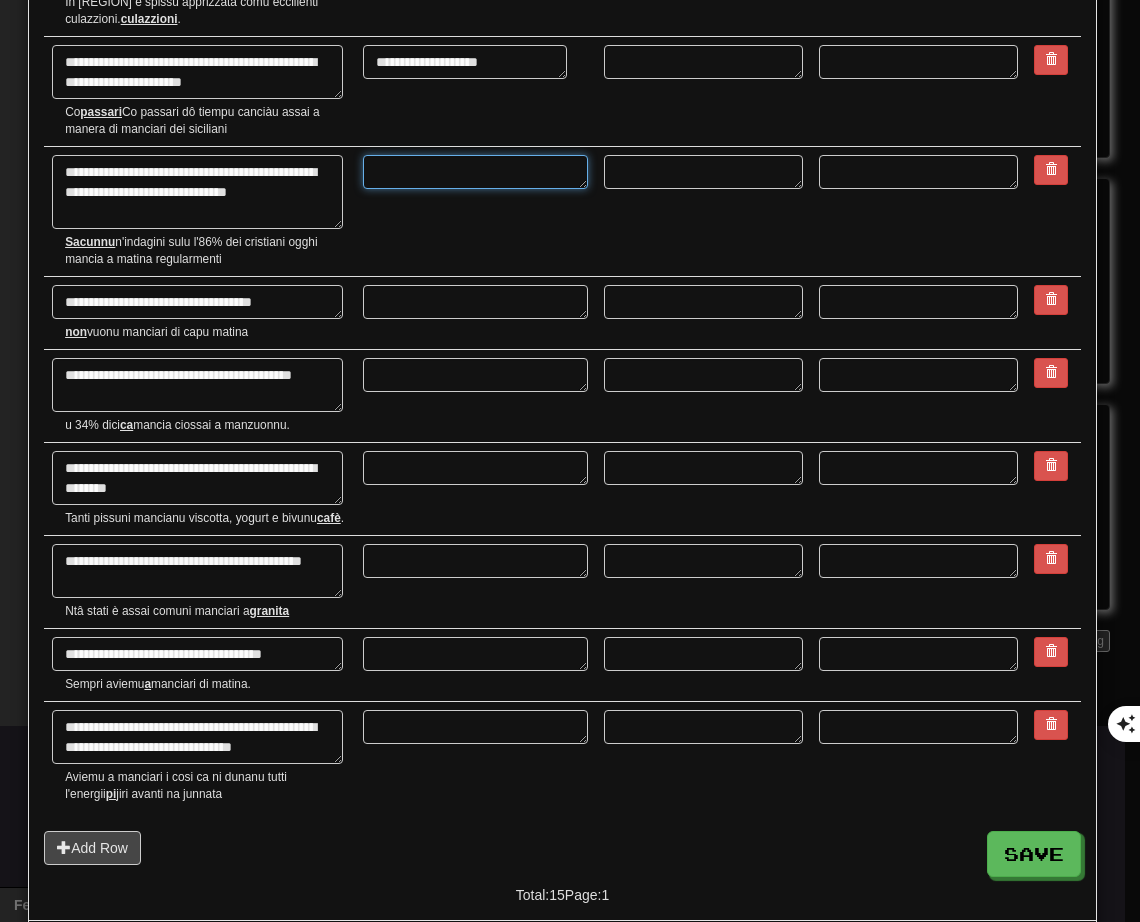 click at bounding box center (475, 172) 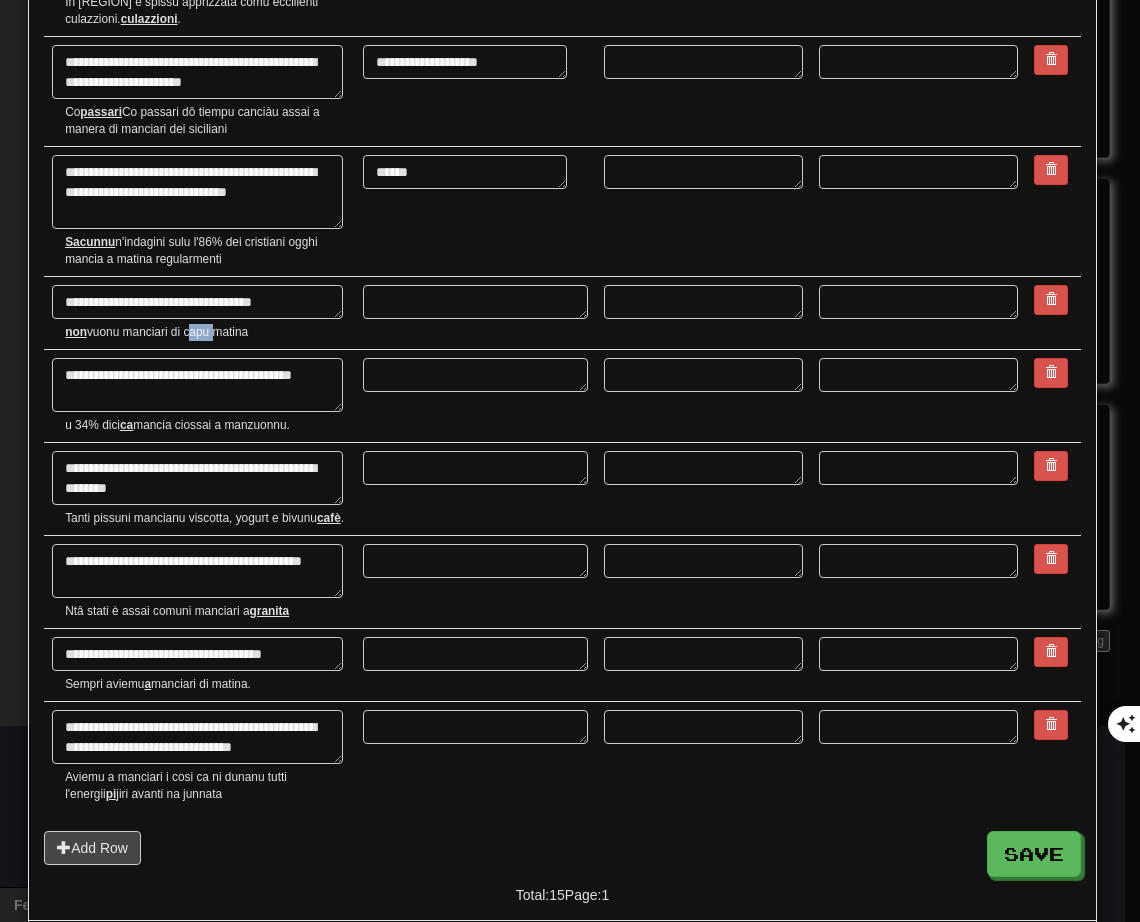 drag, startPoint x: 185, startPoint y: 334, endPoint x: 209, endPoint y: 332, distance: 24.083189 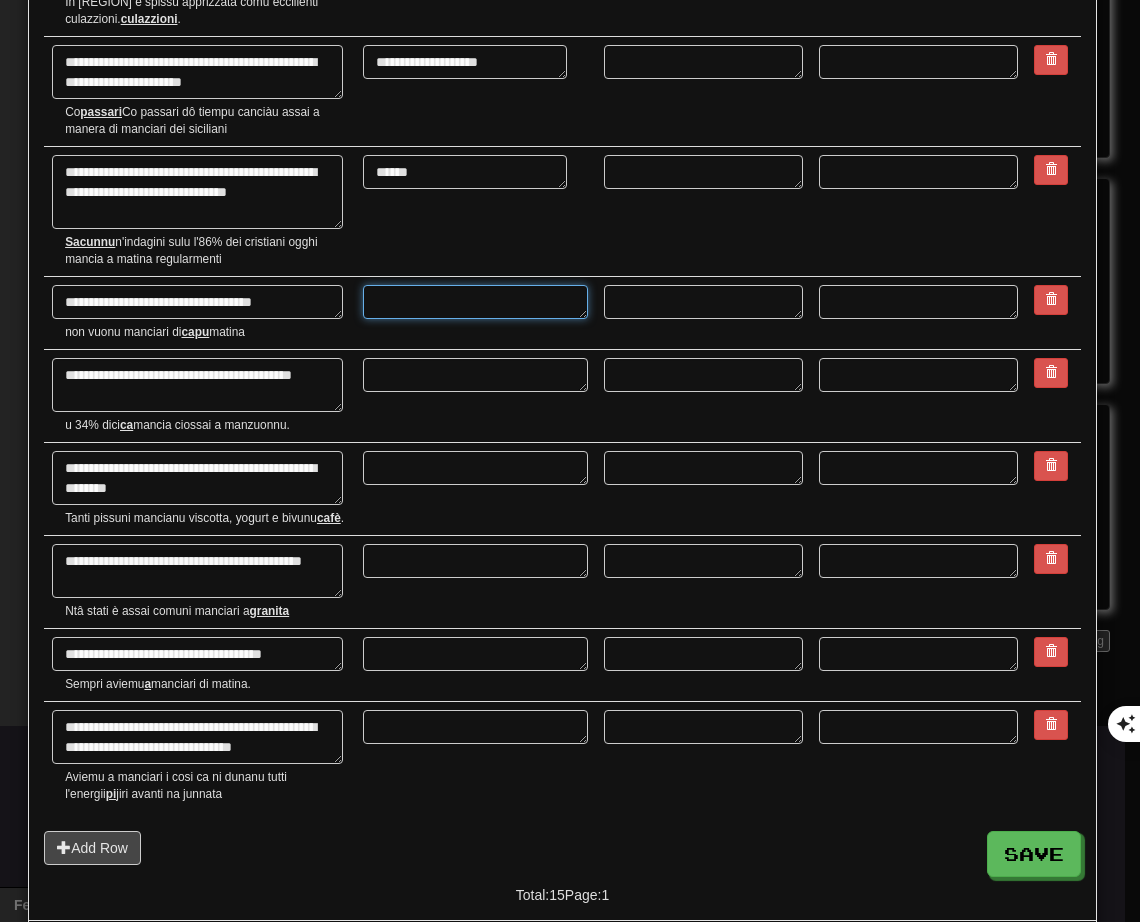 click at bounding box center [475, 302] 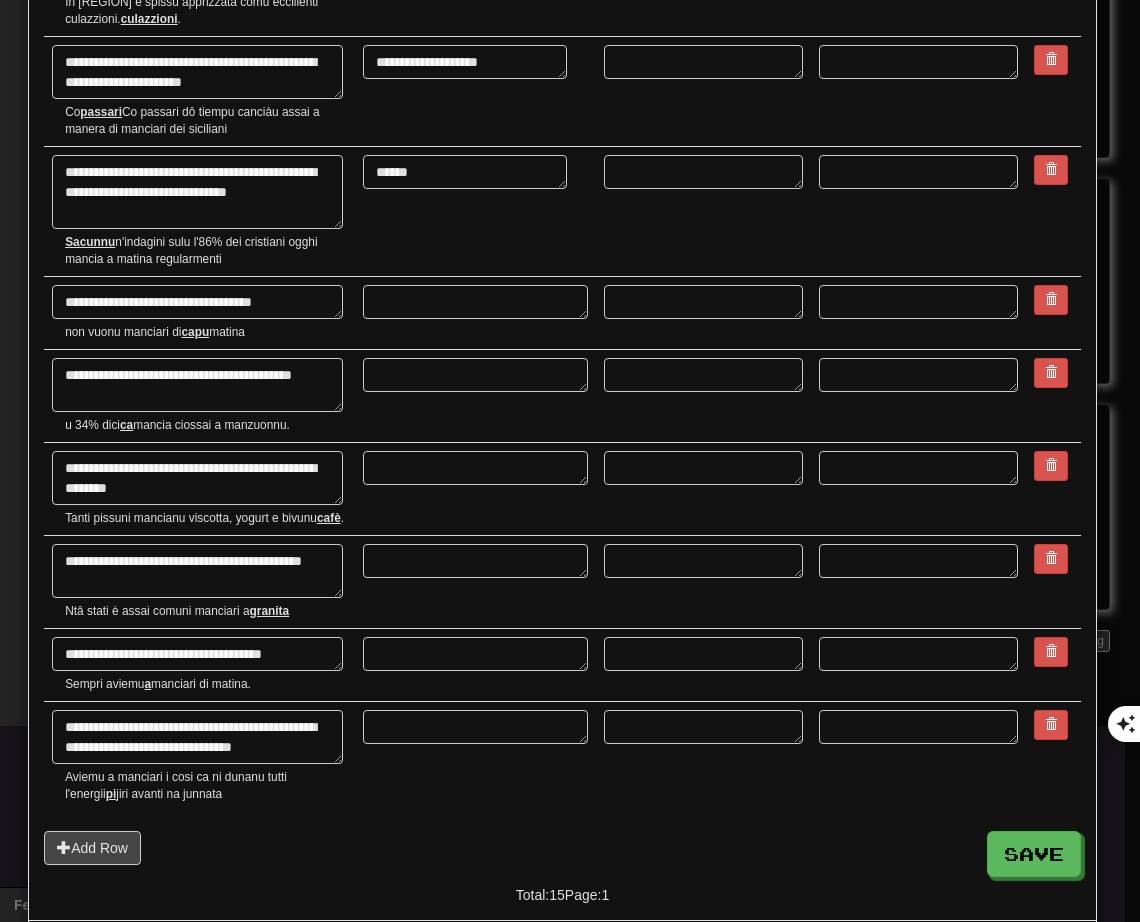 click at bounding box center [475, 313] 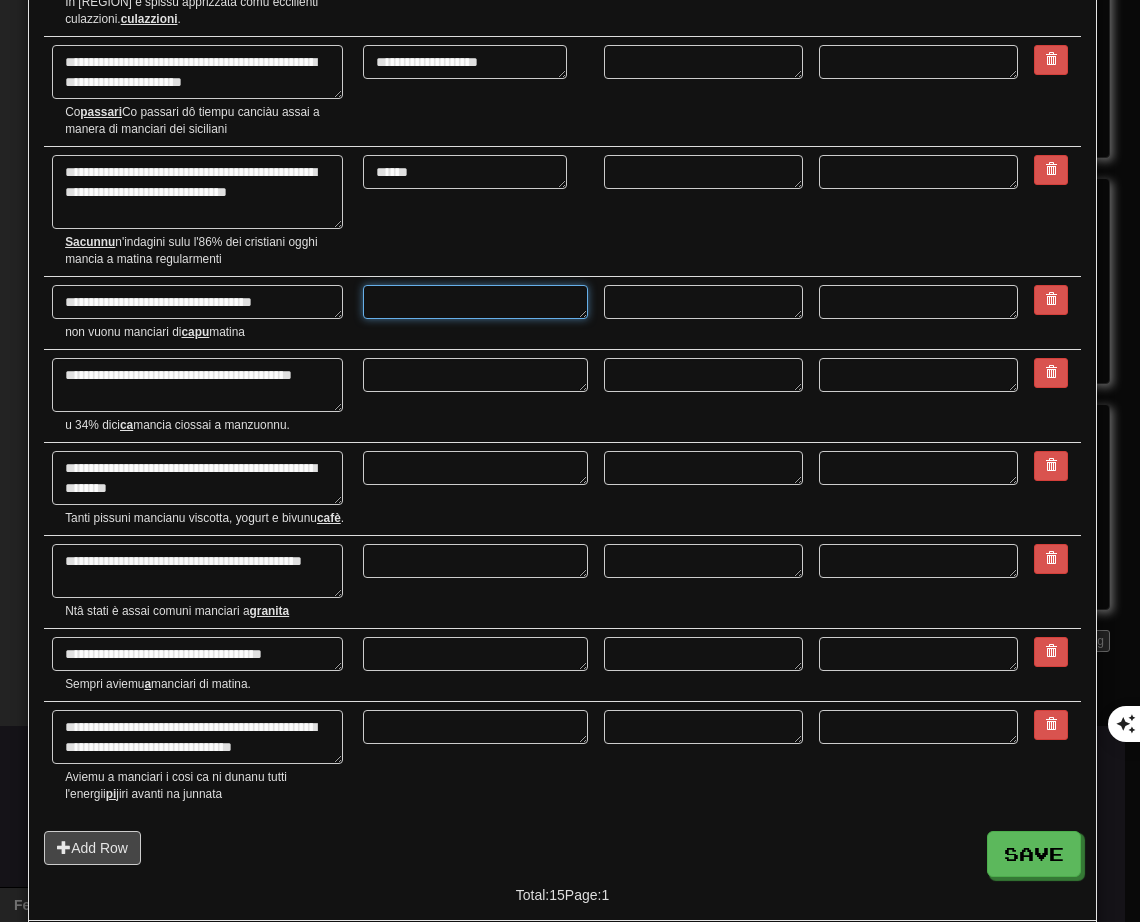 click at bounding box center [475, 302] 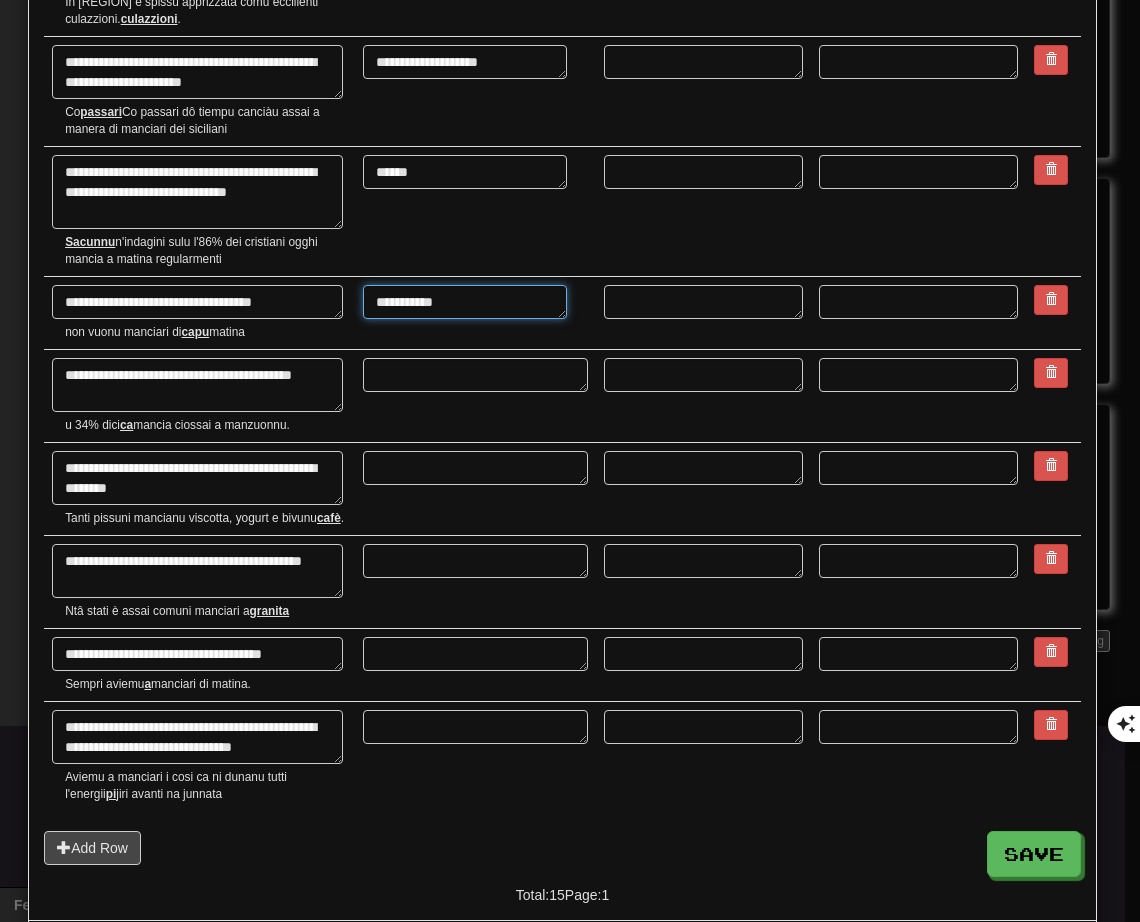scroll, scrollTop: 900, scrollLeft: 0, axis: vertical 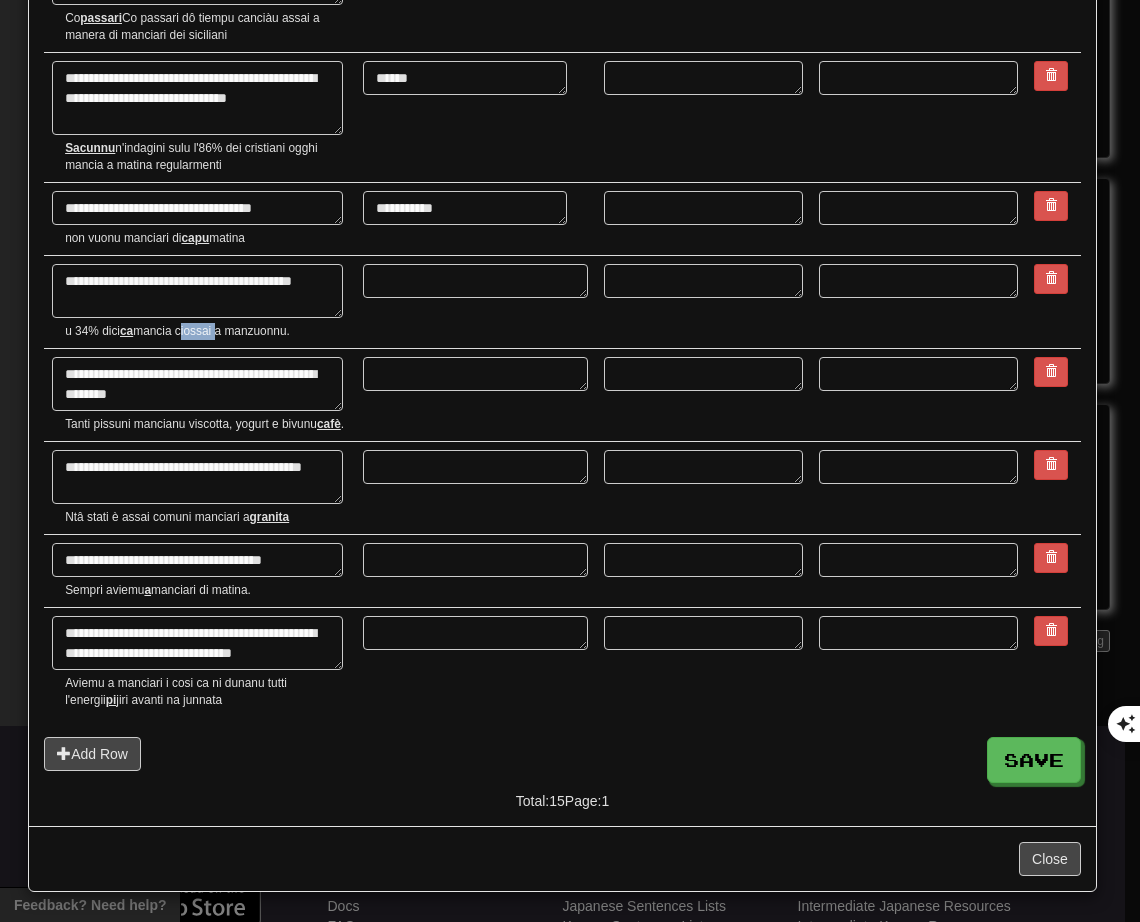 drag, startPoint x: 182, startPoint y: 325, endPoint x: 218, endPoint y: 326, distance: 36.013885 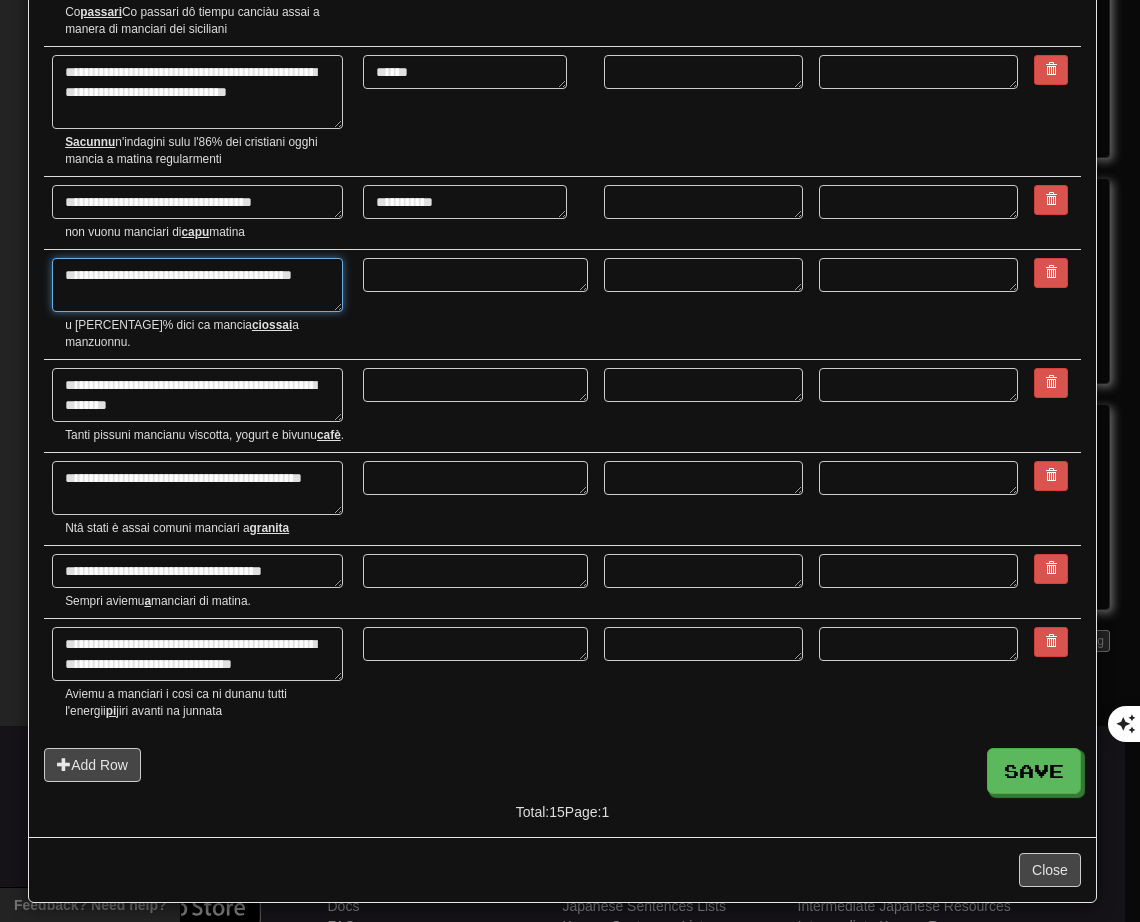 click on "**********" at bounding box center [197, 285] 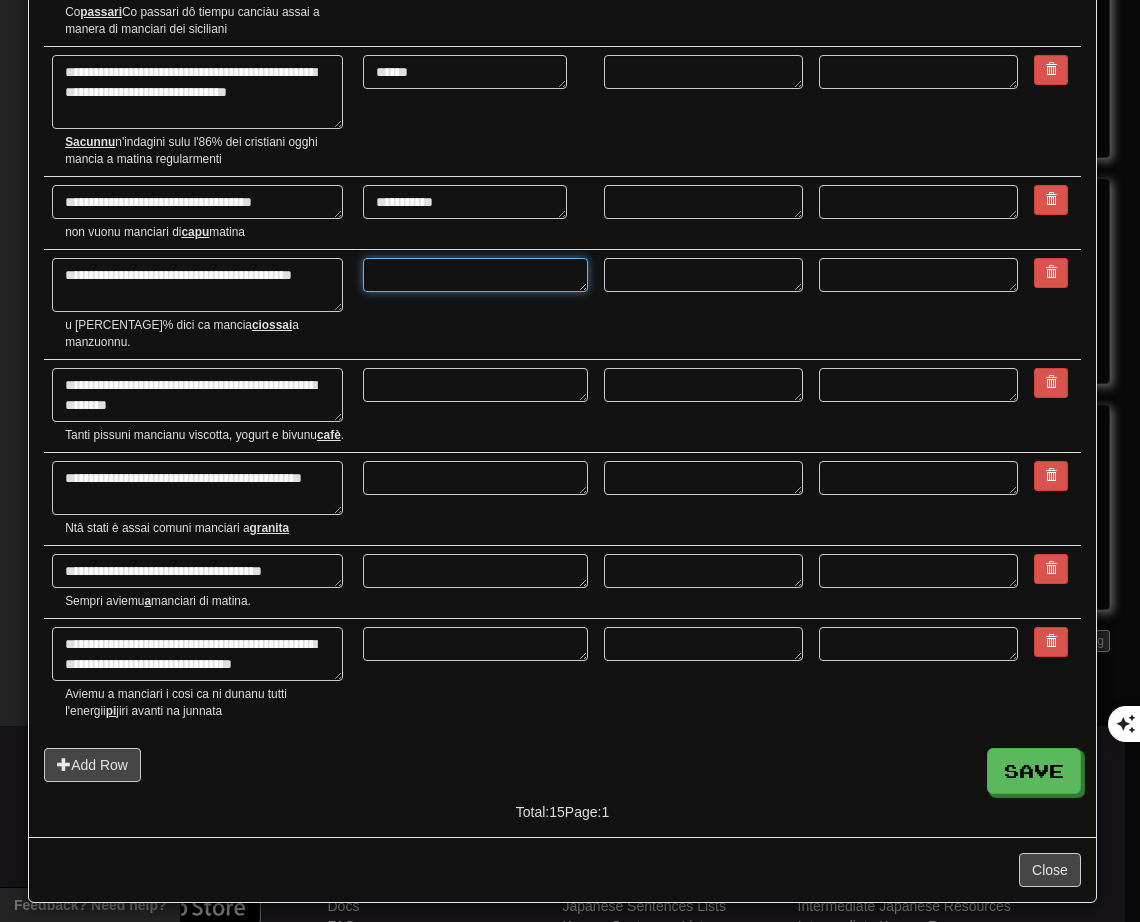 click at bounding box center [475, 275] 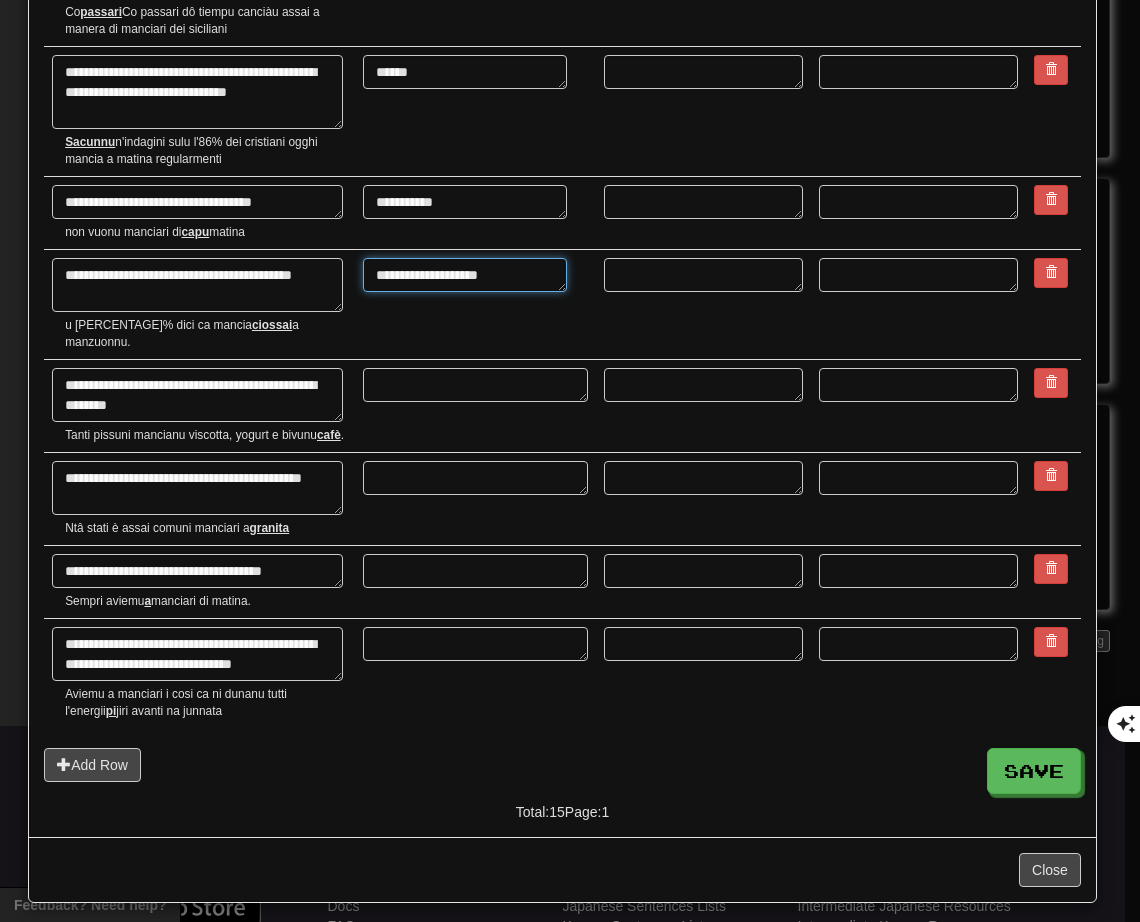 scroll, scrollTop: 911, scrollLeft: 0, axis: vertical 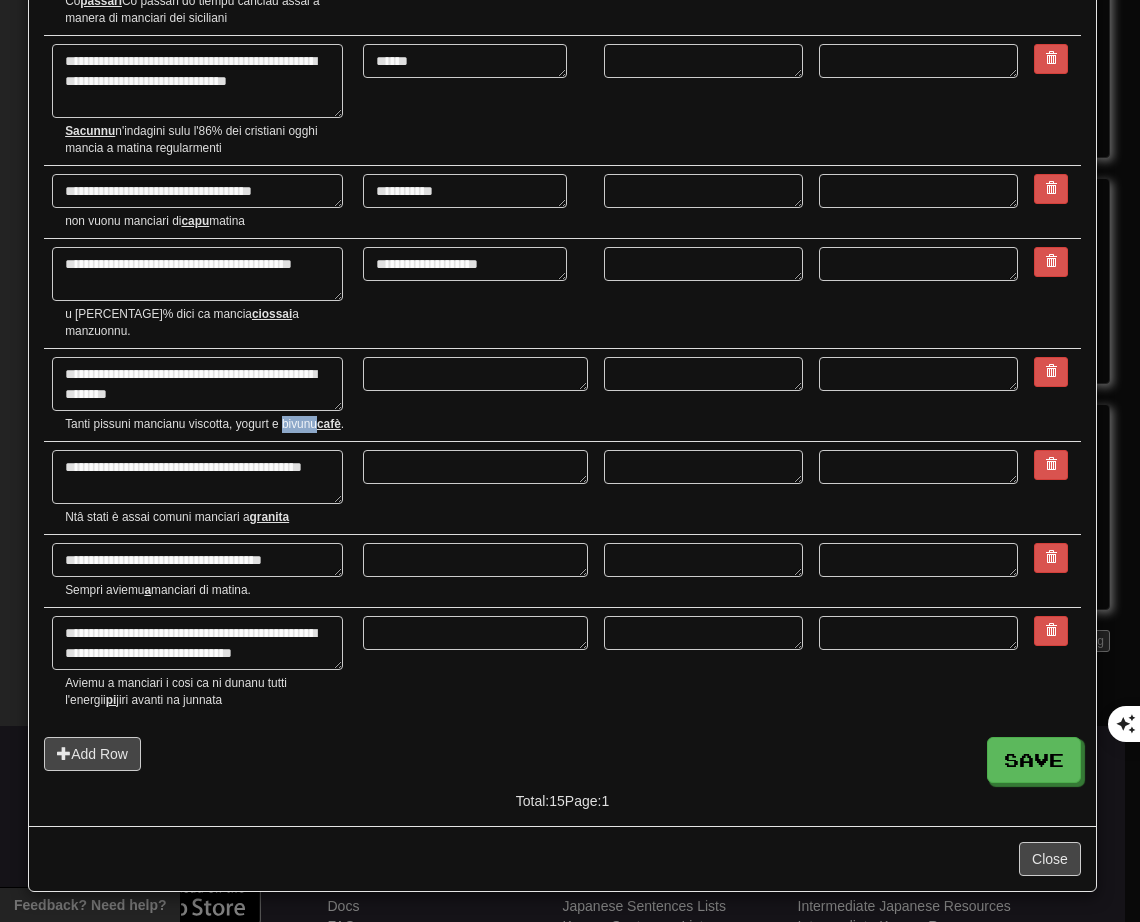drag, startPoint x: 283, startPoint y: 411, endPoint x: 315, endPoint y: 407, distance: 32.24903 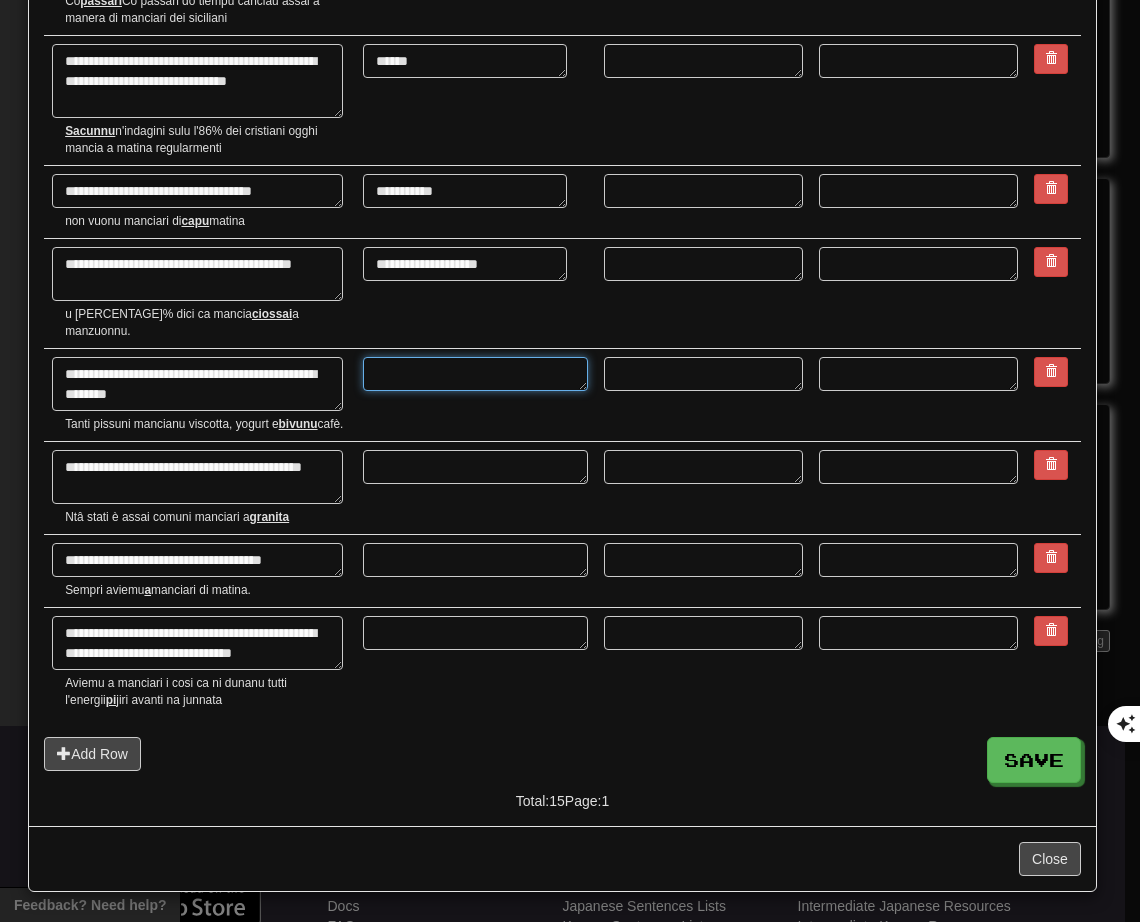 click at bounding box center [475, 374] 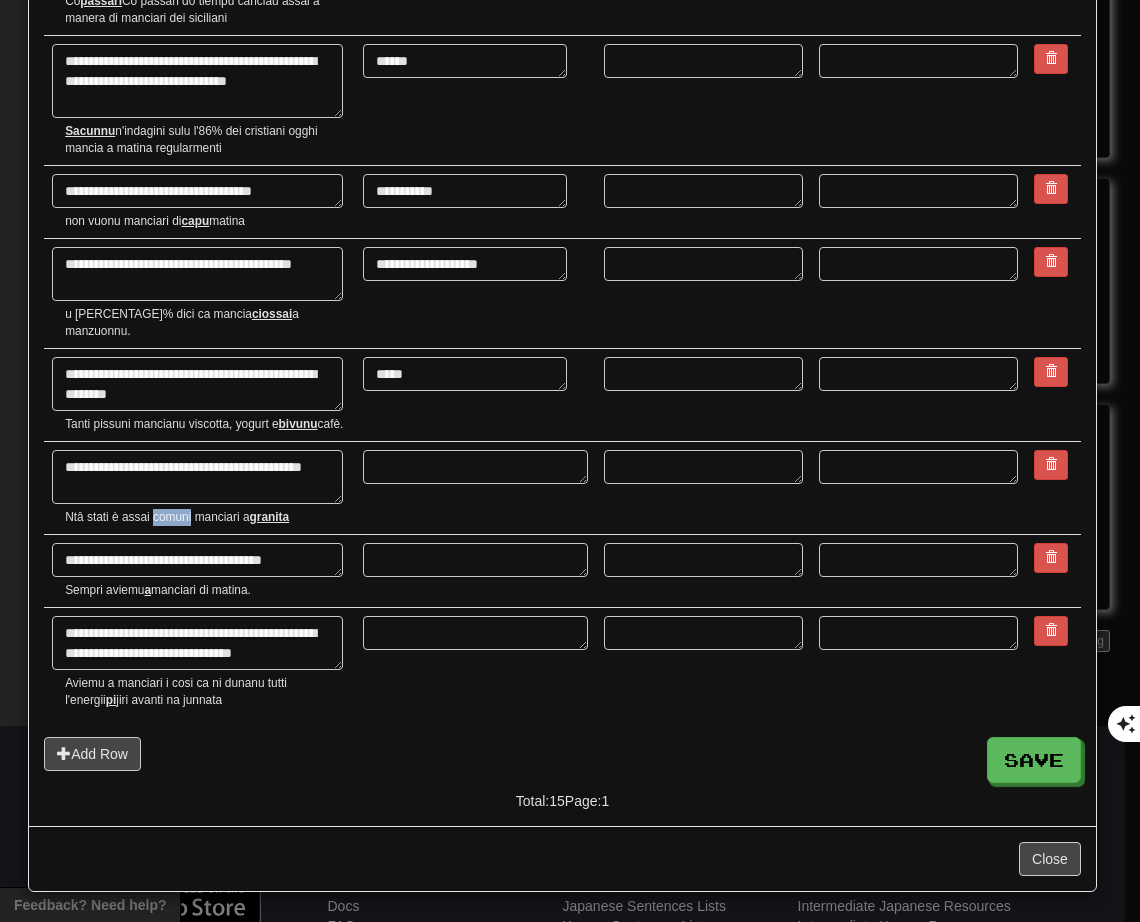 drag, startPoint x: 154, startPoint y: 518, endPoint x: 190, endPoint y: 519, distance: 36.013885 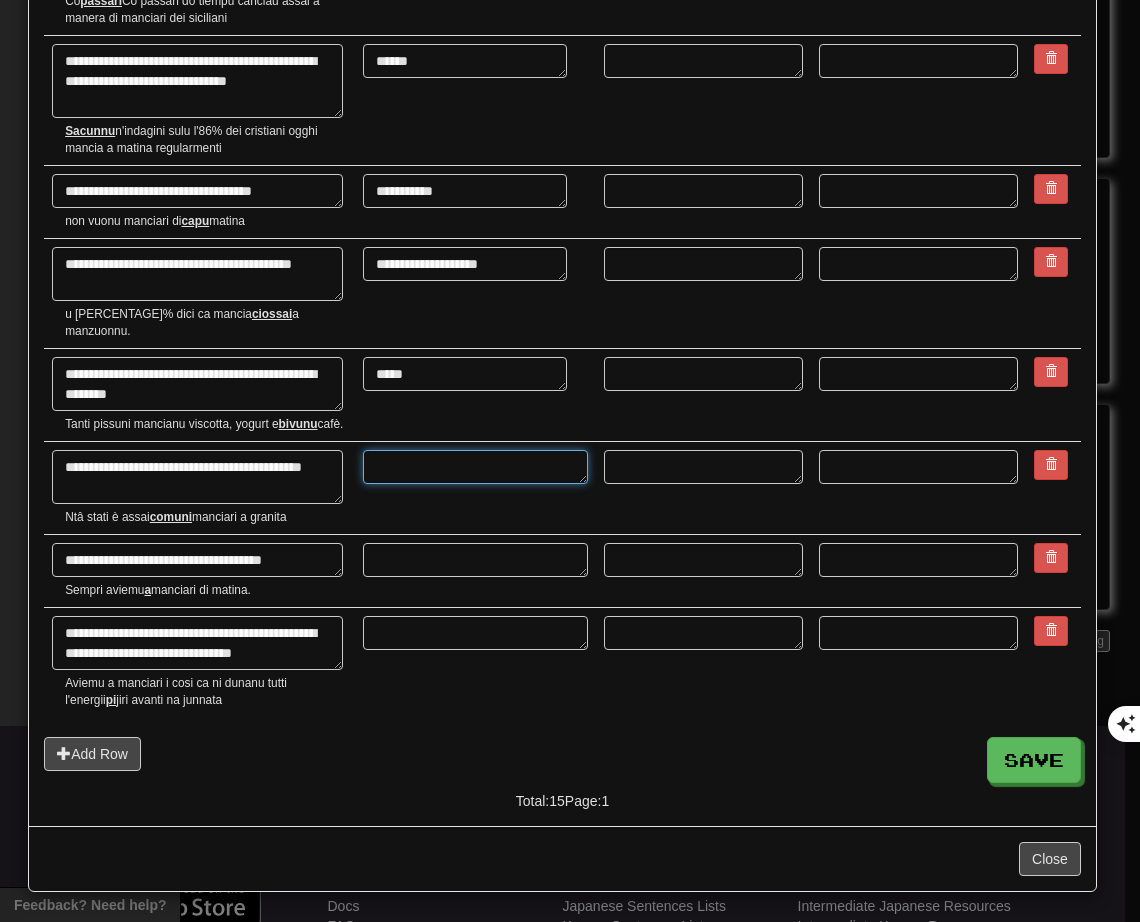 click at bounding box center (475, 467) 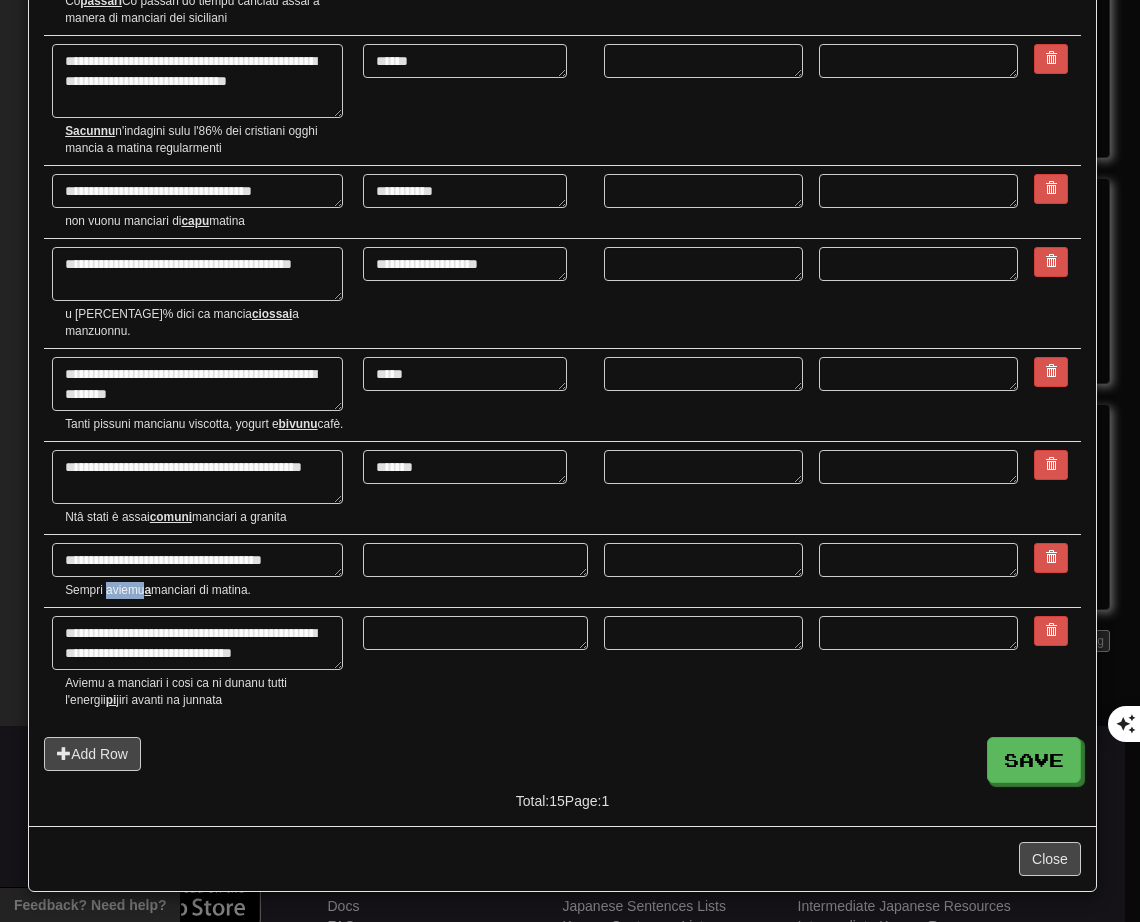 drag, startPoint x: 107, startPoint y: 591, endPoint x: 143, endPoint y: 582, distance: 37.107952 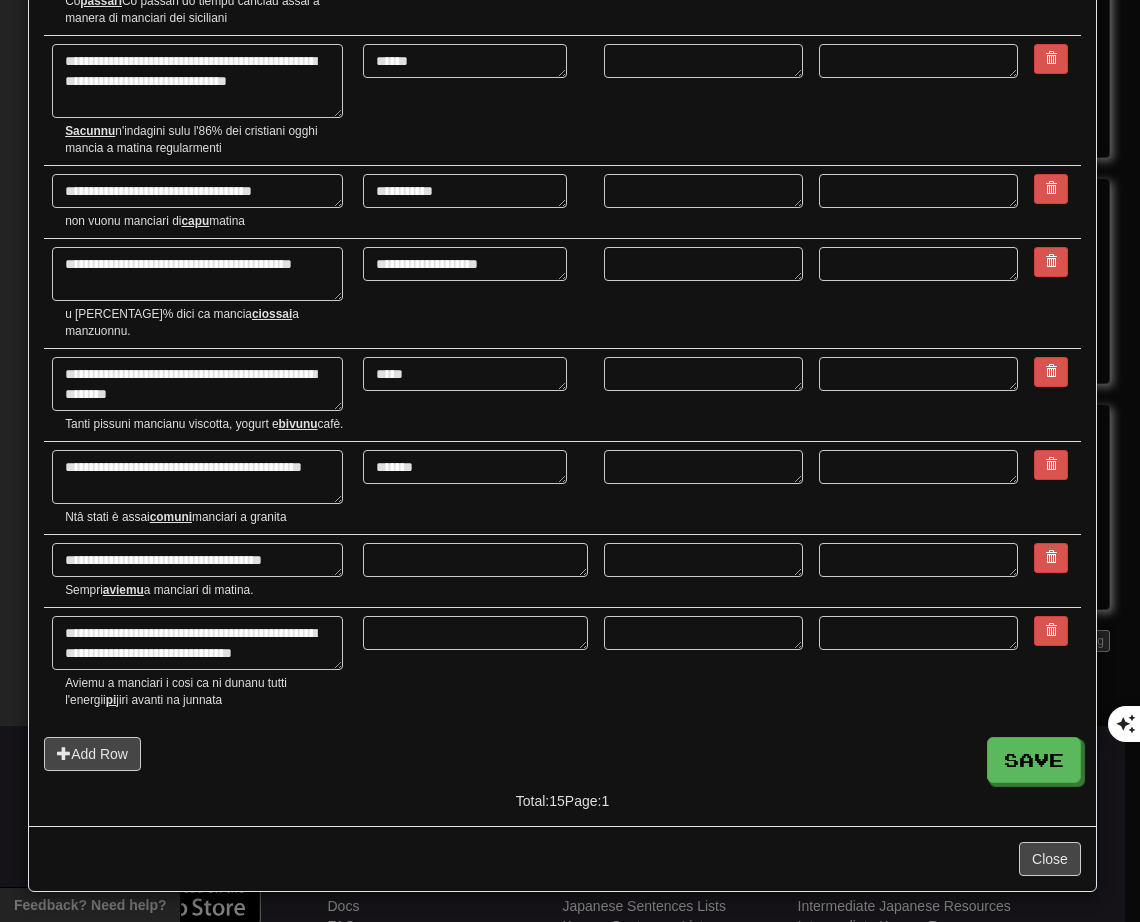click at bounding box center [475, 571] 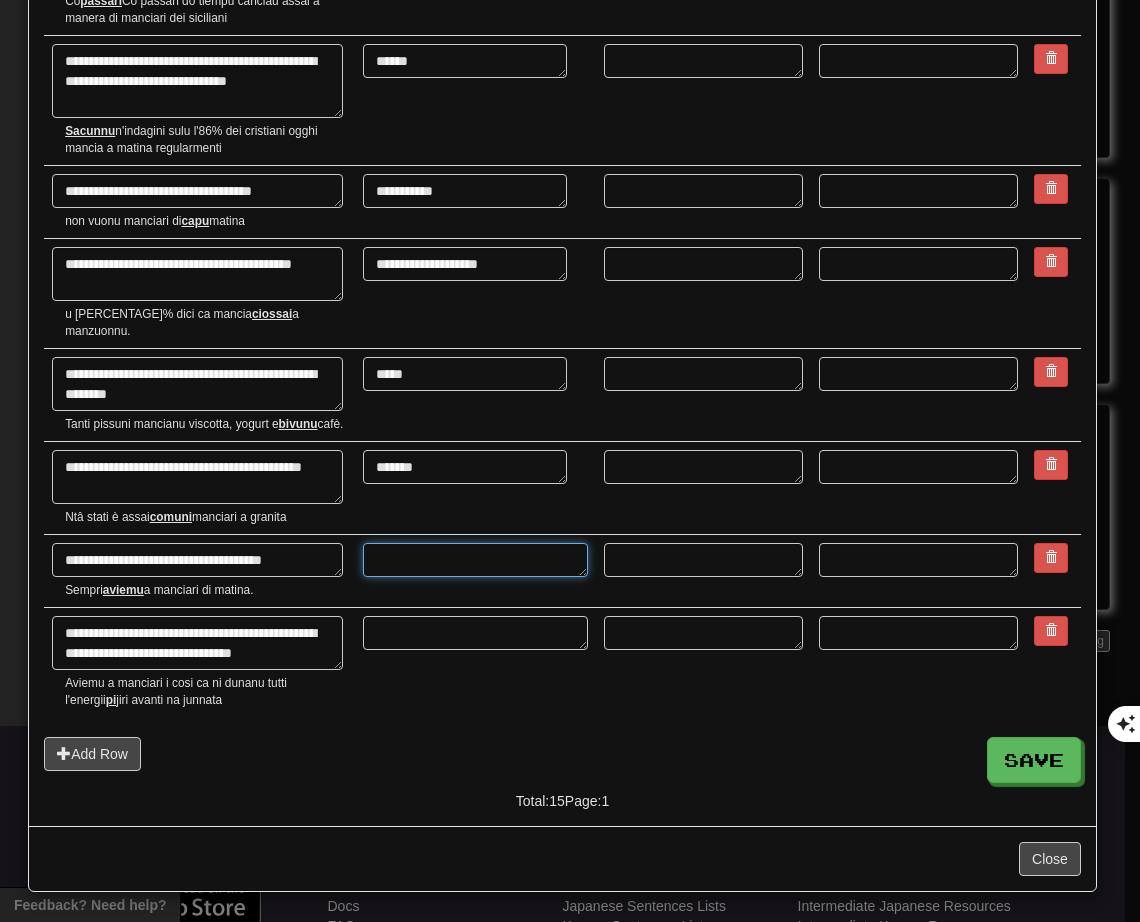 click at bounding box center (475, 560) 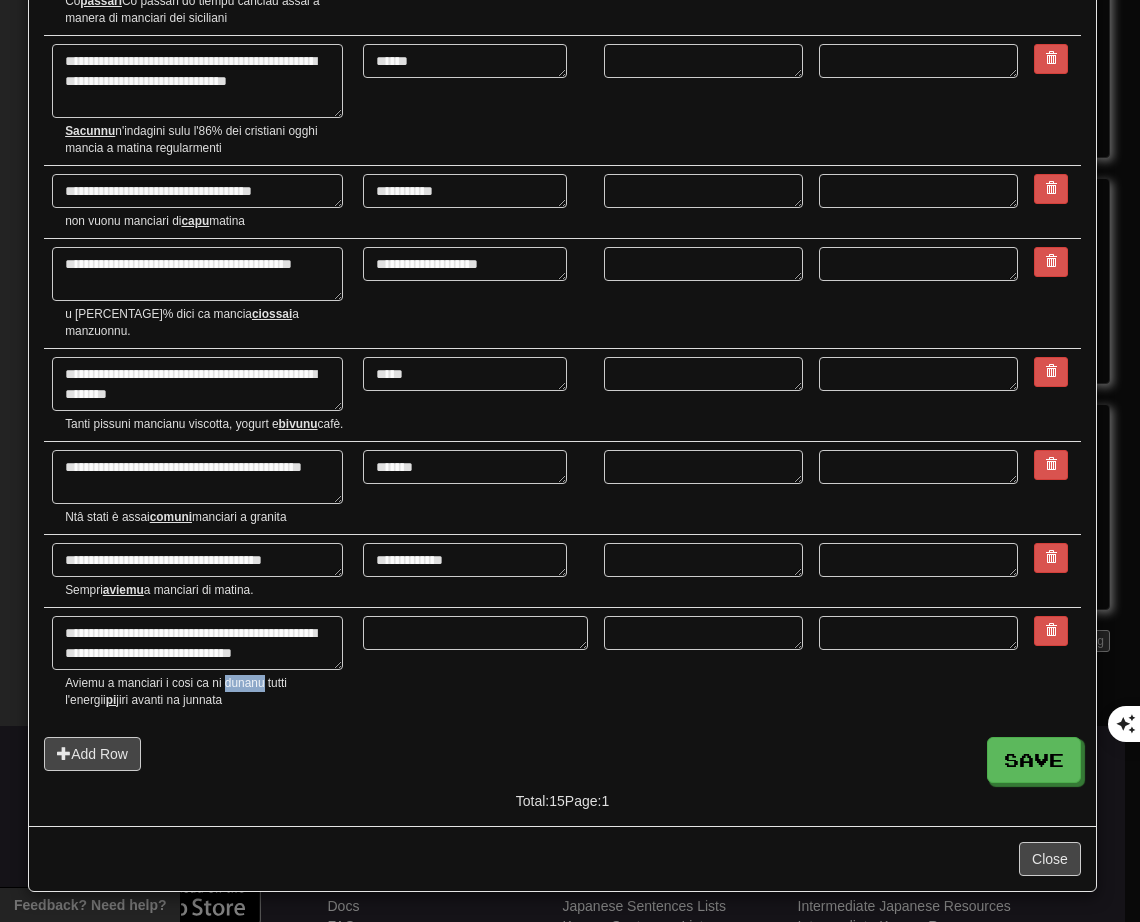 drag, startPoint x: 227, startPoint y: 685, endPoint x: 261, endPoint y: 686, distance: 34.0147 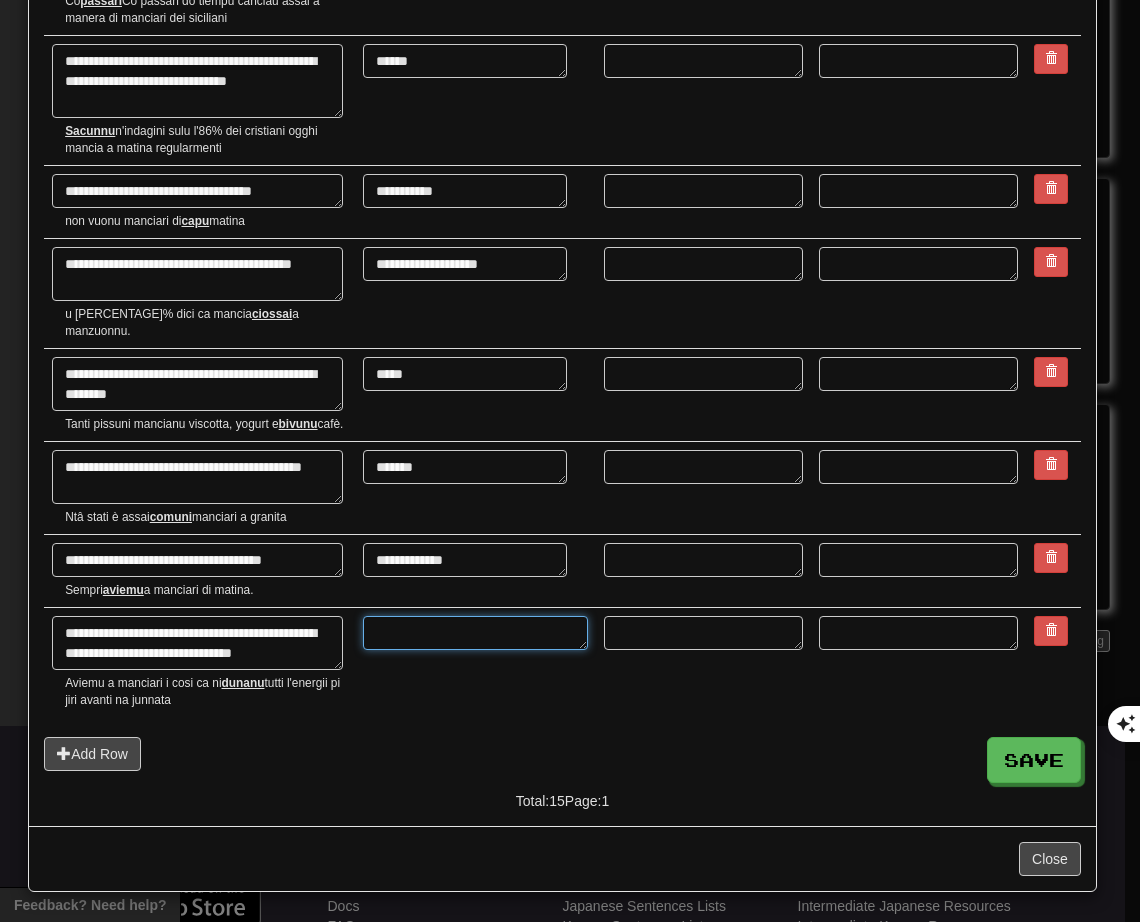 click at bounding box center (475, 633) 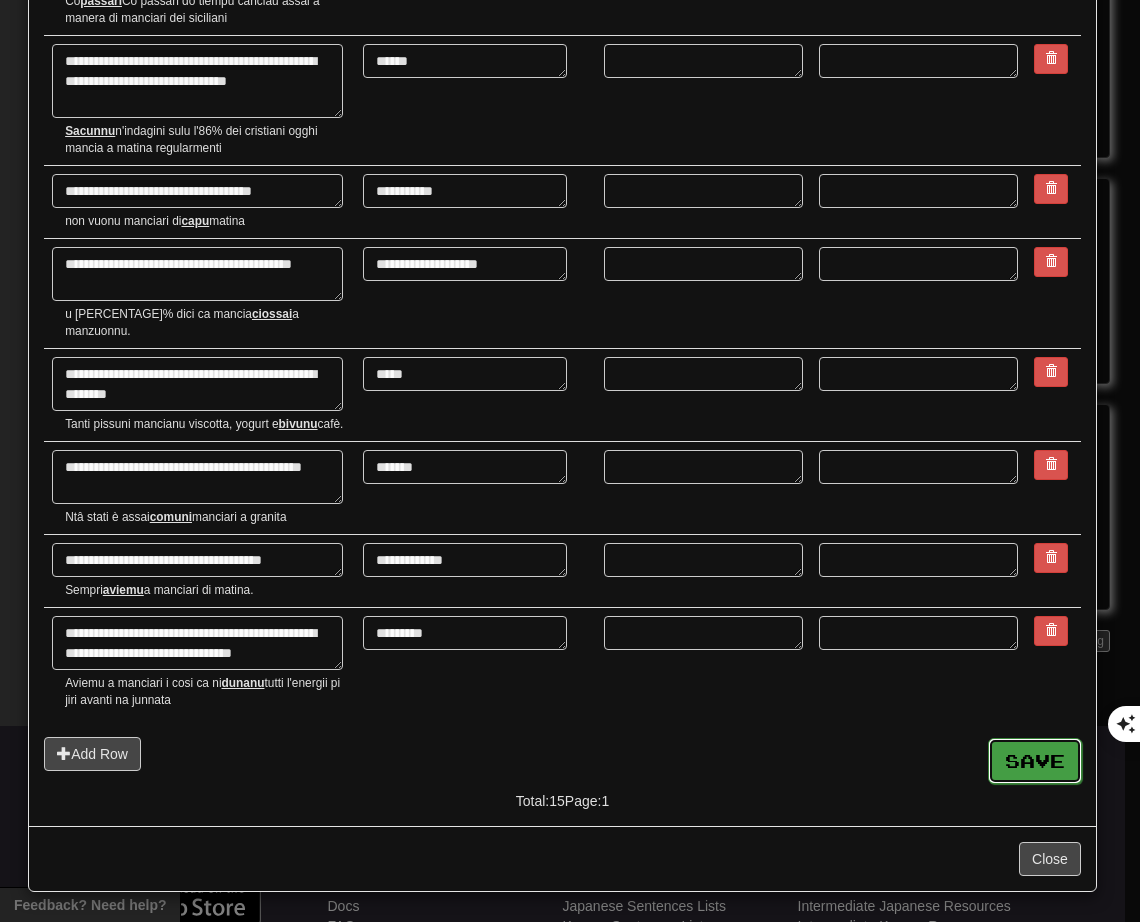 click on "Save" at bounding box center [1035, 761] 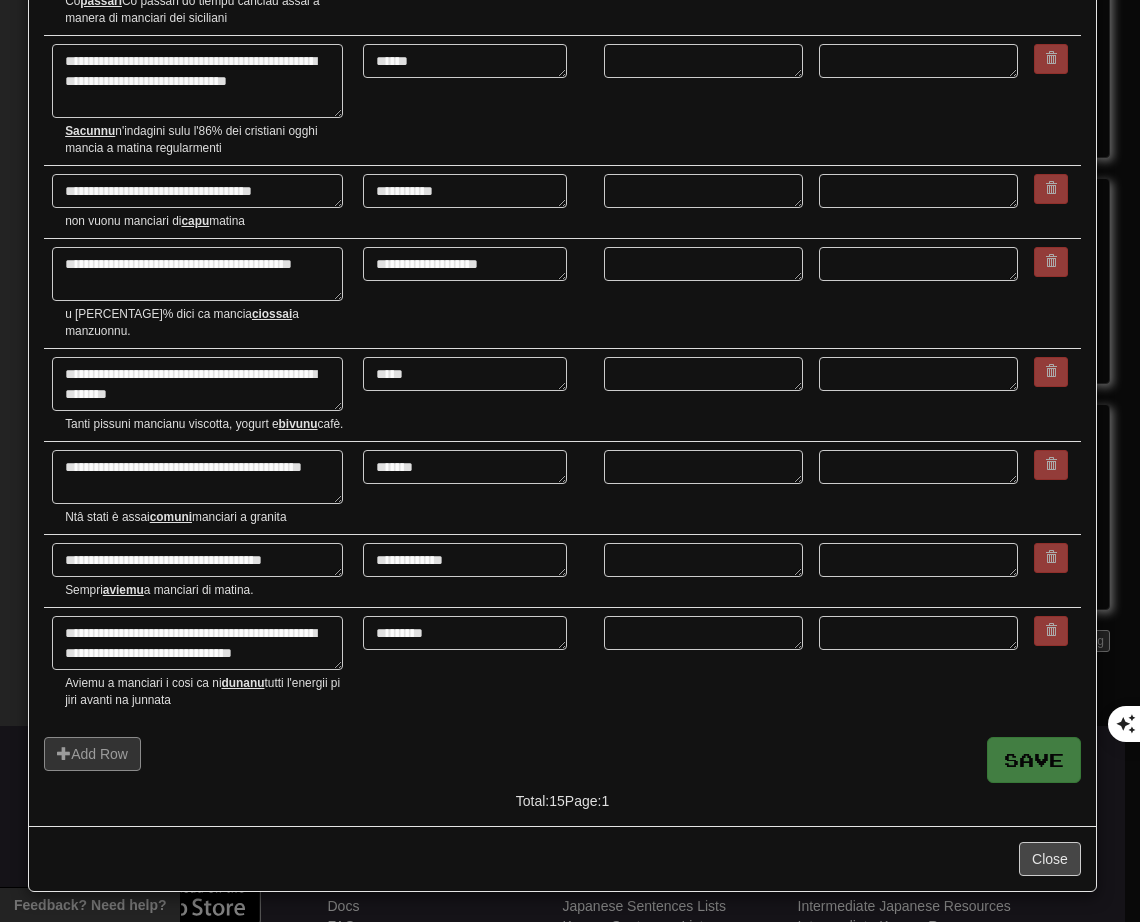 scroll, scrollTop: 0, scrollLeft: 0, axis: both 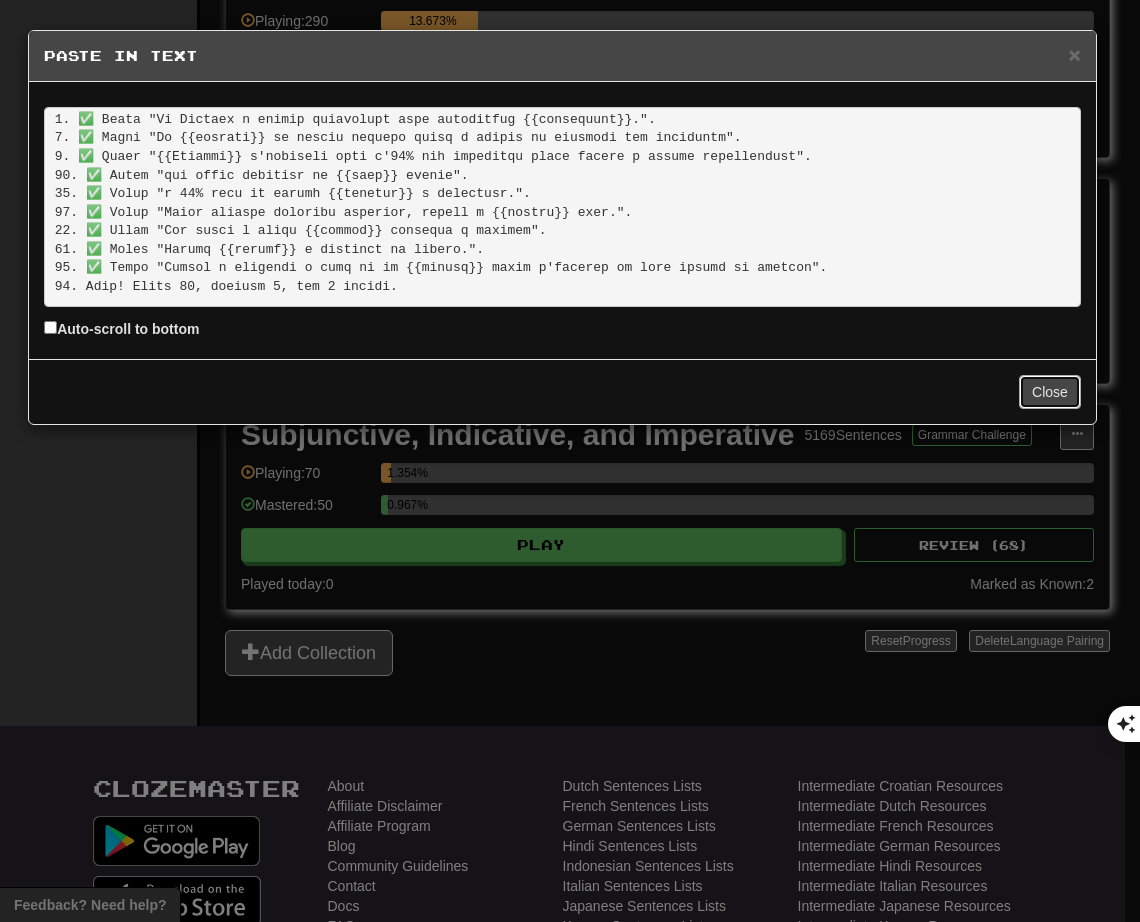 click on "Close" at bounding box center (1050, 392) 